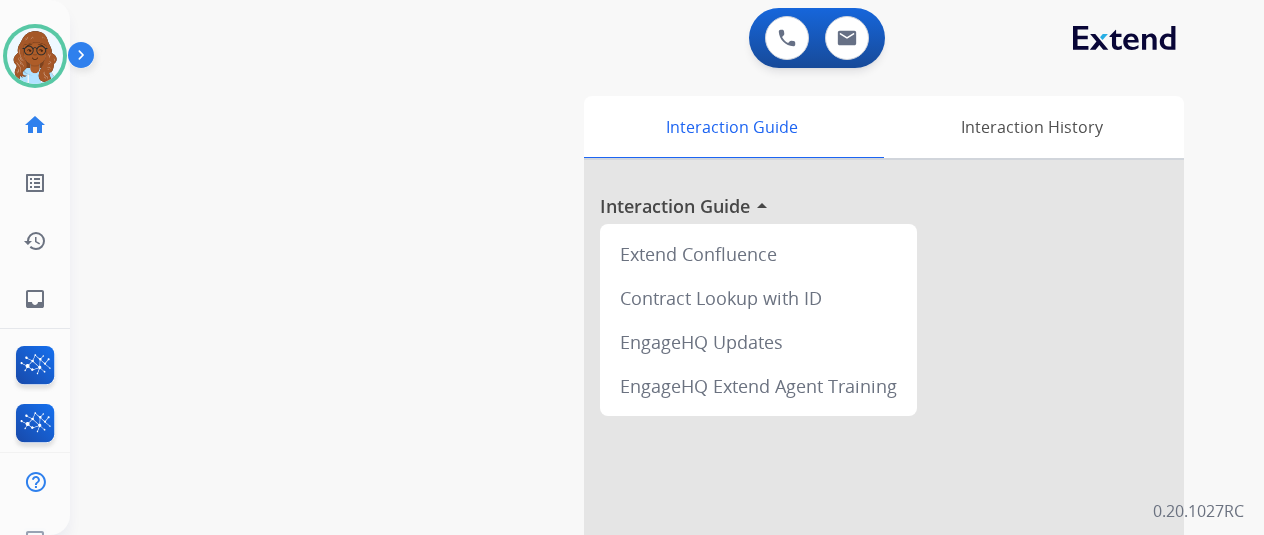 scroll, scrollTop: 0, scrollLeft: 0, axis: both 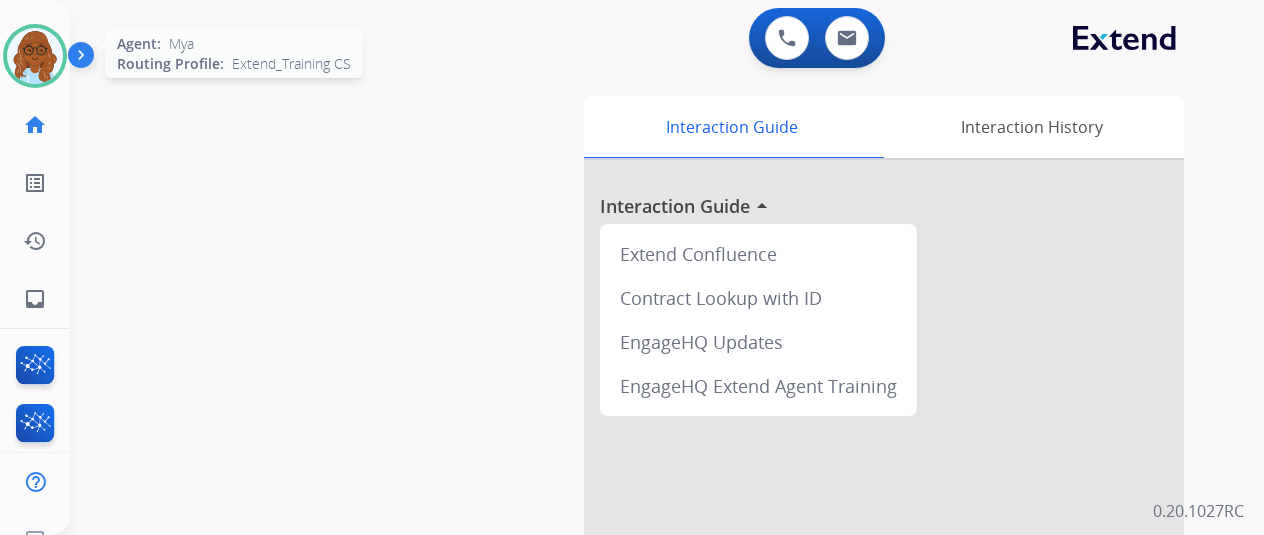 click at bounding box center (35, 56) 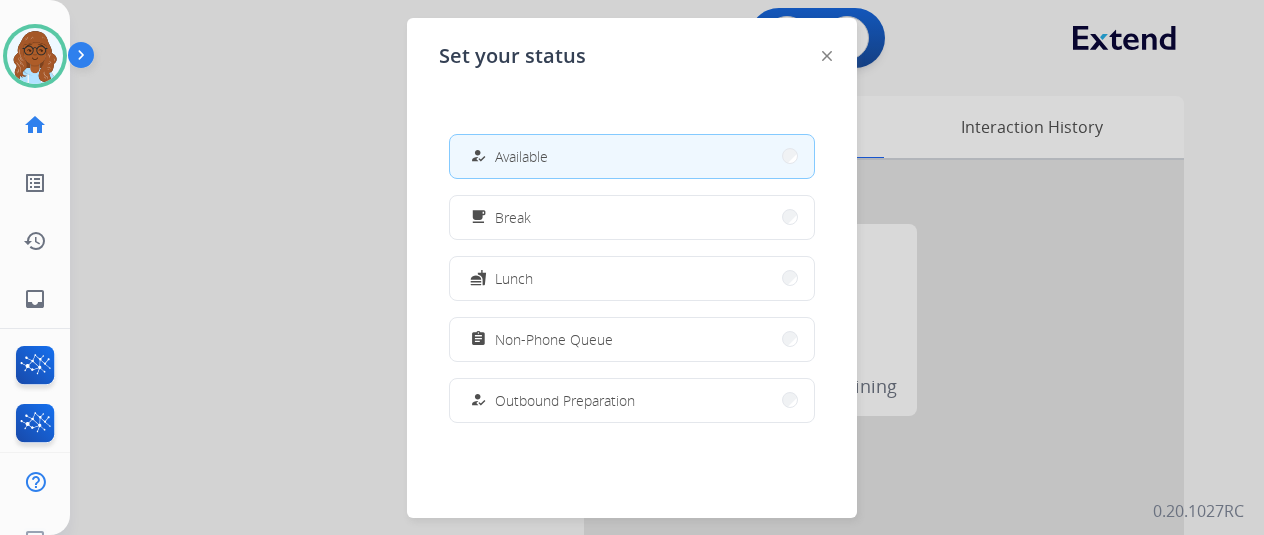 click 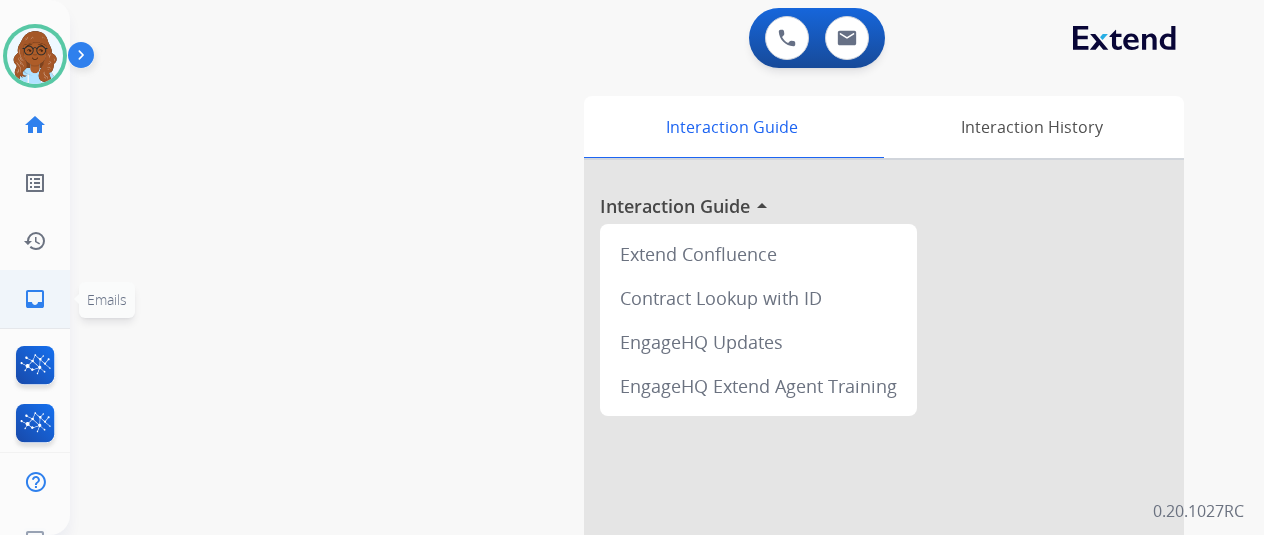 click on "inbox  Emails" 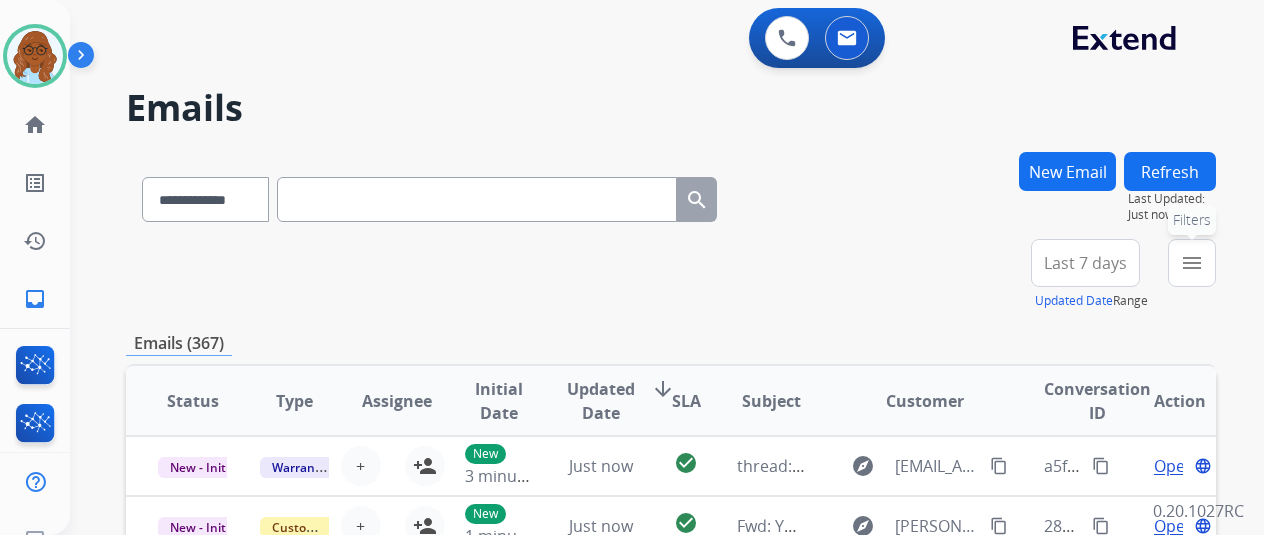 click on "menu" at bounding box center (1192, 263) 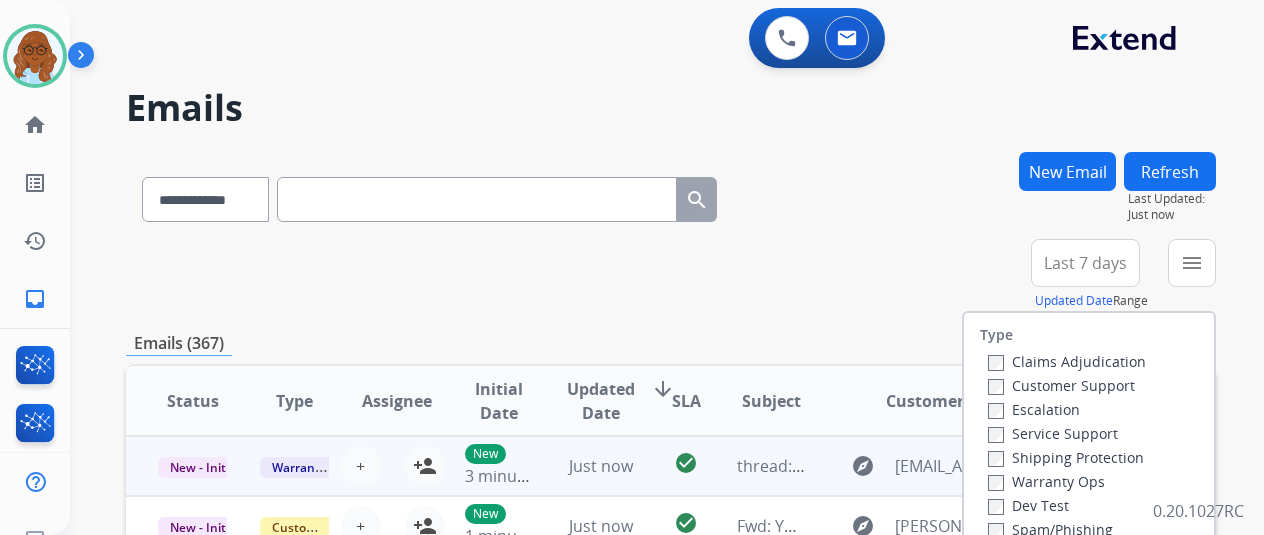 scroll, scrollTop: 200, scrollLeft: 0, axis: vertical 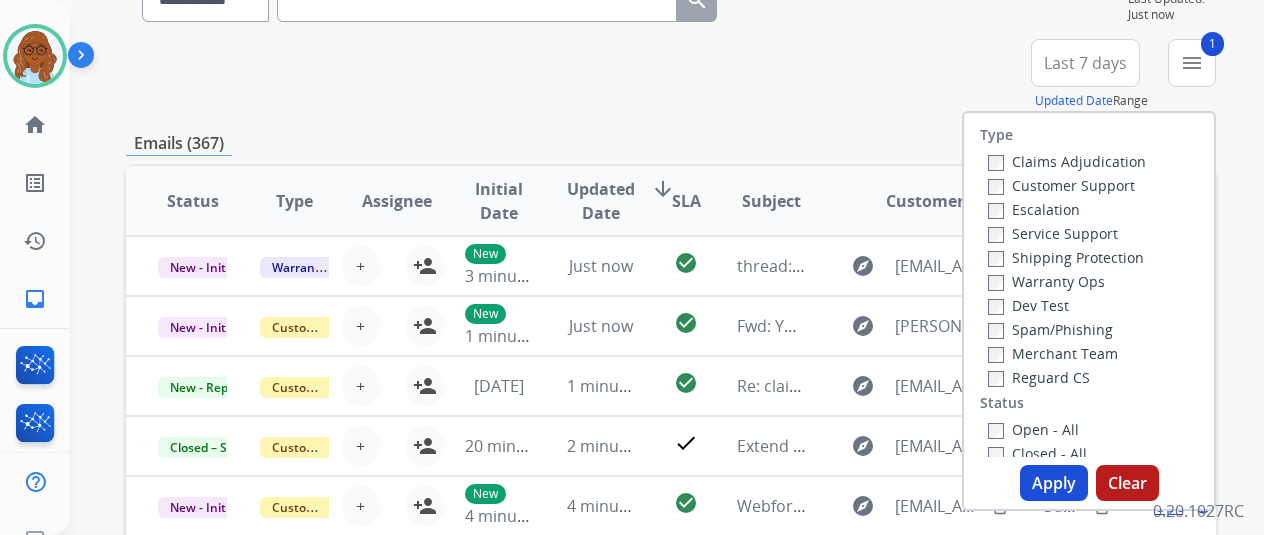 drag, startPoint x: 1008, startPoint y: 255, endPoint x: 1000, endPoint y: 316, distance: 61.522354 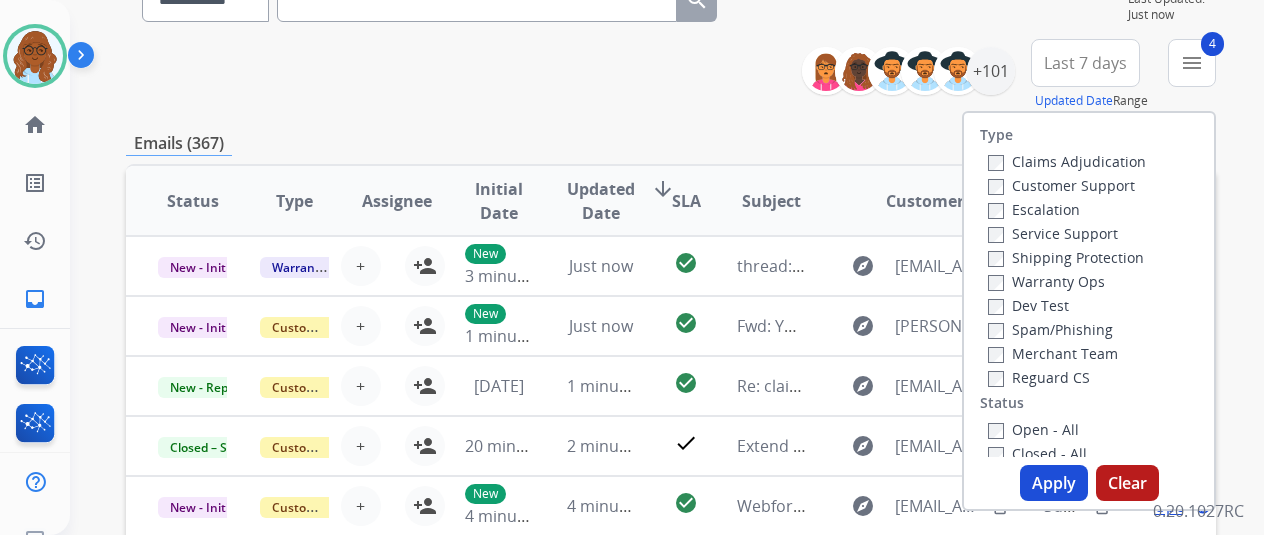 click on "Apply" at bounding box center (1054, 483) 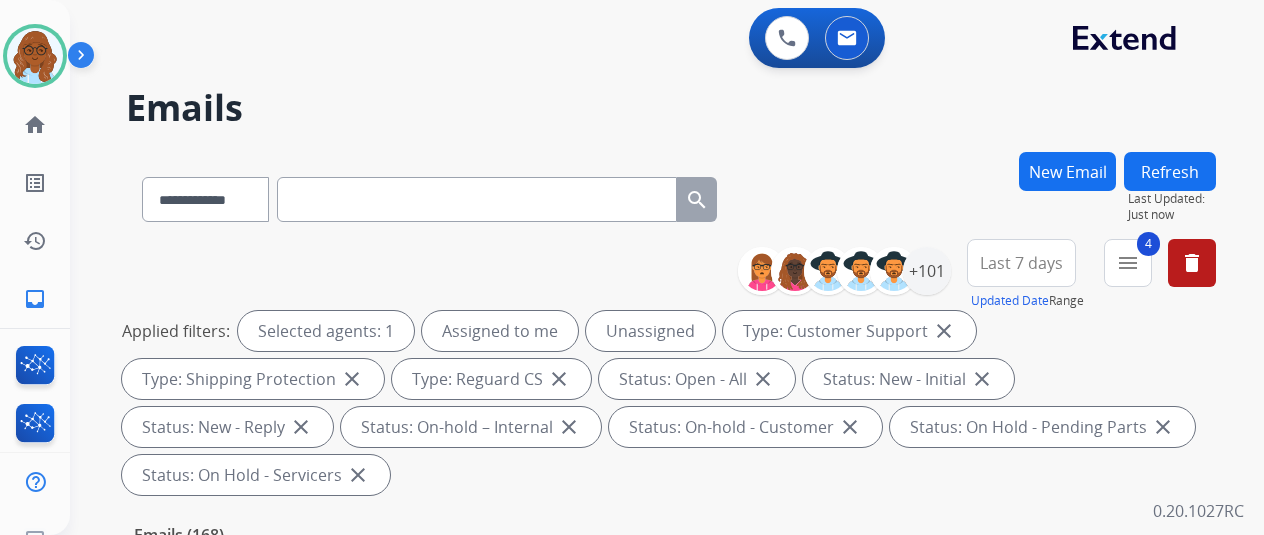 click on "Last 7 days" at bounding box center (1021, 263) 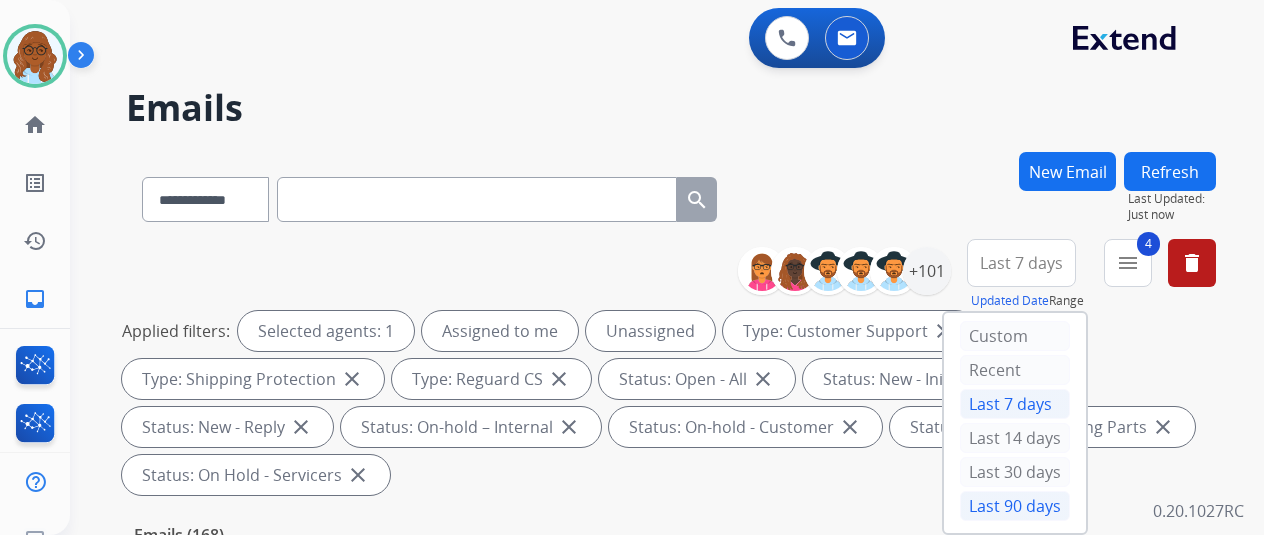 click on "Last 90 days" at bounding box center (1015, 506) 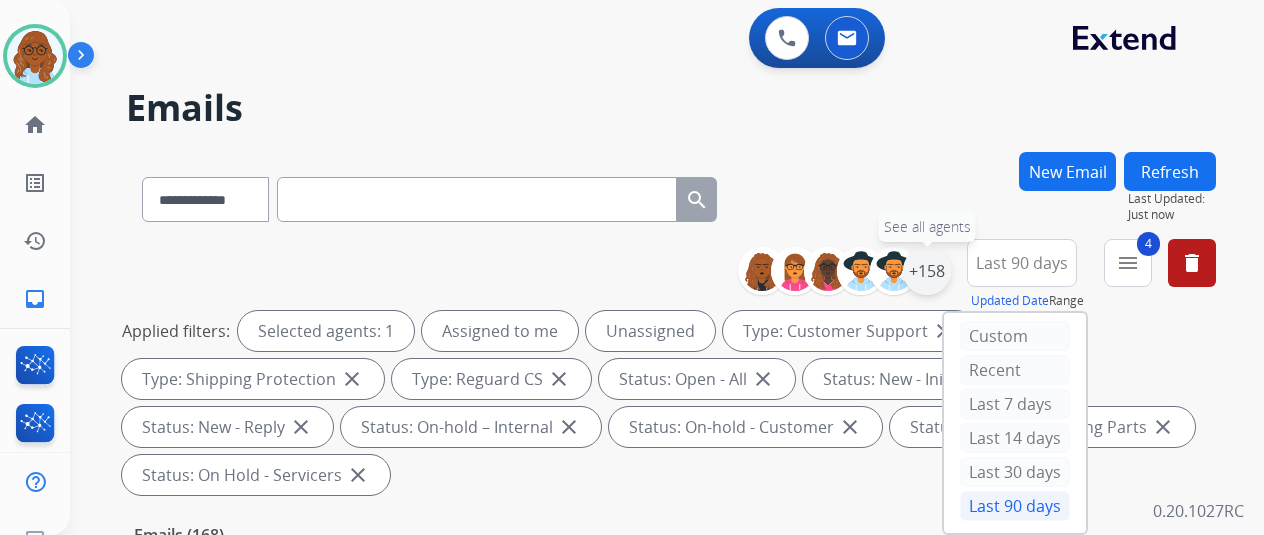 click on "+158" at bounding box center [927, 271] 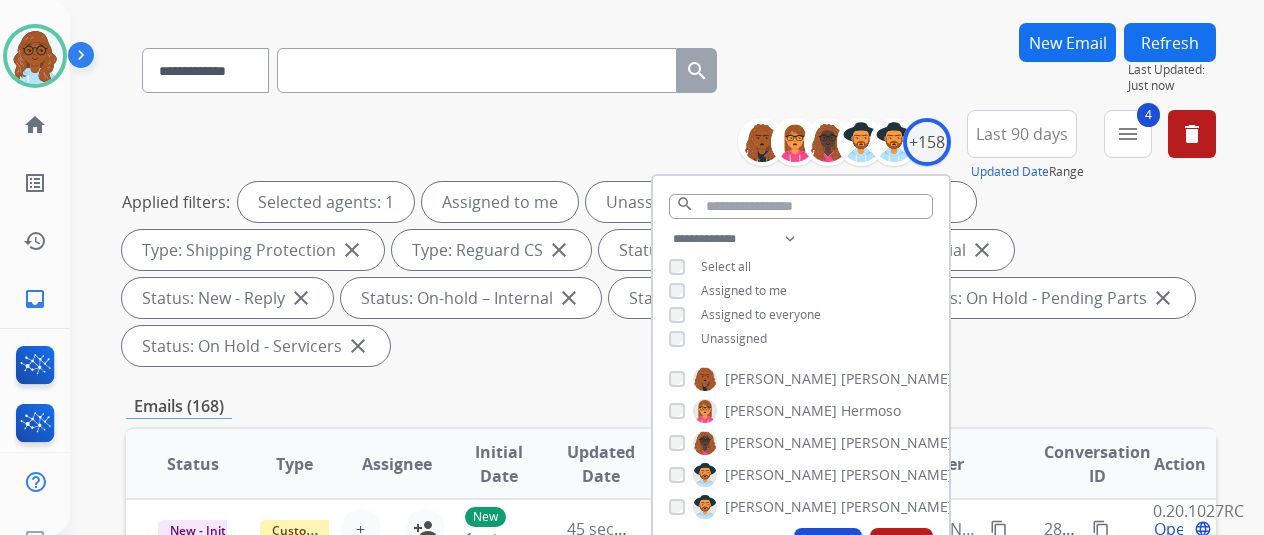 scroll, scrollTop: 300, scrollLeft: 0, axis: vertical 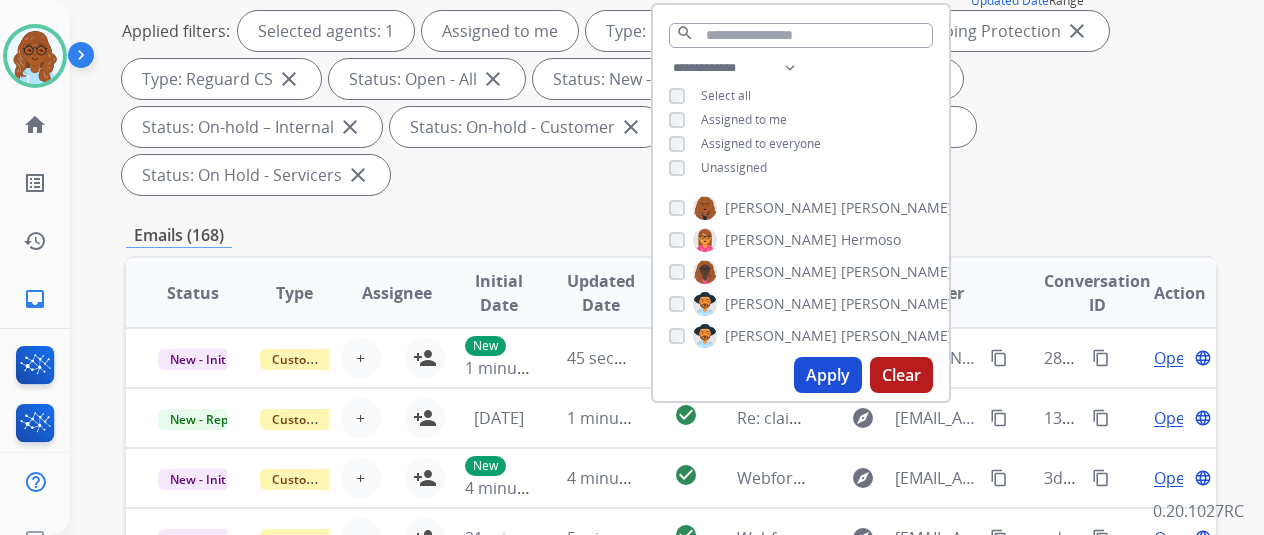 click on "Apply" at bounding box center [828, 375] 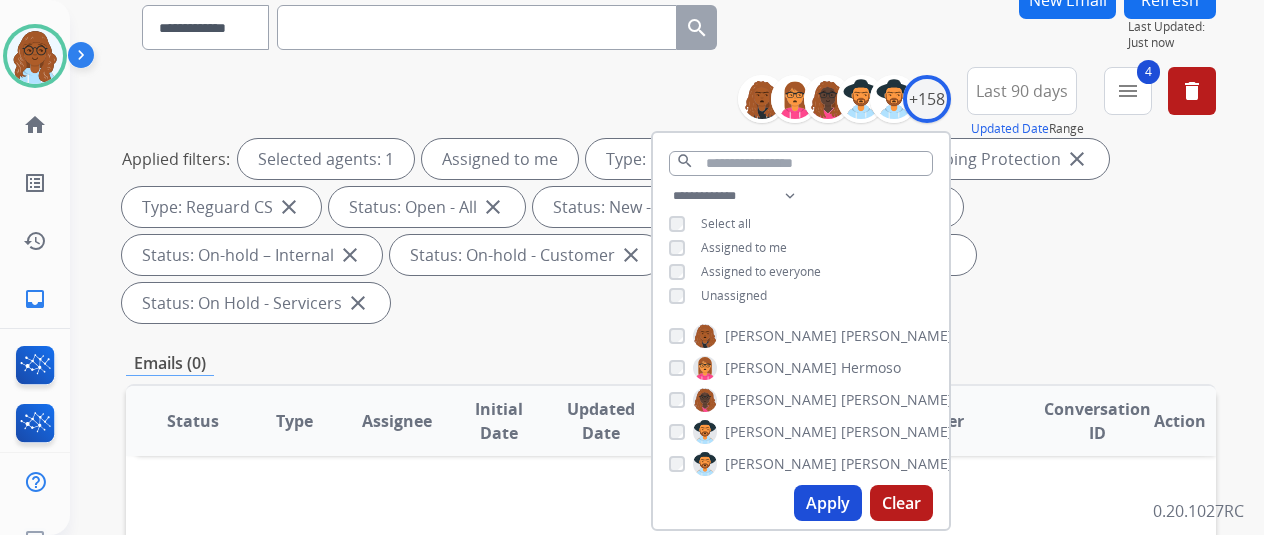 scroll, scrollTop: 200, scrollLeft: 0, axis: vertical 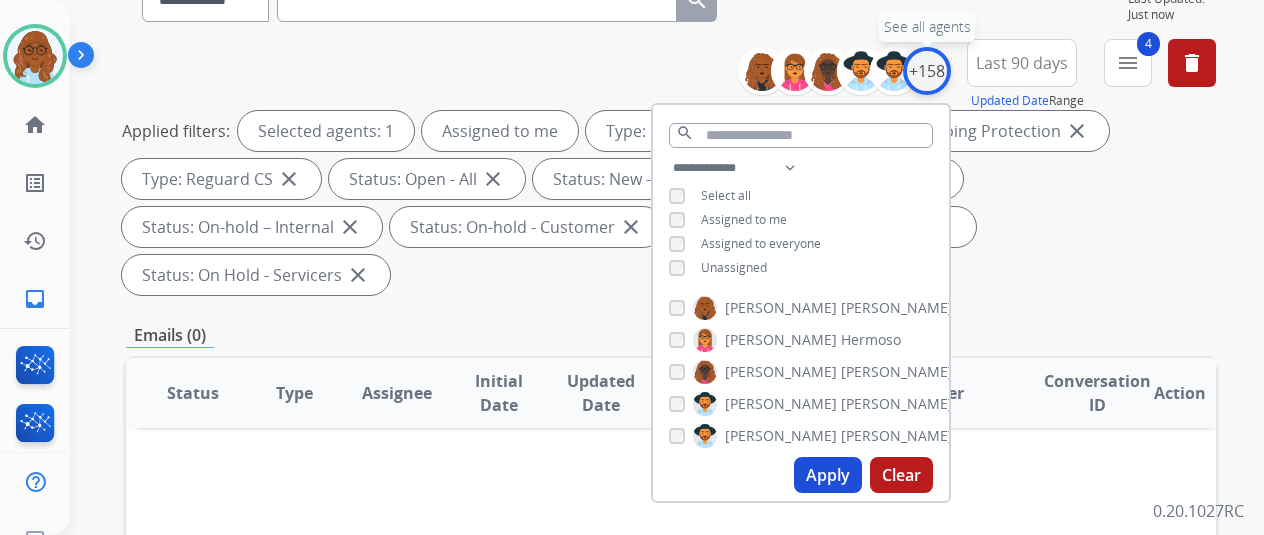 click on "+158" at bounding box center (927, 71) 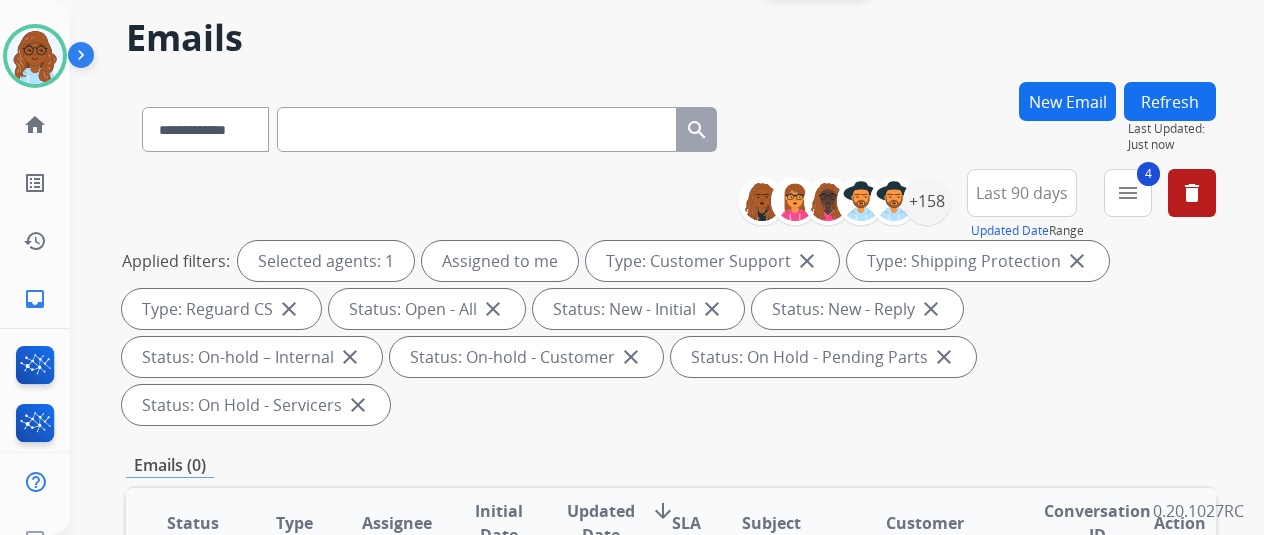 scroll, scrollTop: 0, scrollLeft: 0, axis: both 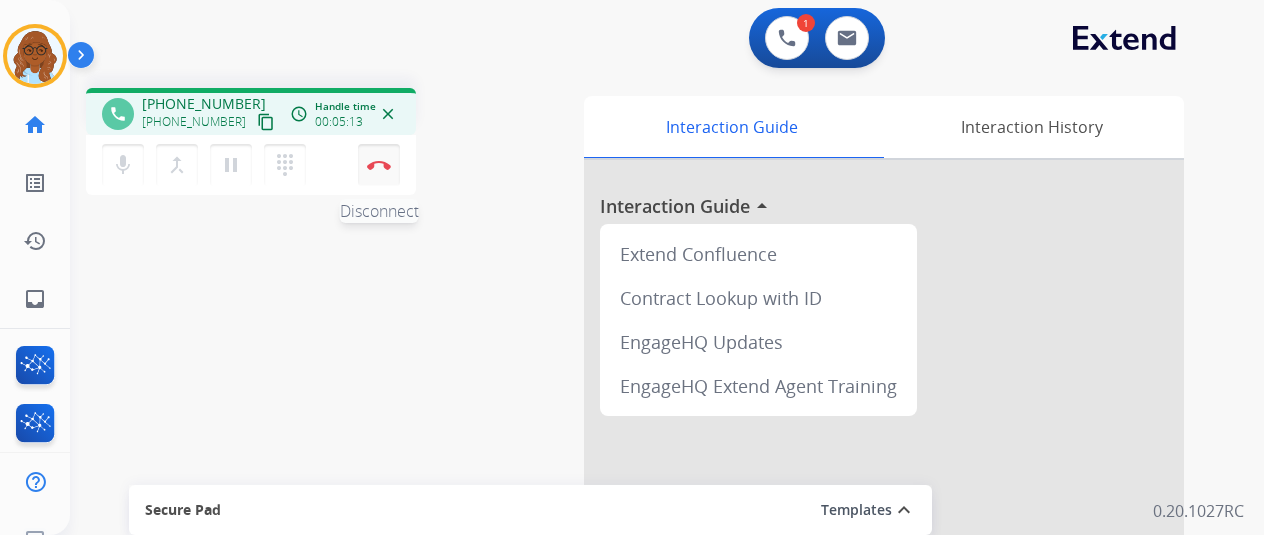 click on "Disconnect" at bounding box center [379, 165] 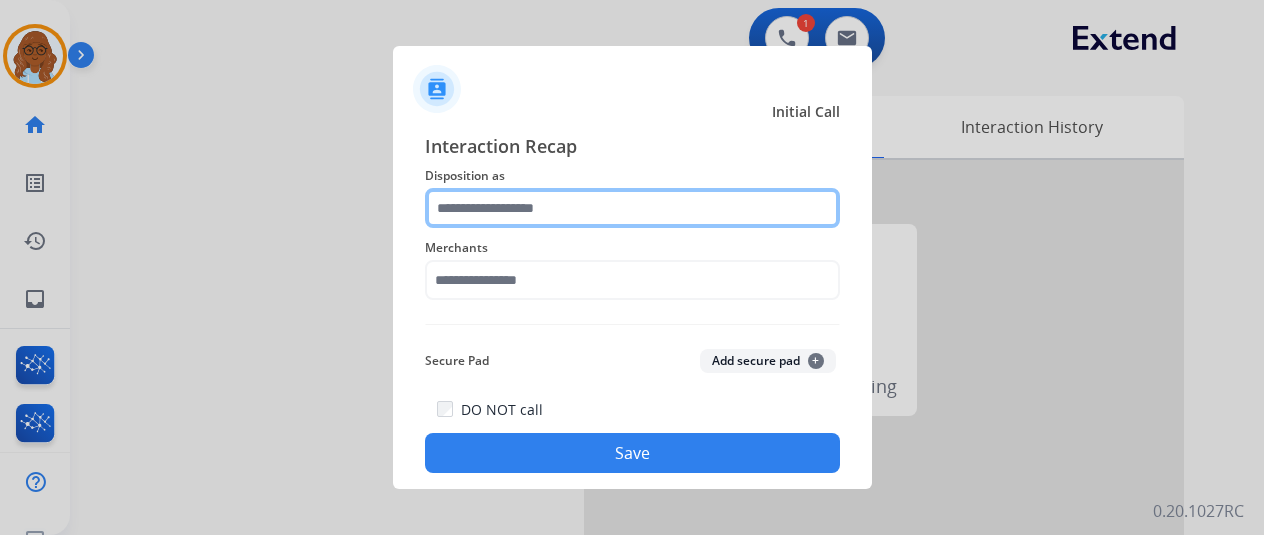 click 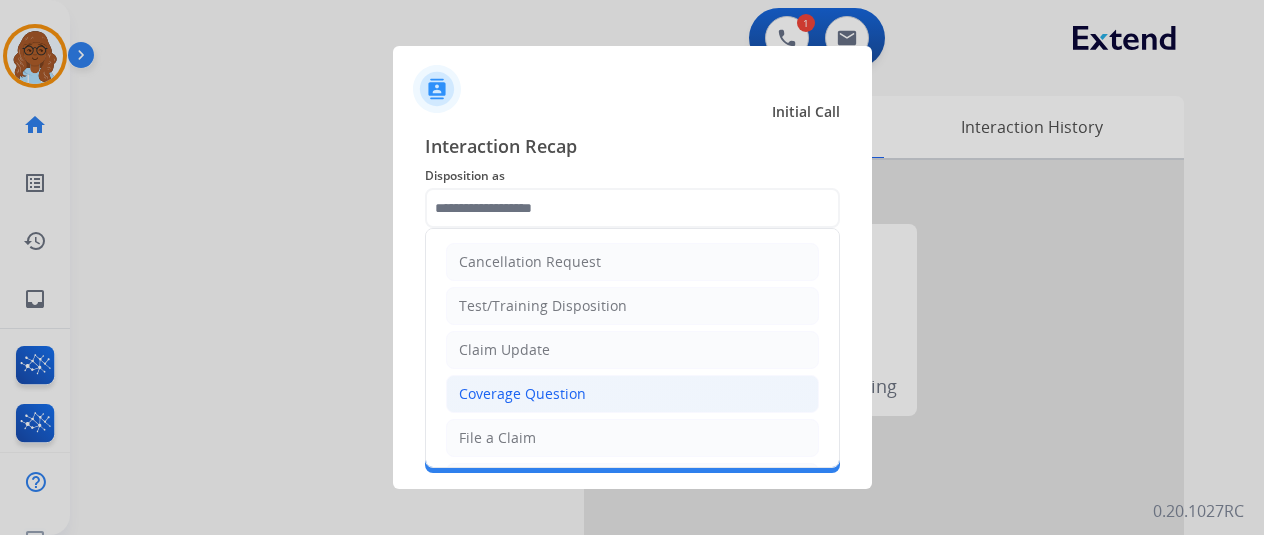 click on "Coverage Question" 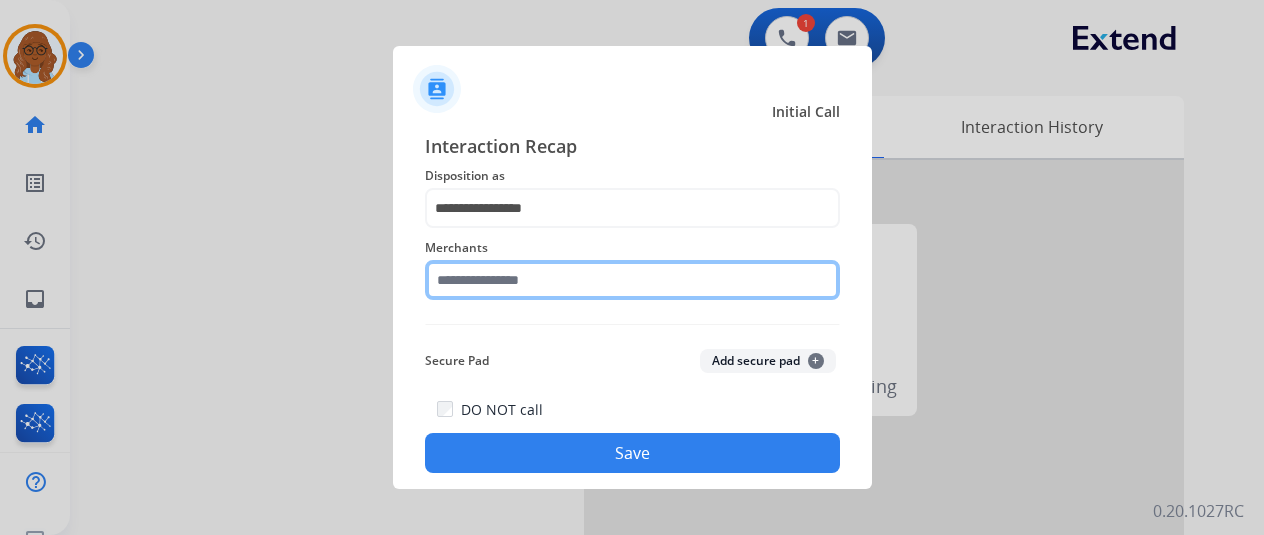 click 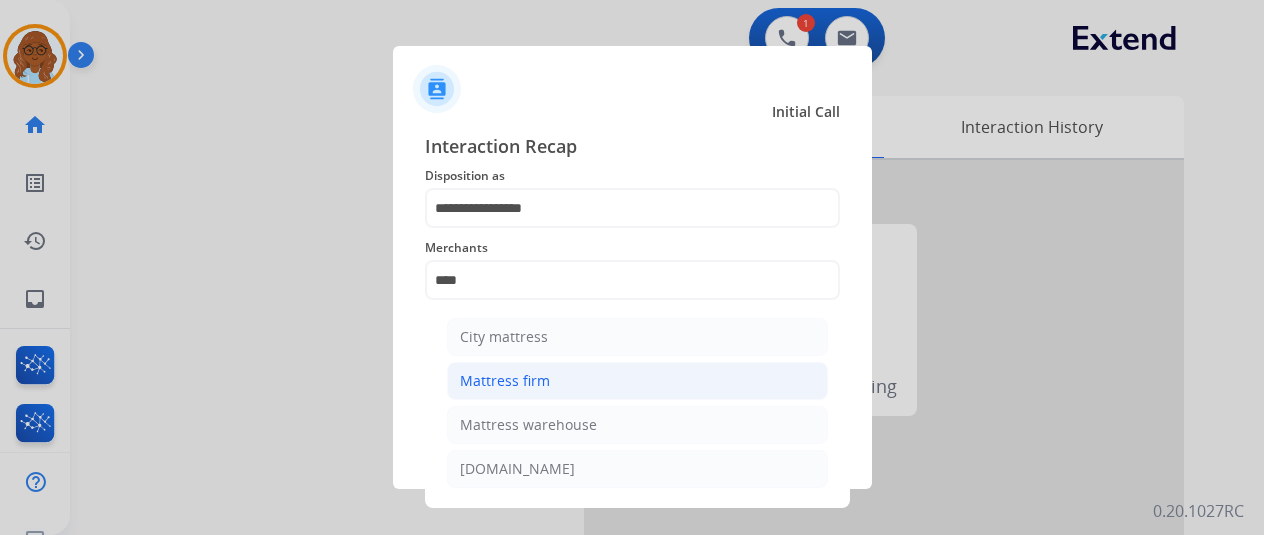 click on "Mattress firm" 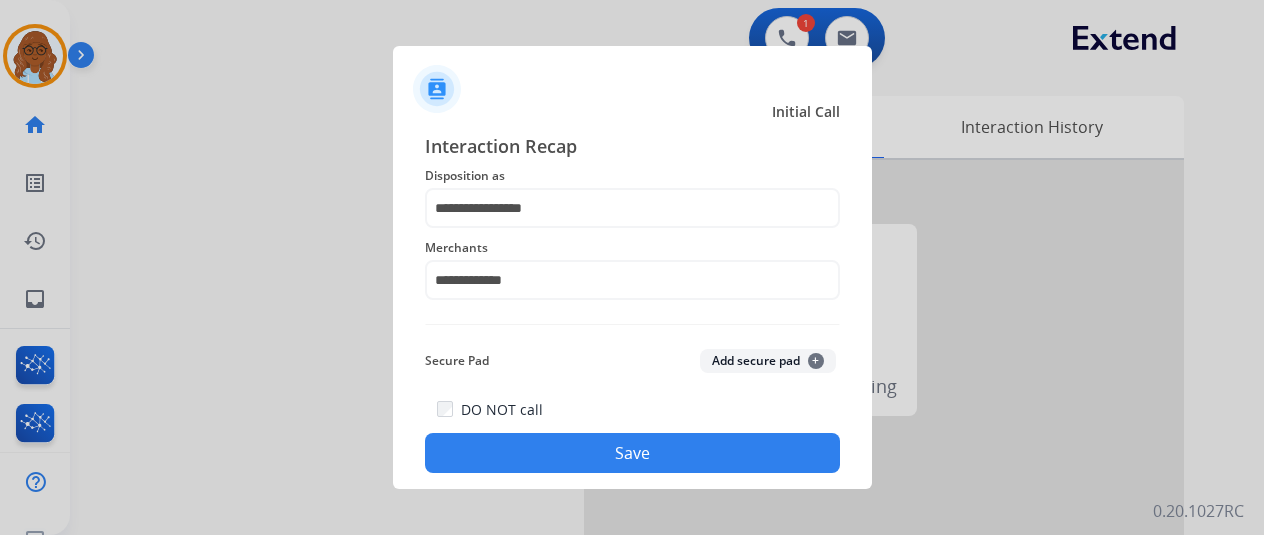 click on "Save" 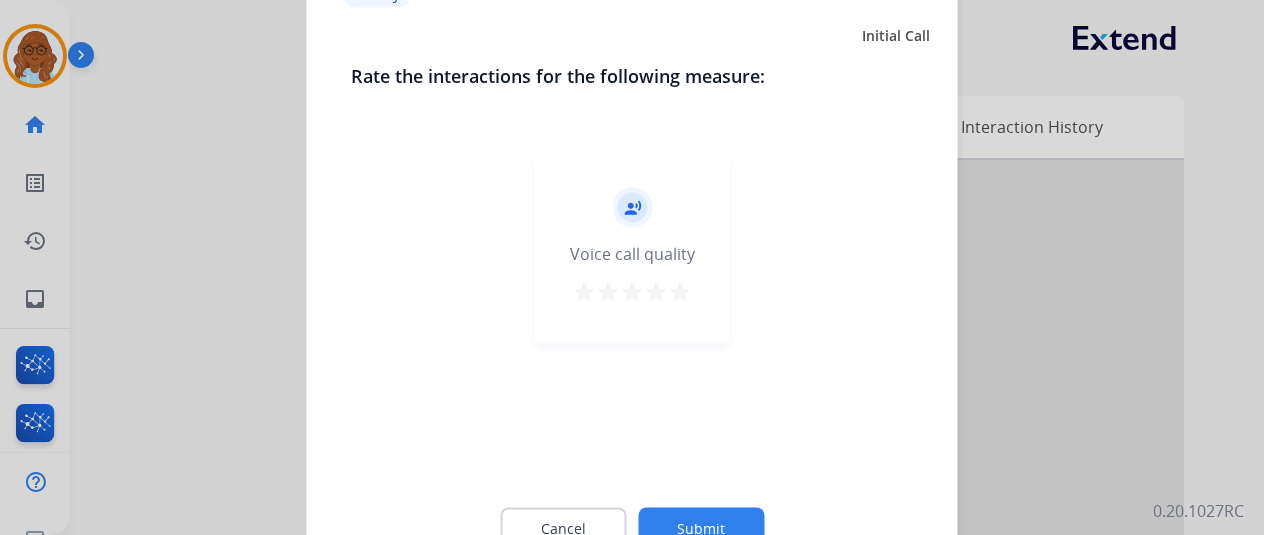 click on "star" at bounding box center [680, 291] 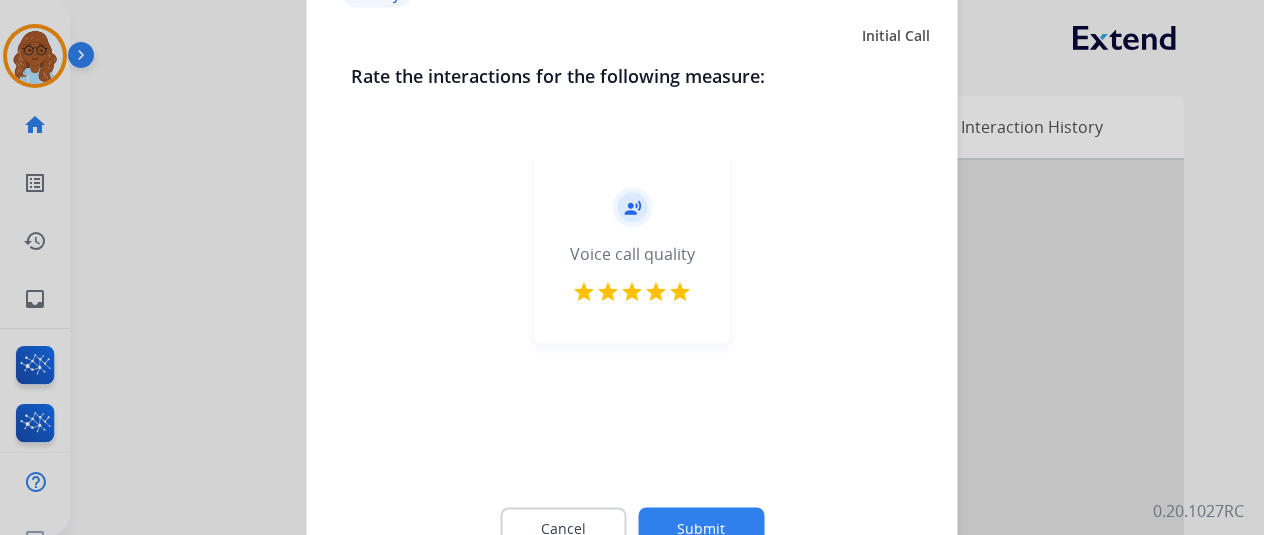 click on "Cancel Submit" 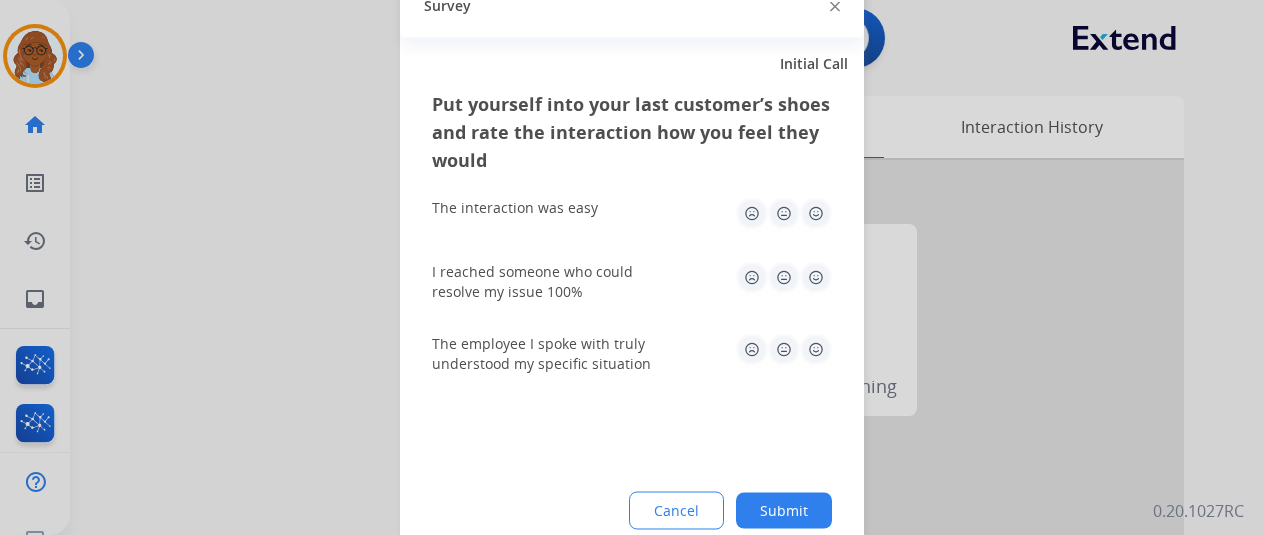click 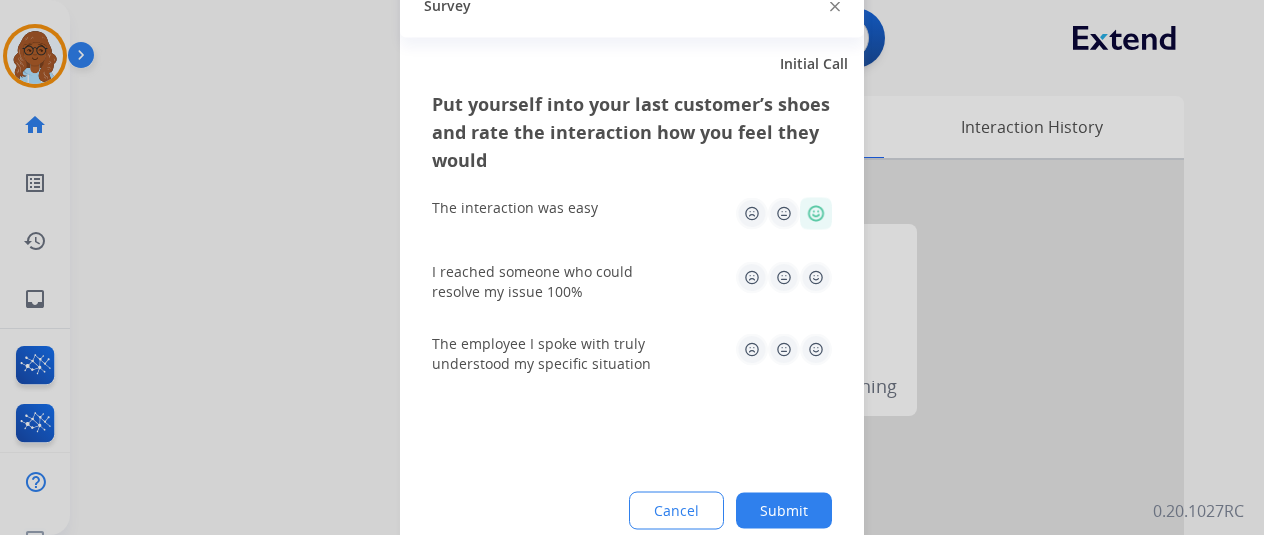 click 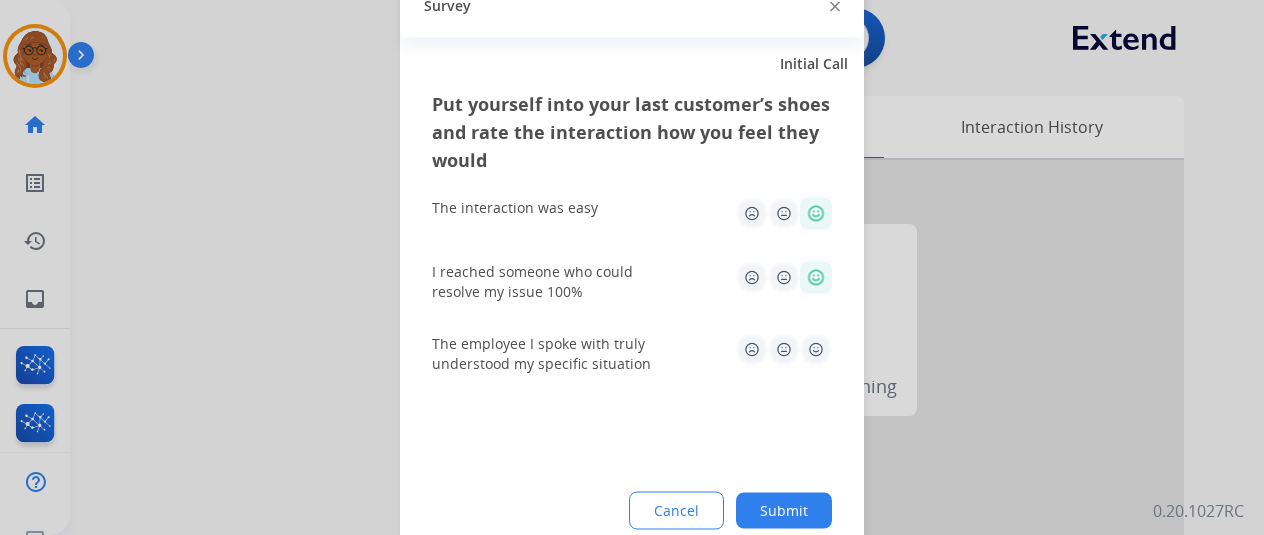 click 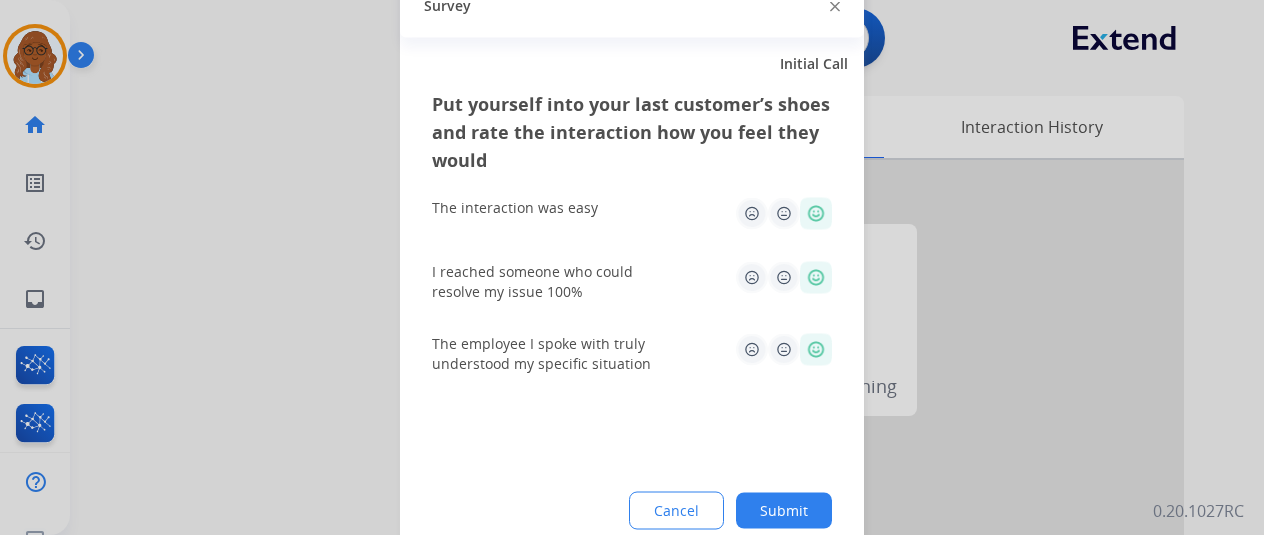 click on "Cancel Submit" 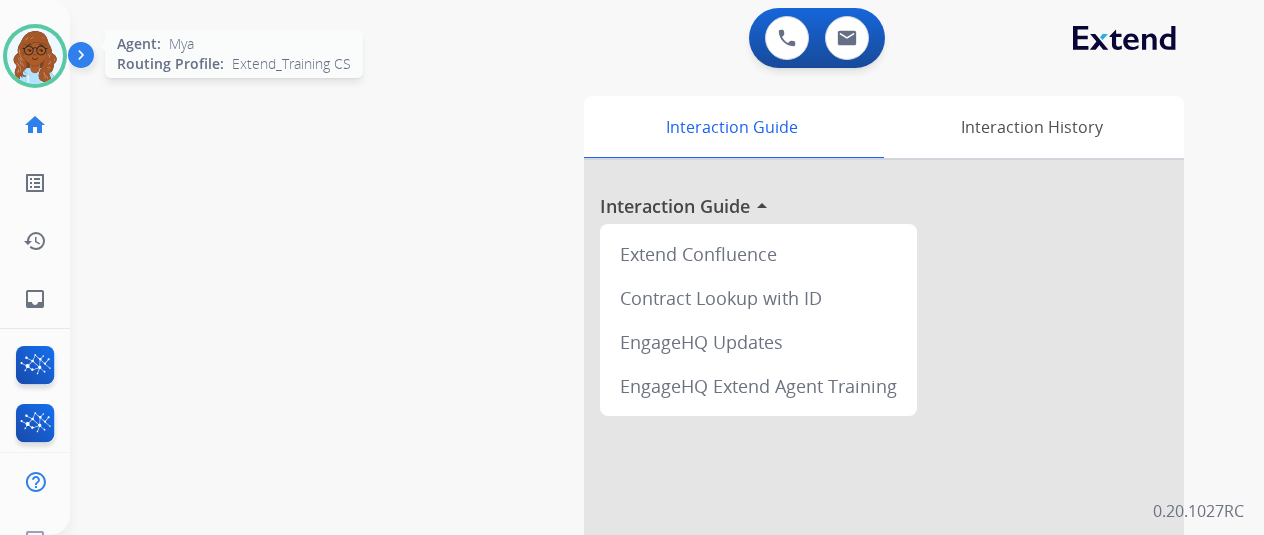 drag, startPoint x: 42, startPoint y: 67, endPoint x: 32, endPoint y: 81, distance: 17.20465 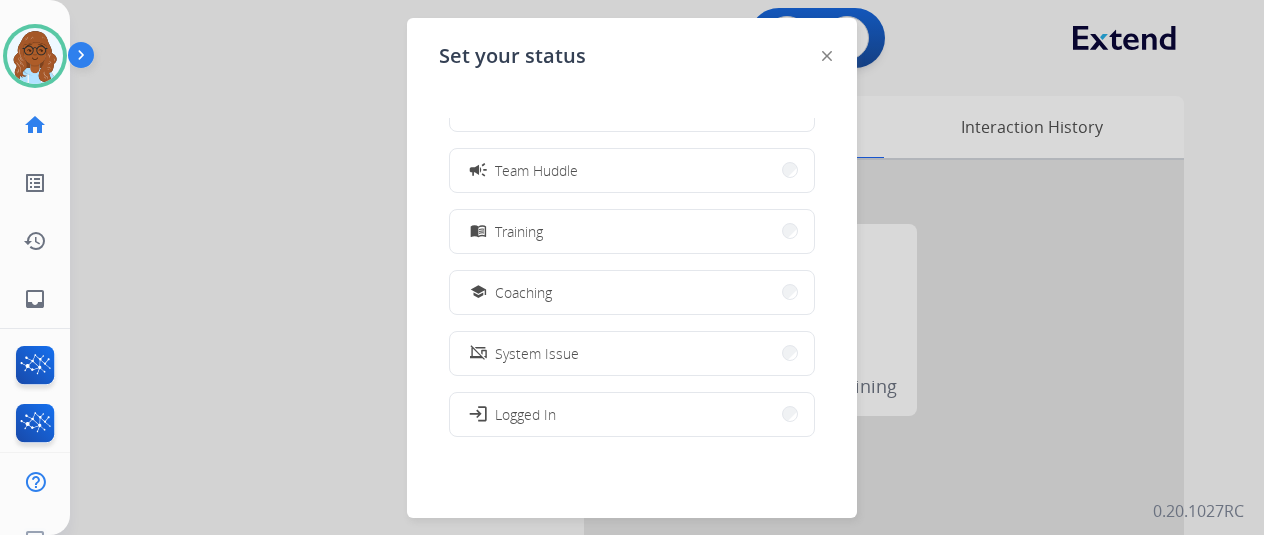 scroll, scrollTop: 300, scrollLeft: 0, axis: vertical 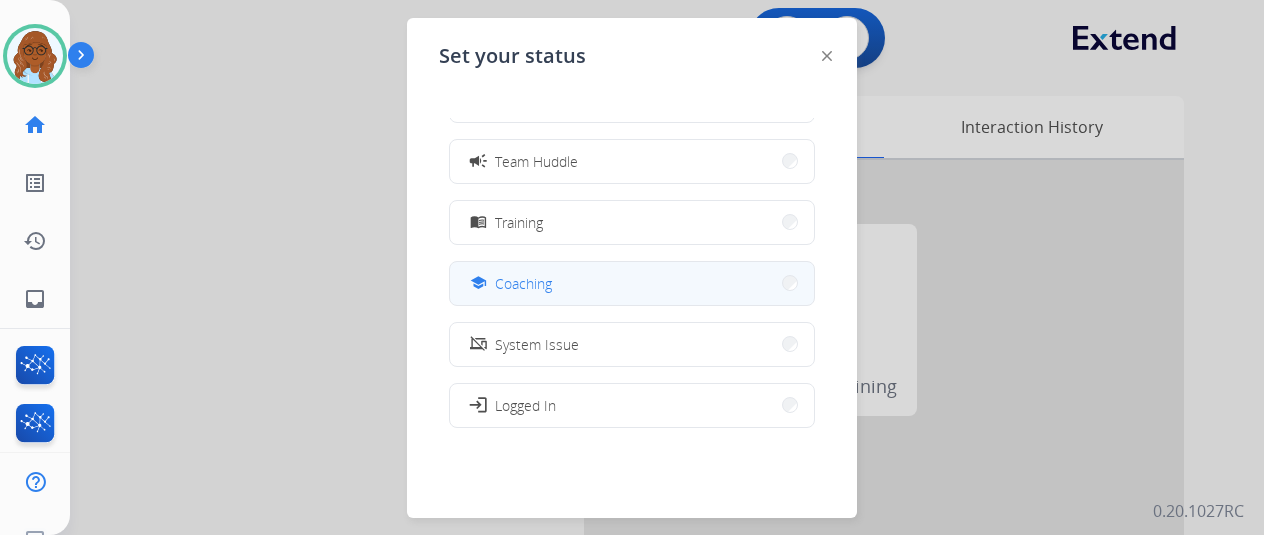 click on "Coaching" at bounding box center (523, 283) 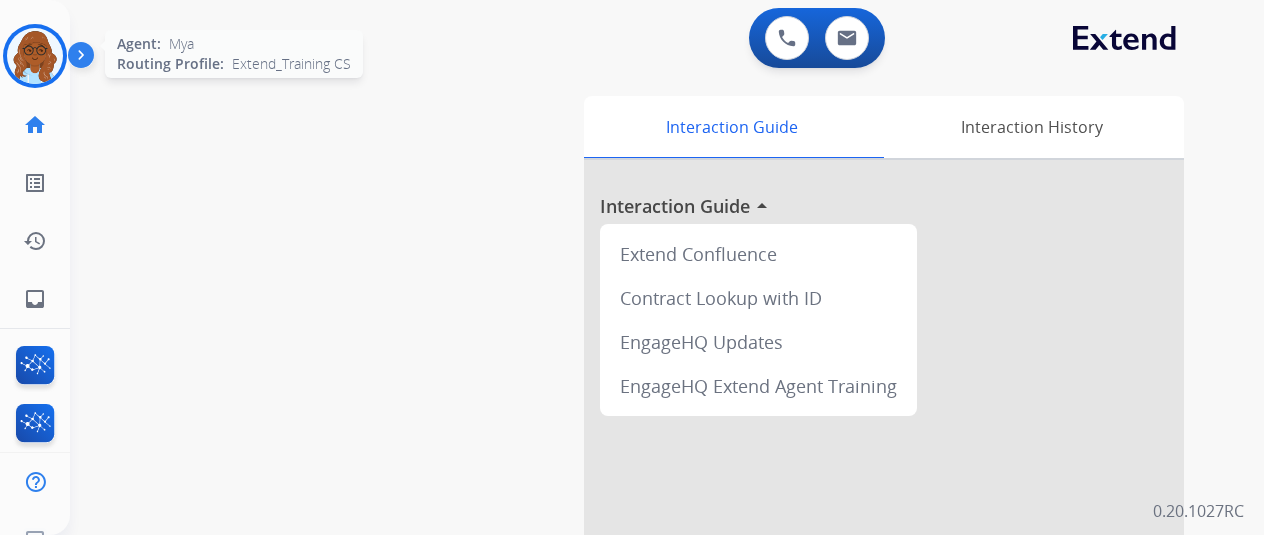click at bounding box center (35, 56) 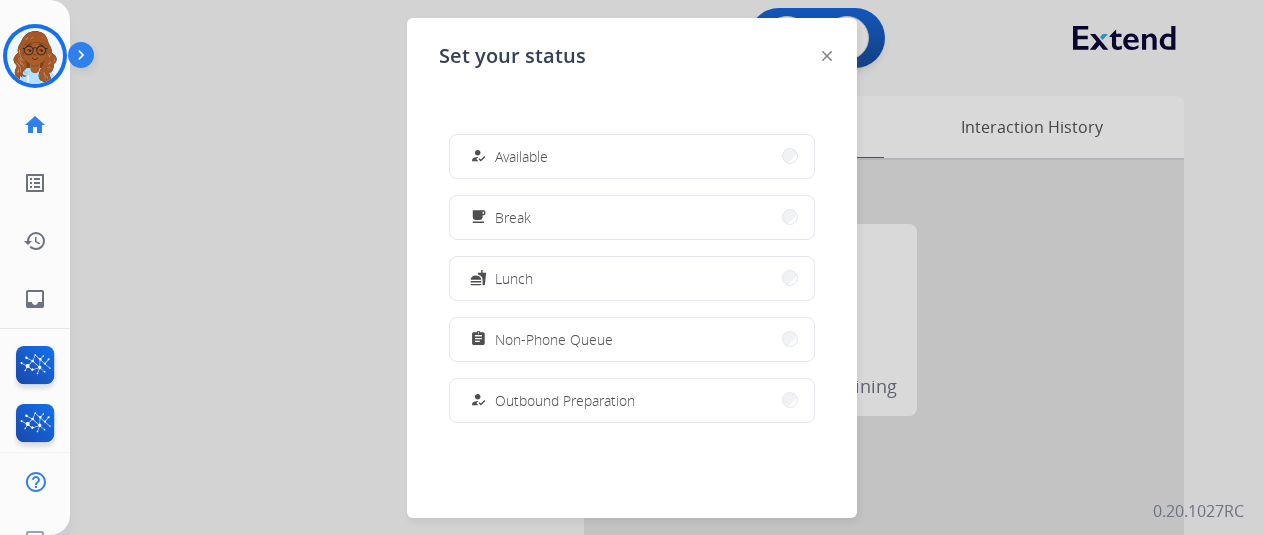 click on "how_to_reg Available" at bounding box center [632, 156] 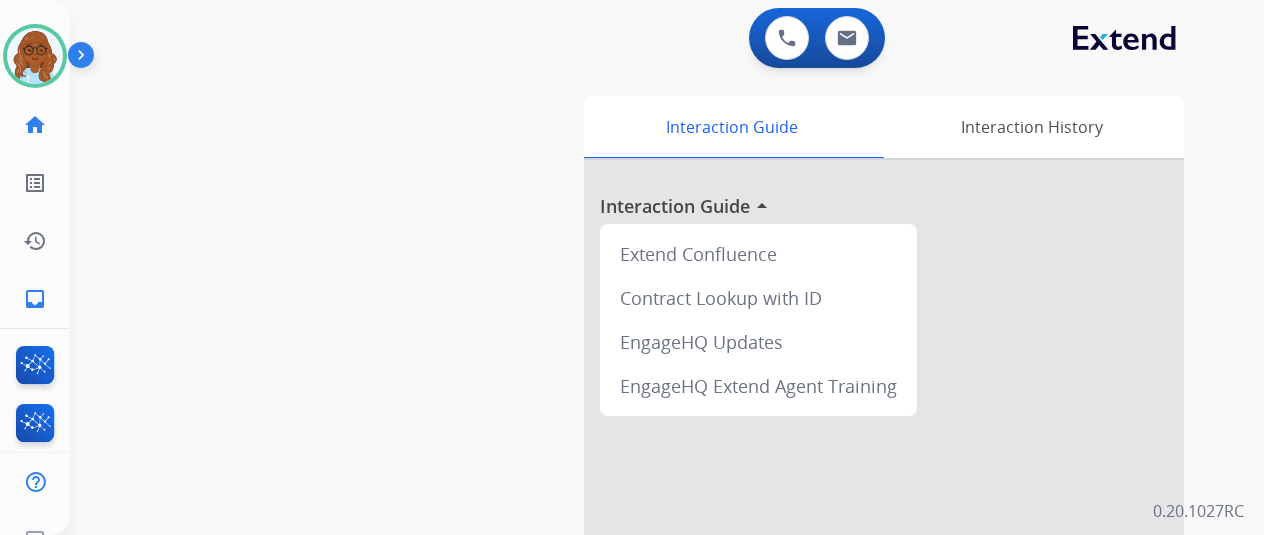 click on "inbox" 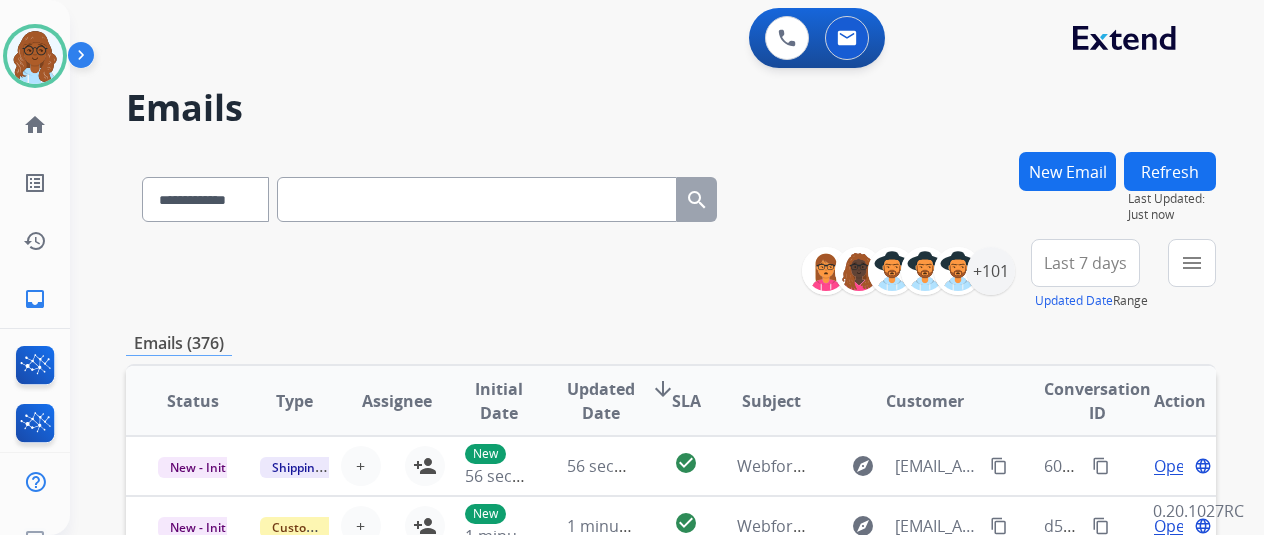 click at bounding box center (477, 199) 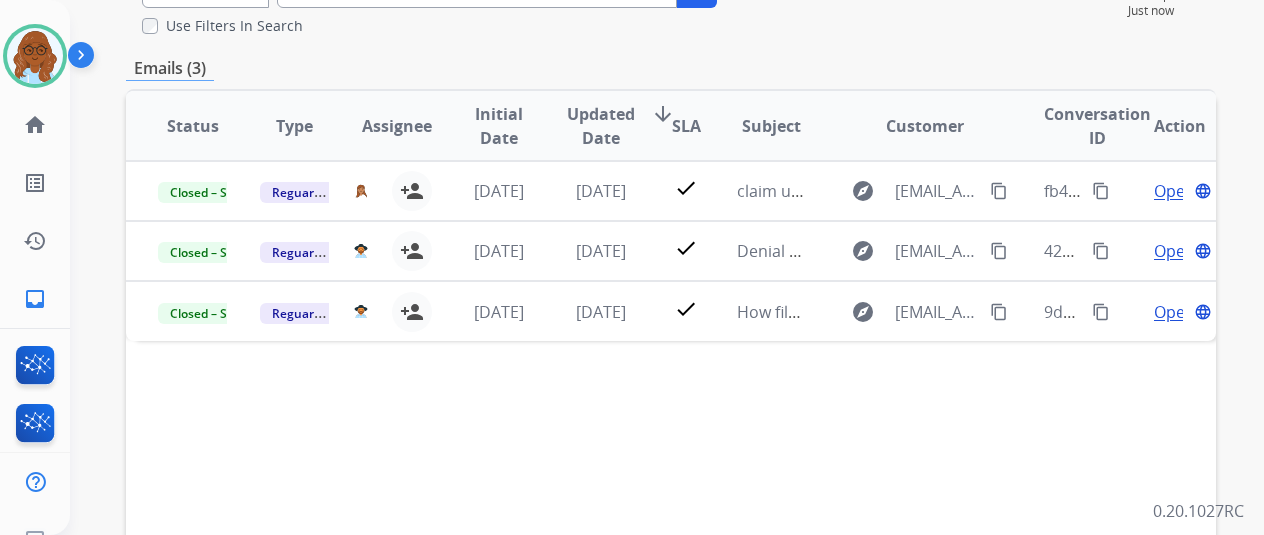 scroll, scrollTop: 100, scrollLeft: 0, axis: vertical 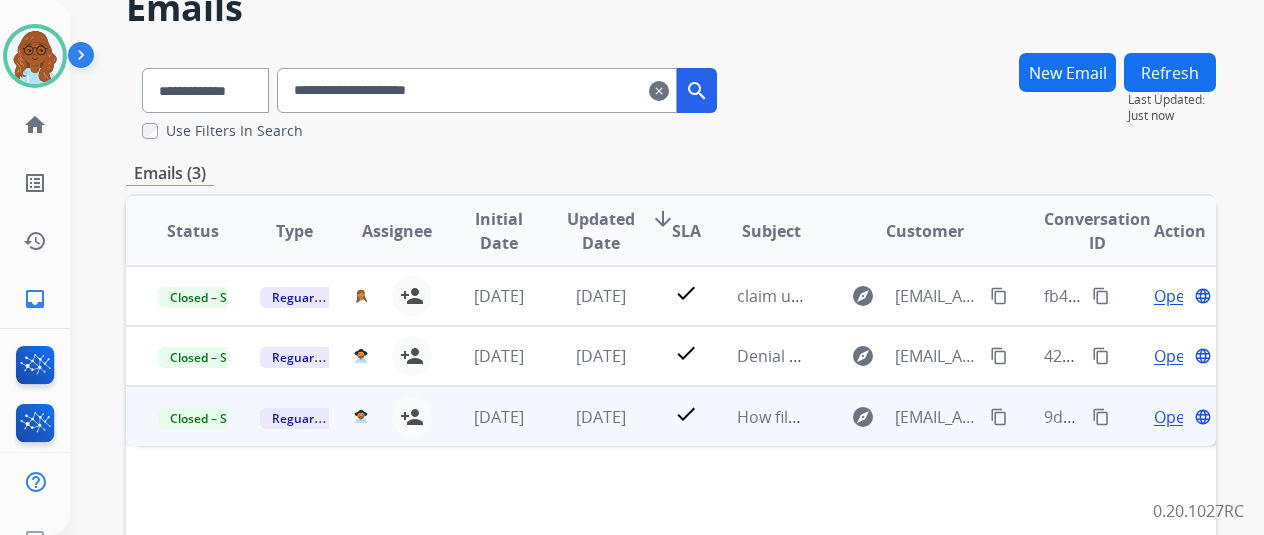 click on "Open" at bounding box center [1174, 417] 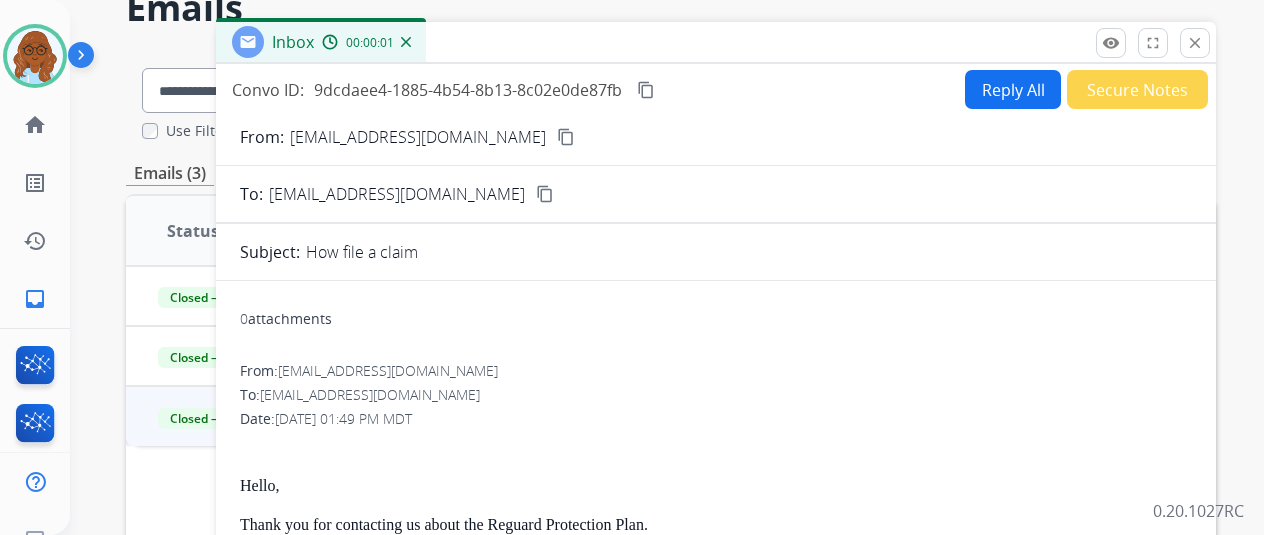 scroll, scrollTop: 118, scrollLeft: 0, axis: vertical 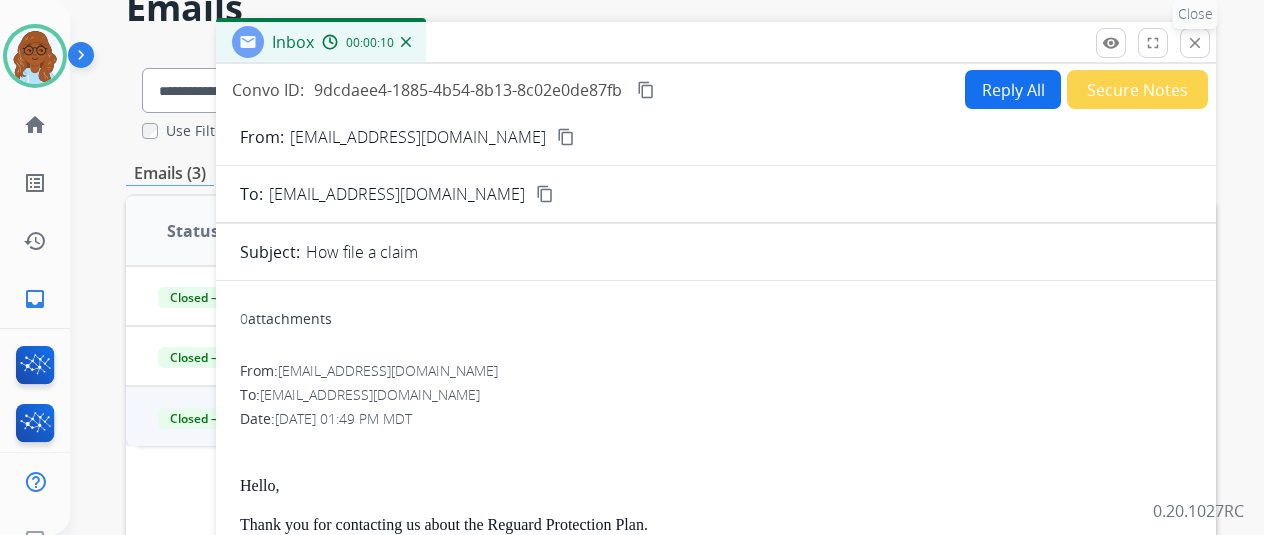click on "close Close" at bounding box center [1195, 43] 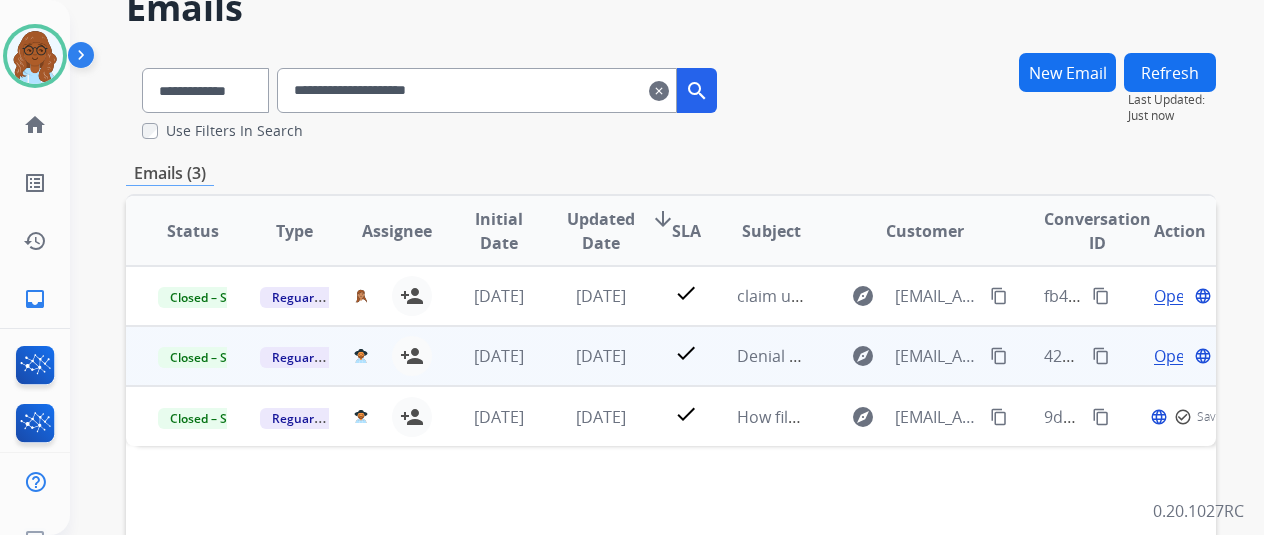 click on "Open" at bounding box center (1174, 356) 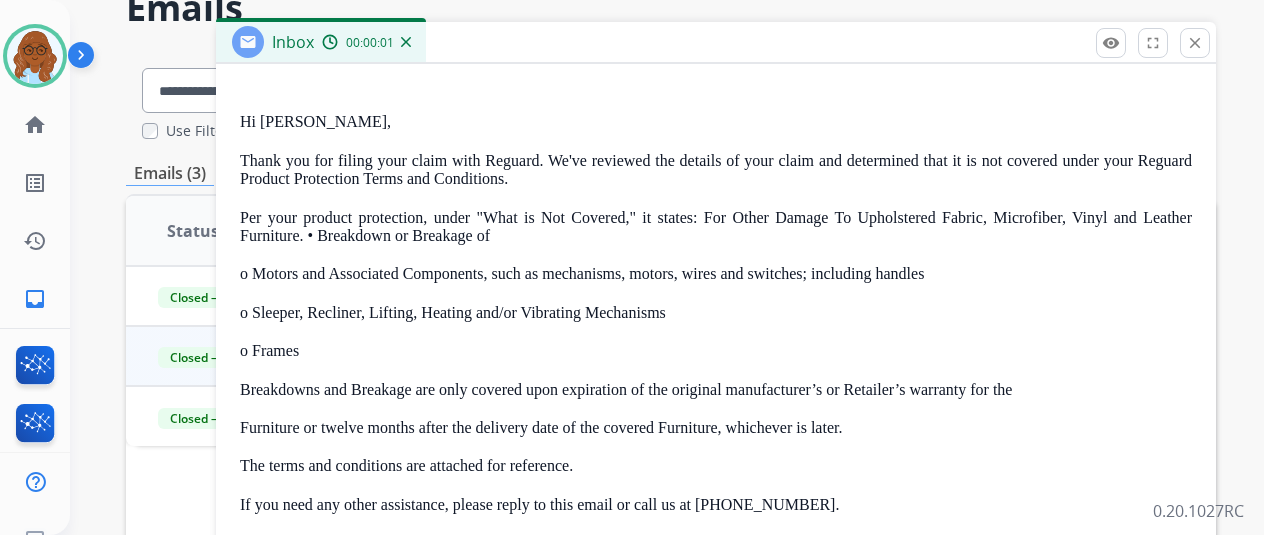 scroll, scrollTop: 366, scrollLeft: 0, axis: vertical 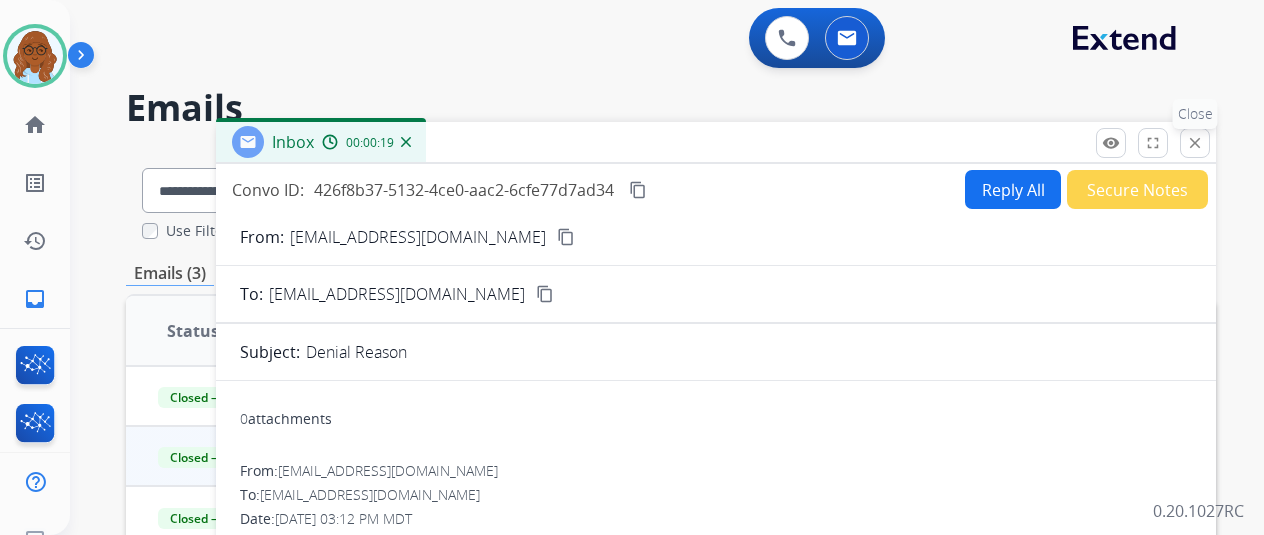 click on "close Close" at bounding box center (1195, 143) 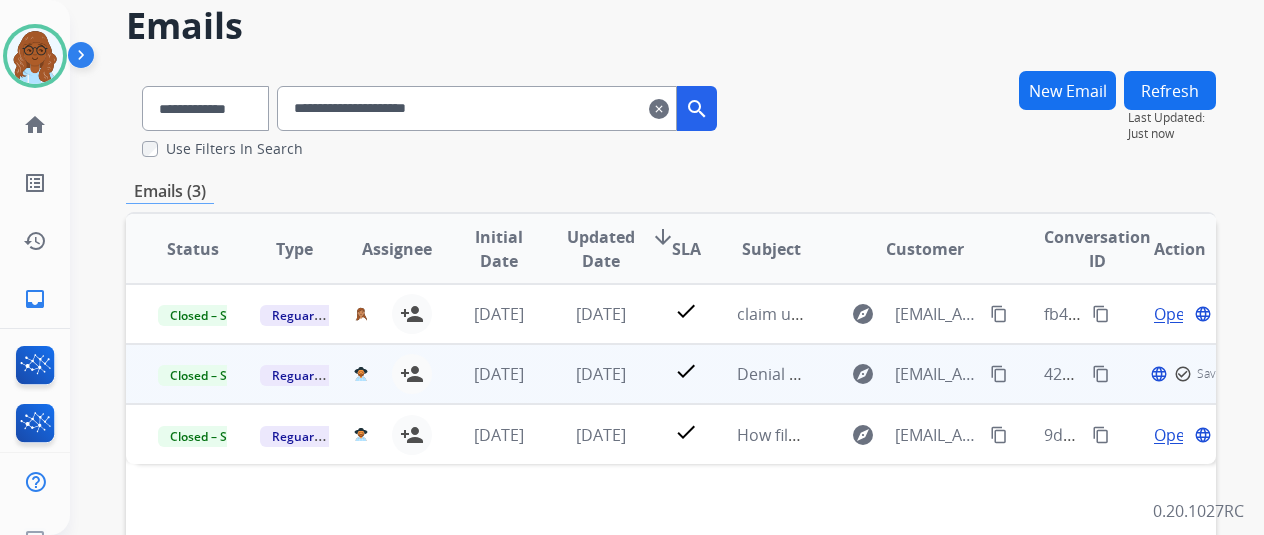 scroll, scrollTop: 300, scrollLeft: 0, axis: vertical 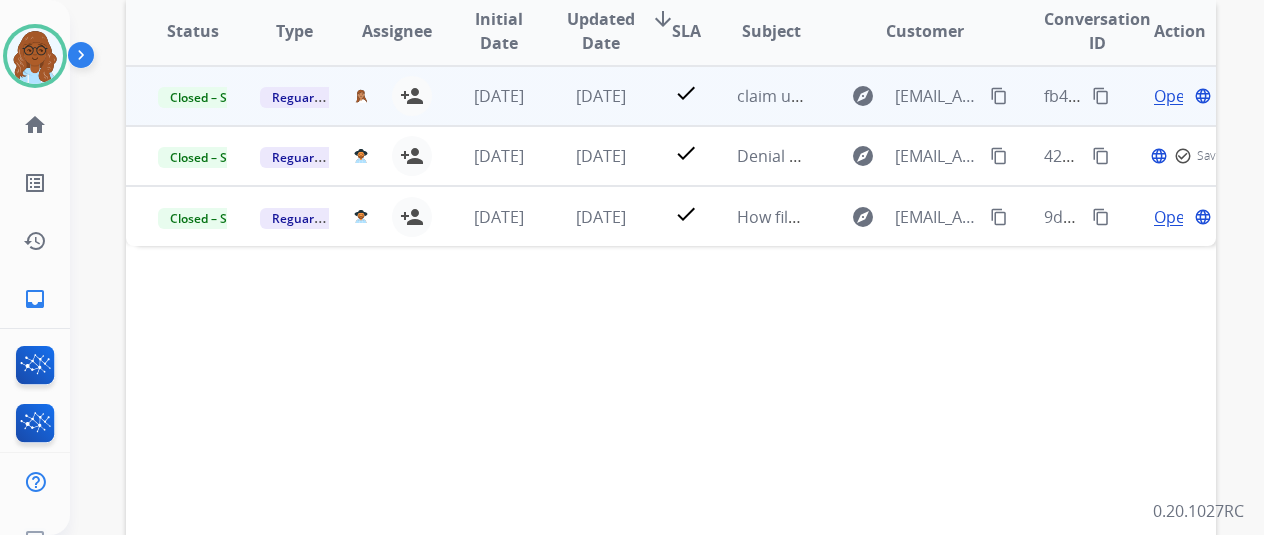 click on "Open" at bounding box center [1174, 96] 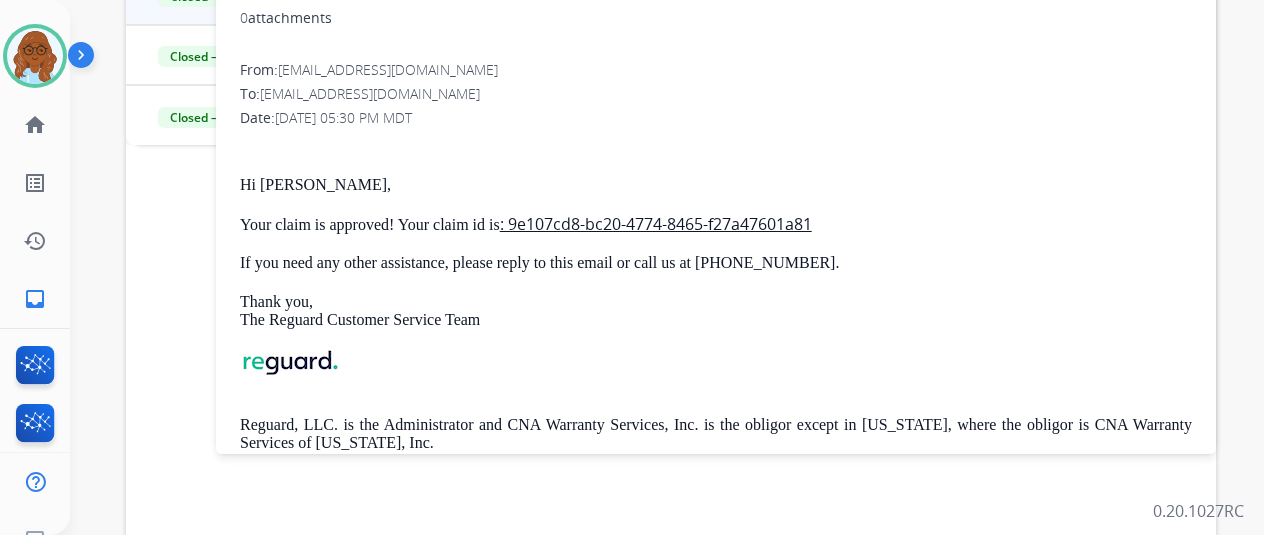 scroll, scrollTop: 500, scrollLeft: 0, axis: vertical 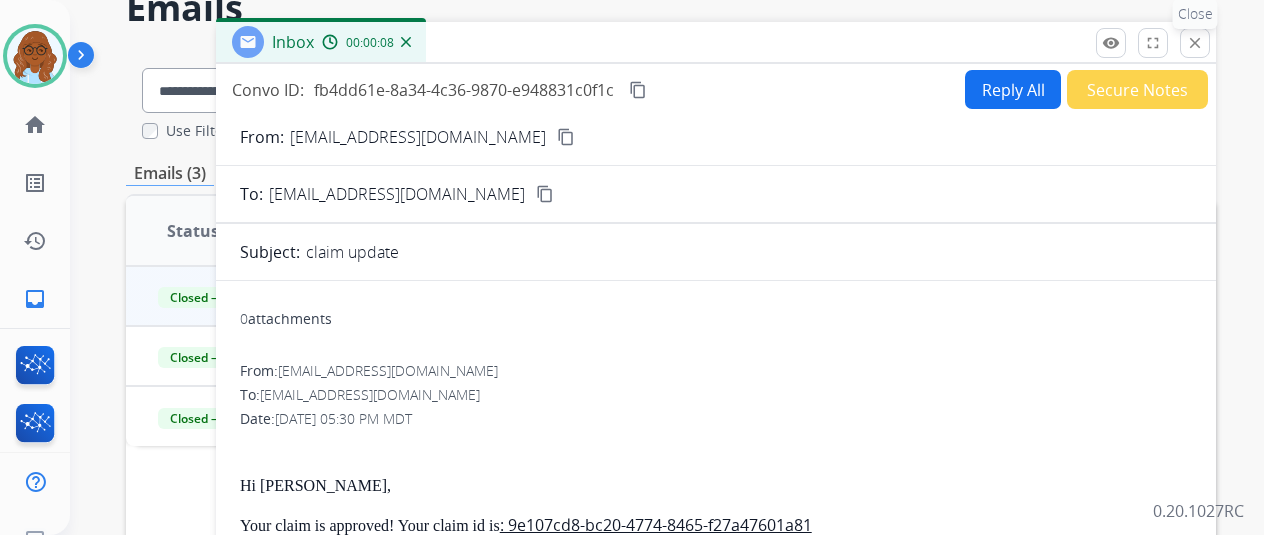 click on "close" at bounding box center (1195, 43) 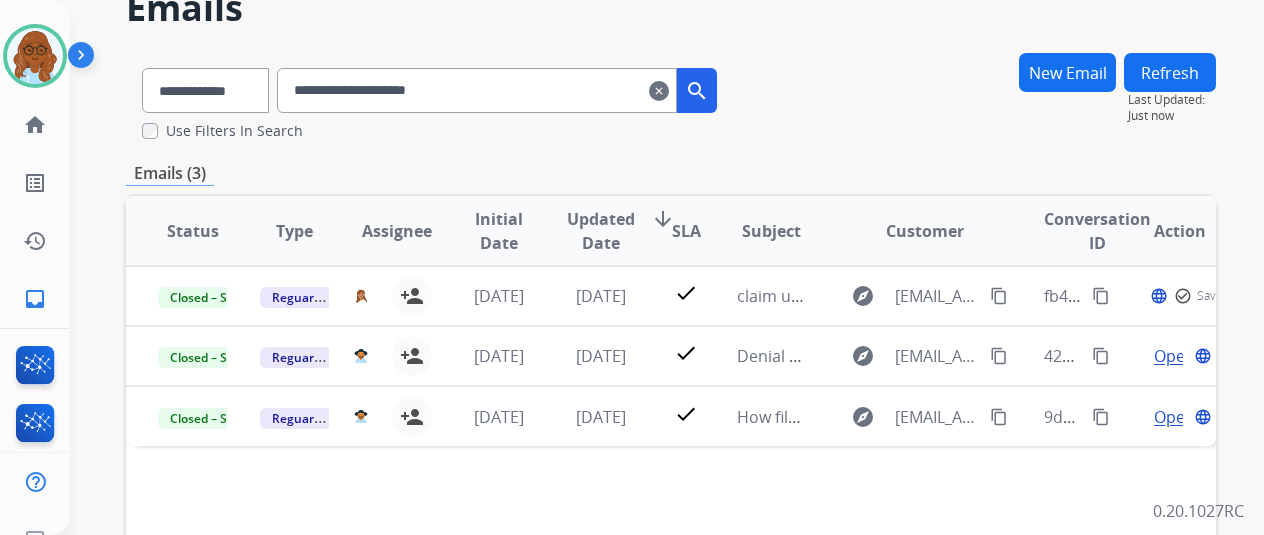 click on "clear" at bounding box center (659, 91) 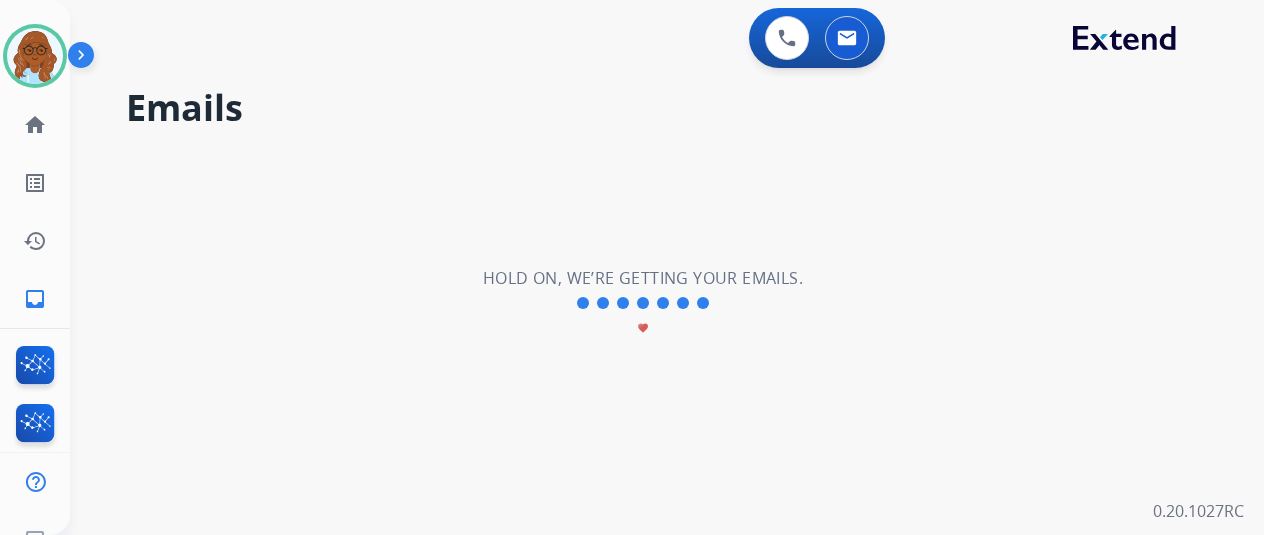 type 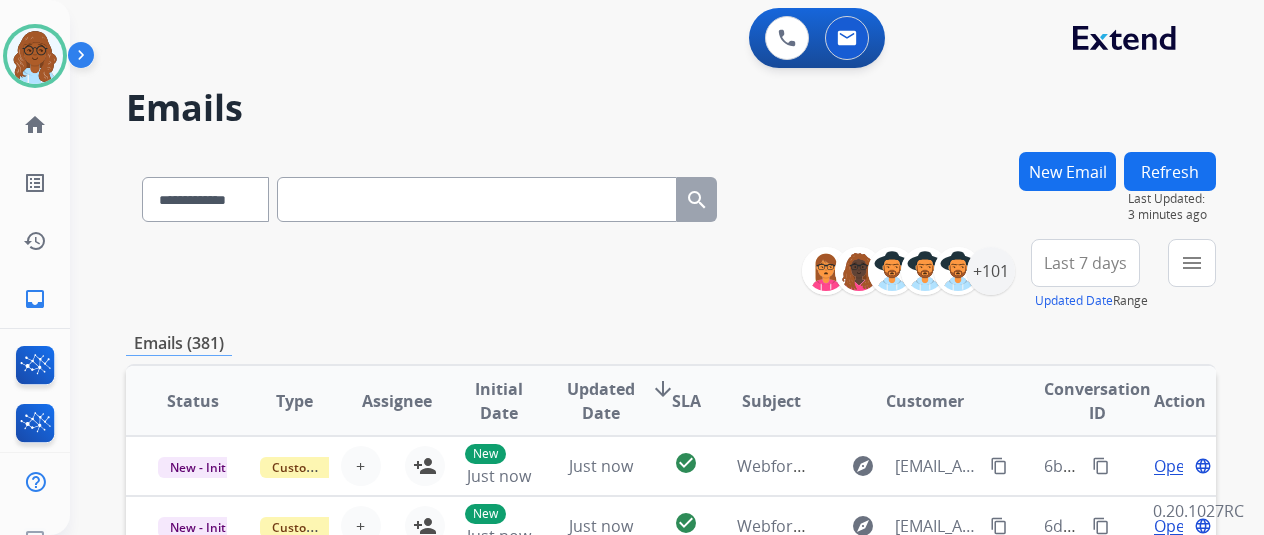 click on "New Email" at bounding box center [1067, 171] 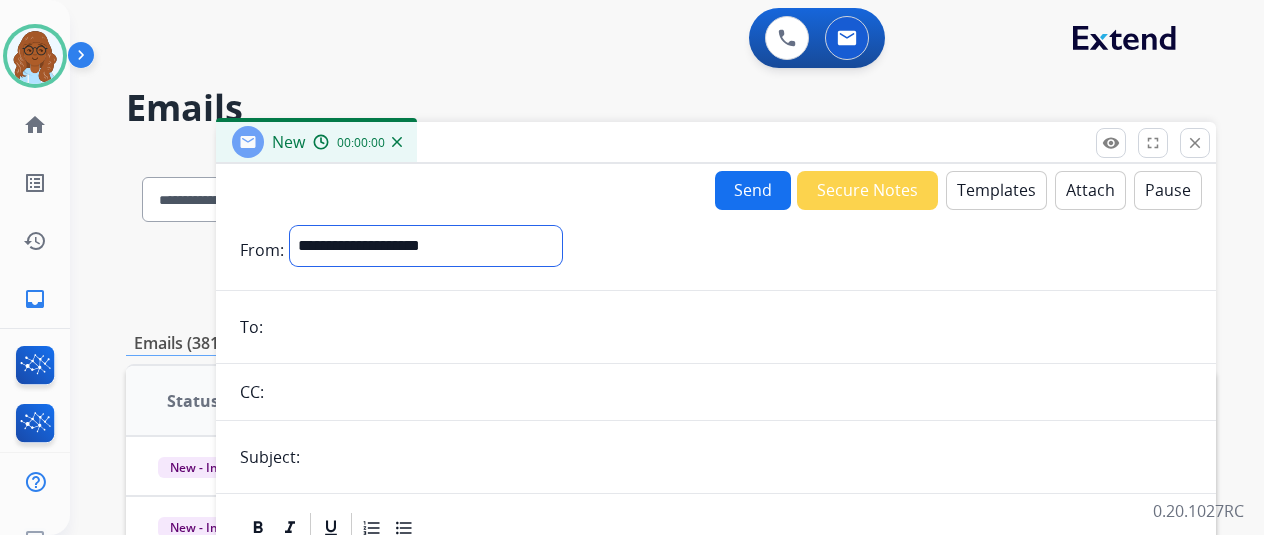 drag, startPoint x: 467, startPoint y: 252, endPoint x: 509, endPoint y: 263, distance: 43.416588 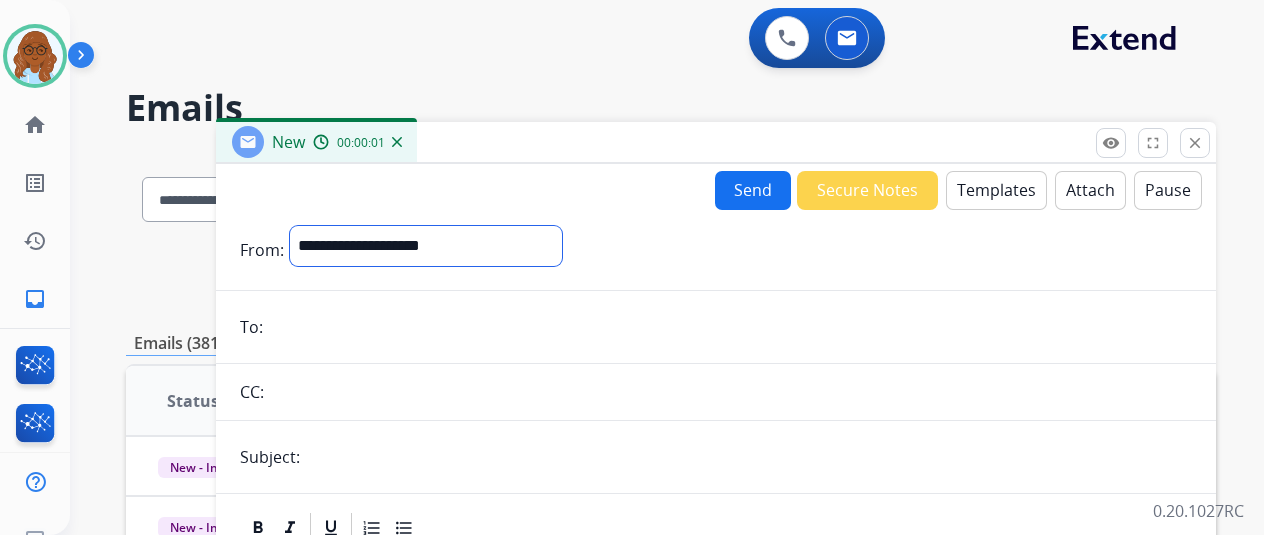select on "**********" 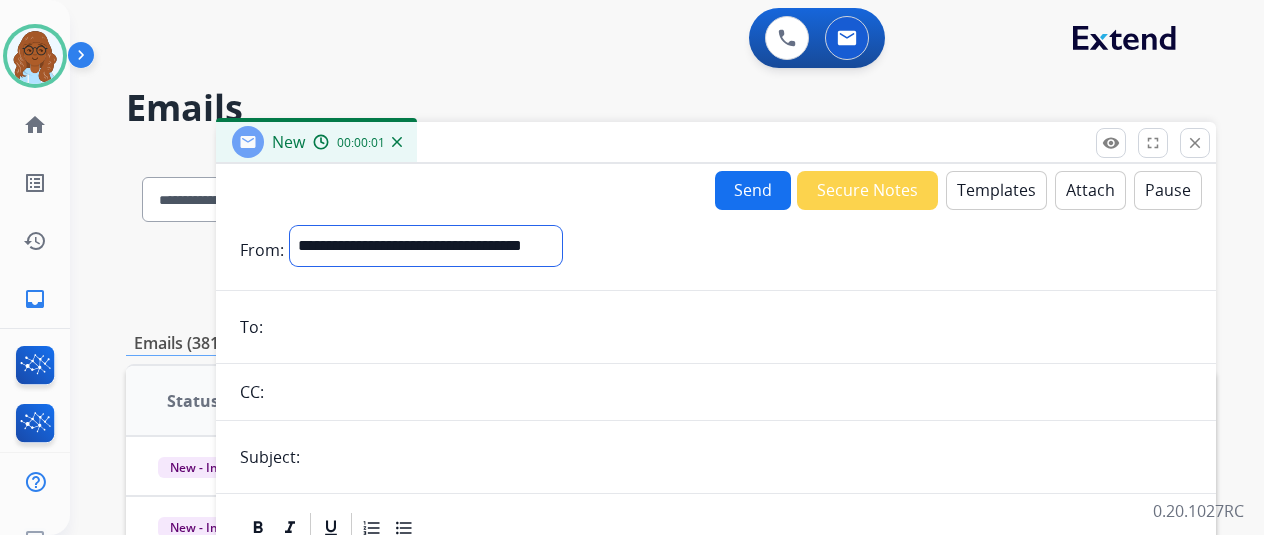 click on "**********" at bounding box center [426, 246] 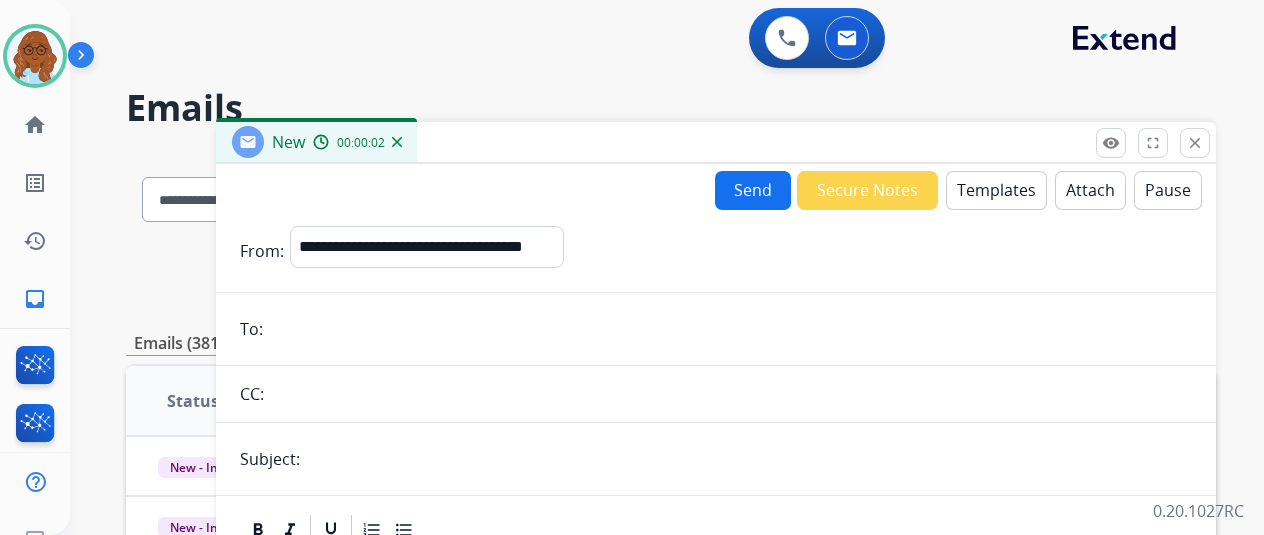 click at bounding box center [730, 329] 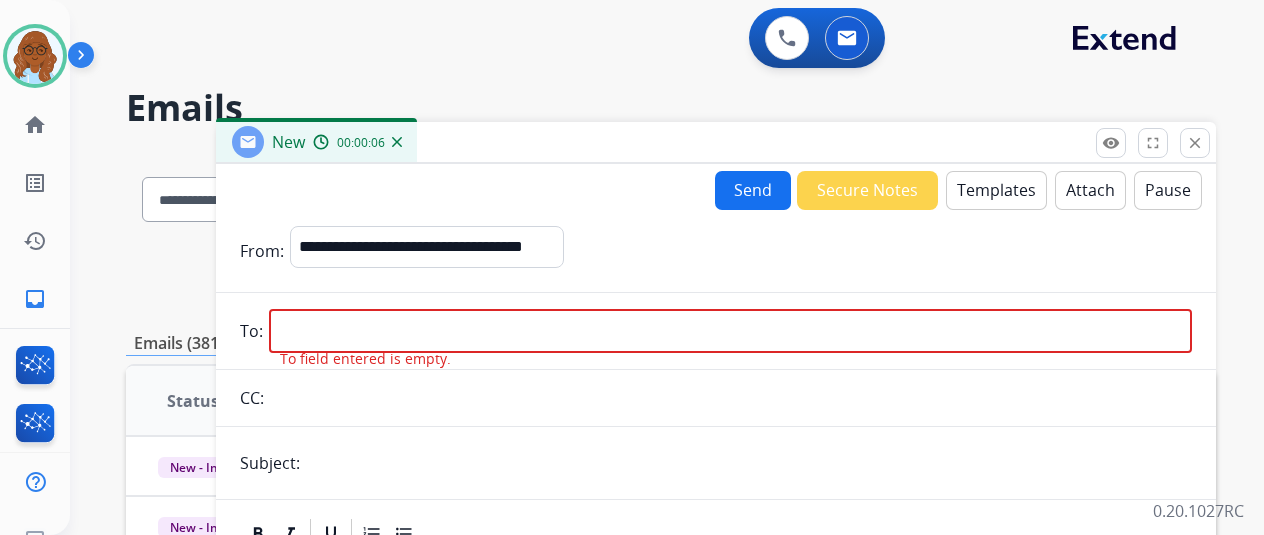click at bounding box center [730, 331] 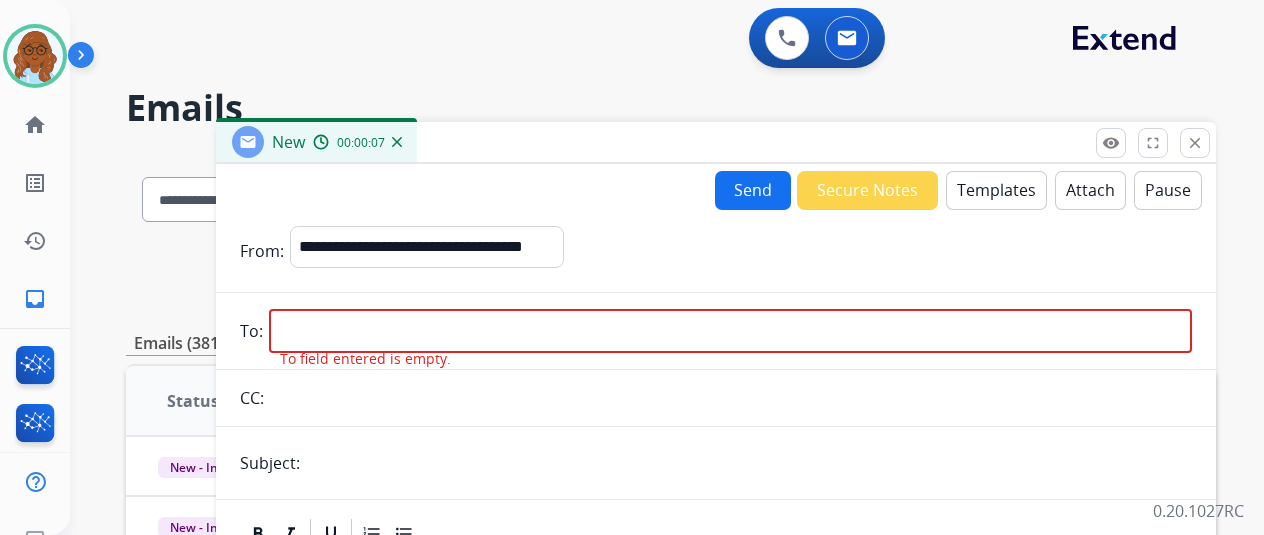 paste on "**********" 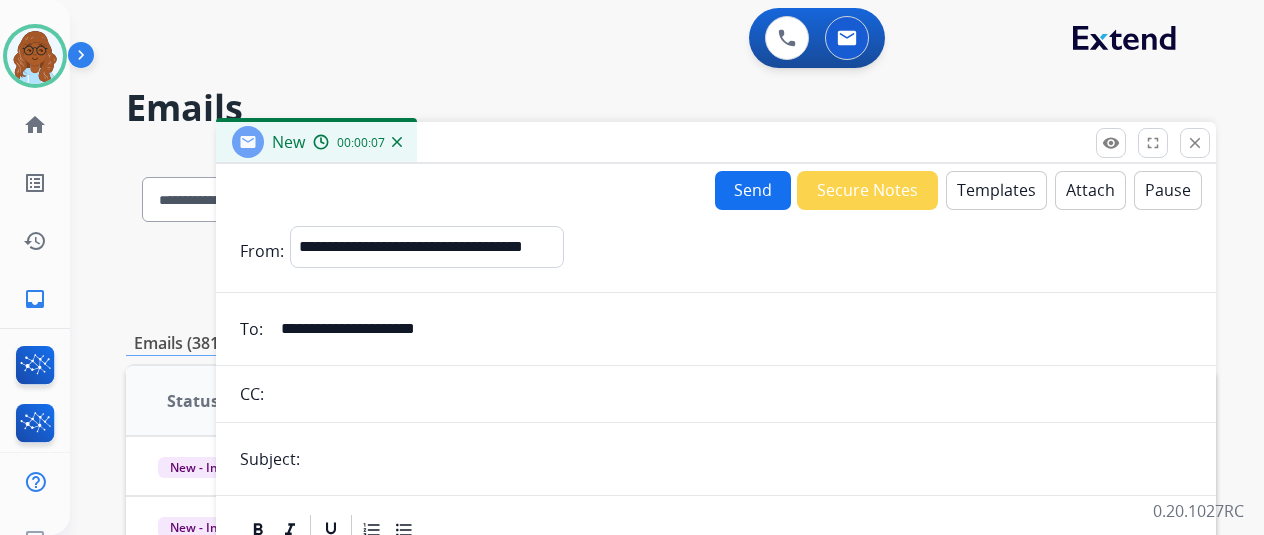 type on "**********" 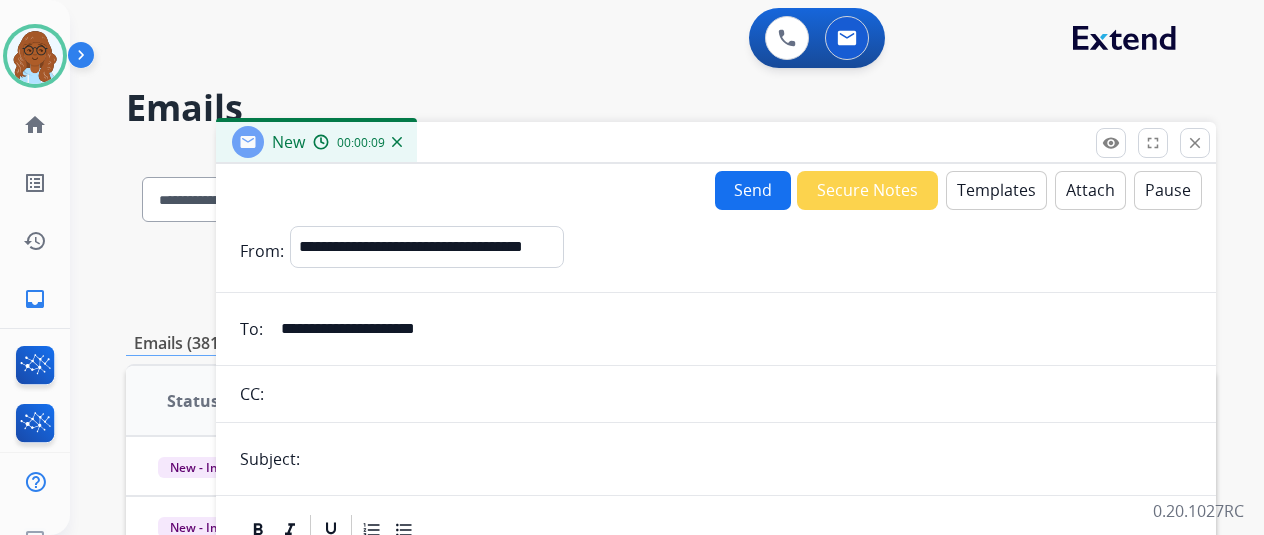 type on "*" 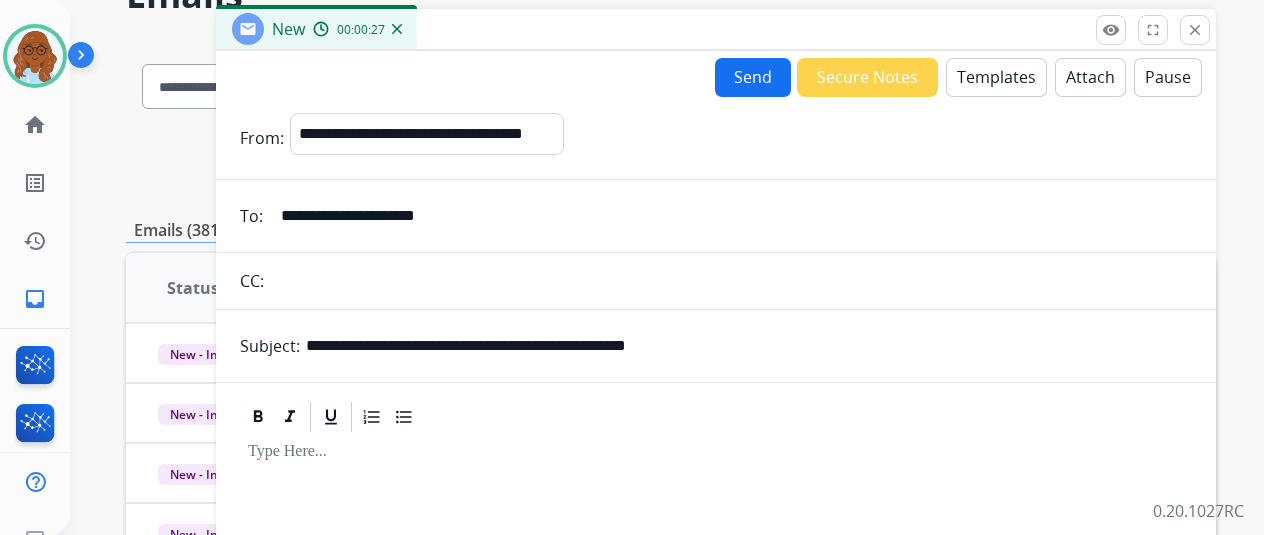 scroll, scrollTop: 100, scrollLeft: 0, axis: vertical 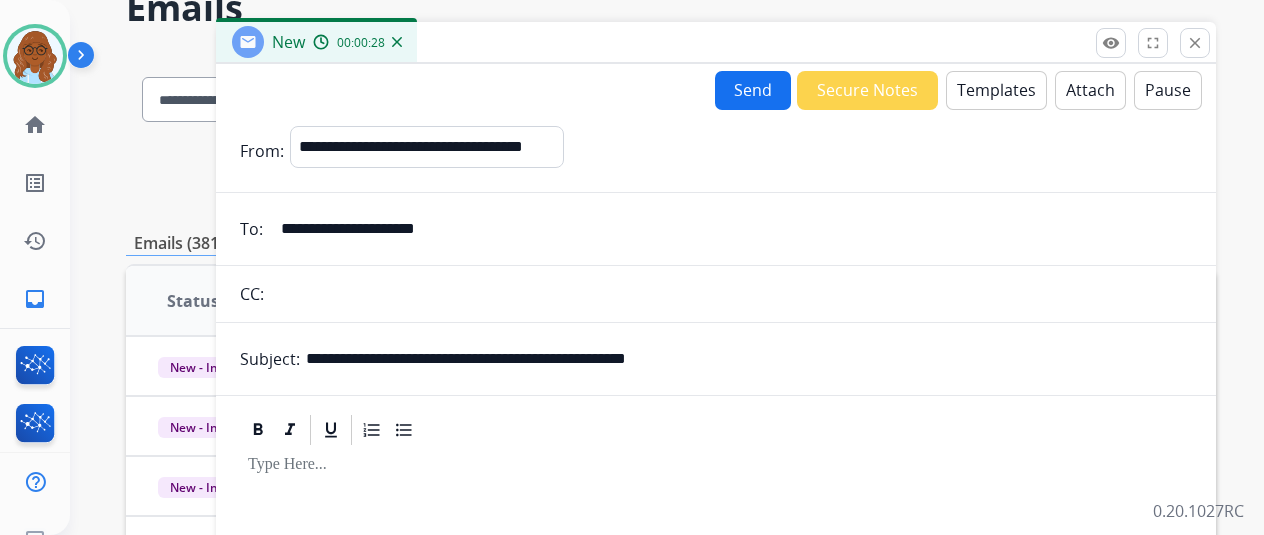 type on "**********" 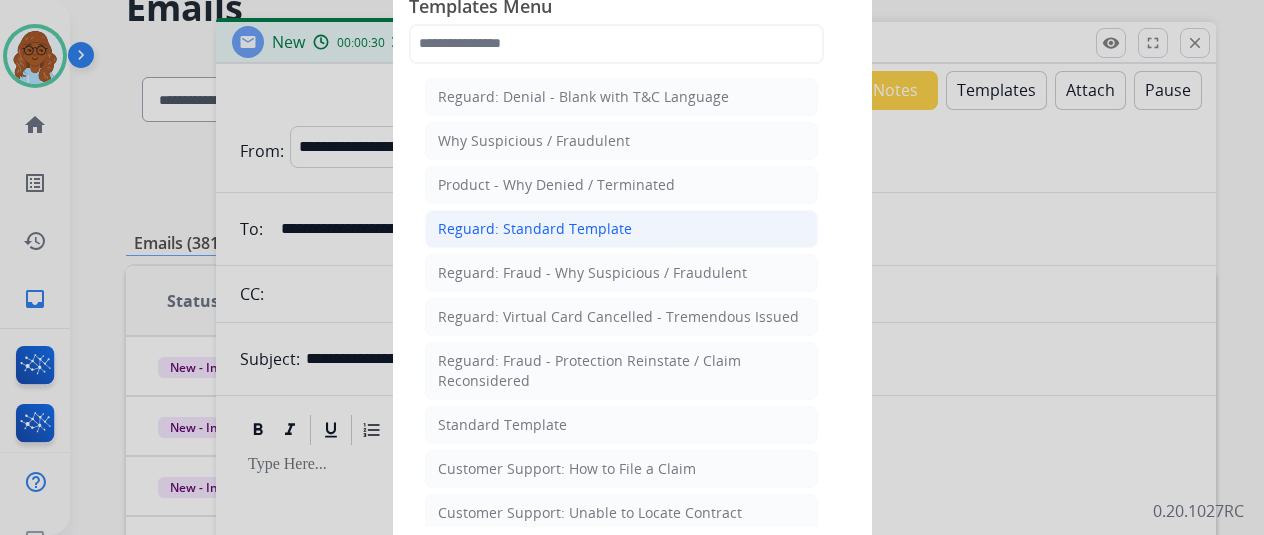 click on "Reguard: Standard Template" 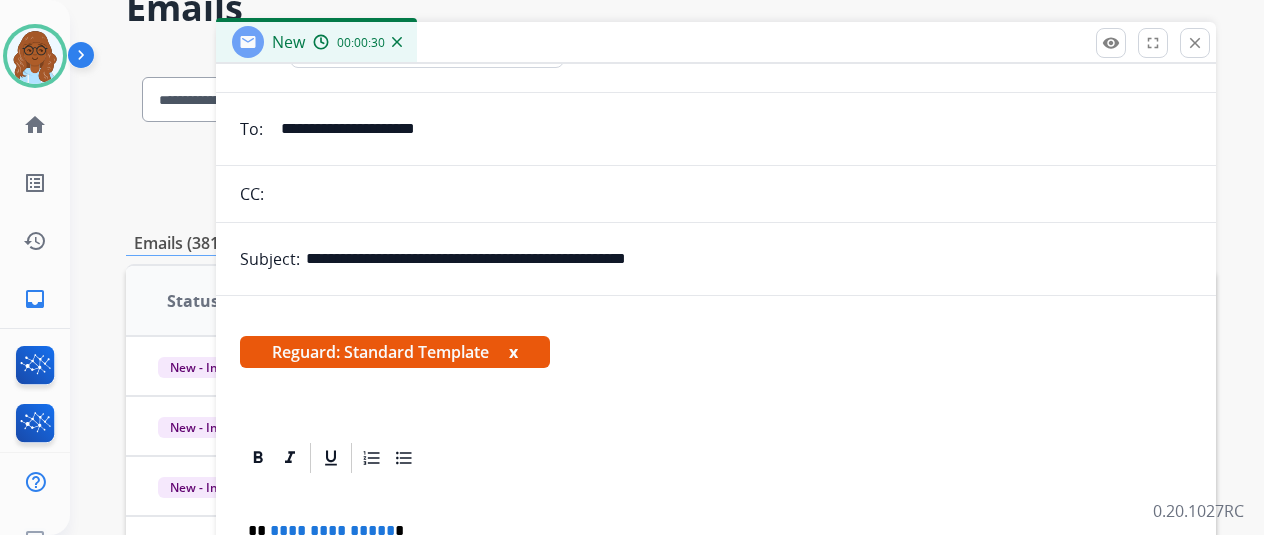 scroll, scrollTop: 168, scrollLeft: 0, axis: vertical 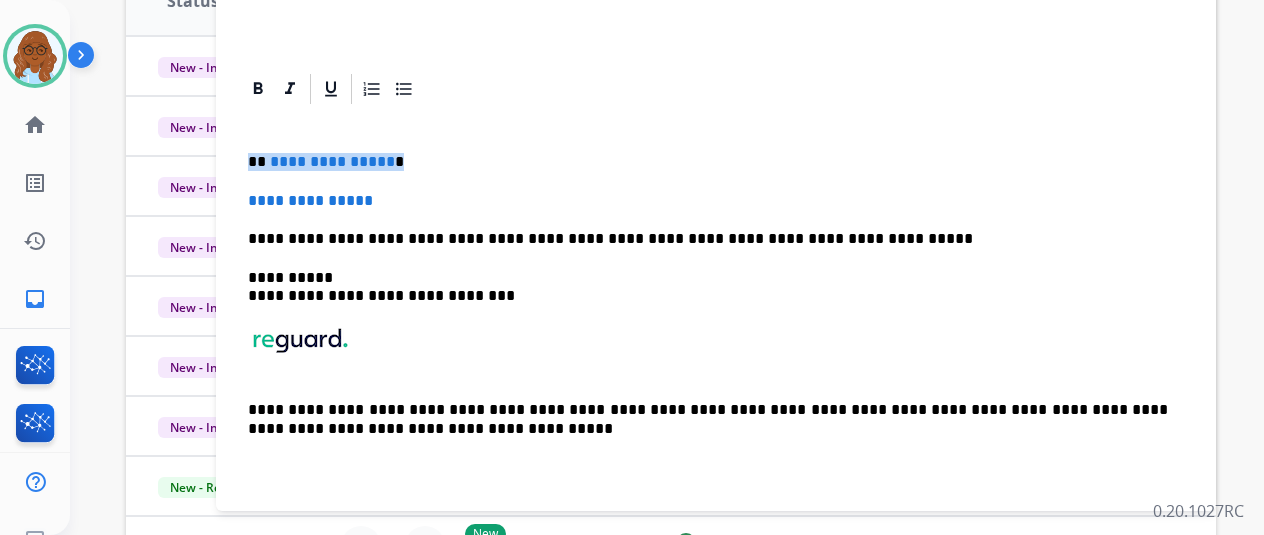 drag, startPoint x: 293, startPoint y: 151, endPoint x: 272, endPoint y: 158, distance: 22.135944 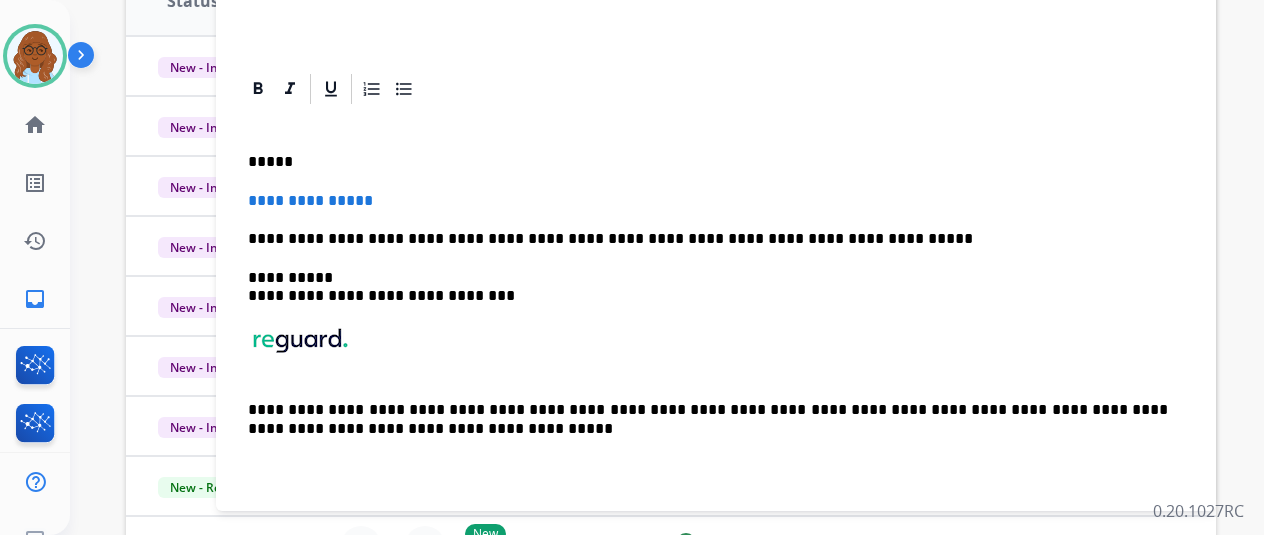 click on "*****" at bounding box center (708, 162) 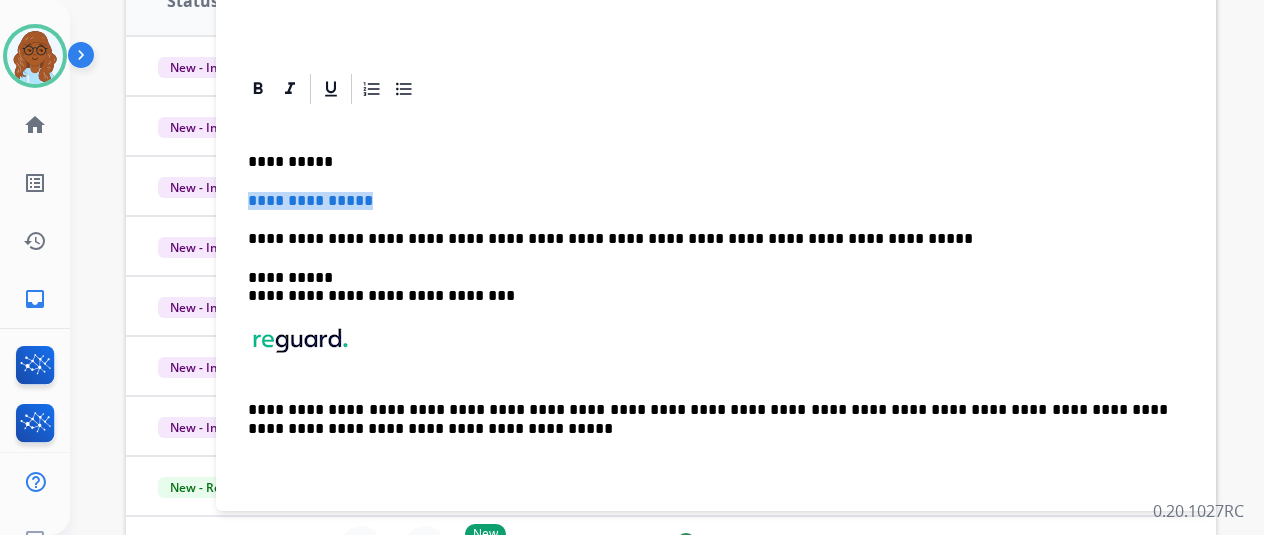 drag, startPoint x: 411, startPoint y: 189, endPoint x: 250, endPoint y: 188, distance: 161.00311 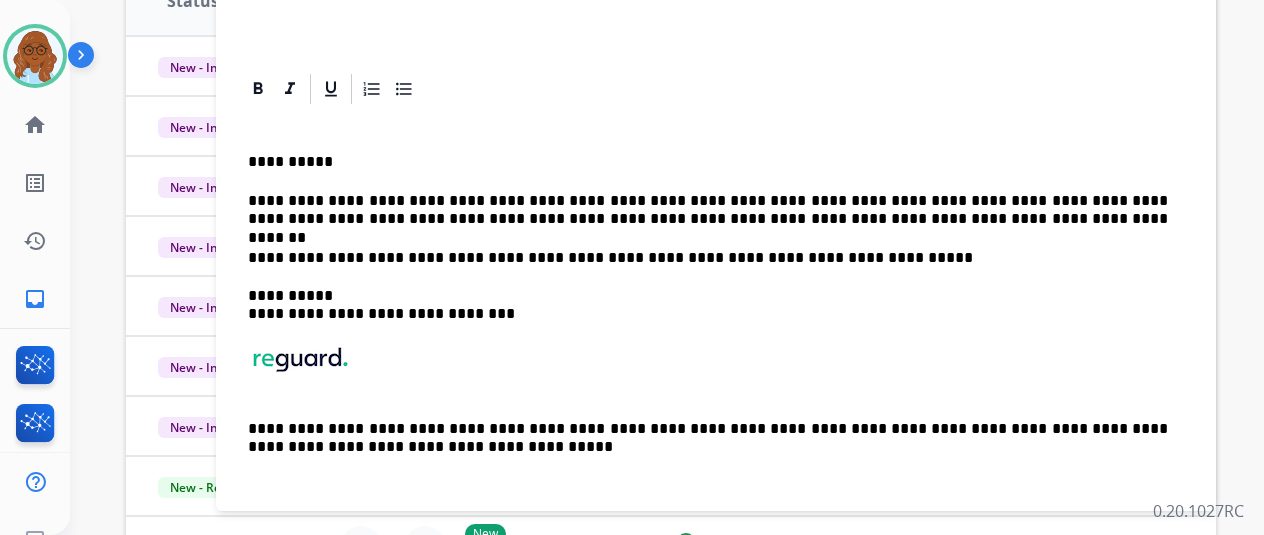 scroll, scrollTop: 0, scrollLeft: 0, axis: both 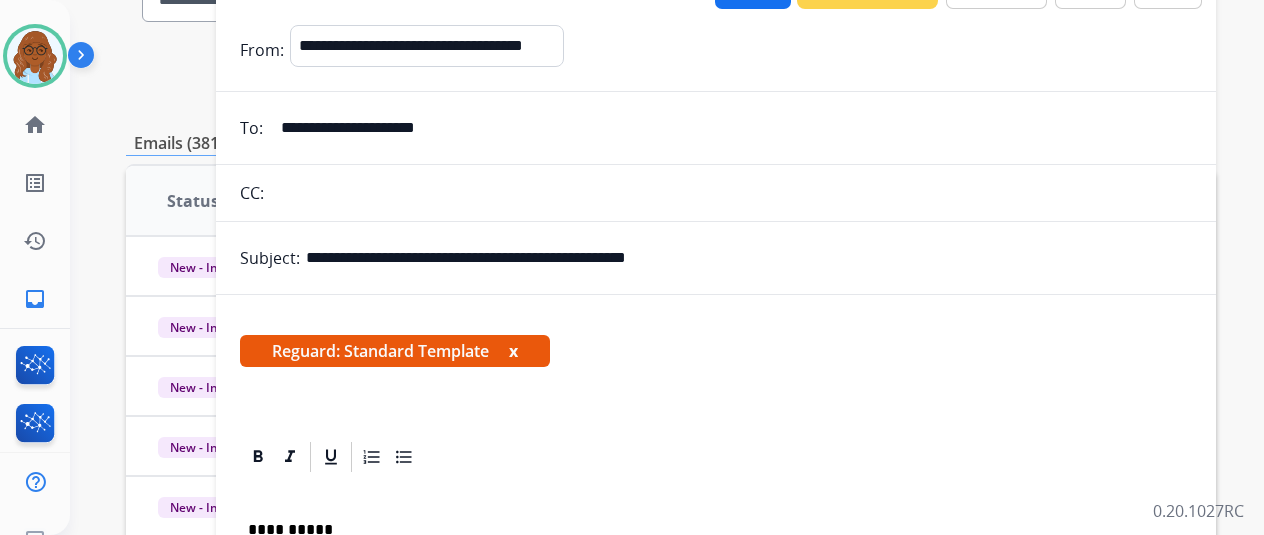 click on "x" at bounding box center [513, 351] 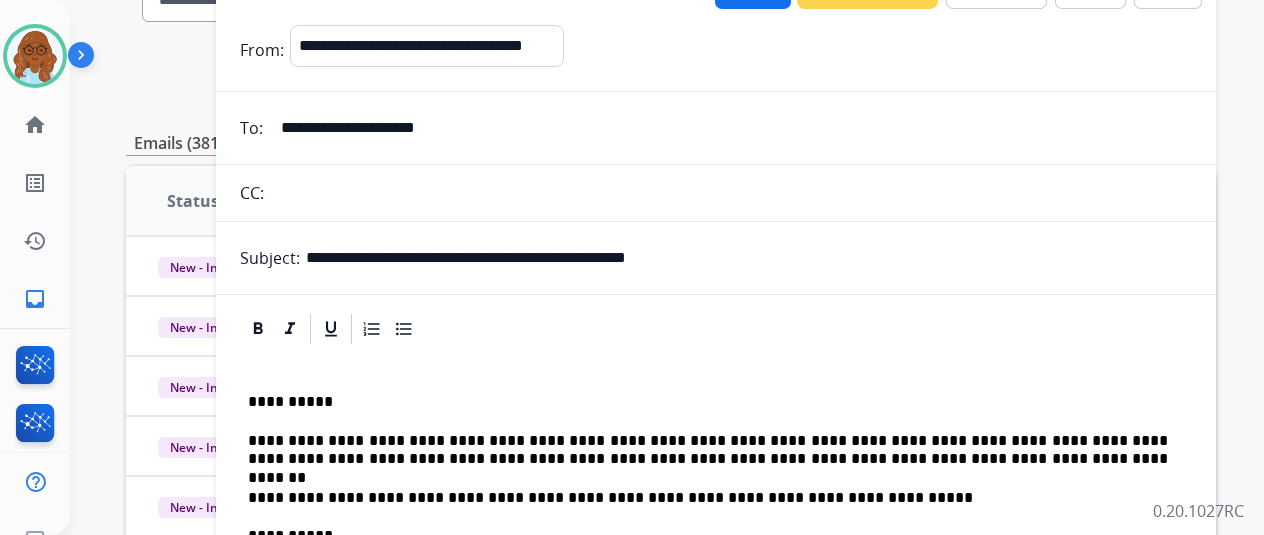 scroll, scrollTop: 0, scrollLeft: 0, axis: both 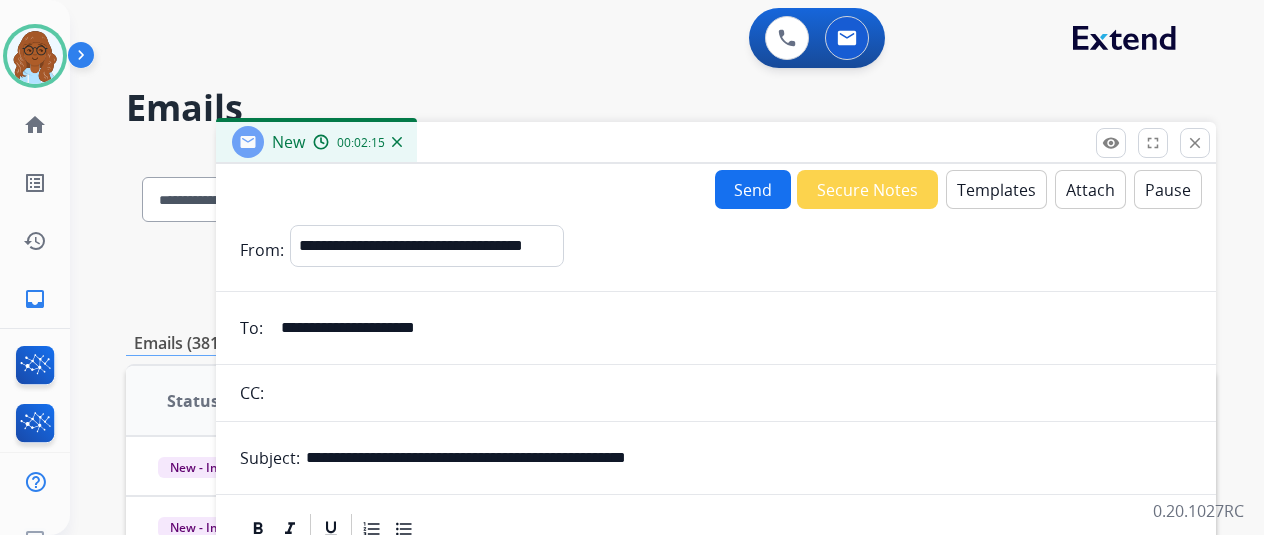 click on "**********" at bounding box center [749, 458] 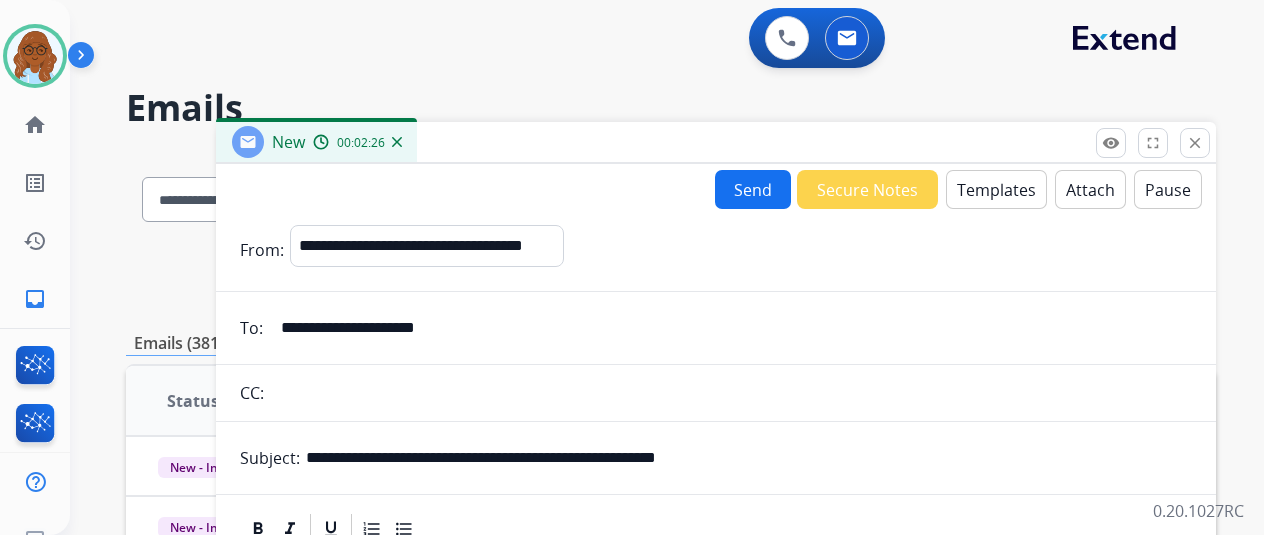 type on "**********" 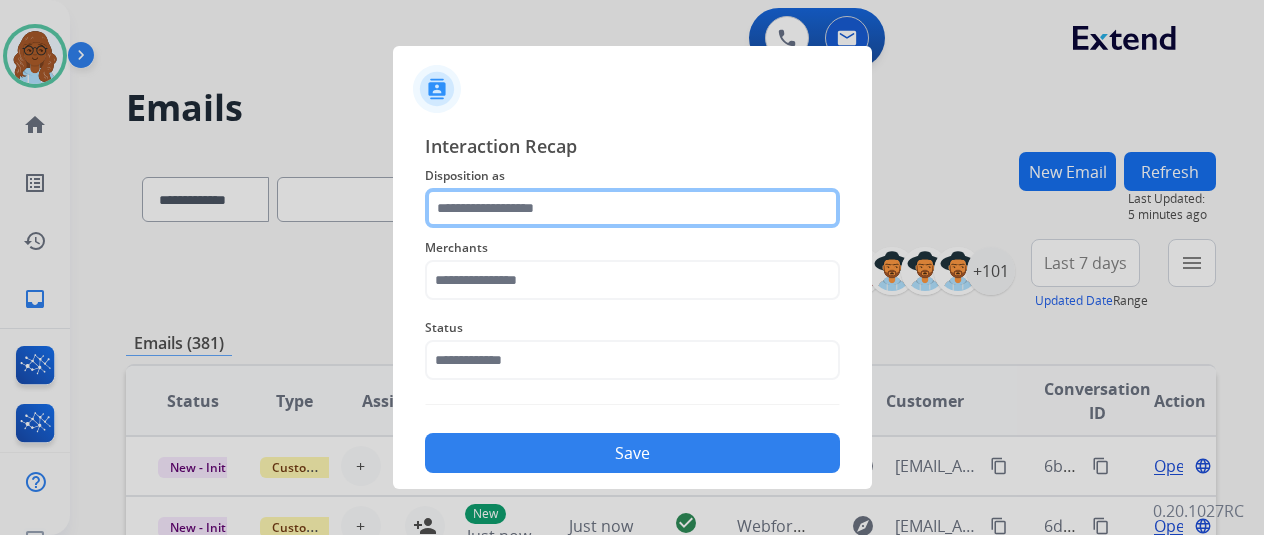 click 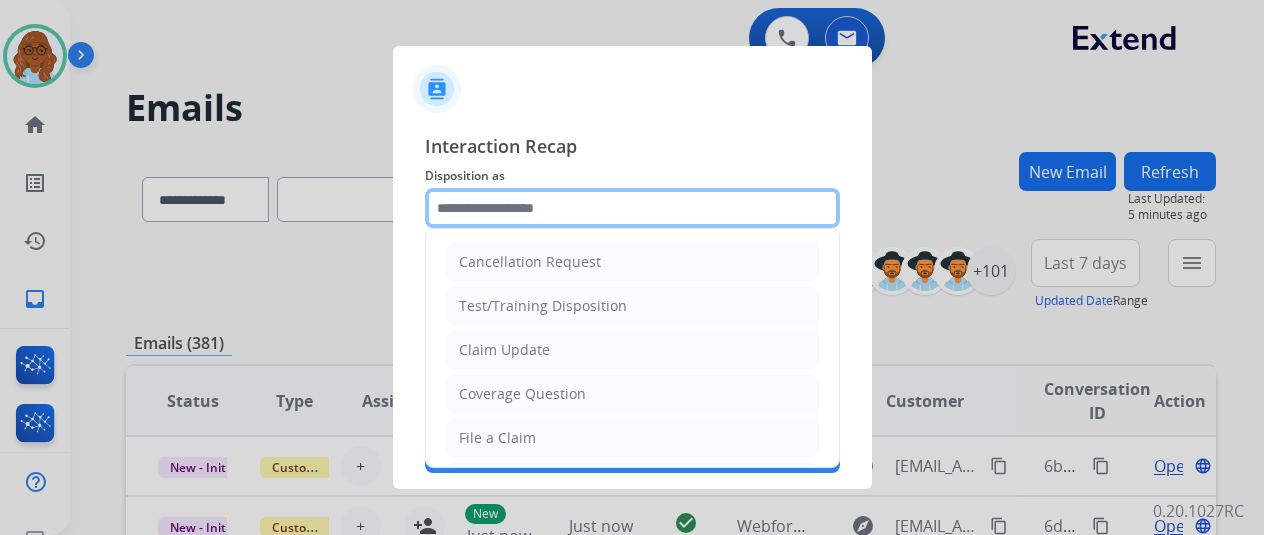 scroll, scrollTop: 303, scrollLeft: 0, axis: vertical 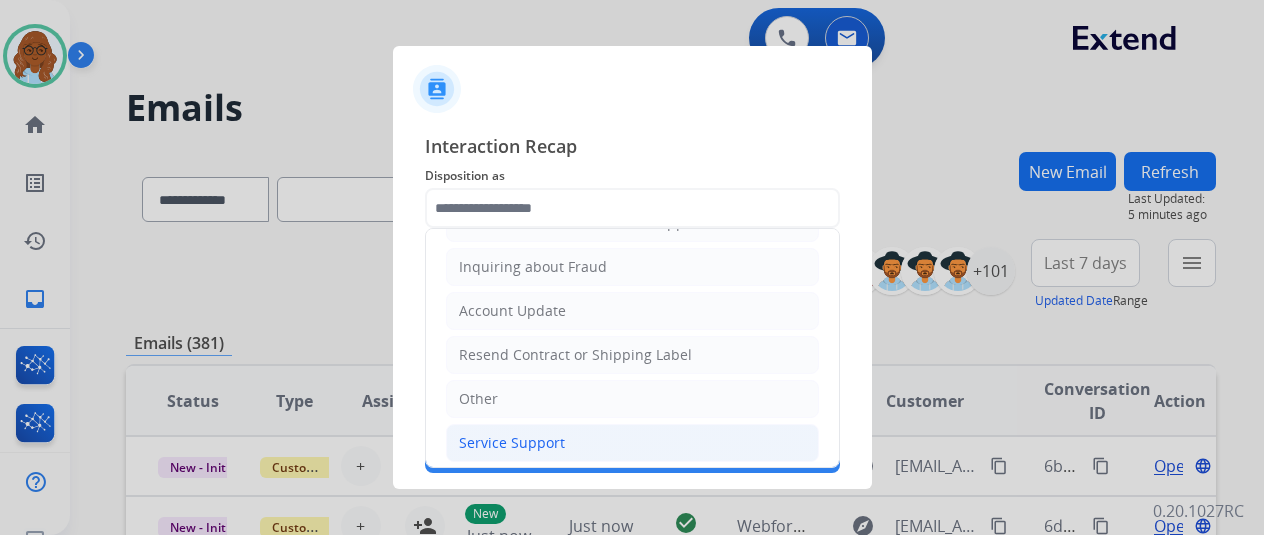 click on "Service Support" 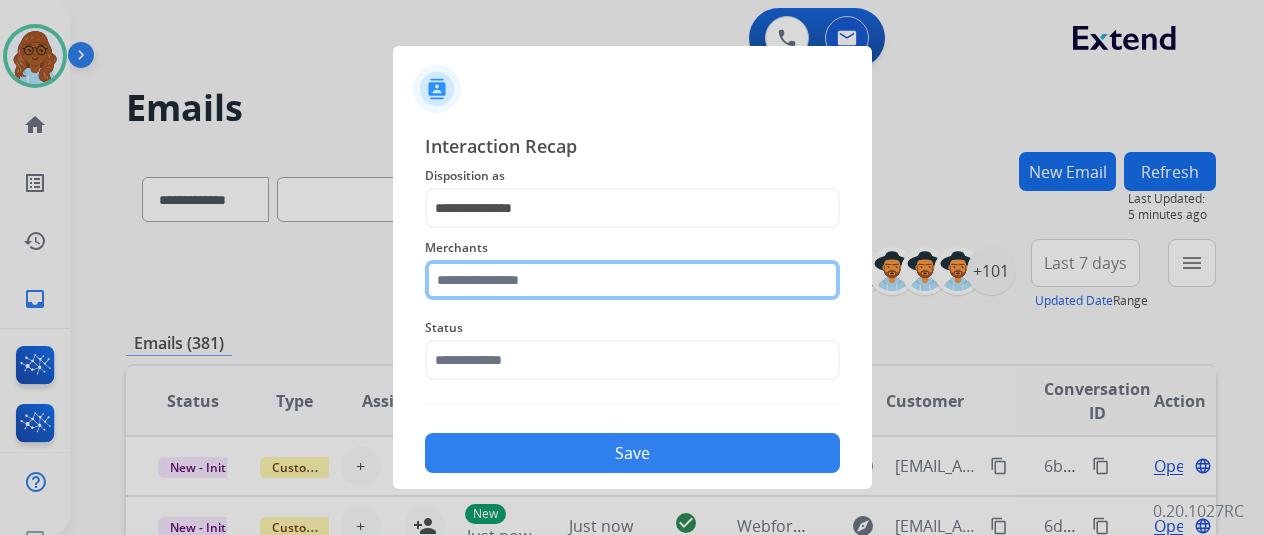 click 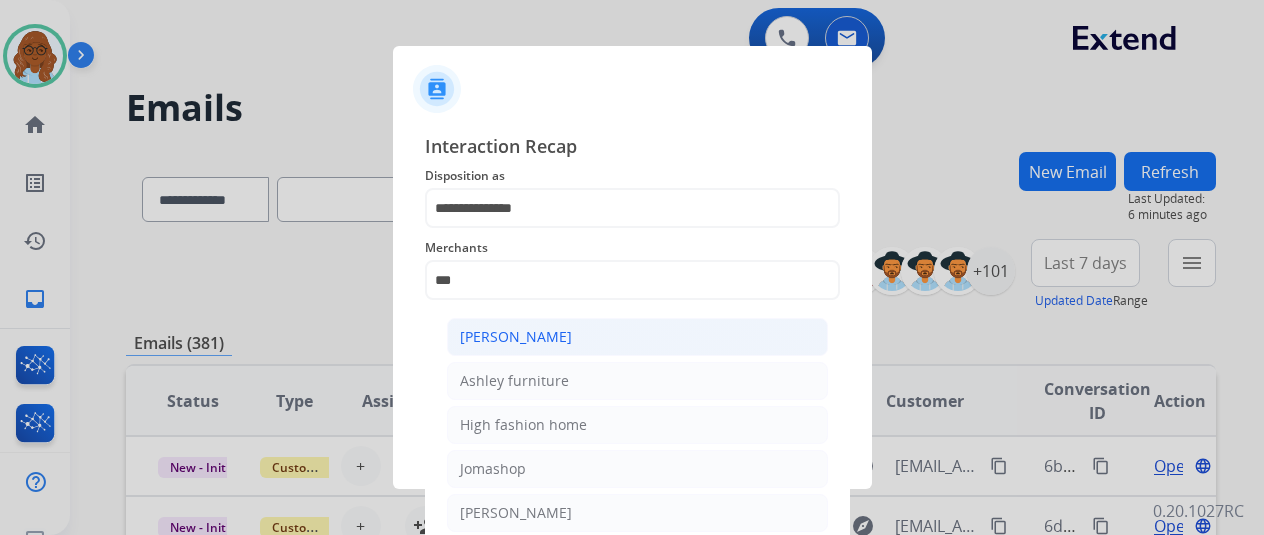 click on "[PERSON_NAME]" 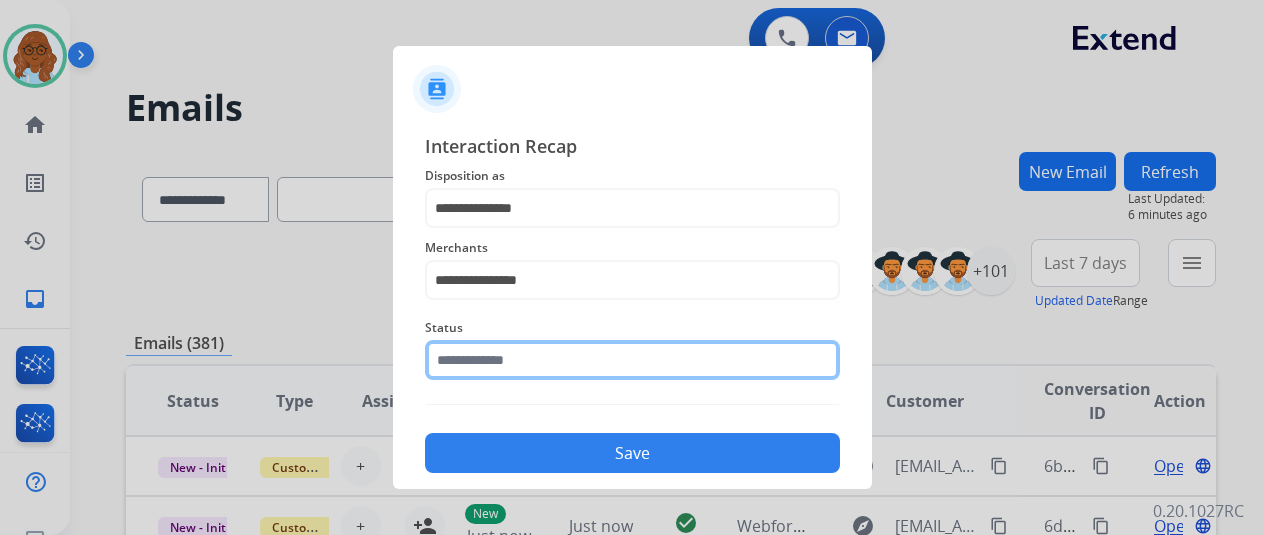 click 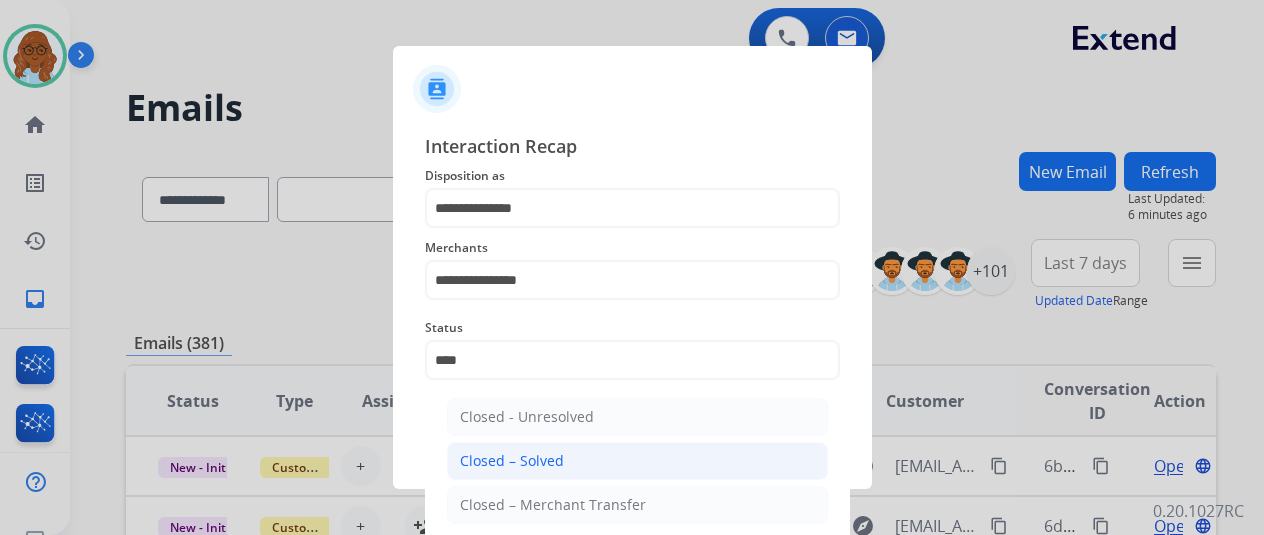 click on "Closed – Solved" 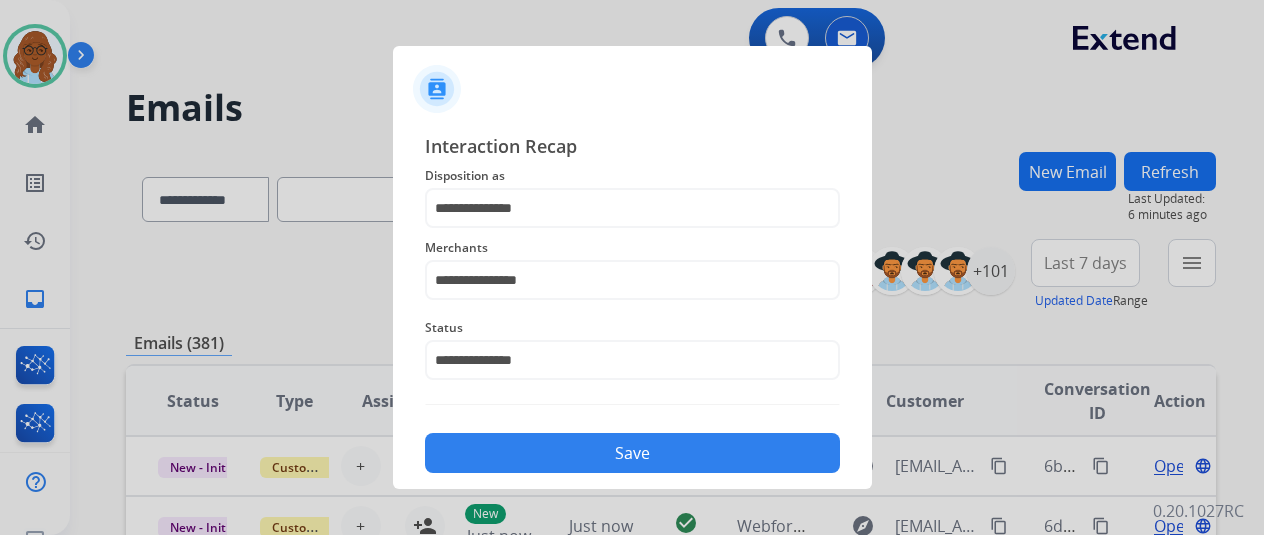 click on "Save" 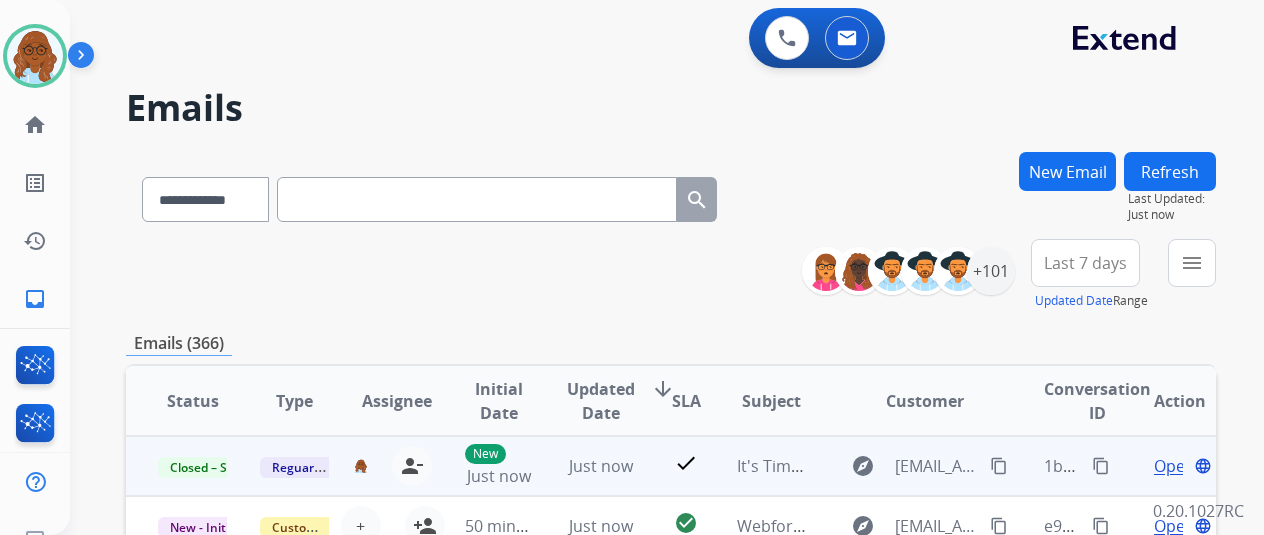 drag, startPoint x: 1094, startPoint y: 463, endPoint x: 1104, endPoint y: 464, distance: 10.049875 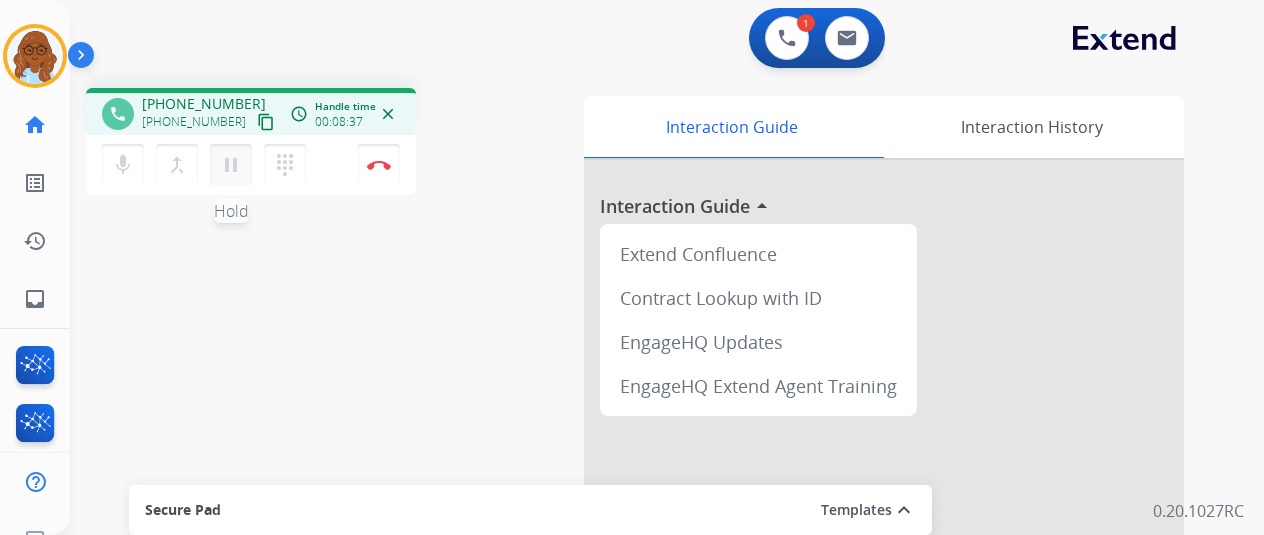 click on "pause" at bounding box center [231, 165] 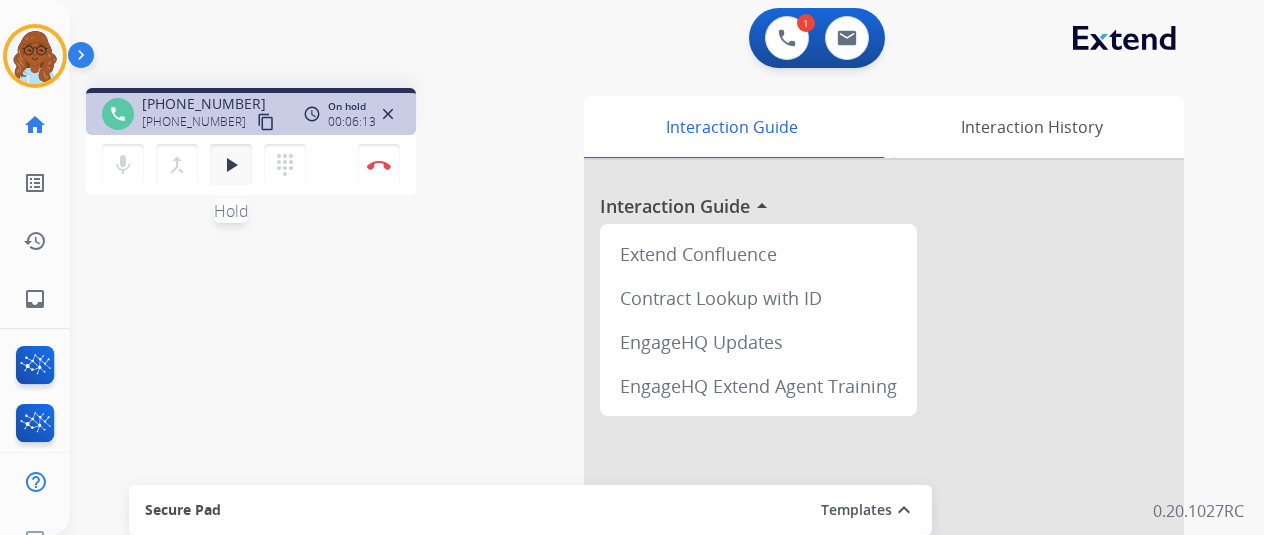 click on "play_arrow" at bounding box center (231, 165) 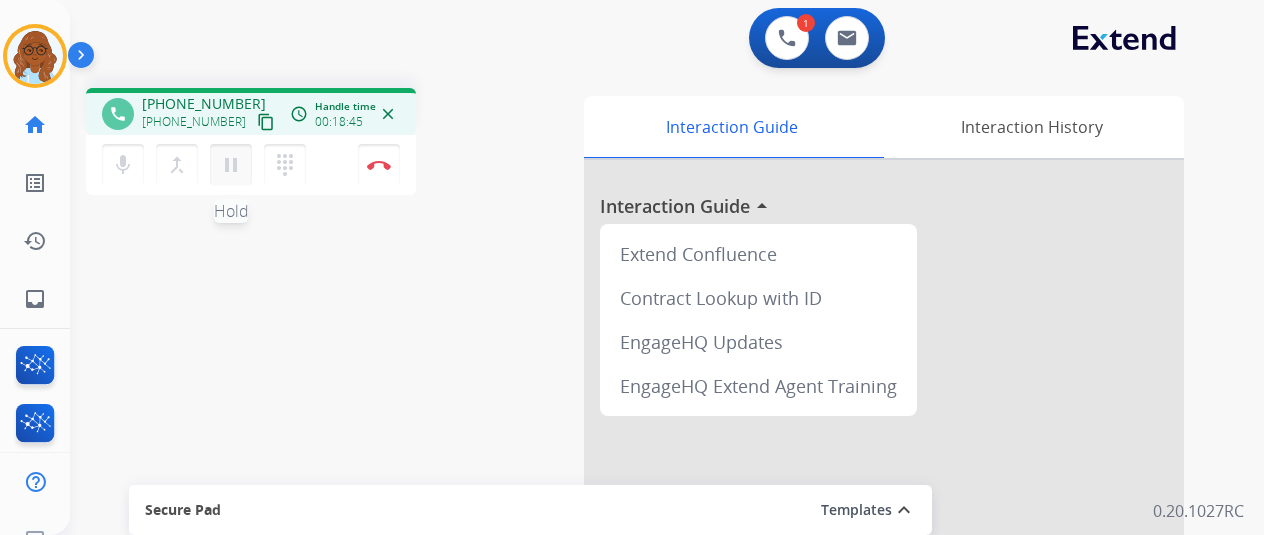 click on "pause" at bounding box center (231, 165) 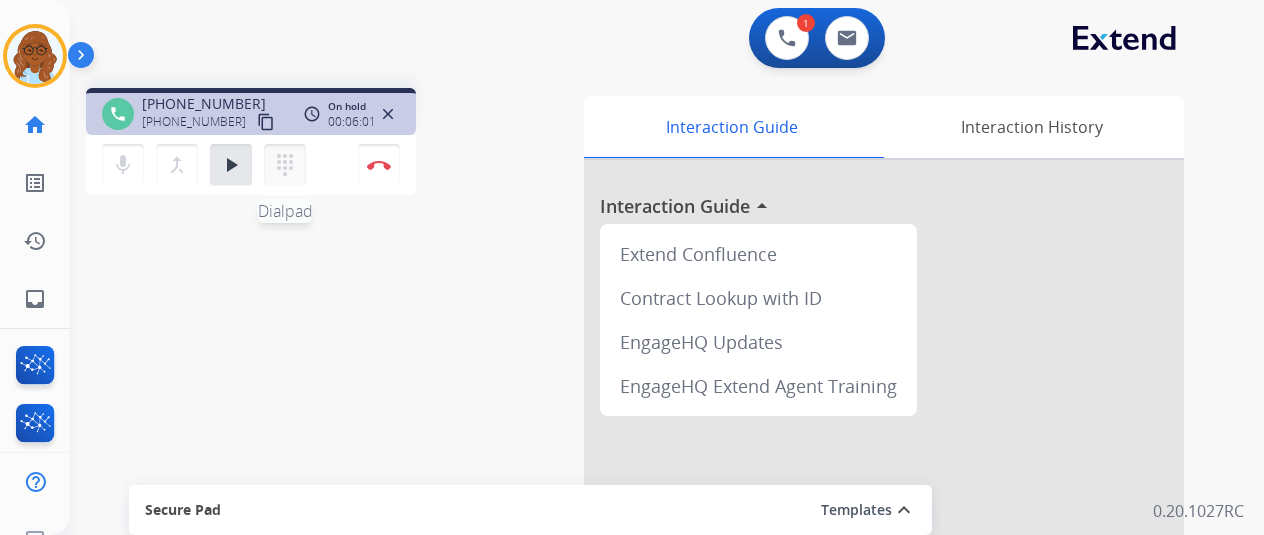 click on "dialpad" at bounding box center (285, 165) 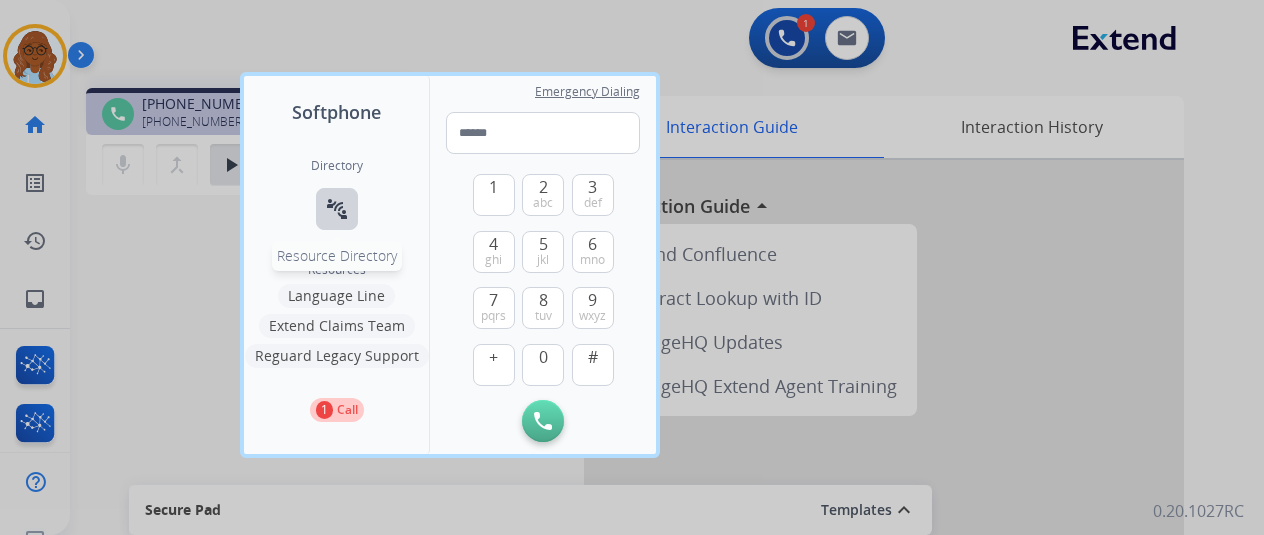click on "connect_without_contact Resource Directory" at bounding box center (337, 209) 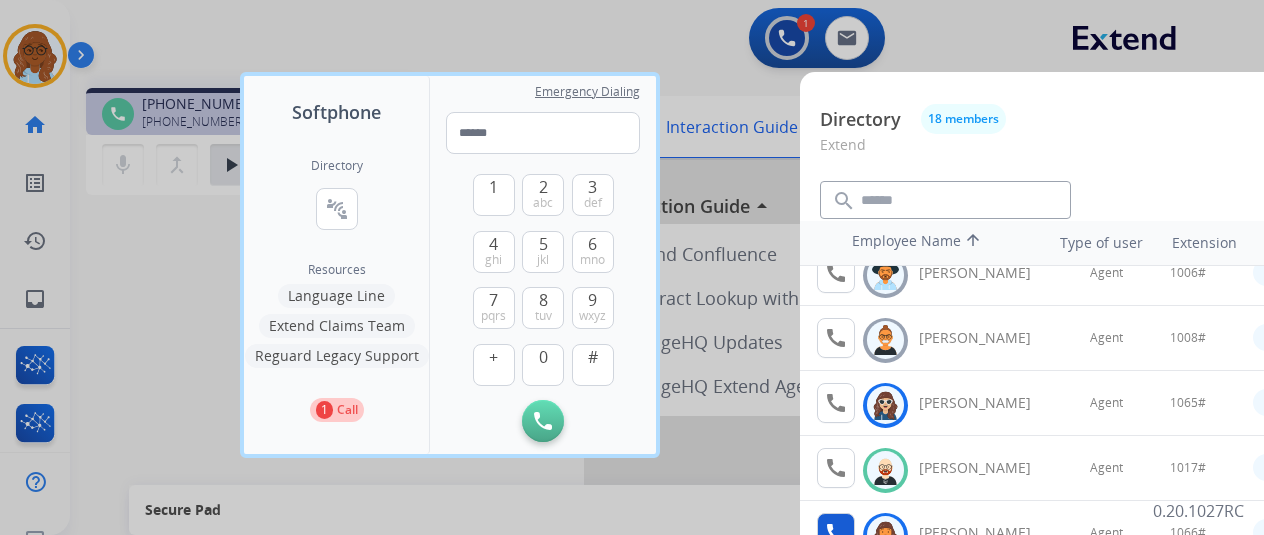 scroll, scrollTop: 200, scrollLeft: 0, axis: vertical 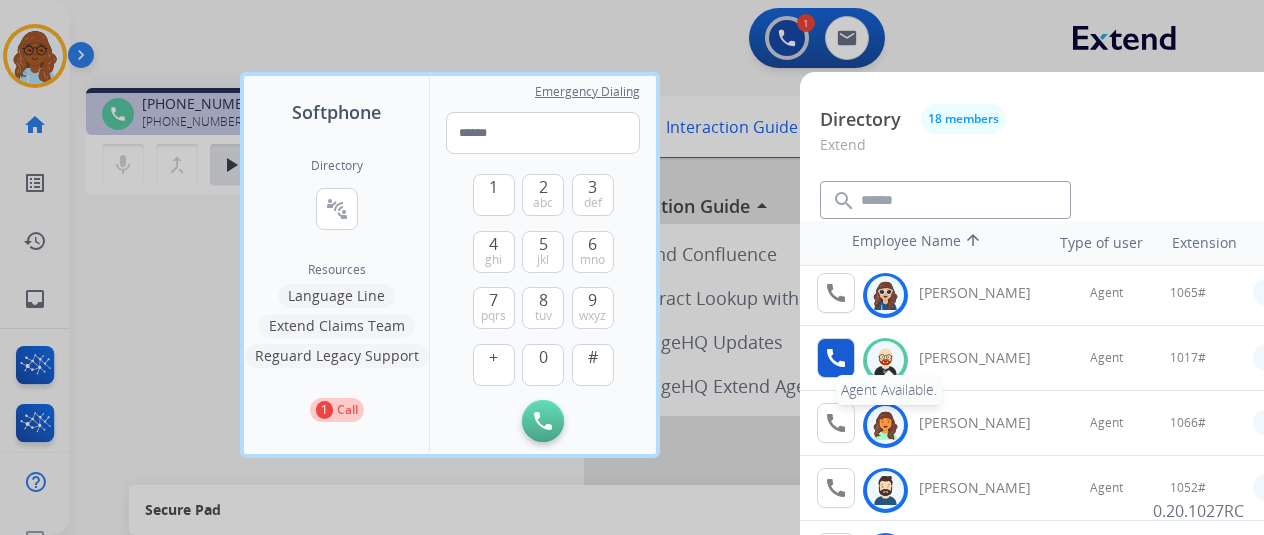 click on "call" at bounding box center (836, 358) 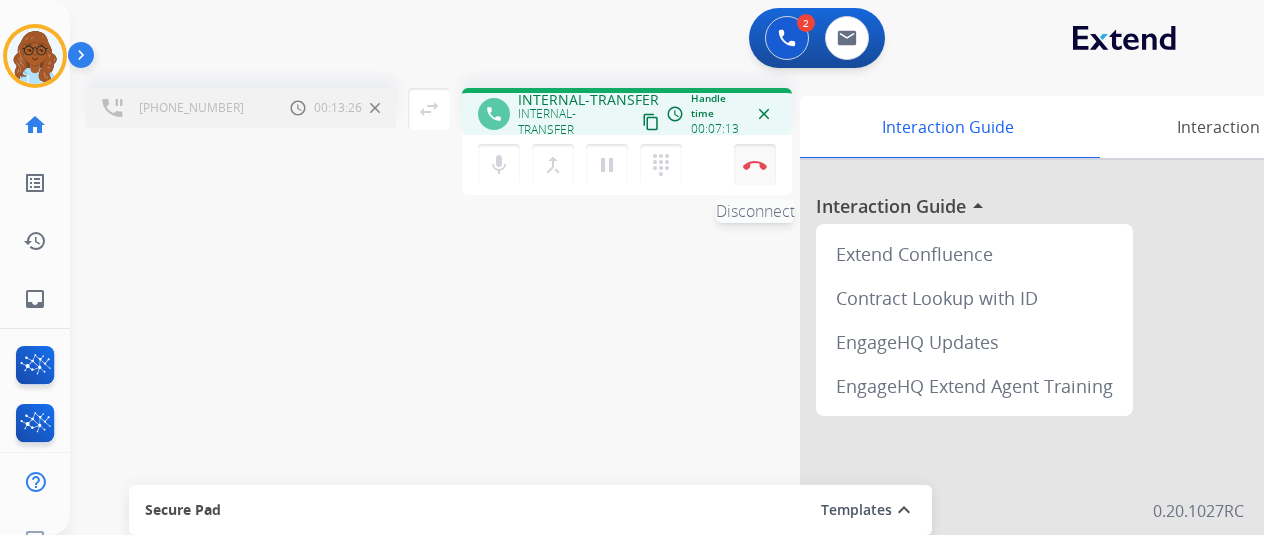 click at bounding box center (755, 165) 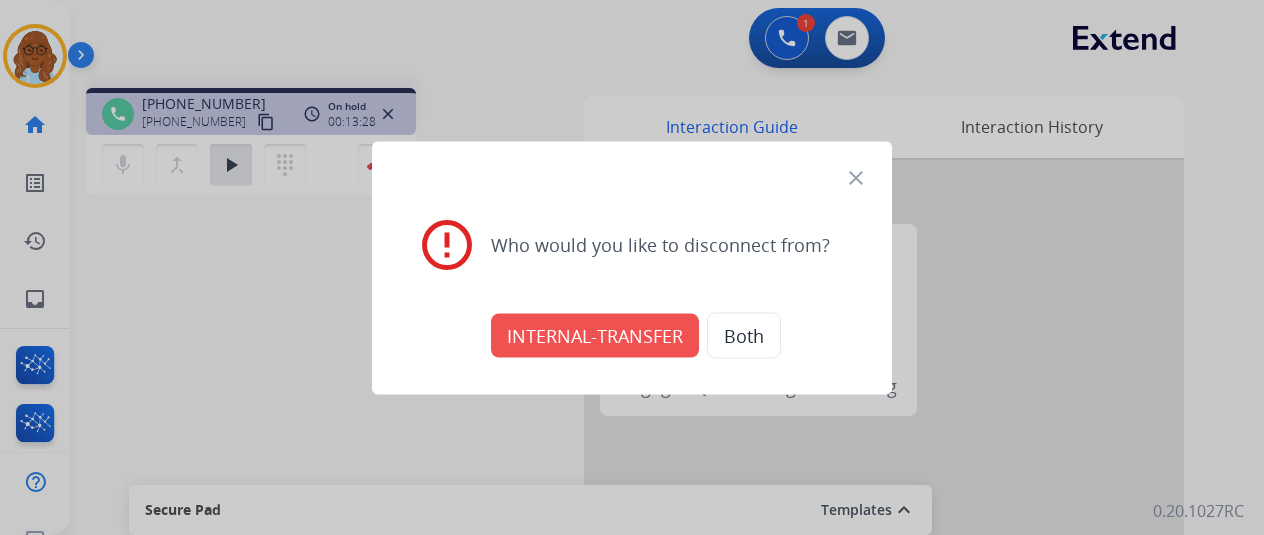click on "close" at bounding box center (856, 177) 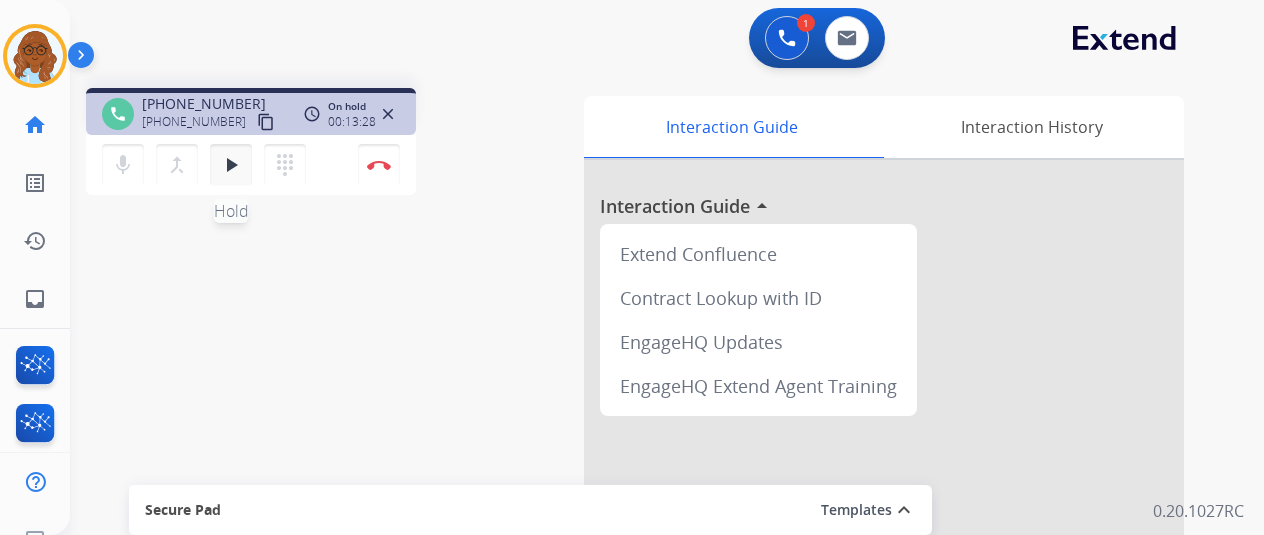 click on "play_arrow Hold" at bounding box center [231, 165] 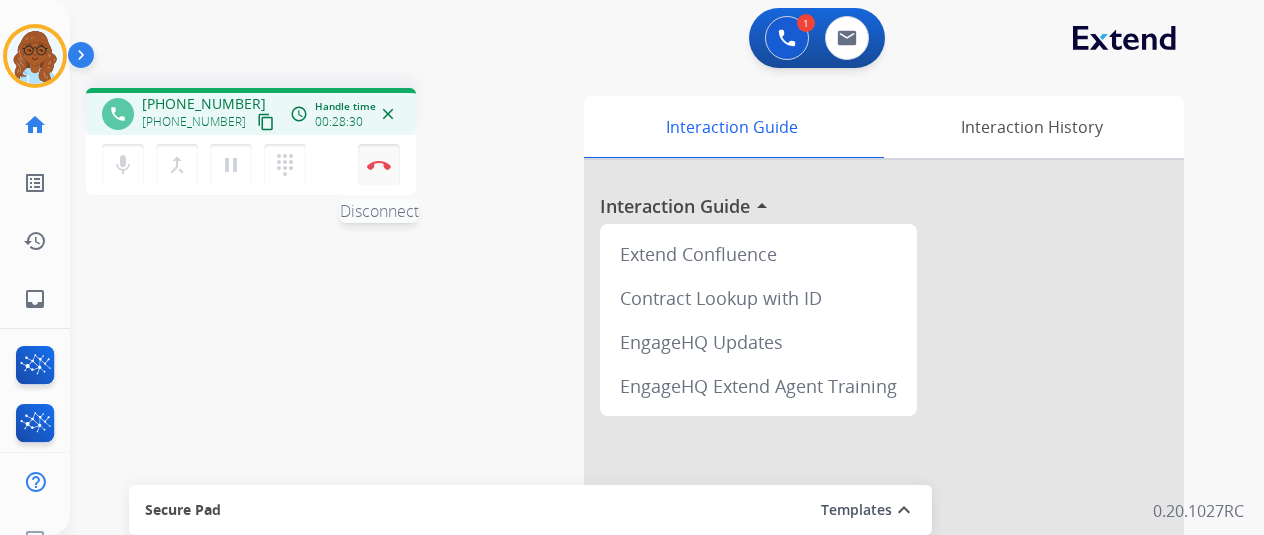 click at bounding box center (379, 165) 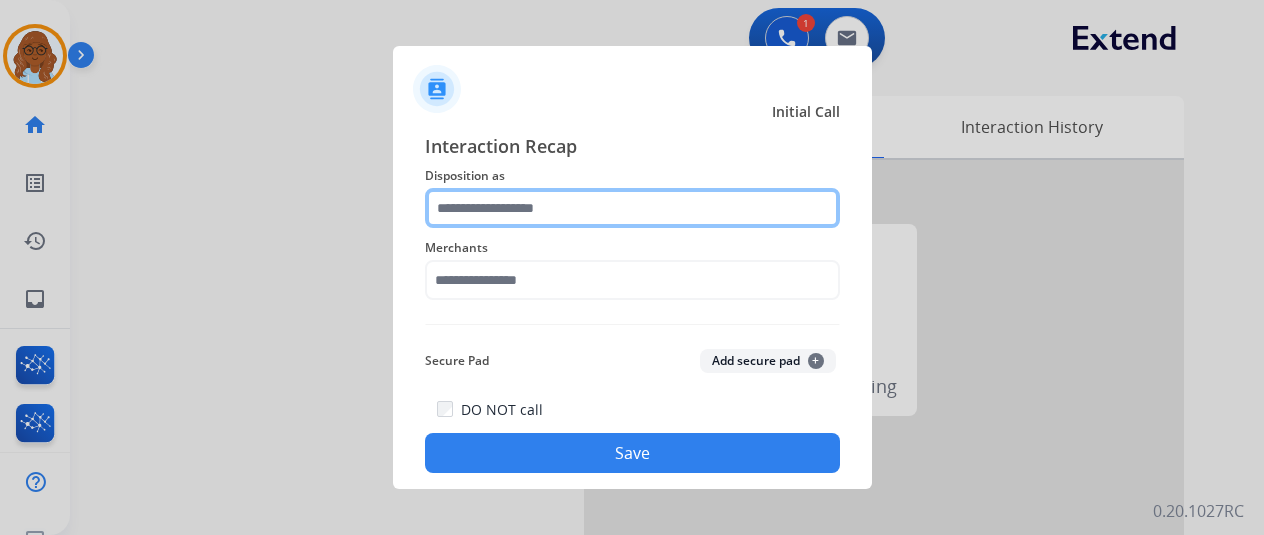 click 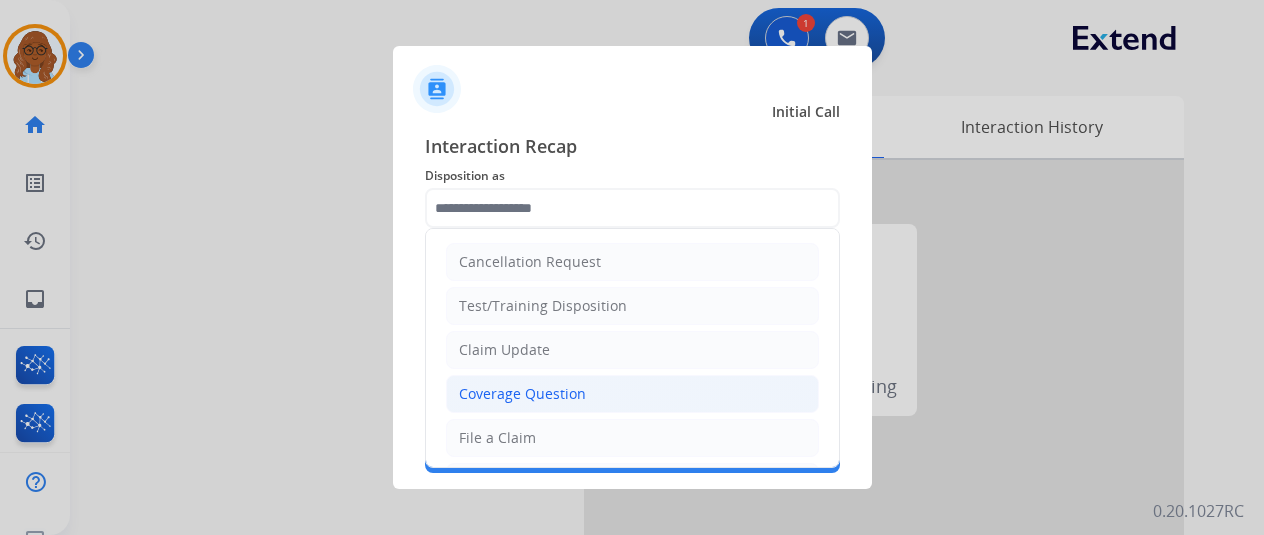 click on "Coverage Question" 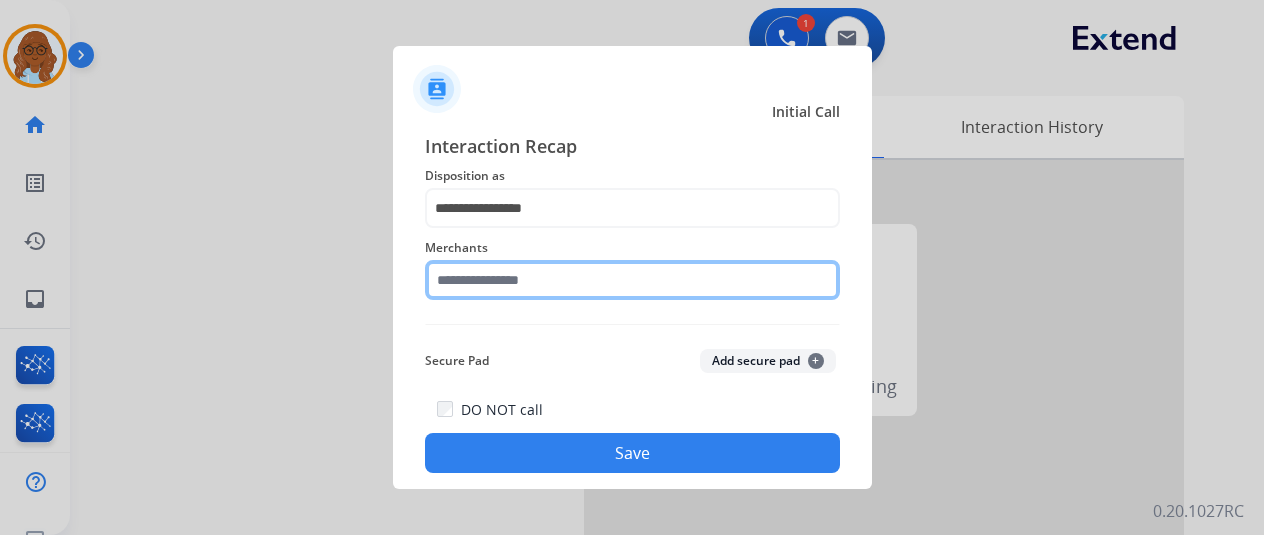 click 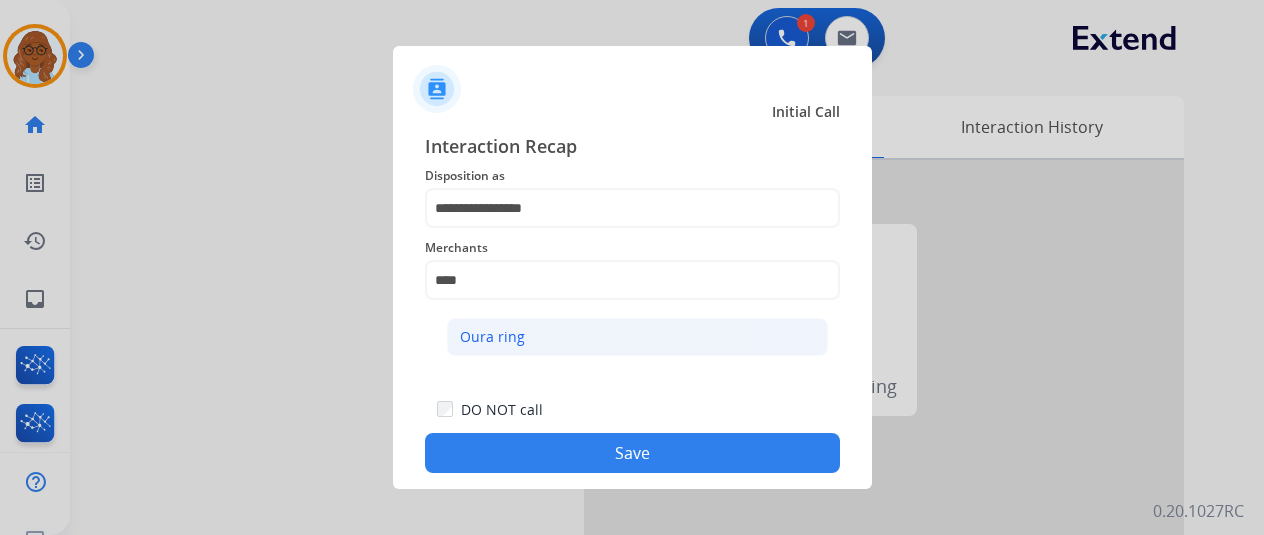 click on "Oura ring" 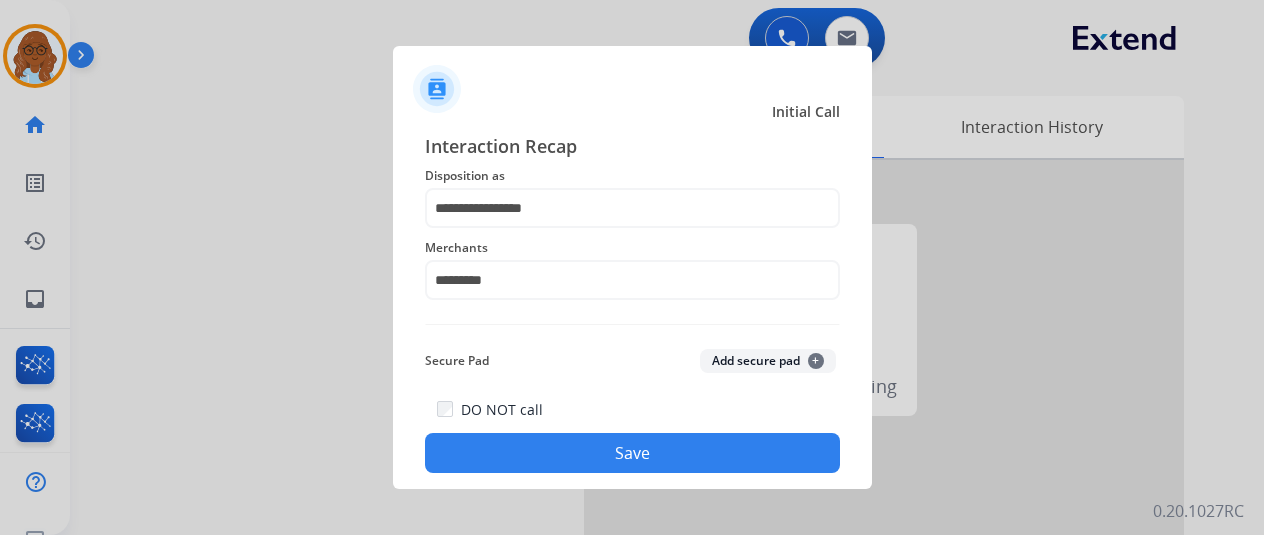 click on "Save" 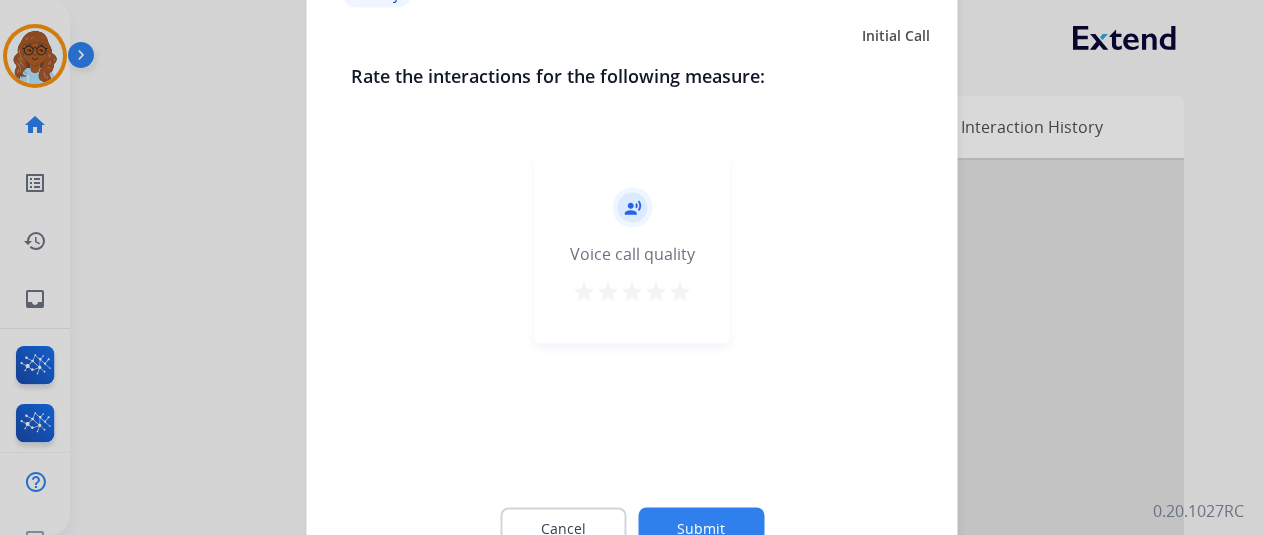 click on "star" at bounding box center (680, 291) 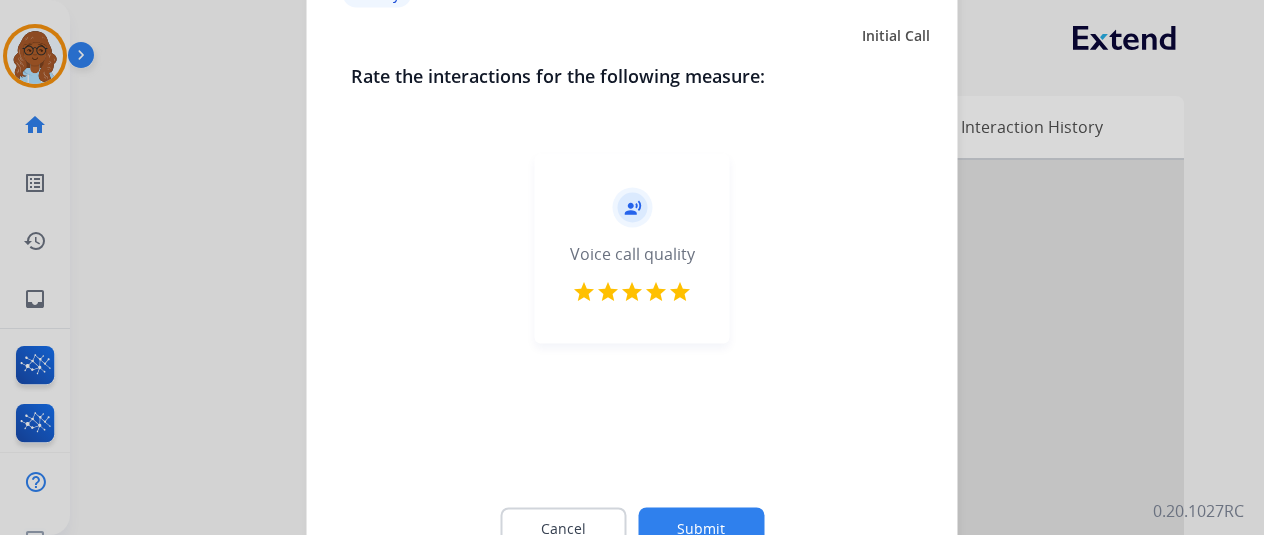 click on "Submit" 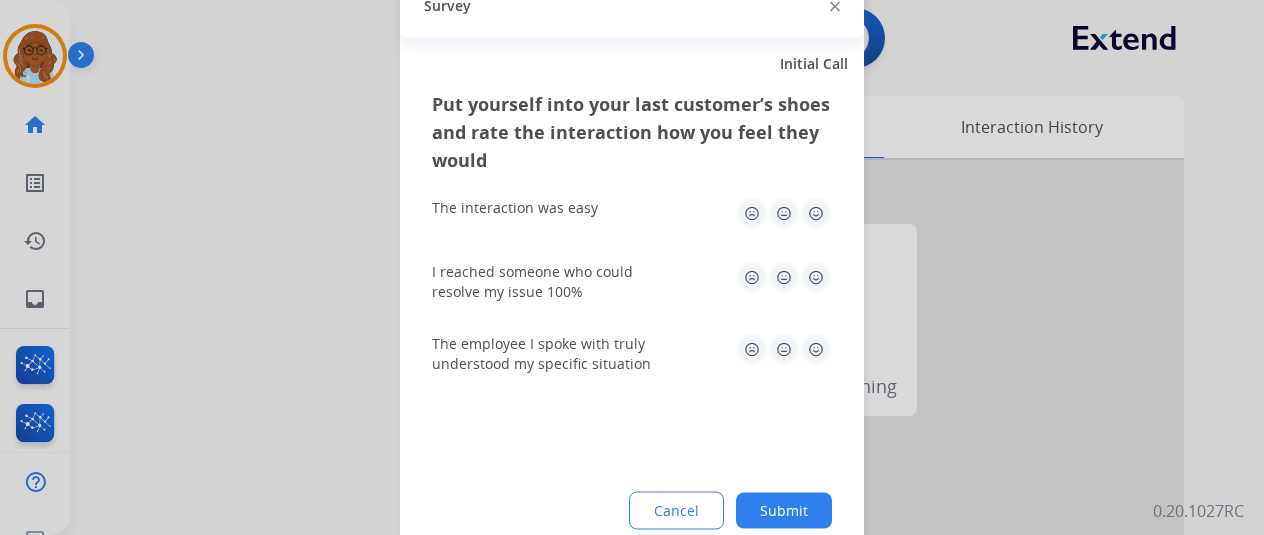 click 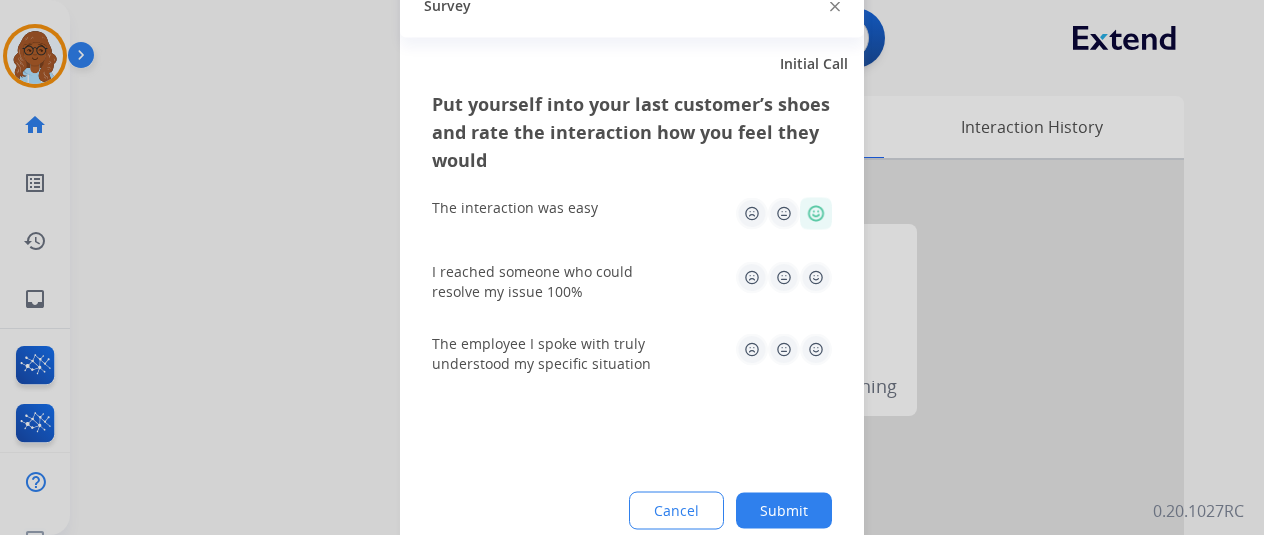 click on "I reached someone who could resolve my issue 100%" 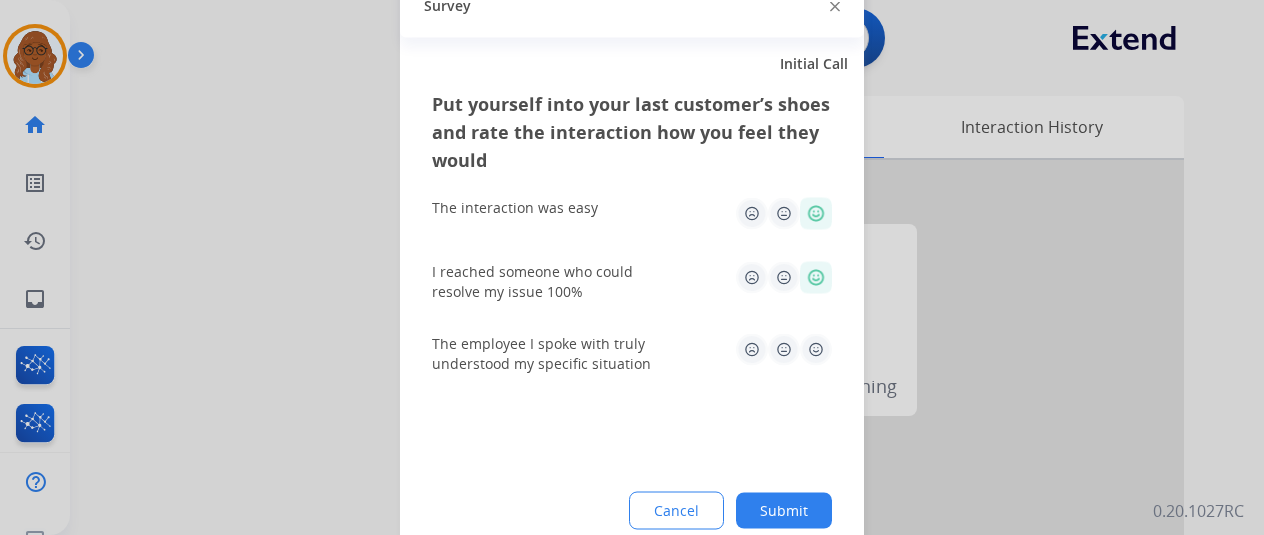 drag, startPoint x: 813, startPoint y: 358, endPoint x: 816, endPoint y: 387, distance: 29.15476 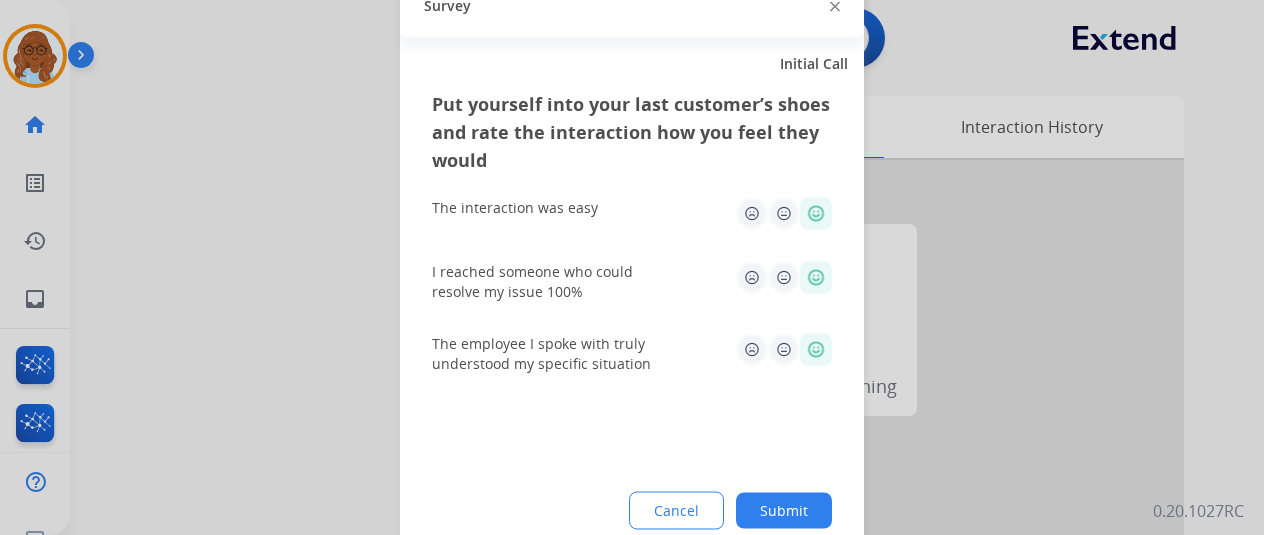 click on "Submit" 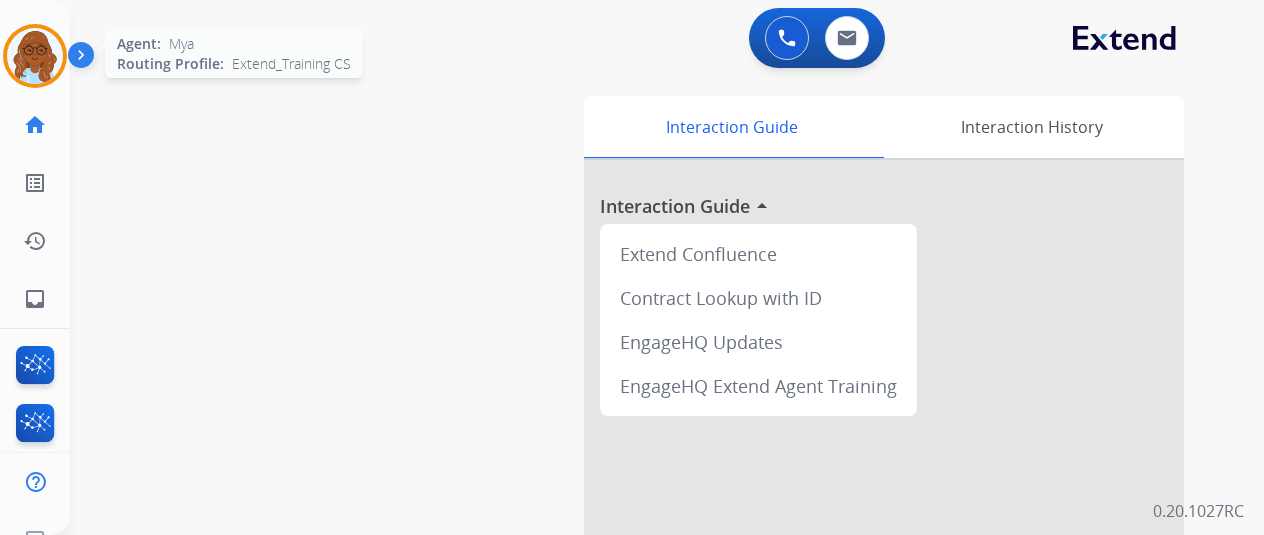 click at bounding box center [35, 56] 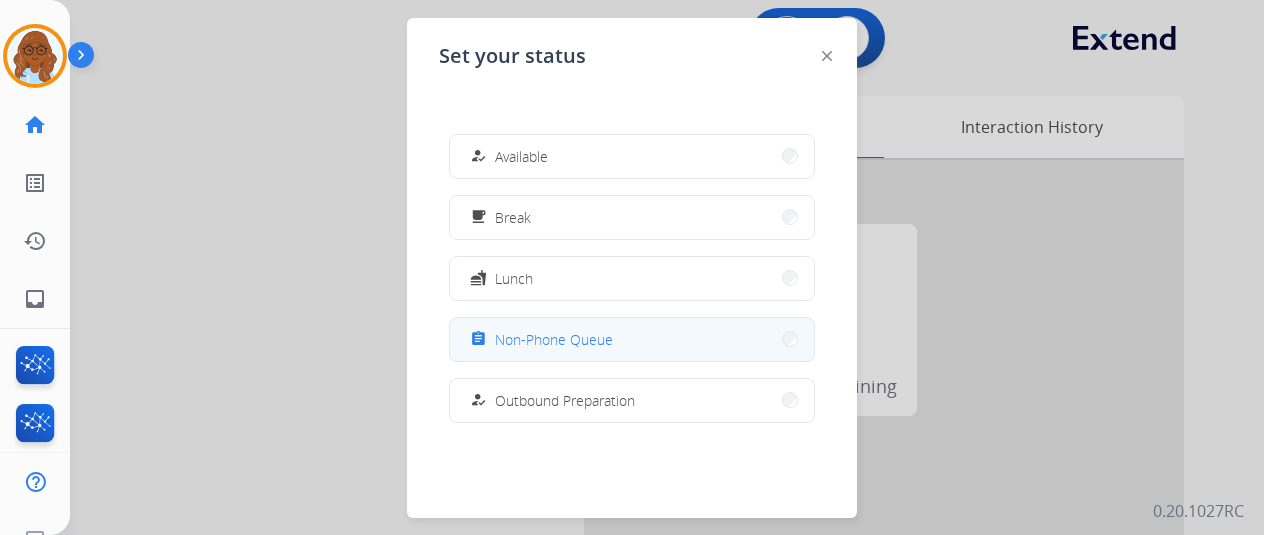 click on "assignment Non-Phone Queue" at bounding box center (632, 339) 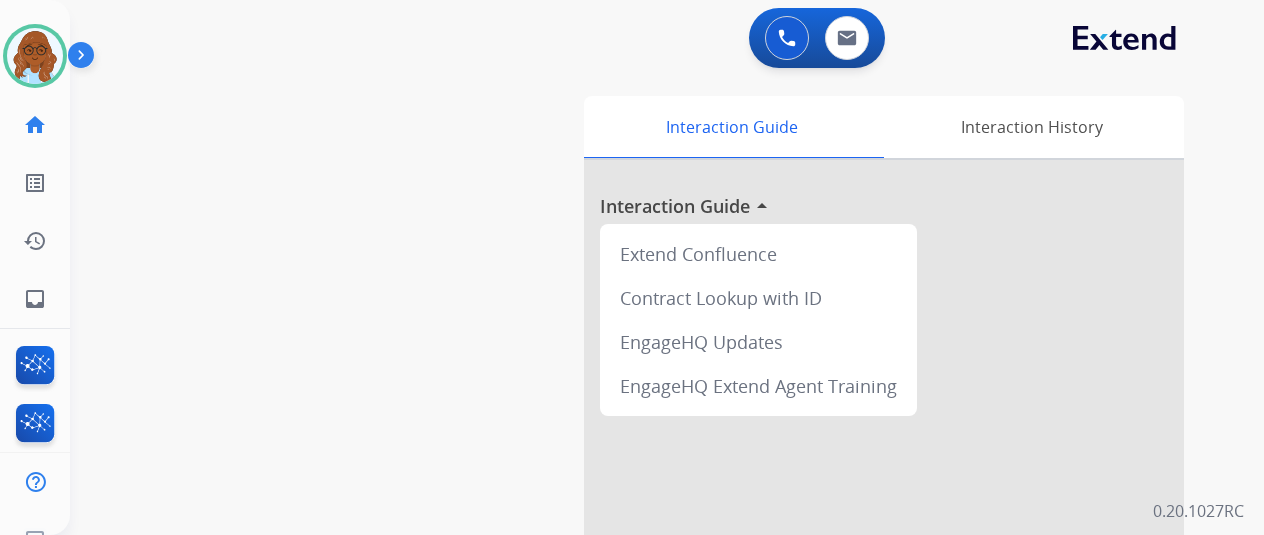 drag, startPoint x: 52, startPoint y: 65, endPoint x: 99, endPoint y: 74, distance: 47.853943 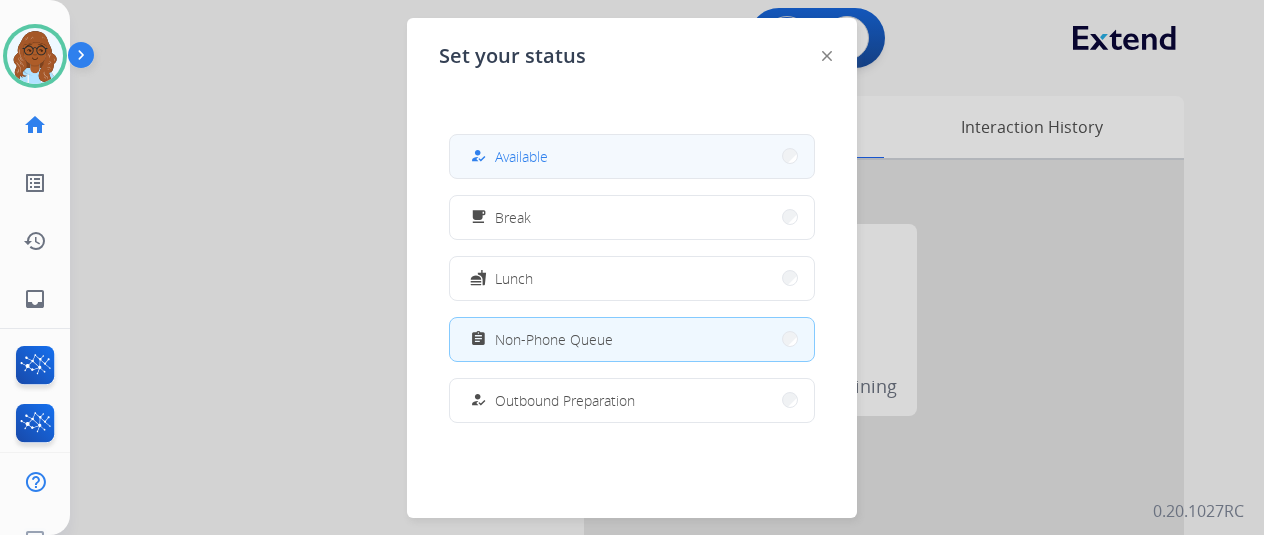 click on "Available" at bounding box center [521, 156] 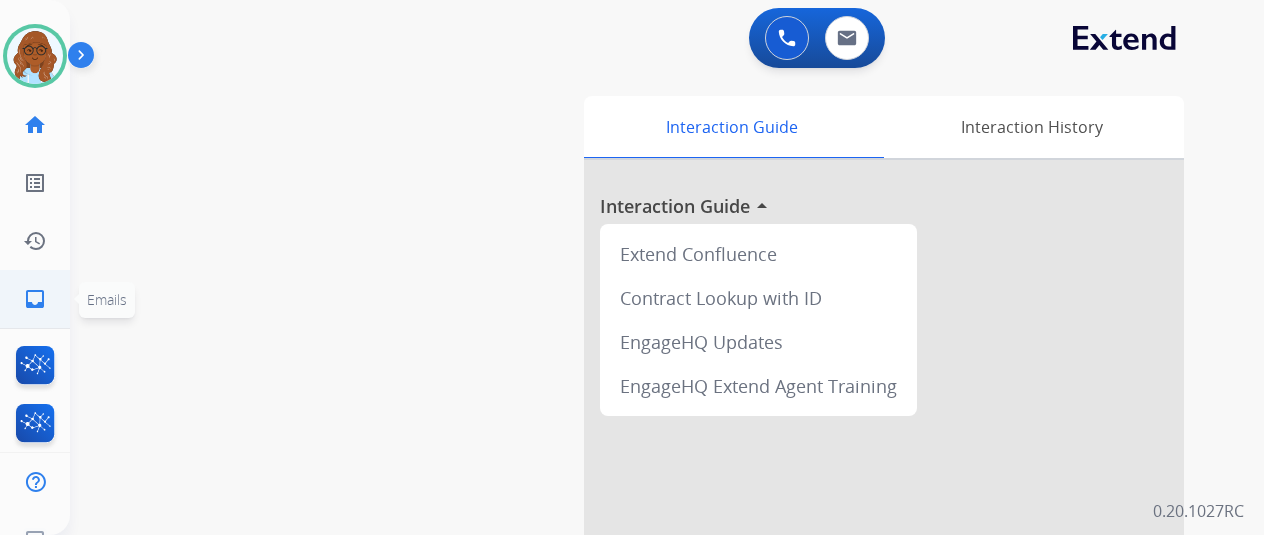 click on "inbox" 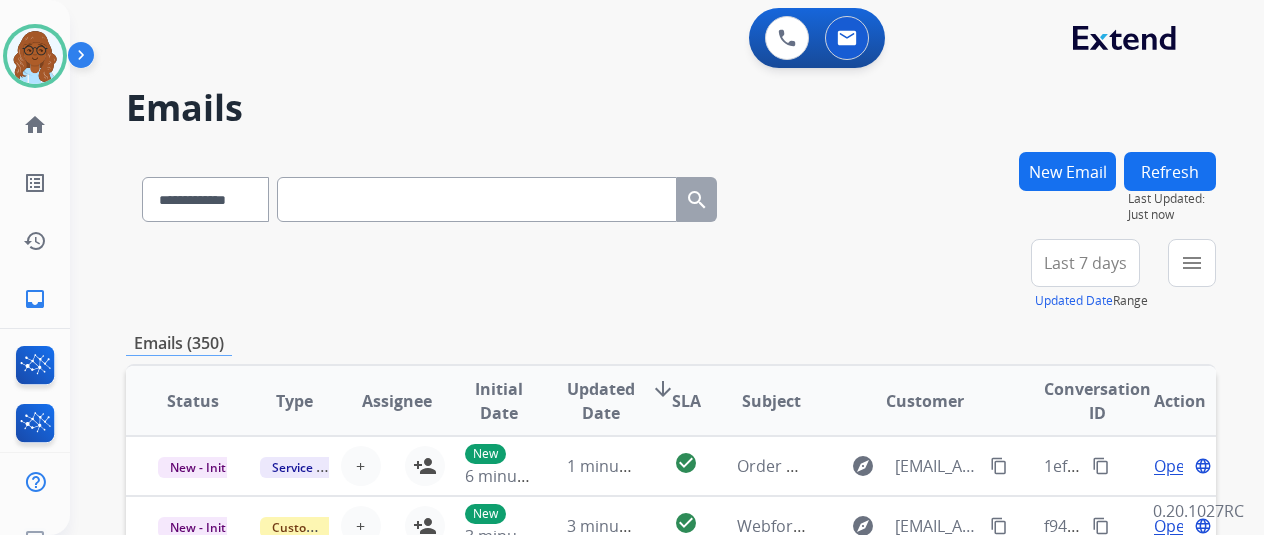 paste on "**********" 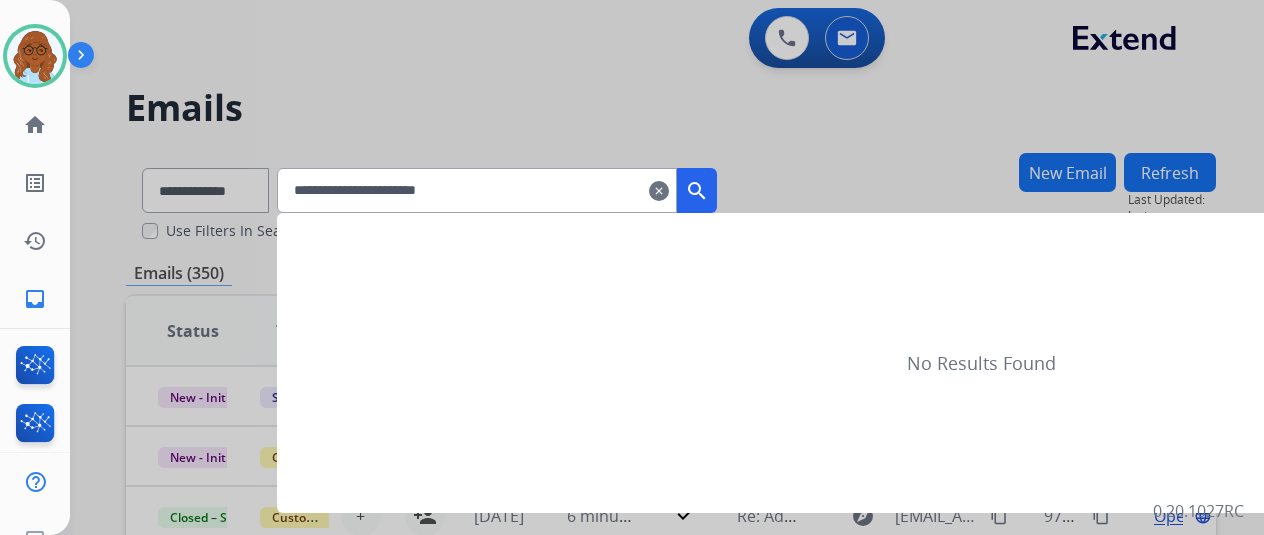 type on "**********" 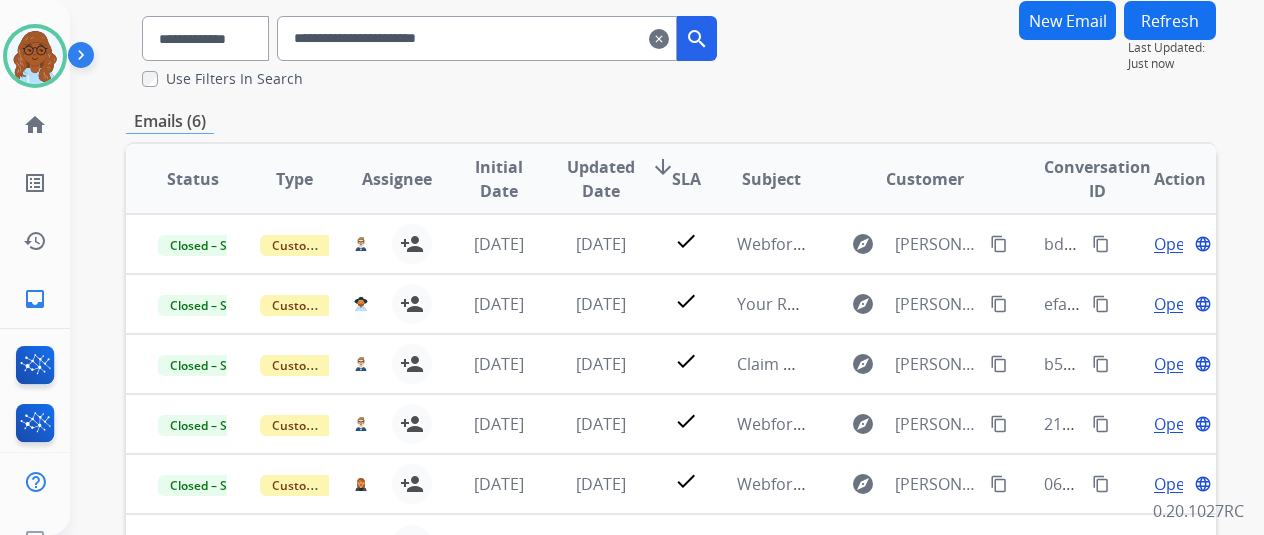 scroll, scrollTop: 300, scrollLeft: 0, axis: vertical 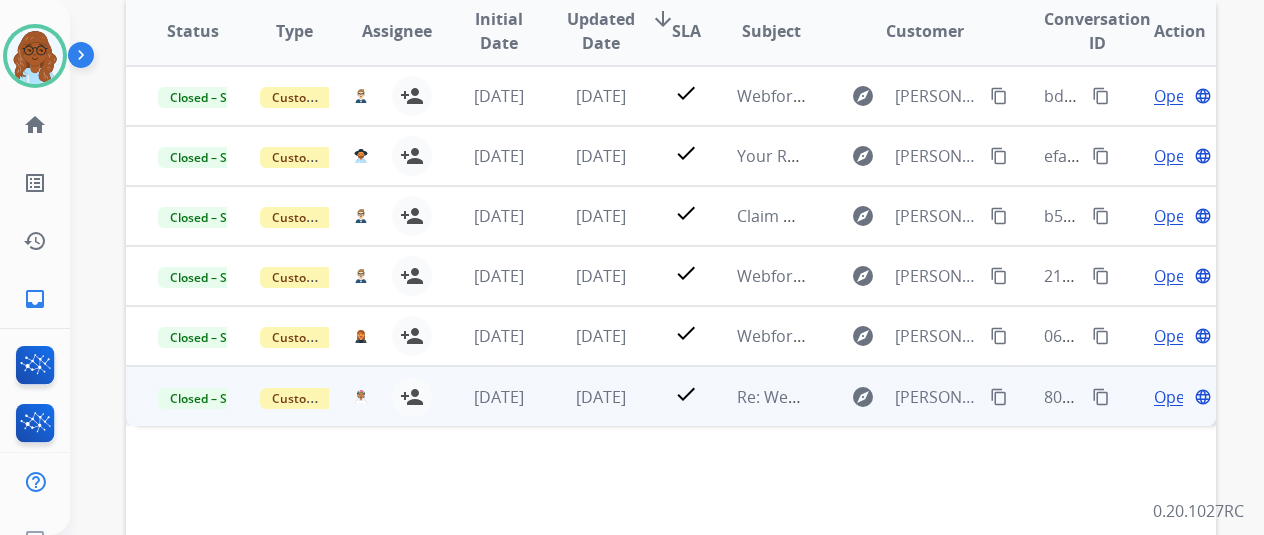 click on "Open" at bounding box center [1174, 397] 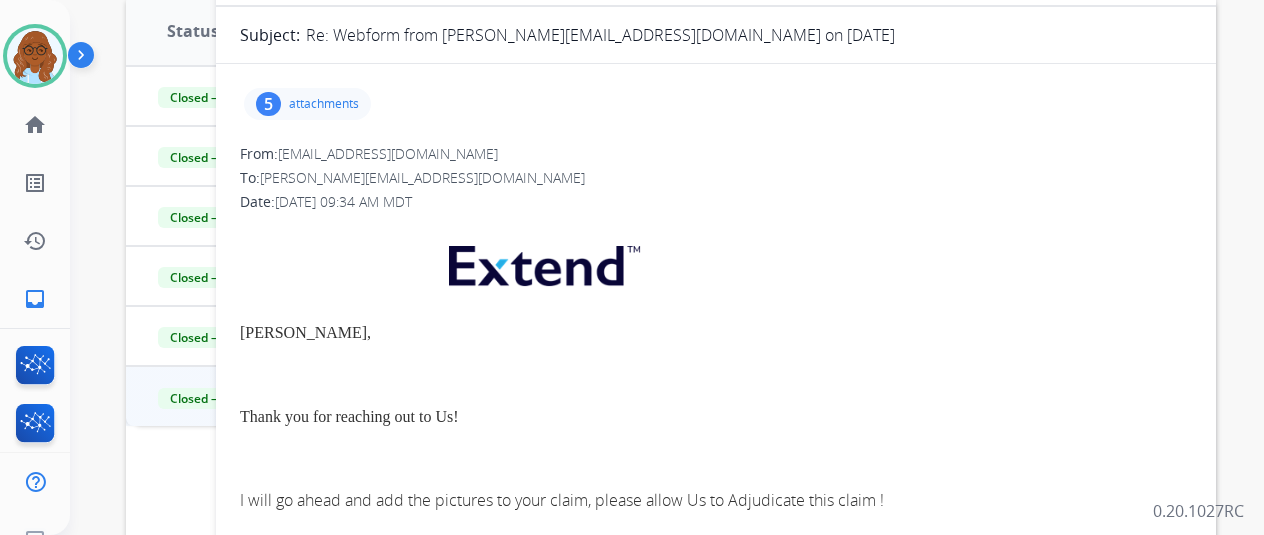 scroll, scrollTop: 0, scrollLeft: 0, axis: both 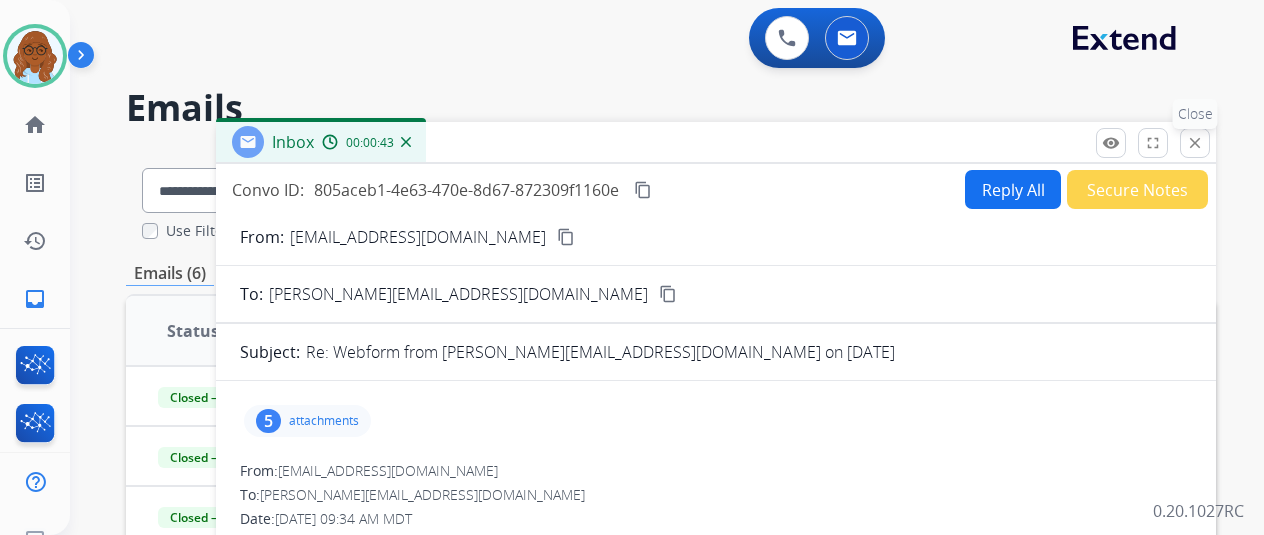 click on "close Close" at bounding box center (1195, 143) 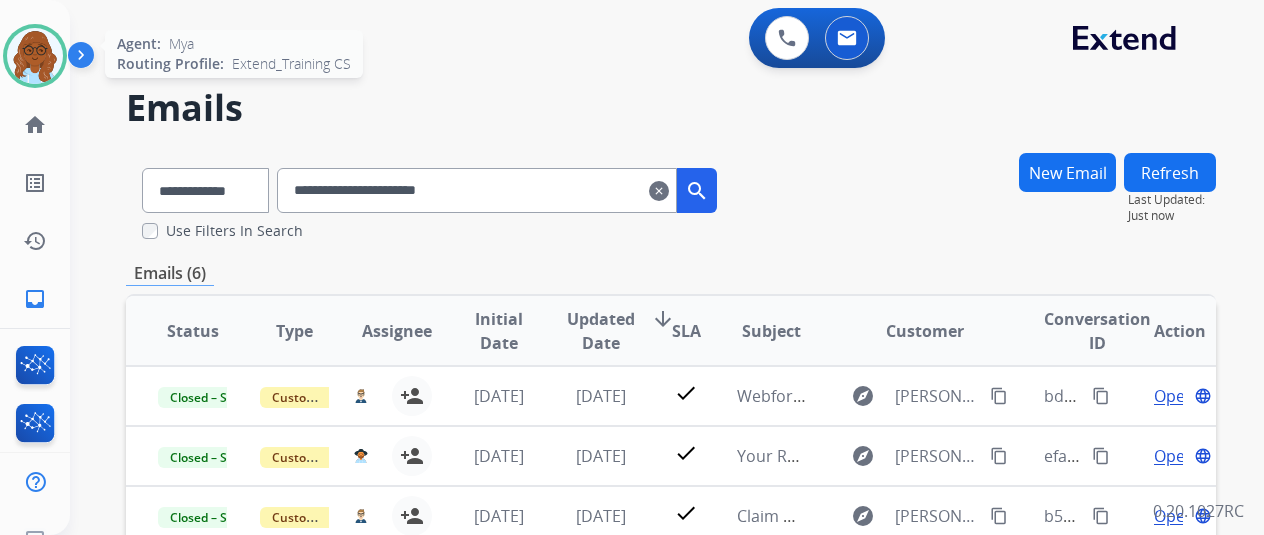 click at bounding box center (35, 56) 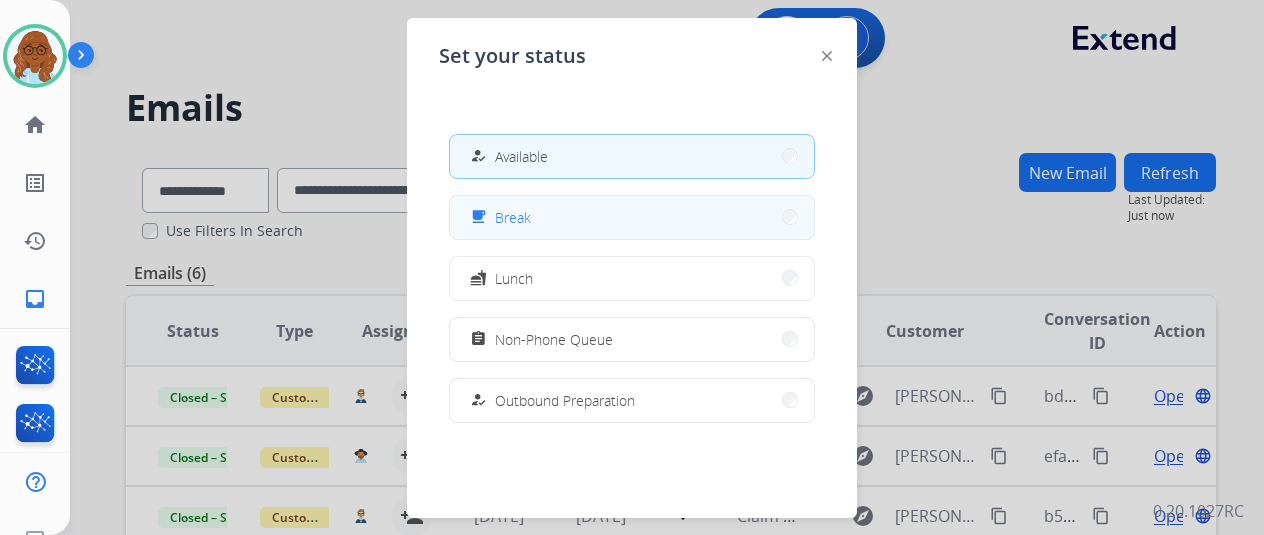 click on "free_breakfast Break" at bounding box center (632, 217) 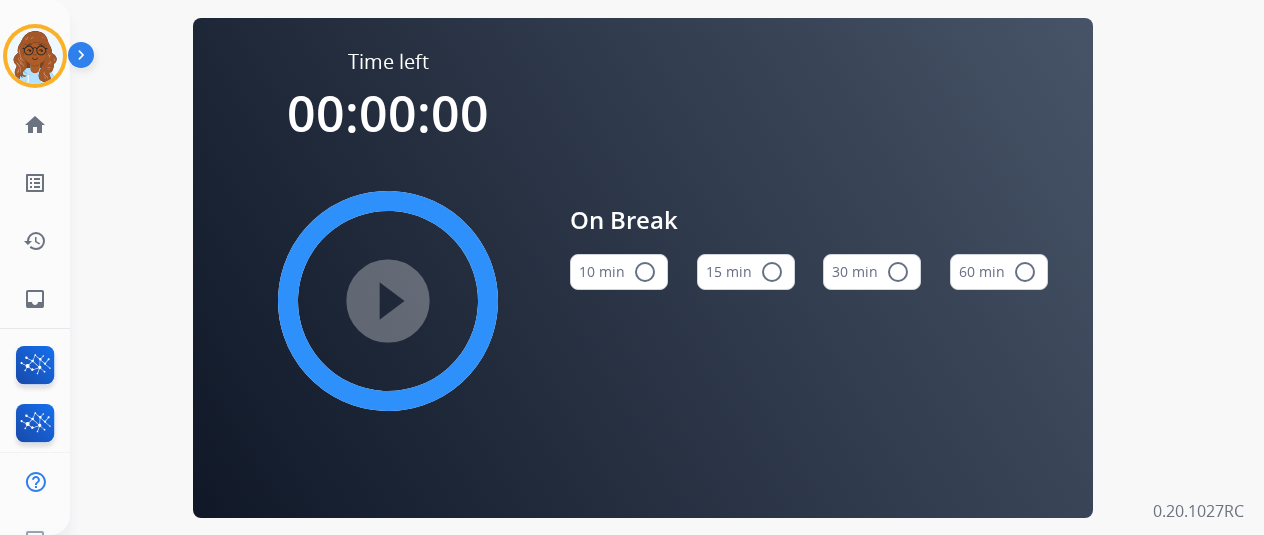 click on "15 min  radio_button_unchecked" at bounding box center (746, 272) 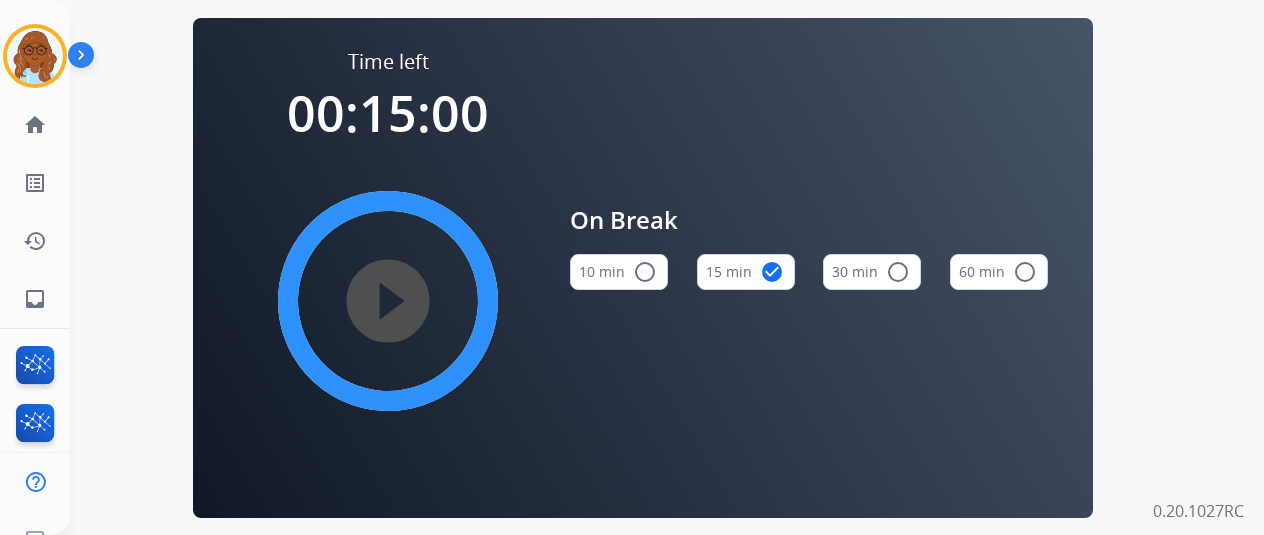 type 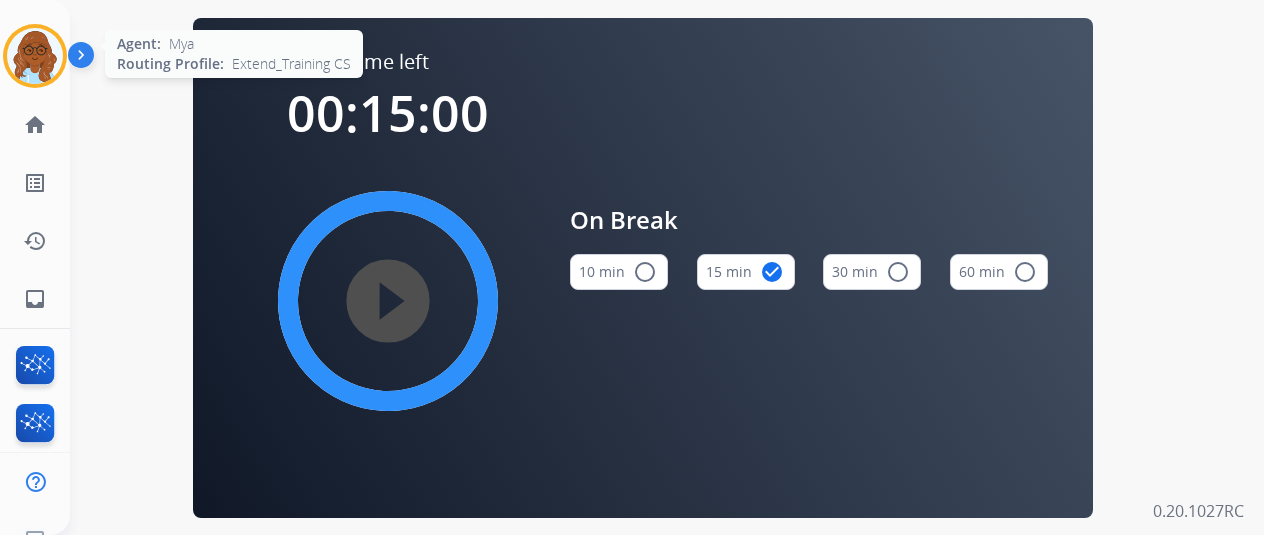 click at bounding box center (35, 56) 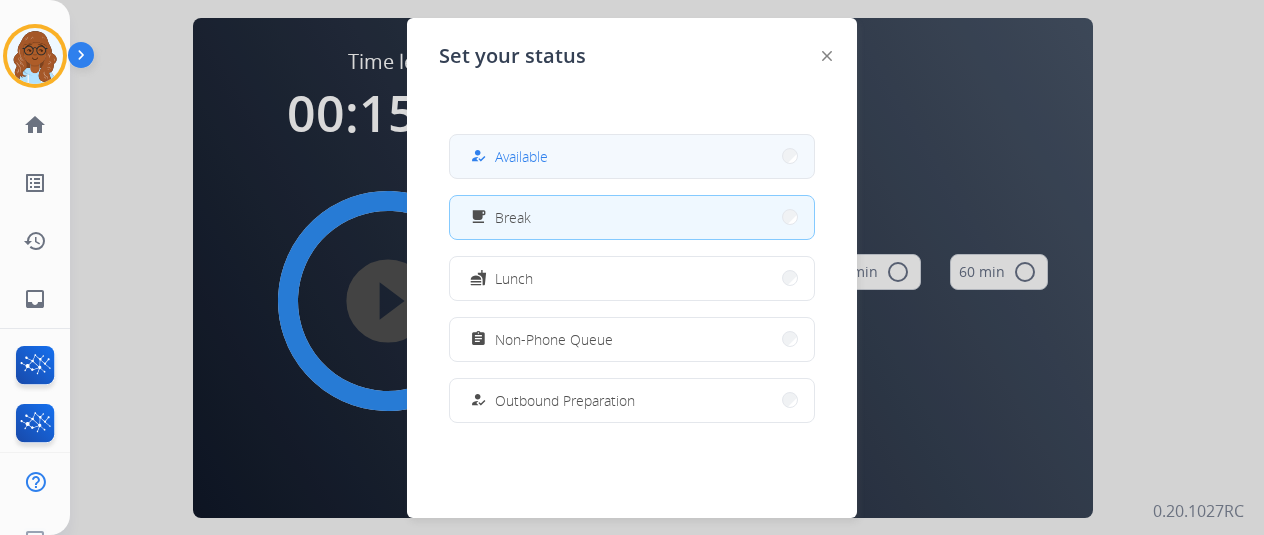 click on "Available" at bounding box center (521, 156) 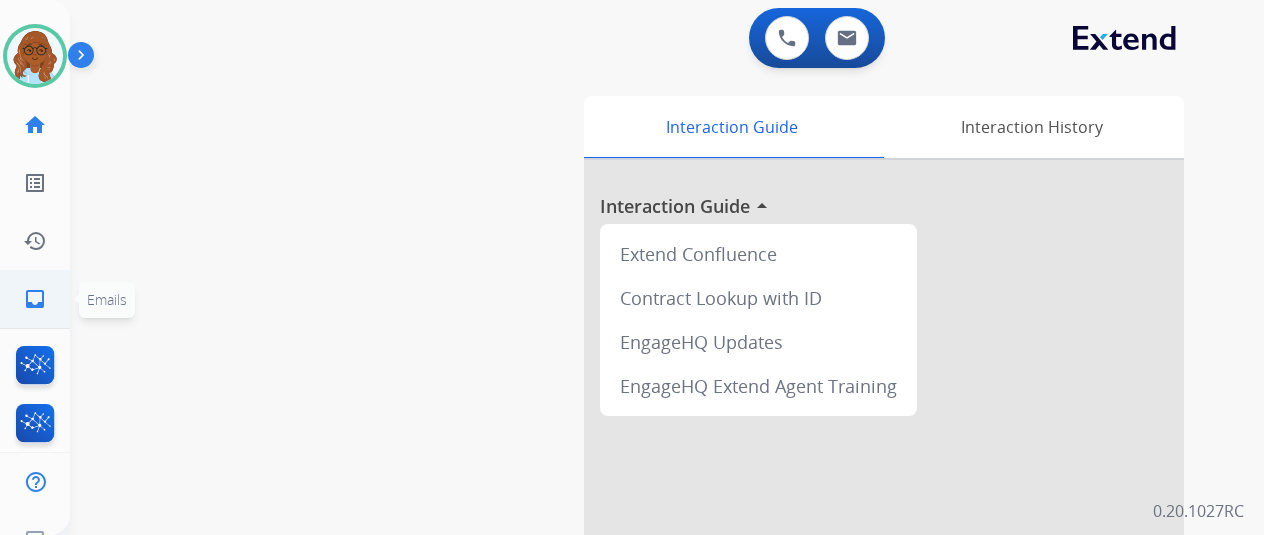 click on "inbox" 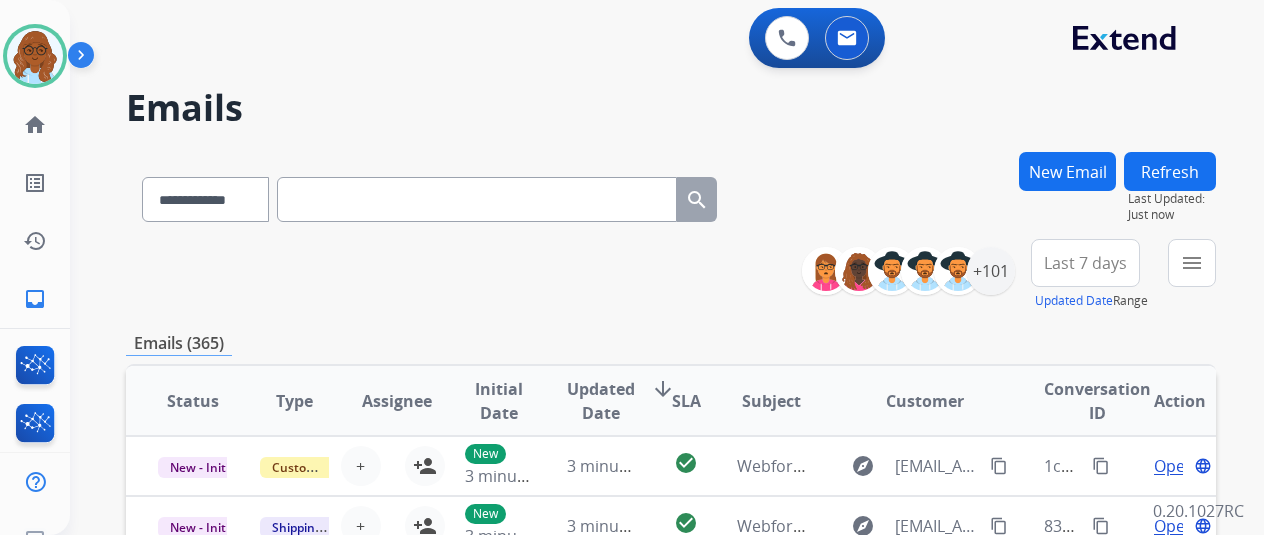 click on "menu" at bounding box center (1192, 263) 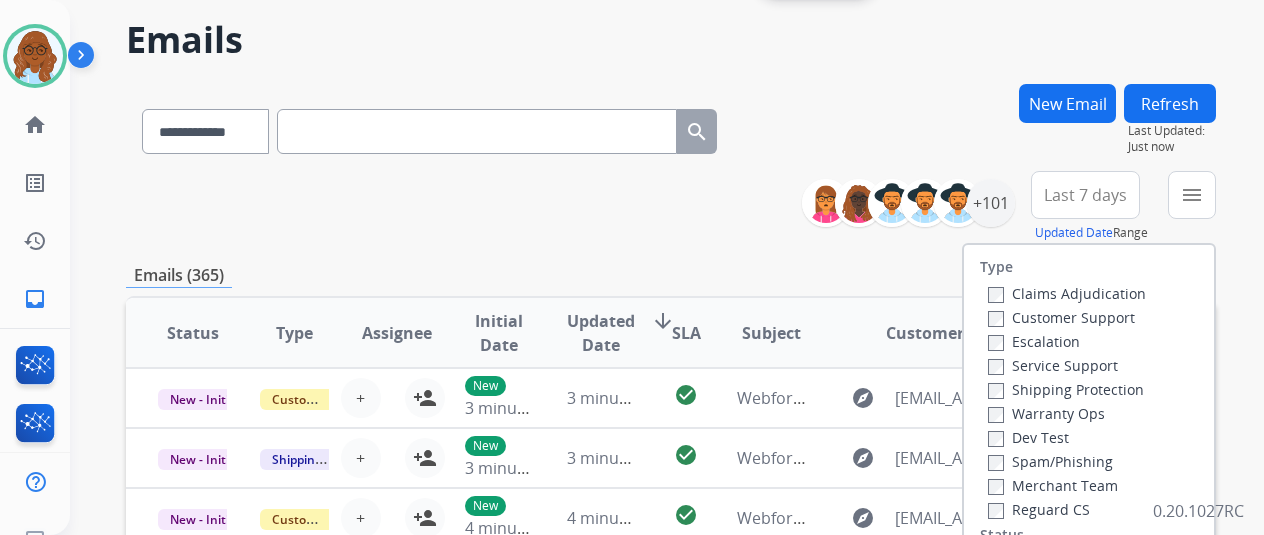 scroll, scrollTop: 100, scrollLeft: 0, axis: vertical 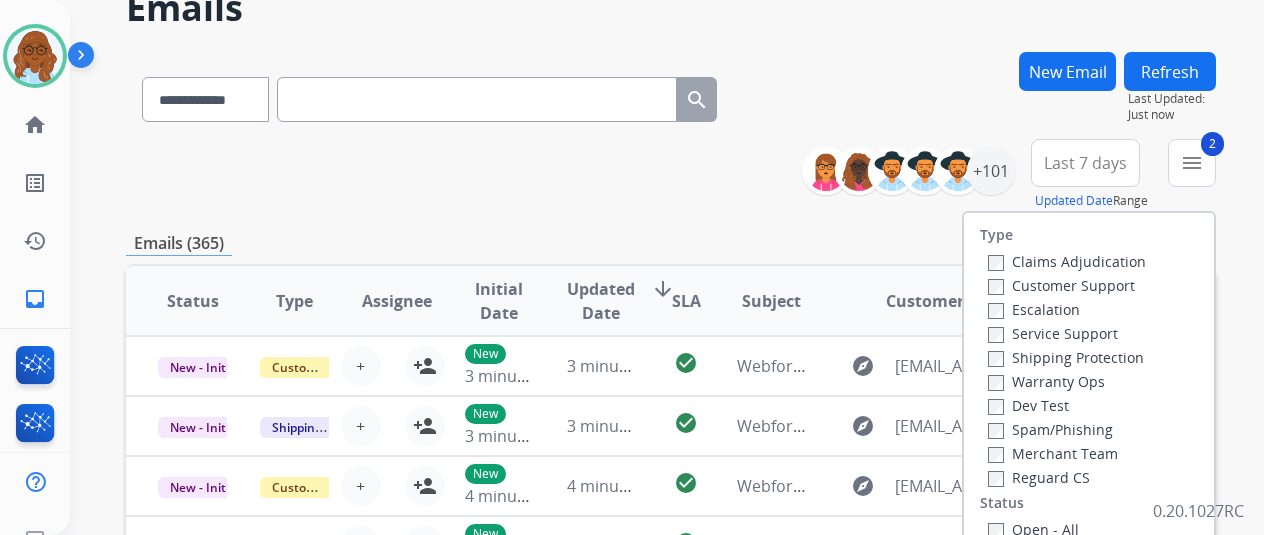 click on "Reguard CS" at bounding box center (1067, 477) 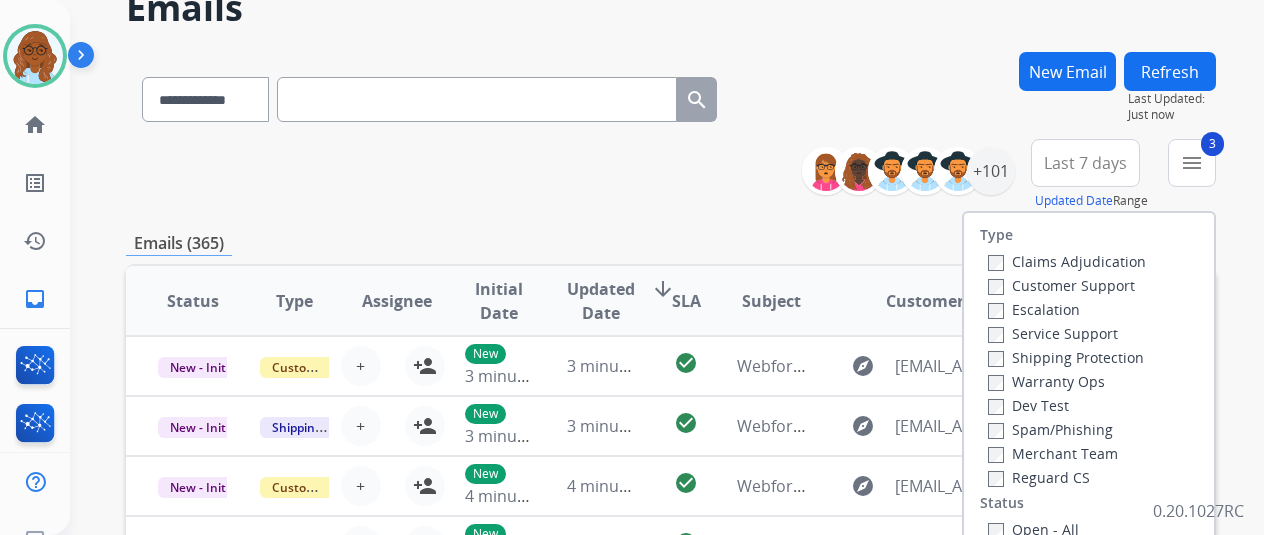 click on "Open - All" at bounding box center (1033, 529) 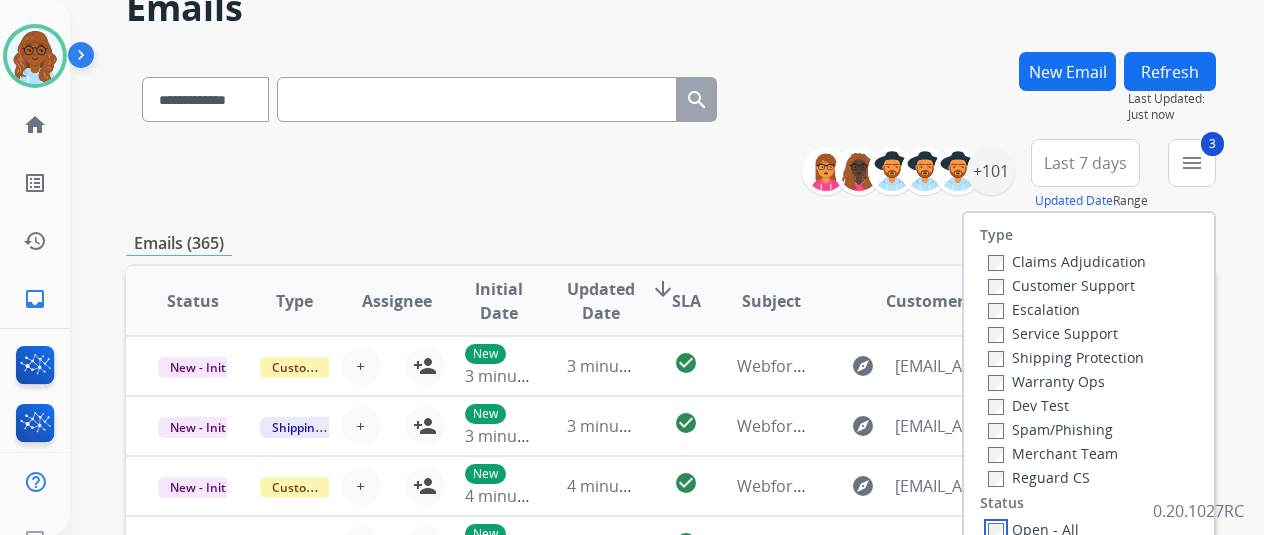 scroll, scrollTop: 4, scrollLeft: 0, axis: vertical 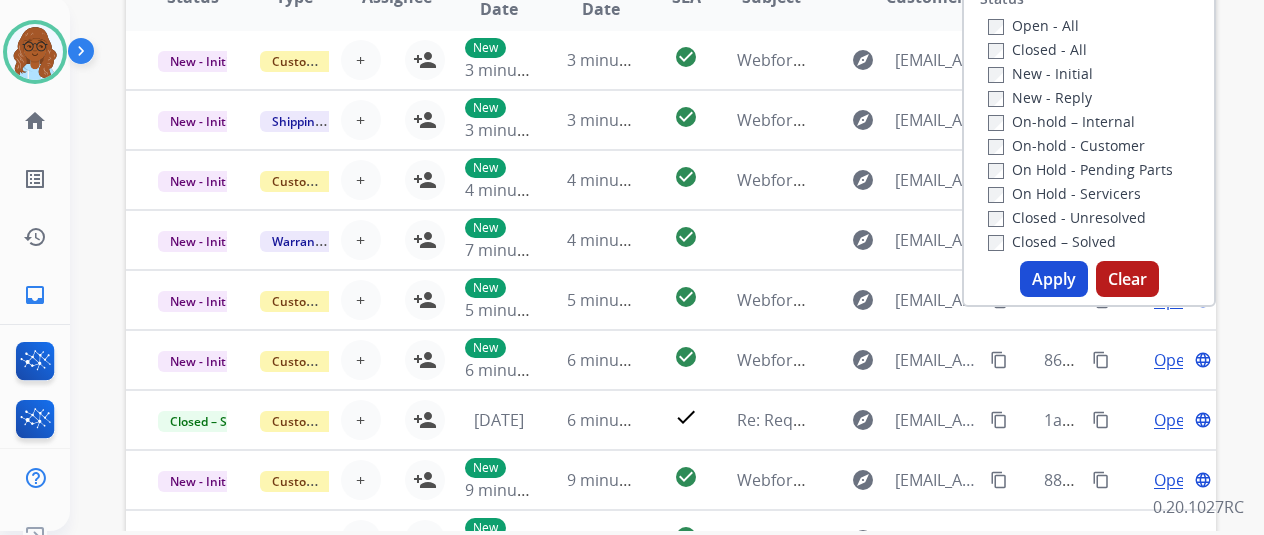click on "Apply" at bounding box center (1054, 279) 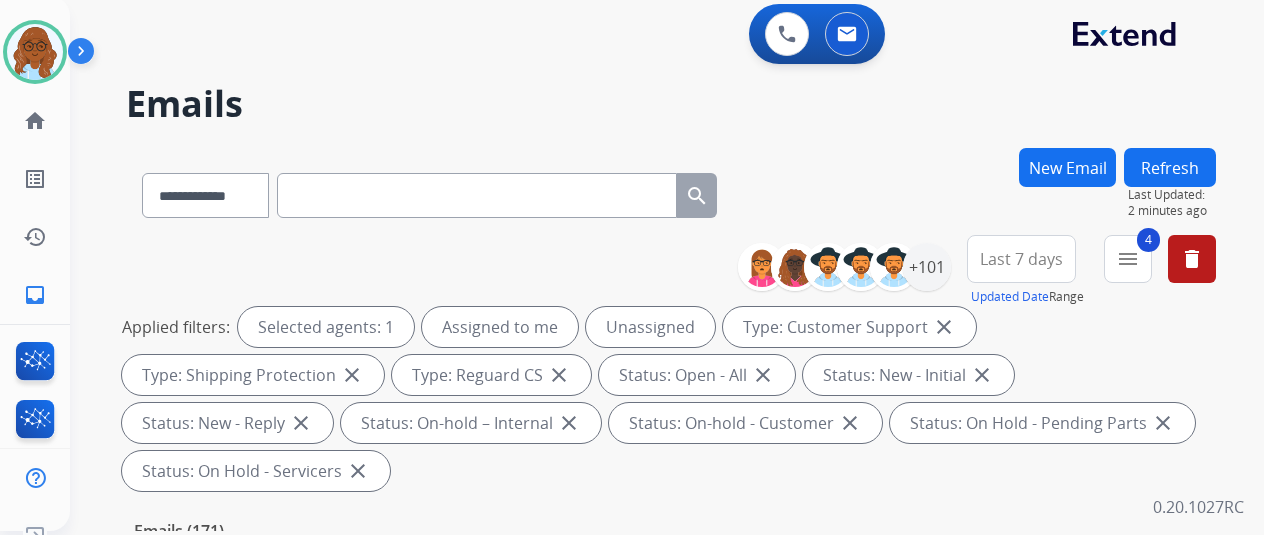 scroll, scrollTop: 0, scrollLeft: 0, axis: both 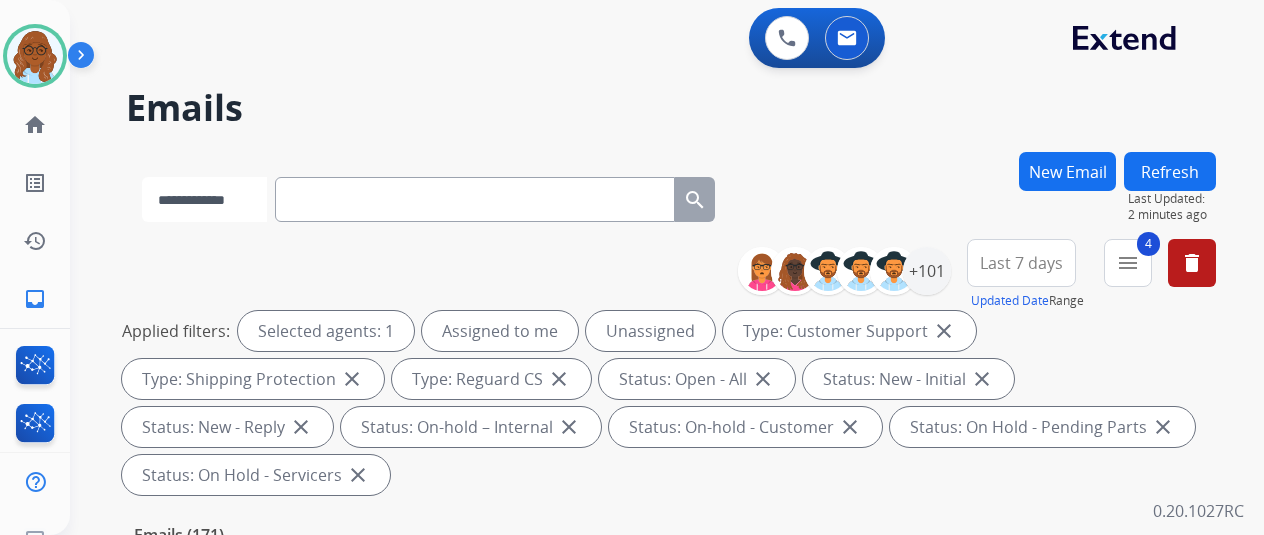 click on "**********" at bounding box center (204, 199) 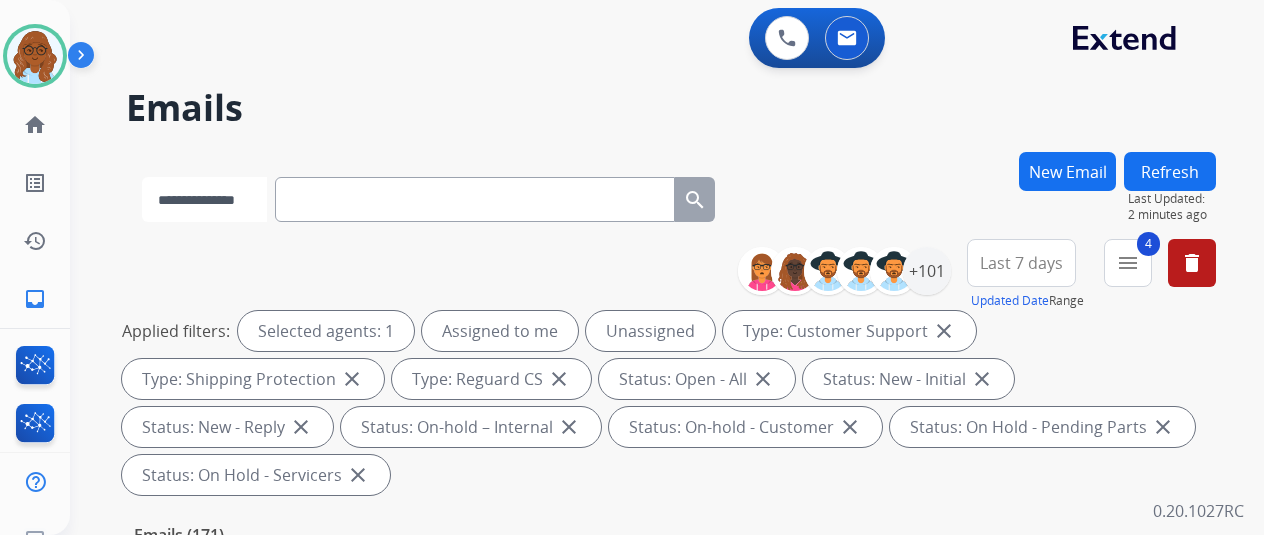 click on "**********" at bounding box center (204, 199) 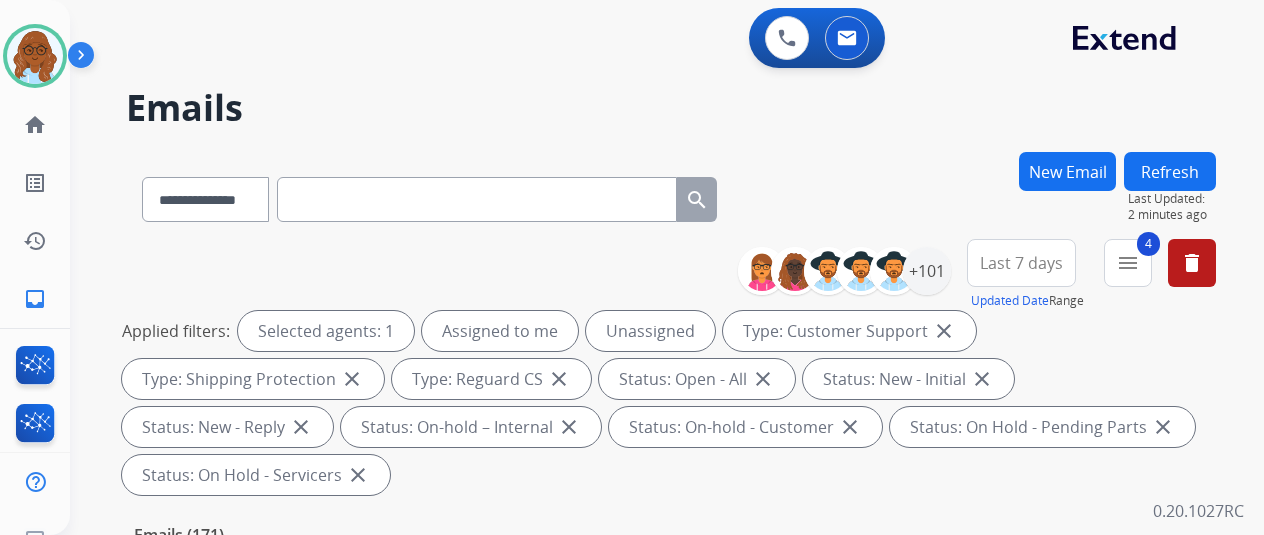 drag, startPoint x: 294, startPoint y: 201, endPoint x: 323, endPoint y: 201, distance: 29 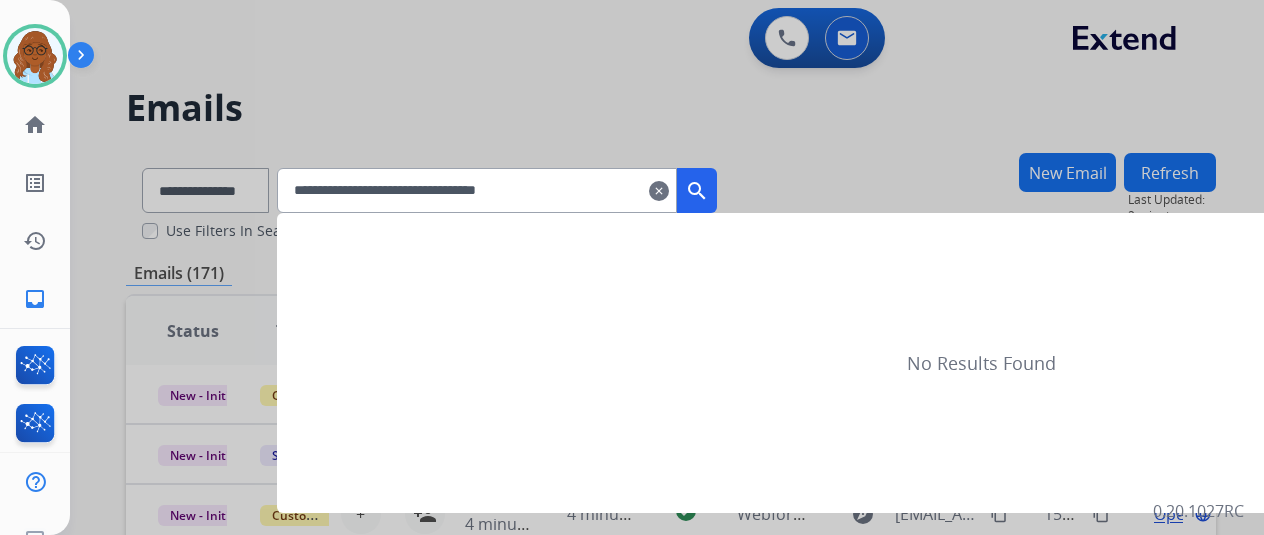 type on "**********" 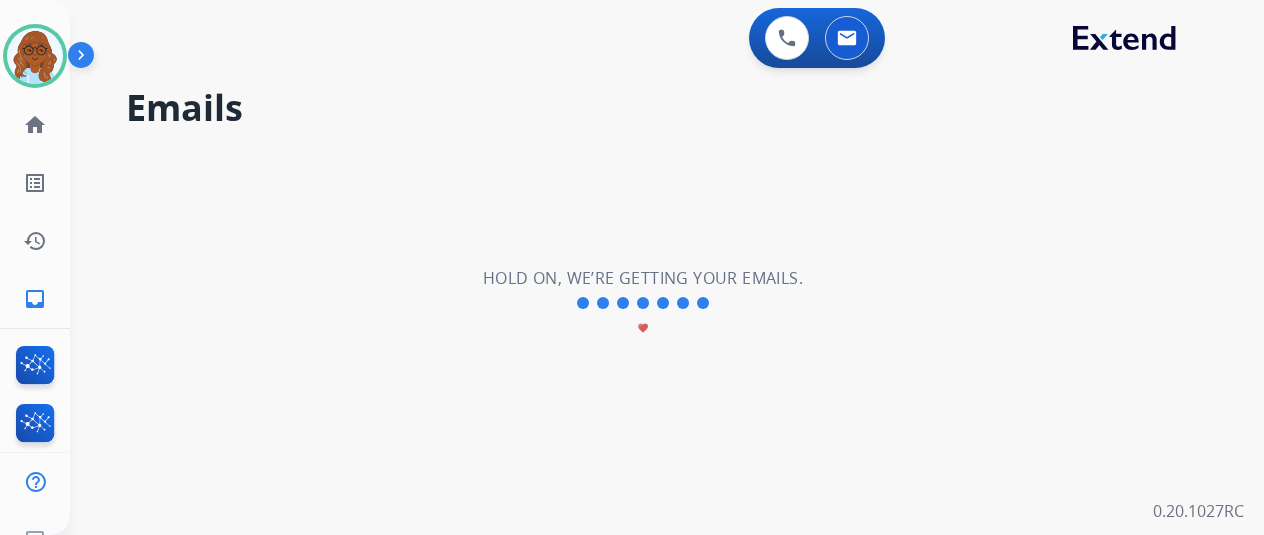 scroll, scrollTop: 0, scrollLeft: 0, axis: both 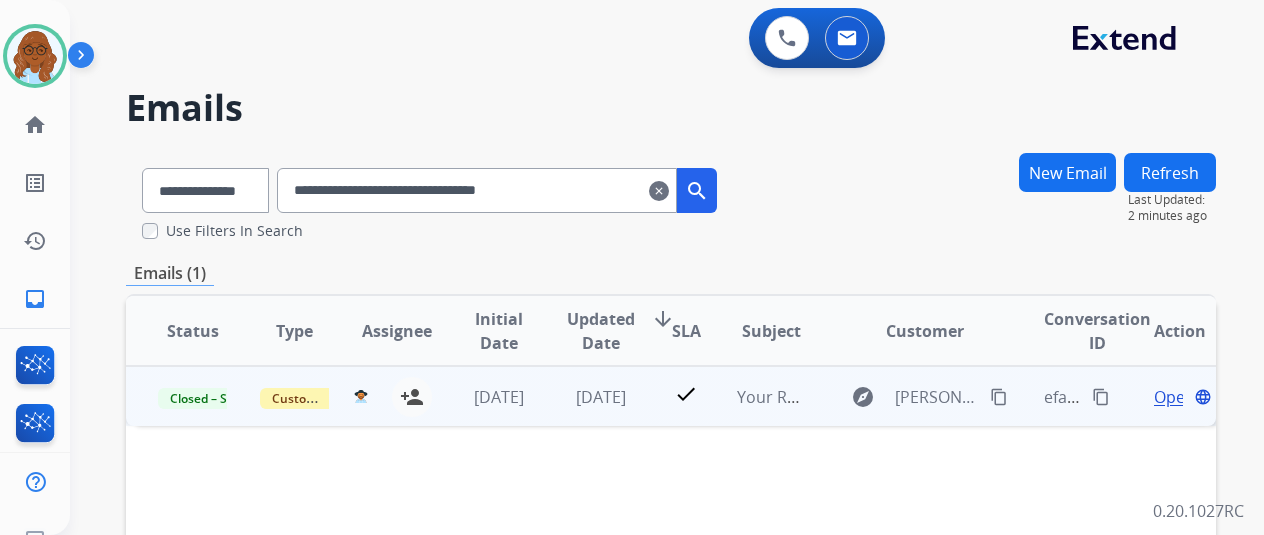 click on "Open" at bounding box center [1174, 397] 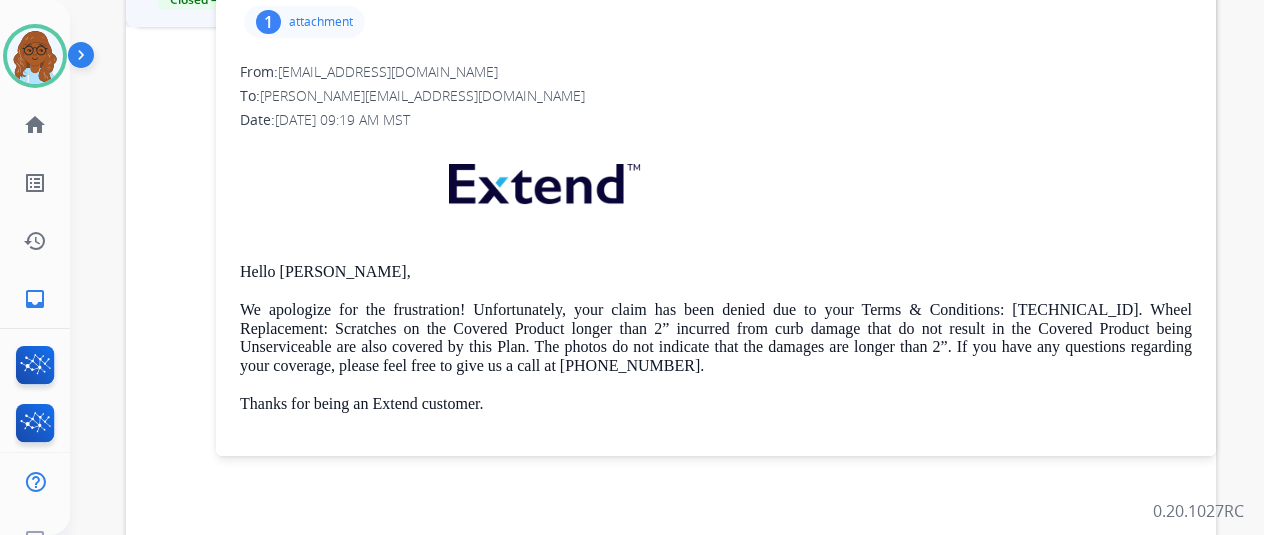scroll, scrollTop: 400, scrollLeft: 0, axis: vertical 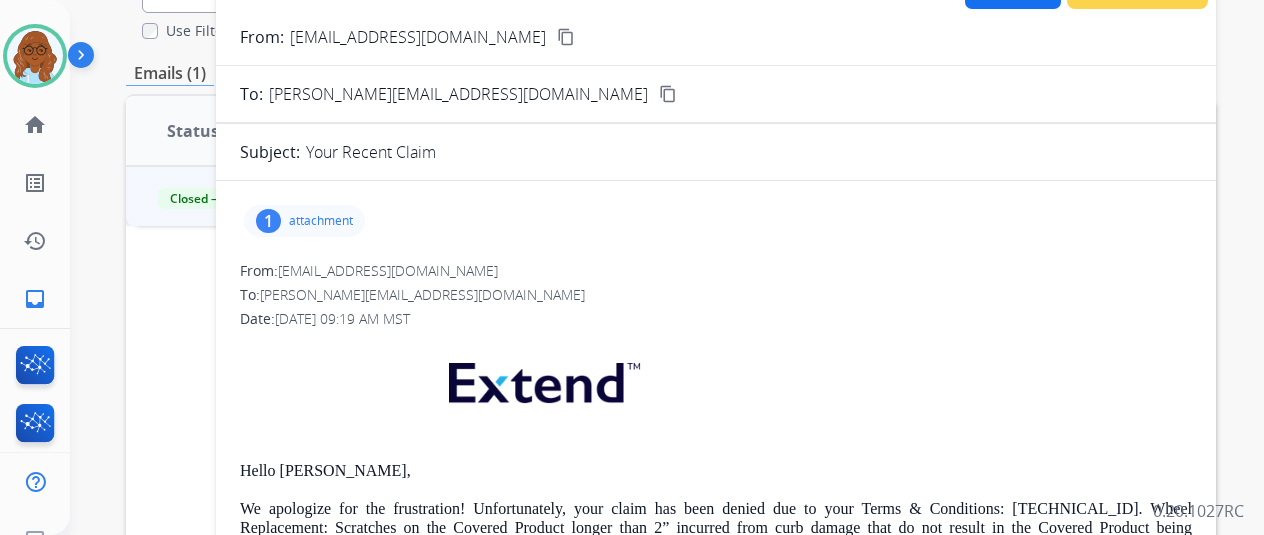 click on "1 attachment" at bounding box center [304, 221] 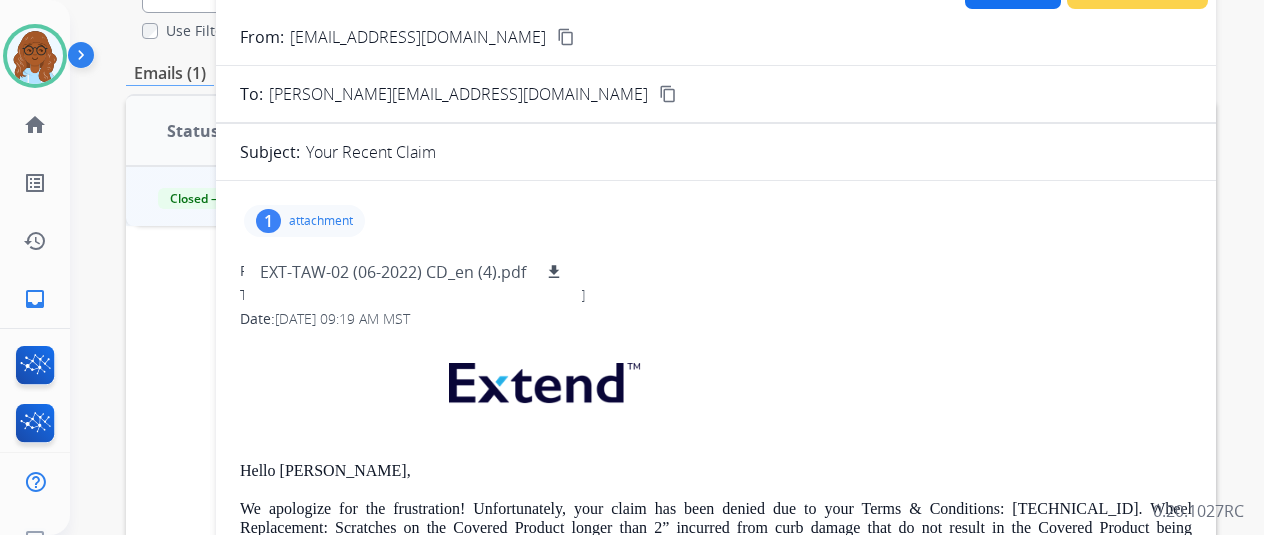 drag, startPoint x: 308, startPoint y: 223, endPoint x: 323, endPoint y: 222, distance: 15.033297 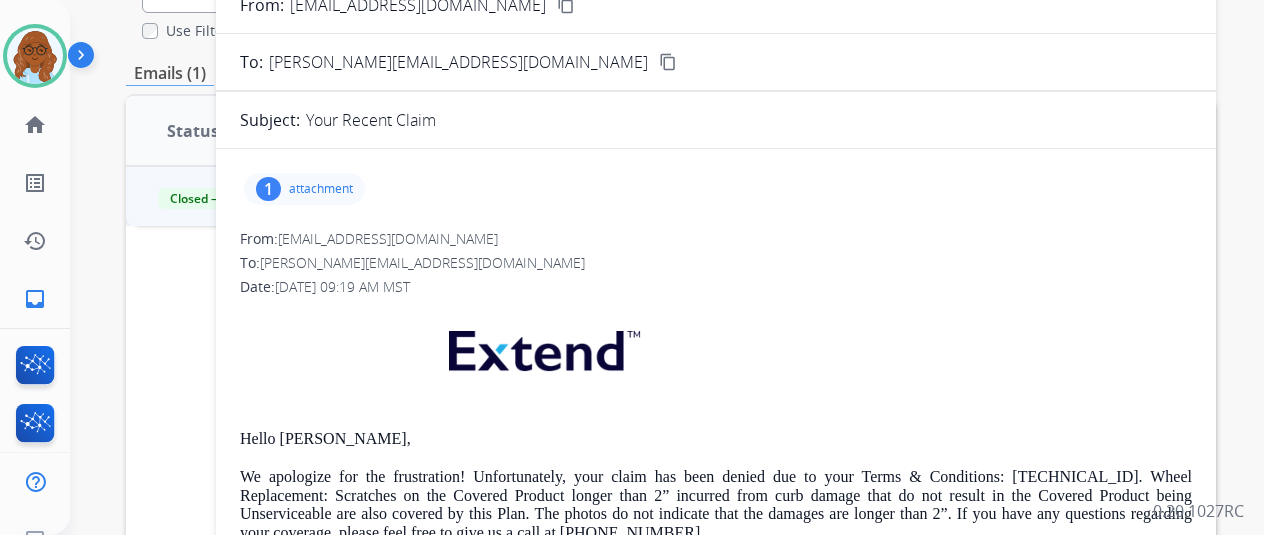 scroll, scrollTop: 0, scrollLeft: 0, axis: both 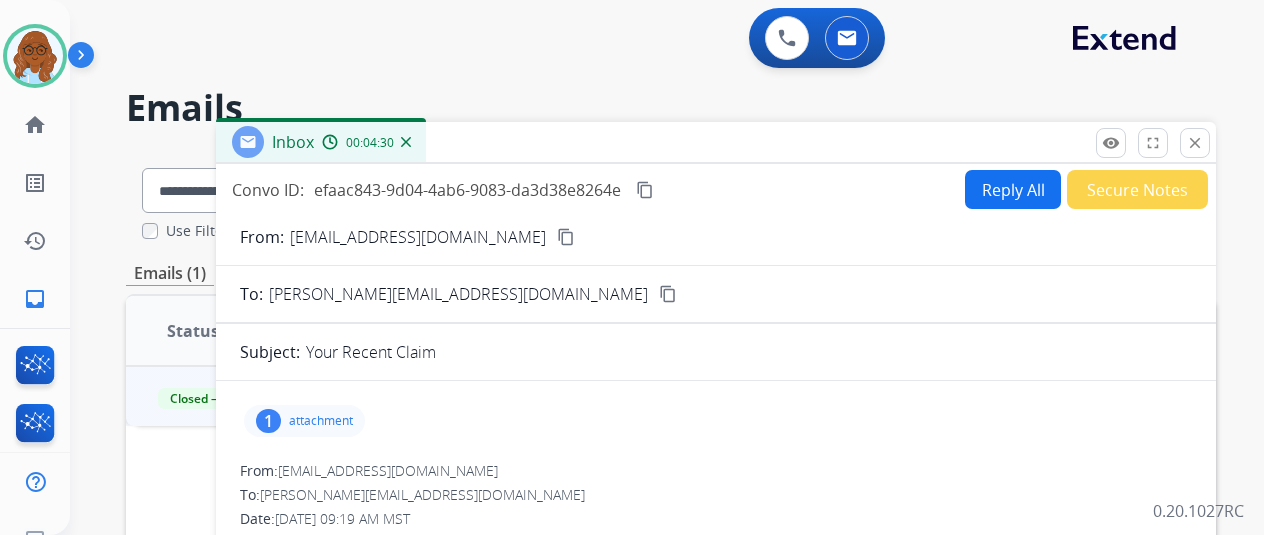 drag, startPoint x: 1214, startPoint y: 145, endPoint x: 1165, endPoint y: 161, distance: 51.546097 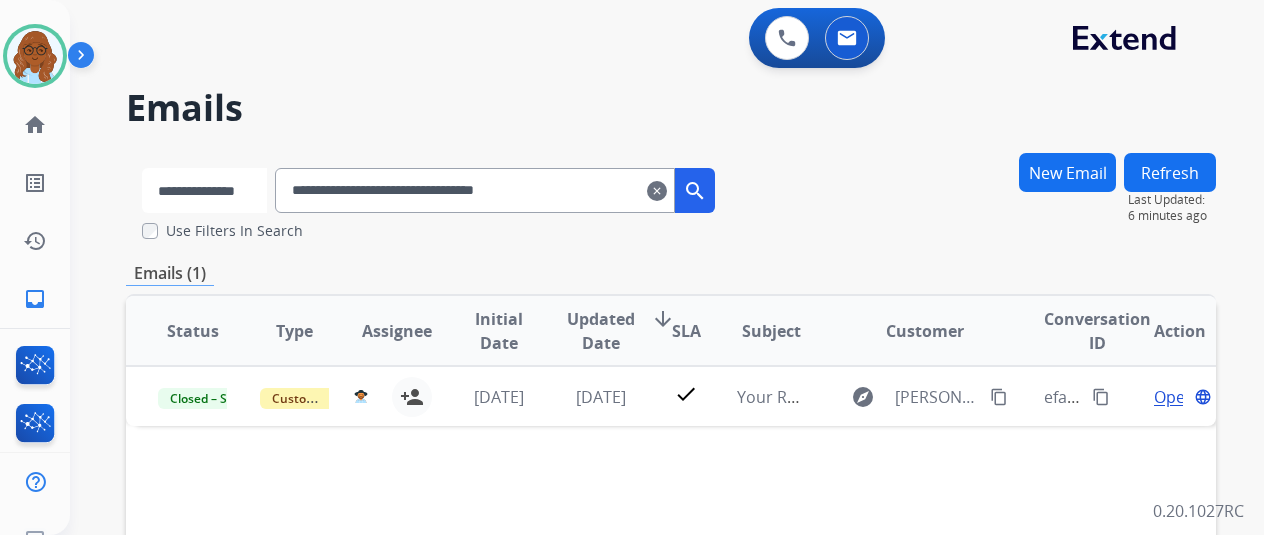 click on "**********" at bounding box center (204, 190) 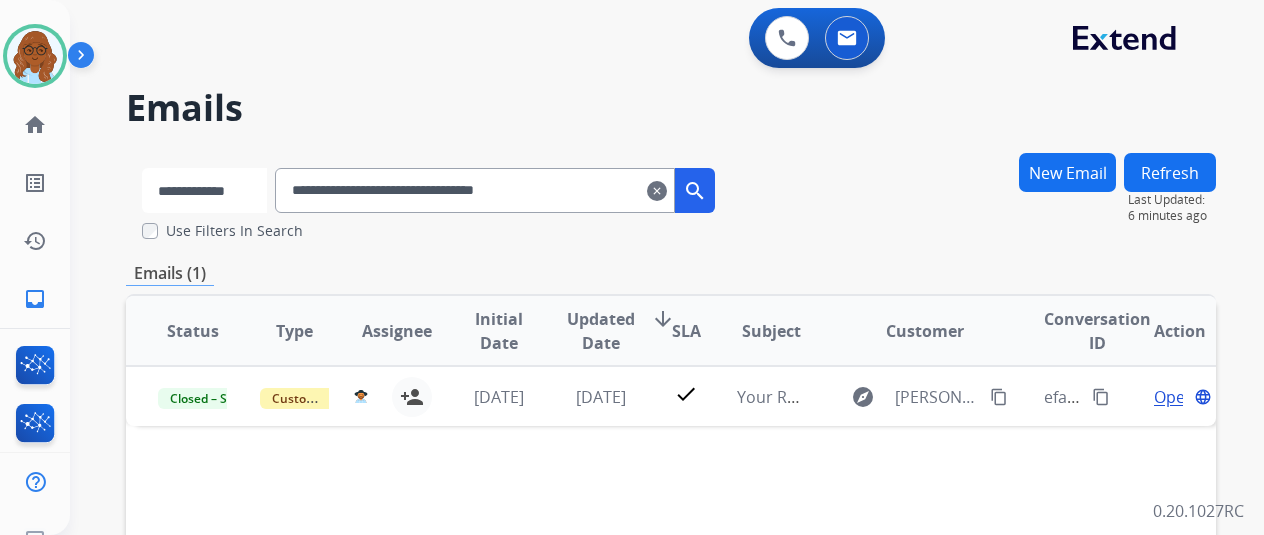 click on "**********" at bounding box center [204, 190] 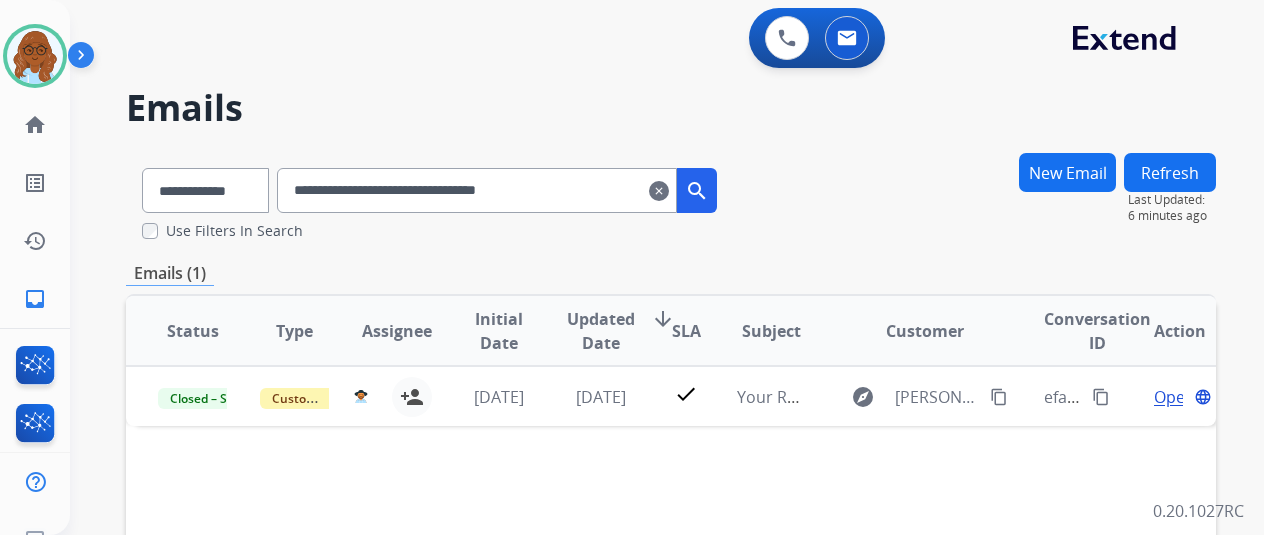 click on "**********" at bounding box center (477, 190) 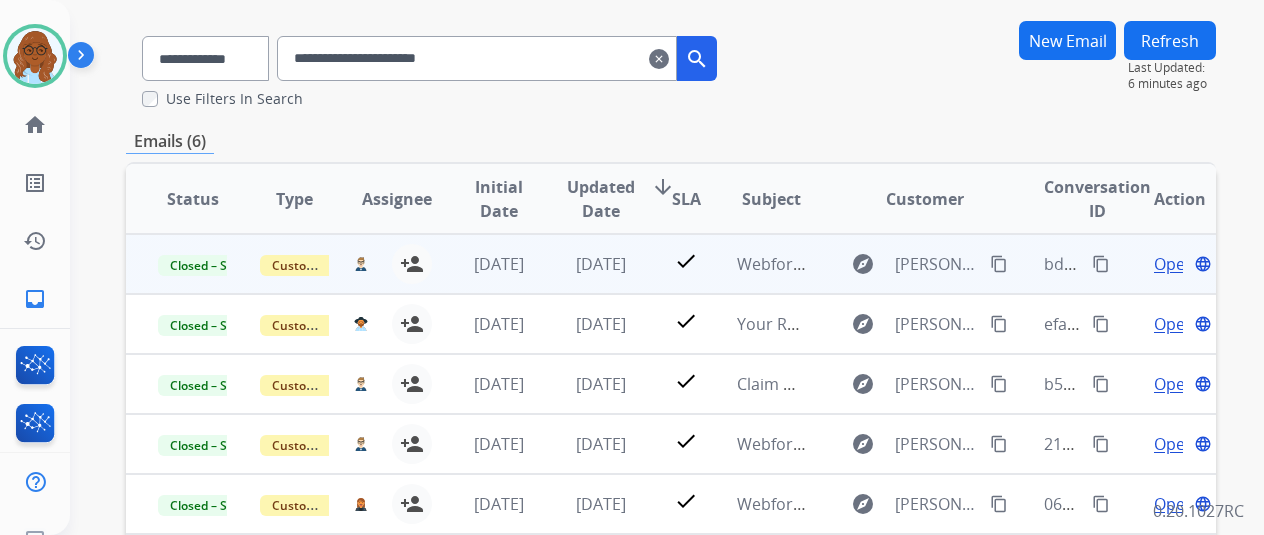 scroll, scrollTop: 200, scrollLeft: 0, axis: vertical 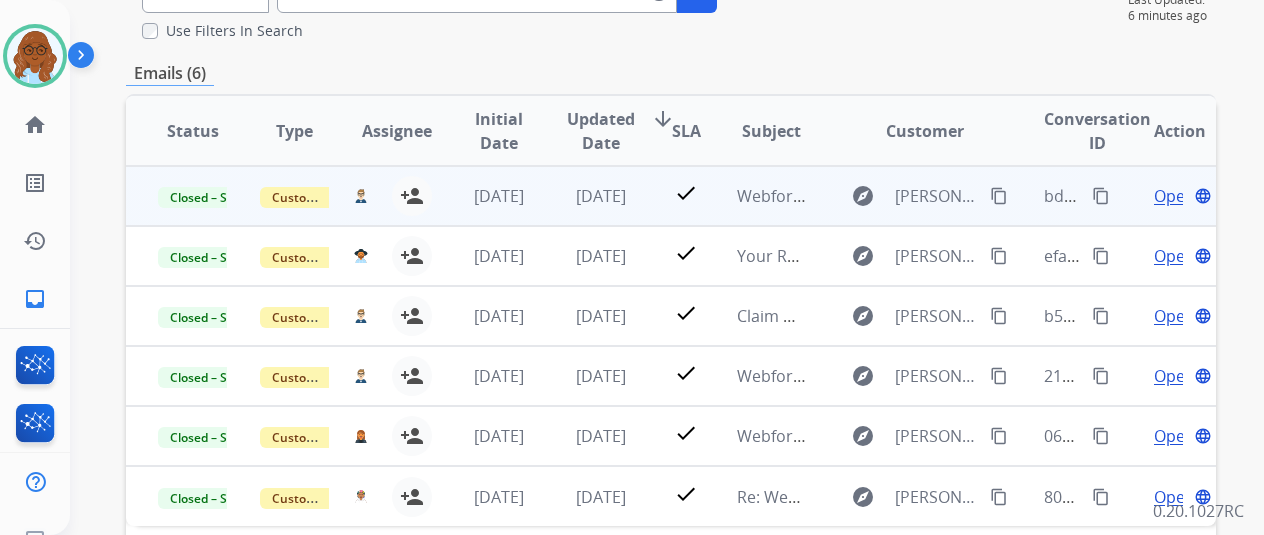 click on "Open" at bounding box center (1174, 196) 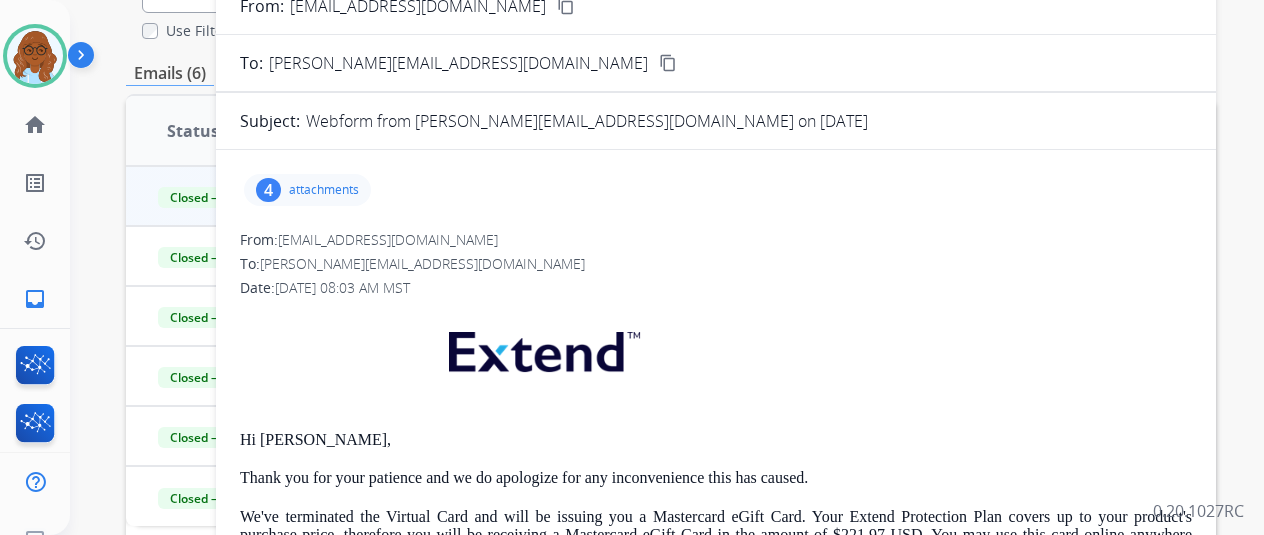 scroll, scrollTop: 0, scrollLeft: 0, axis: both 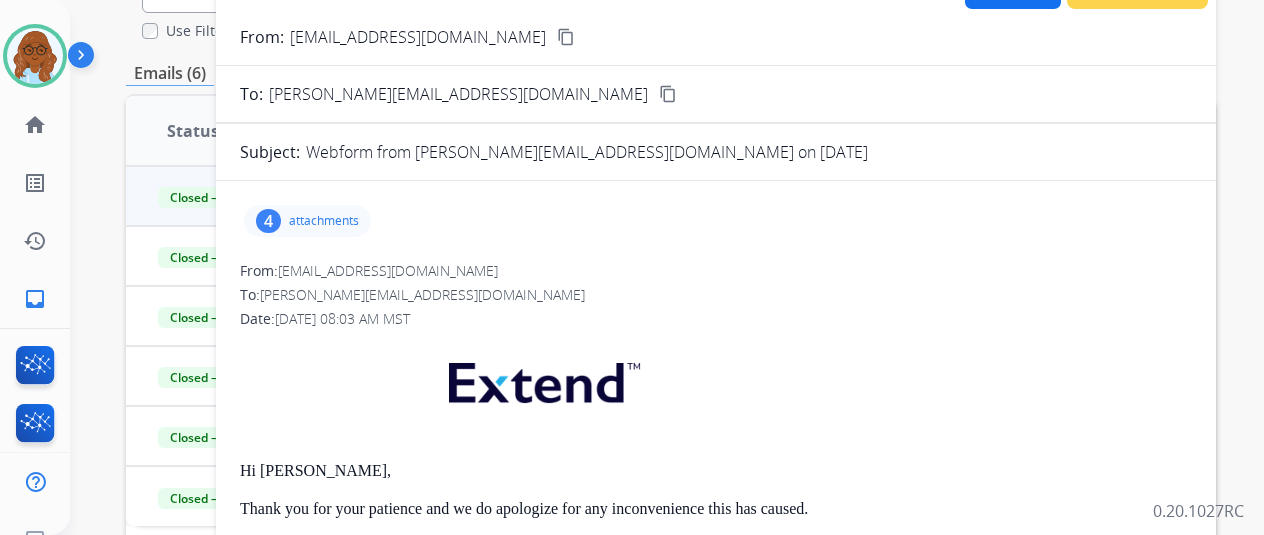 drag, startPoint x: 334, startPoint y: 220, endPoint x: 359, endPoint y: 233, distance: 28.178005 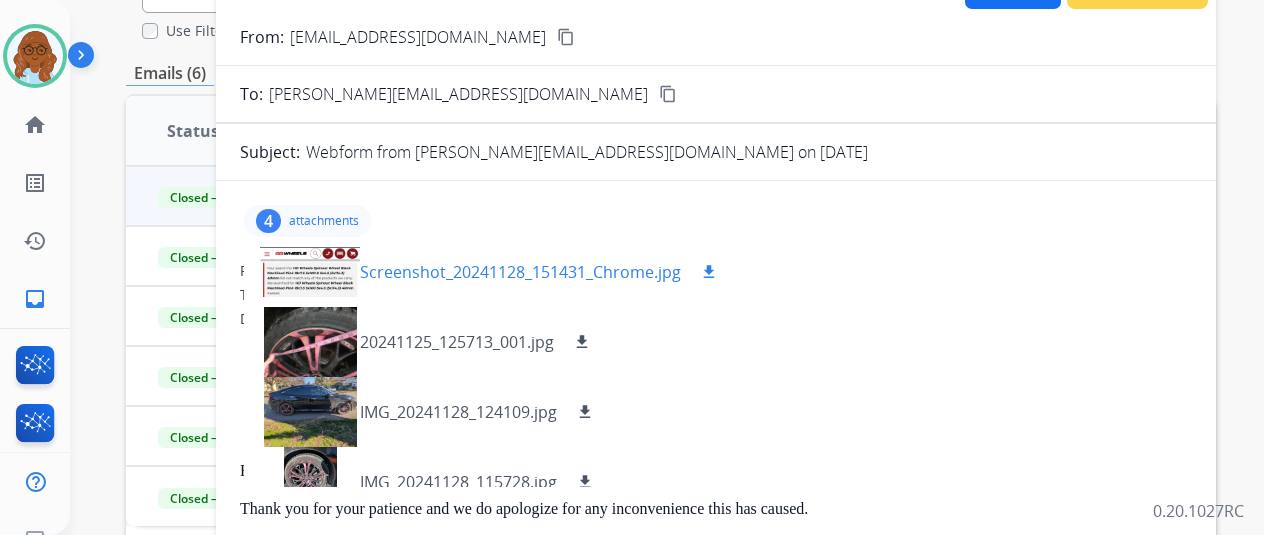 click at bounding box center [310, 272] 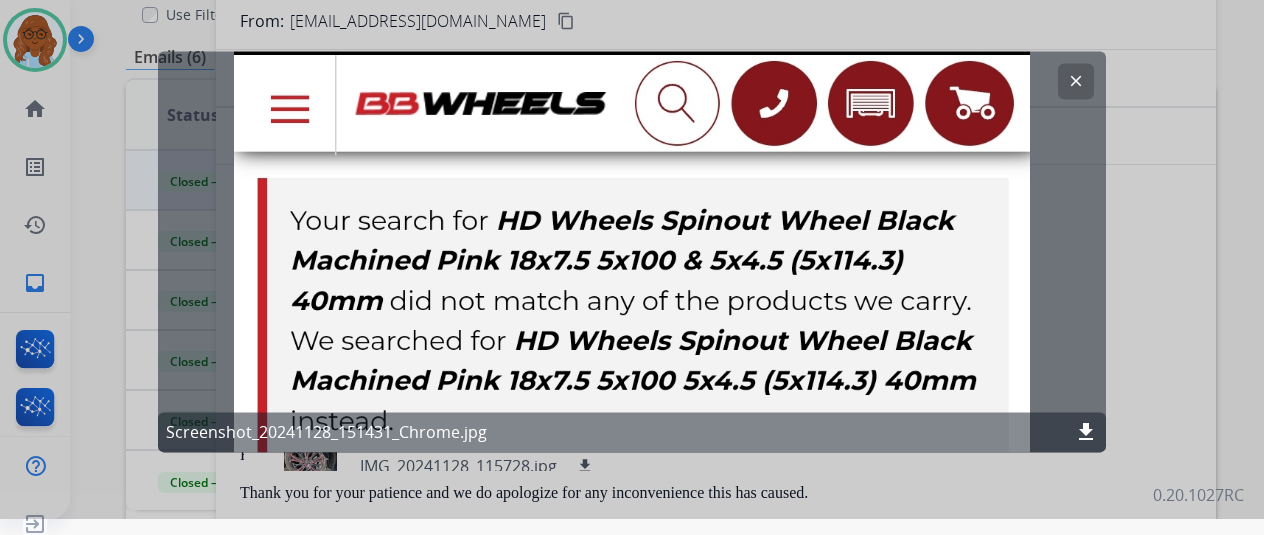 scroll, scrollTop: 24, scrollLeft: 0, axis: vertical 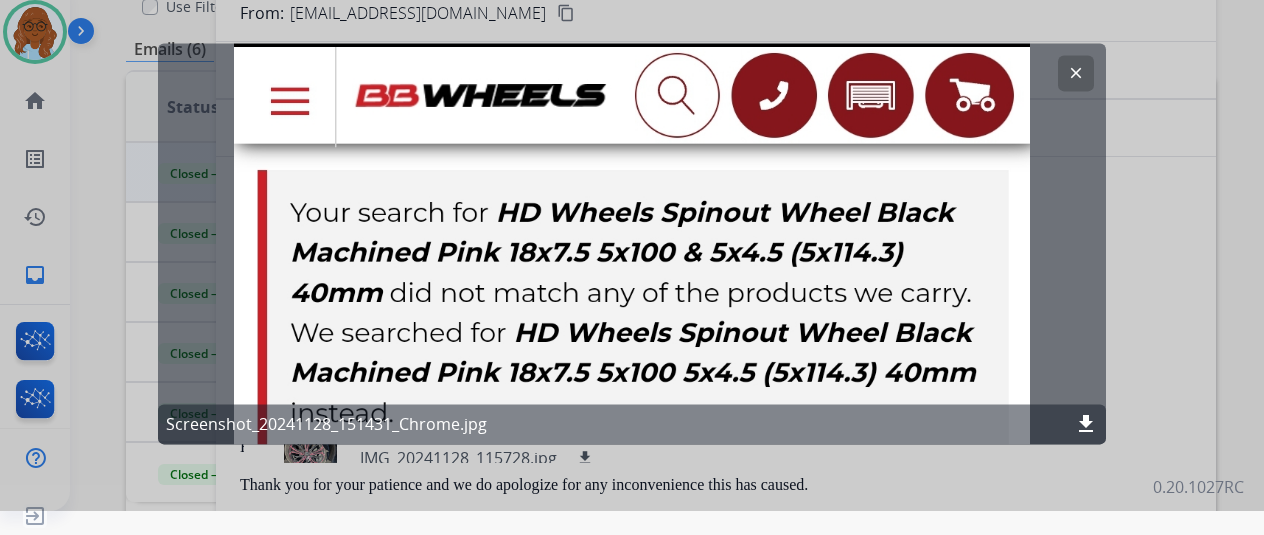 click 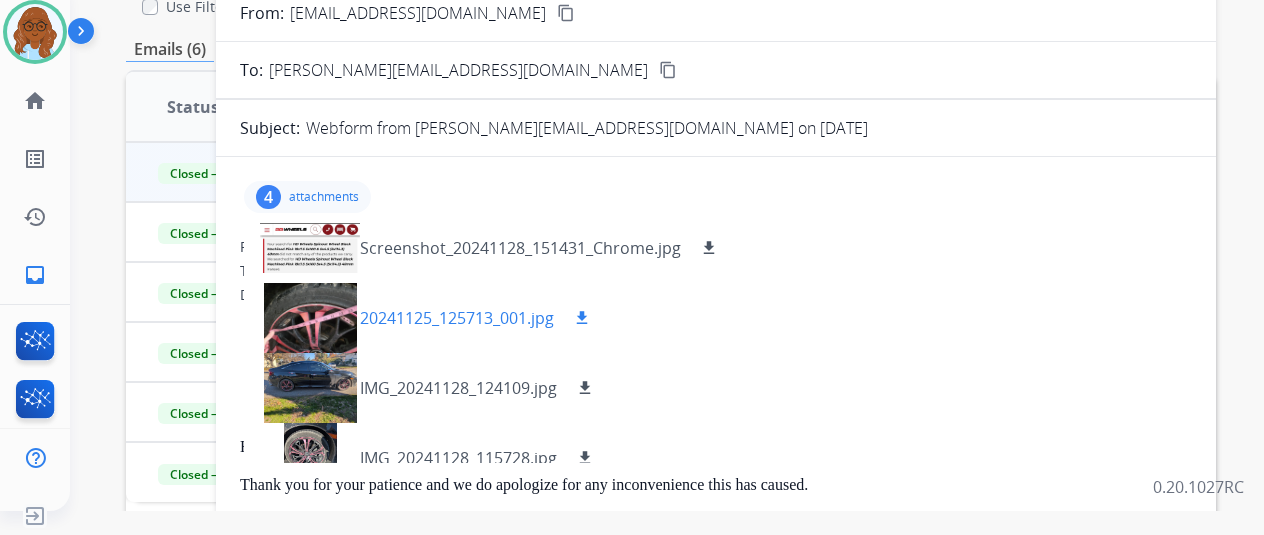 click at bounding box center (310, 318) 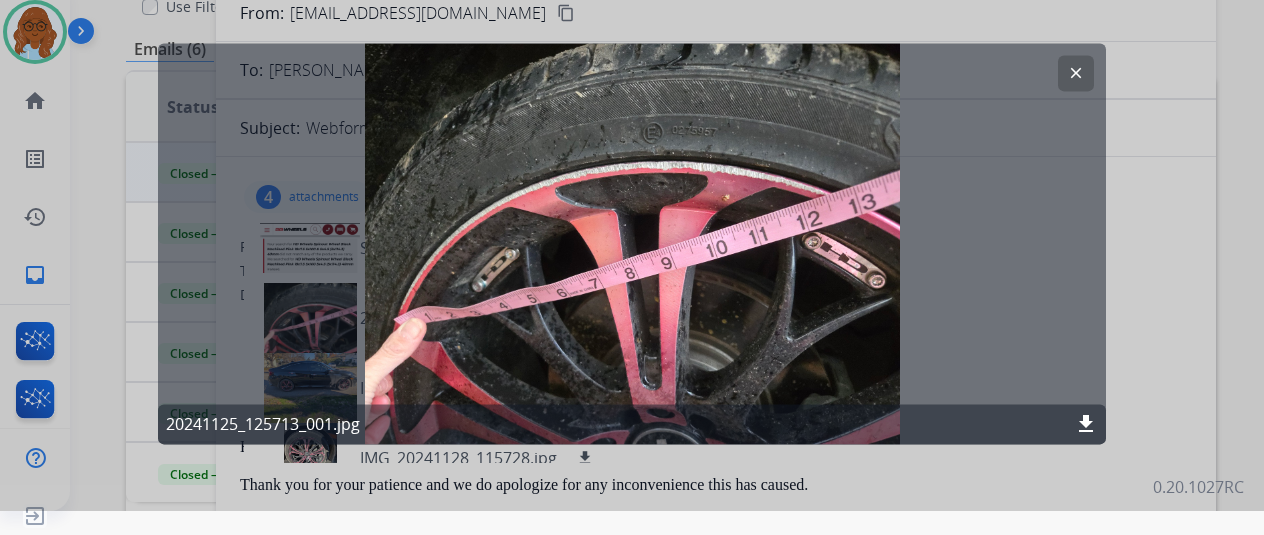click 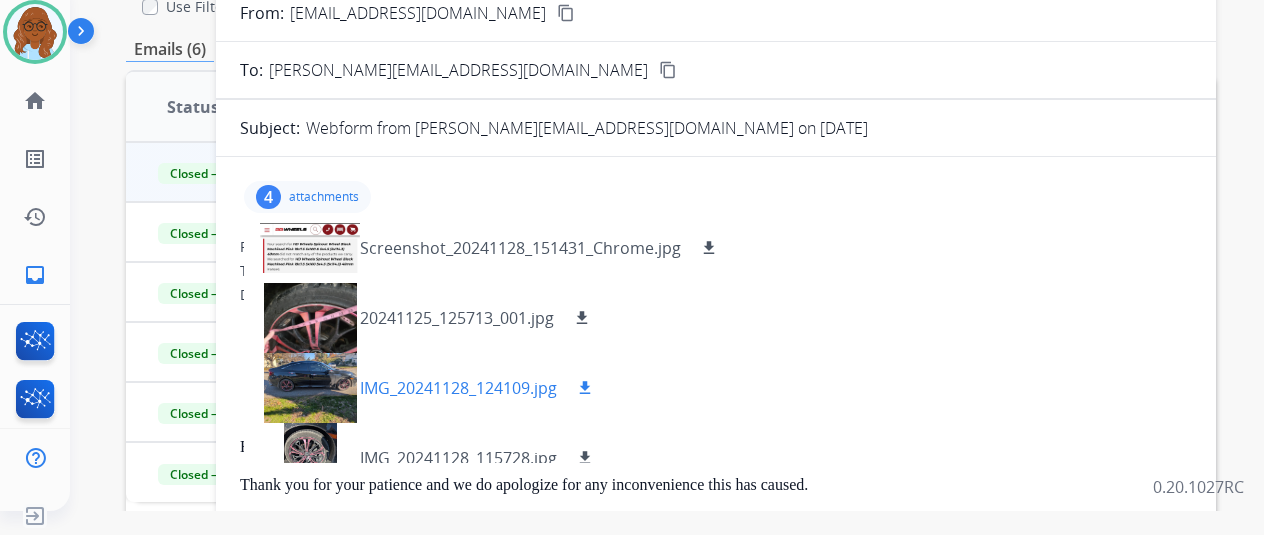 click at bounding box center (310, 388) 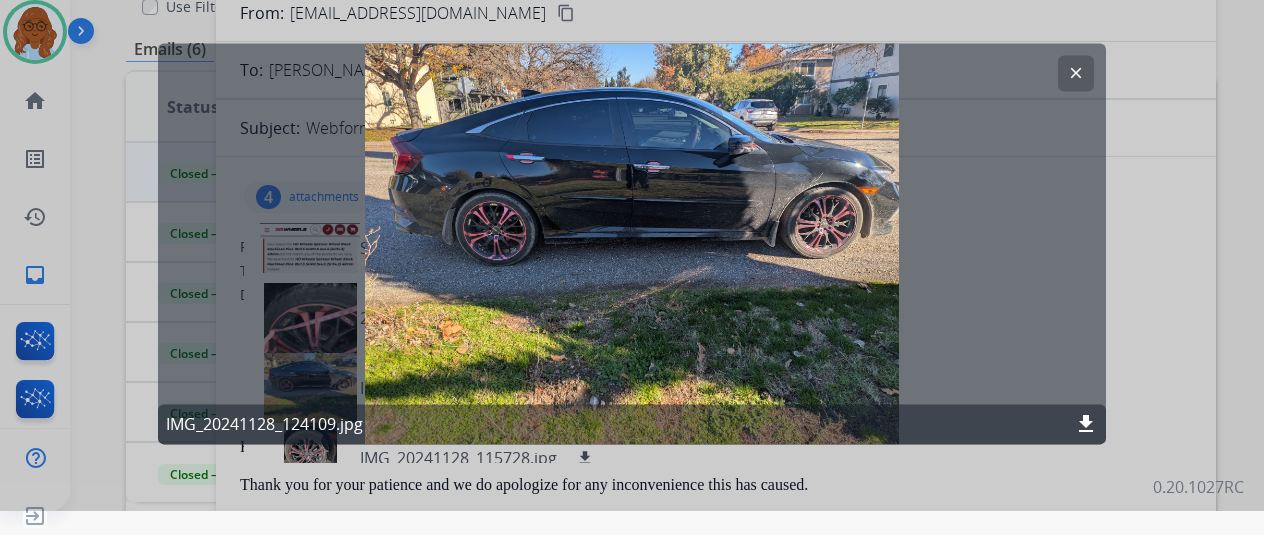 click 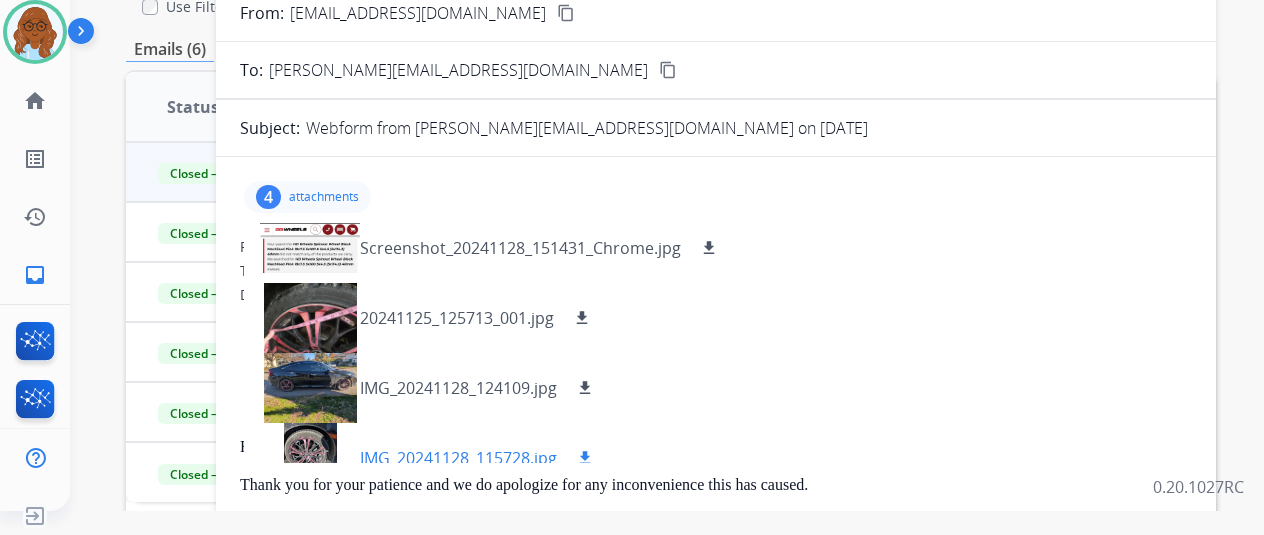 click at bounding box center (310, 458) 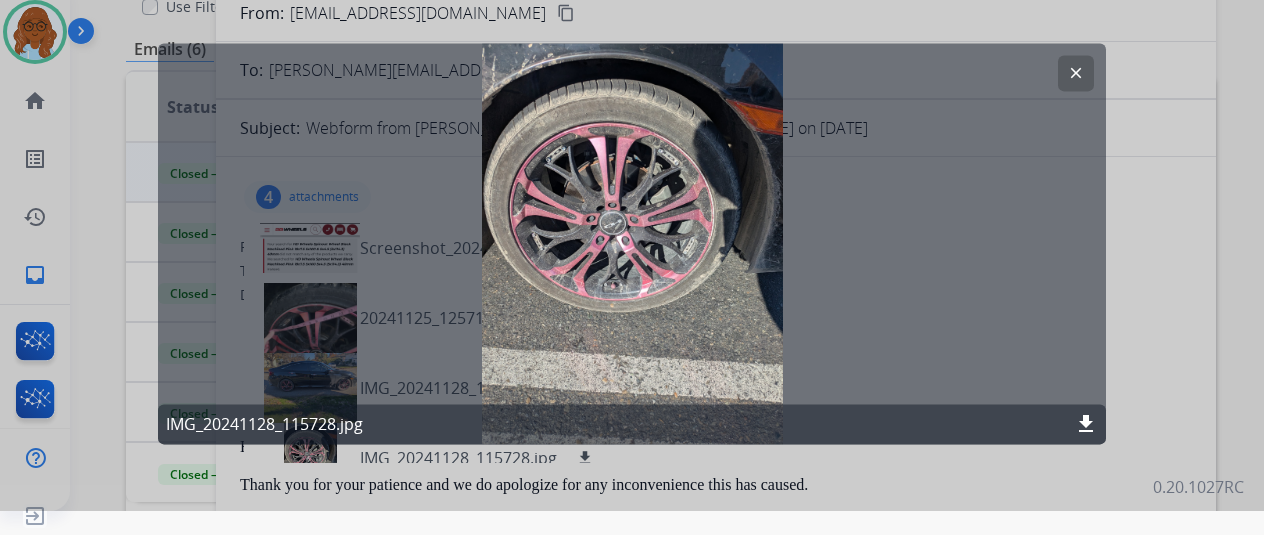 click 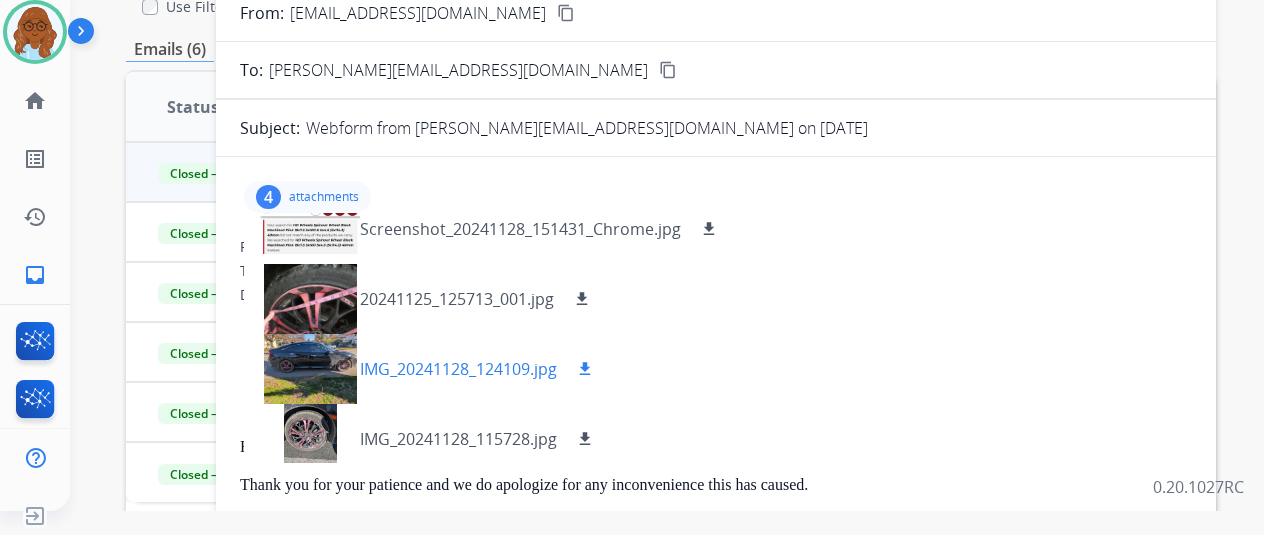 scroll, scrollTop: 30, scrollLeft: 0, axis: vertical 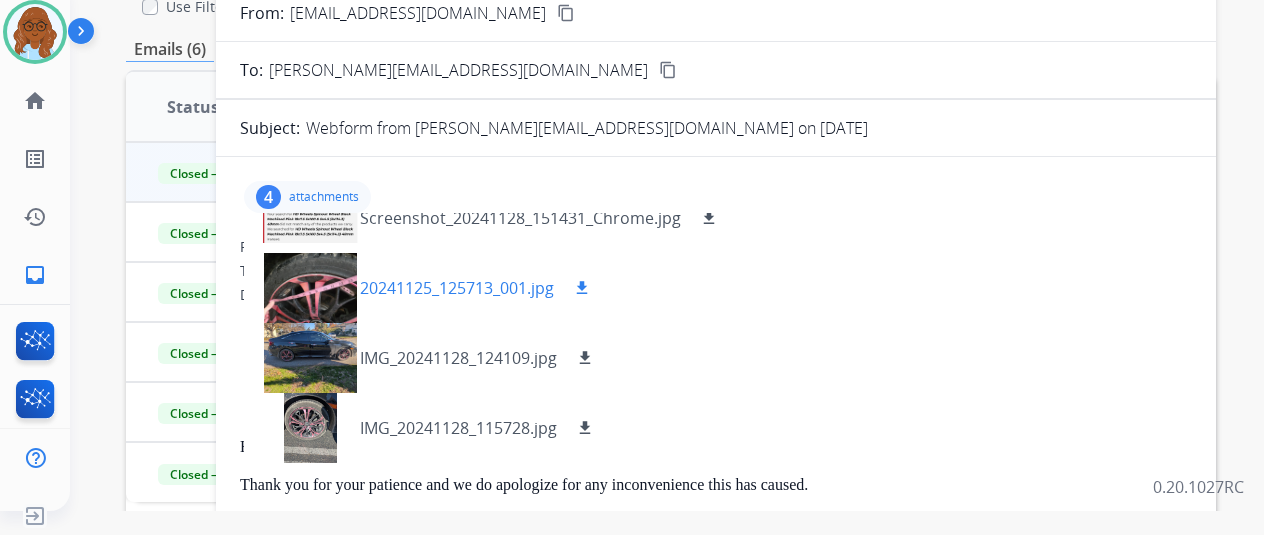 click at bounding box center (310, 288) 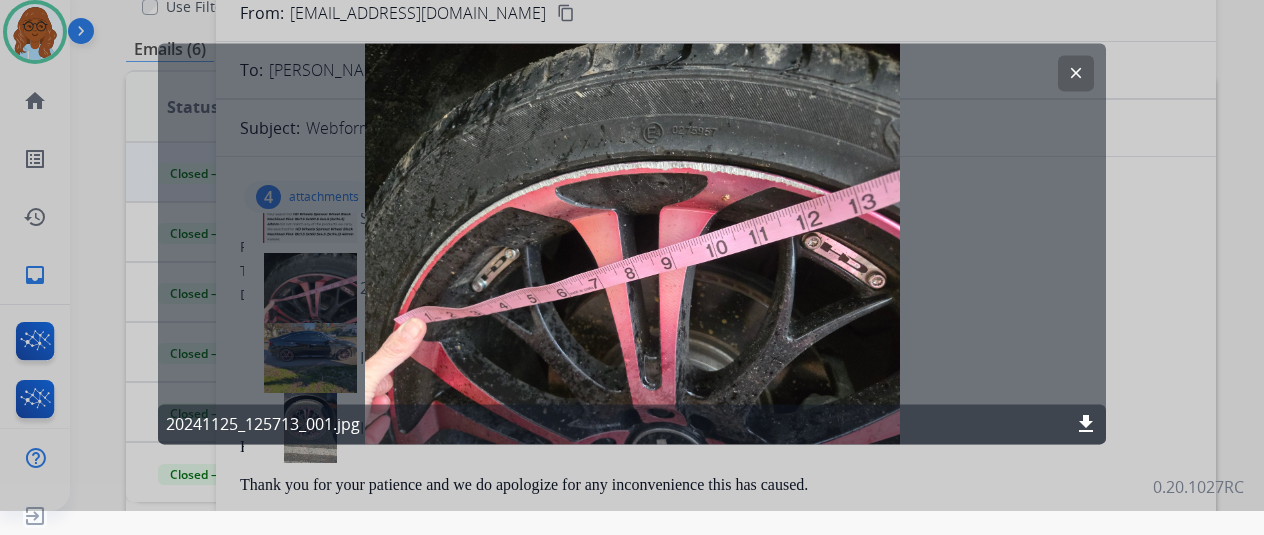click 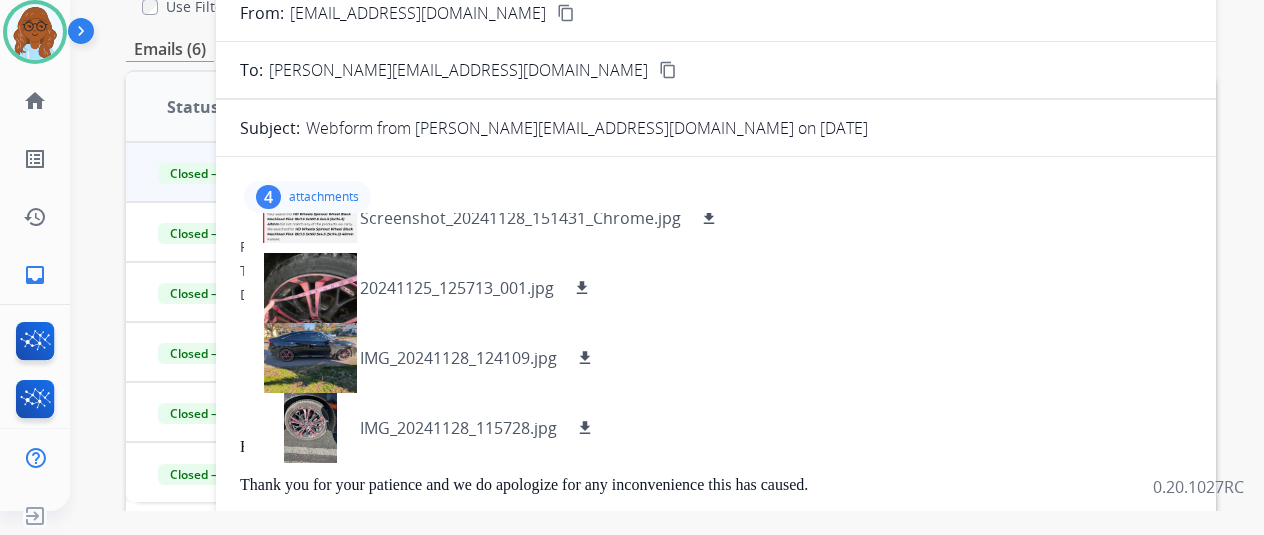 click on "4 attachments  Screenshot_20241128_151431_Chrome.jpg  download  20241125_125713_001.jpg  download  IMG_20241128_124109.jpg  download  IMG_20241128_115728.jpg  download" at bounding box center [307, 197] 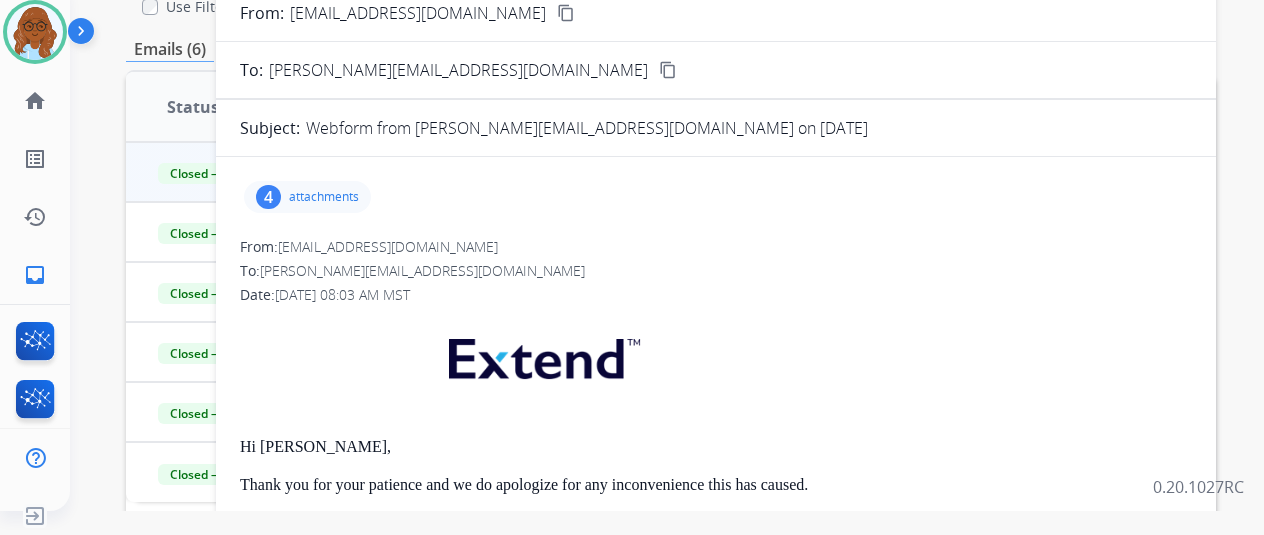click on "4 attachments" at bounding box center (307, 197) 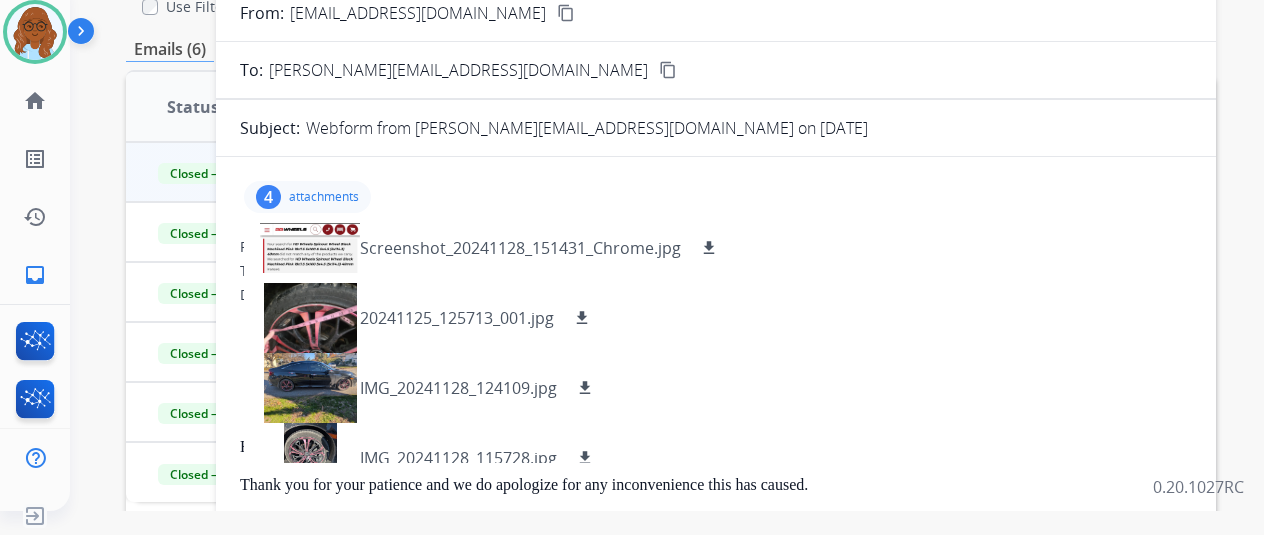 click on "attachments" at bounding box center [324, 197] 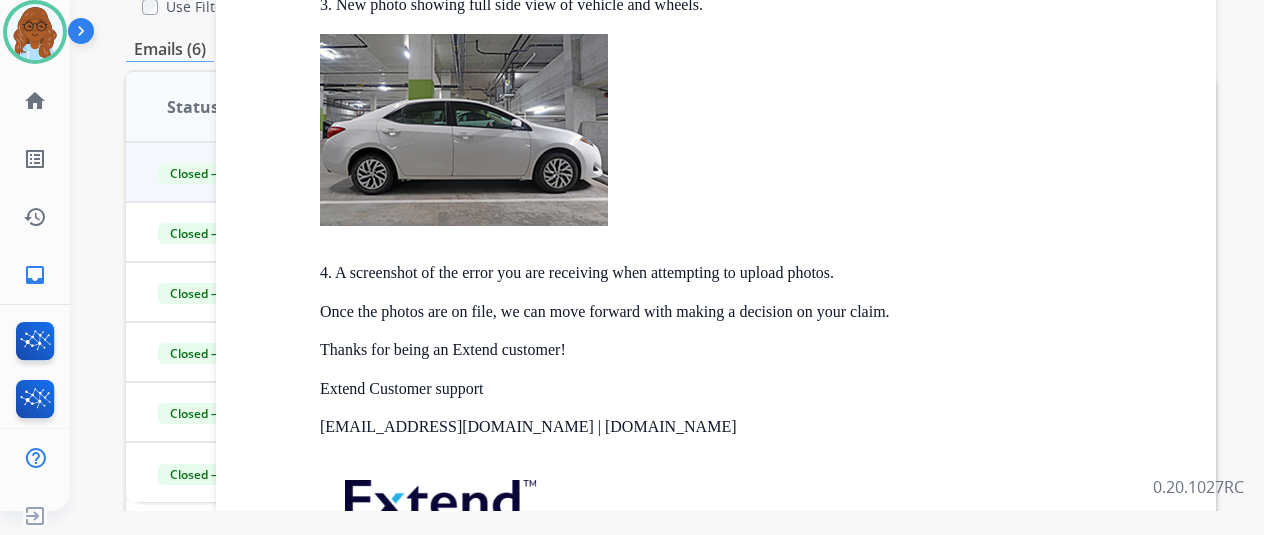 scroll, scrollTop: 3502, scrollLeft: 0, axis: vertical 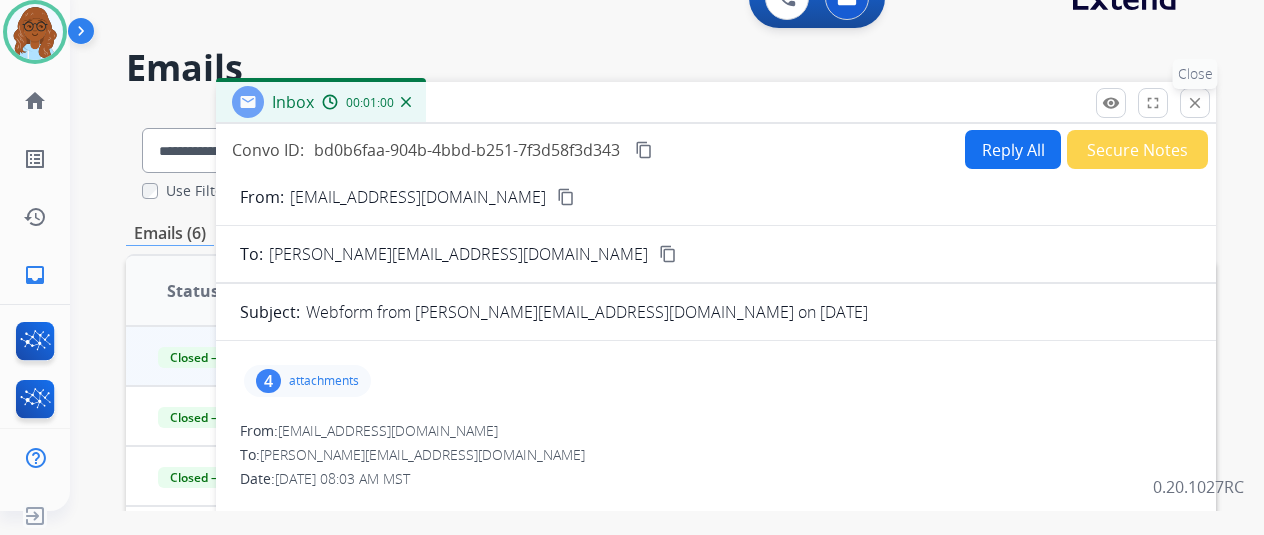 click on "close" at bounding box center [1195, 103] 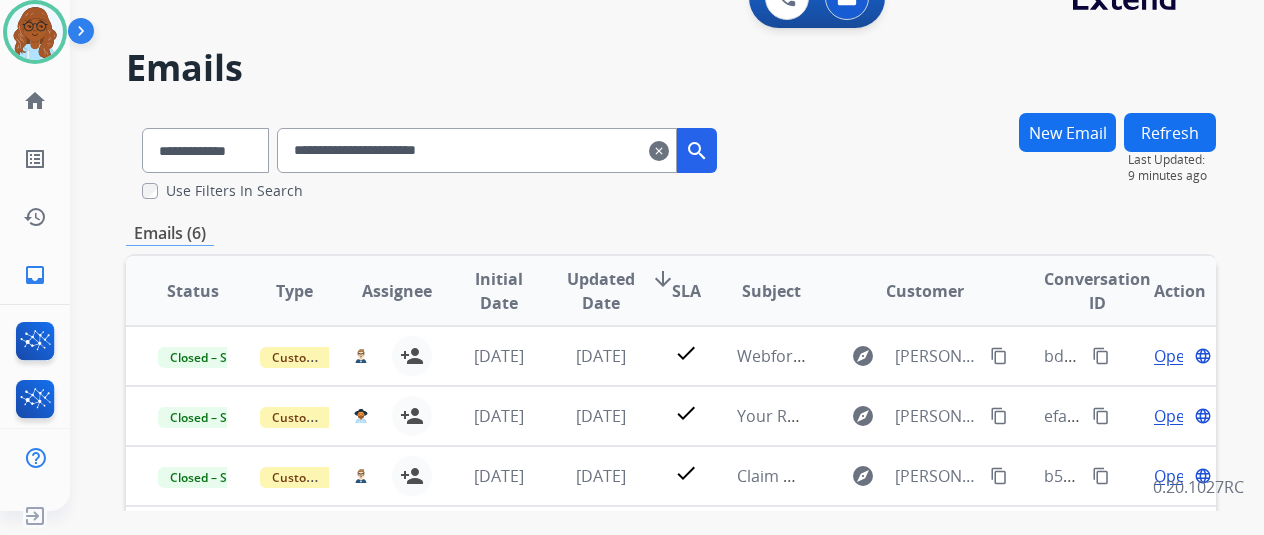 click on "New Email" at bounding box center (1067, 132) 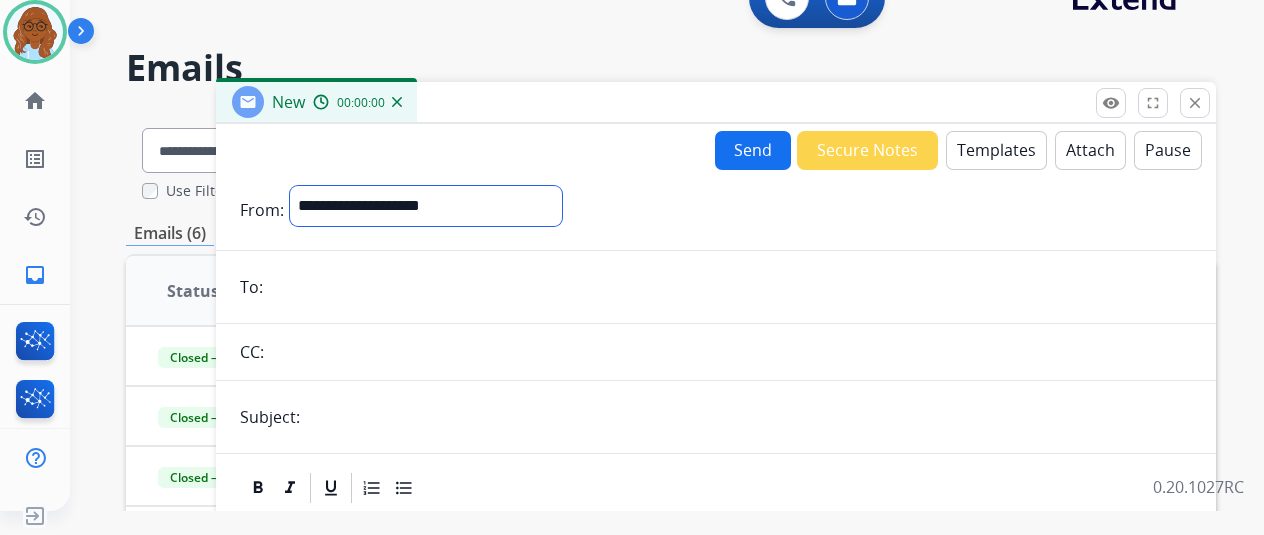 drag, startPoint x: 344, startPoint y: 205, endPoint x: 355, endPoint y: 216, distance: 15.556349 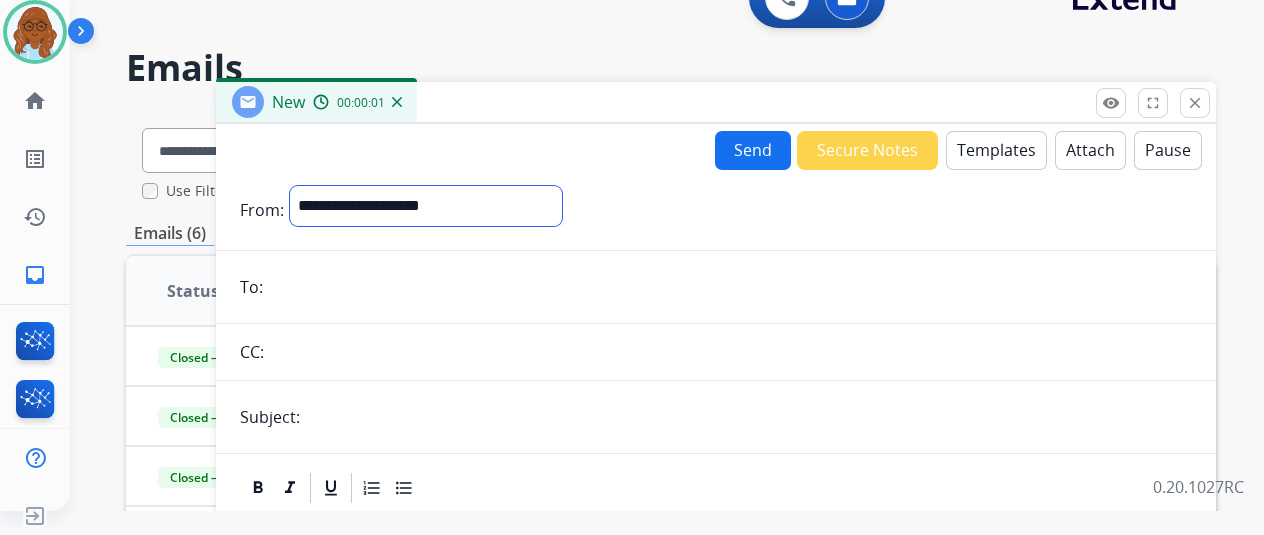 select on "**********" 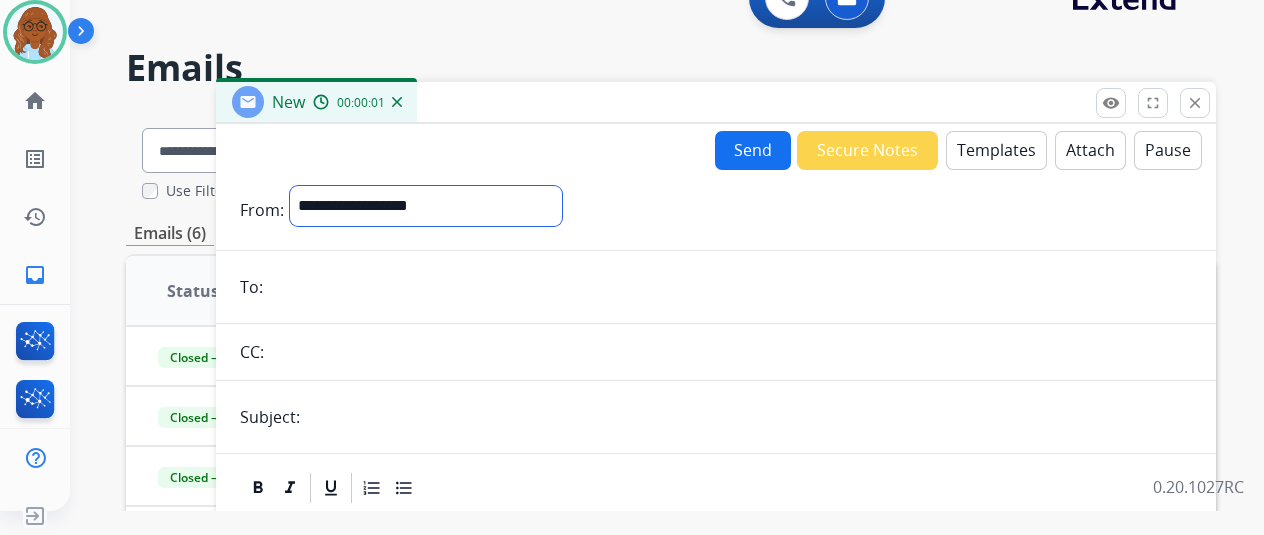 click on "**********" at bounding box center (426, 206) 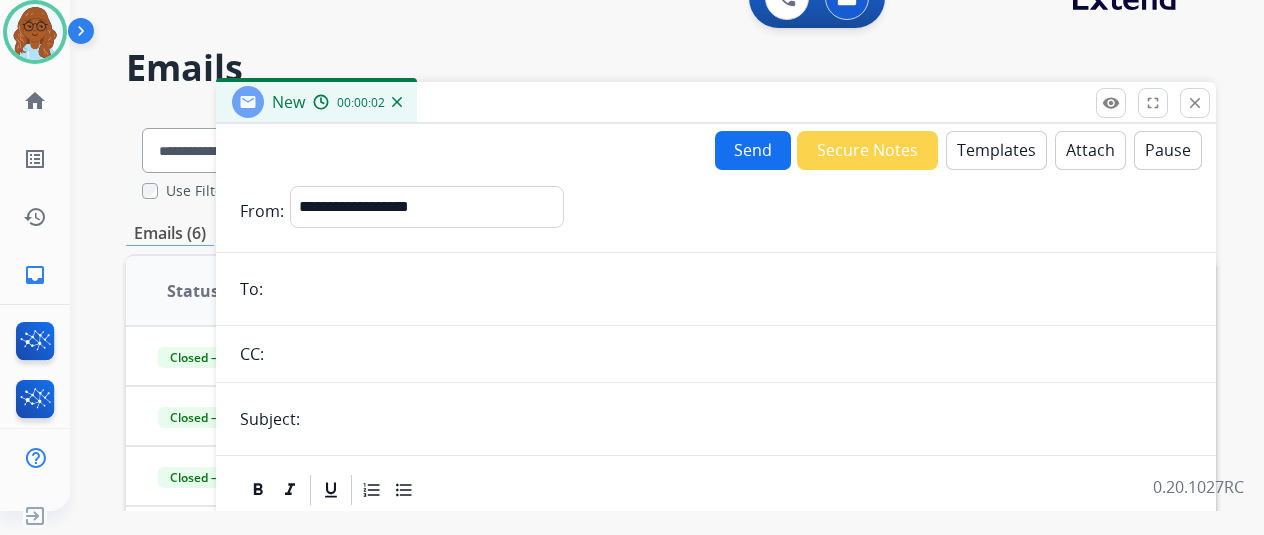 click at bounding box center (730, 289) 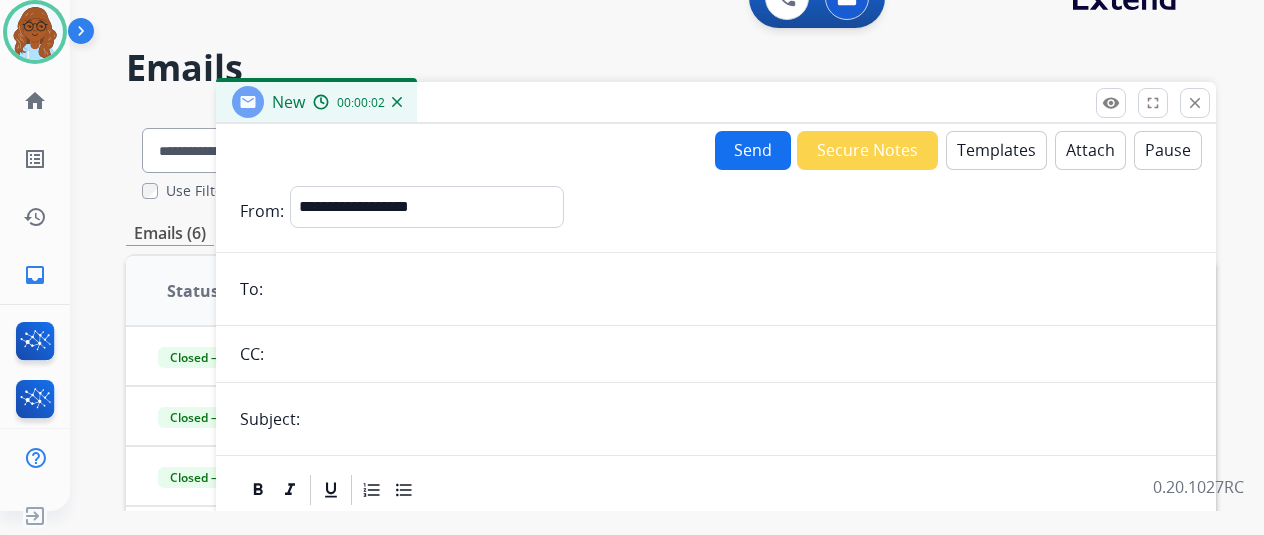 paste on "**********" 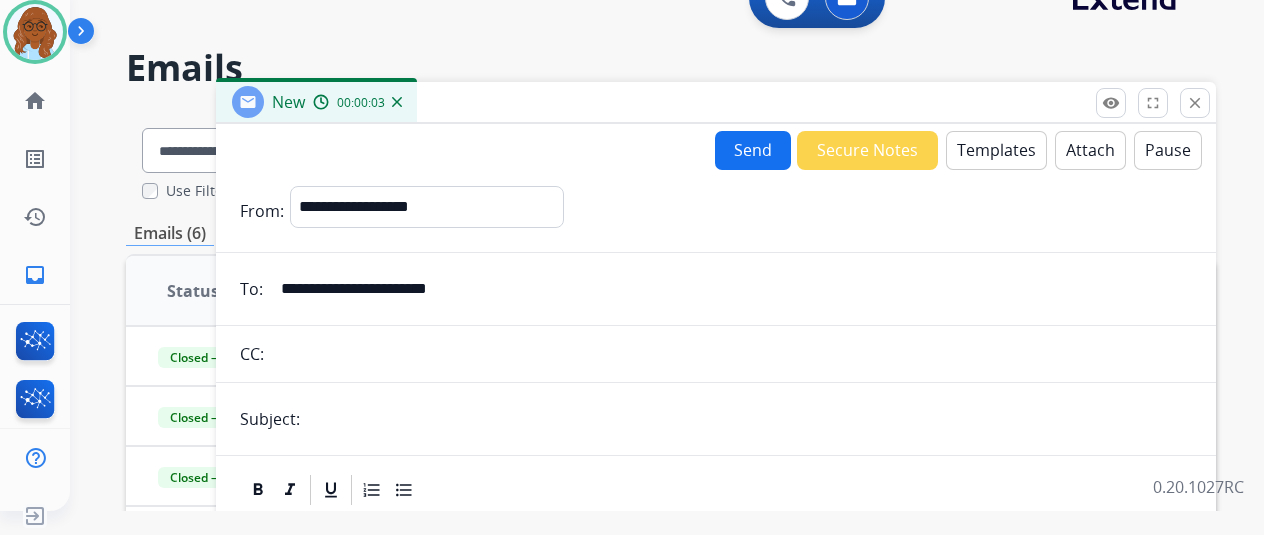 type on "**********" 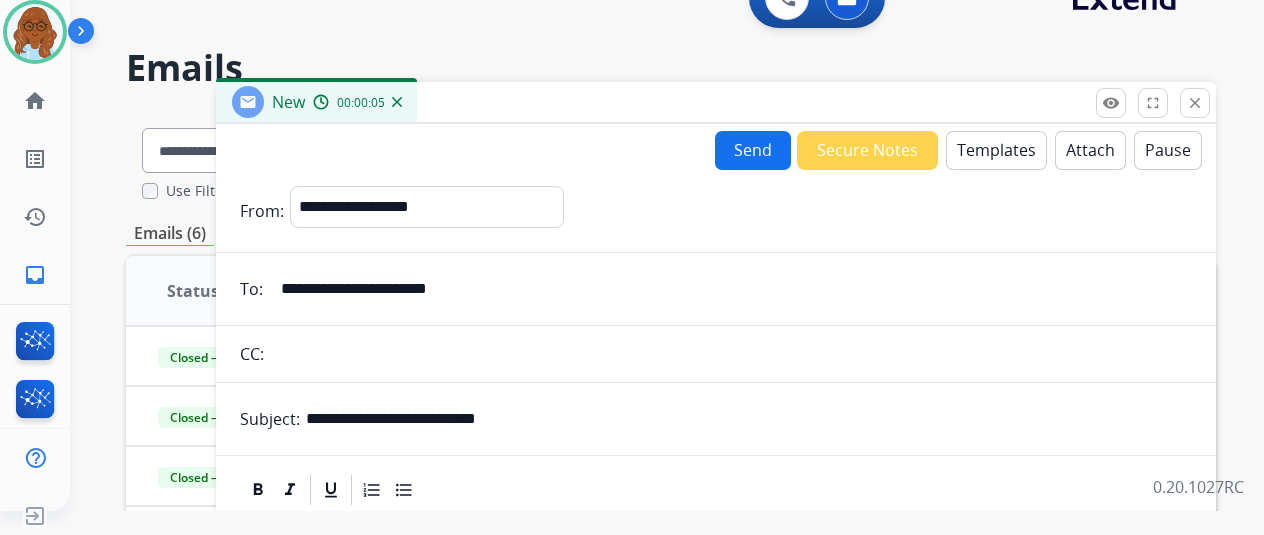 click on "**********" at bounding box center [749, 419] 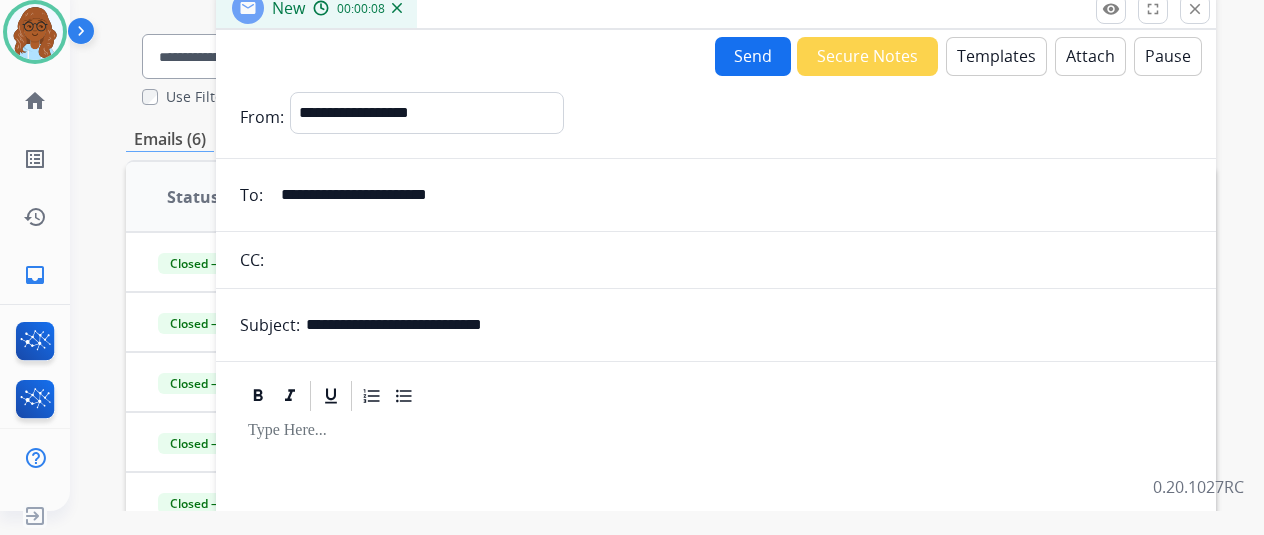 scroll, scrollTop: 216, scrollLeft: 0, axis: vertical 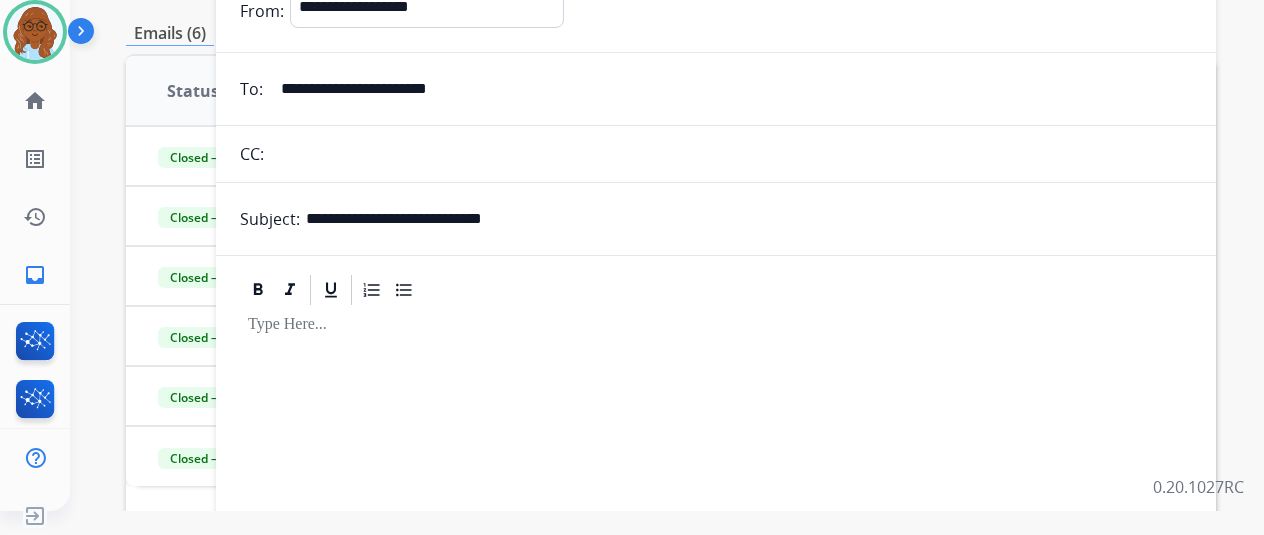 type on "**********" 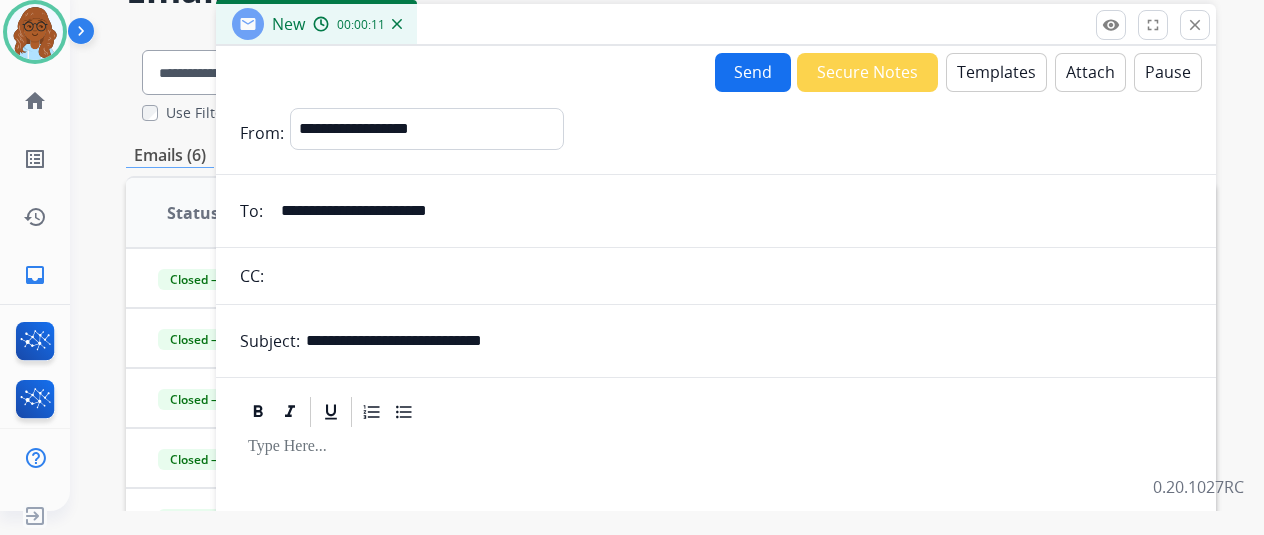 scroll, scrollTop: 0, scrollLeft: 0, axis: both 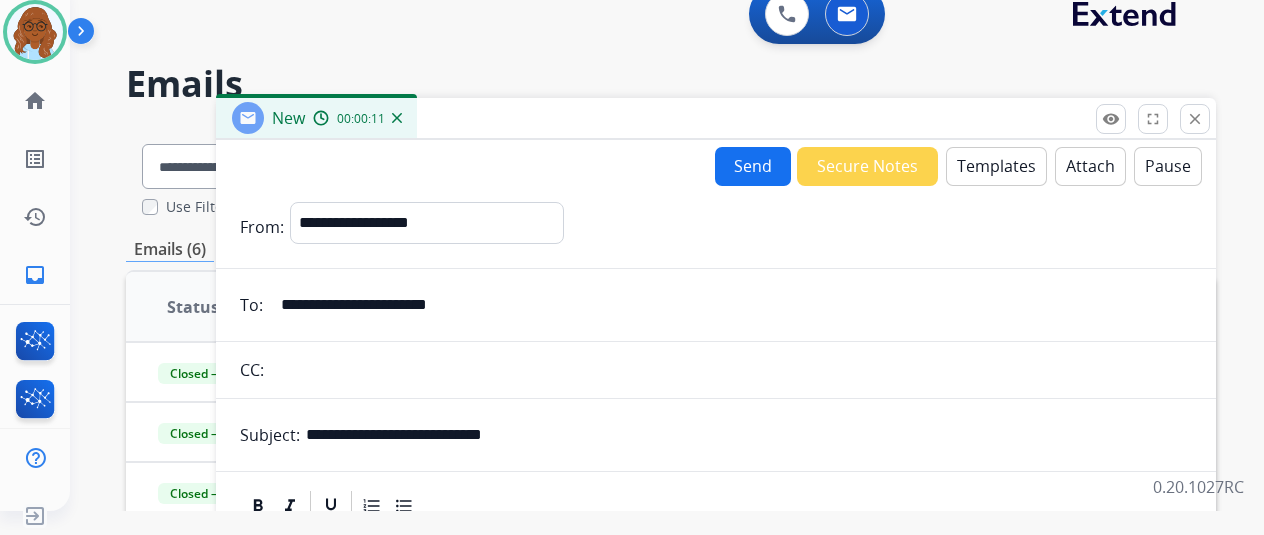 click on "Templates" at bounding box center (996, 166) 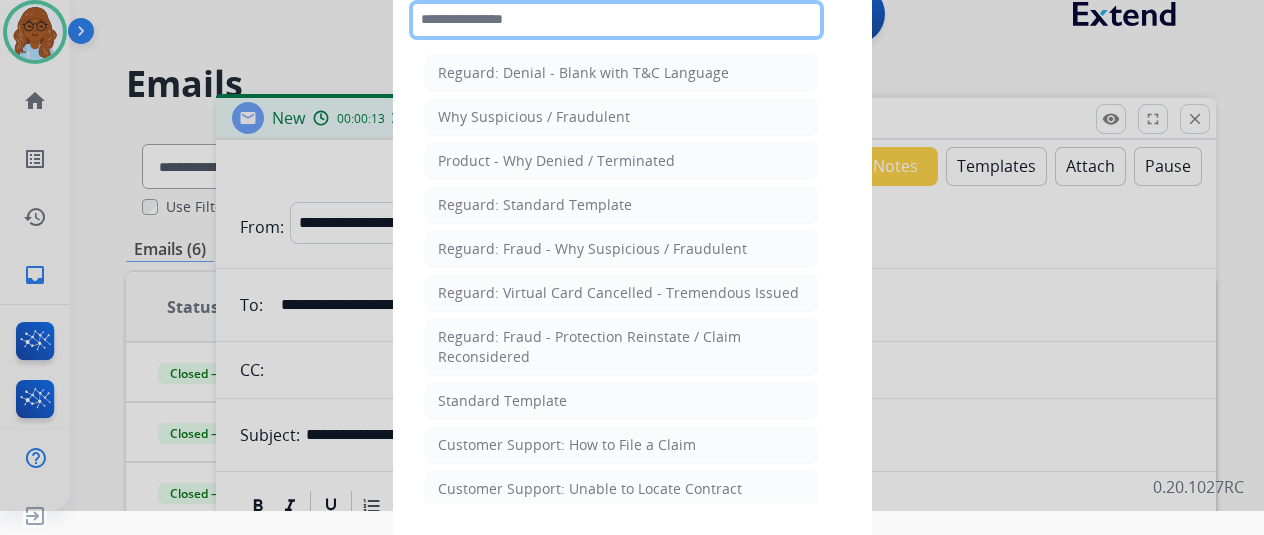 click 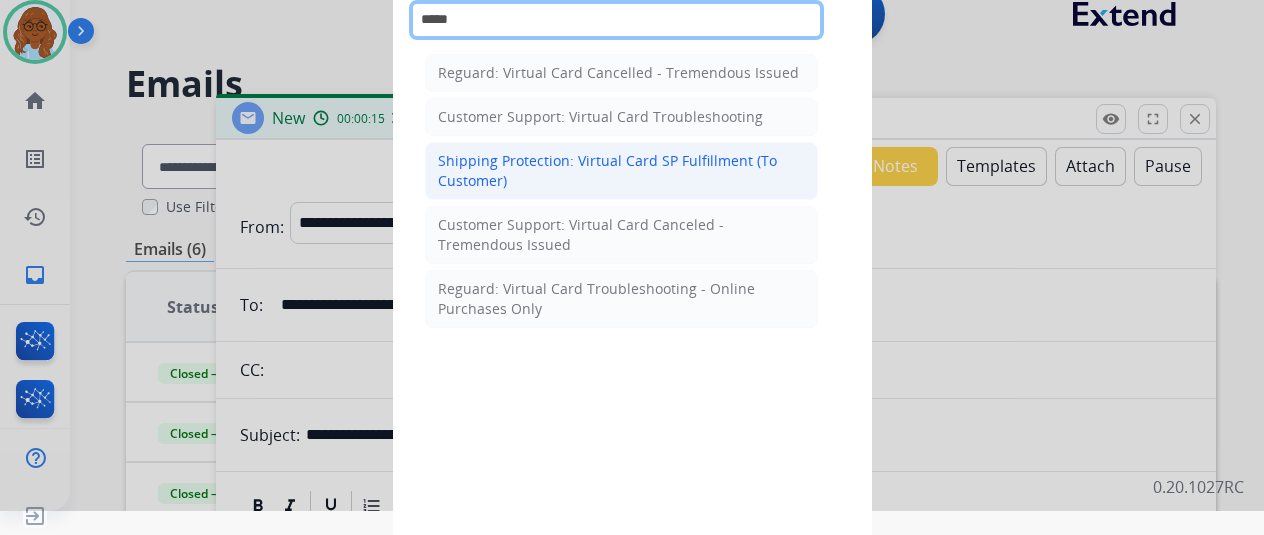 type on "*****" 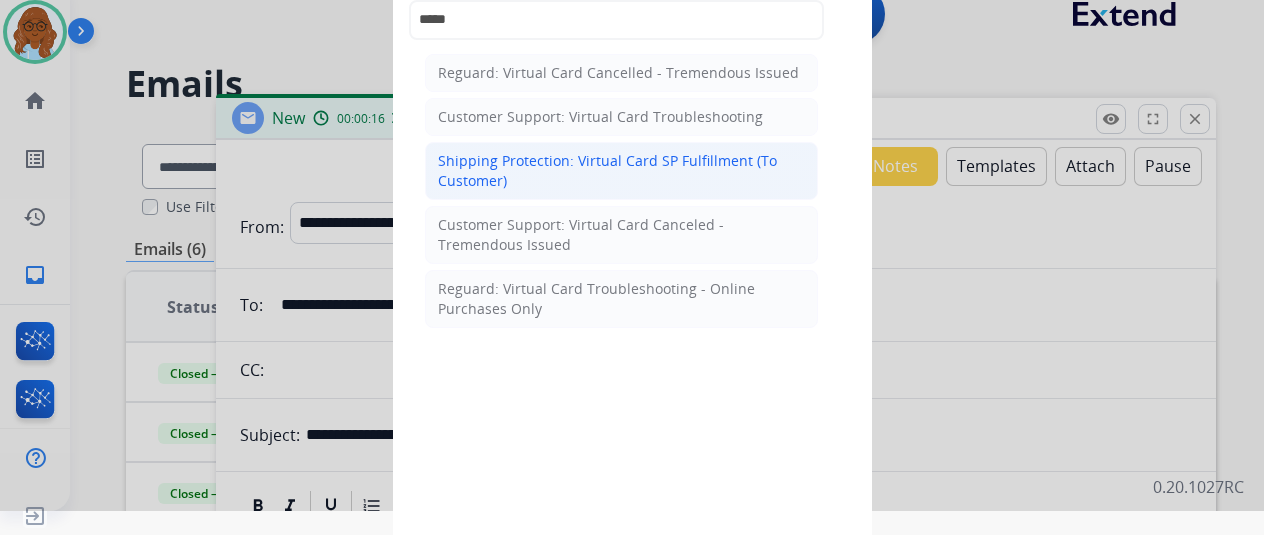 drag, startPoint x: 590, startPoint y: 156, endPoint x: 565, endPoint y: 305, distance: 151.08276 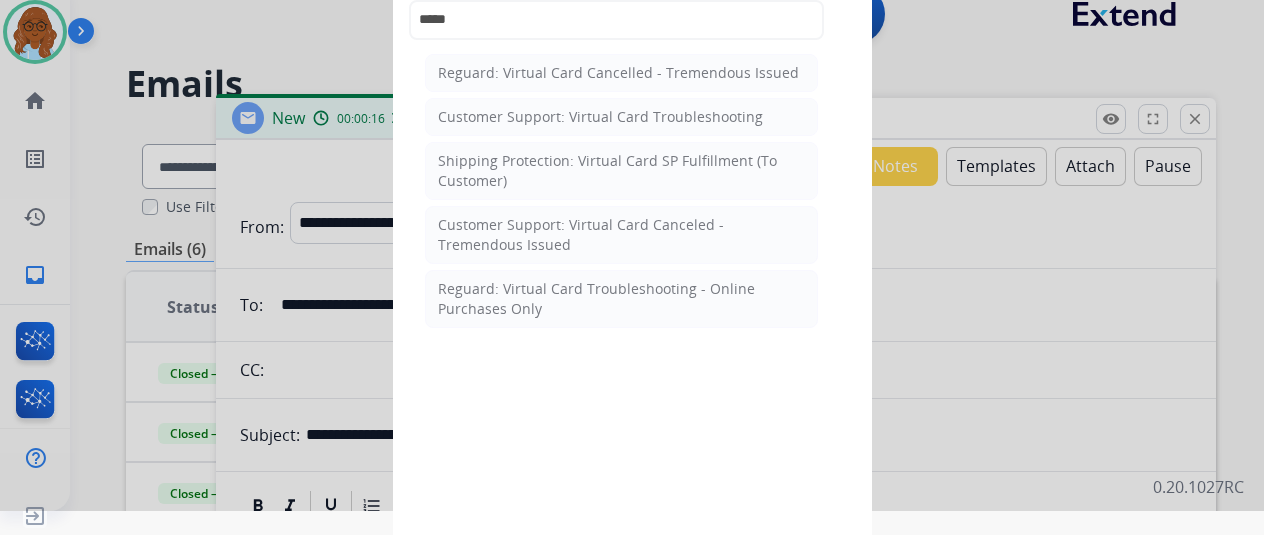 click on "Shipping Protection: Virtual Card SP Fulfillment (To Customer)" 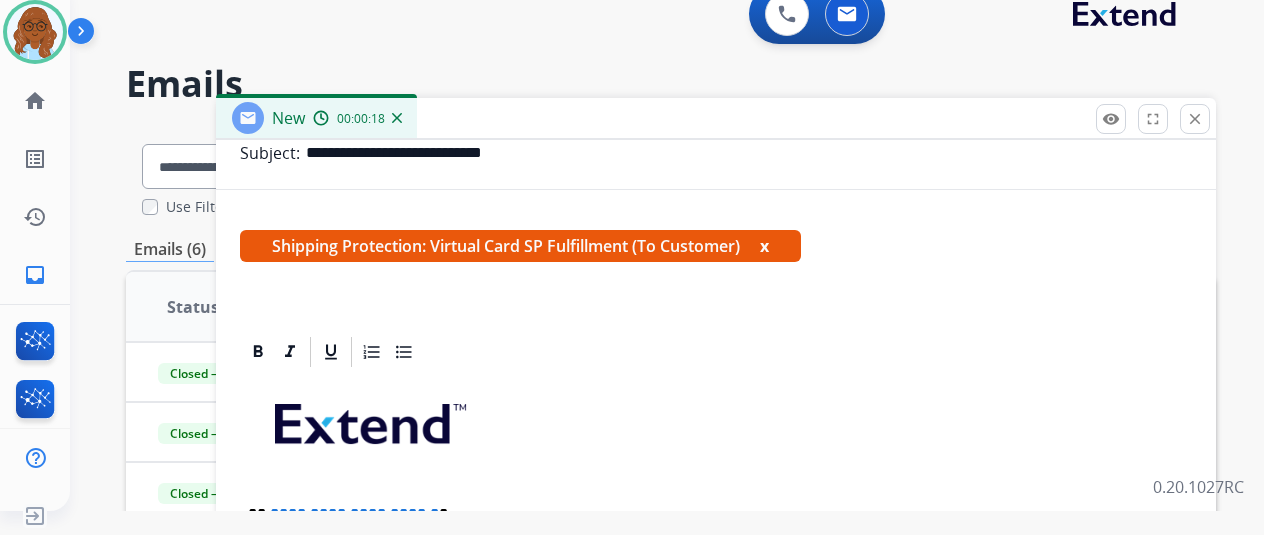scroll, scrollTop: 0, scrollLeft: 0, axis: both 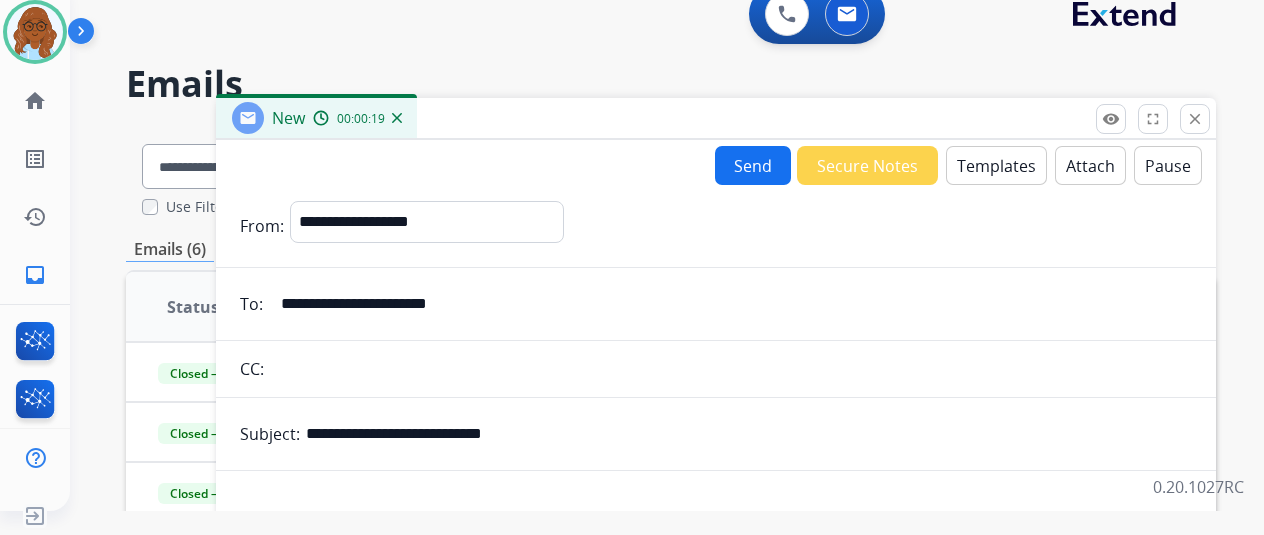 click on "Templates" at bounding box center (996, 165) 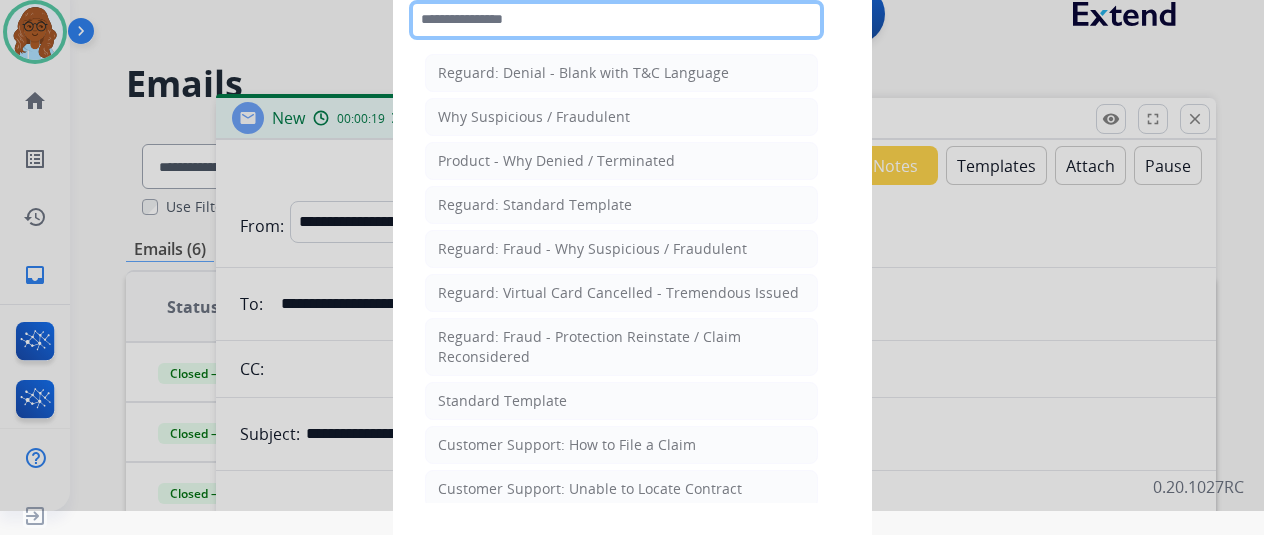 click 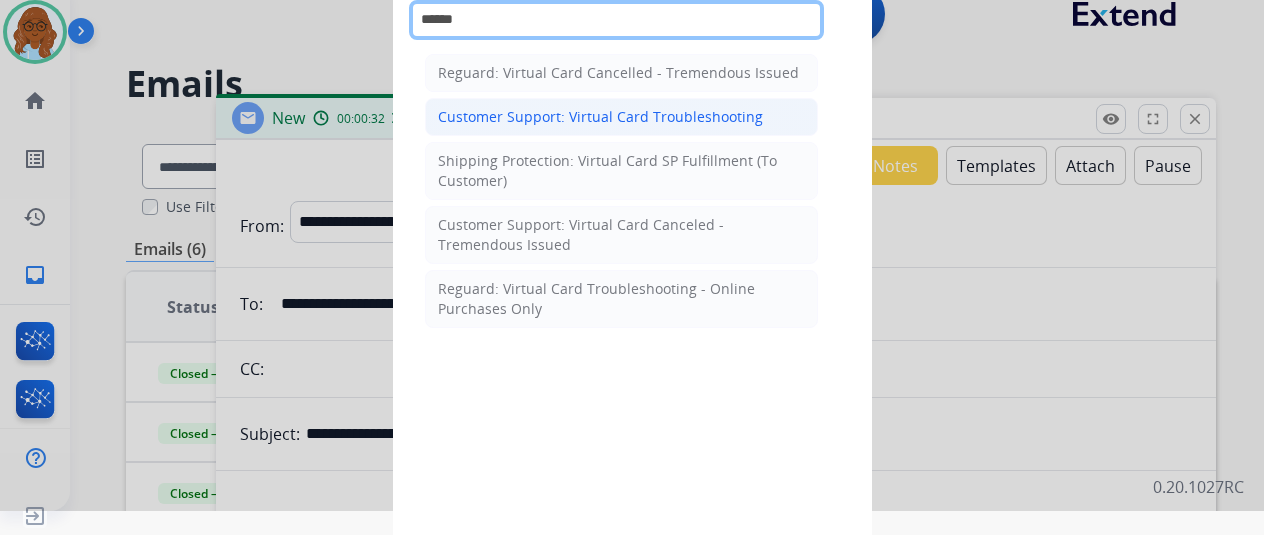 type on "******" 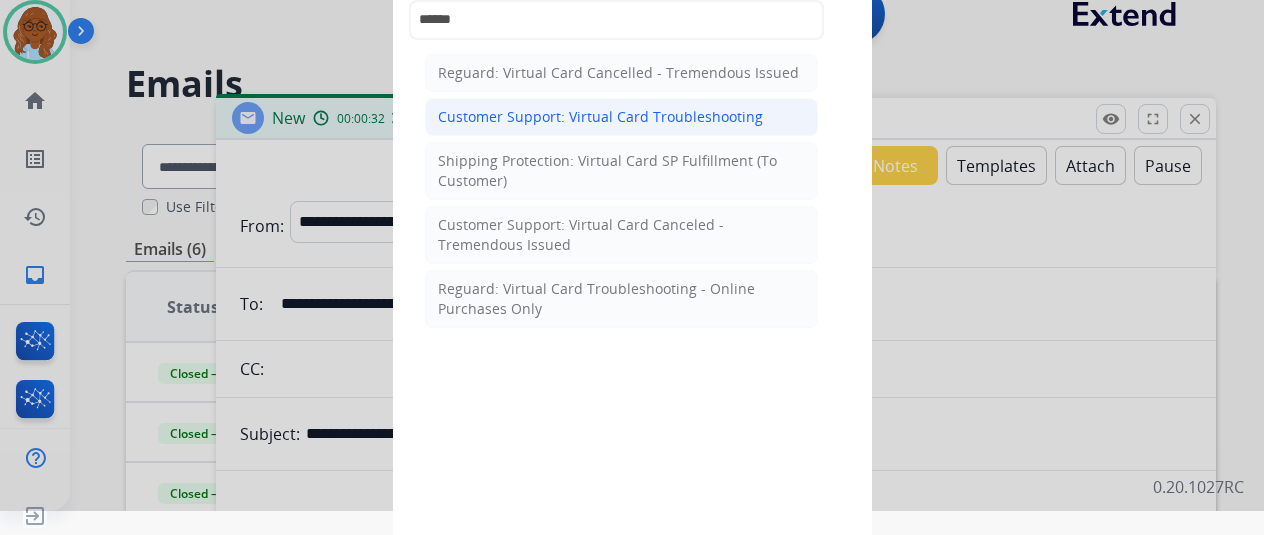 click on "Customer Support: Virtual Card Troubleshooting" 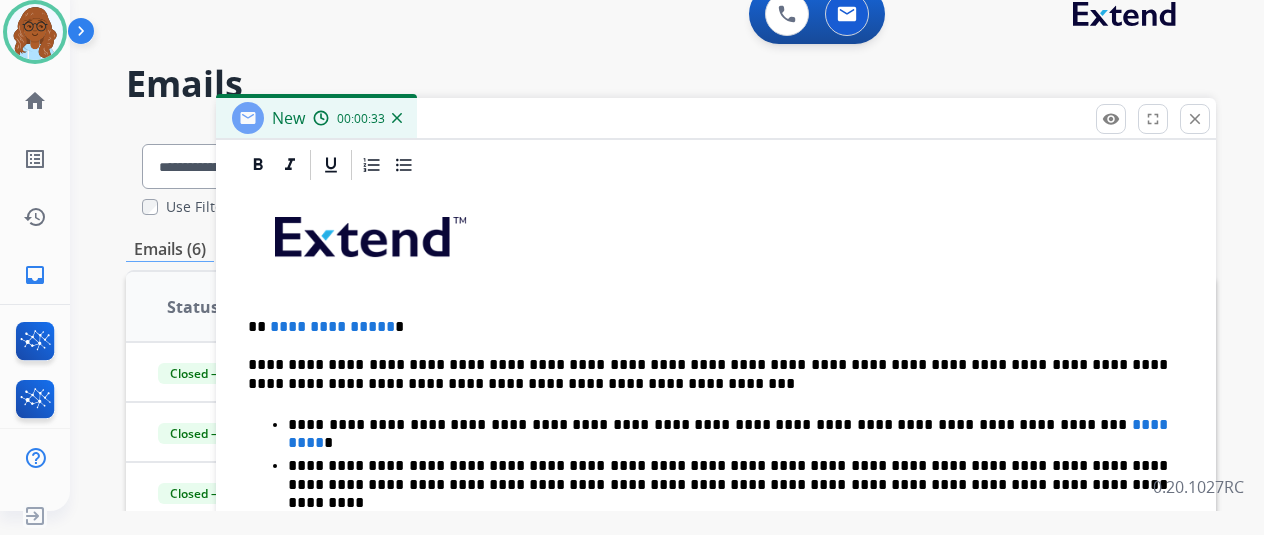 scroll, scrollTop: 500, scrollLeft: 0, axis: vertical 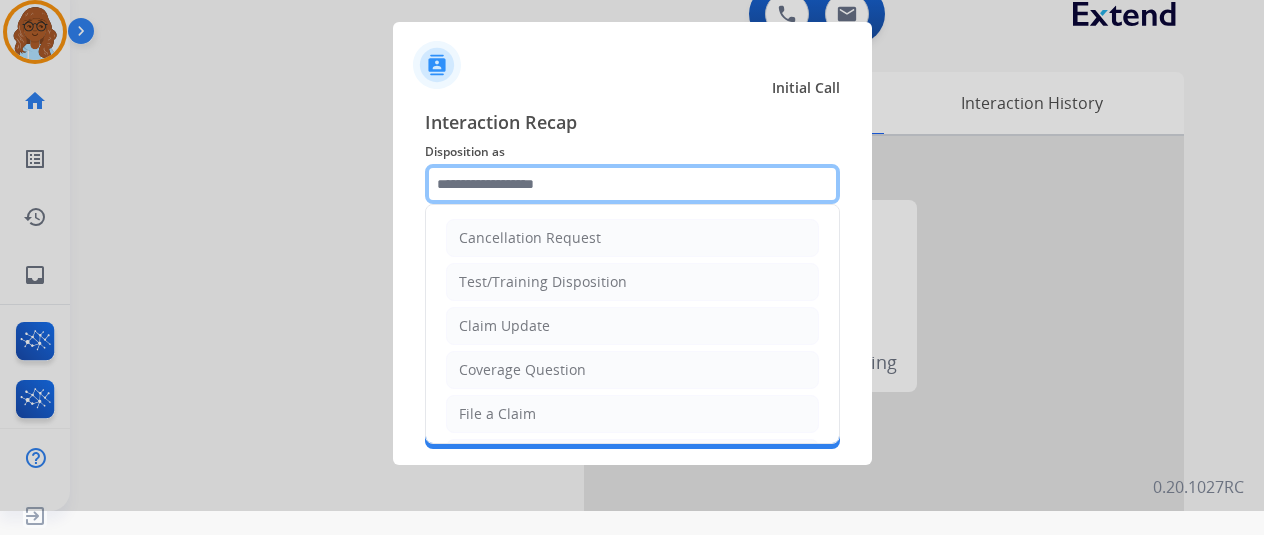 drag, startPoint x: 474, startPoint y: 166, endPoint x: 480, endPoint y: 185, distance: 19.924858 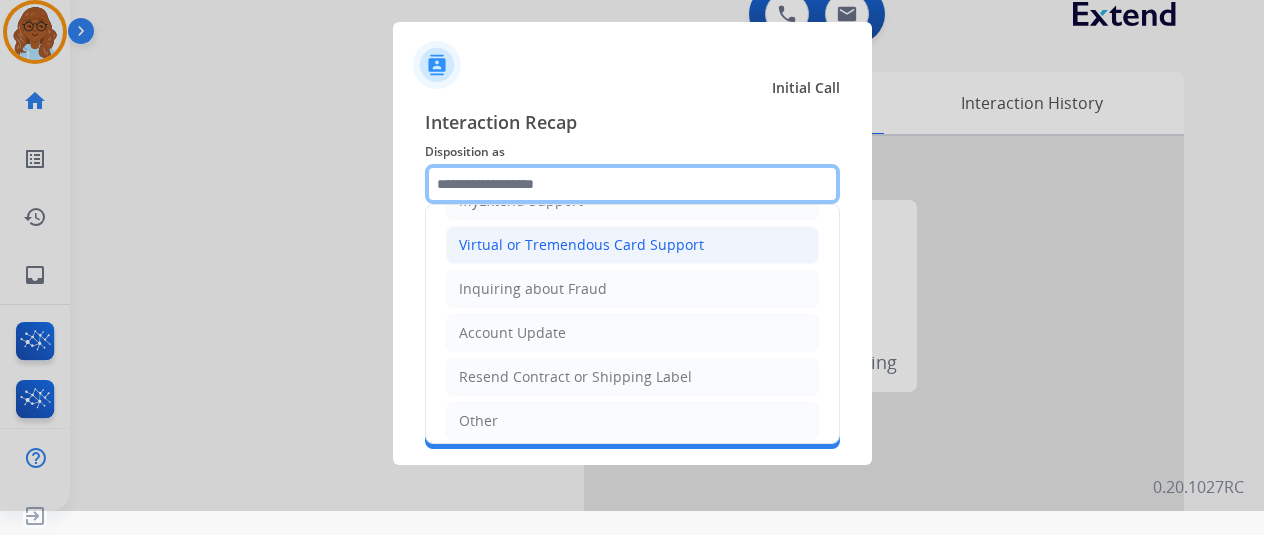 scroll, scrollTop: 303, scrollLeft: 0, axis: vertical 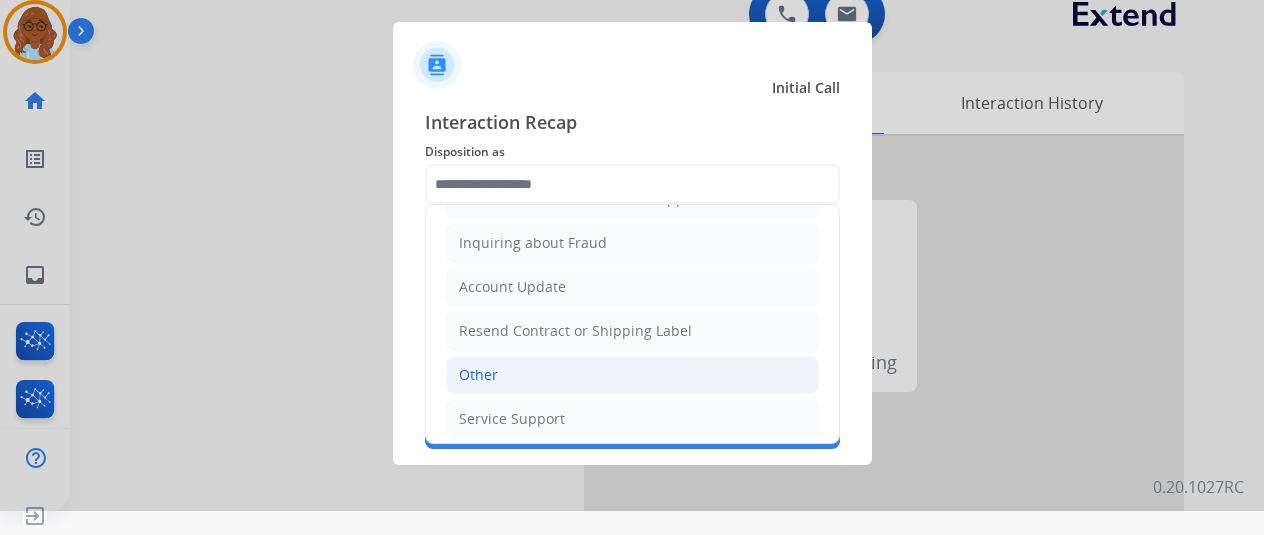 click on "Other" 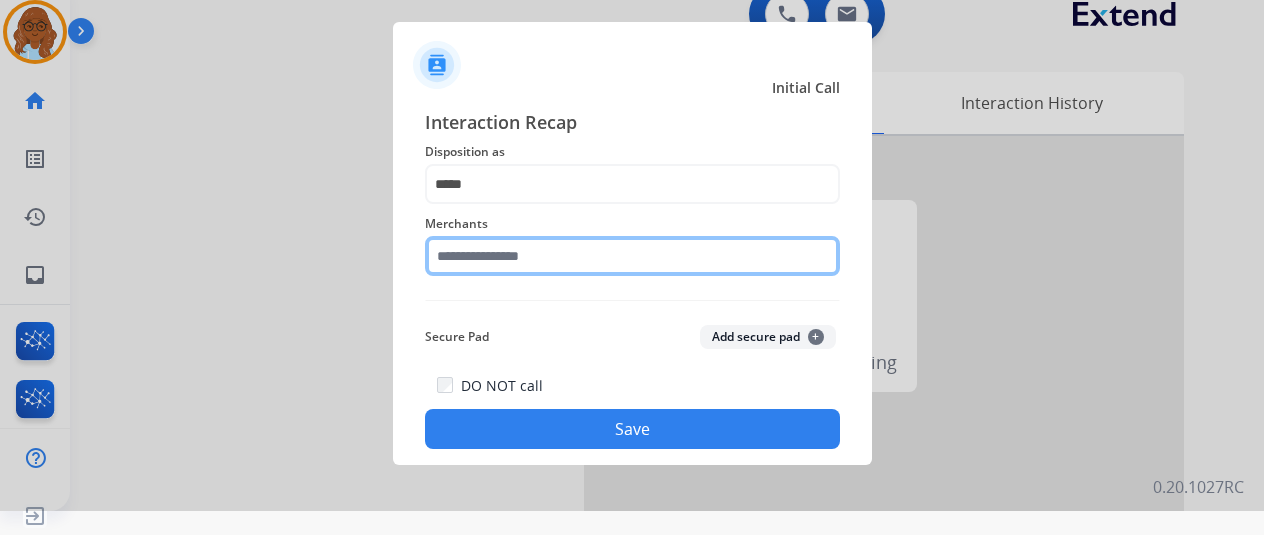 click 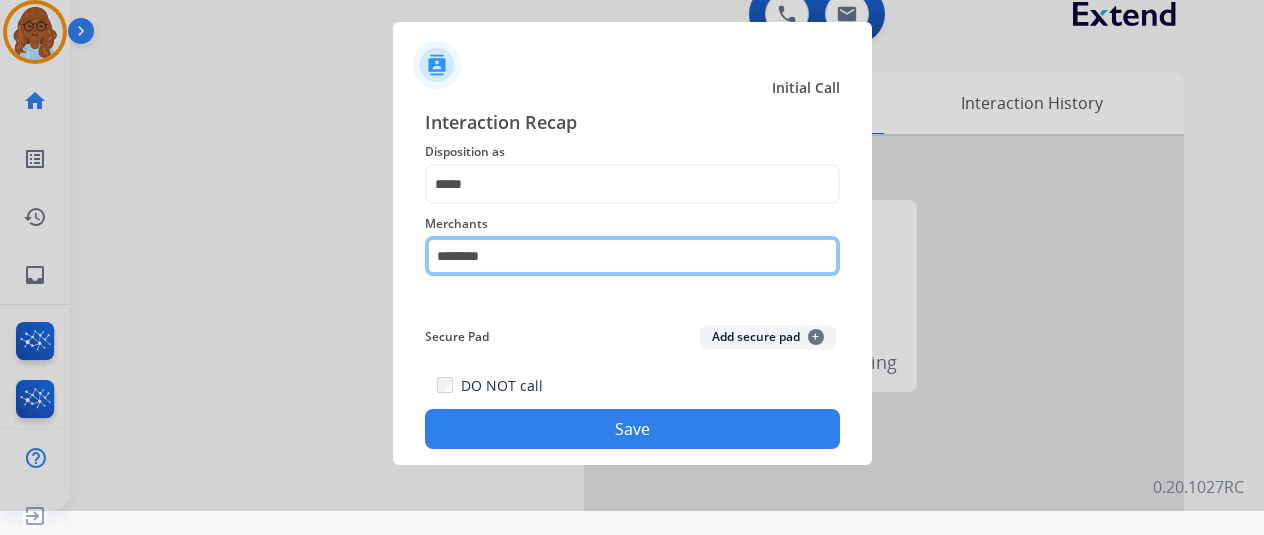 click on "********" 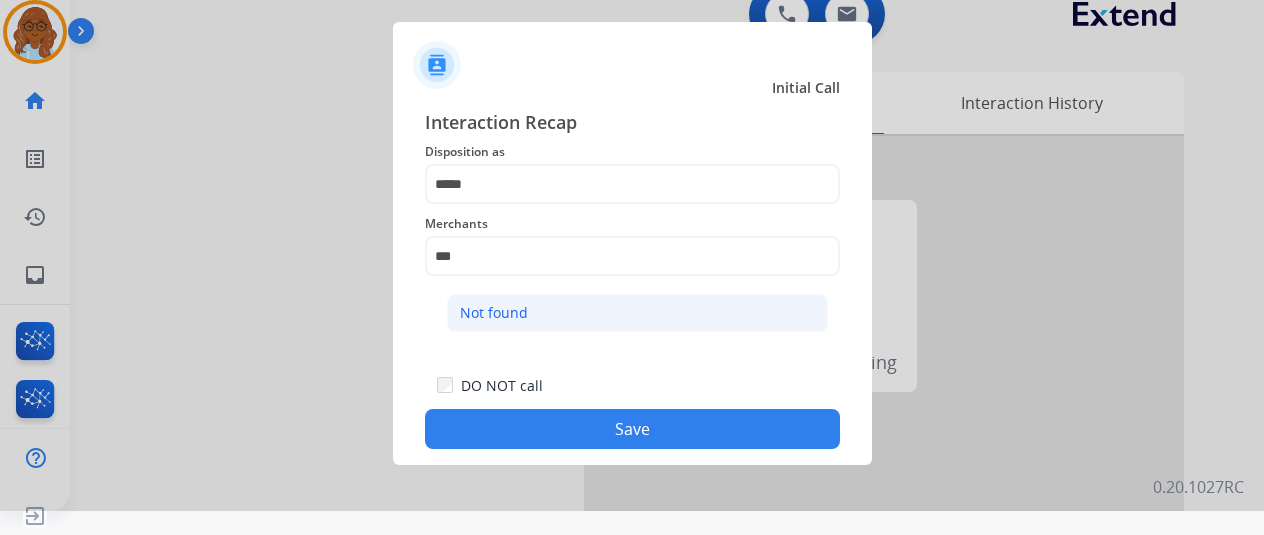 click on "Not found" 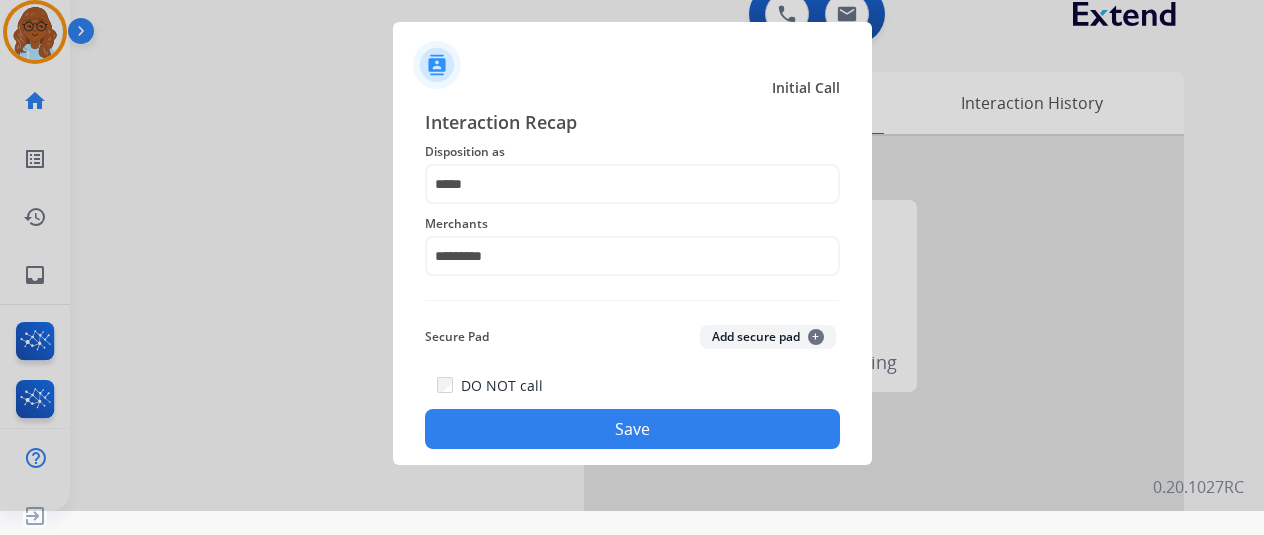 click on "Save" 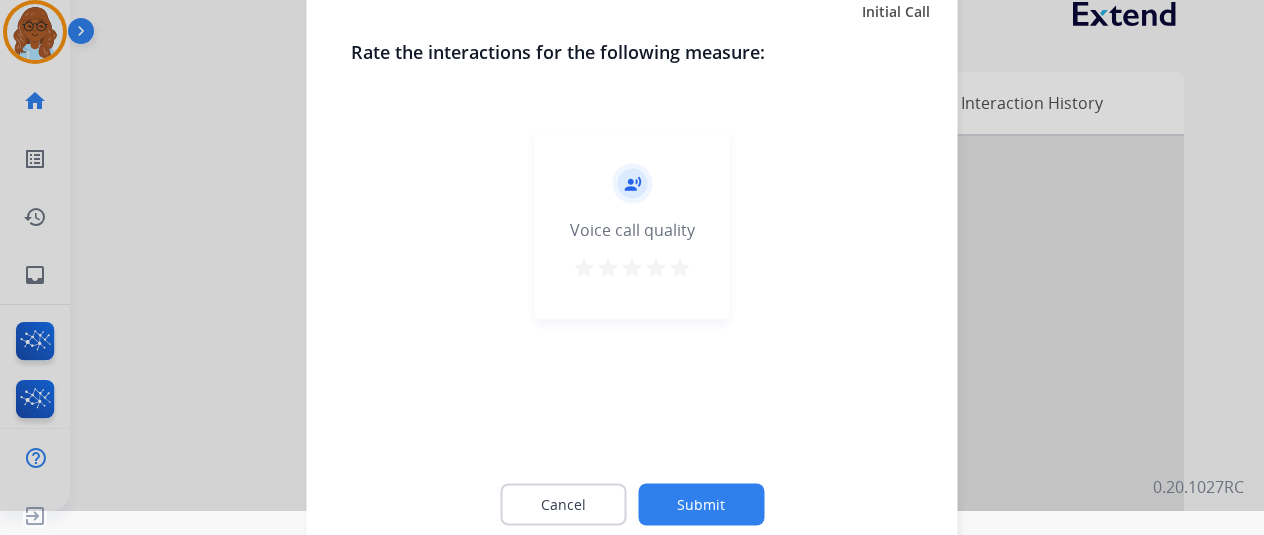 click on "star" at bounding box center [680, 267] 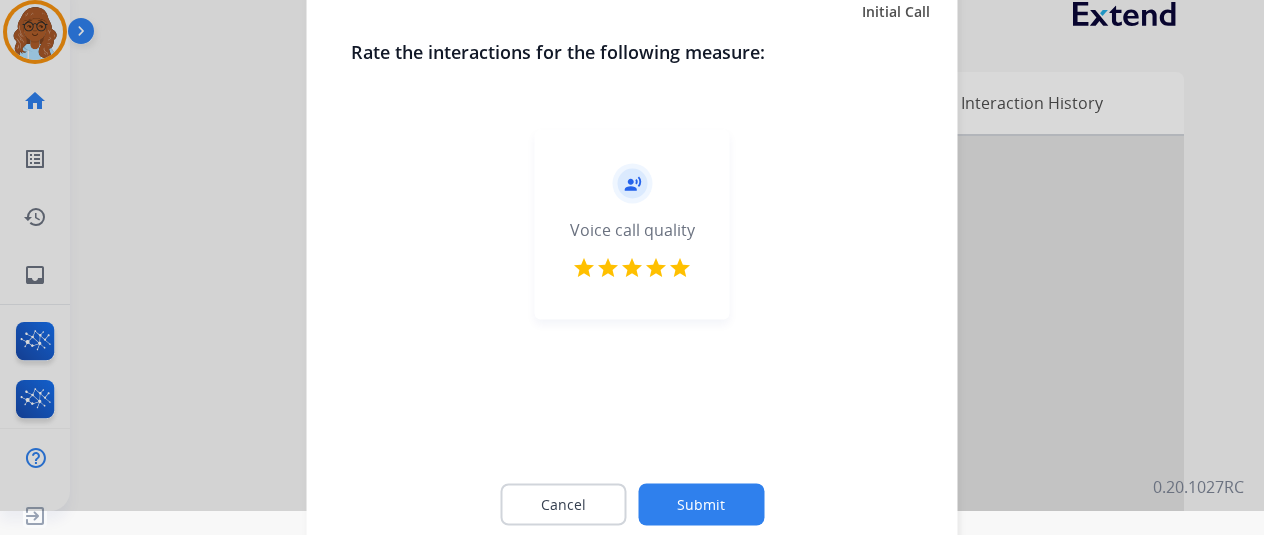 click on "Submit" 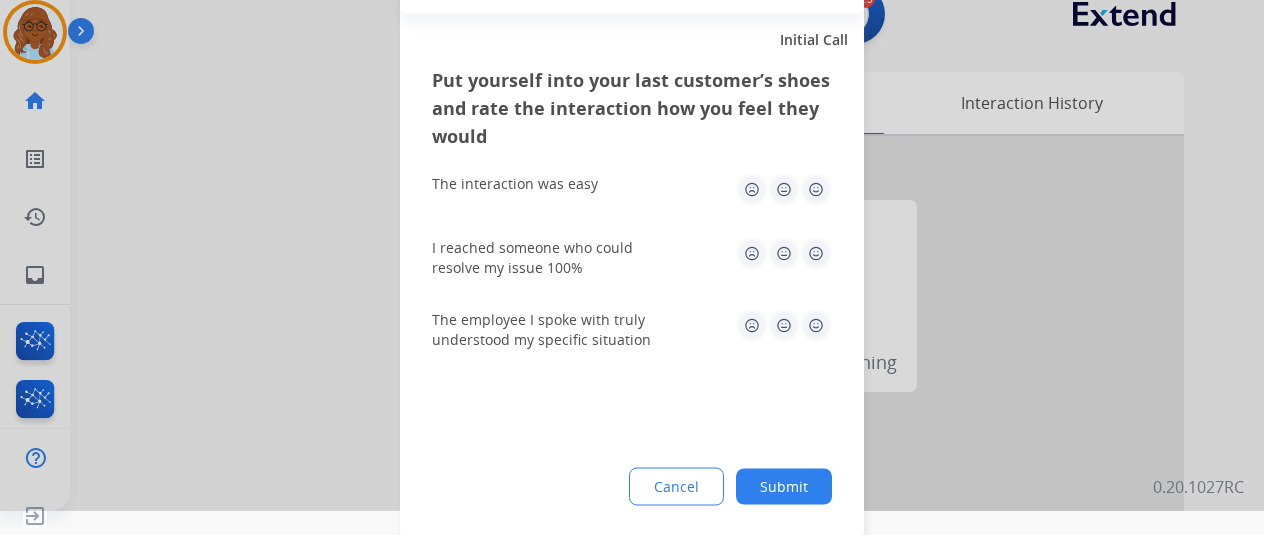 click 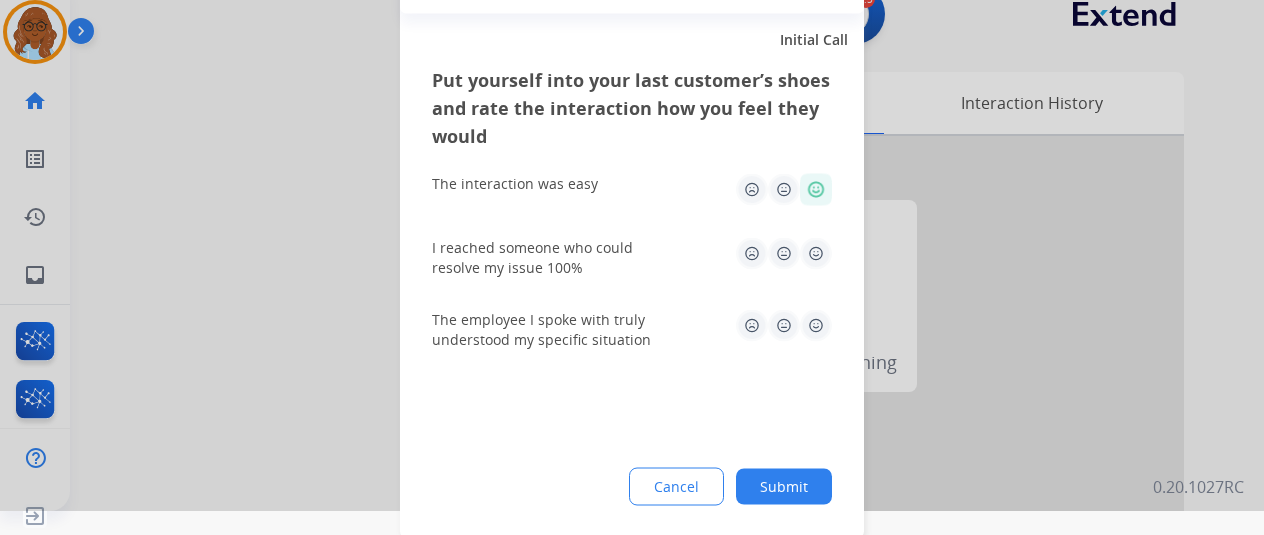 click on "I reached someone who could resolve my issue 100%" 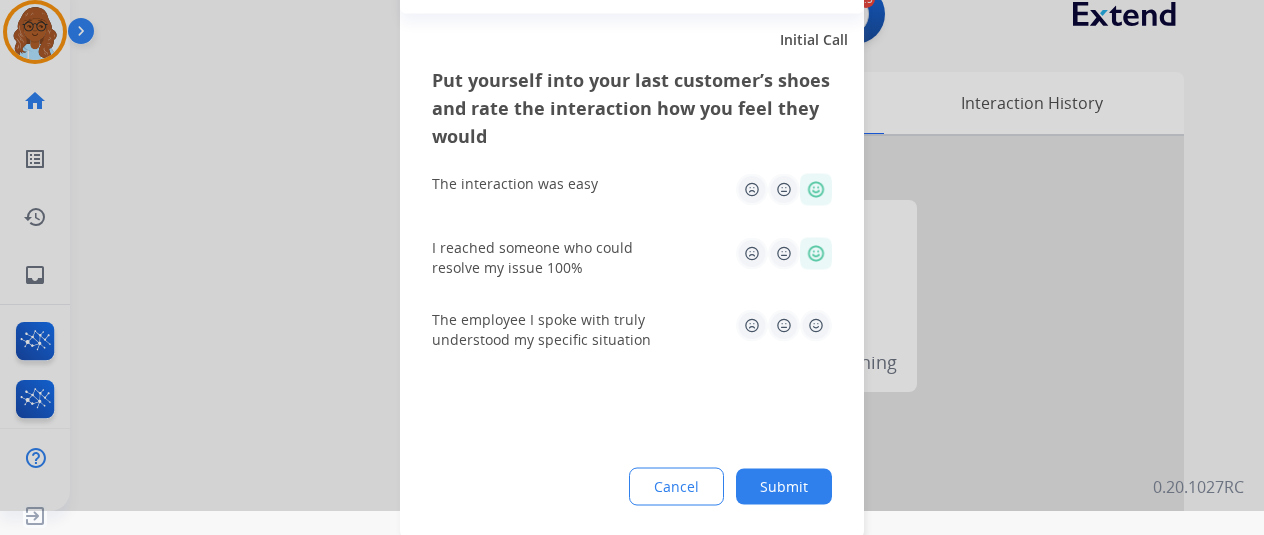 click 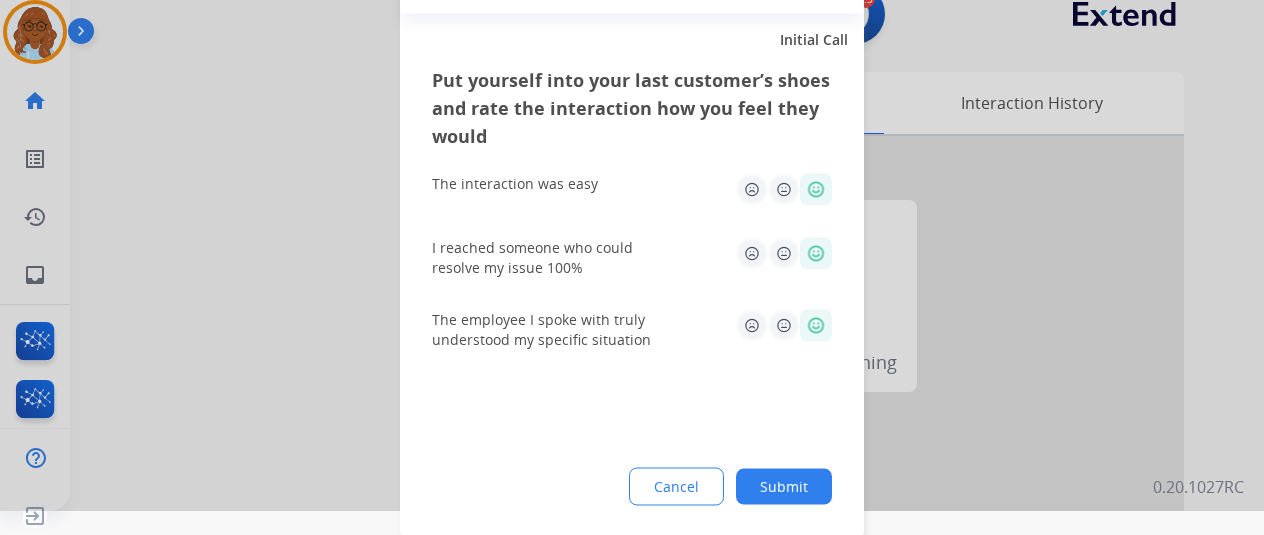 drag, startPoint x: 788, startPoint y: 485, endPoint x: 803, endPoint y: 473, distance: 19.209373 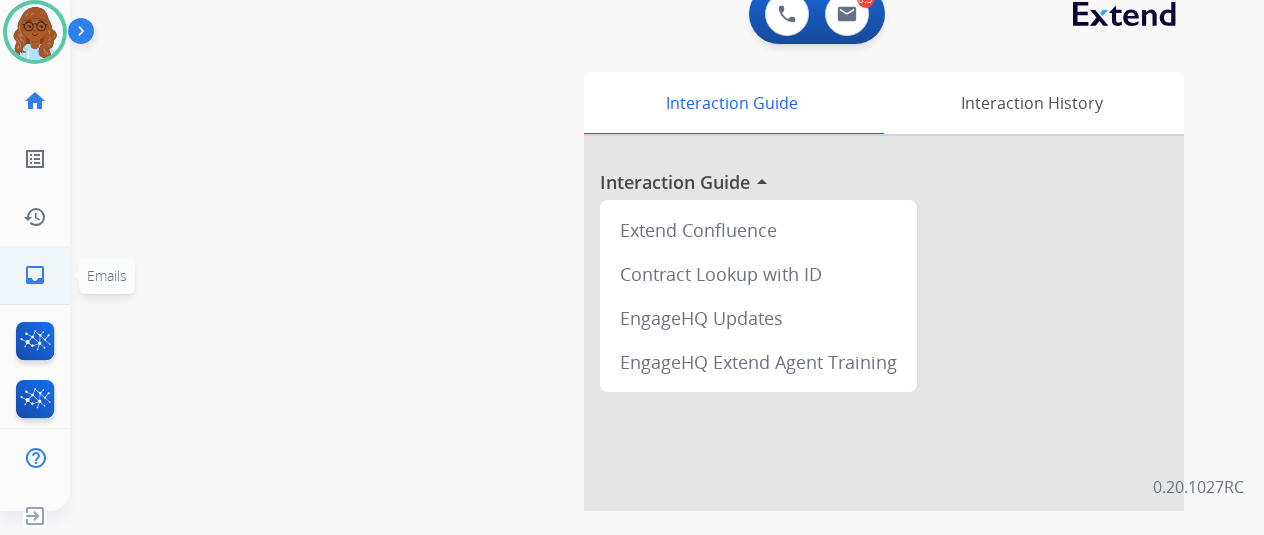 click on "inbox  Emails" 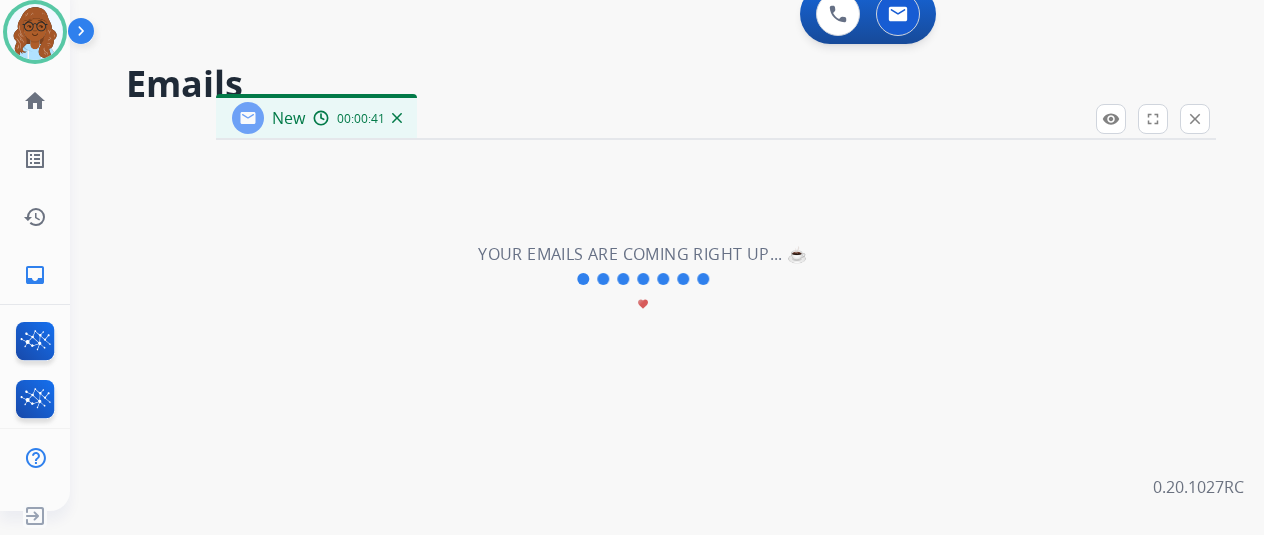 select on "**********" 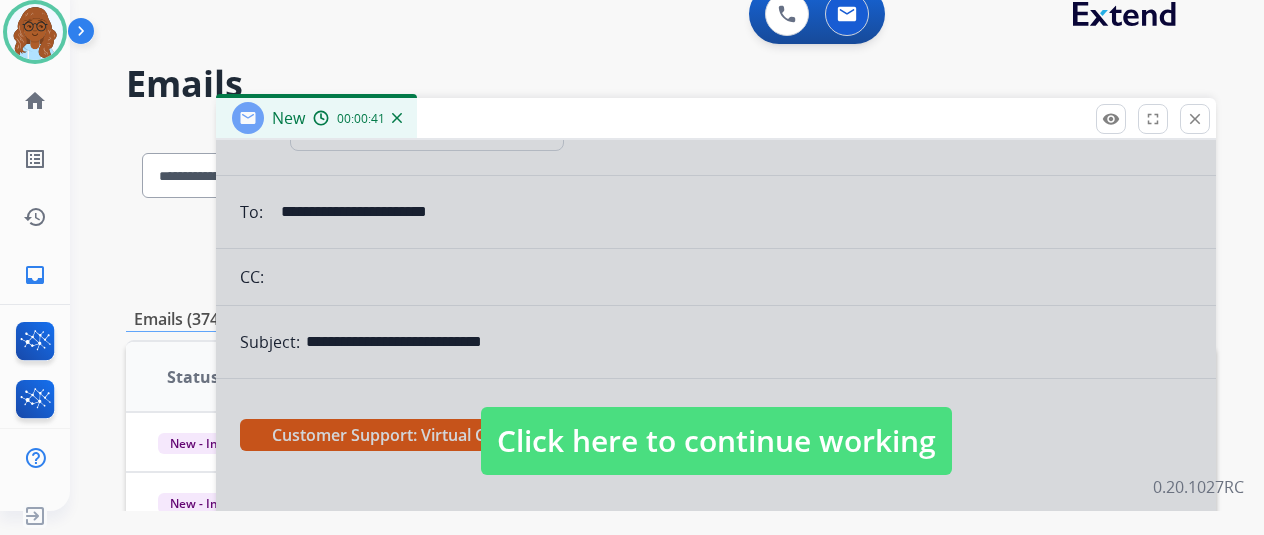 scroll, scrollTop: 200, scrollLeft: 0, axis: vertical 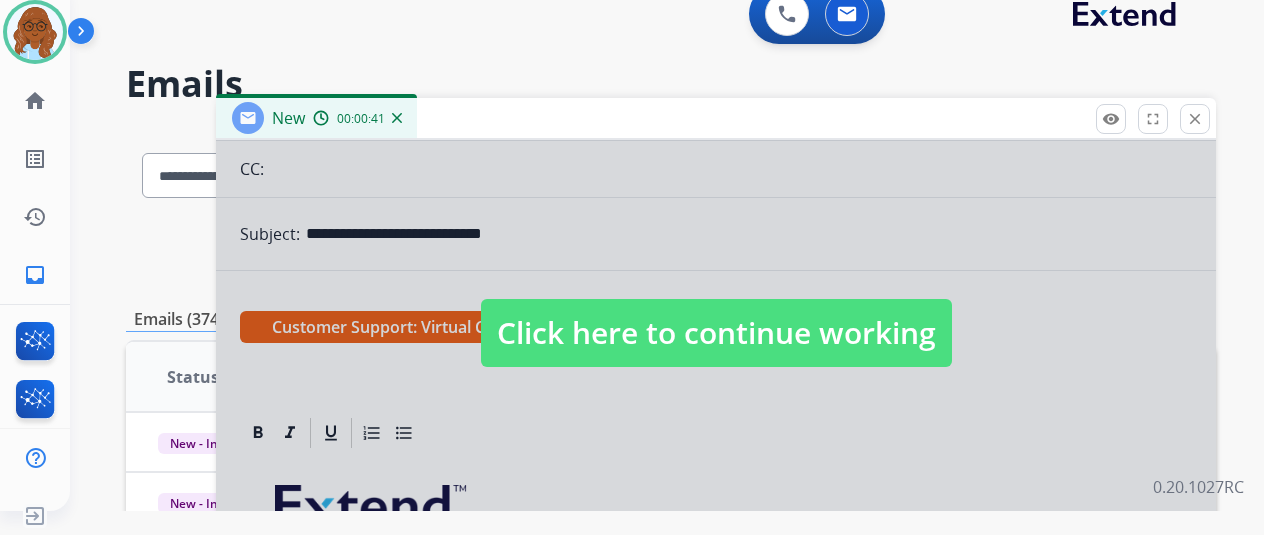 click at bounding box center (716, 313) 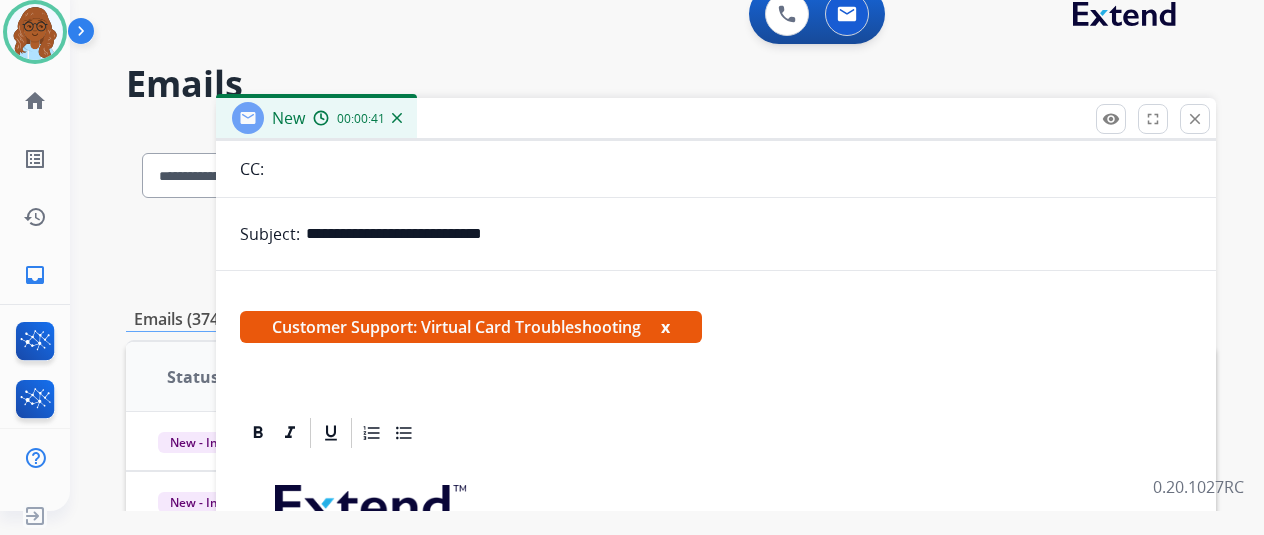 scroll, scrollTop: 2, scrollLeft: 0, axis: vertical 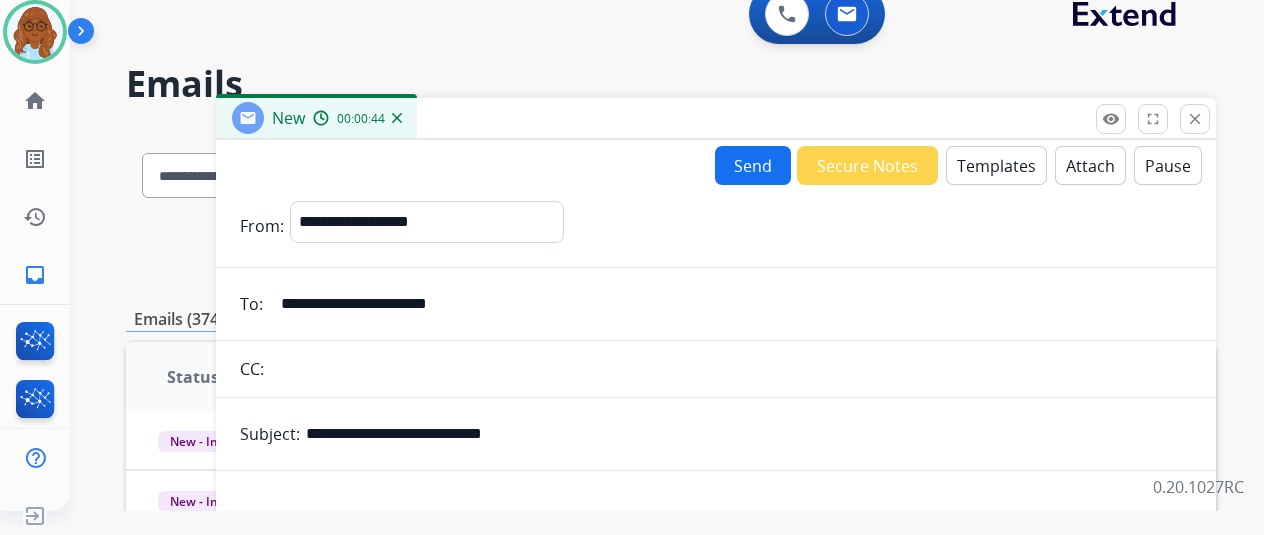 click on "Templates" at bounding box center (996, 165) 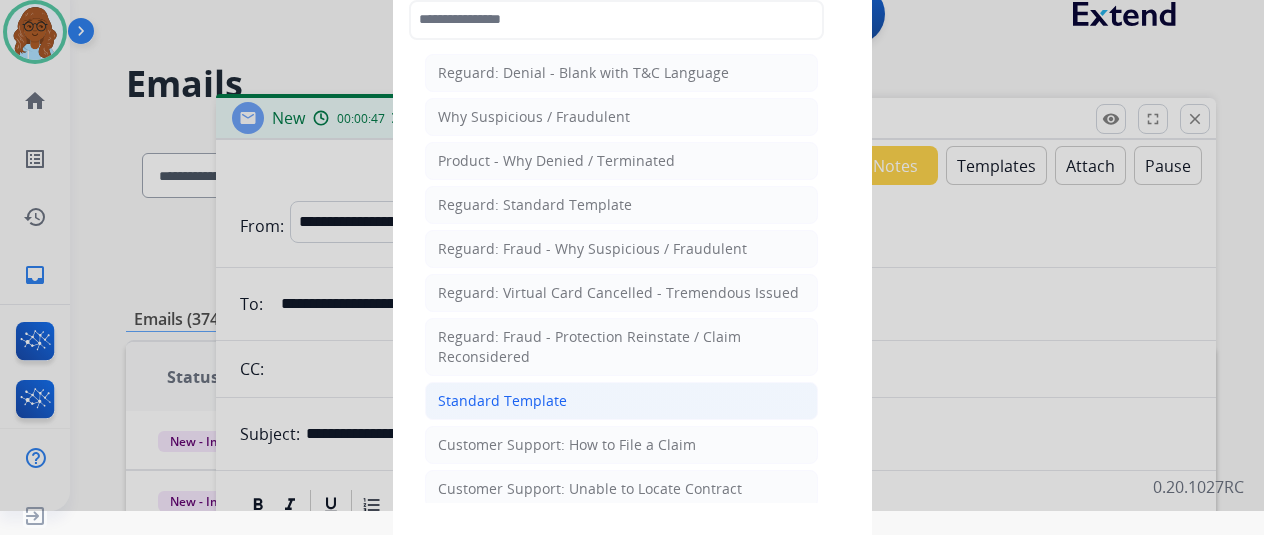 click on "Standard Template" 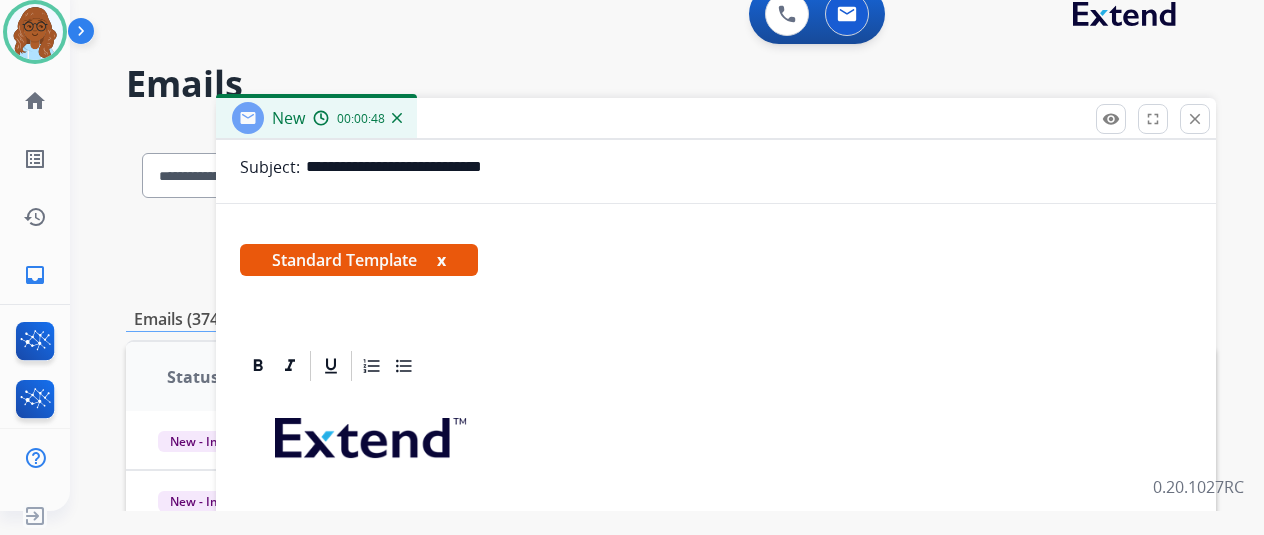 scroll, scrollTop: 460, scrollLeft: 0, axis: vertical 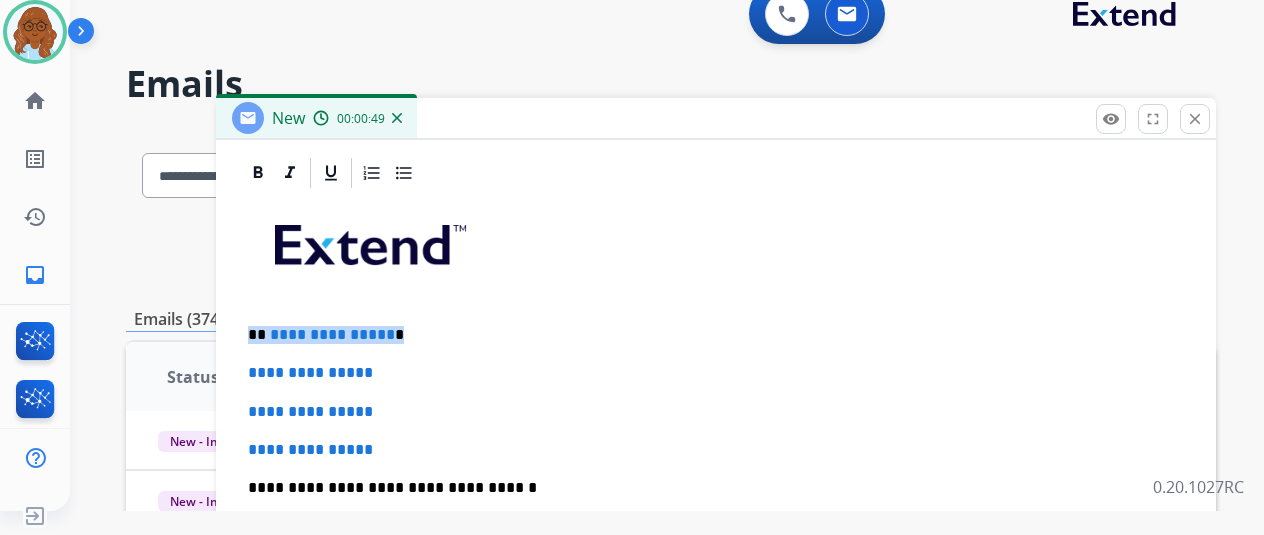 drag, startPoint x: 224, startPoint y: 331, endPoint x: 206, endPoint y: 331, distance: 18 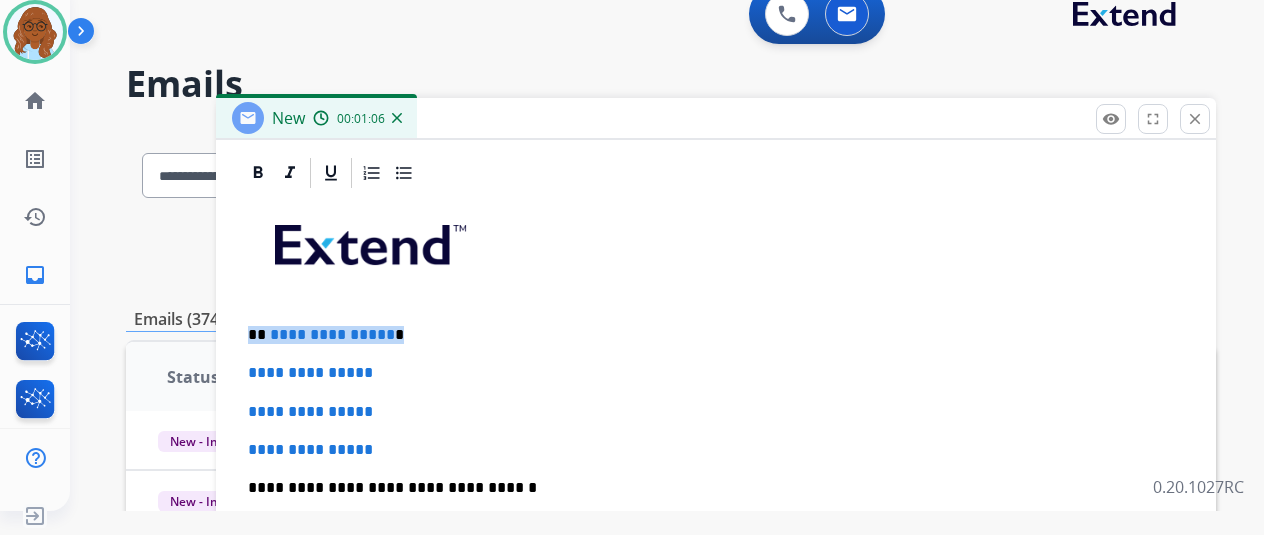 type 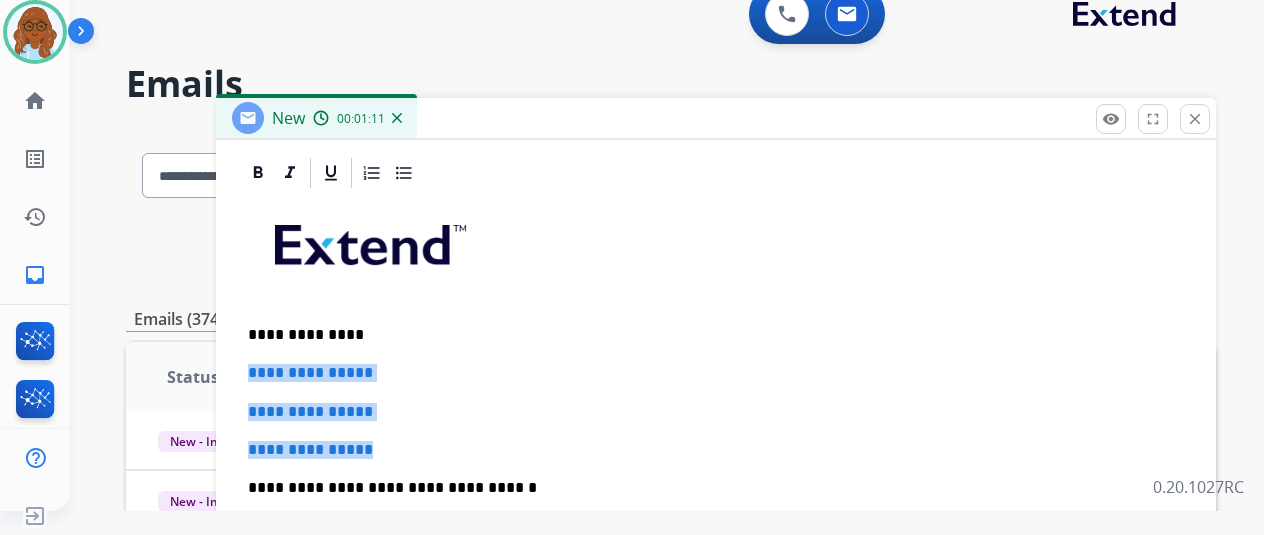 drag, startPoint x: 371, startPoint y: 432, endPoint x: 230, endPoint y: 359, distance: 158.77657 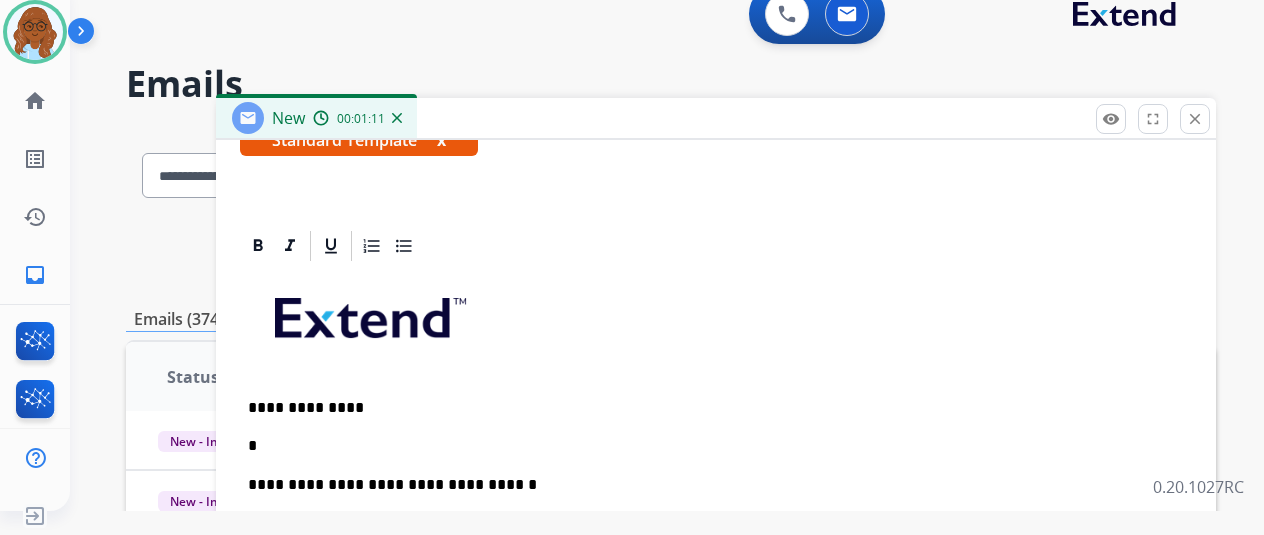 scroll, scrollTop: 383, scrollLeft: 0, axis: vertical 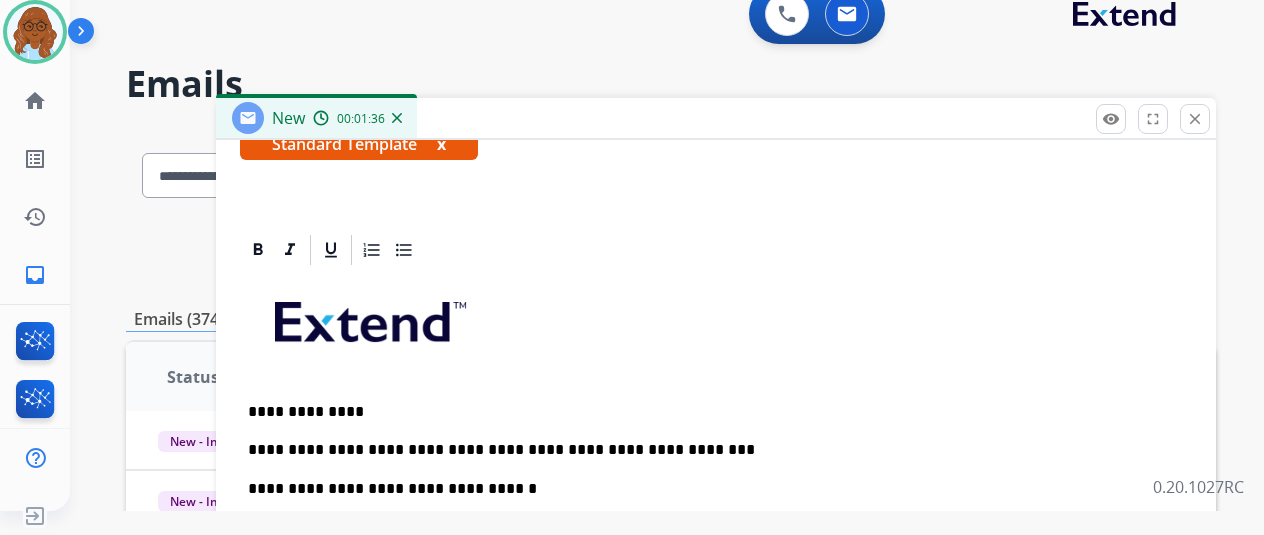 click on "**********" at bounding box center (716, 573) 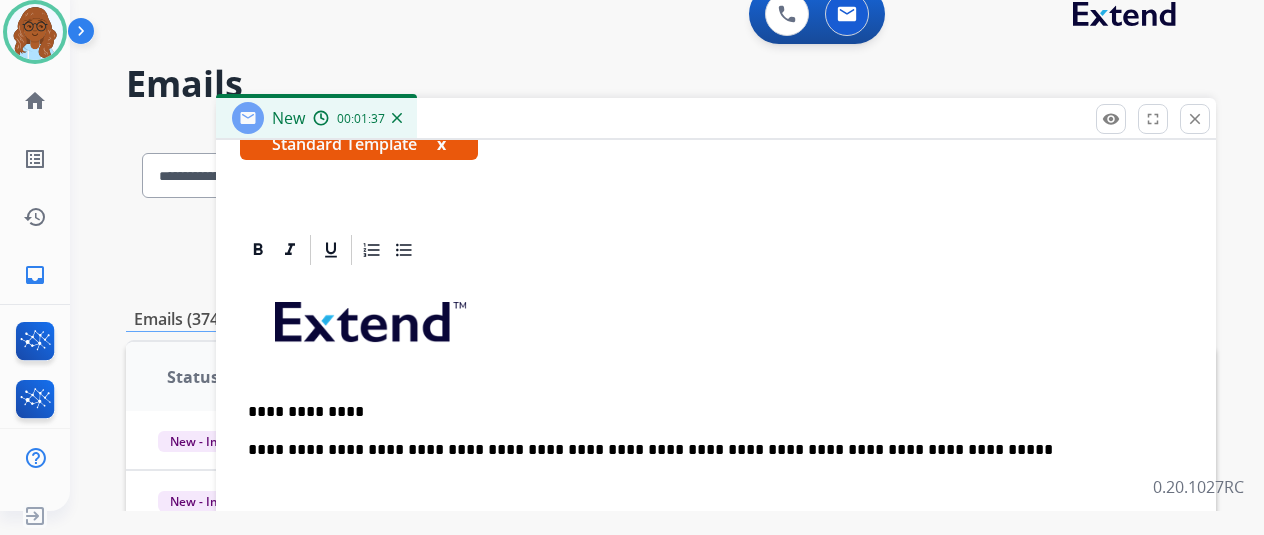scroll, scrollTop: 440, scrollLeft: 0, axis: vertical 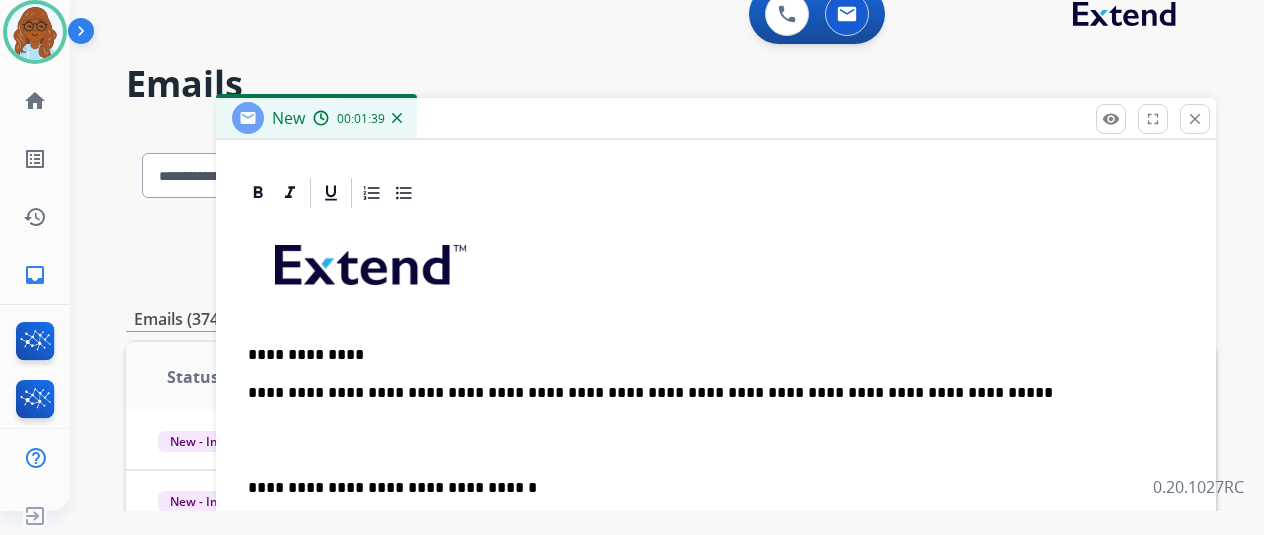 click on "**********" at bounding box center (708, 393) 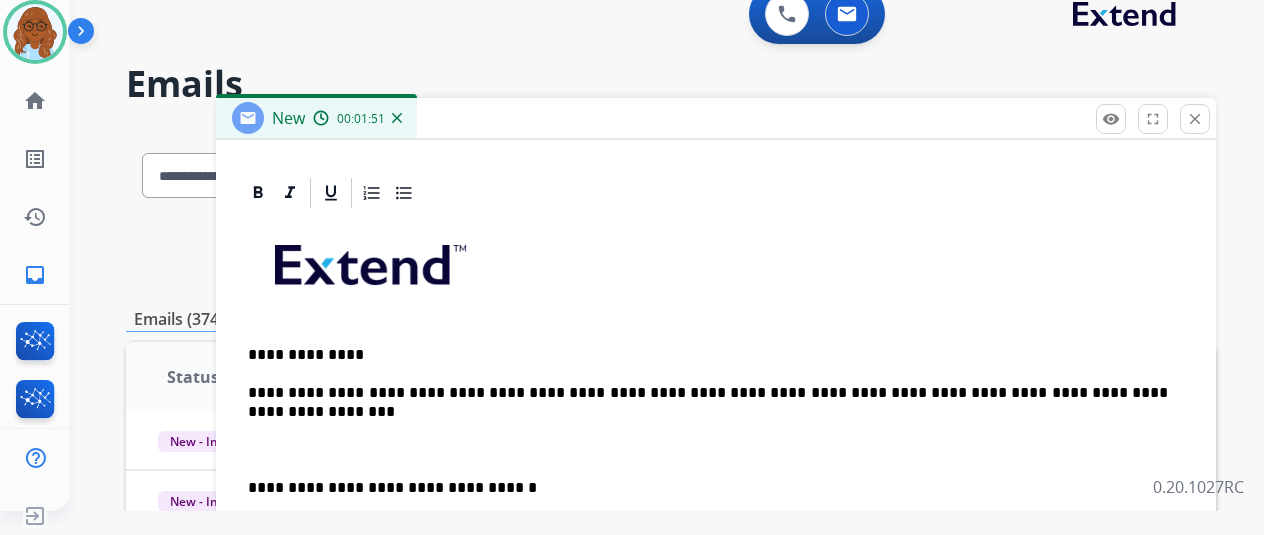 scroll, scrollTop: 458, scrollLeft: 0, axis: vertical 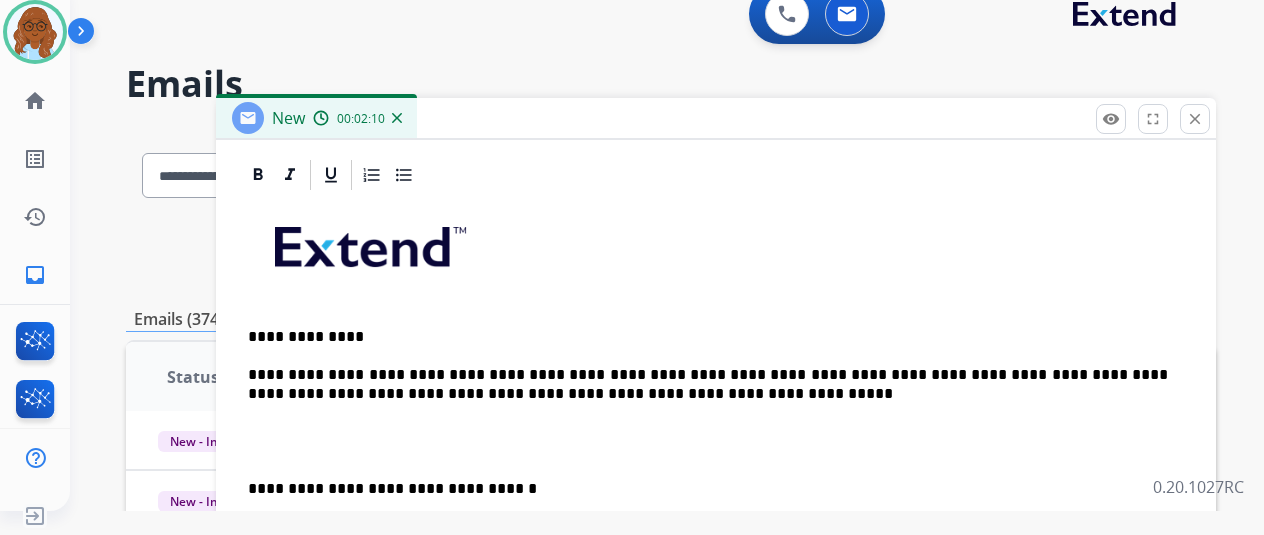 click on "**********" at bounding box center (716, 536) 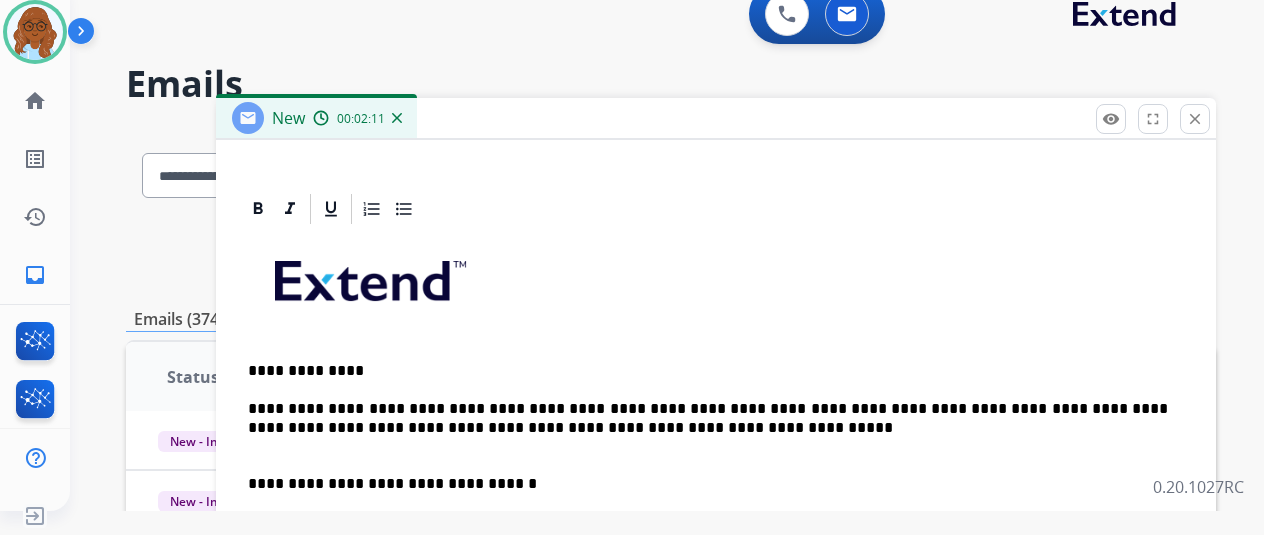scroll, scrollTop: 402, scrollLeft: 0, axis: vertical 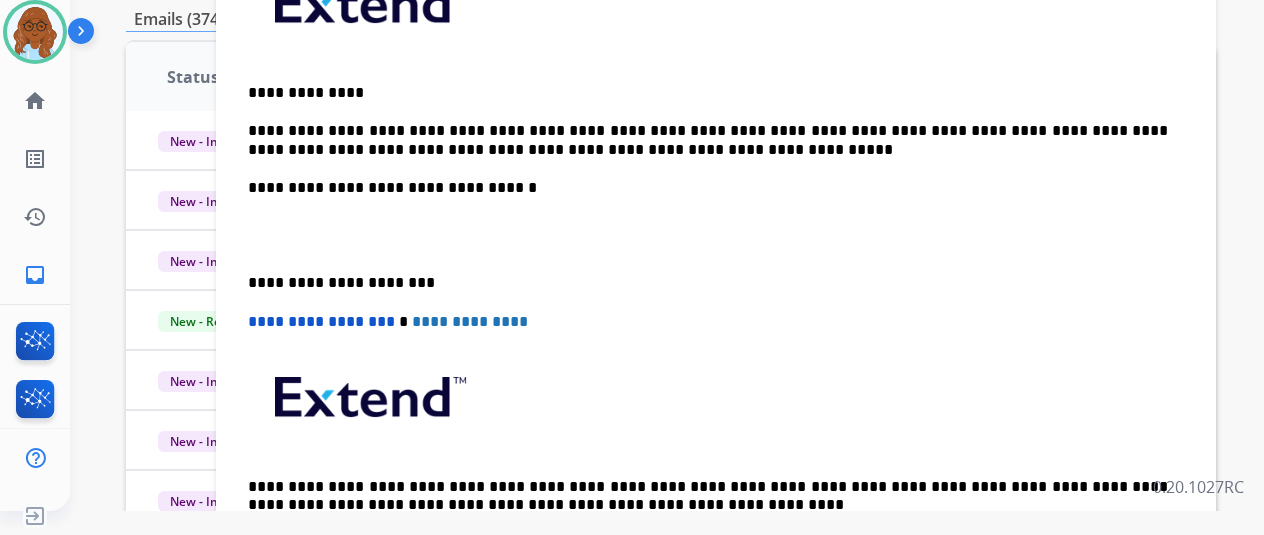 click on "**********" at bounding box center [708, 283] 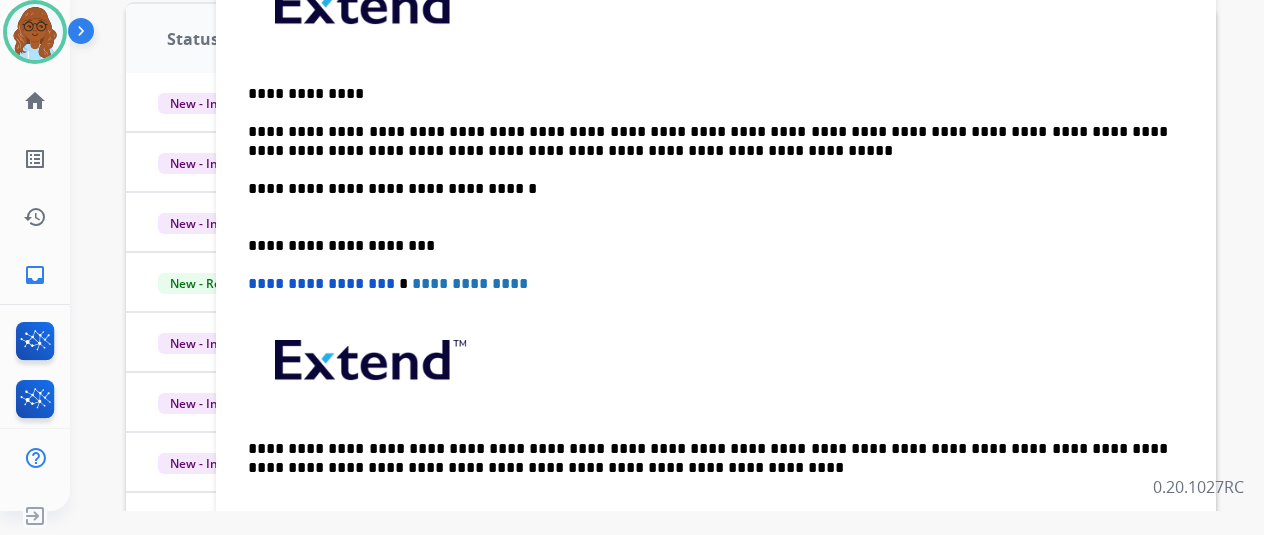 scroll, scrollTop: 345, scrollLeft: 0, axis: vertical 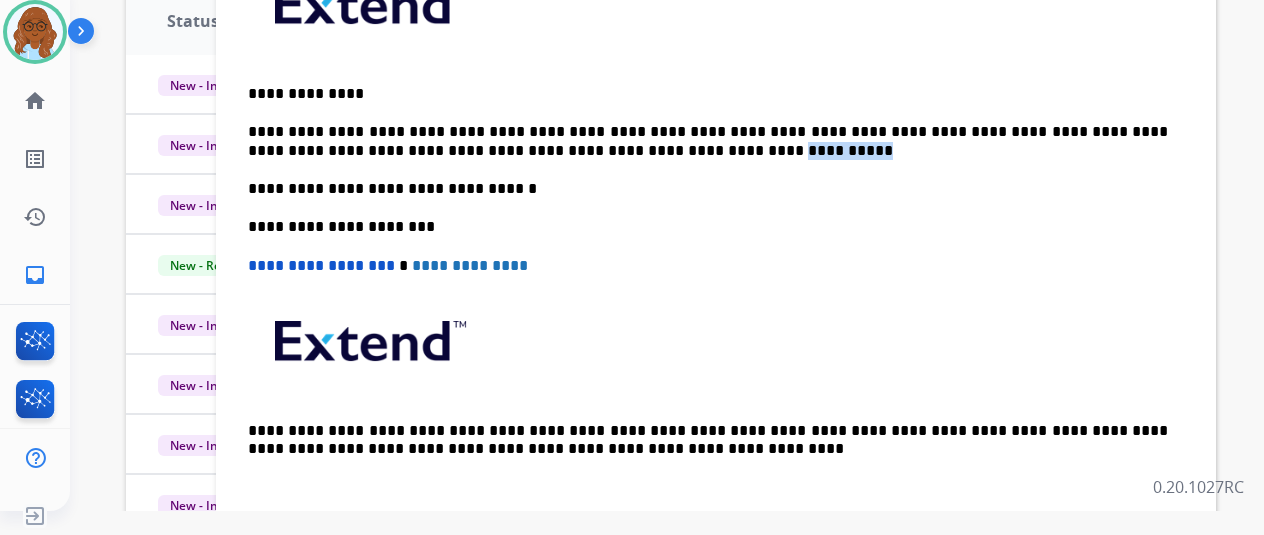 drag, startPoint x: 645, startPoint y: 149, endPoint x: 586, endPoint y: 145, distance: 59.135437 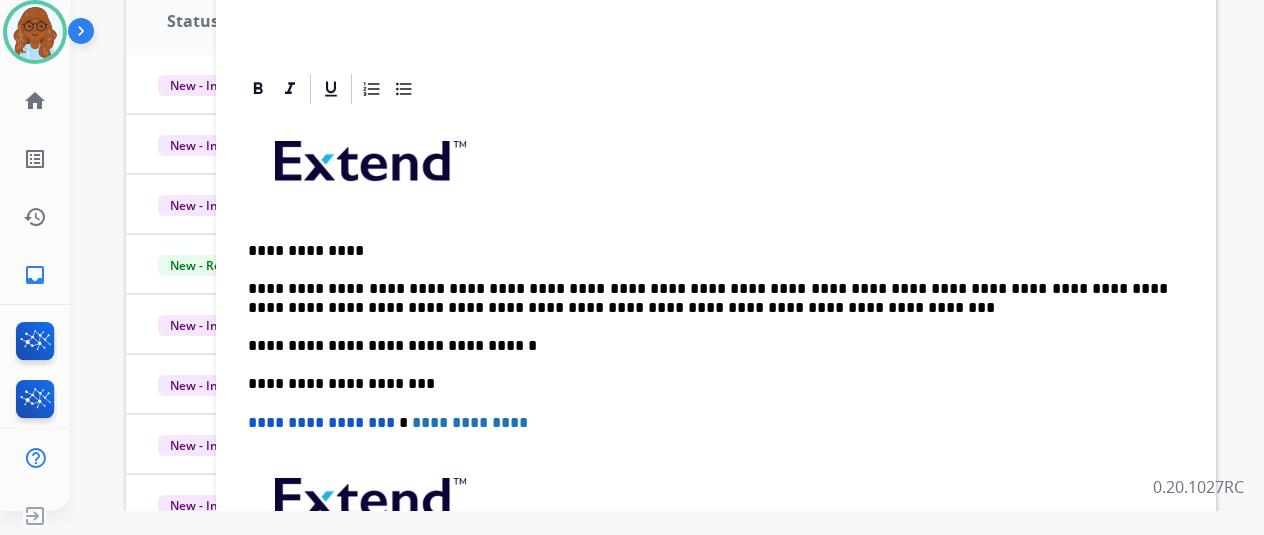 scroll, scrollTop: 0, scrollLeft: 0, axis: both 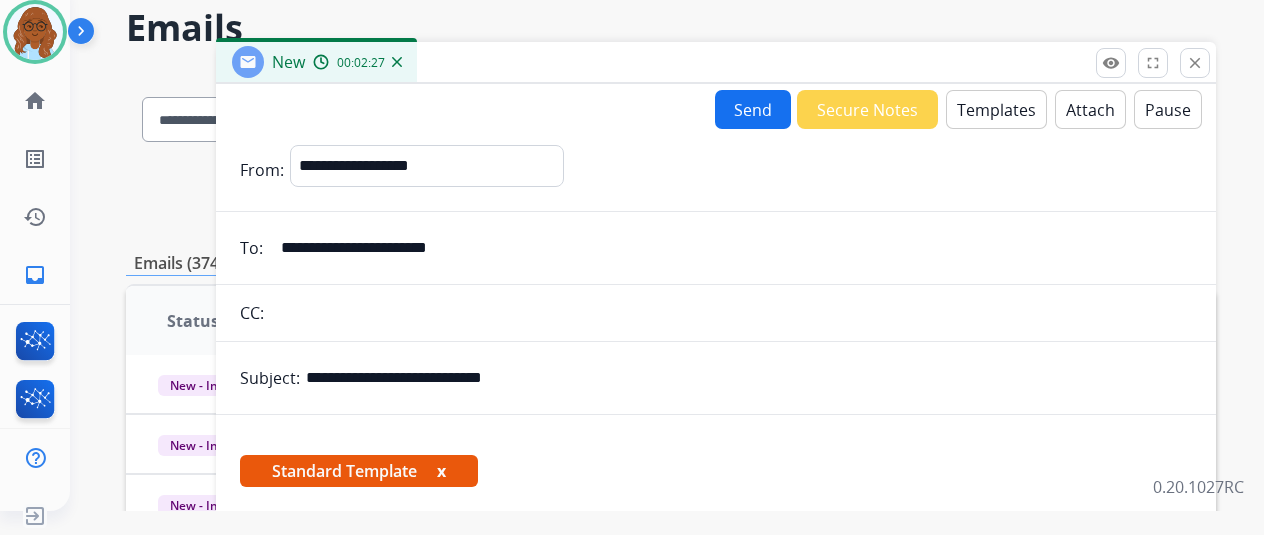 click on "x" at bounding box center (441, 471) 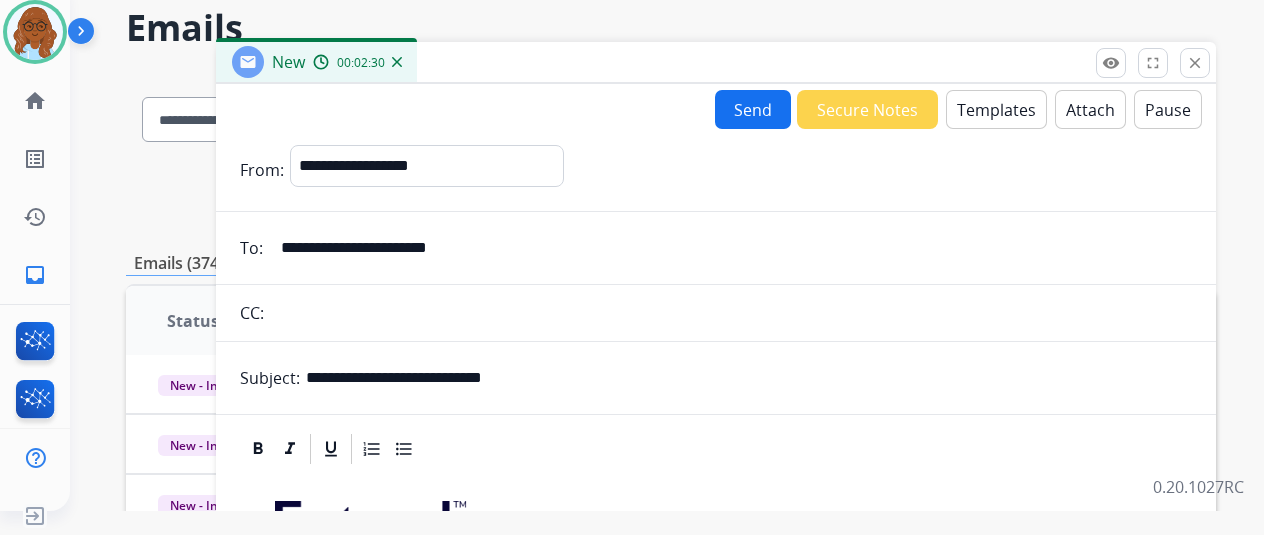 click on "Send" at bounding box center (753, 109) 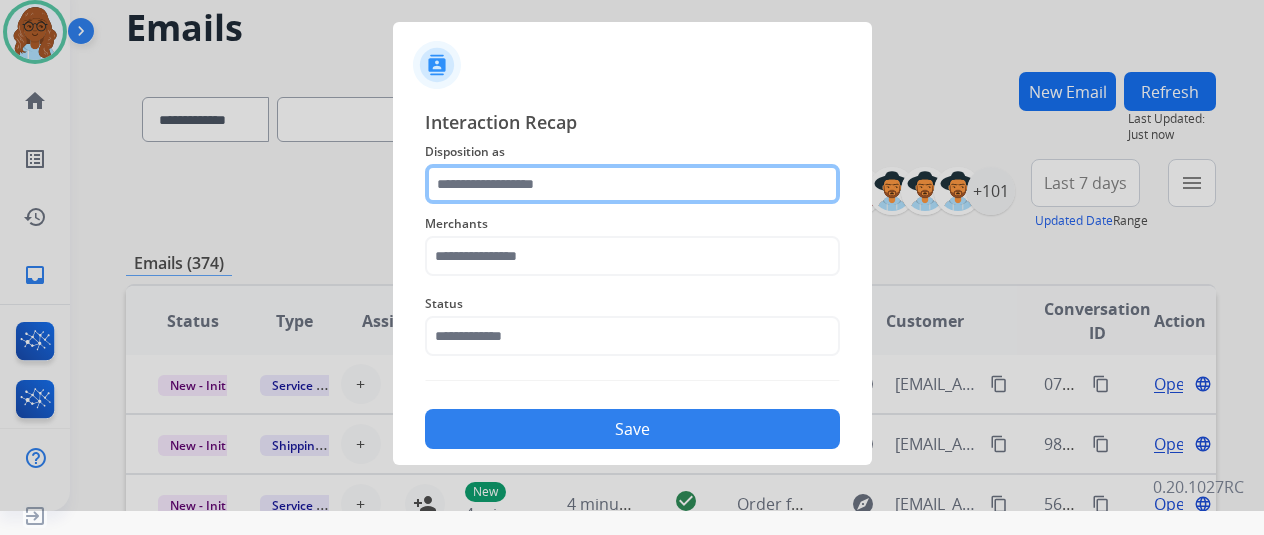 click 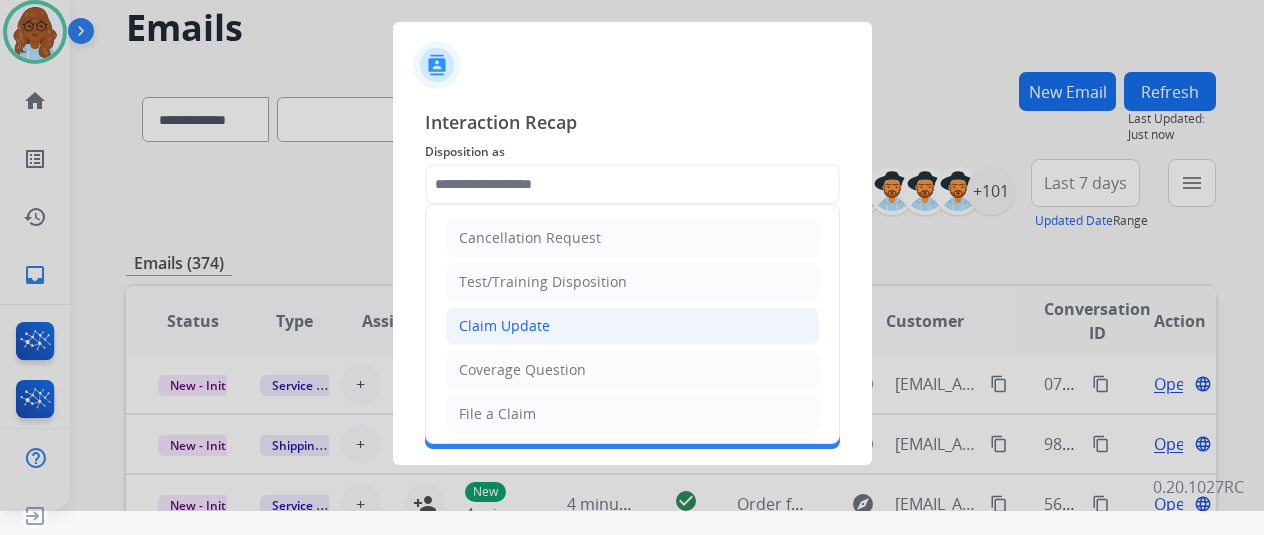 click on "Claim Update" 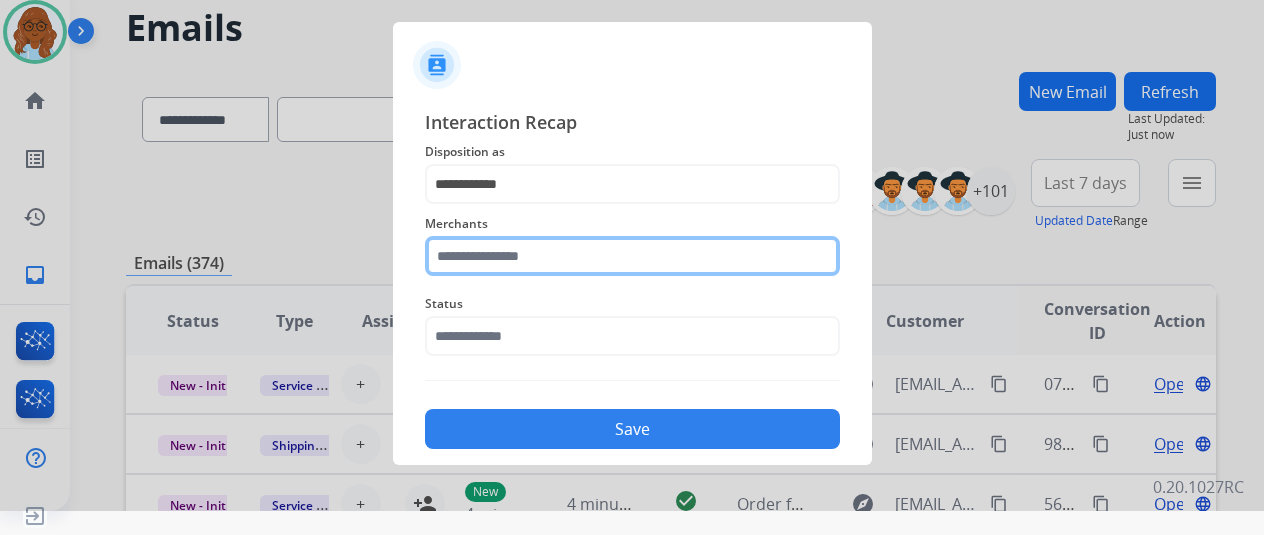 click 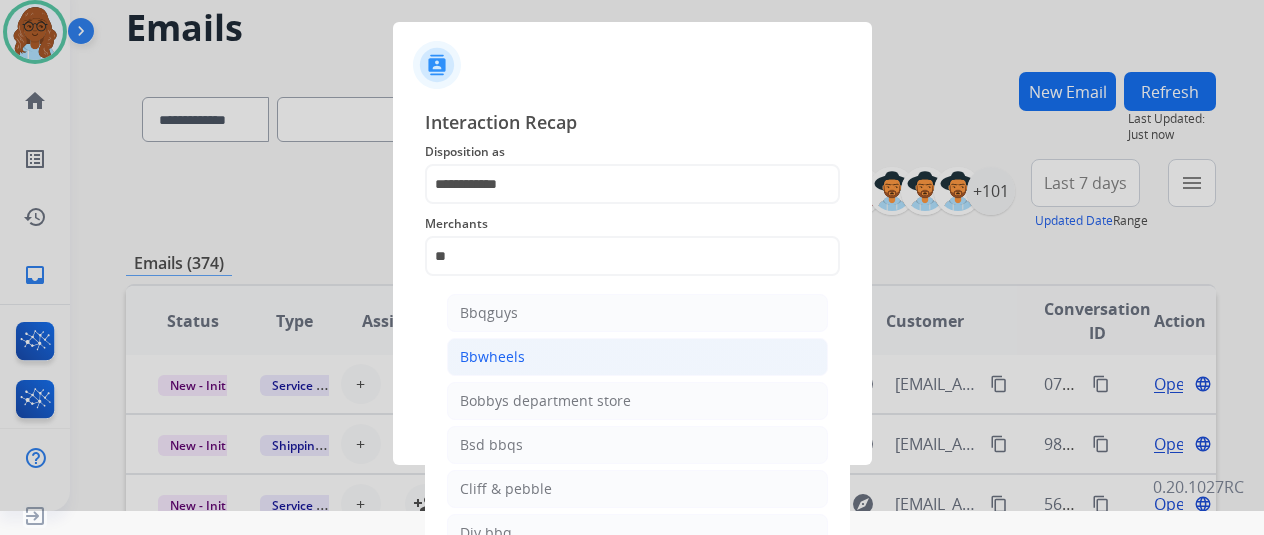 click on "Bbwheels" 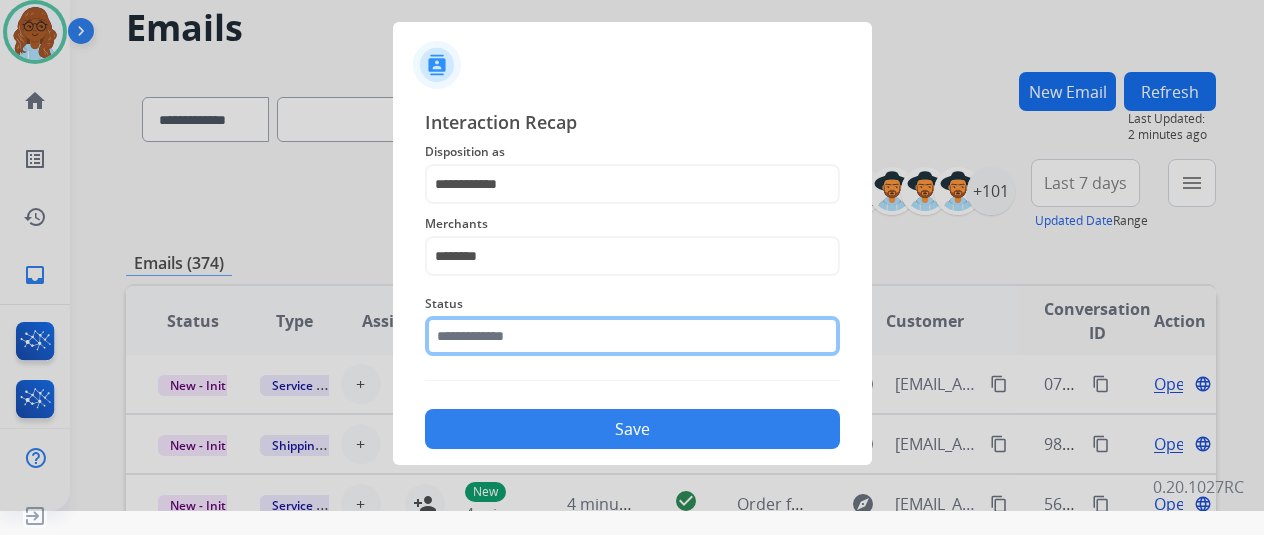 click 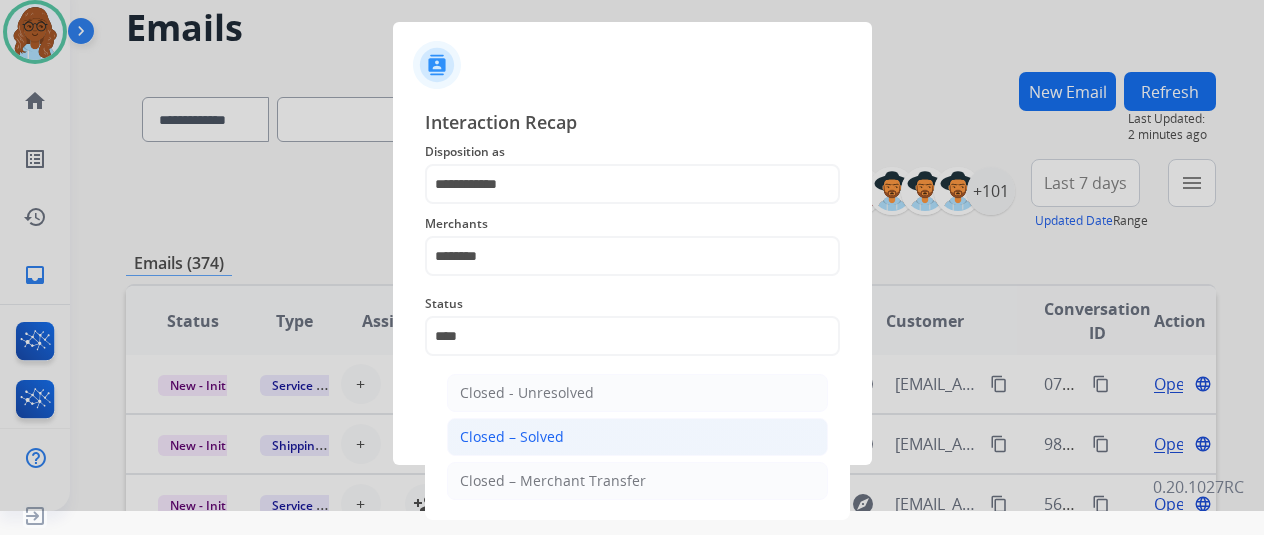 click on "Closed – Solved" 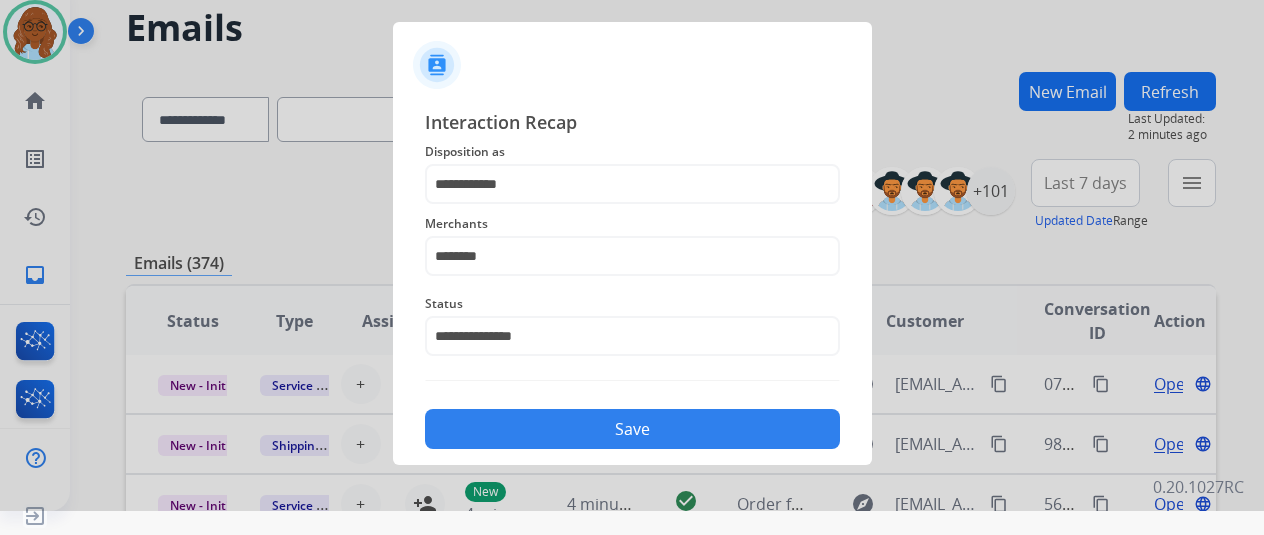 click on "Save" 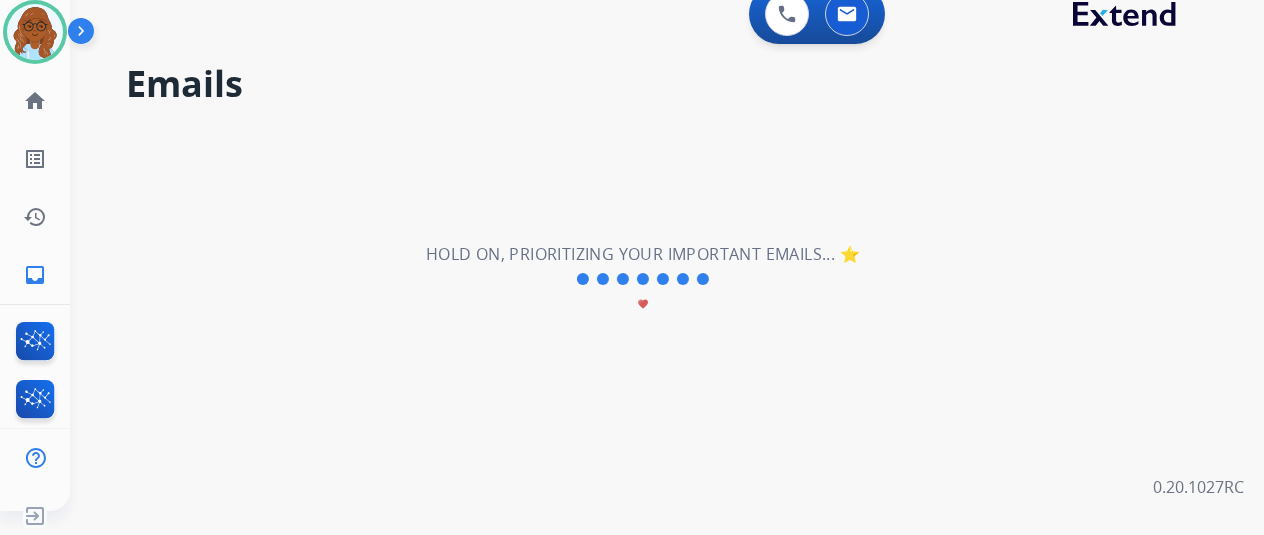 scroll, scrollTop: 0, scrollLeft: 0, axis: both 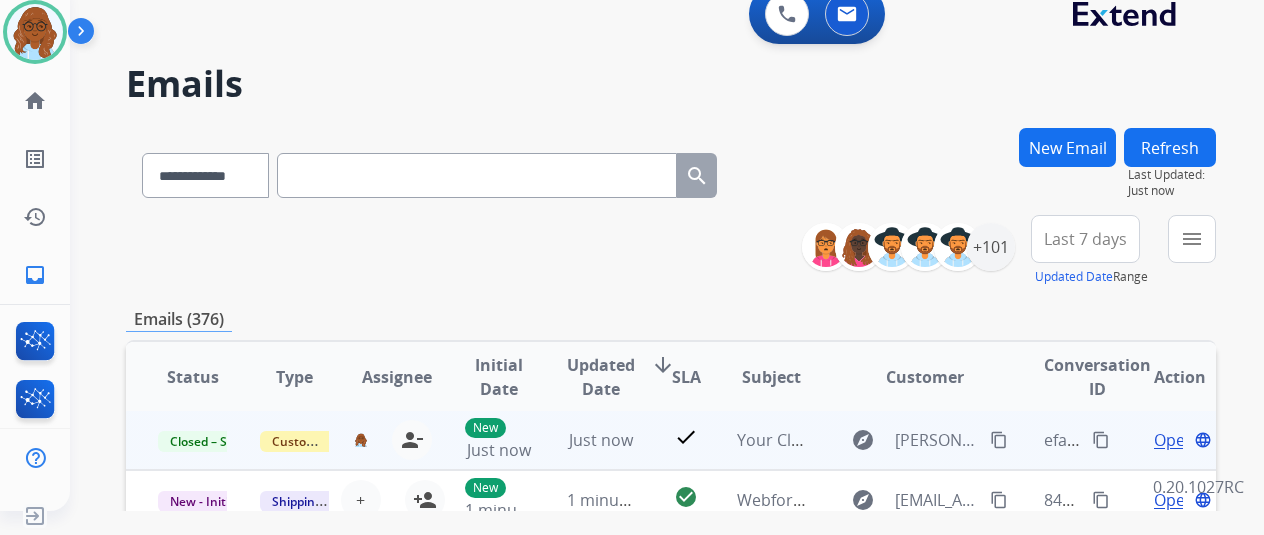 click on "content_copy" at bounding box center (1101, 440) 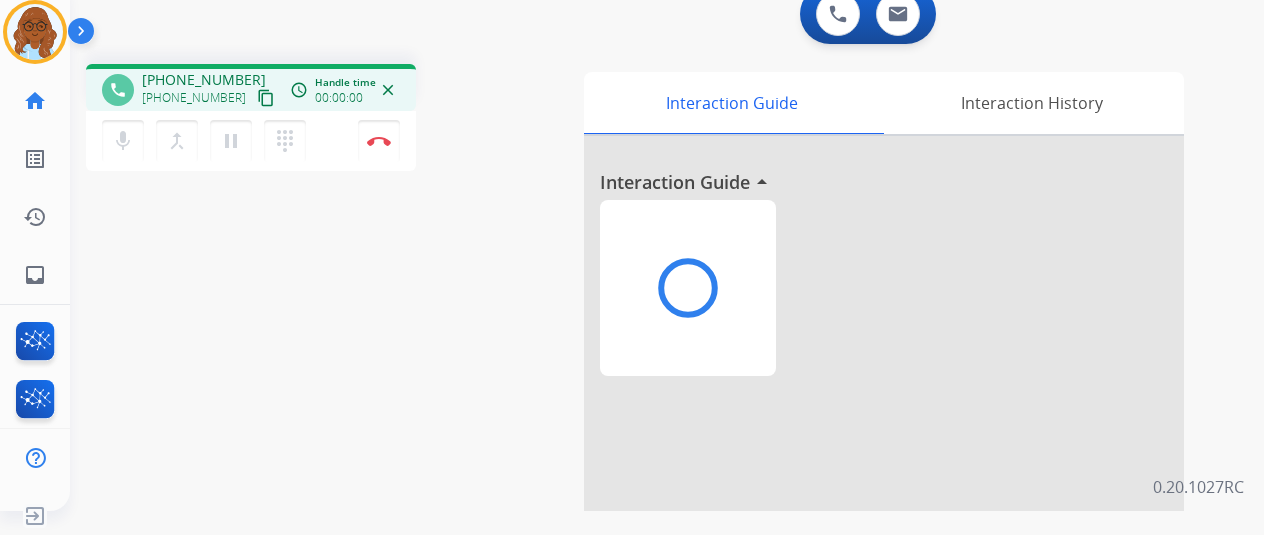 scroll, scrollTop: 0, scrollLeft: 0, axis: both 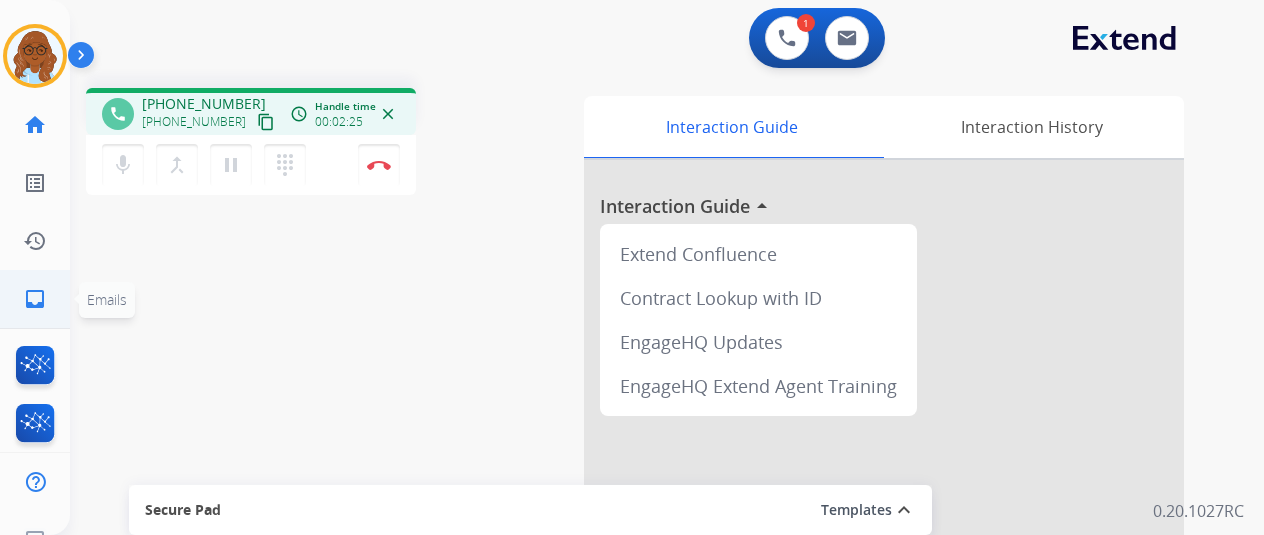 click on "inbox  Emails" 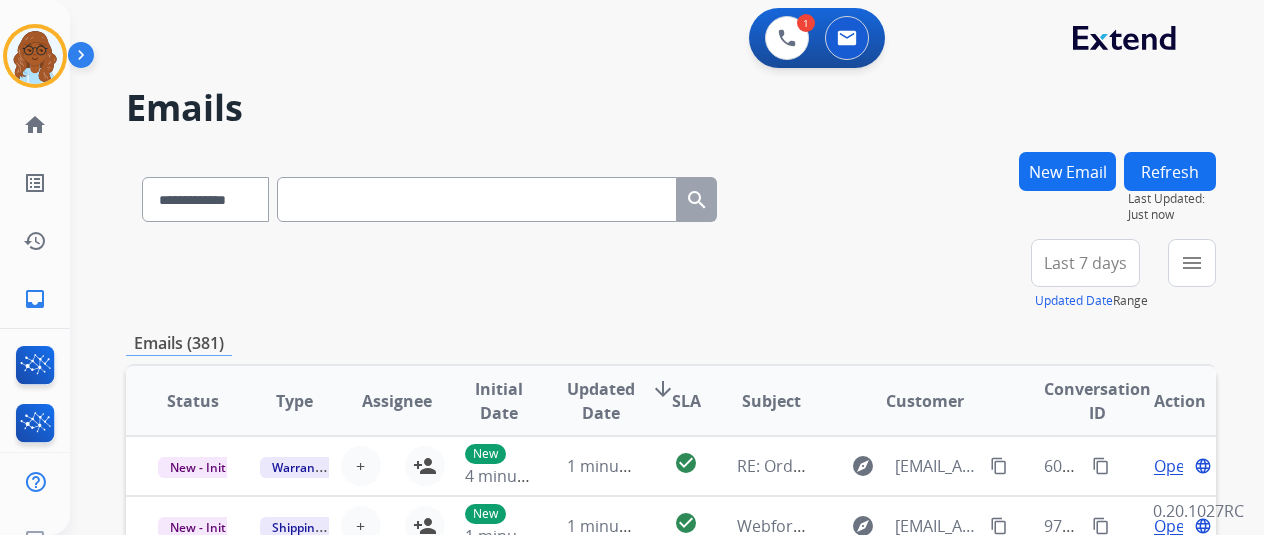 click at bounding box center (477, 199) 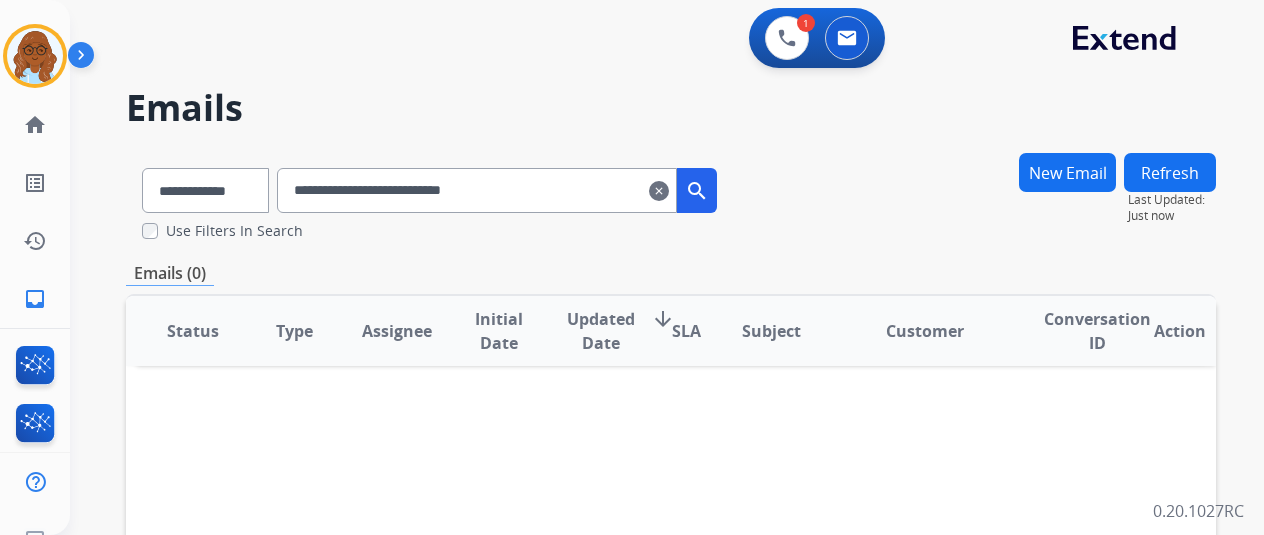 click on "New Email" at bounding box center (1067, 172) 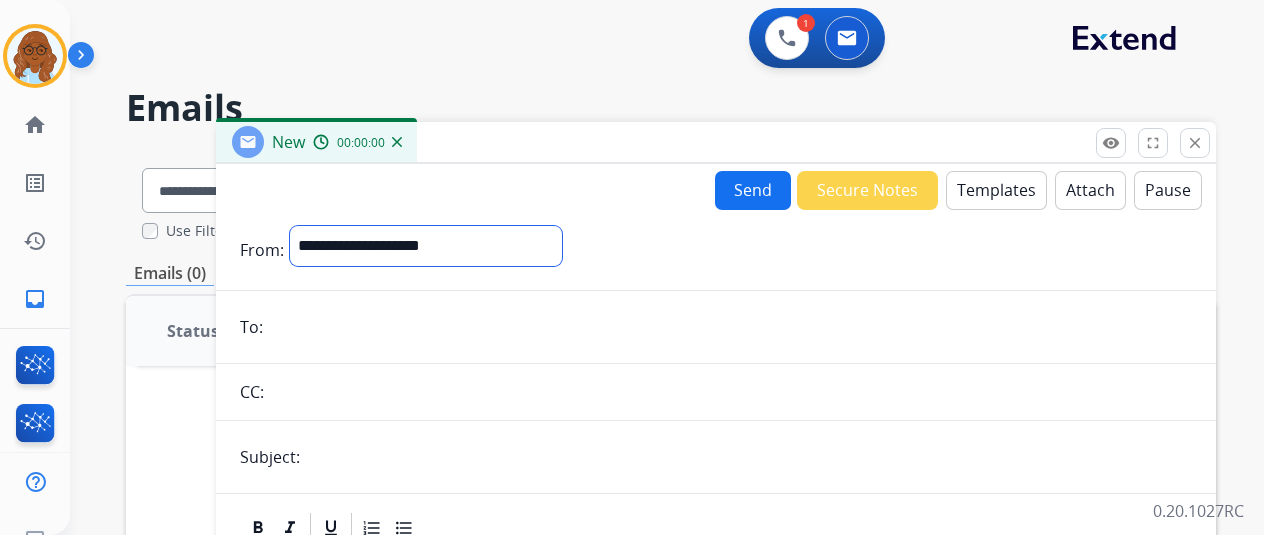 click on "**********" at bounding box center [426, 246] 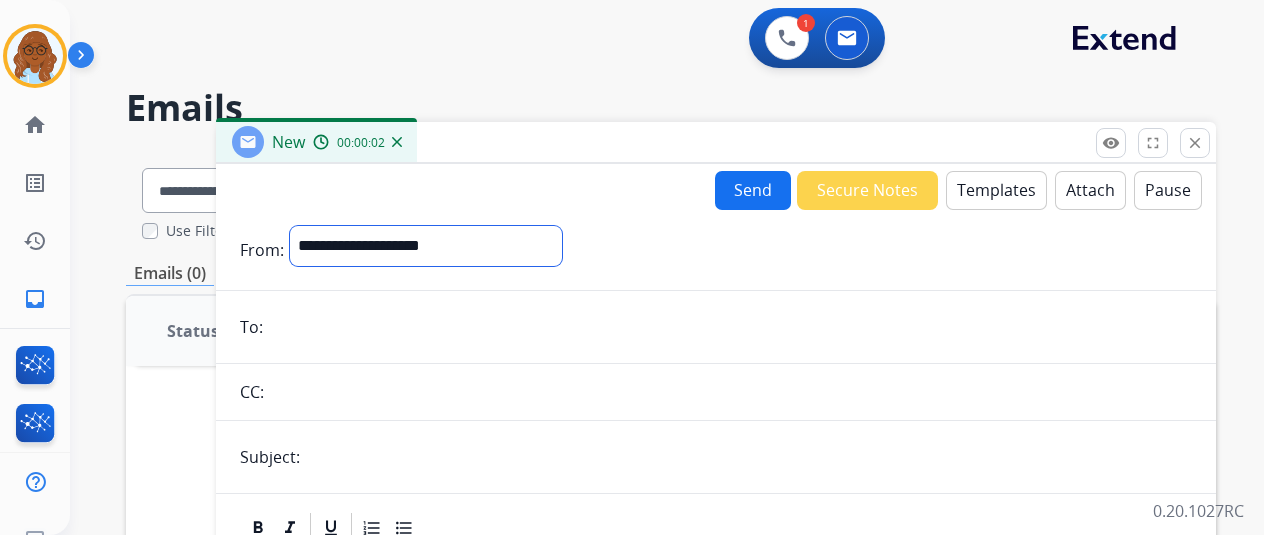 select on "**********" 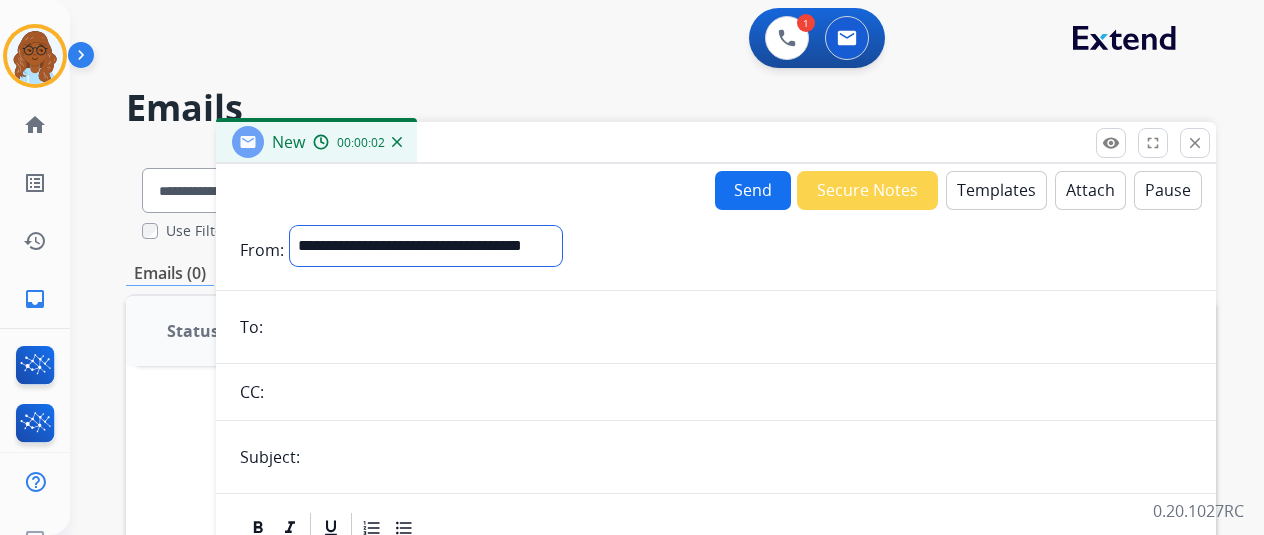 click on "**********" at bounding box center [426, 246] 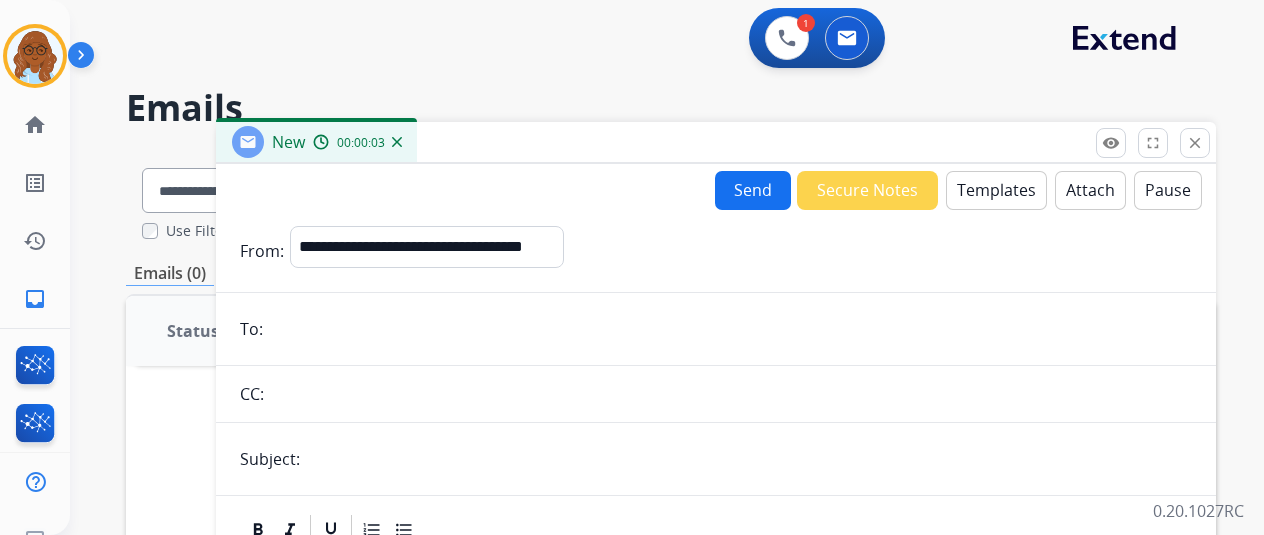drag, startPoint x: 324, startPoint y: 323, endPoint x: 353, endPoint y: 321, distance: 29.068884 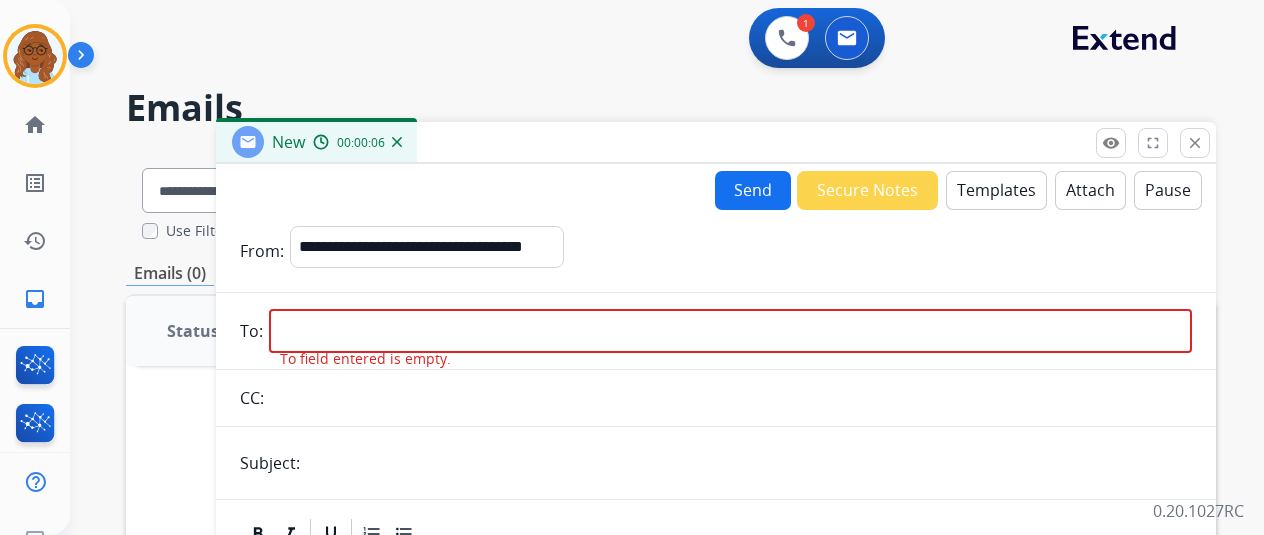 click at bounding box center (730, 331) 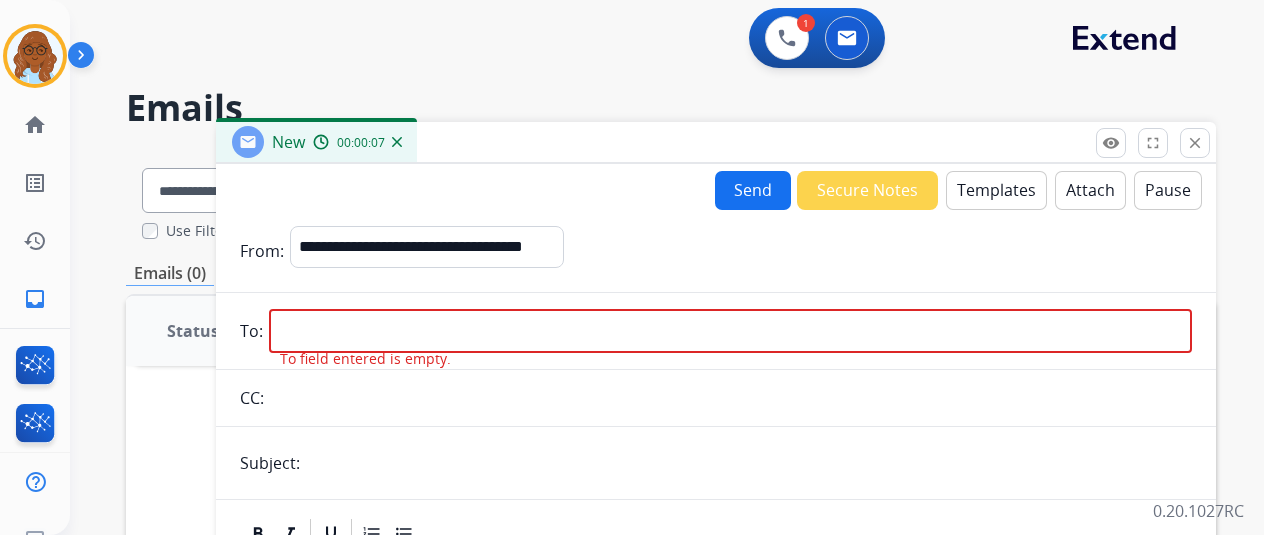 paste on "**********" 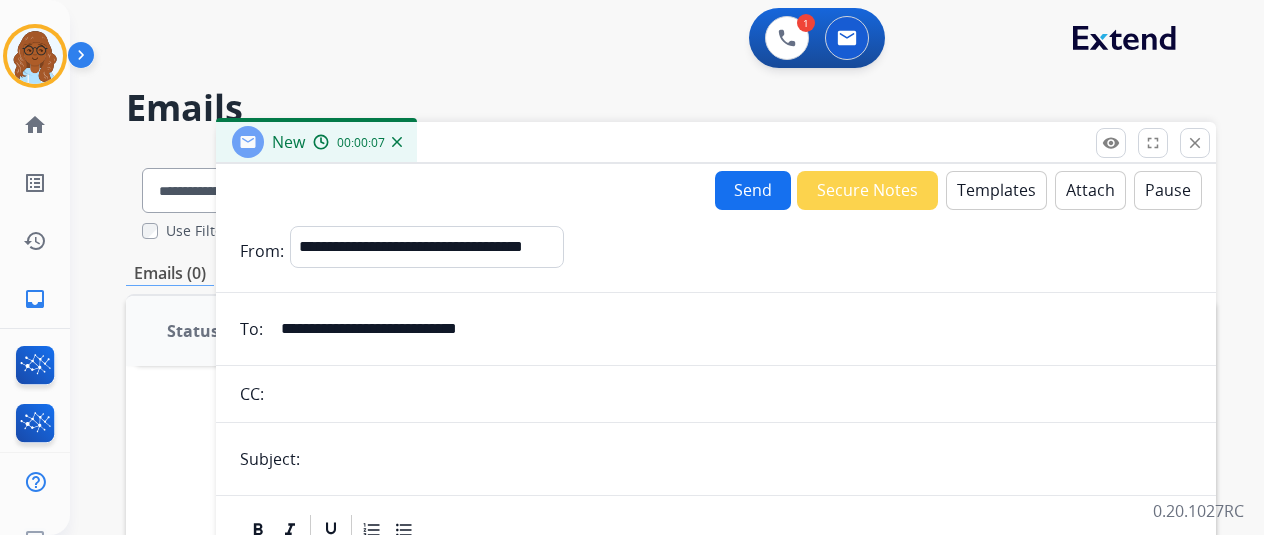 type on "**********" 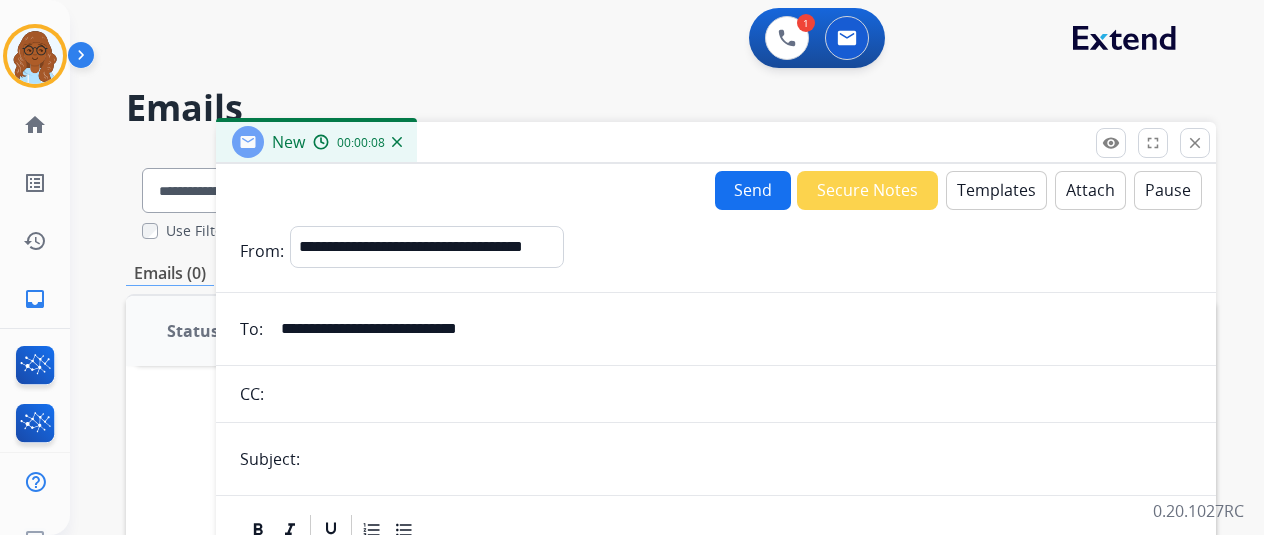 drag, startPoint x: 360, startPoint y: 461, endPoint x: 382, endPoint y: 461, distance: 22 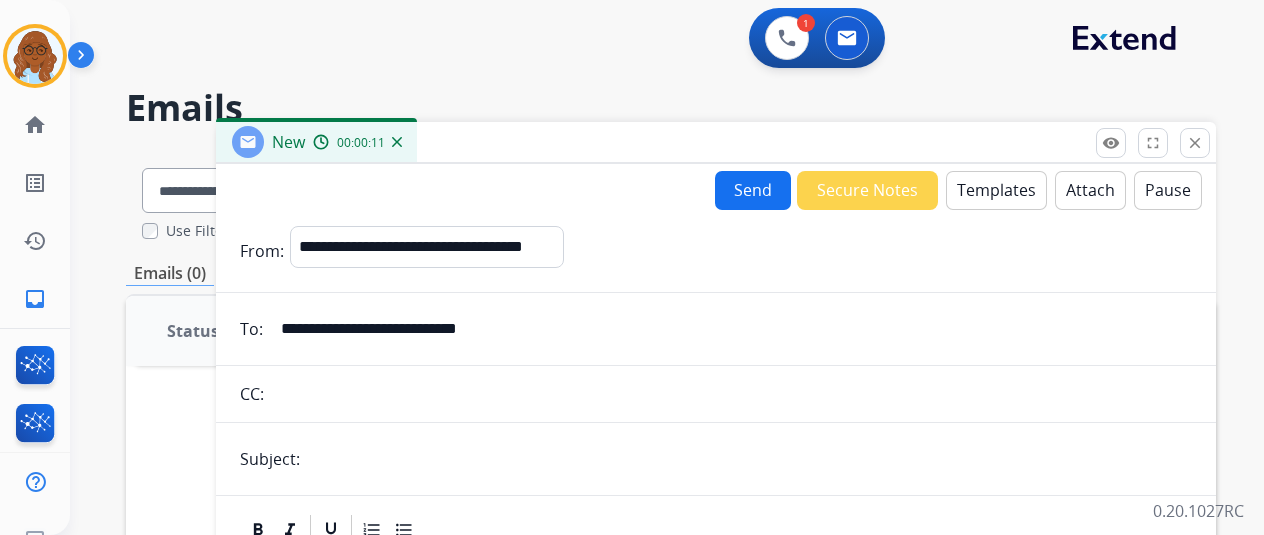 type on "**********" 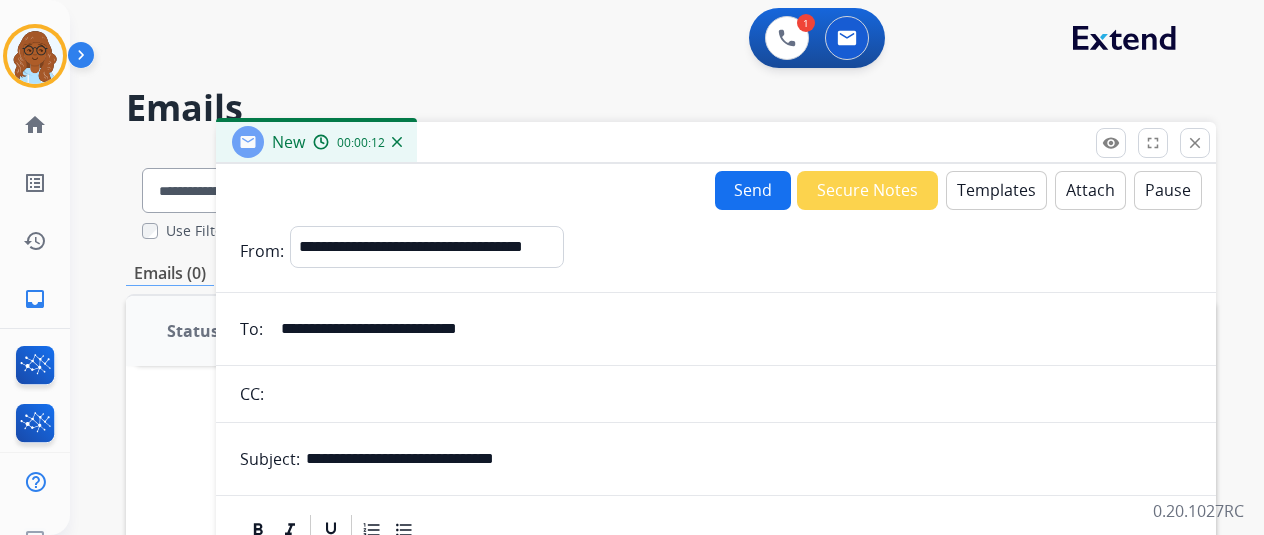 click on "Templates" at bounding box center (996, 190) 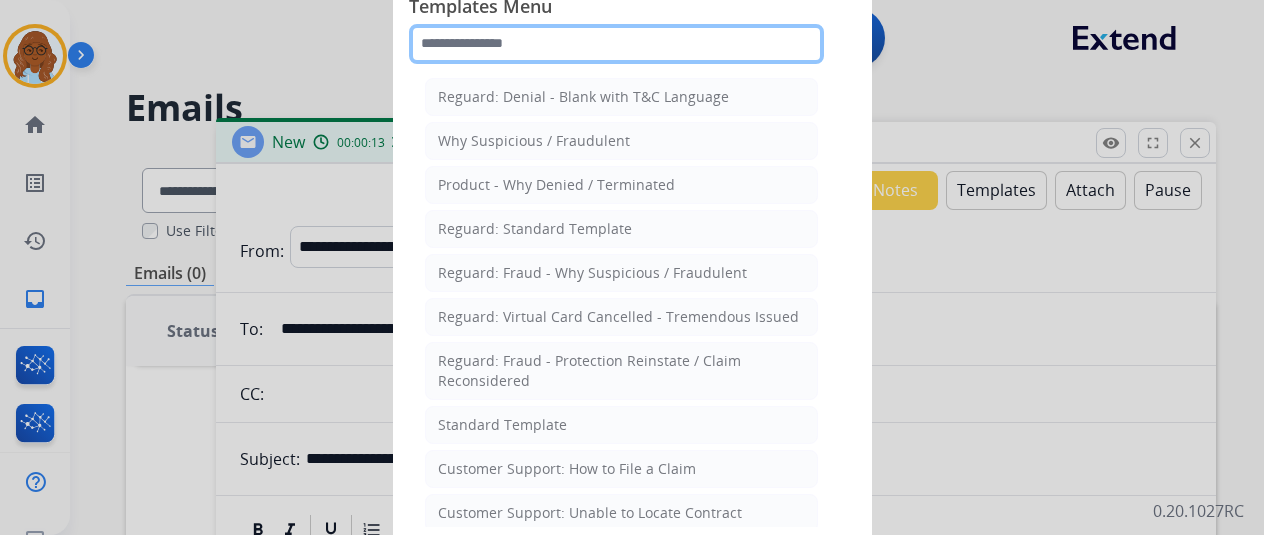 click 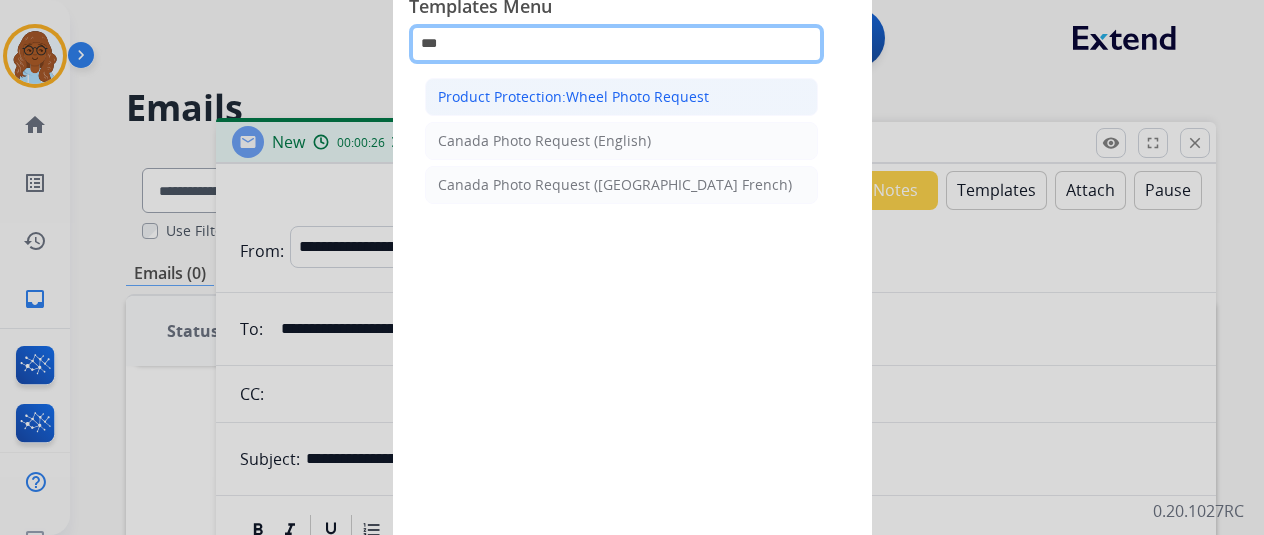 type on "***" 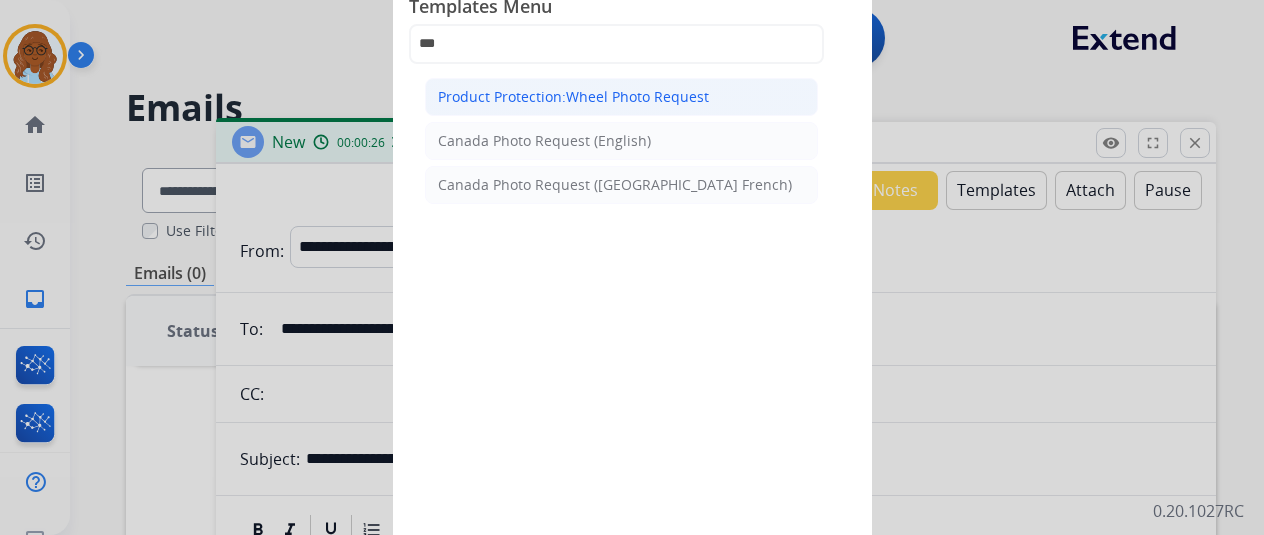 click on "Product Protection:Wheel Photo Request" 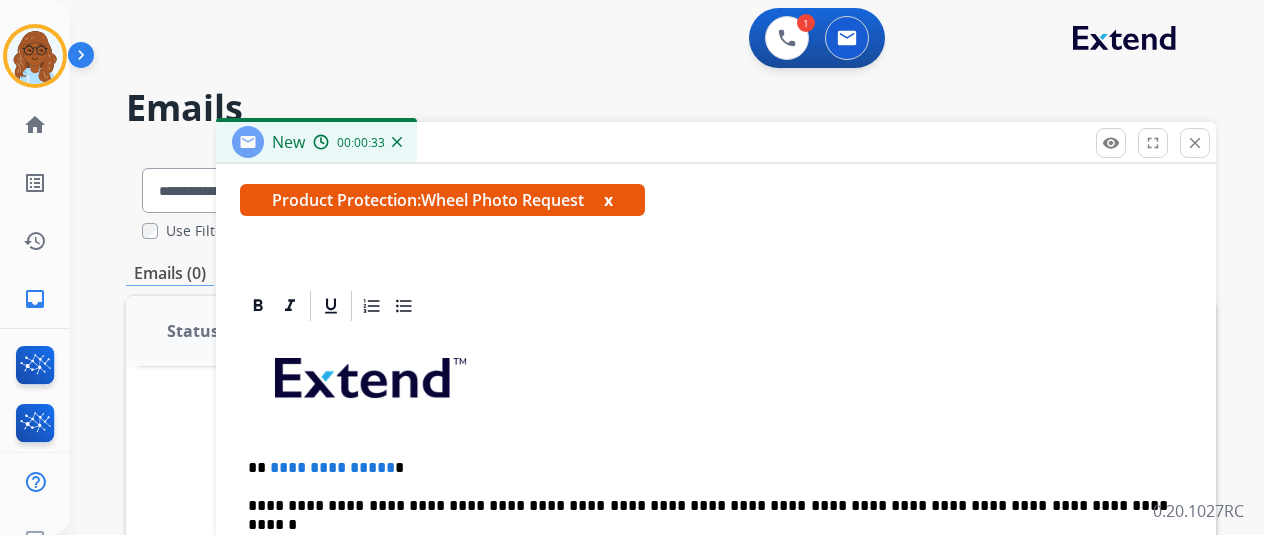 scroll, scrollTop: 0, scrollLeft: 0, axis: both 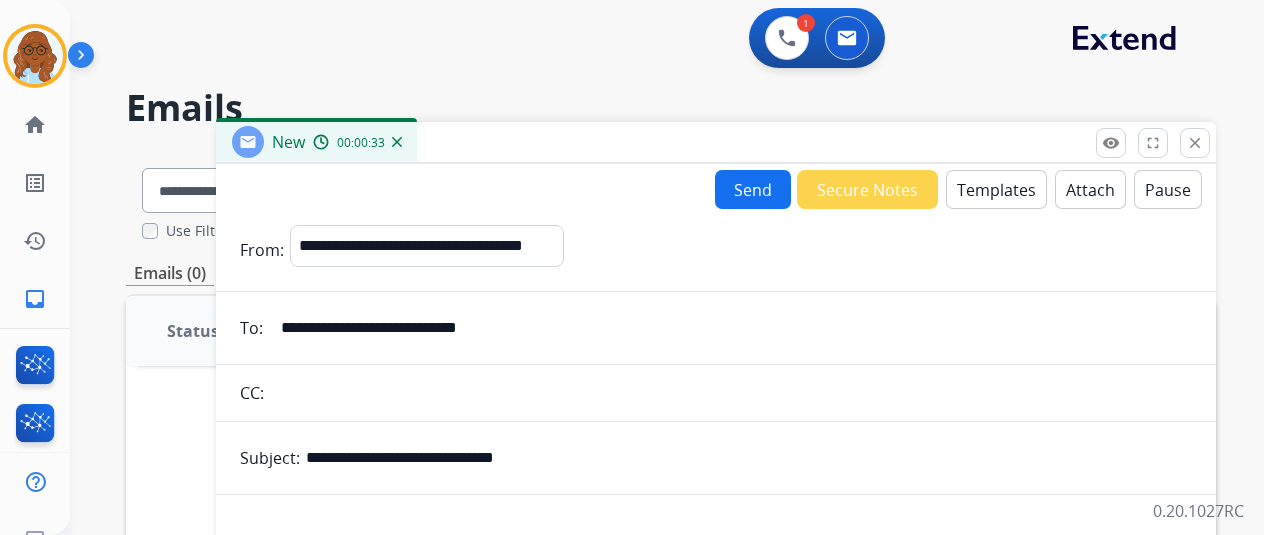 click on "Templates" at bounding box center (996, 189) 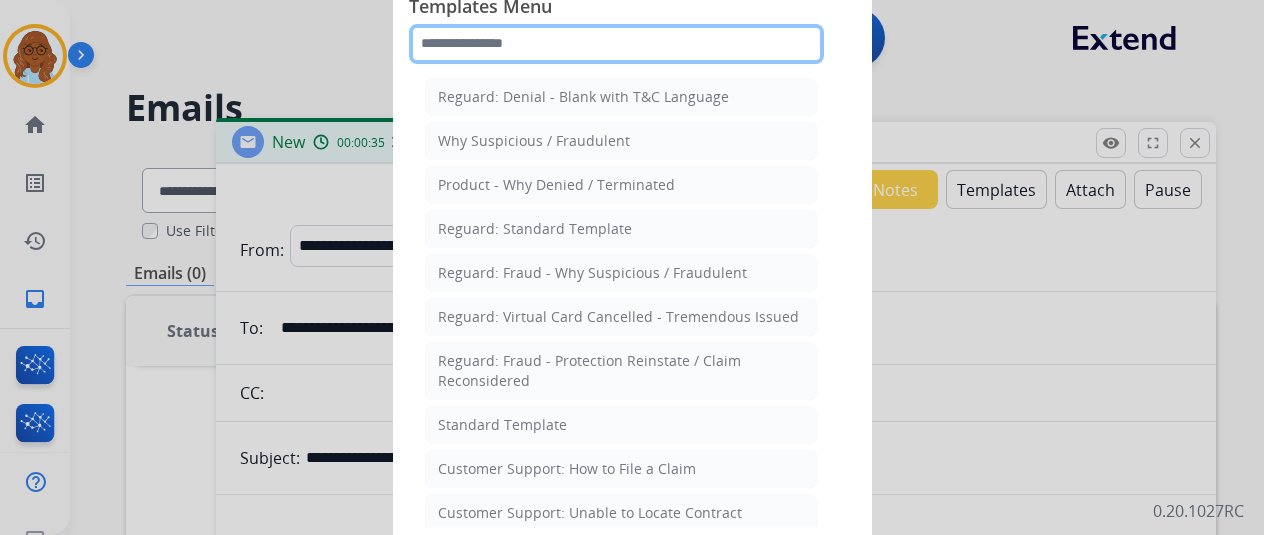 click 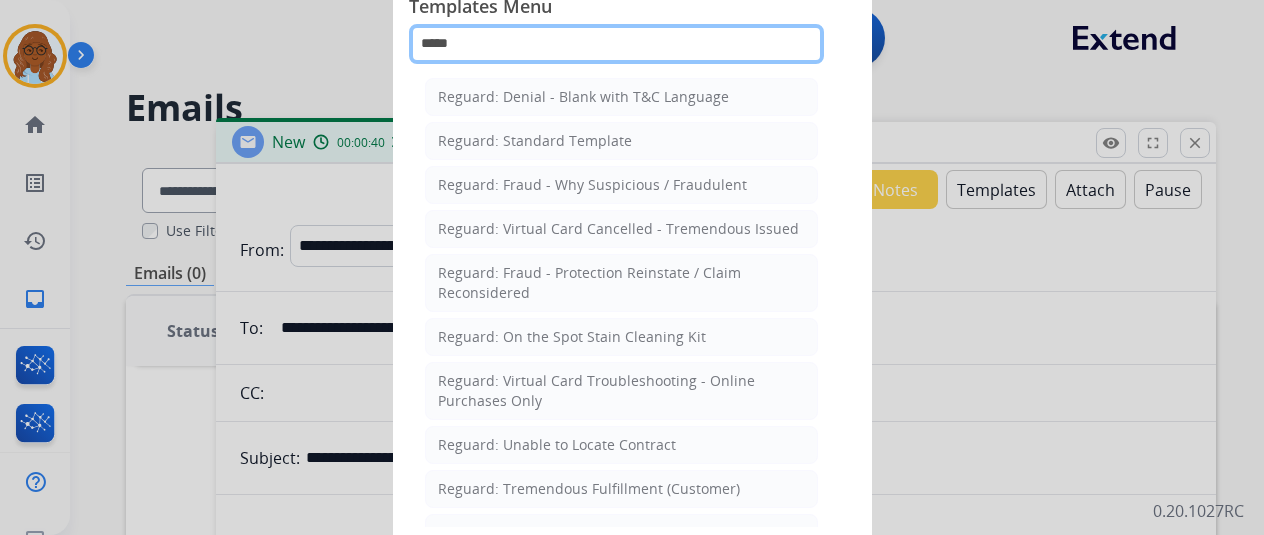 type on "*****" 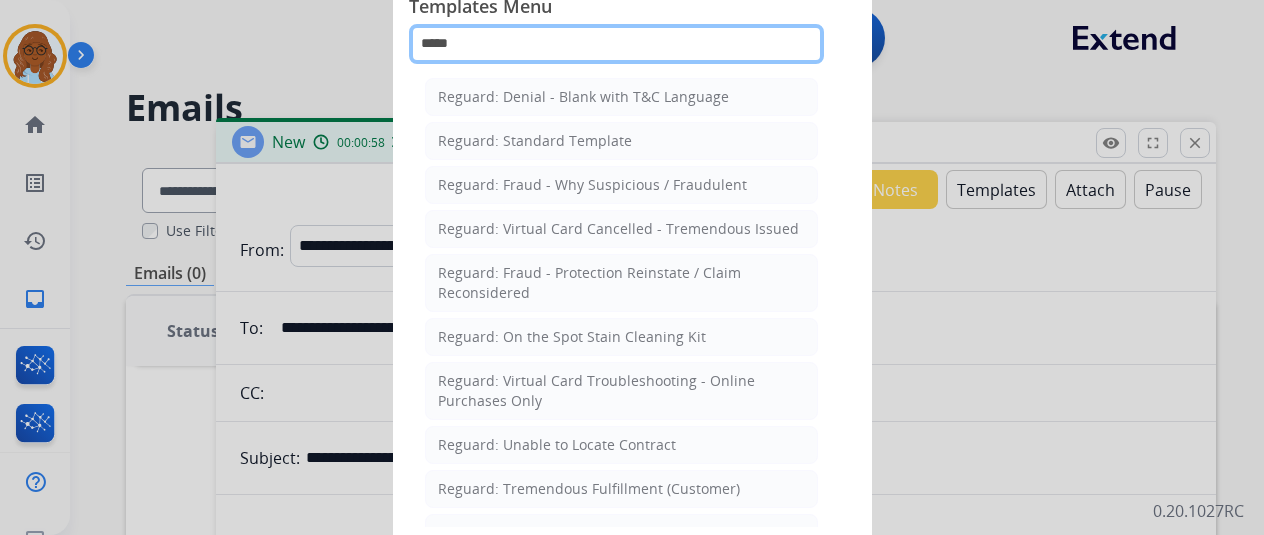 click on "*****" 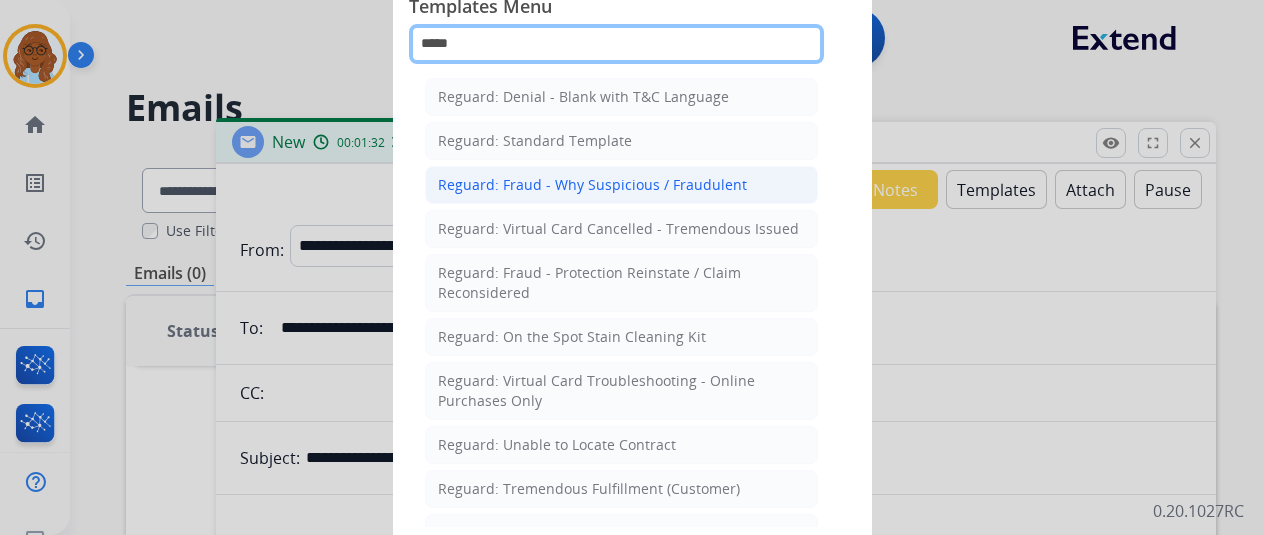 scroll, scrollTop: 217, scrollLeft: 0, axis: vertical 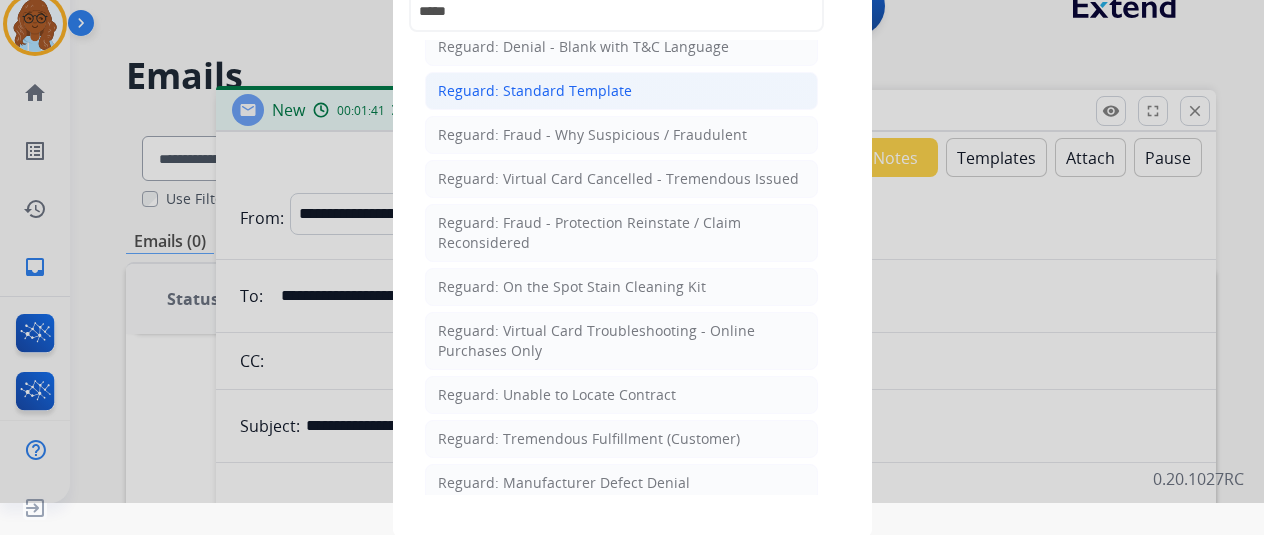 click on "Reguard: Standard Template" 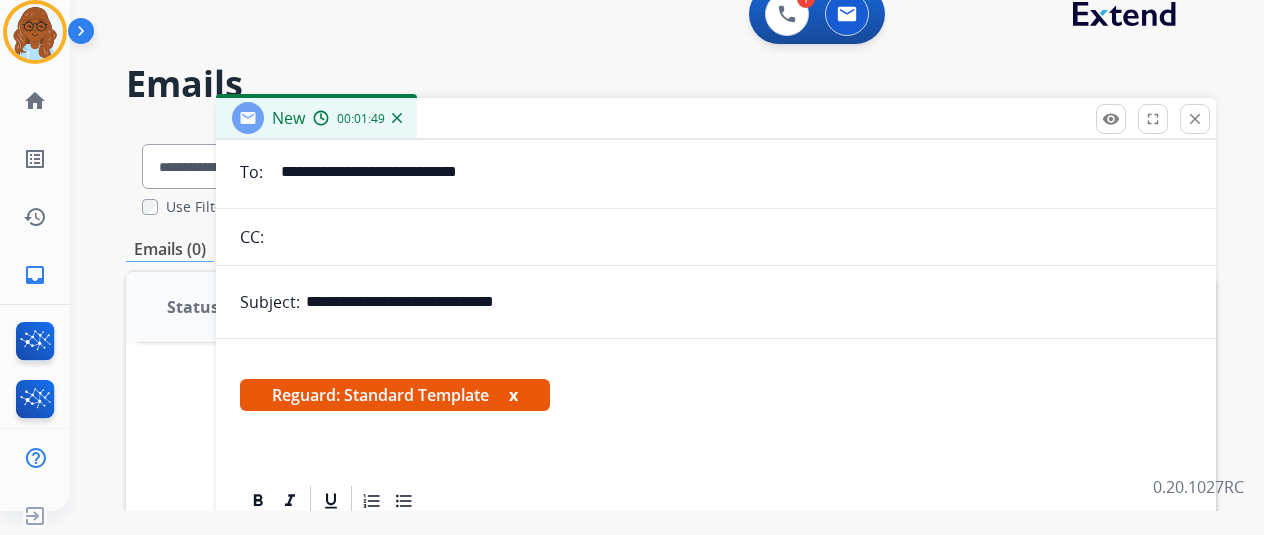 scroll, scrollTop: 224, scrollLeft: 0, axis: vertical 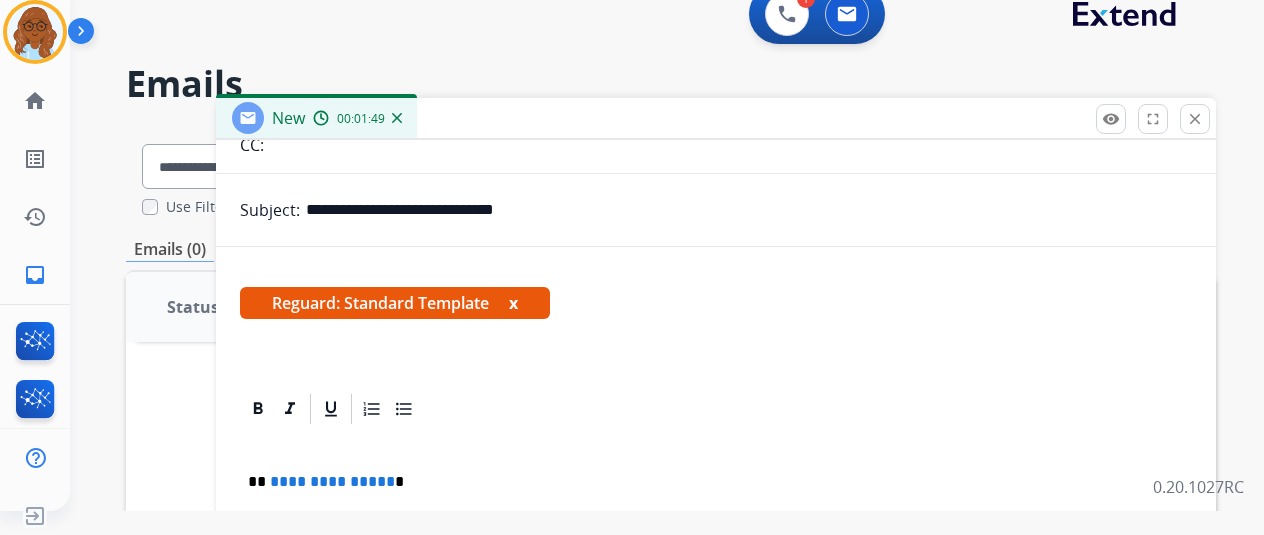 click on "Reguard: Standard Template  x" at bounding box center [395, 303] 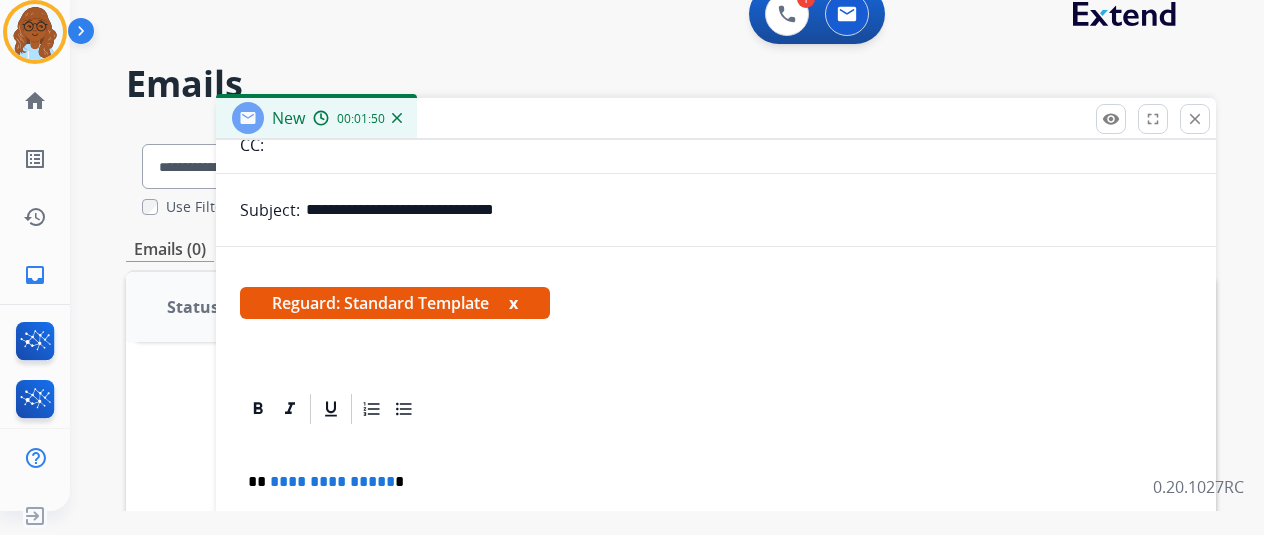 click on "x" at bounding box center (513, 303) 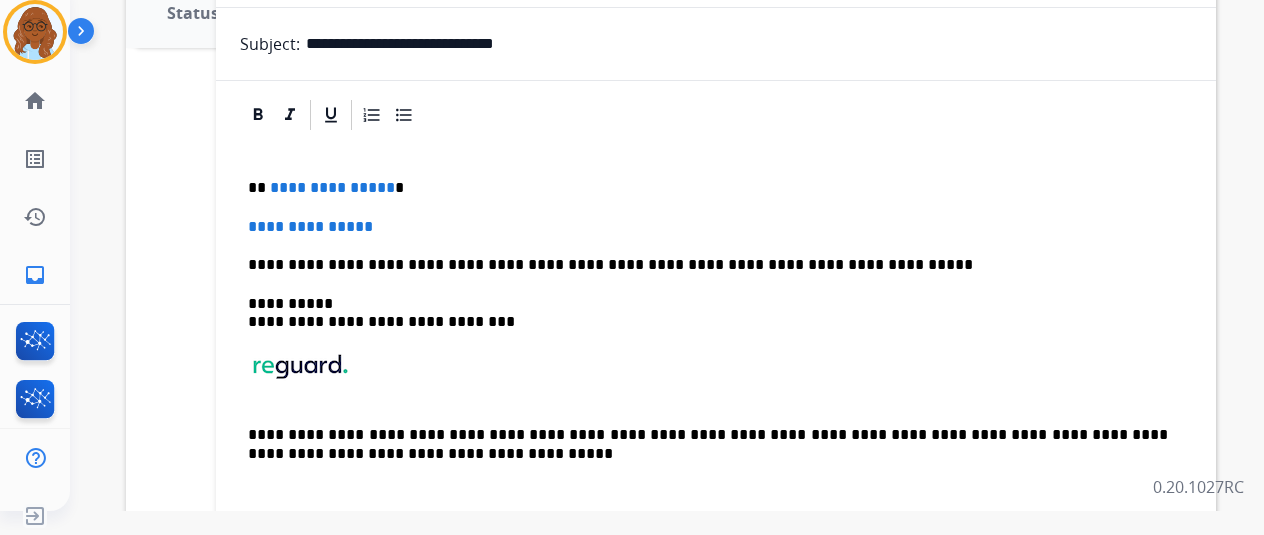 scroll, scrollTop: 300, scrollLeft: 0, axis: vertical 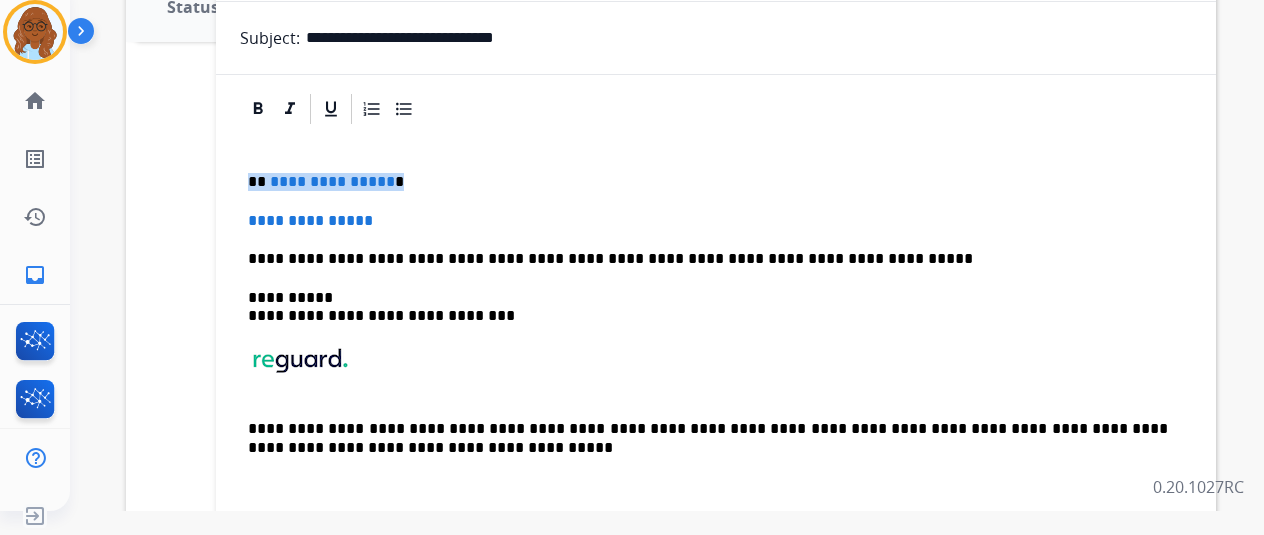 drag, startPoint x: 411, startPoint y: 183, endPoint x: 206, endPoint y: 182, distance: 205.00244 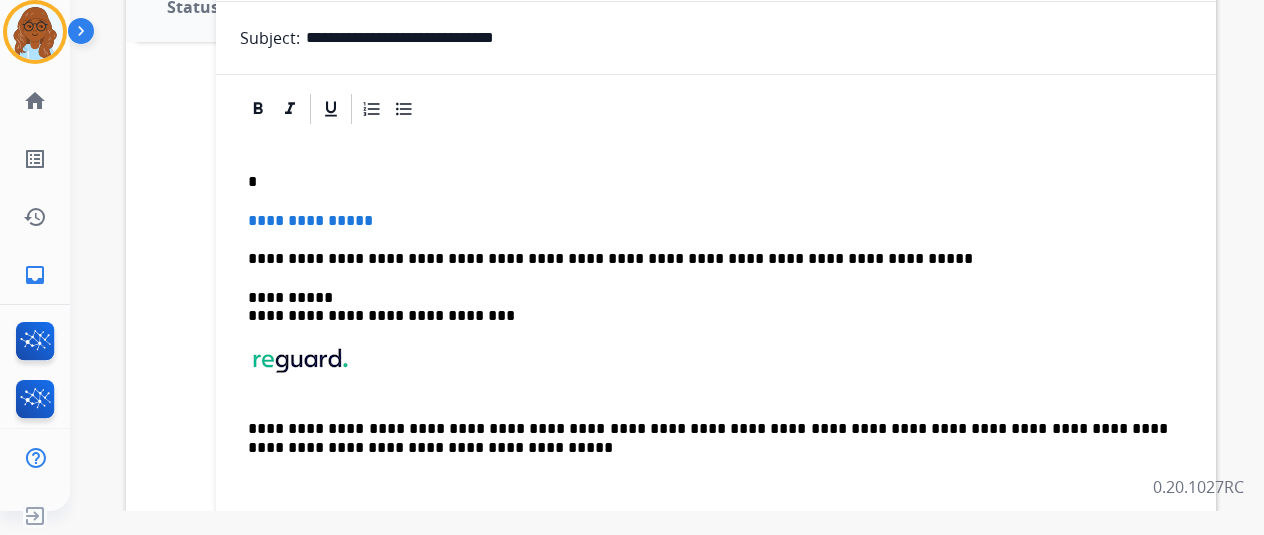 scroll, scrollTop: 0, scrollLeft: 0, axis: both 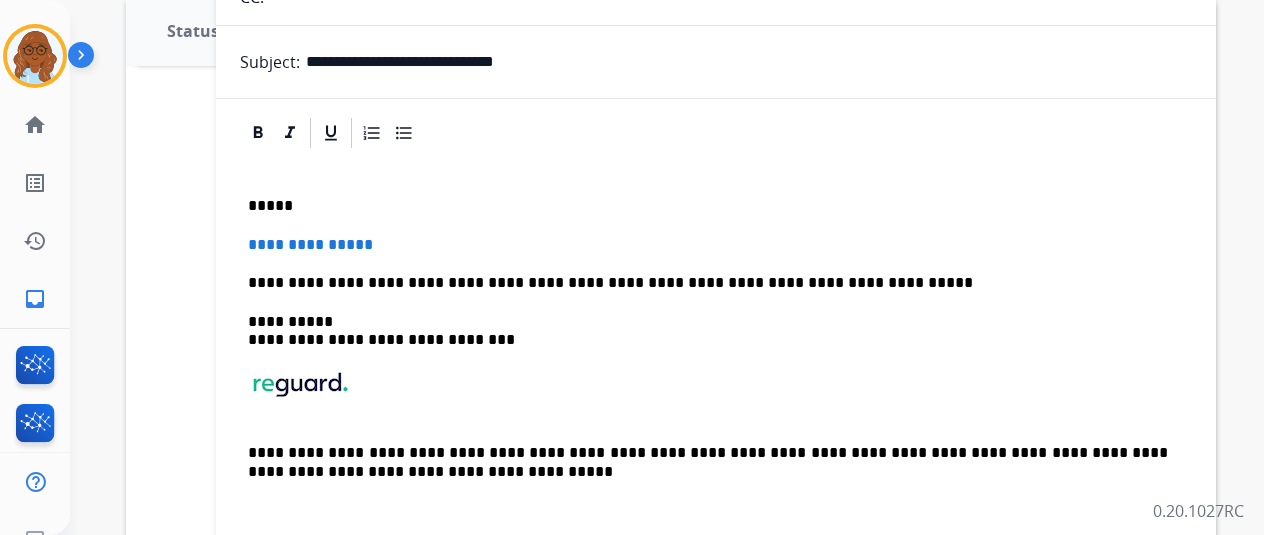 drag, startPoint x: 344, startPoint y: 185, endPoint x: 390, endPoint y: 220, distance: 57.801384 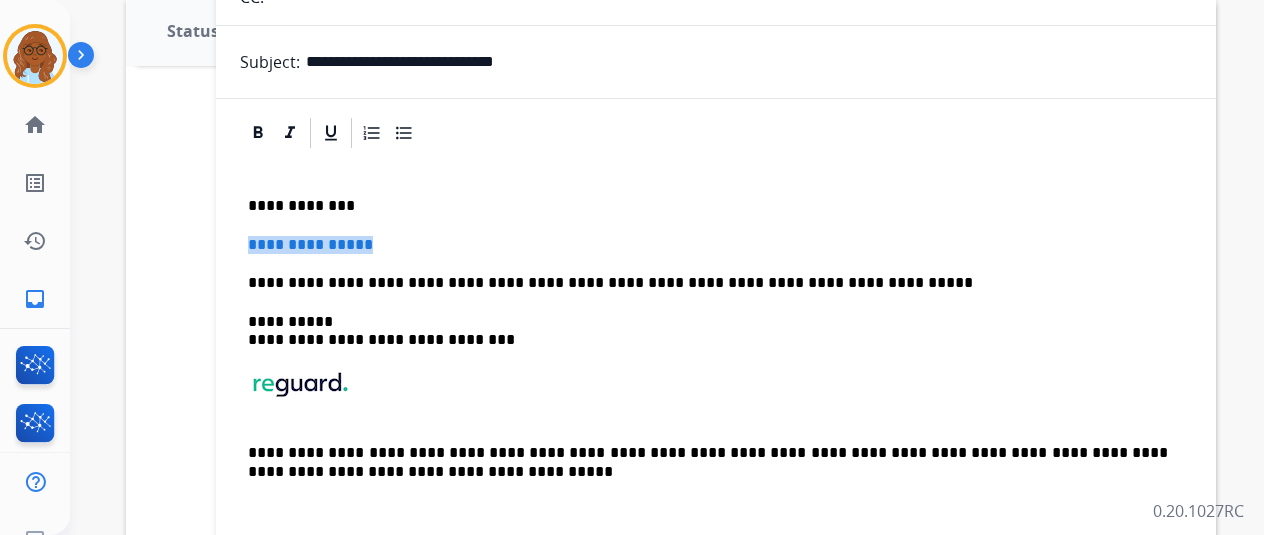 drag, startPoint x: 244, startPoint y: 232, endPoint x: 162, endPoint y: 236, distance: 82.0975 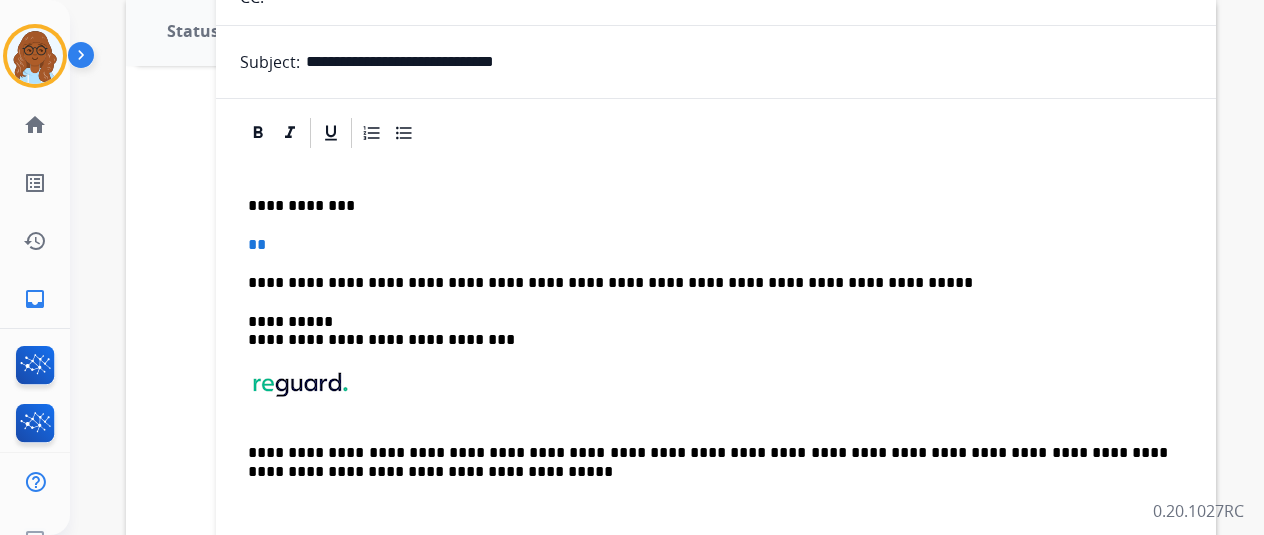 scroll, scrollTop: 58, scrollLeft: 0, axis: vertical 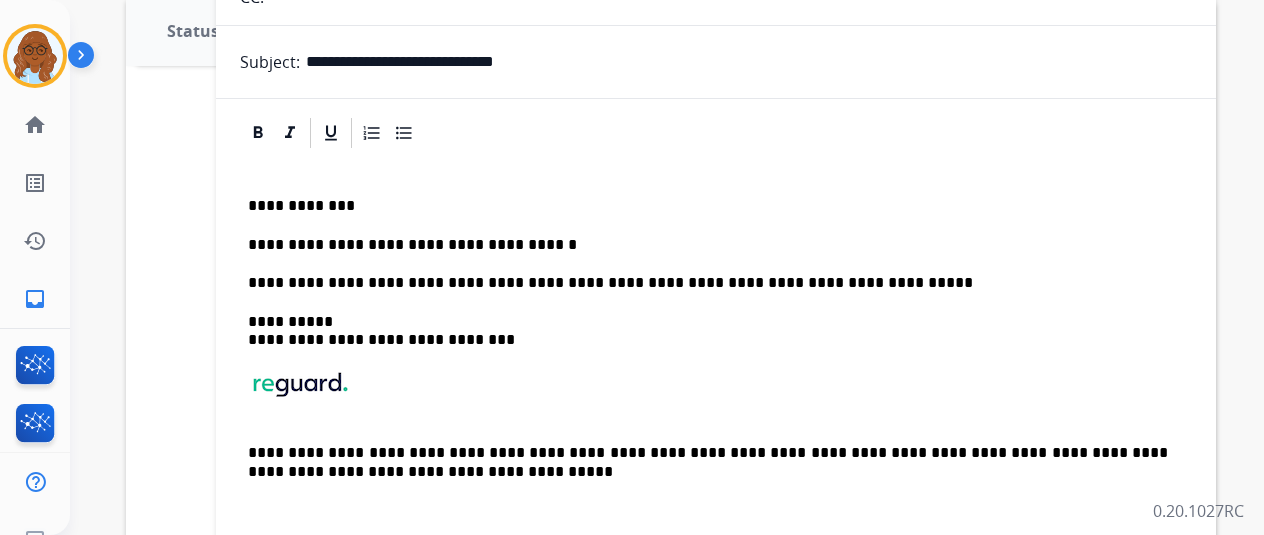 click on "**********" at bounding box center [716, 348] 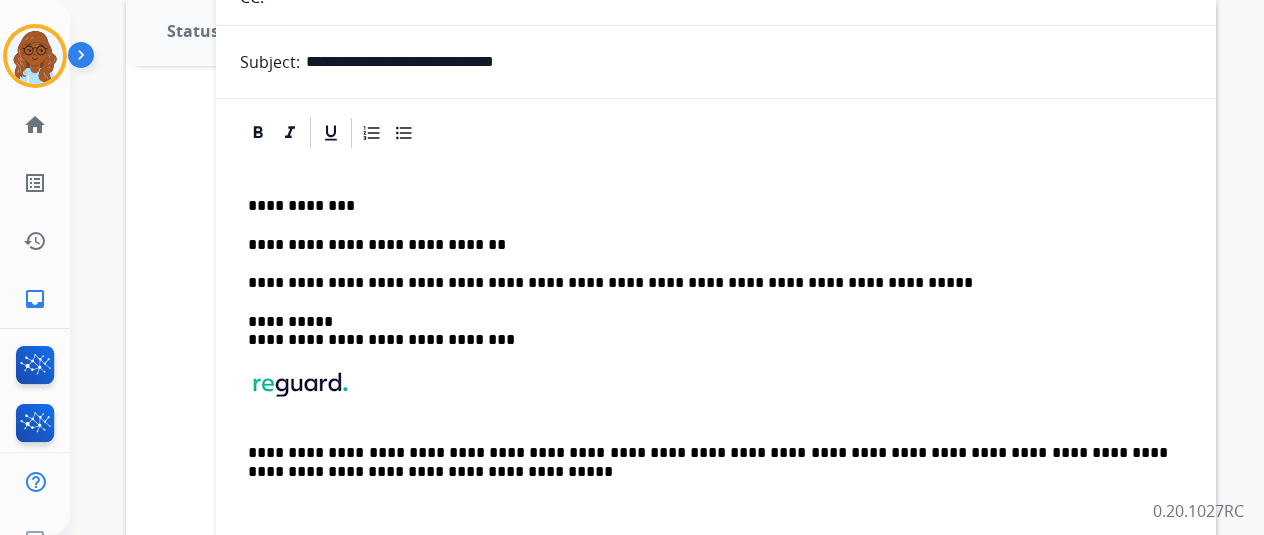 click on "**********" at bounding box center (708, 245) 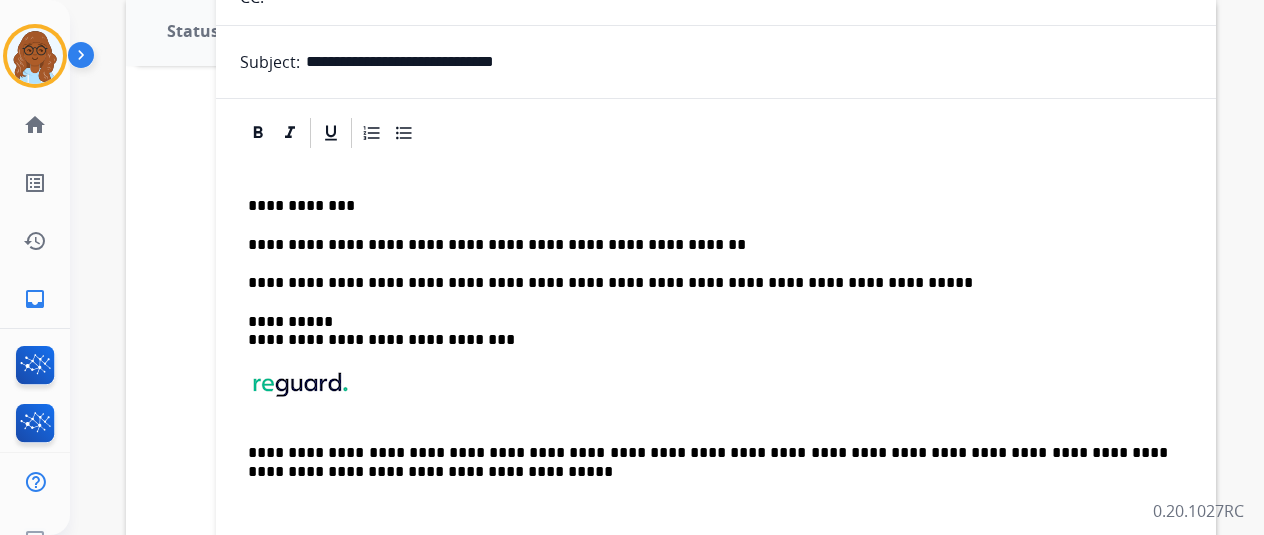 click on "**********" at bounding box center (708, 245) 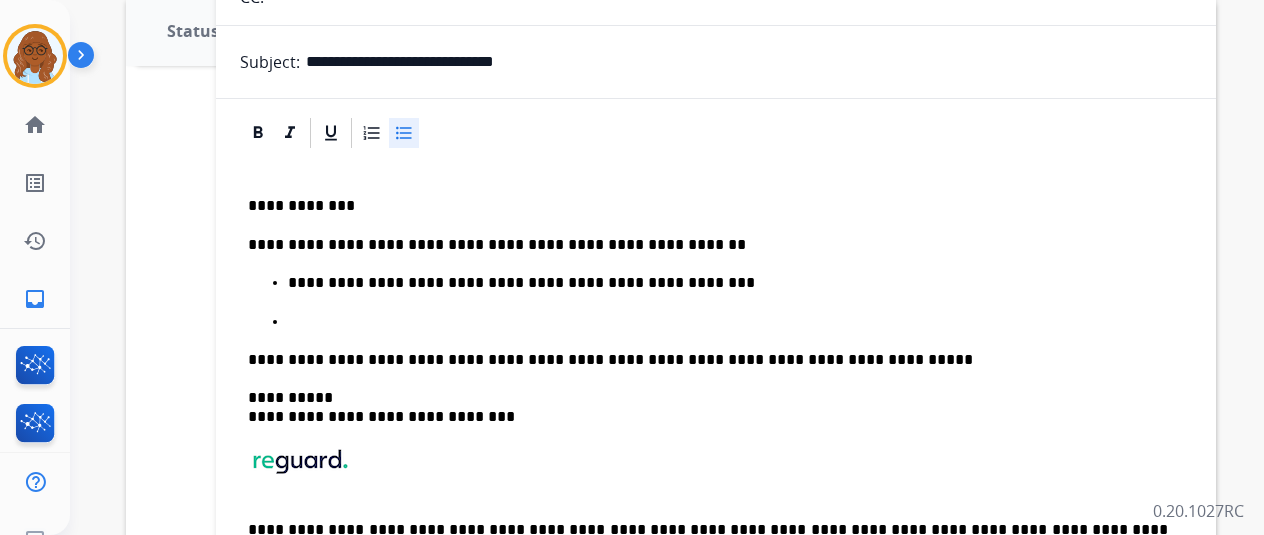 click at bounding box center (736, 322) 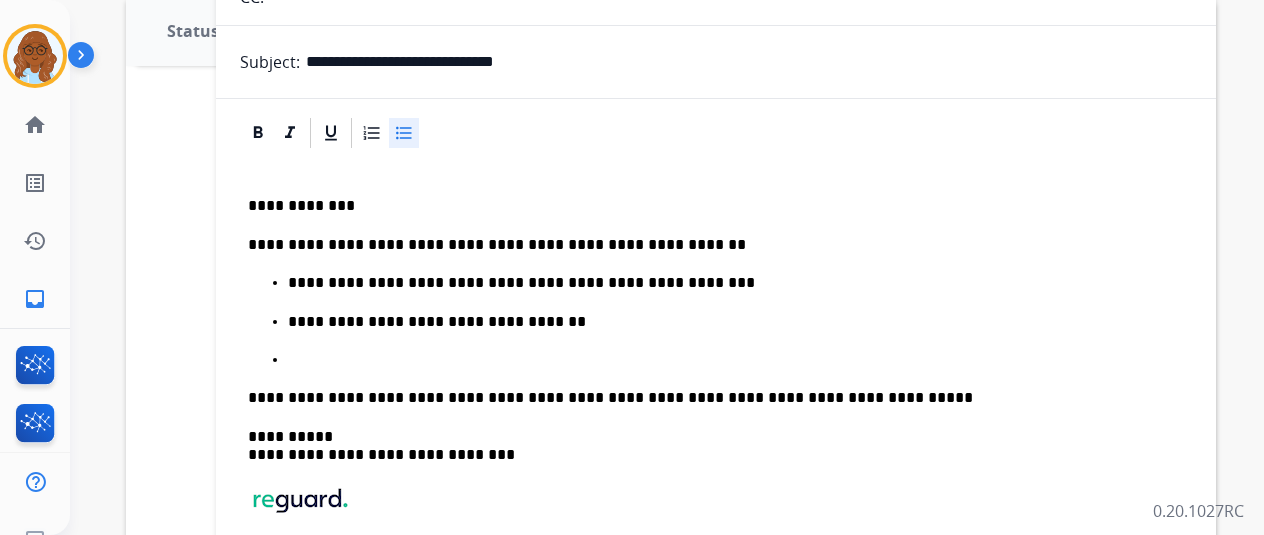click at bounding box center (736, 360) 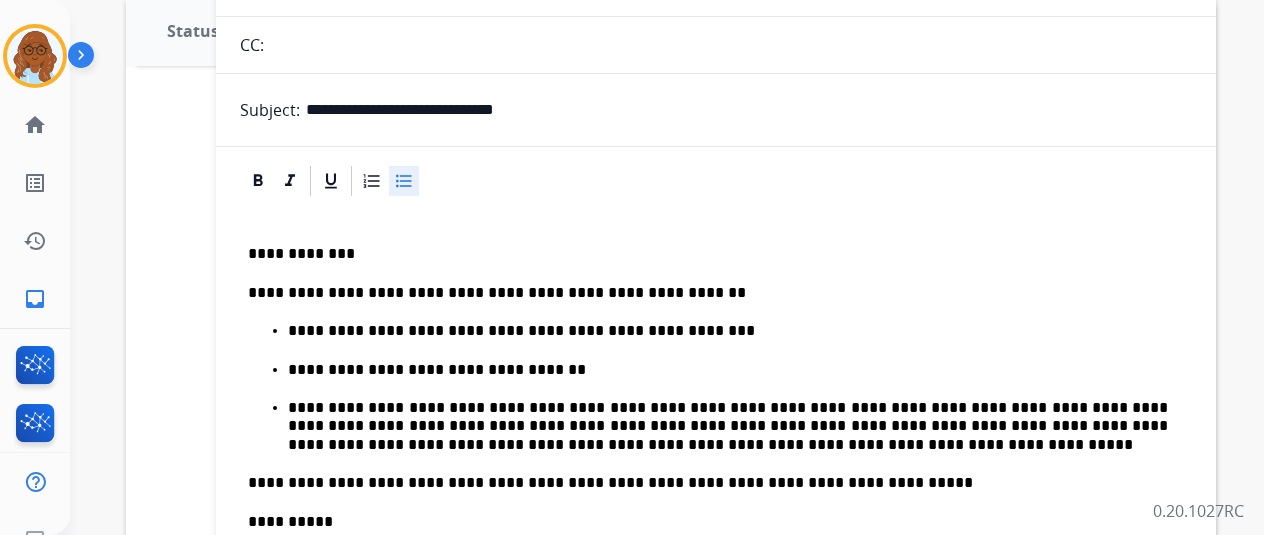 scroll, scrollTop: 0, scrollLeft: 0, axis: both 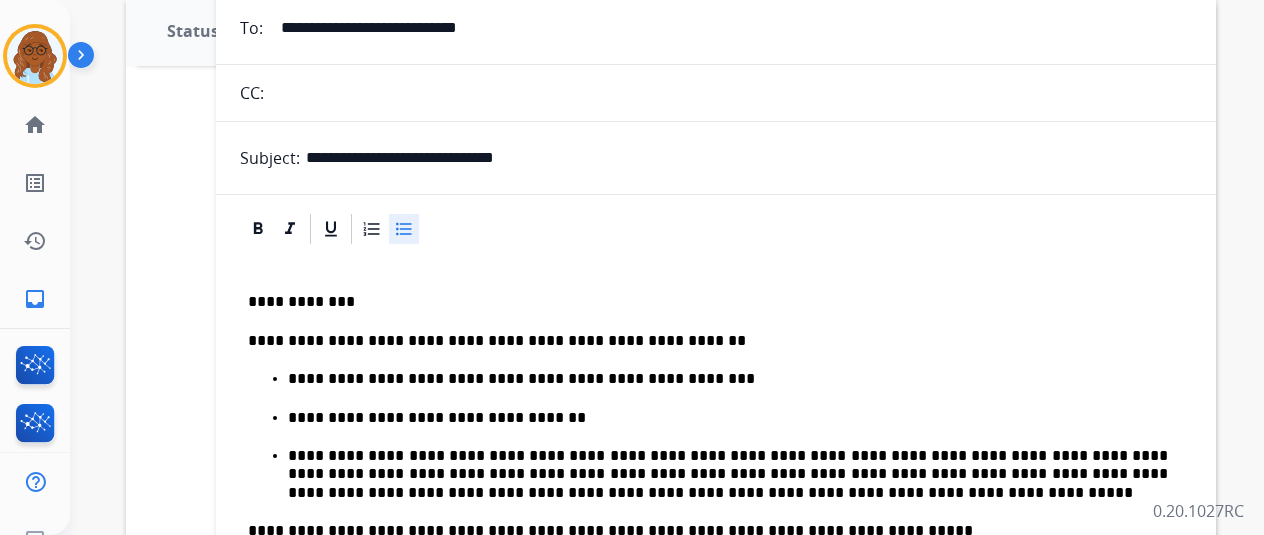 click on "**********" at bounding box center [716, 520] 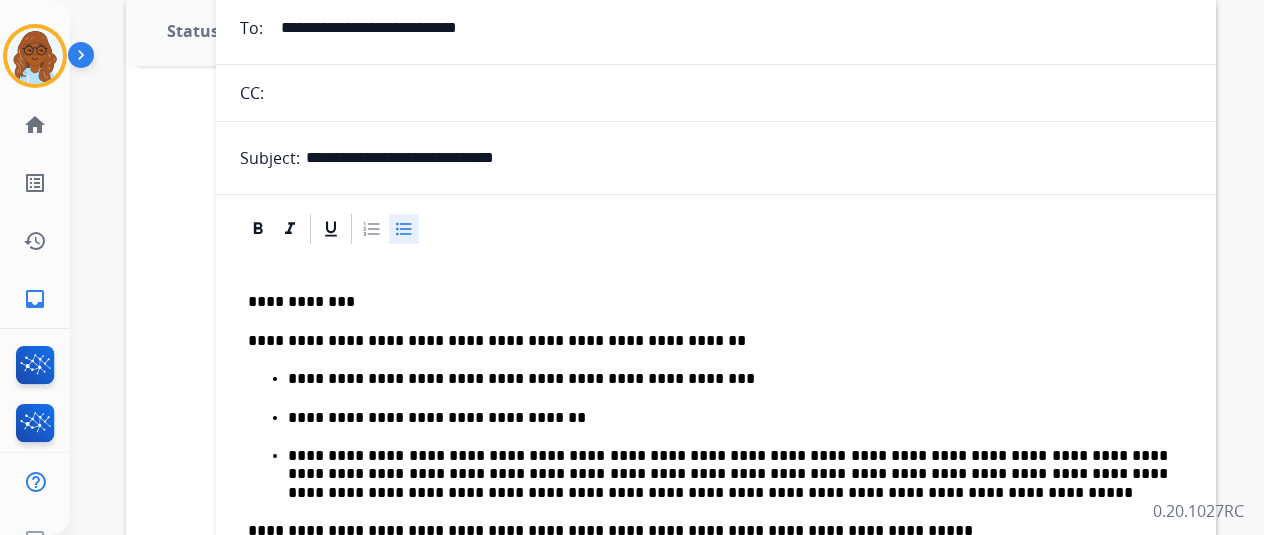 click on "**********" at bounding box center (716, 436) 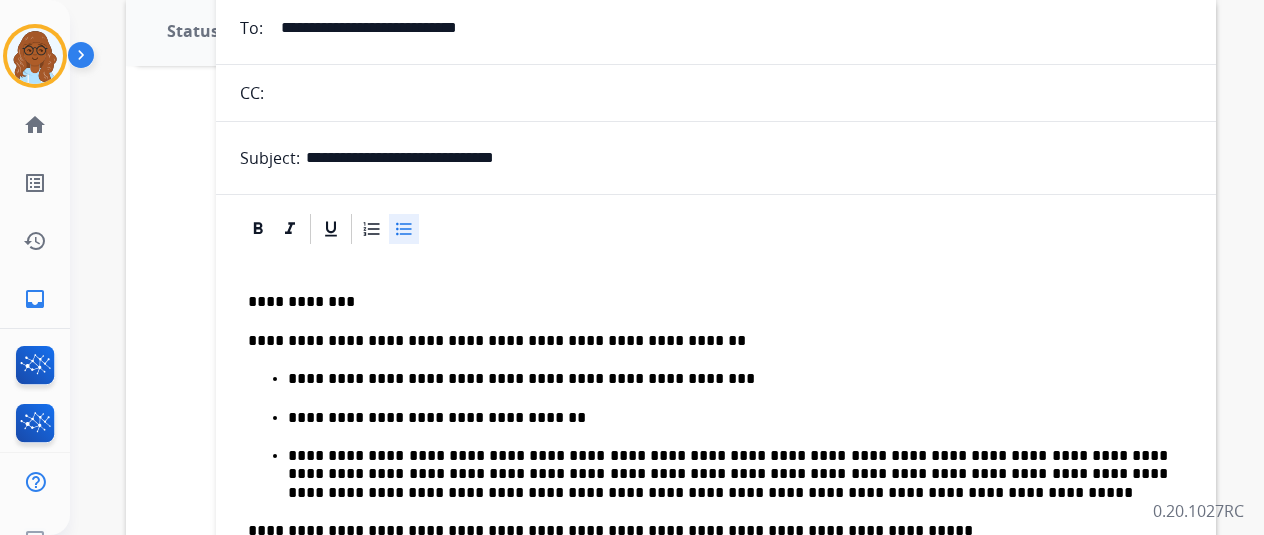 click on "**********" at bounding box center (728, 418) 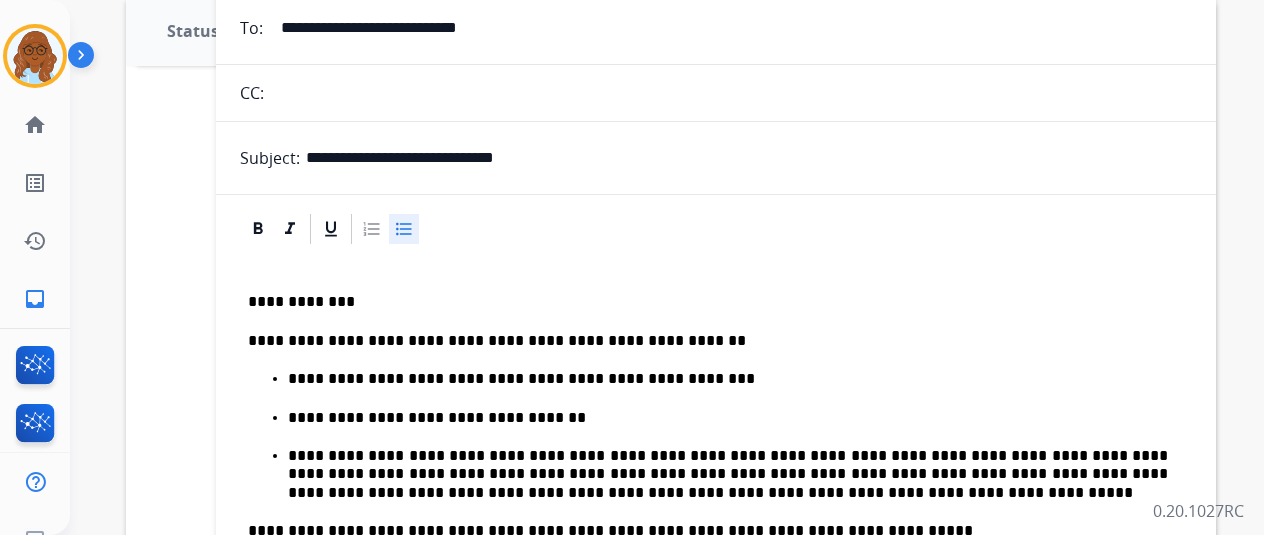 click on "**********" at bounding box center [728, 418] 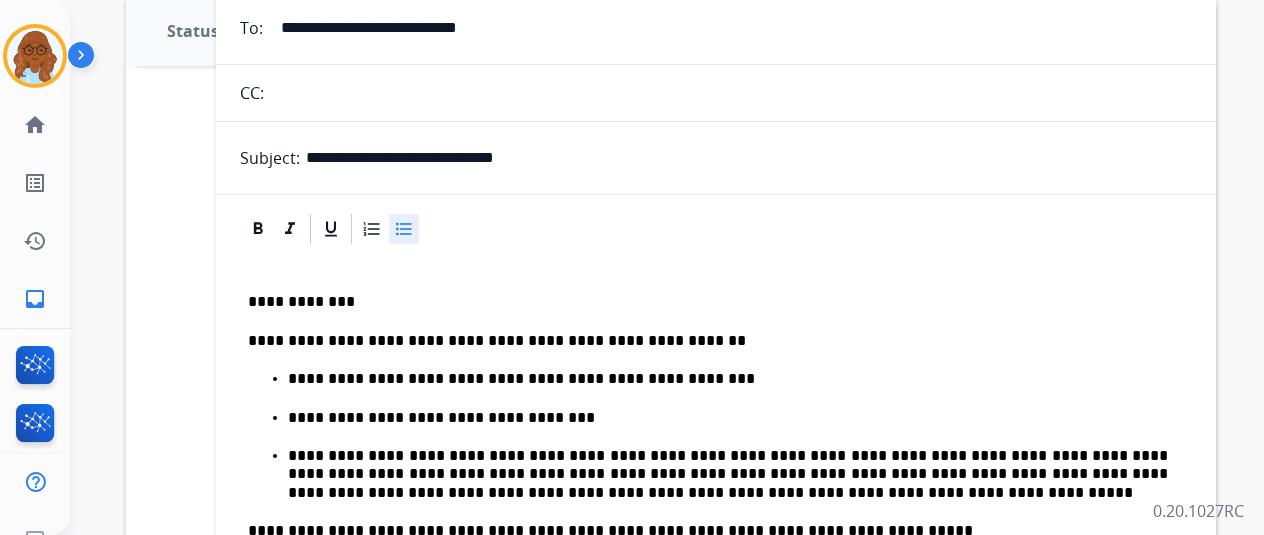 click on "**********" at bounding box center (728, 379) 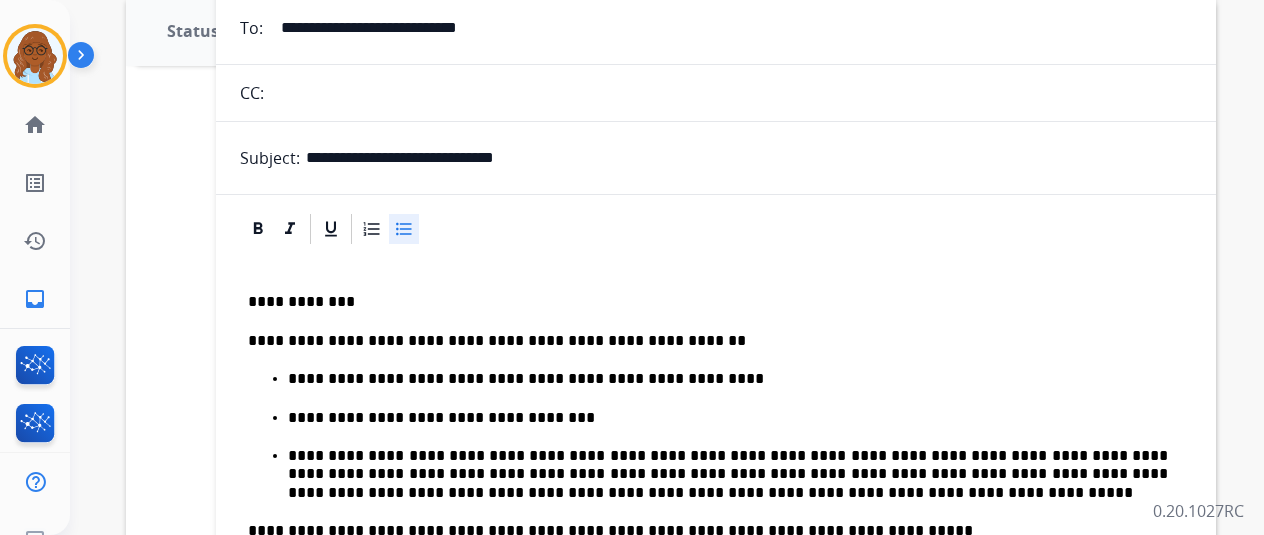 click on "**********" at bounding box center [728, 418] 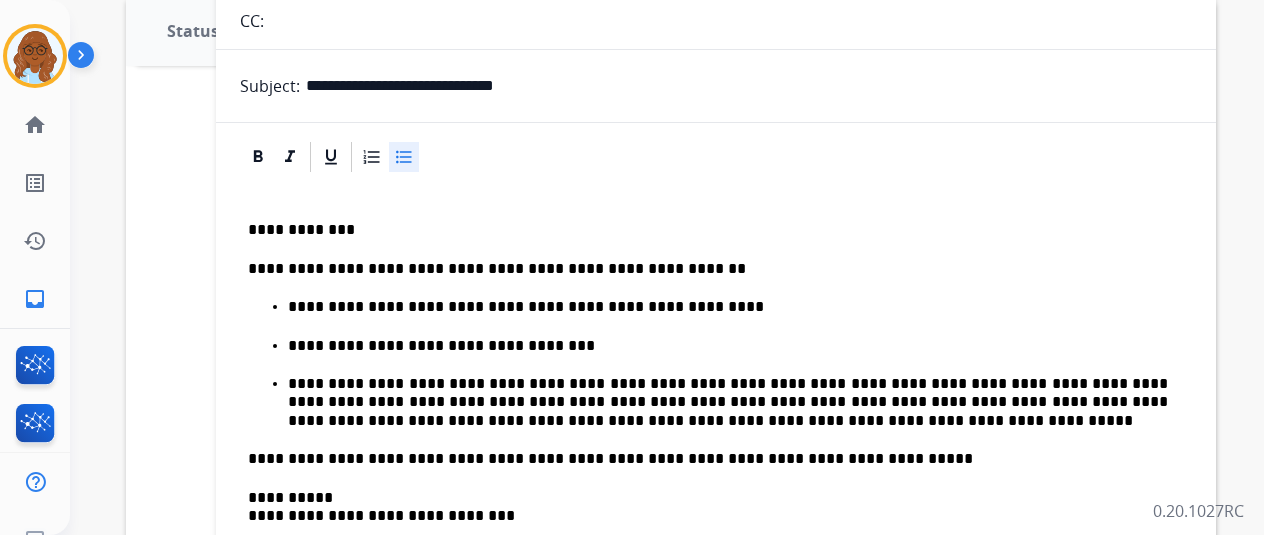 scroll, scrollTop: 0, scrollLeft: 0, axis: both 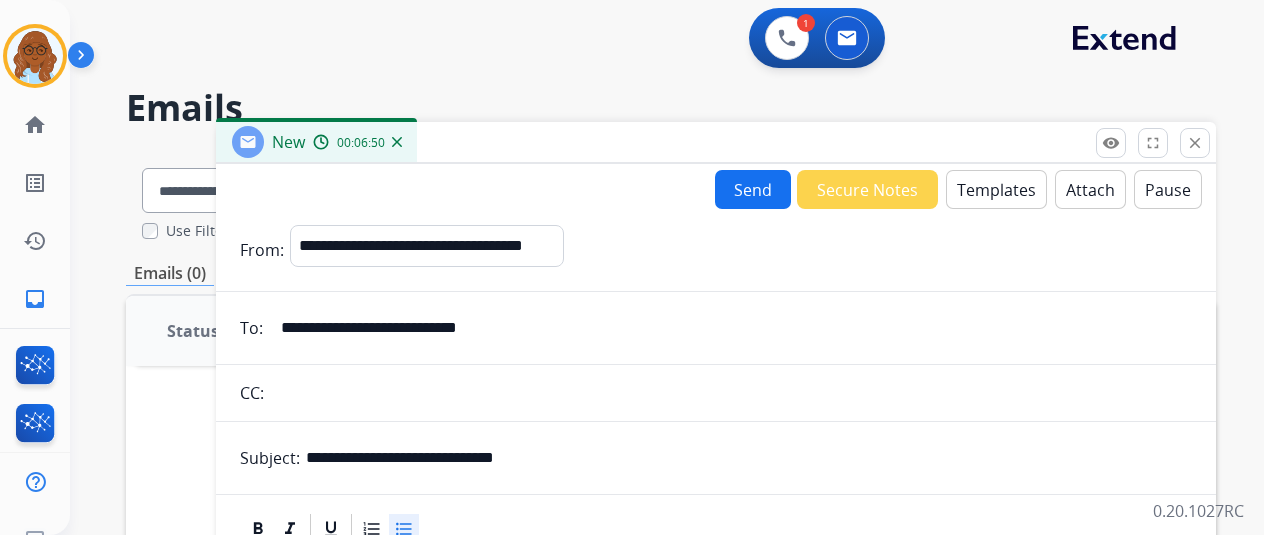 click on "Send" at bounding box center [753, 189] 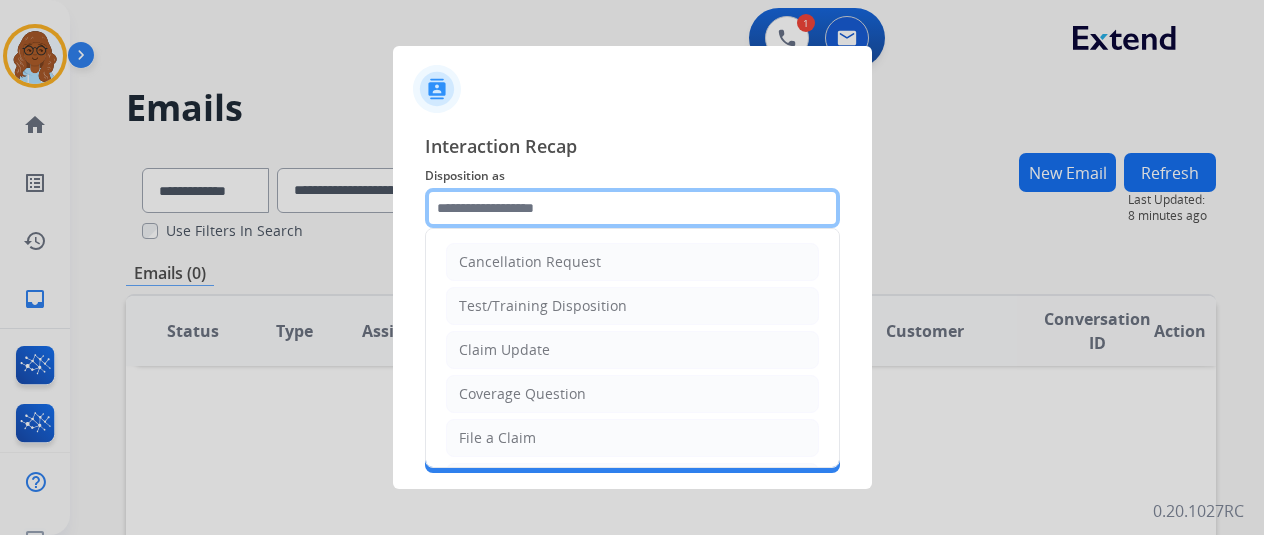 click 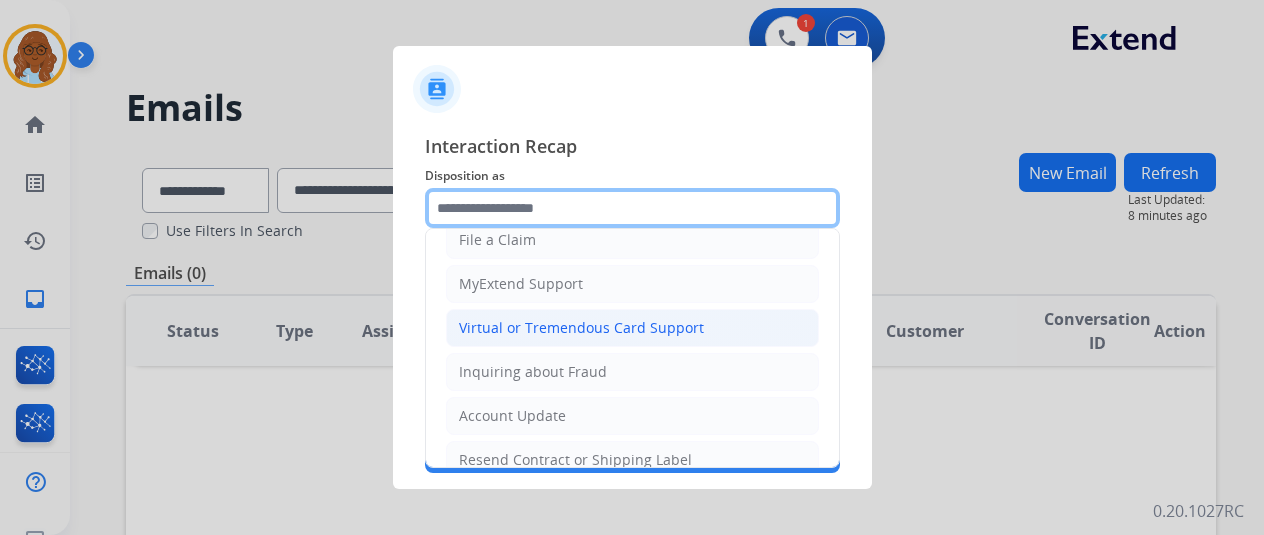 scroll, scrollTop: 200, scrollLeft: 0, axis: vertical 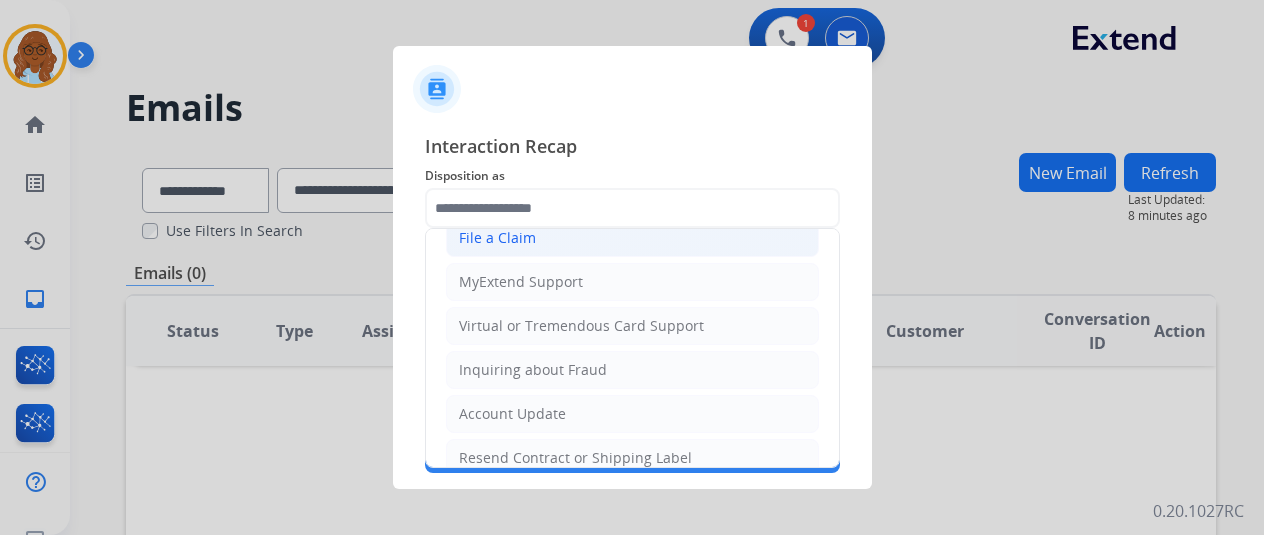 click on "File a Claim" 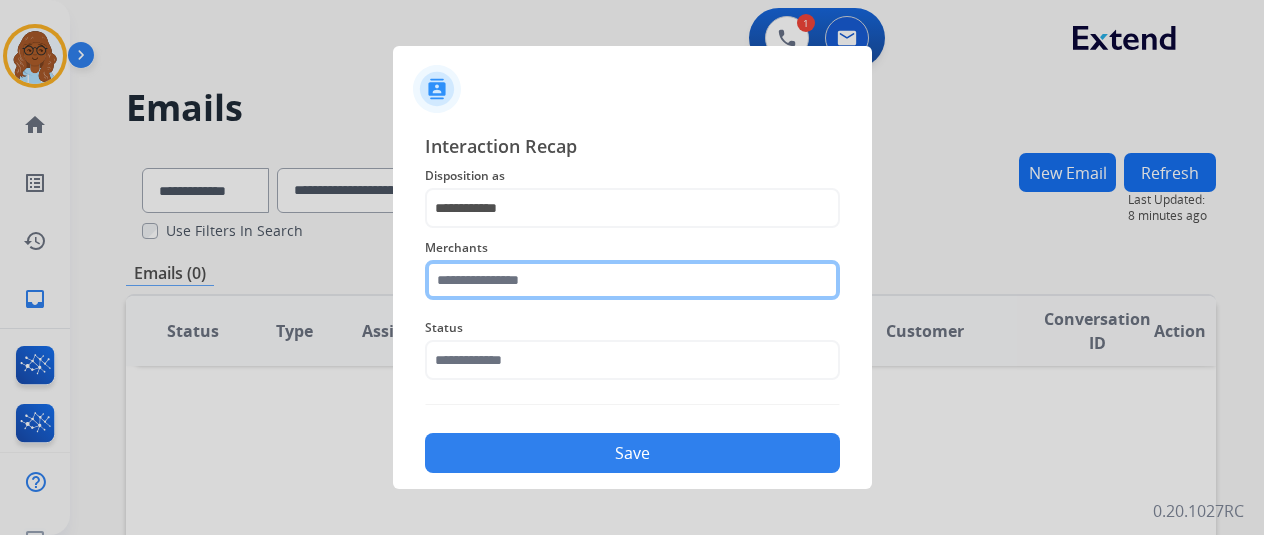 click 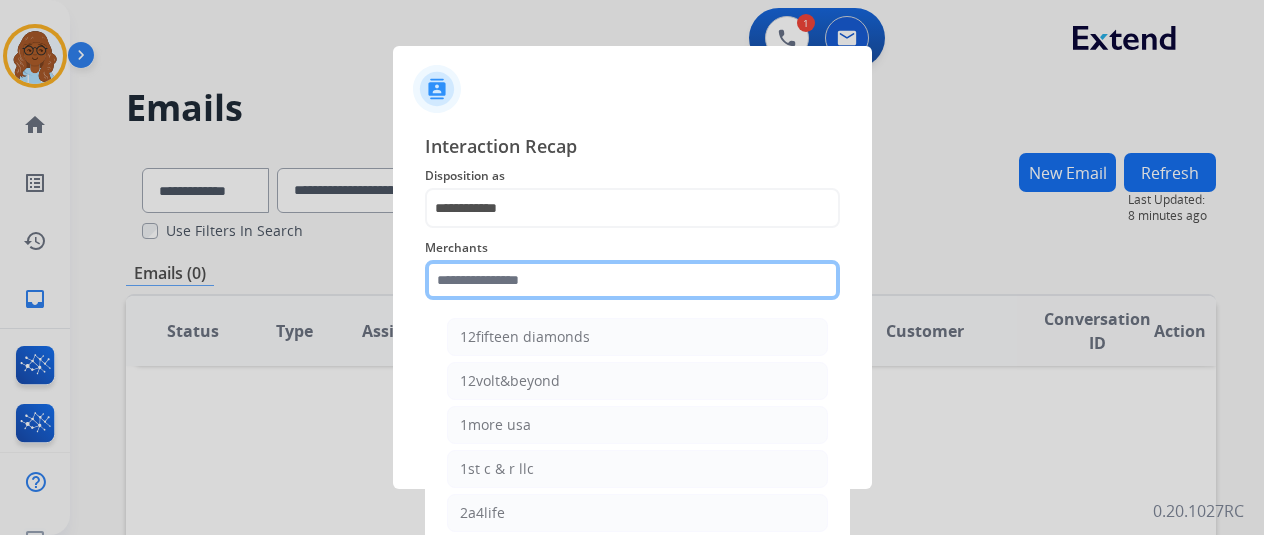 click 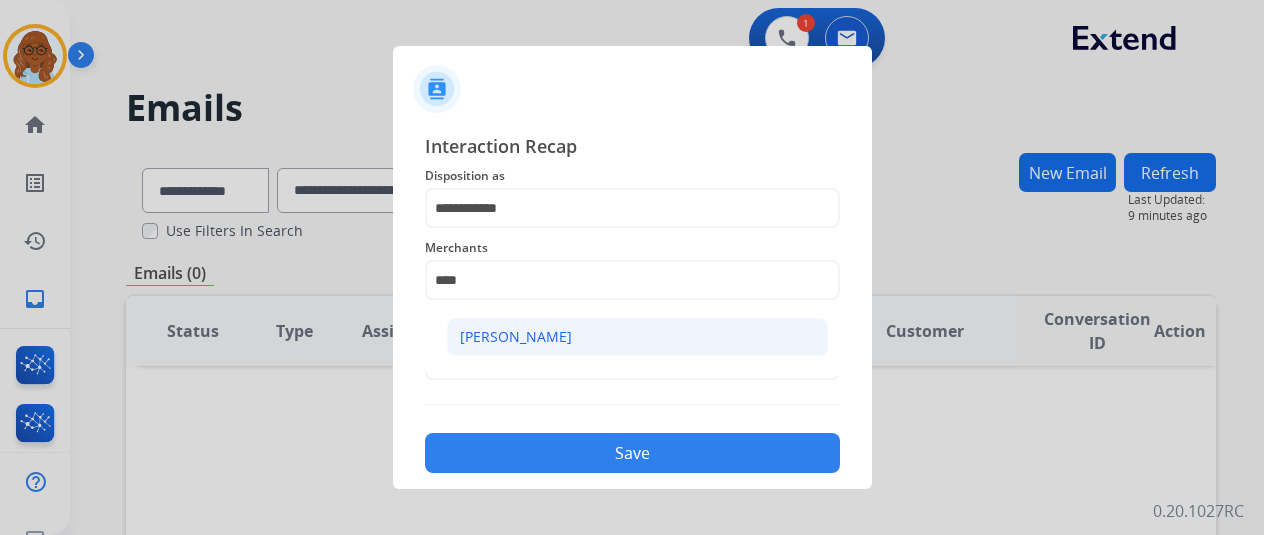 click on "[PERSON_NAME]" 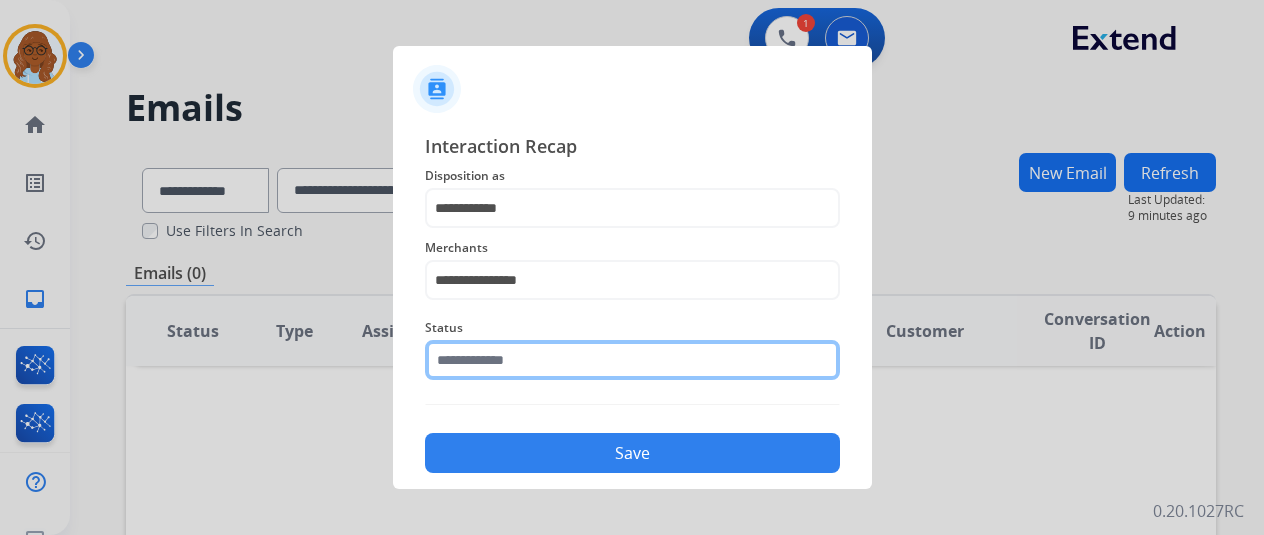 click 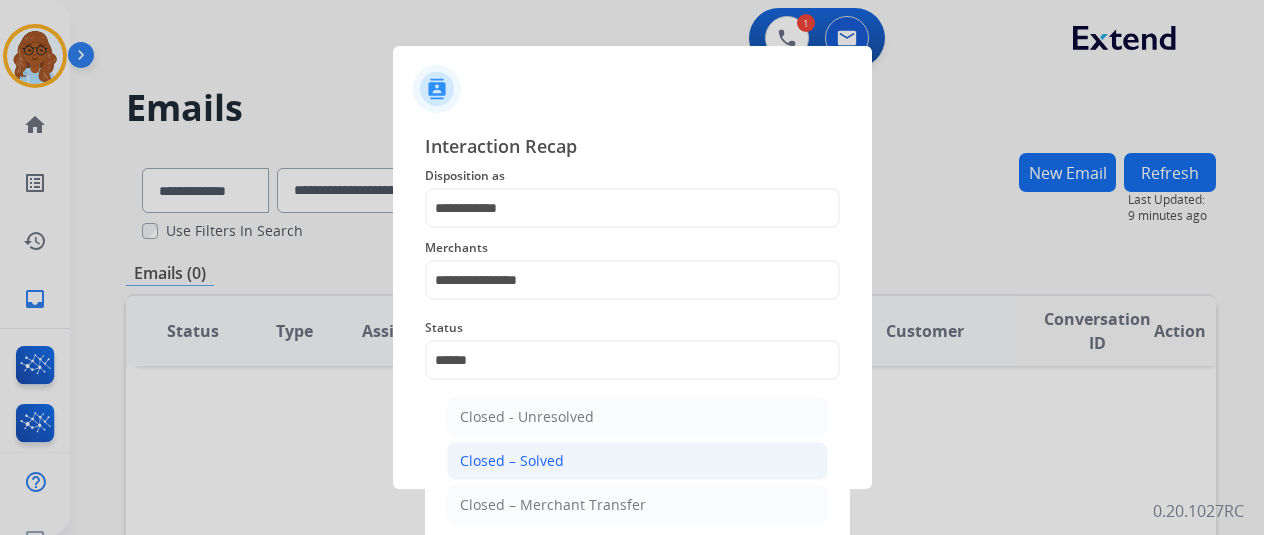 click on "Closed – Solved" 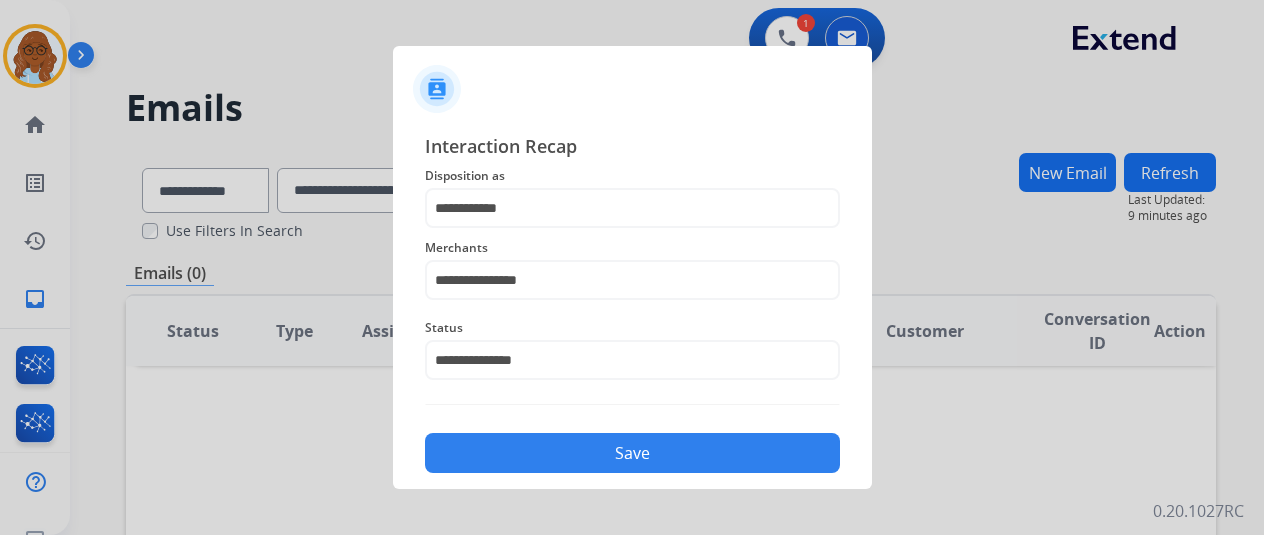 click on "Save" 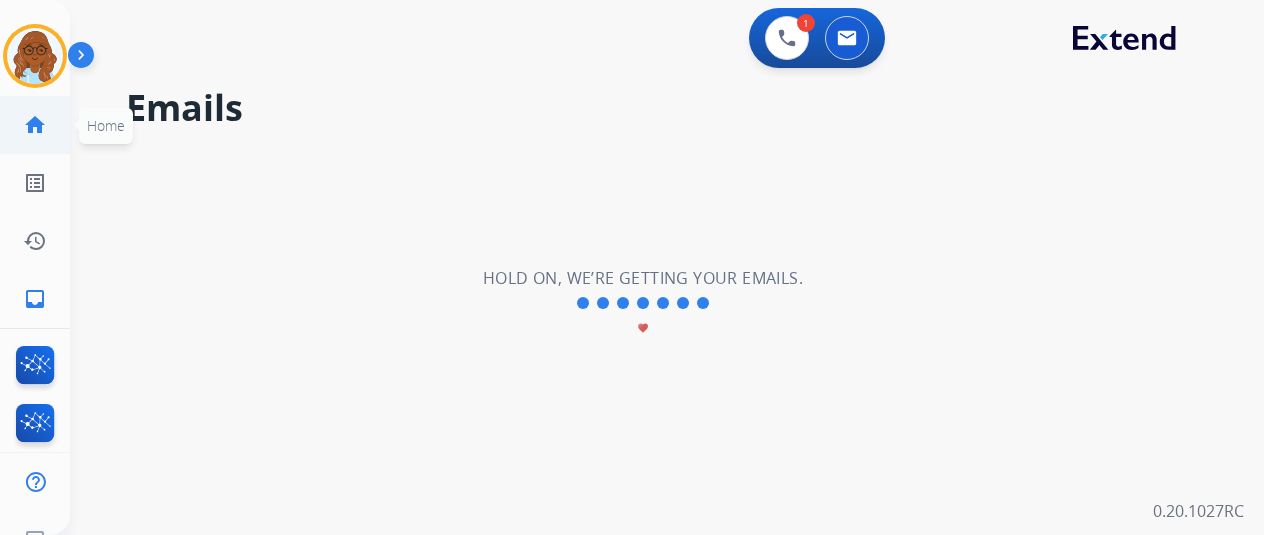 click on "home  Home" 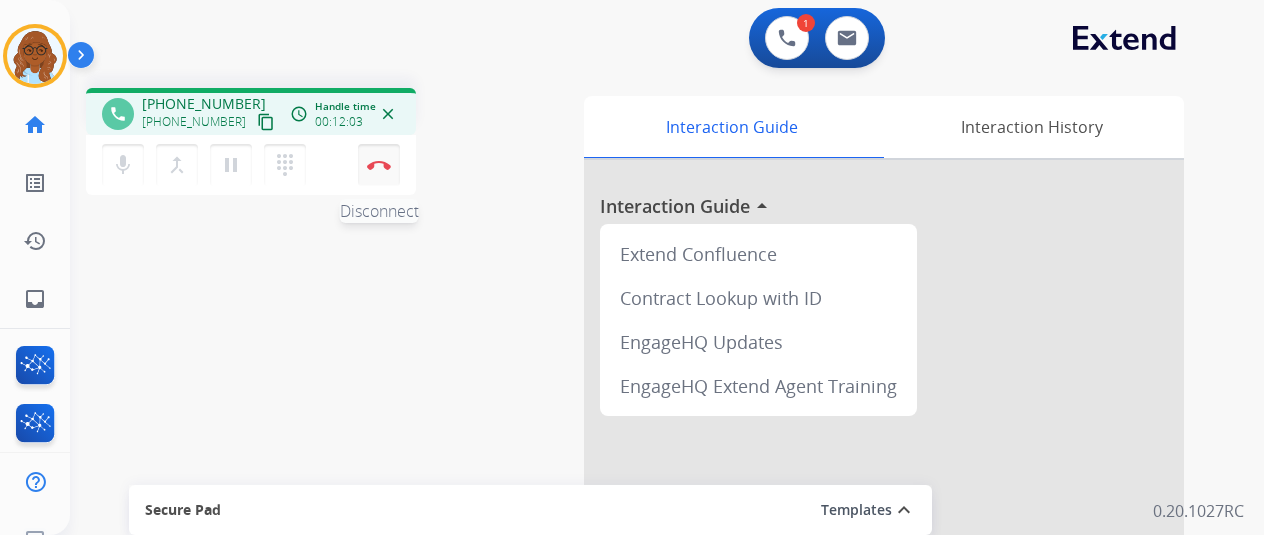click on "Disconnect" at bounding box center [379, 165] 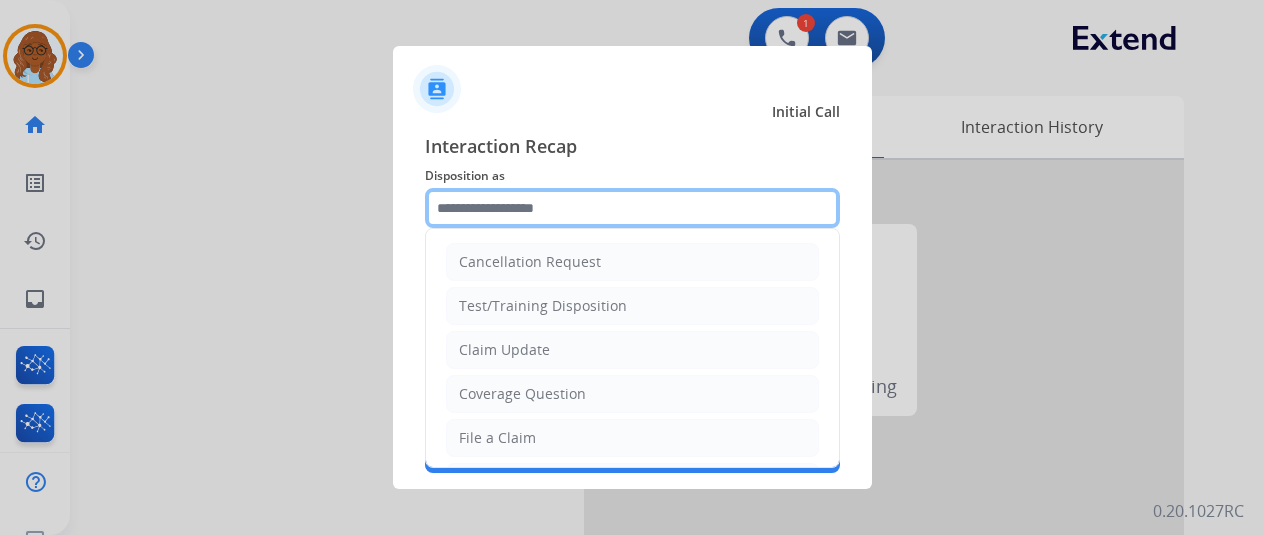 click 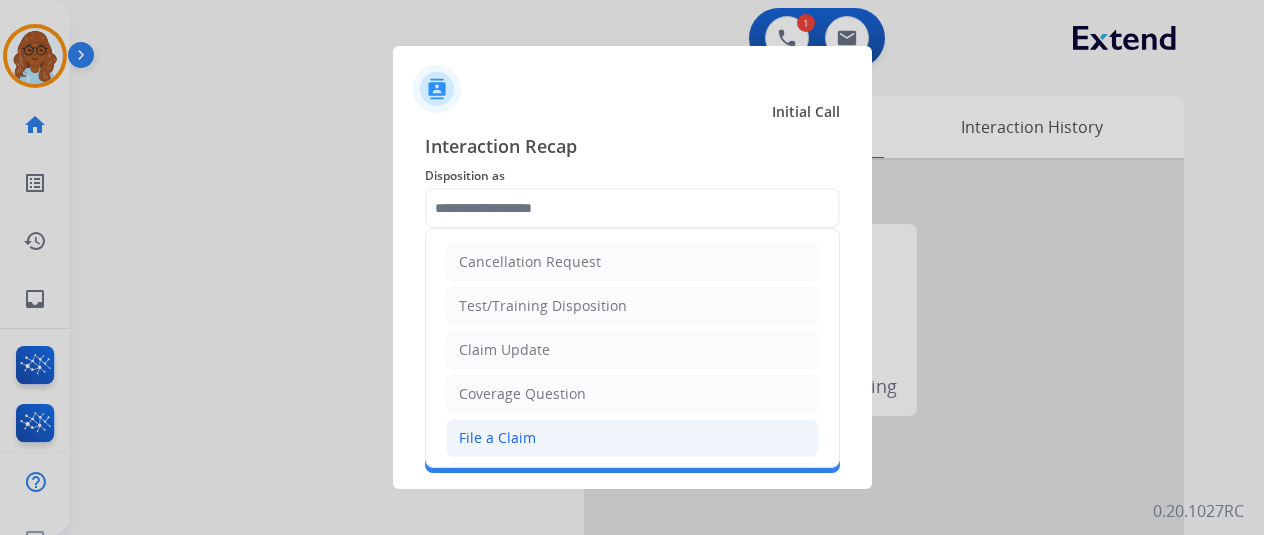 click on "File a Claim" 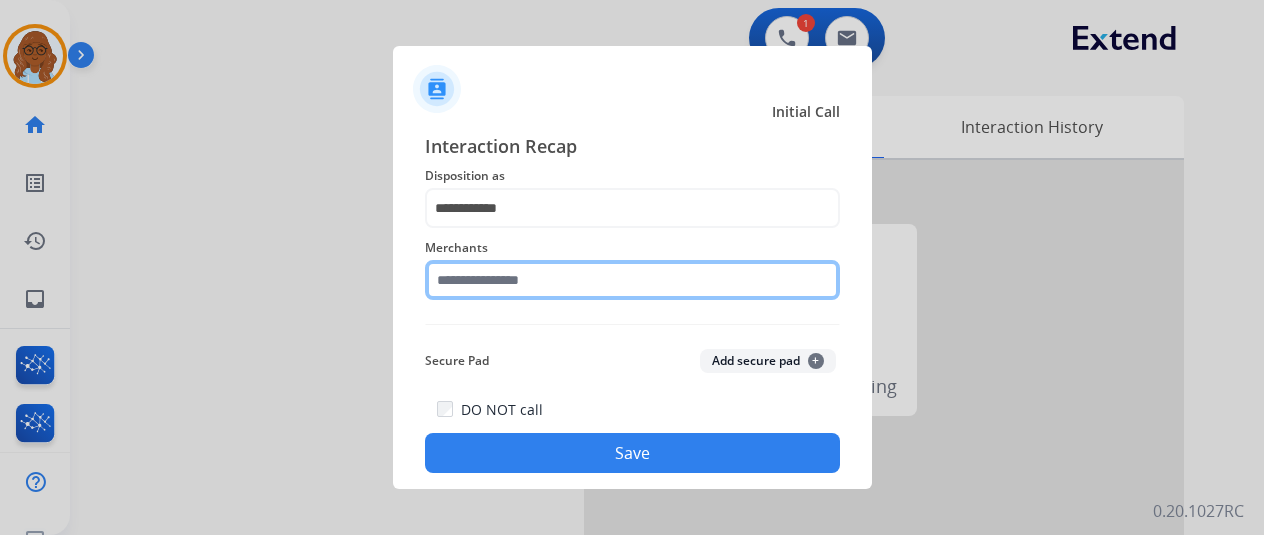 click 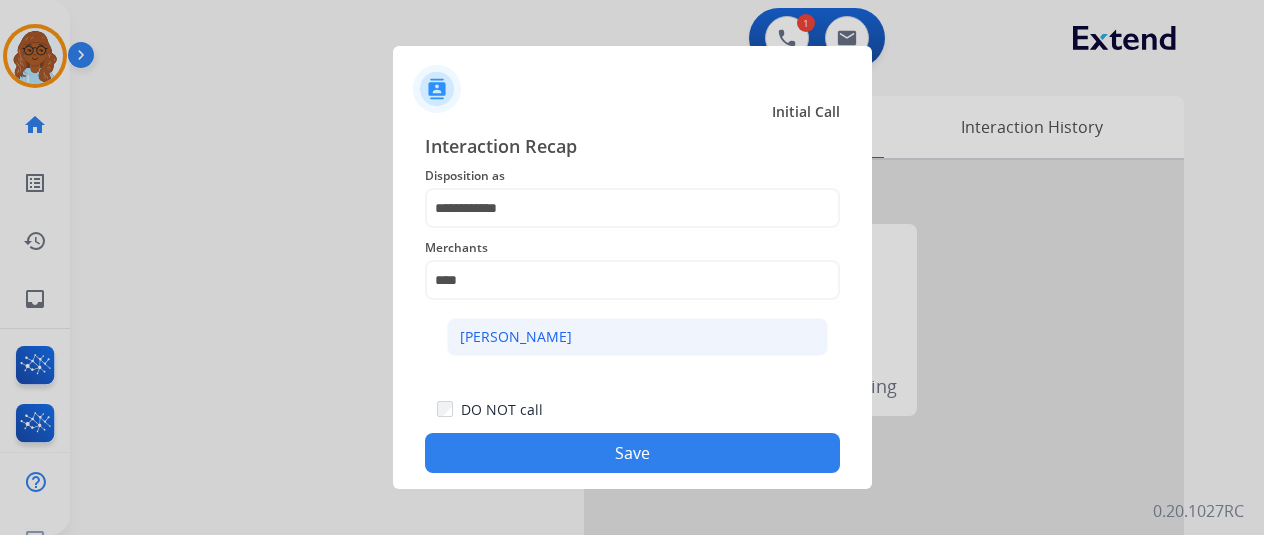 click on "[PERSON_NAME]" 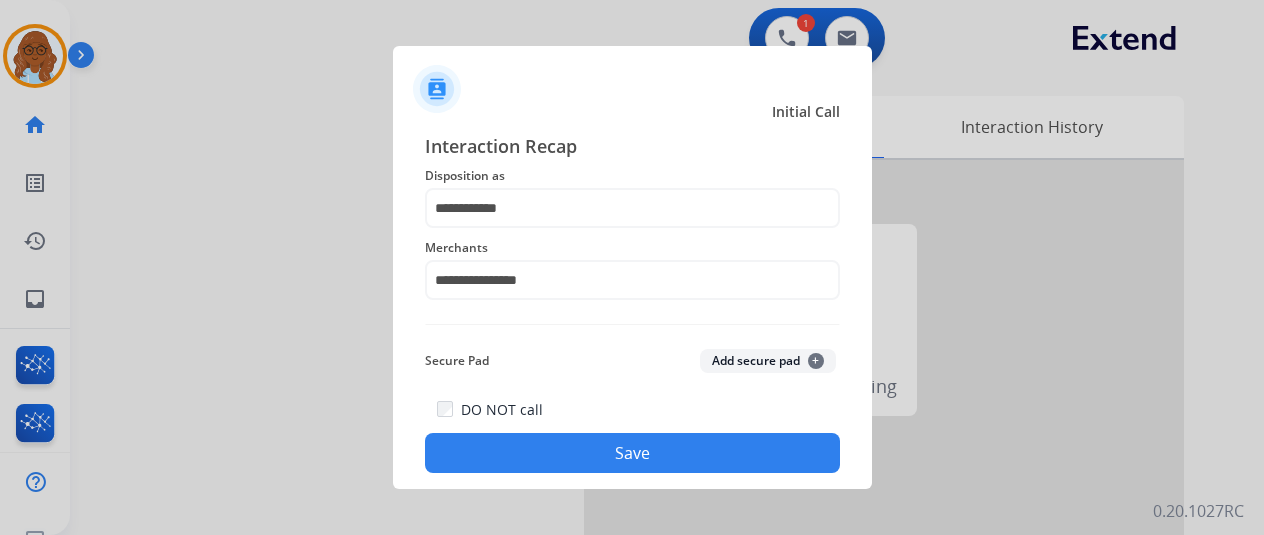 click on "Save" 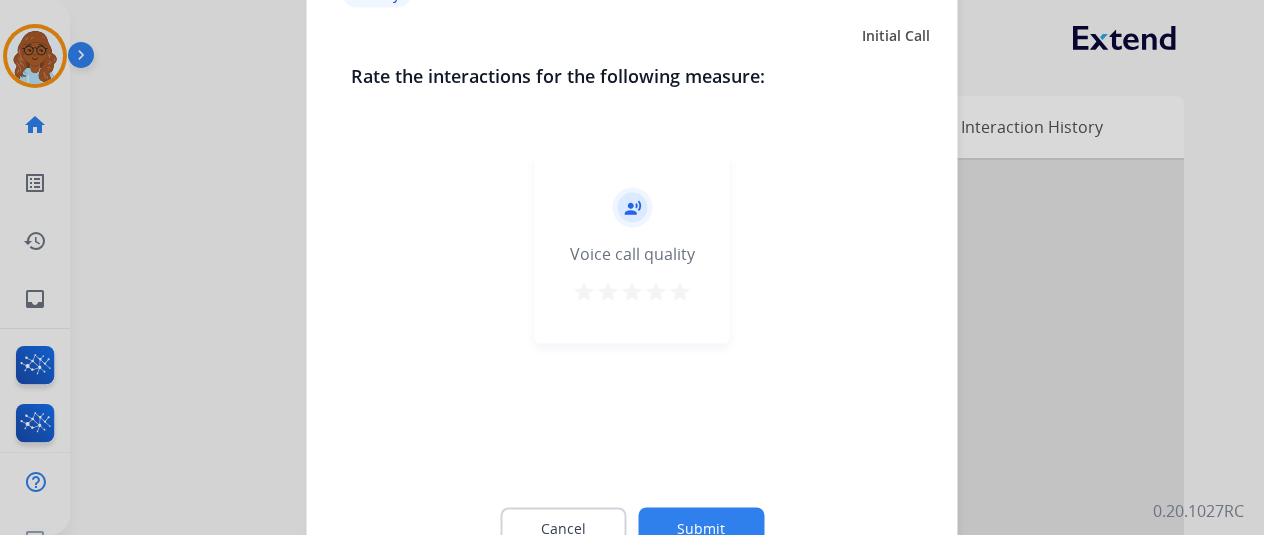 click on "star" at bounding box center (680, 291) 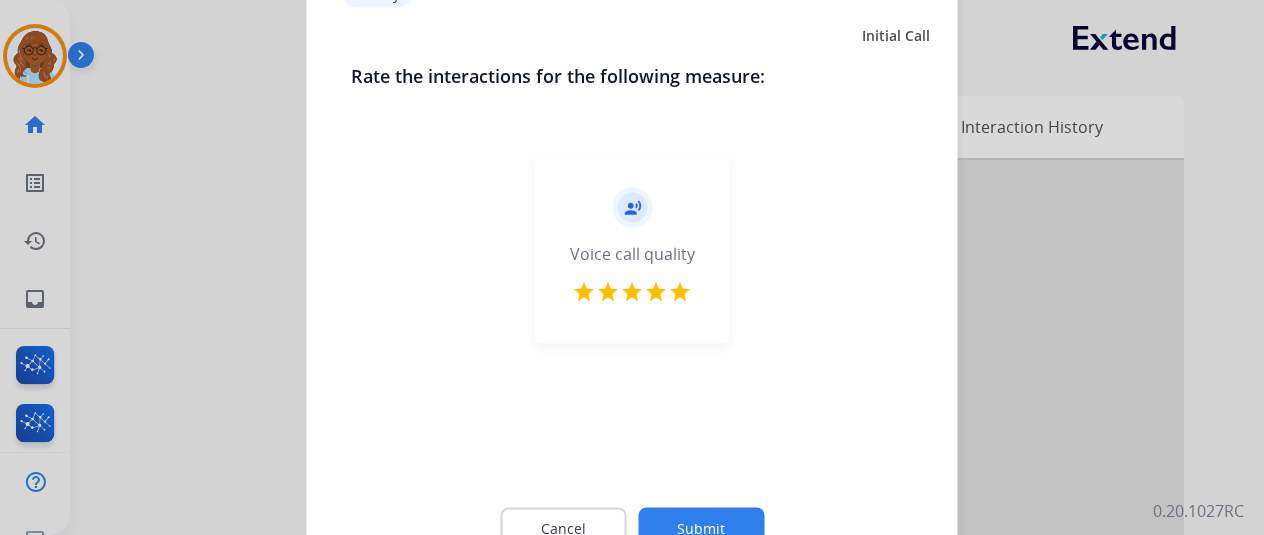 click on "Submit" 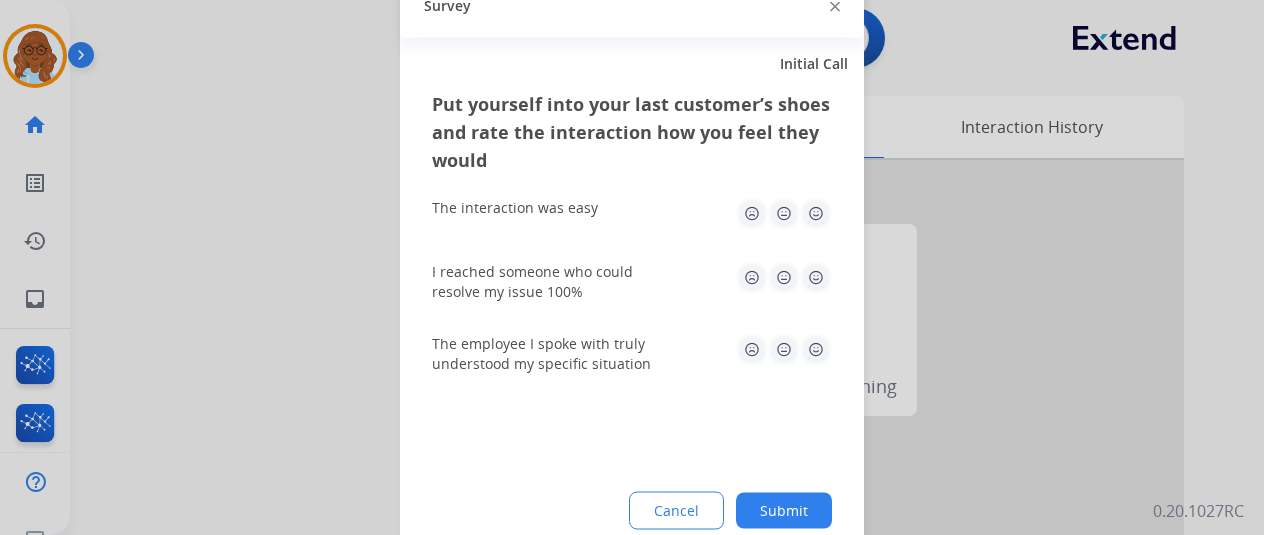click 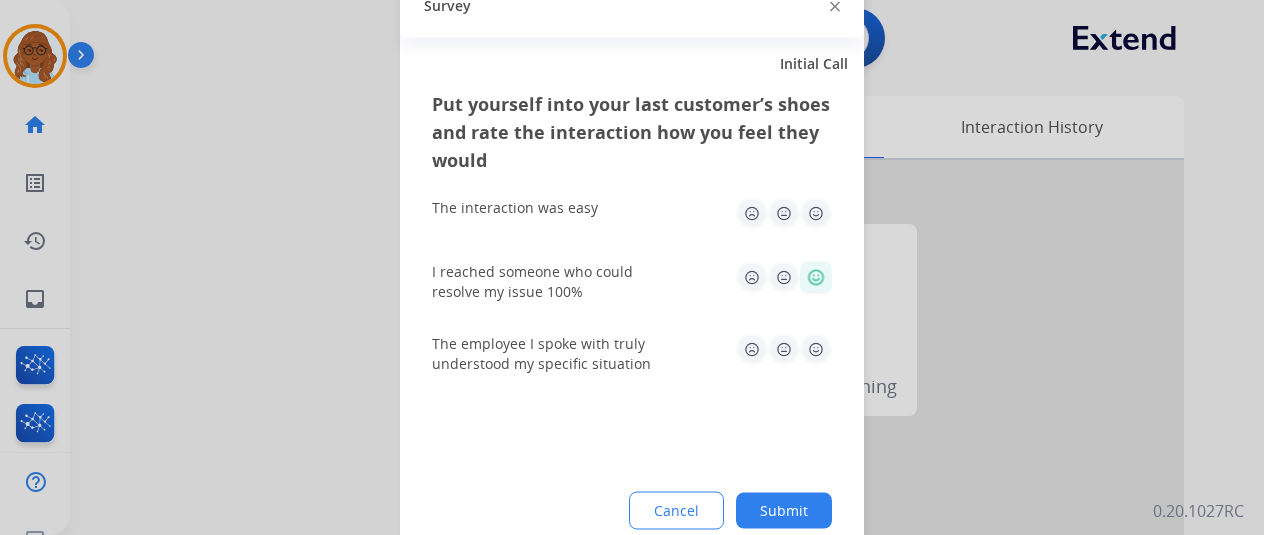 click 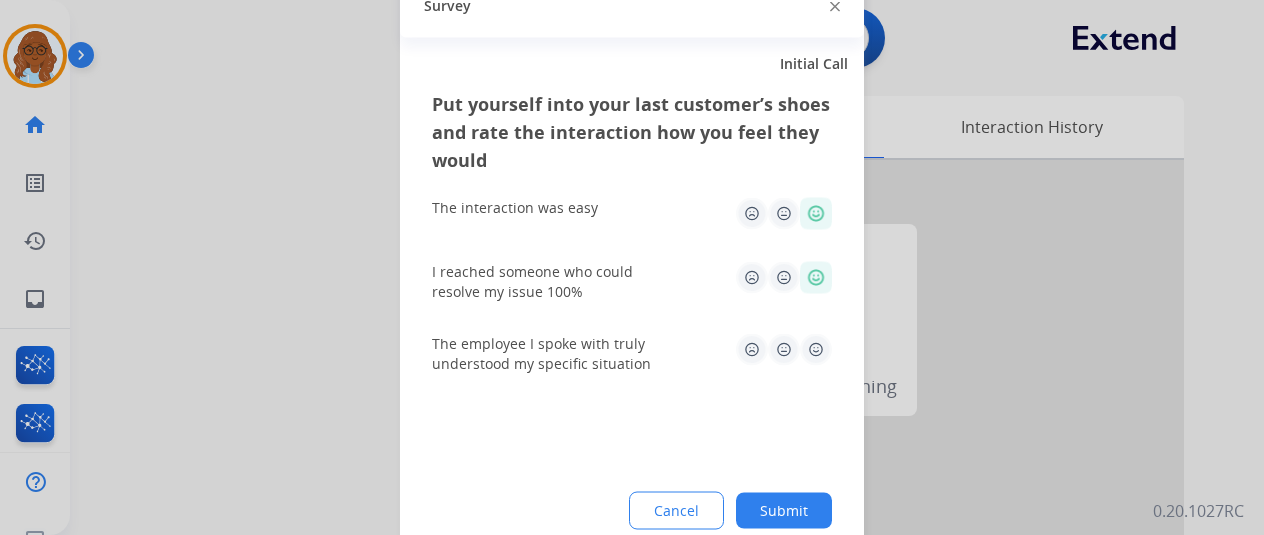 click 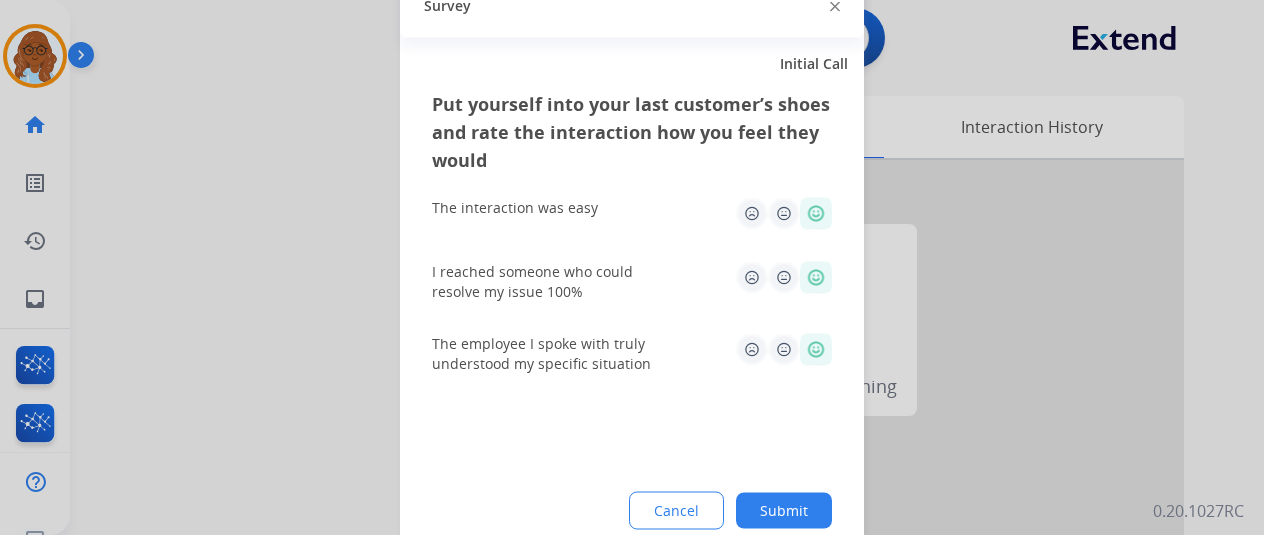 click on "Submit" 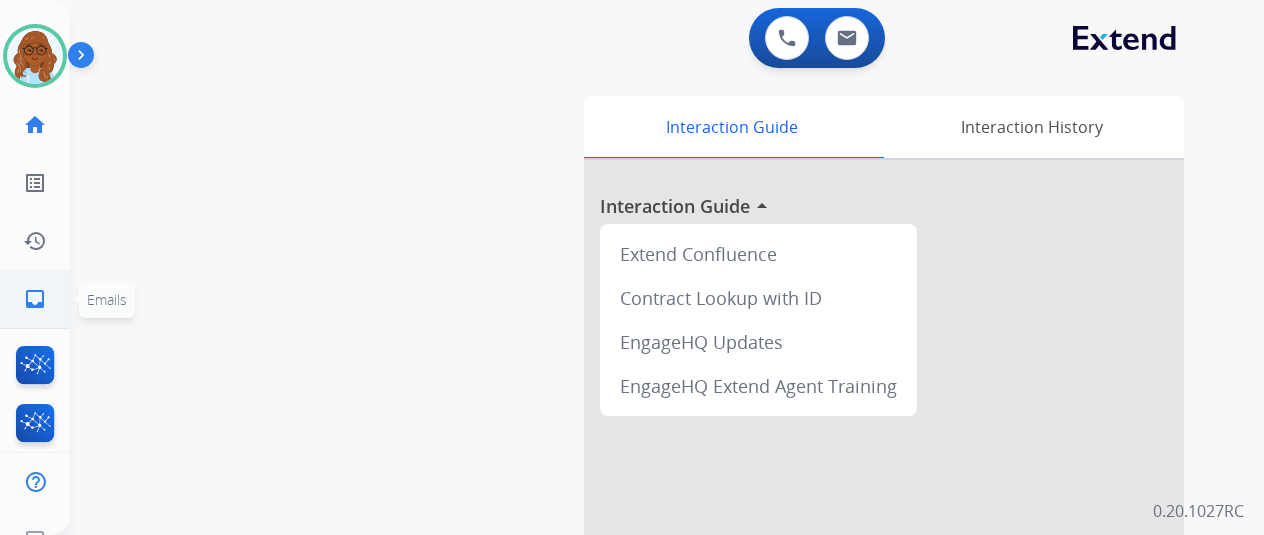 click on "inbox  Emails  Emails" 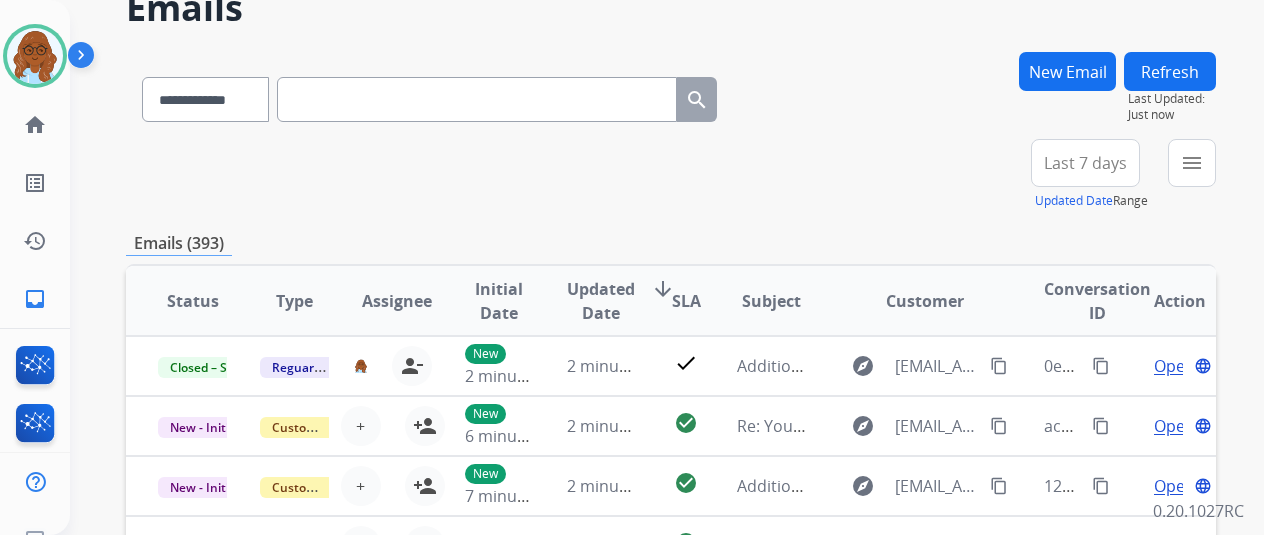 scroll, scrollTop: 200, scrollLeft: 0, axis: vertical 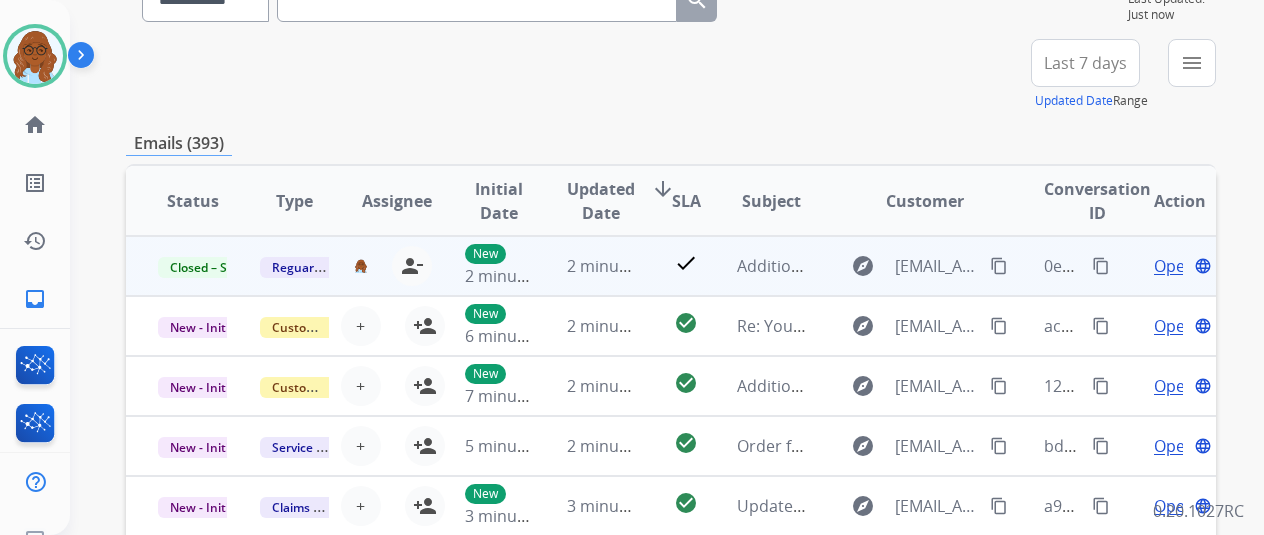 click on "content_copy" at bounding box center (1101, 266) 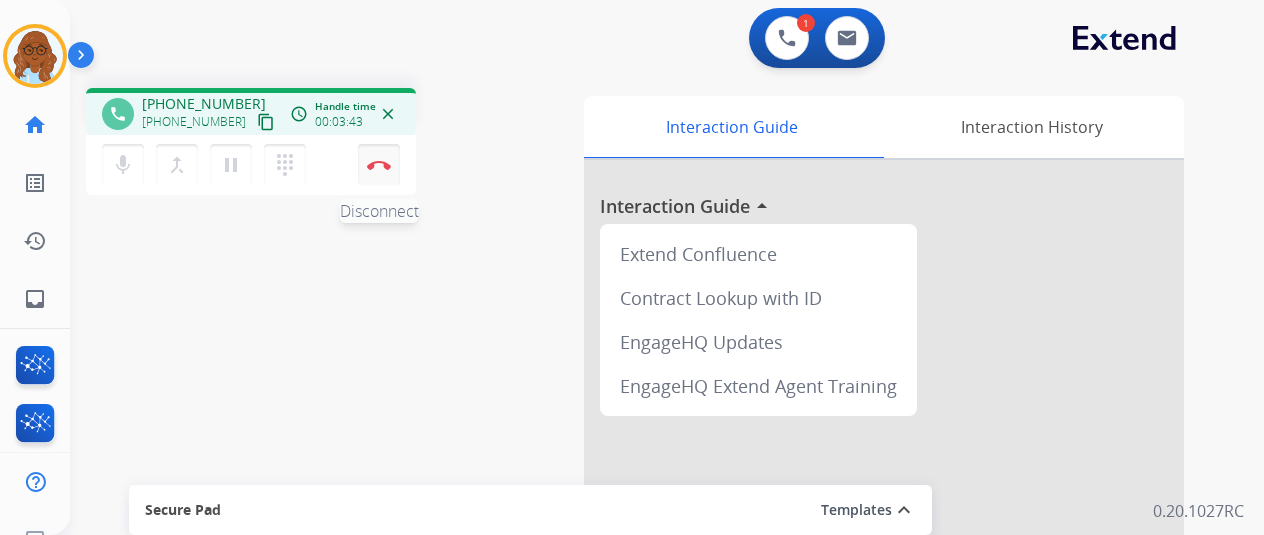 click at bounding box center (379, 165) 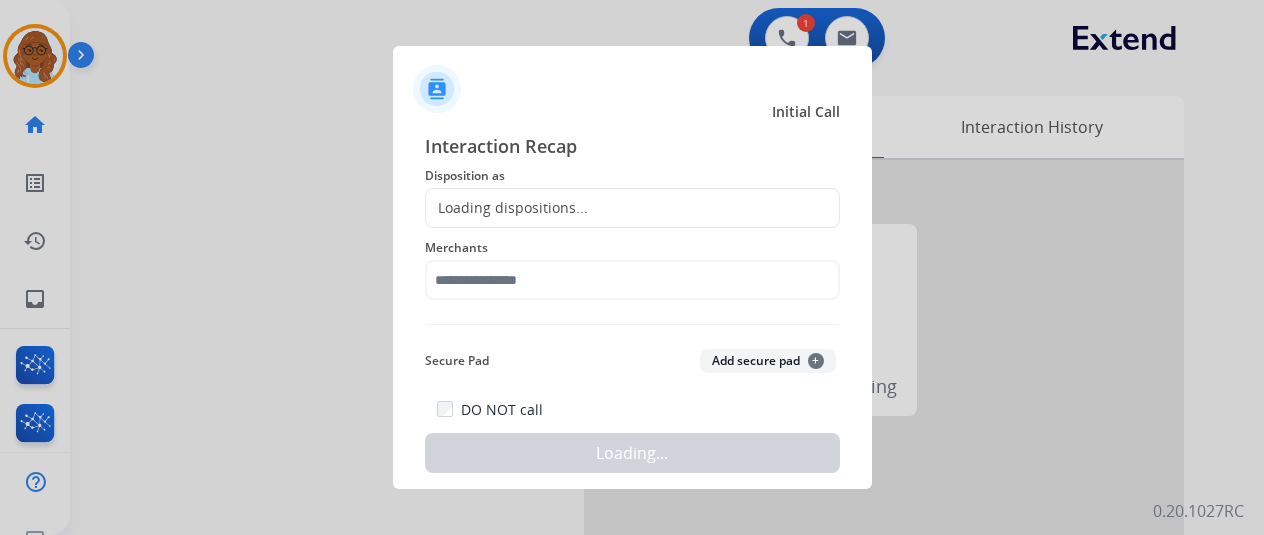 click on "Disposition as" 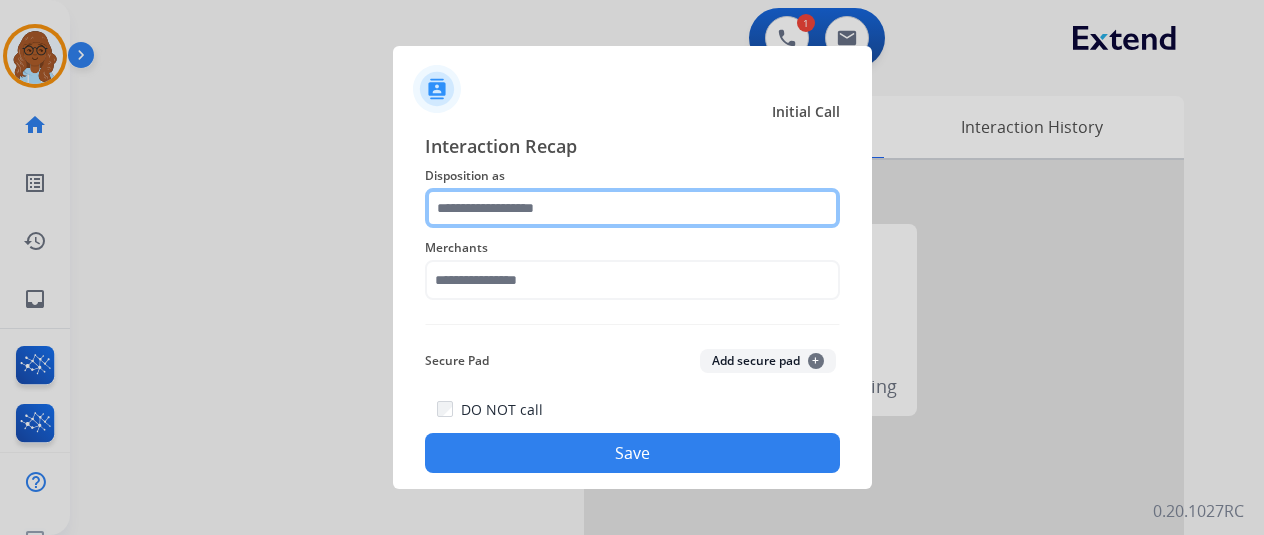 click 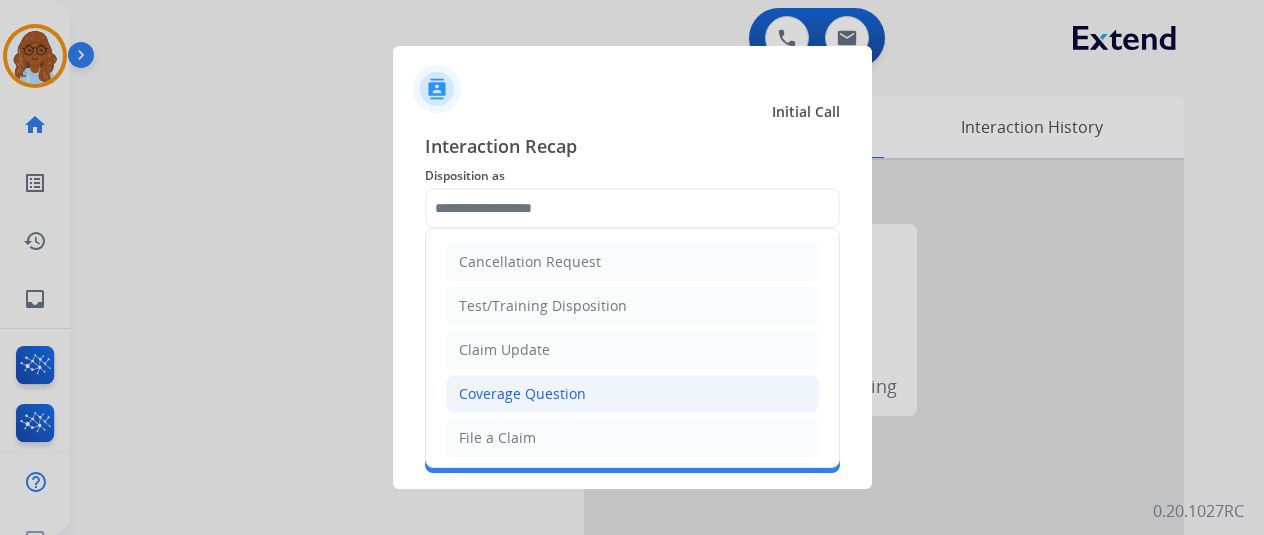 click on "Coverage Question" 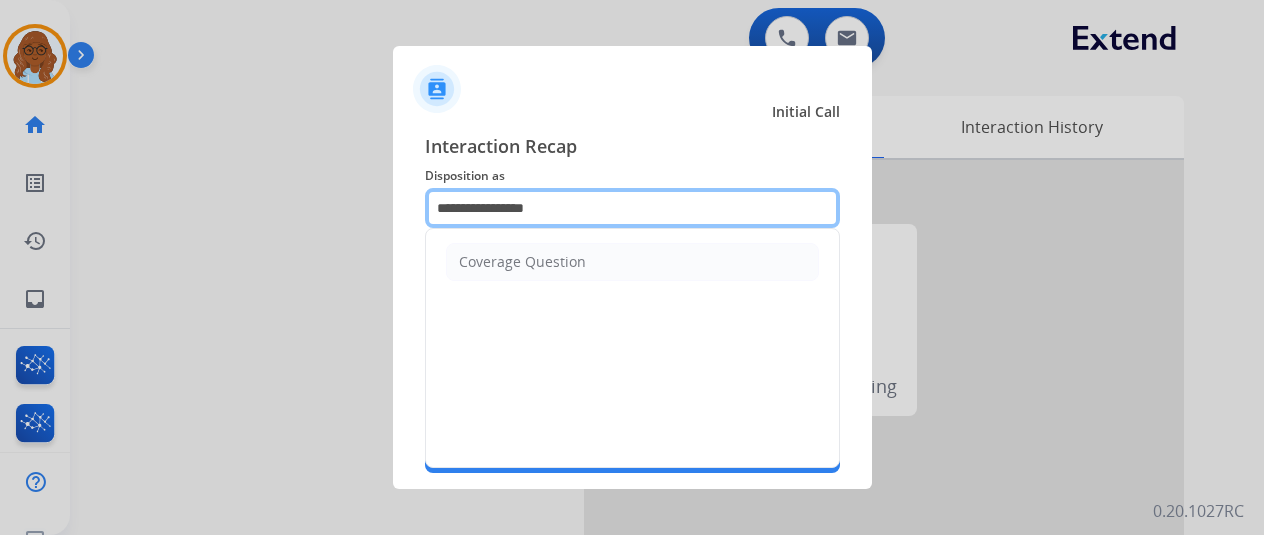 click on "**********" 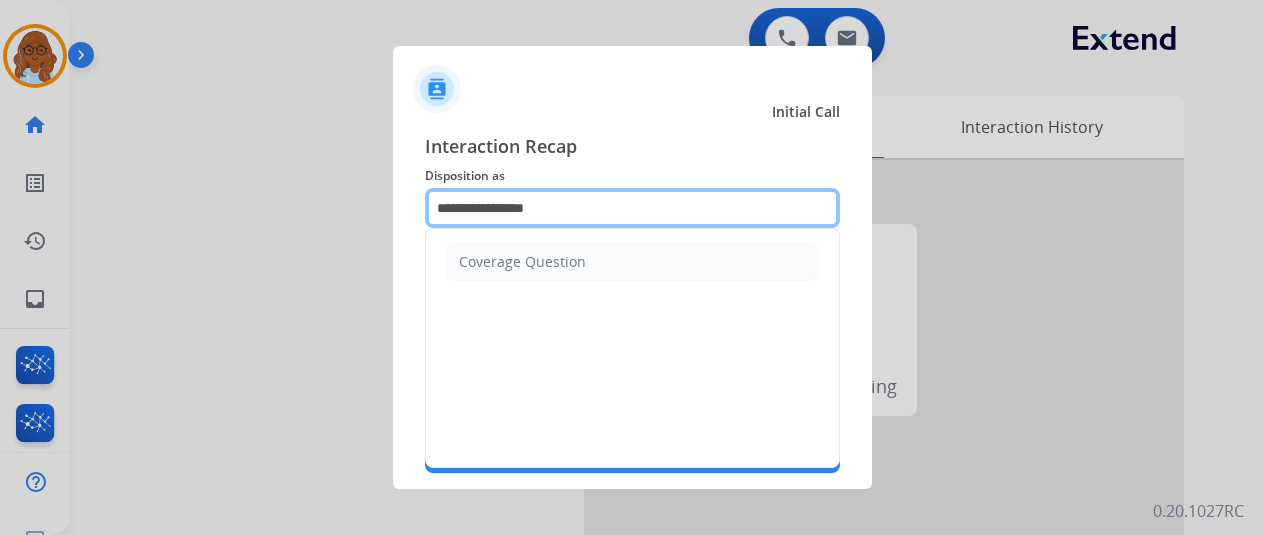 drag, startPoint x: 588, startPoint y: 204, endPoint x: 392, endPoint y: 199, distance: 196.06377 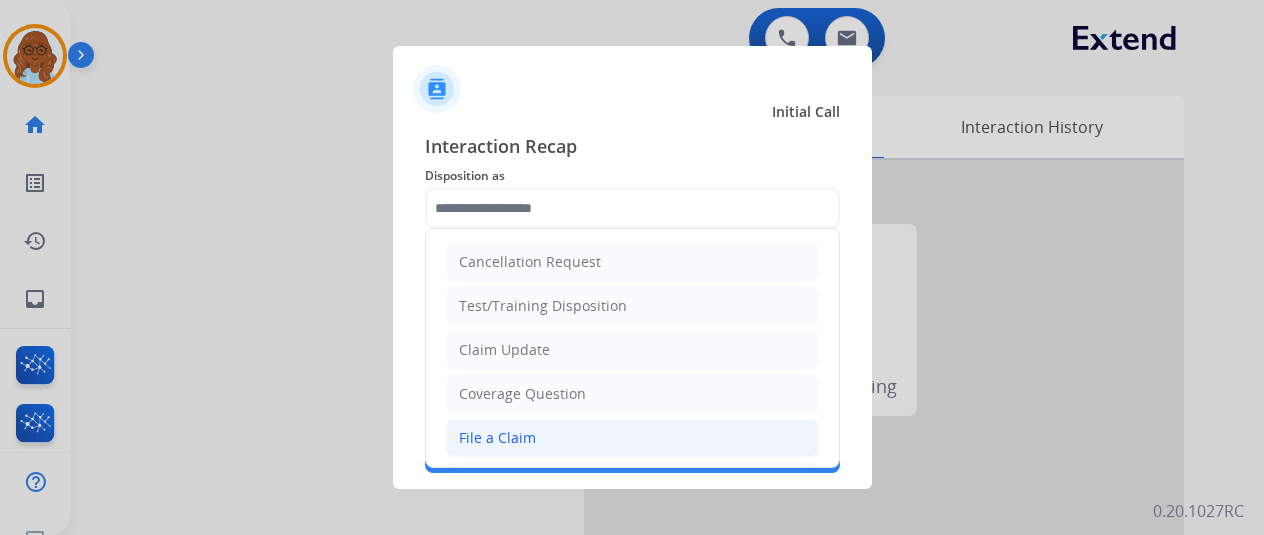 click on "File a Claim" 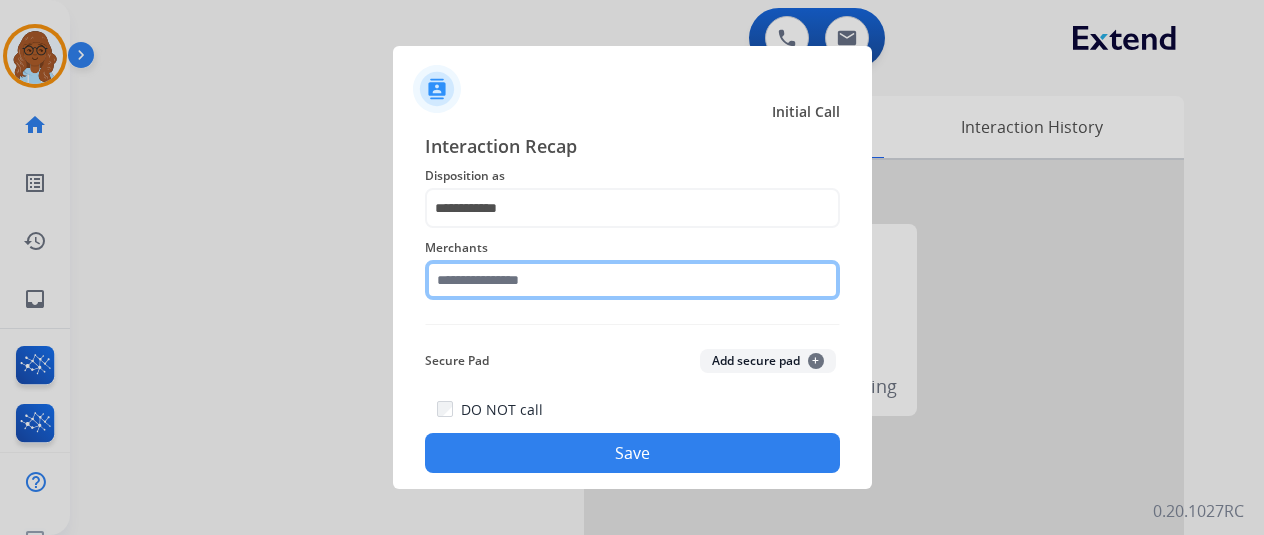 click 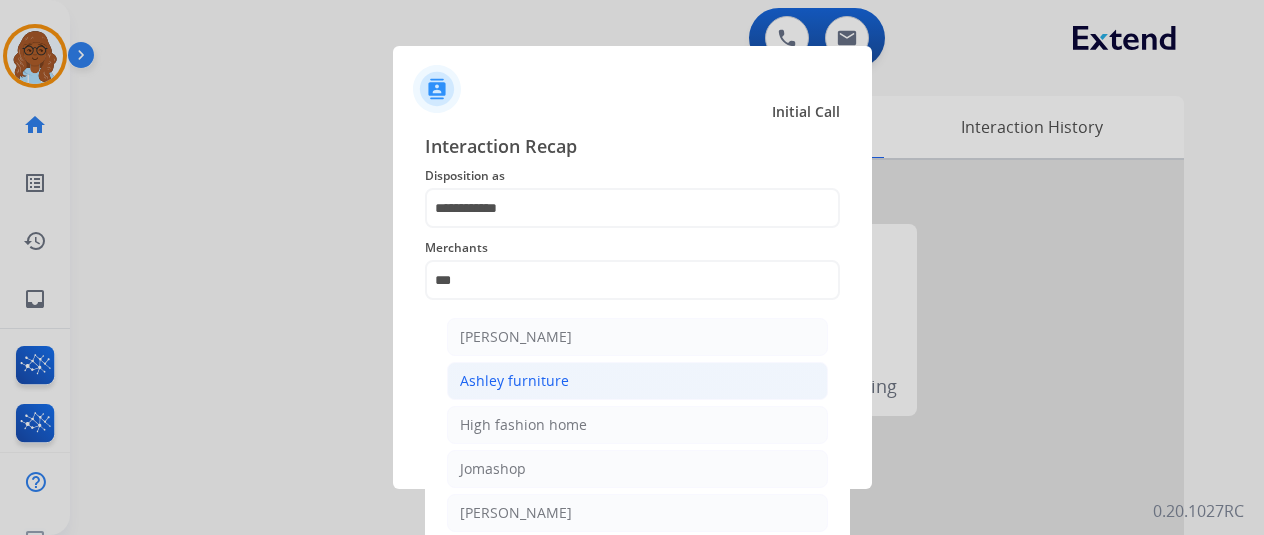 click on "Ashley furniture" 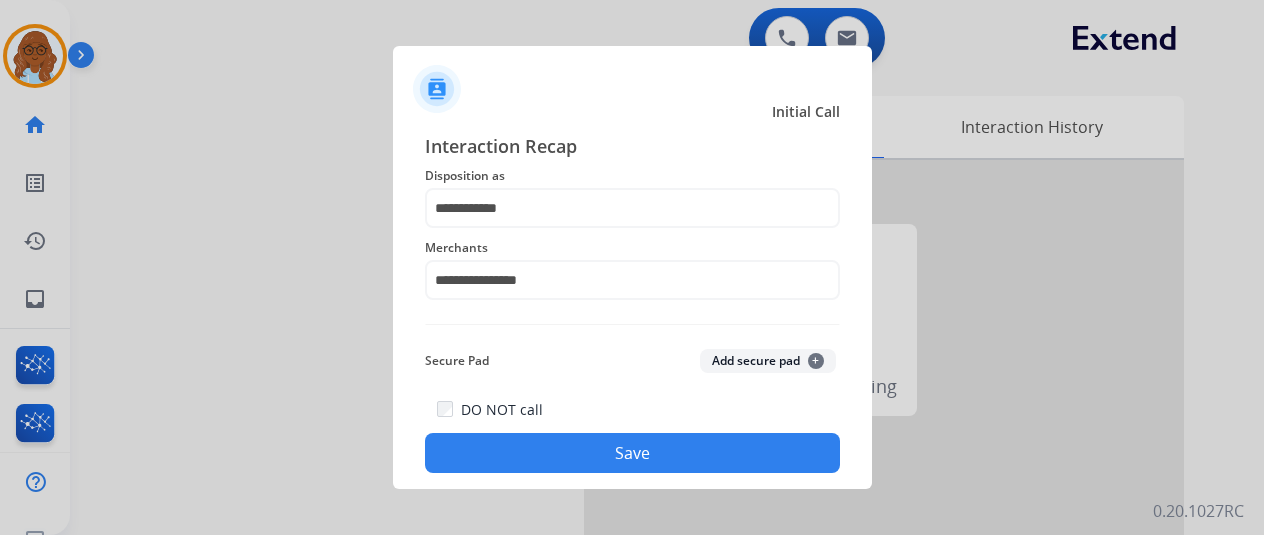 click on "Save" 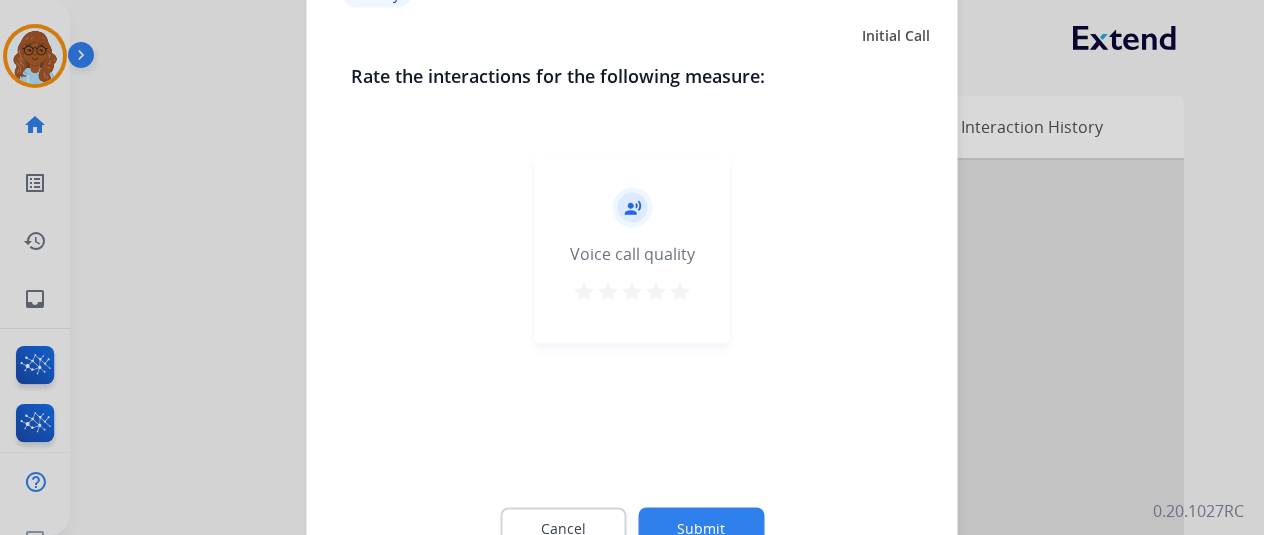 click on "star" at bounding box center (680, 291) 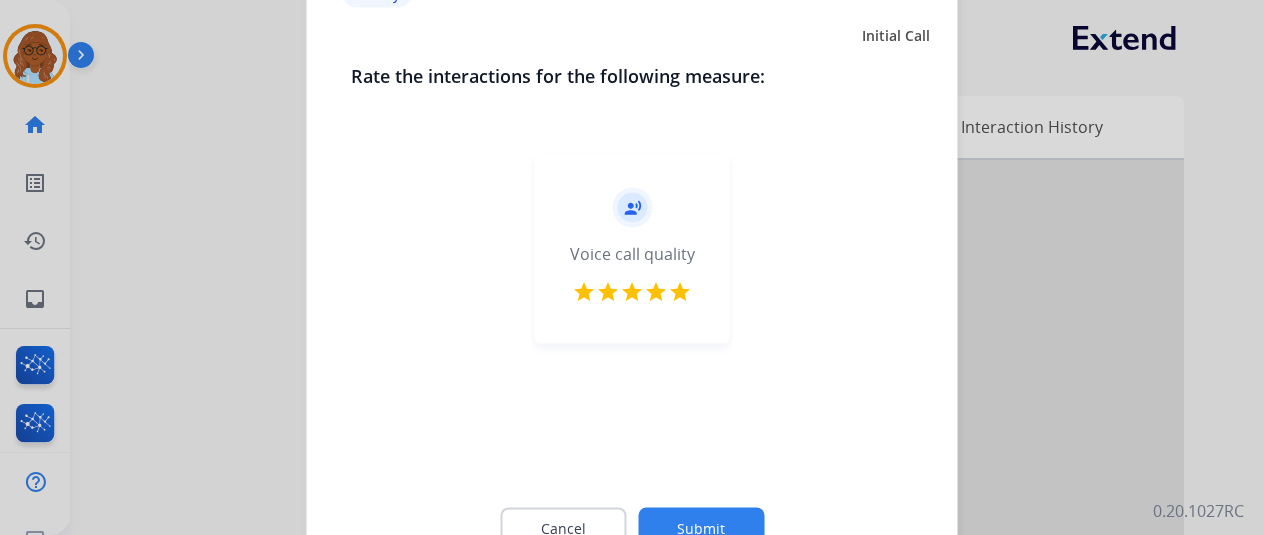 click on "Submit" 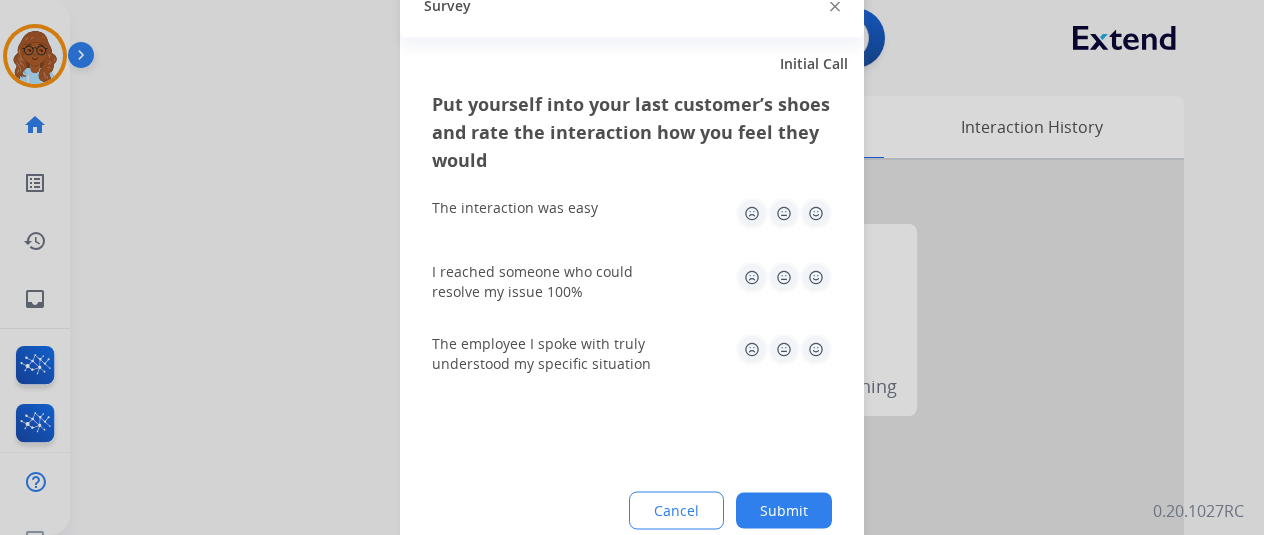 click 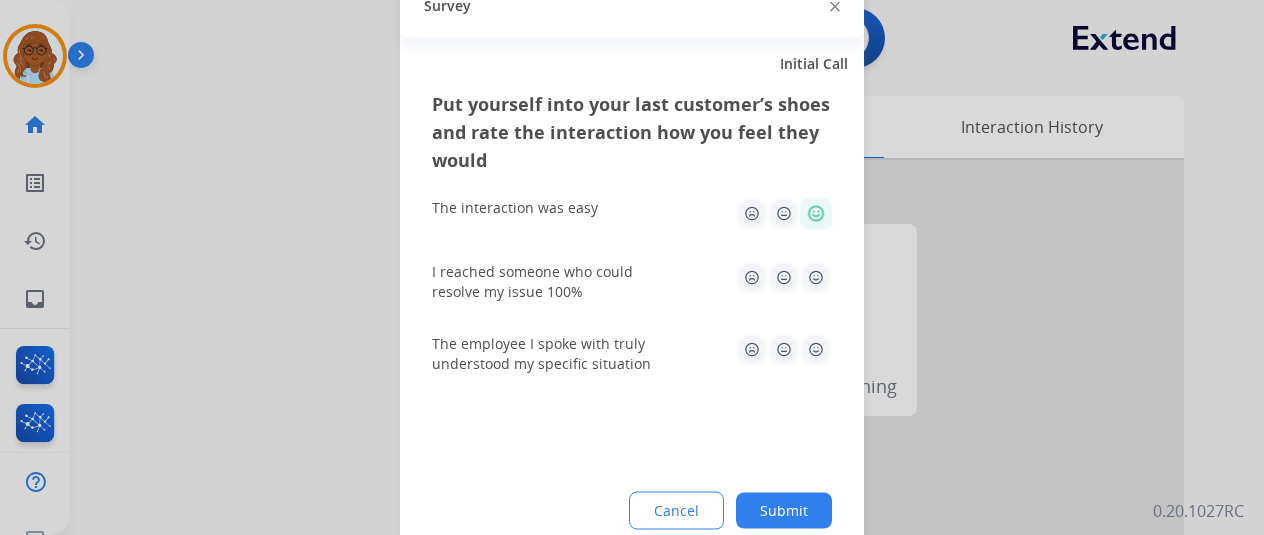 click 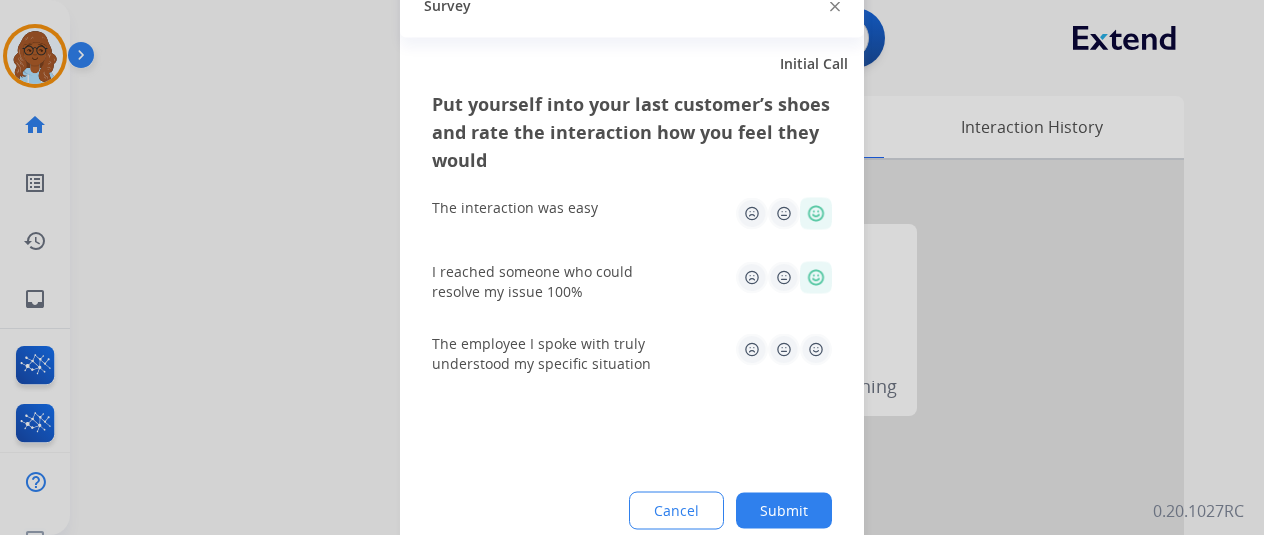 click 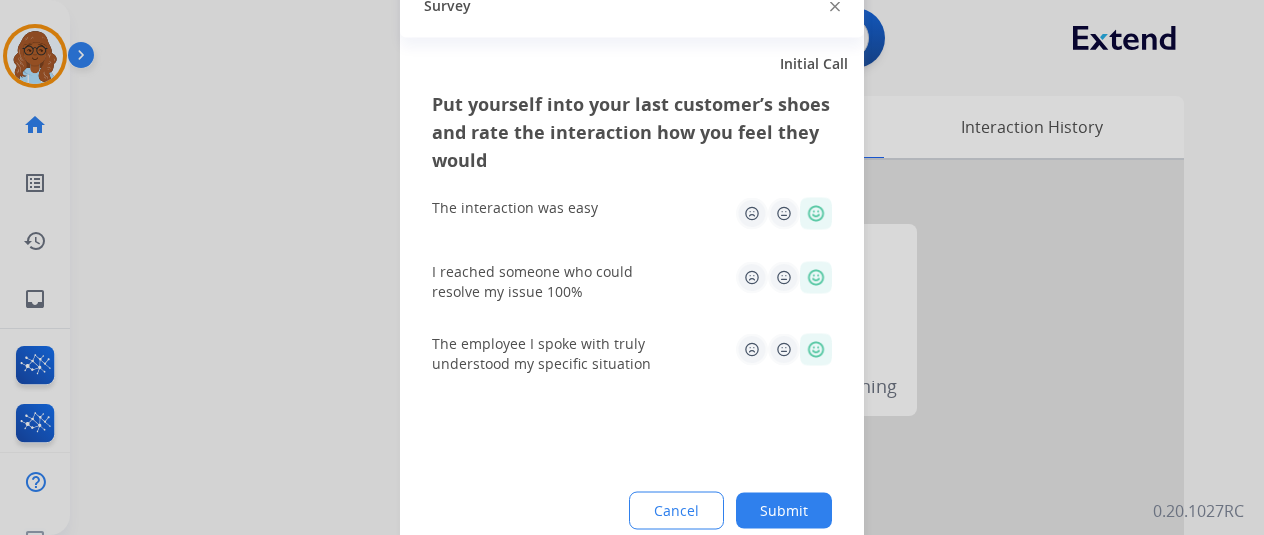 click on "Submit" 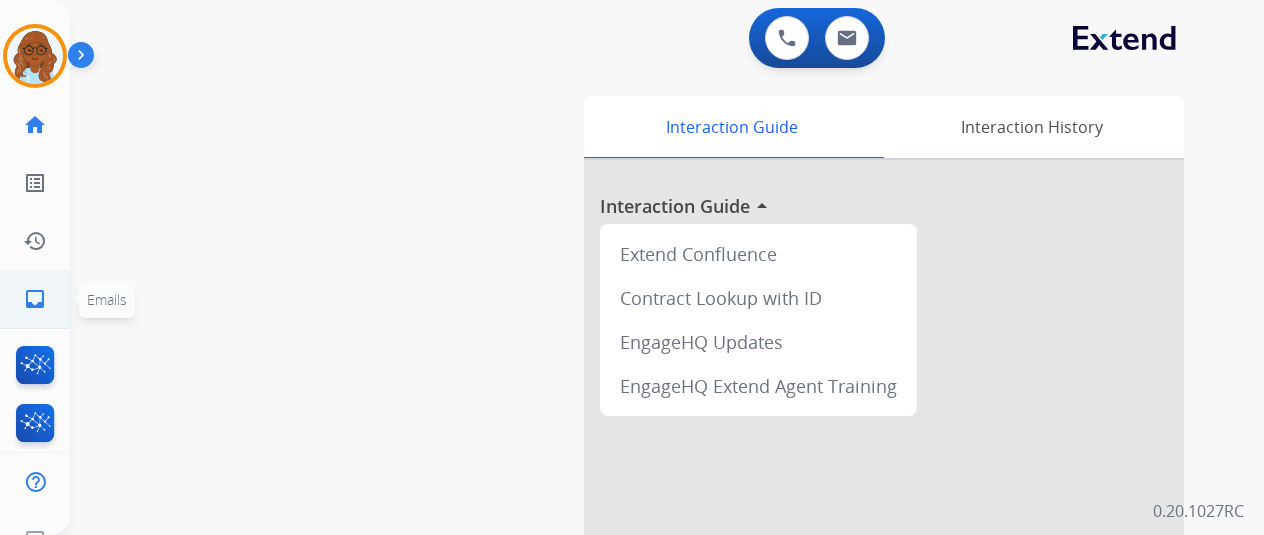 click on "inbox" 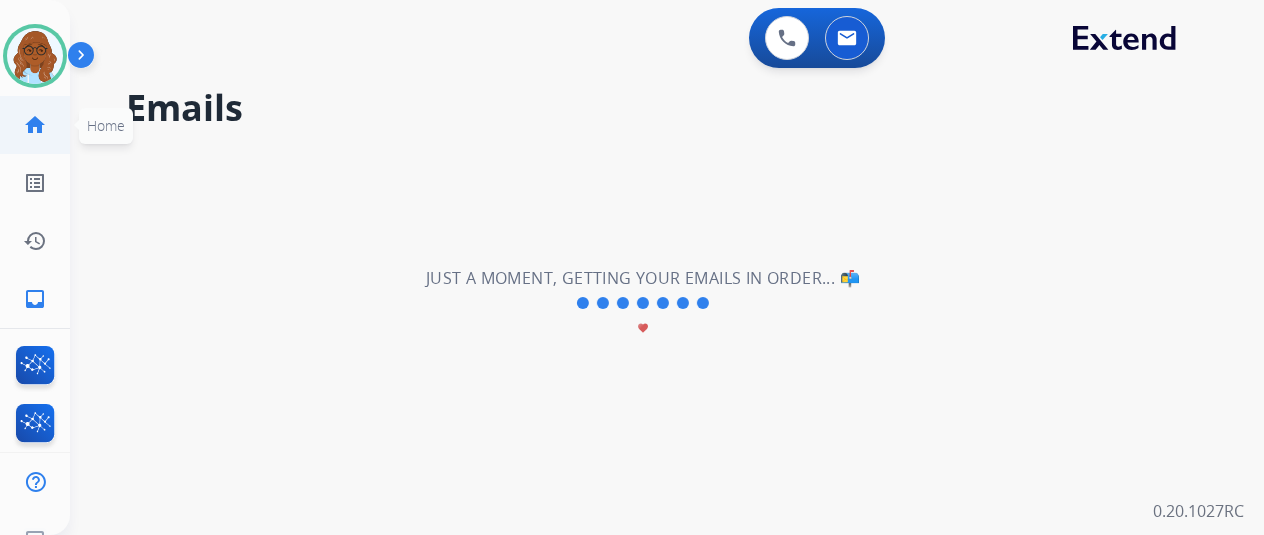 click on "home  Home" 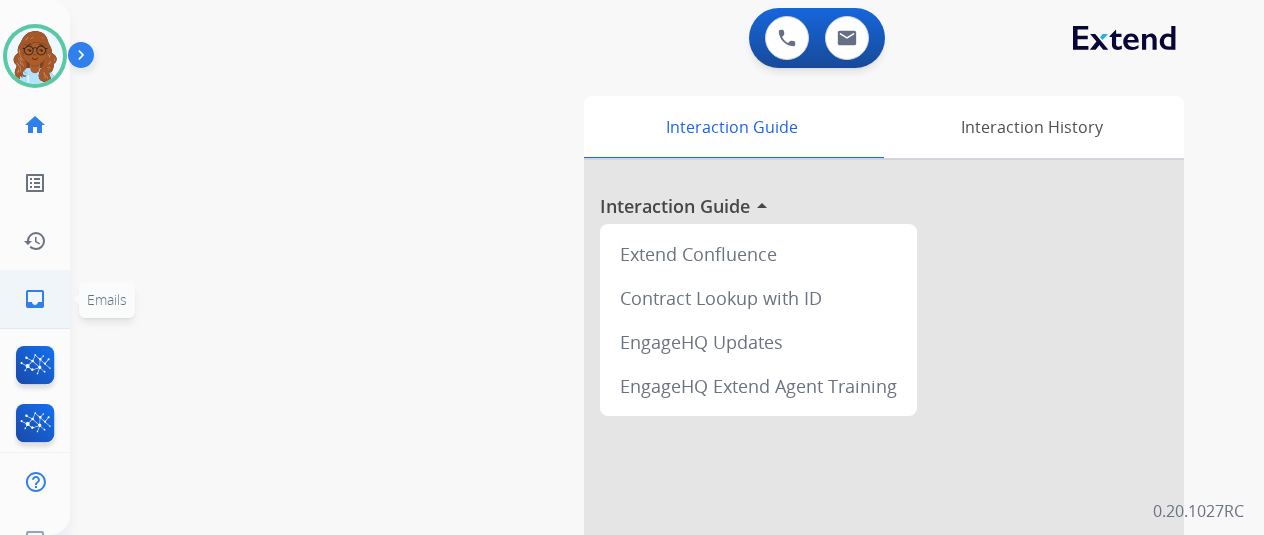 click on "inbox" 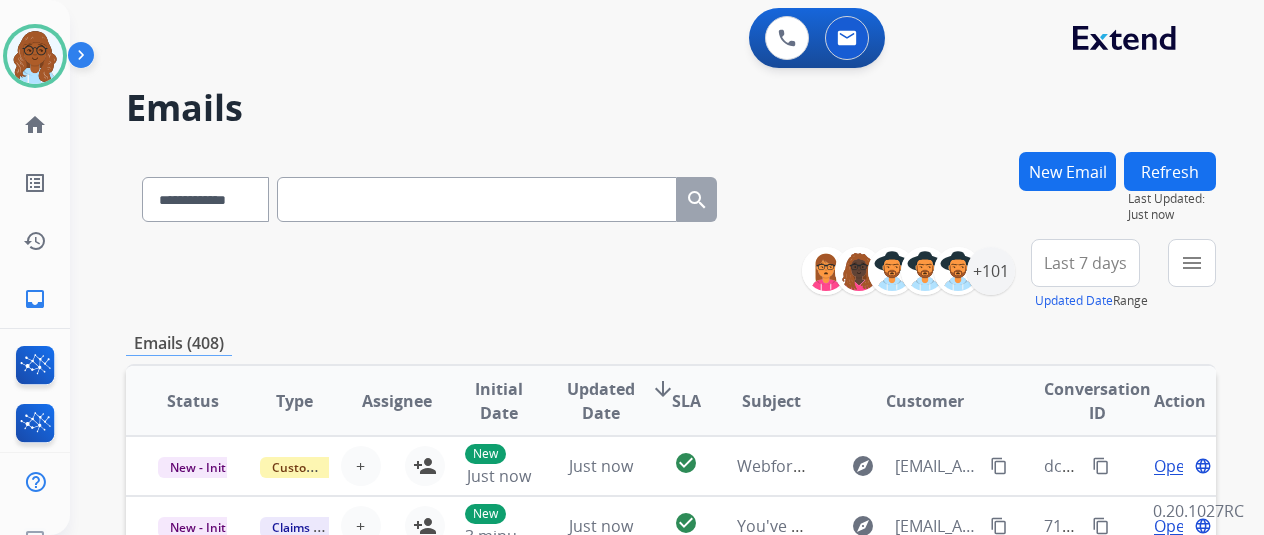 click on "New Email" at bounding box center (1067, 171) 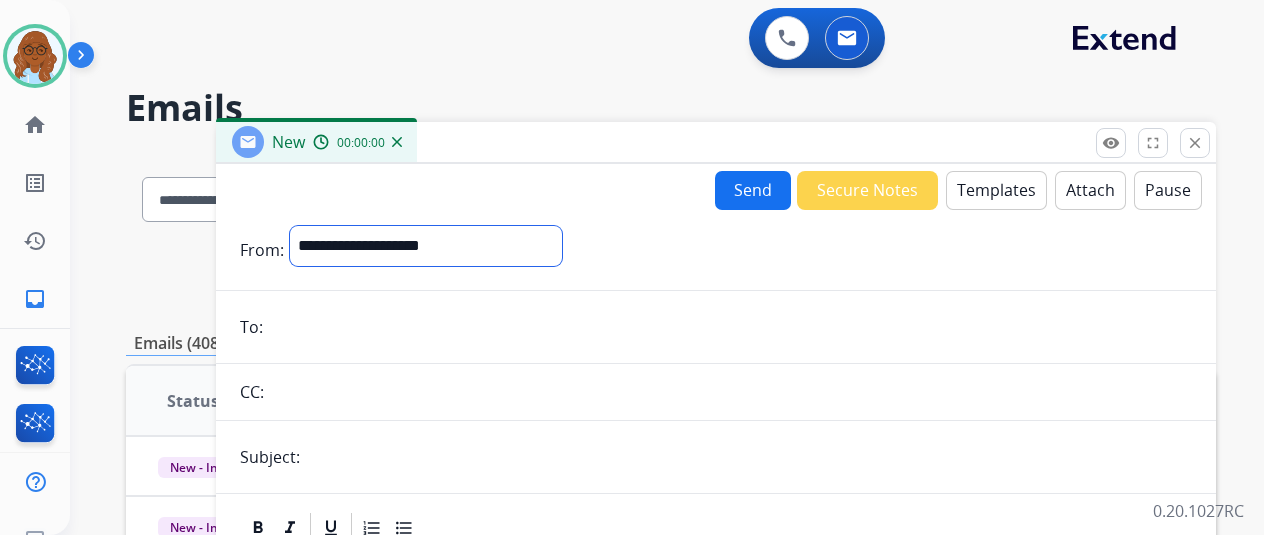 drag, startPoint x: 460, startPoint y: 235, endPoint x: 450, endPoint y: 261, distance: 27.856777 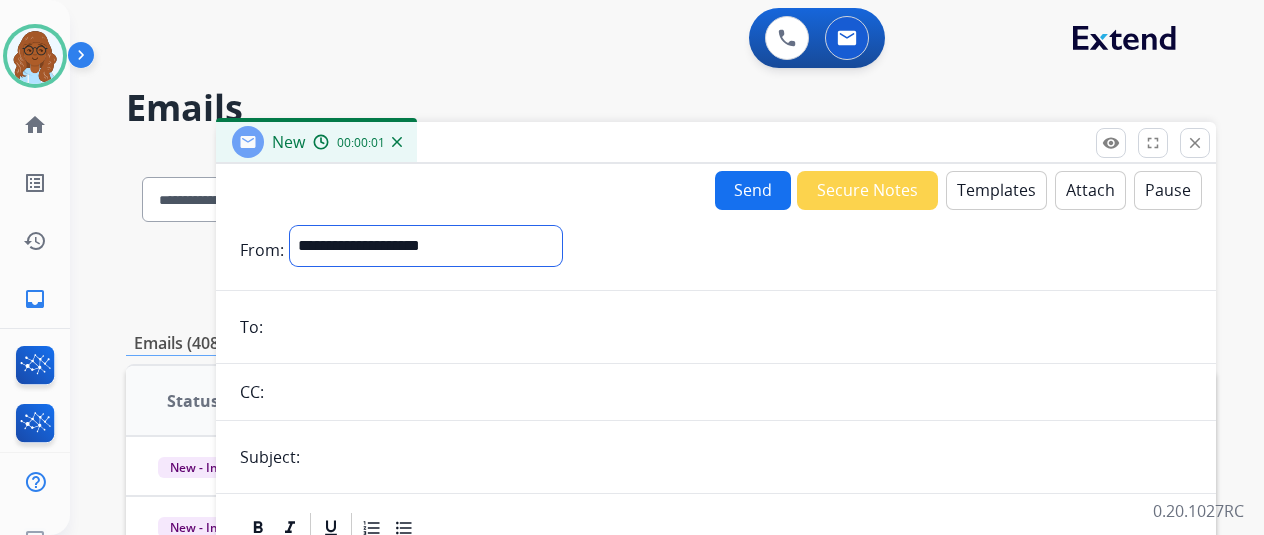select on "**********" 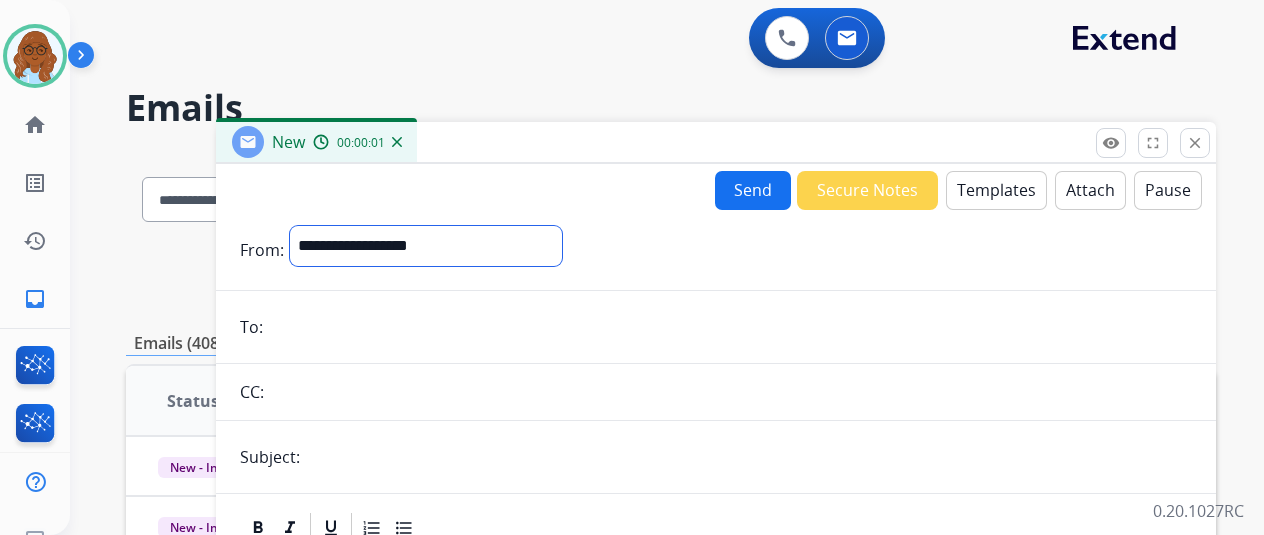 click on "**********" at bounding box center [426, 246] 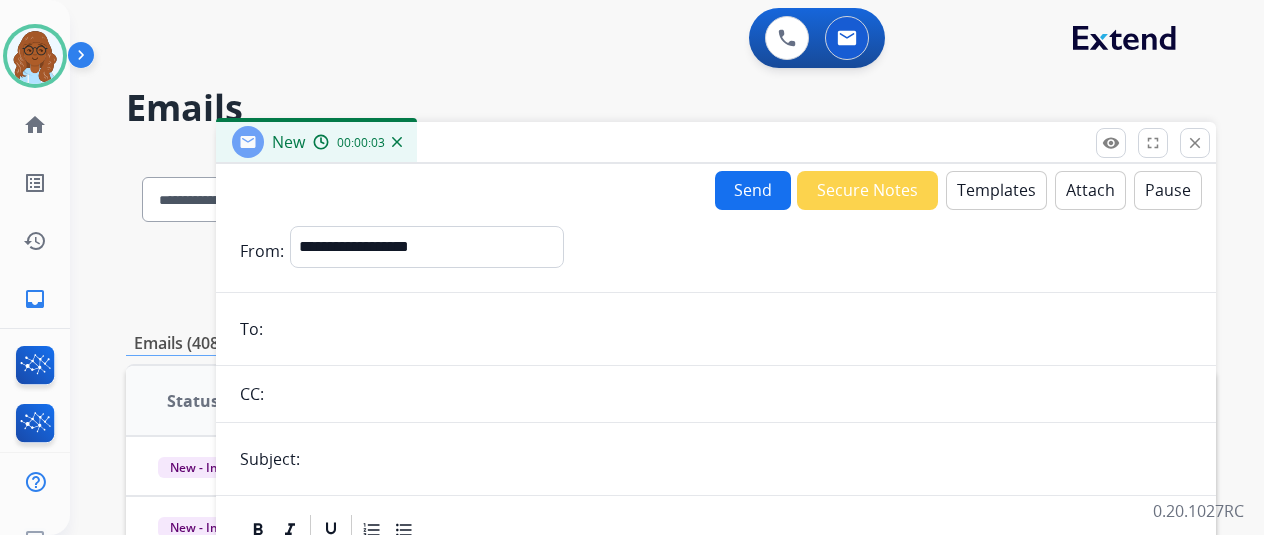 paste on "**********" 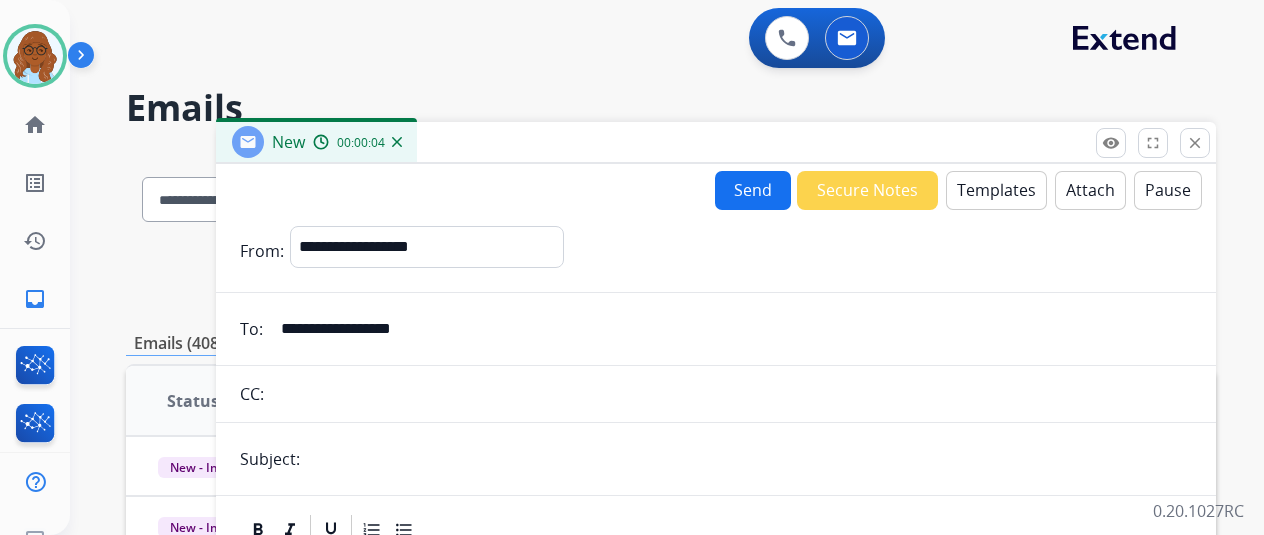 type on "**********" 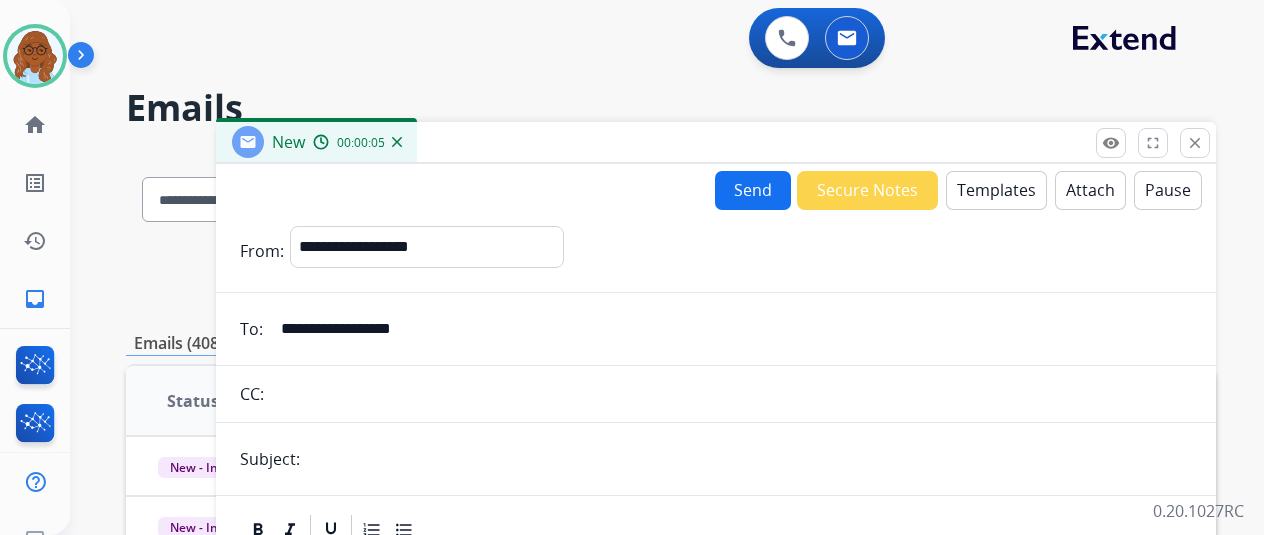 type on "**********" 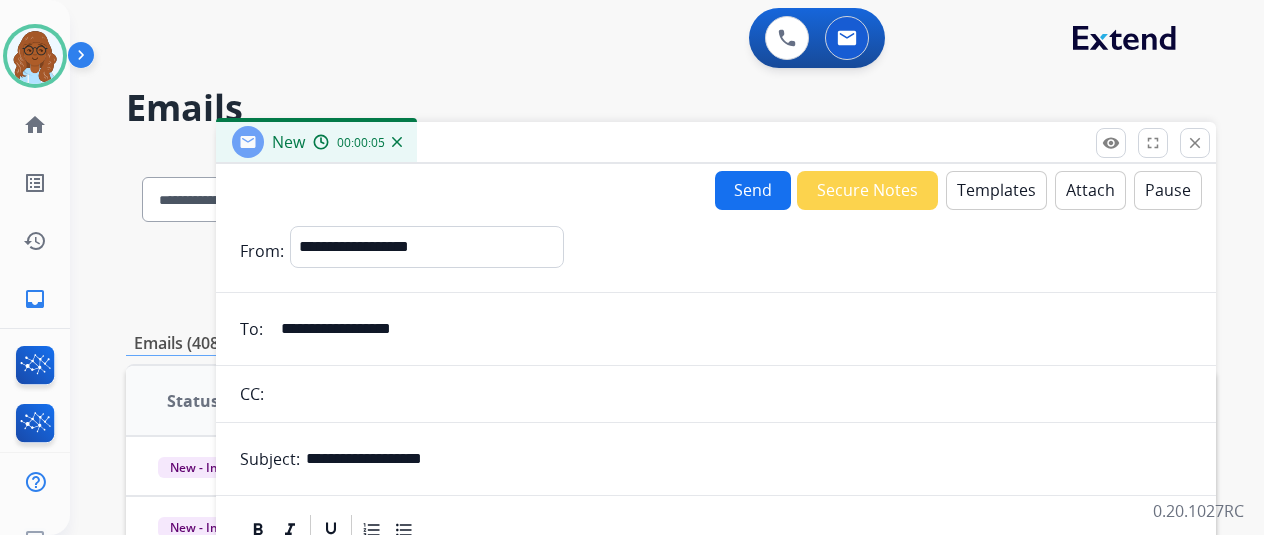 click at bounding box center [731, 394] 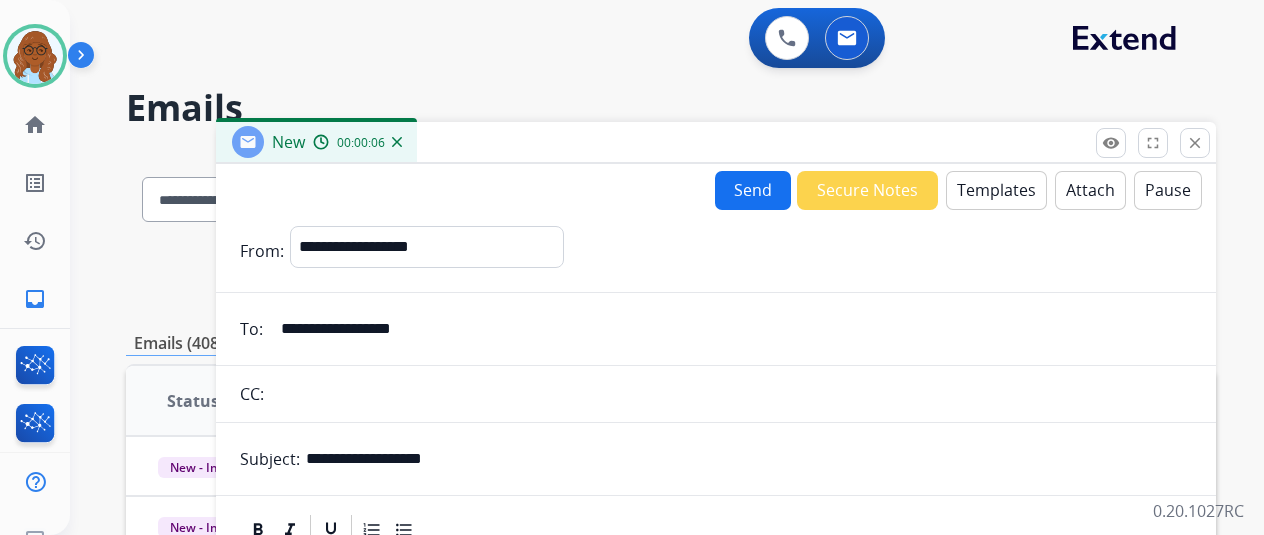 click on "Templates" at bounding box center [996, 190] 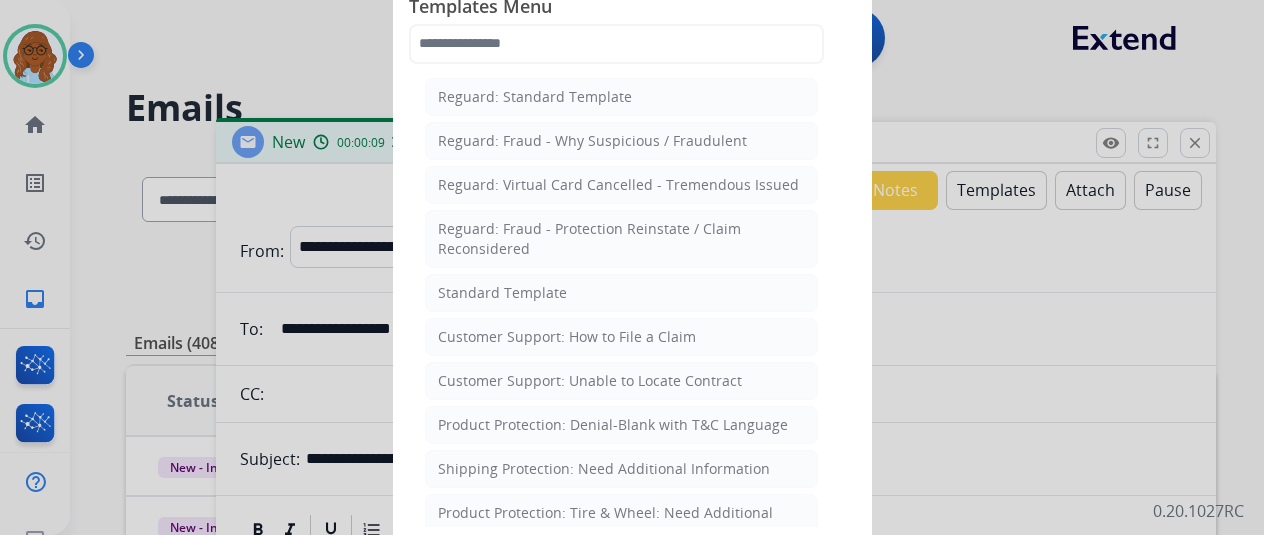 scroll, scrollTop: 300, scrollLeft: 0, axis: vertical 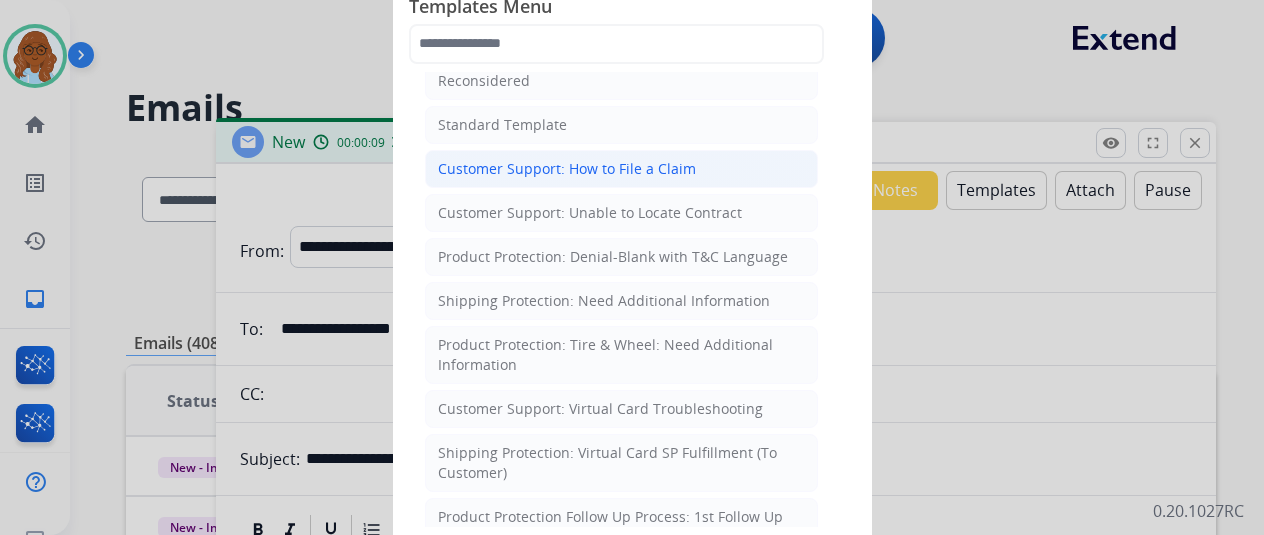 click on "Customer Support: How to File a Claim" 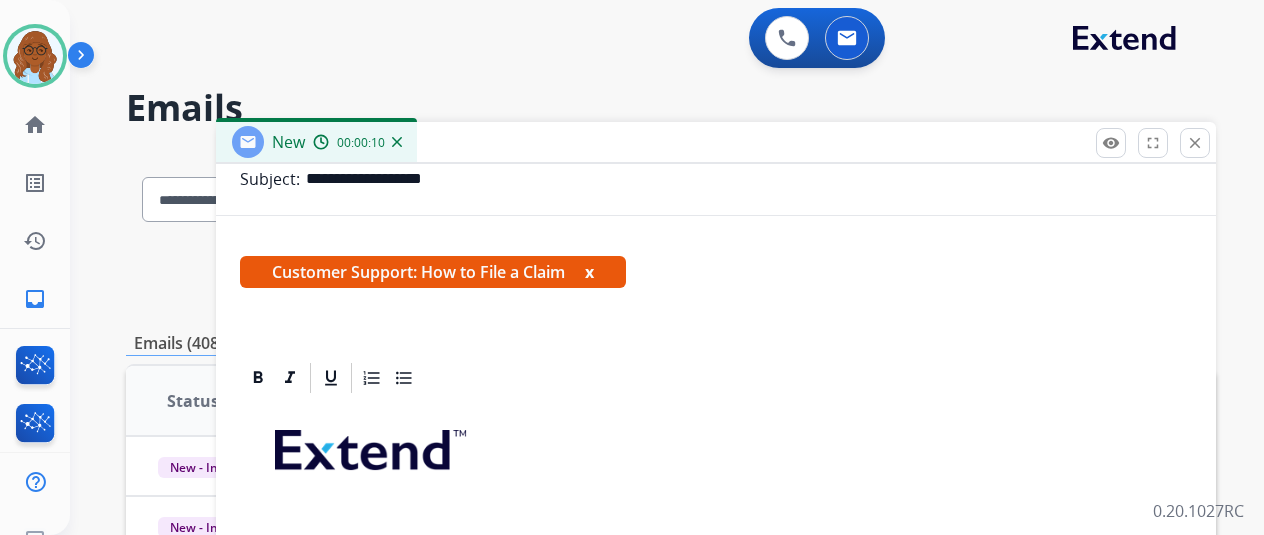 scroll, scrollTop: 383, scrollLeft: 0, axis: vertical 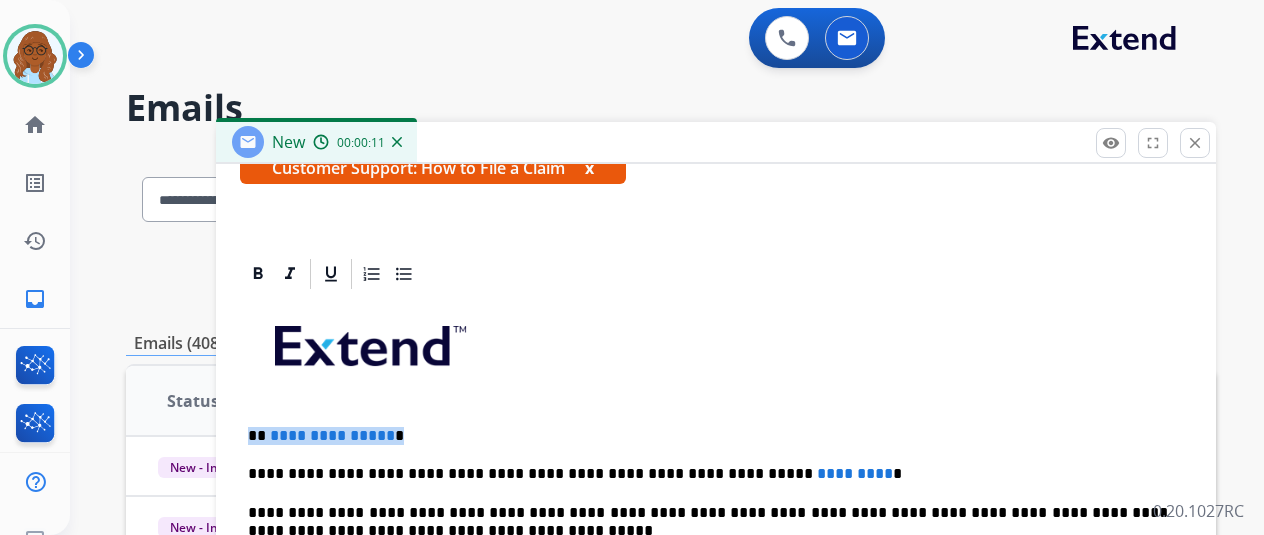 drag, startPoint x: 404, startPoint y: 433, endPoint x: 144, endPoint y: 395, distance: 262.76224 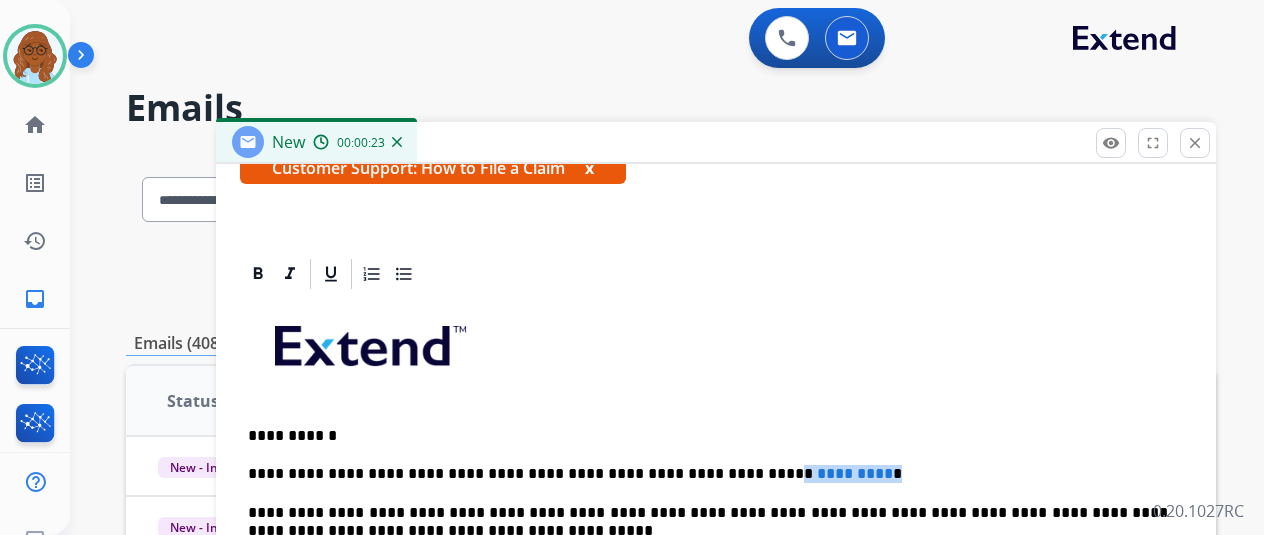 drag, startPoint x: 835, startPoint y: 474, endPoint x: 719, endPoint y: 469, distance: 116.10771 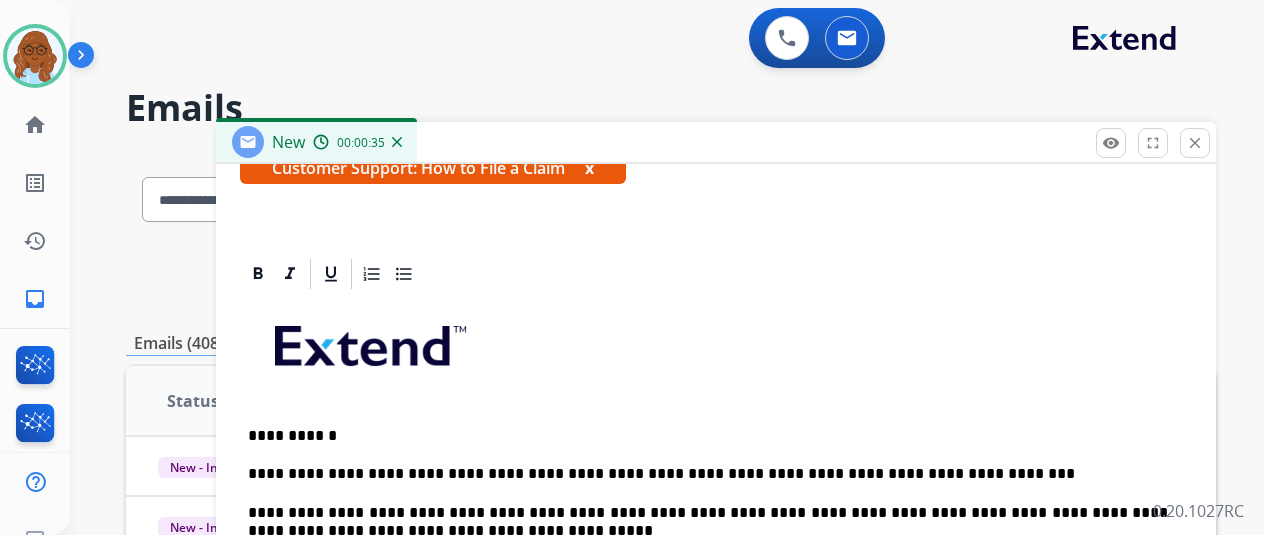 click on "**********" at bounding box center [708, 474] 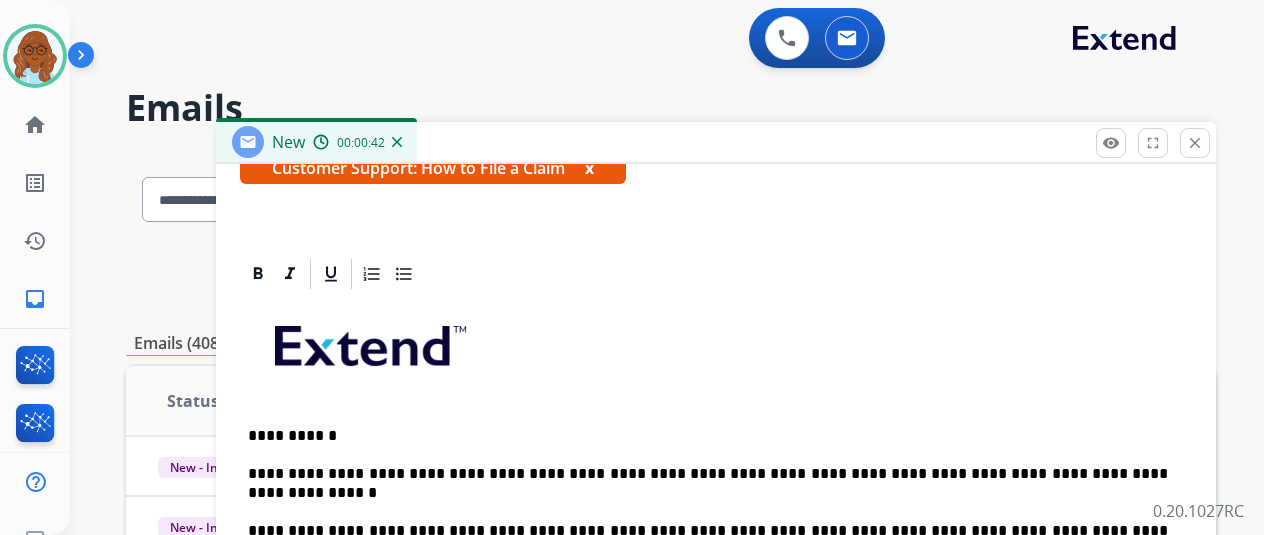 click on "**********" at bounding box center (708, 483) 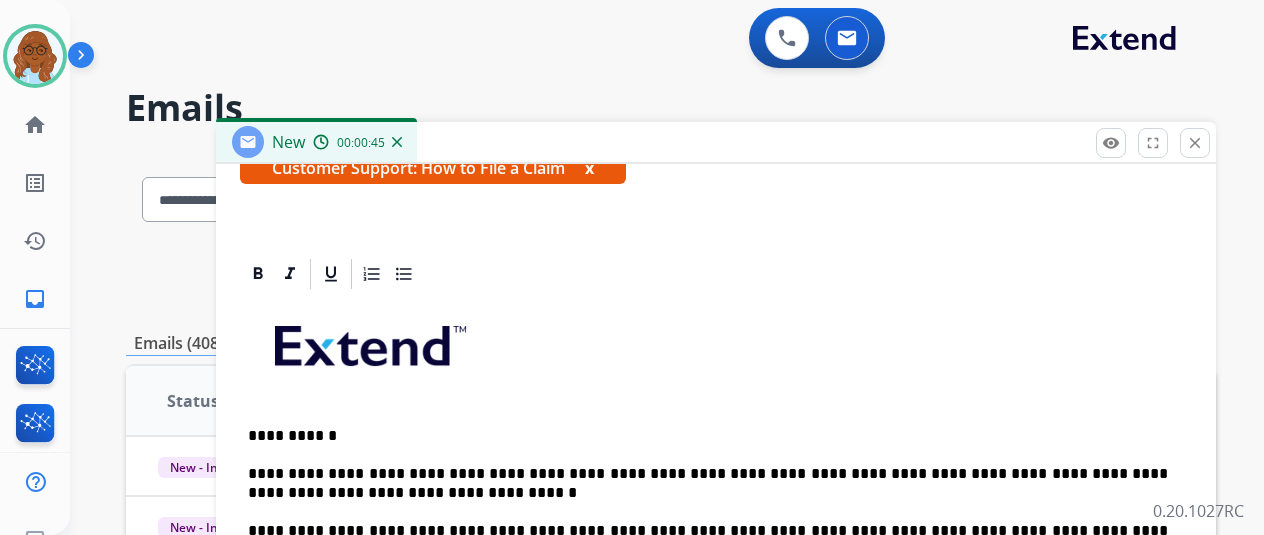 scroll, scrollTop: 402, scrollLeft: 0, axis: vertical 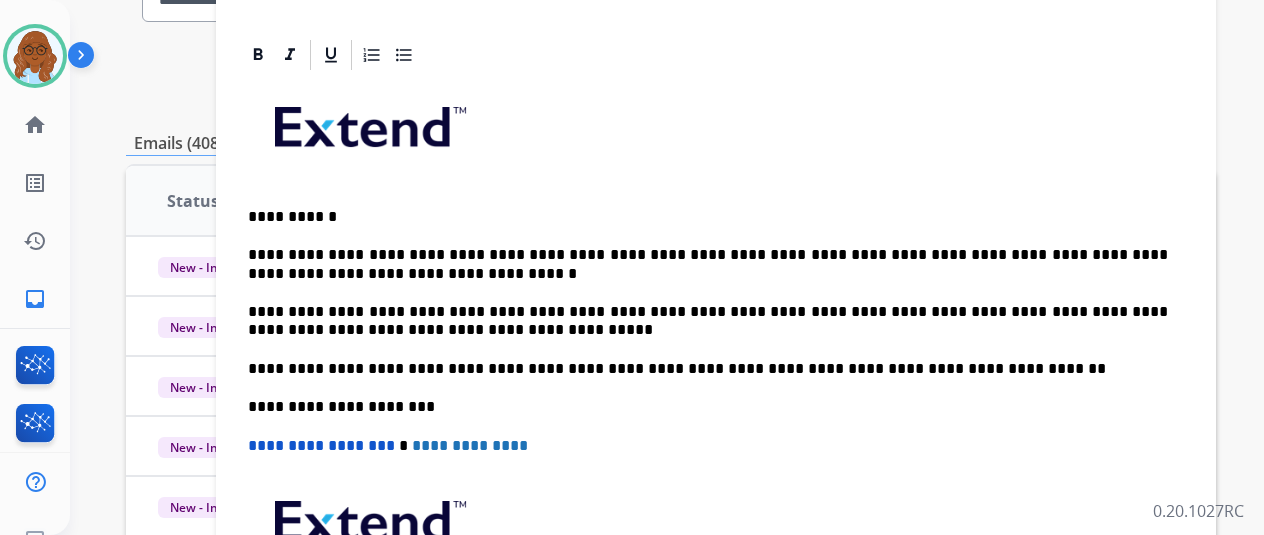 click on "**********" at bounding box center [716, 388] 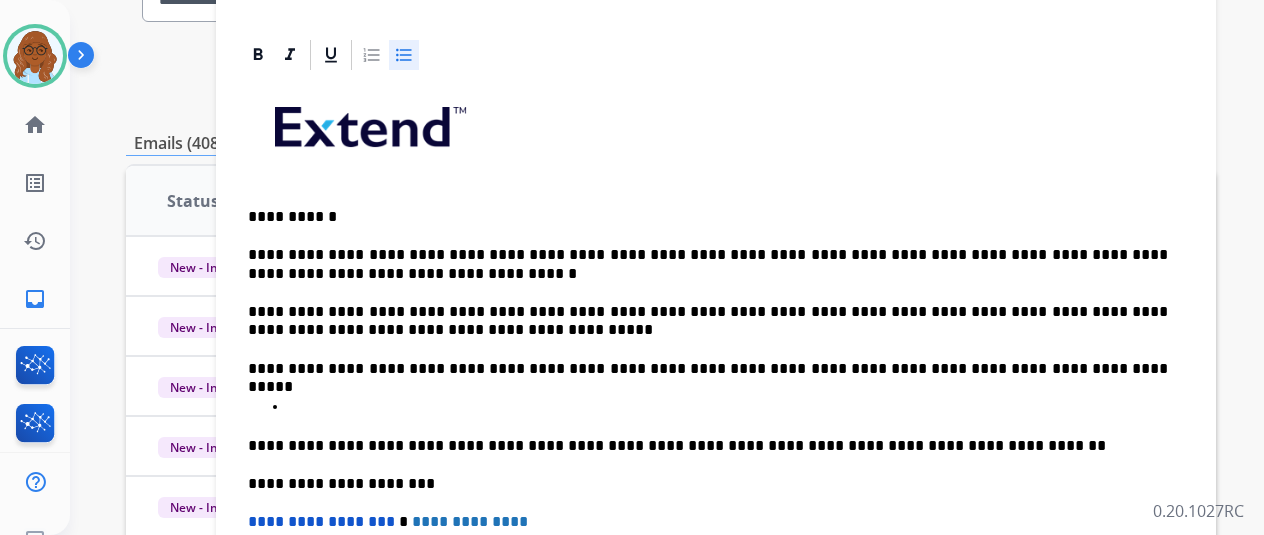click at bounding box center [736, 407] 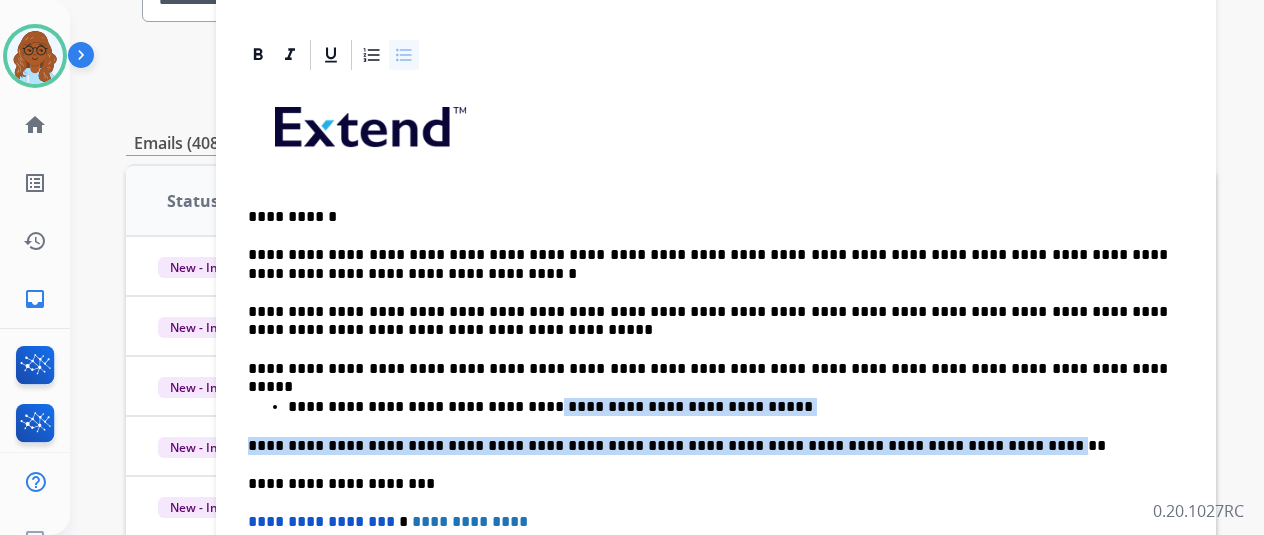 drag, startPoint x: 640, startPoint y: 400, endPoint x: 954, endPoint y: 415, distance: 314.35806 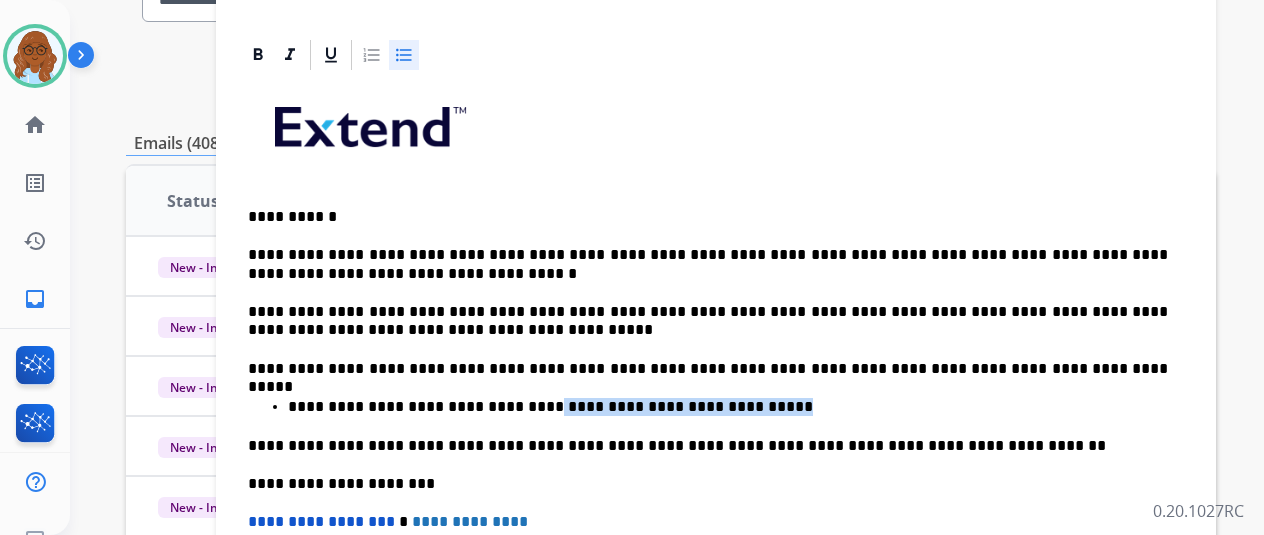 drag, startPoint x: 638, startPoint y: 403, endPoint x: 978, endPoint y: 402, distance: 340.00146 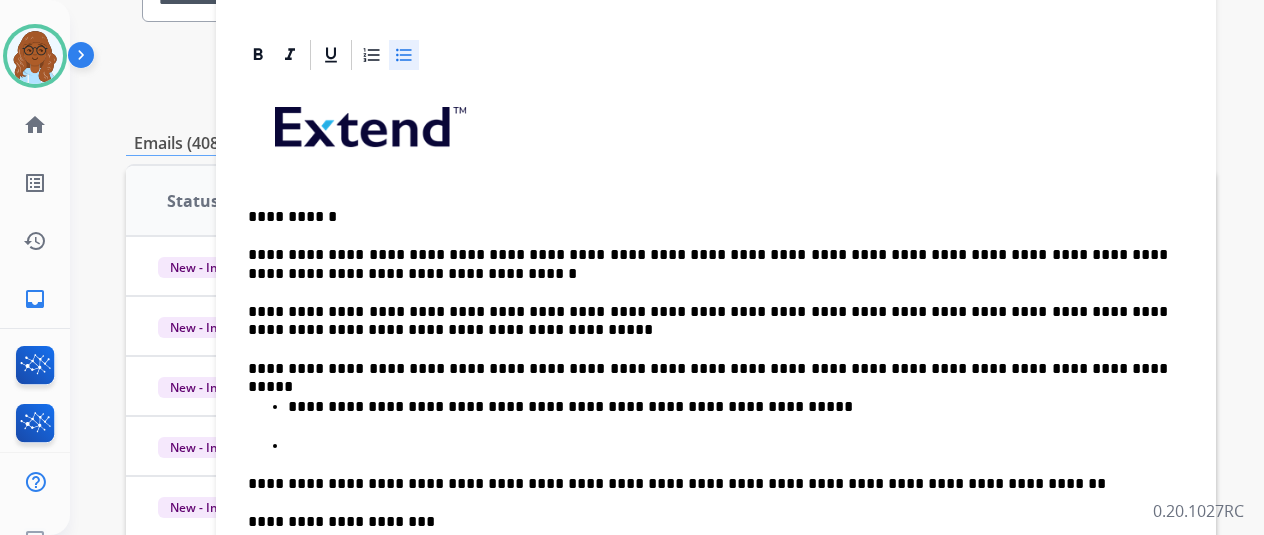 click at bounding box center [736, 446] 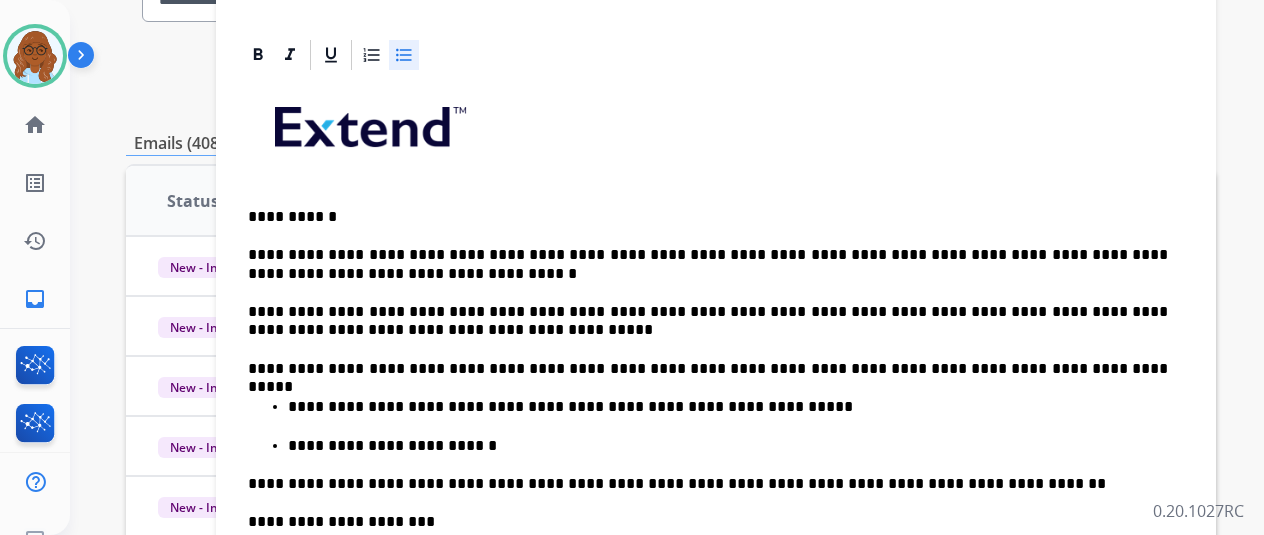 click on "**********" at bounding box center [728, 446] 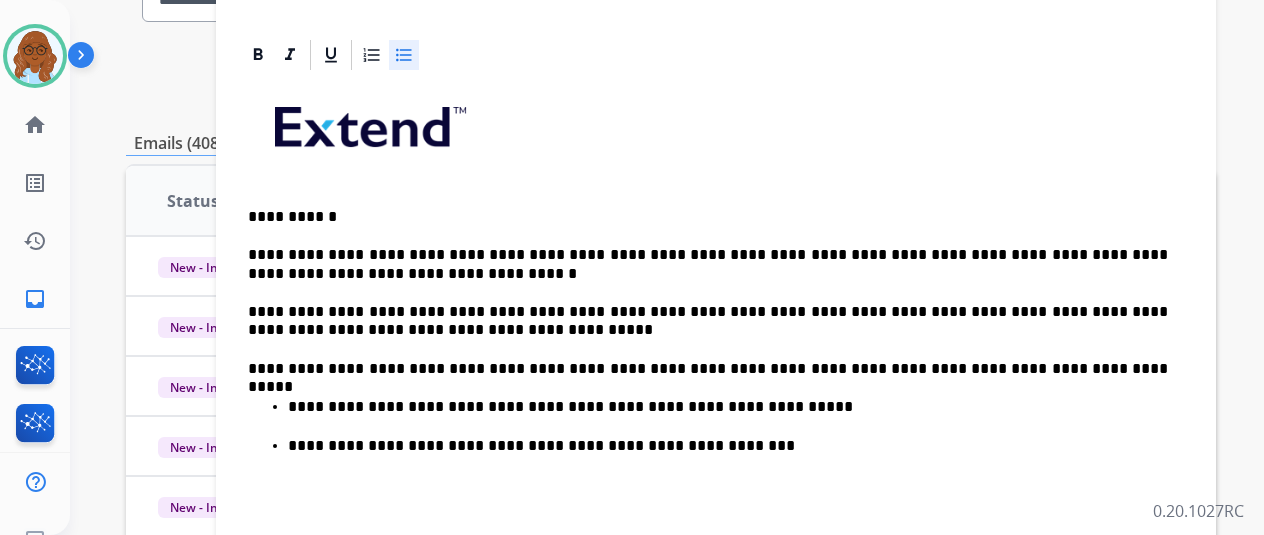 click on "**********" at bounding box center [728, 446] 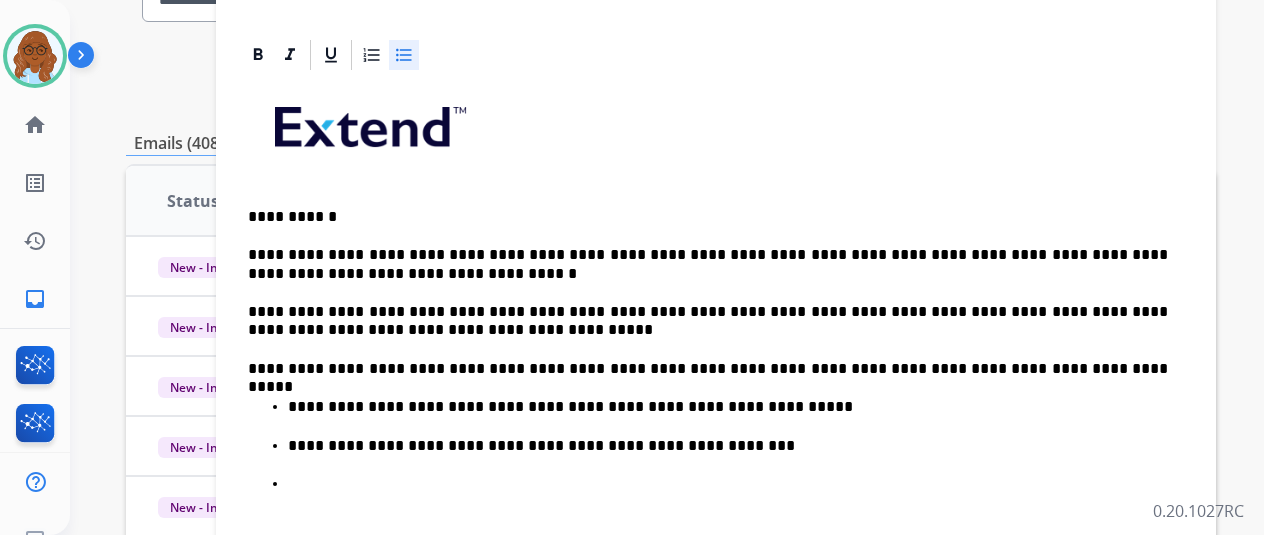 drag, startPoint x: 314, startPoint y: 472, endPoint x: 372, endPoint y: 499, distance: 63.97656 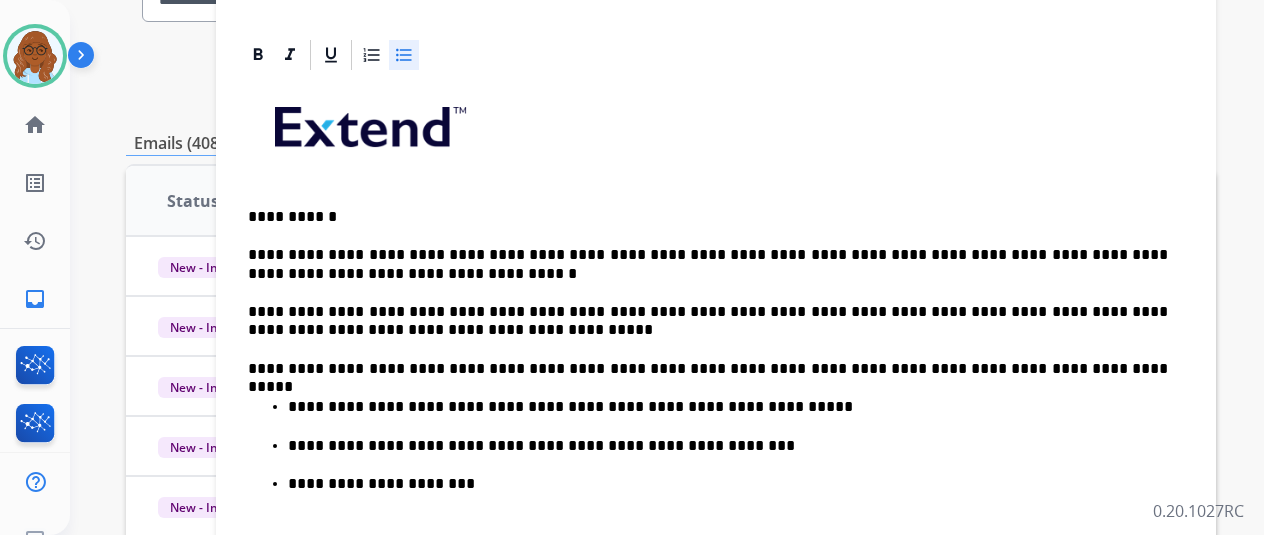 click on "**********" at bounding box center (728, 484) 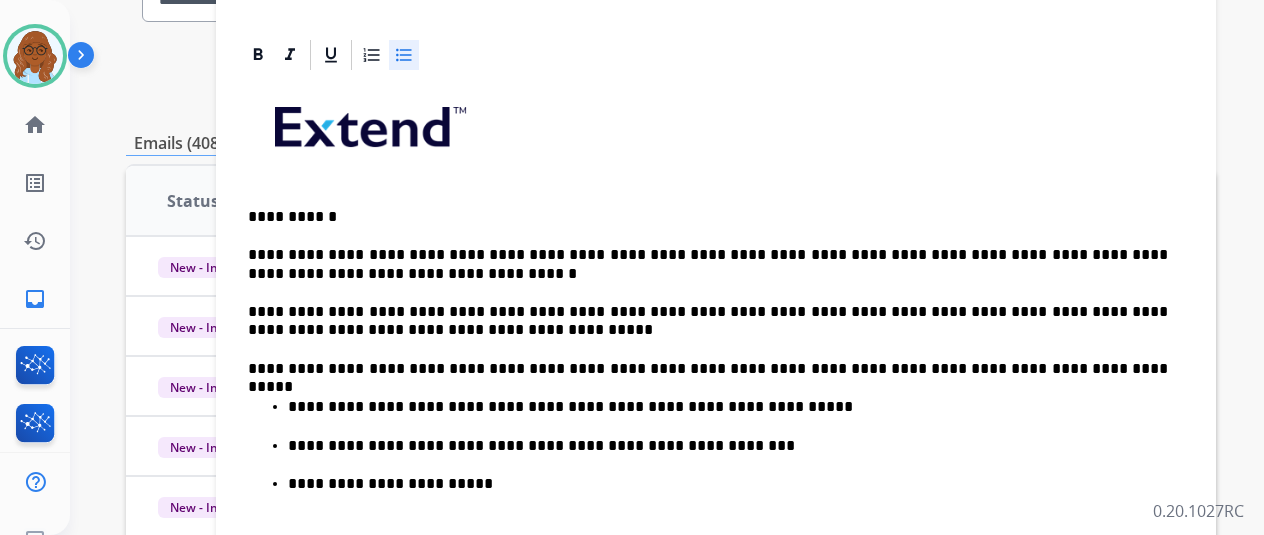 drag, startPoint x: 644, startPoint y: 489, endPoint x: 688, endPoint y: 495, distance: 44.407207 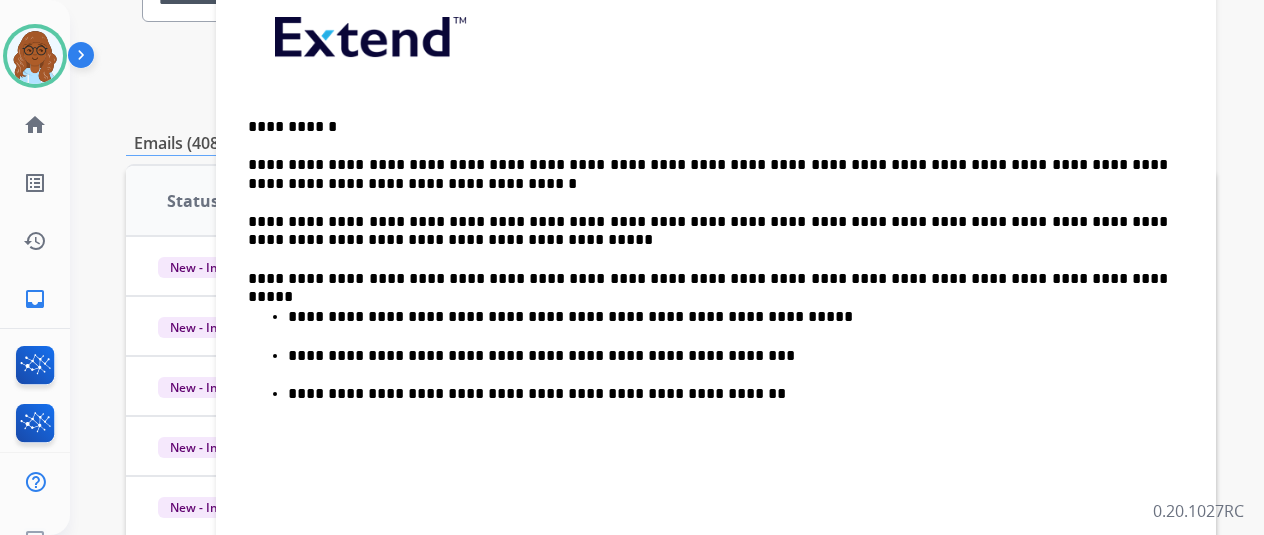scroll, scrollTop: 602, scrollLeft: 0, axis: vertical 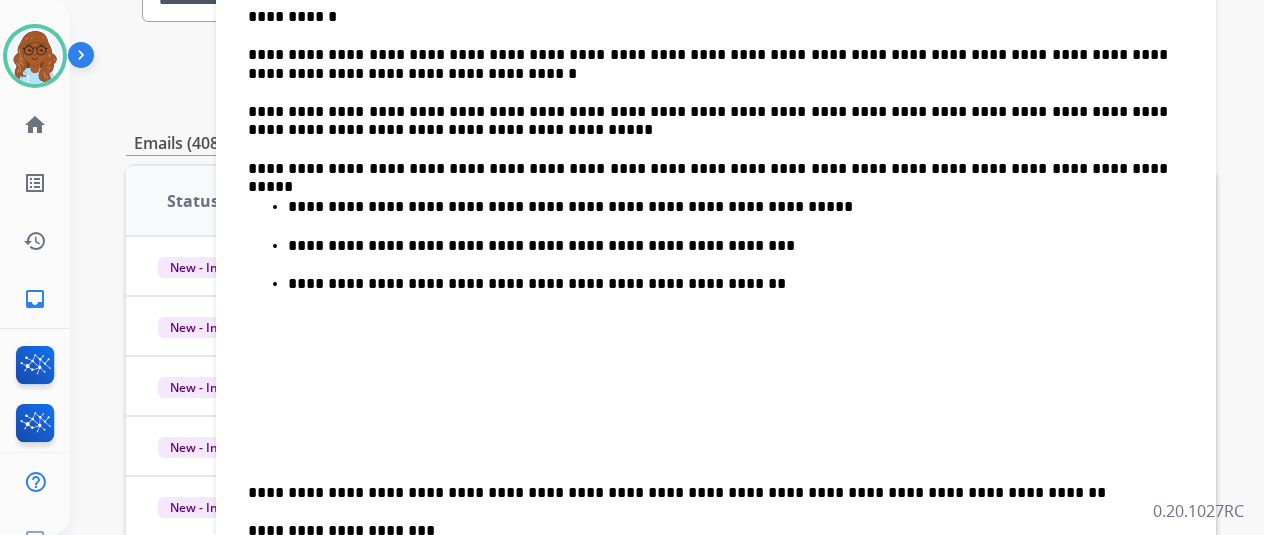 click on "**********" at bounding box center (708, 493) 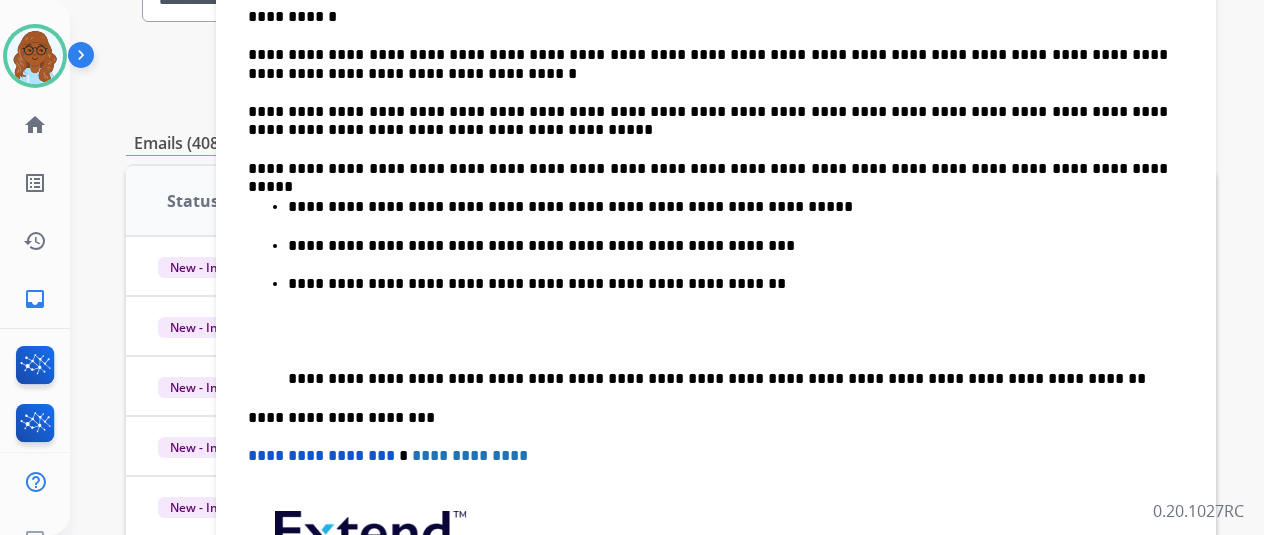 scroll, scrollTop: 574, scrollLeft: 0, axis: vertical 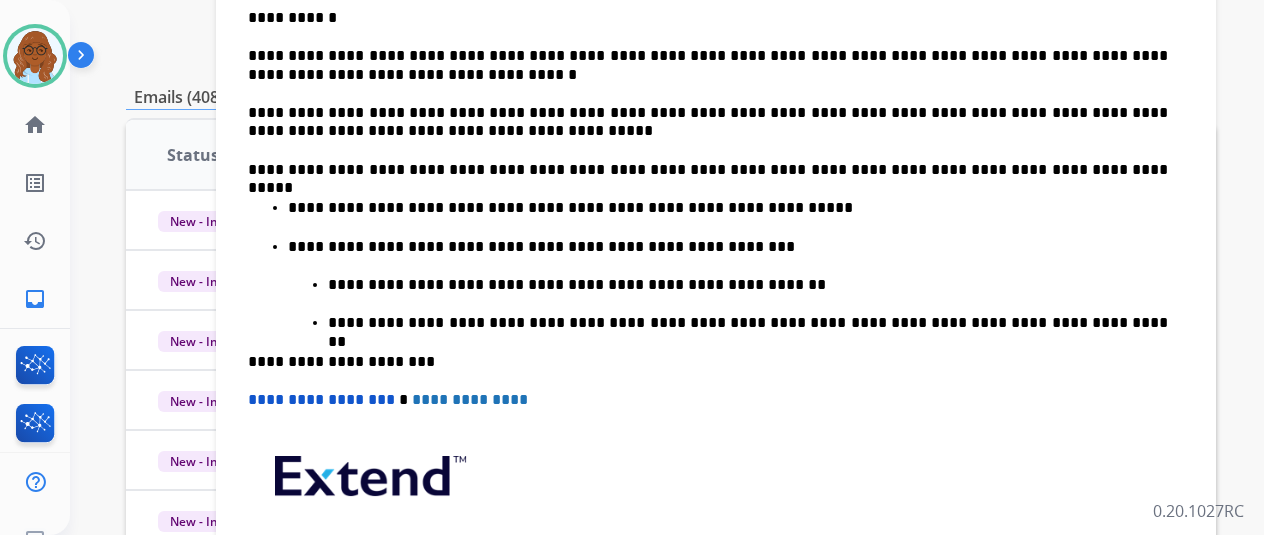 click on "**********" at bounding box center [736, 304] 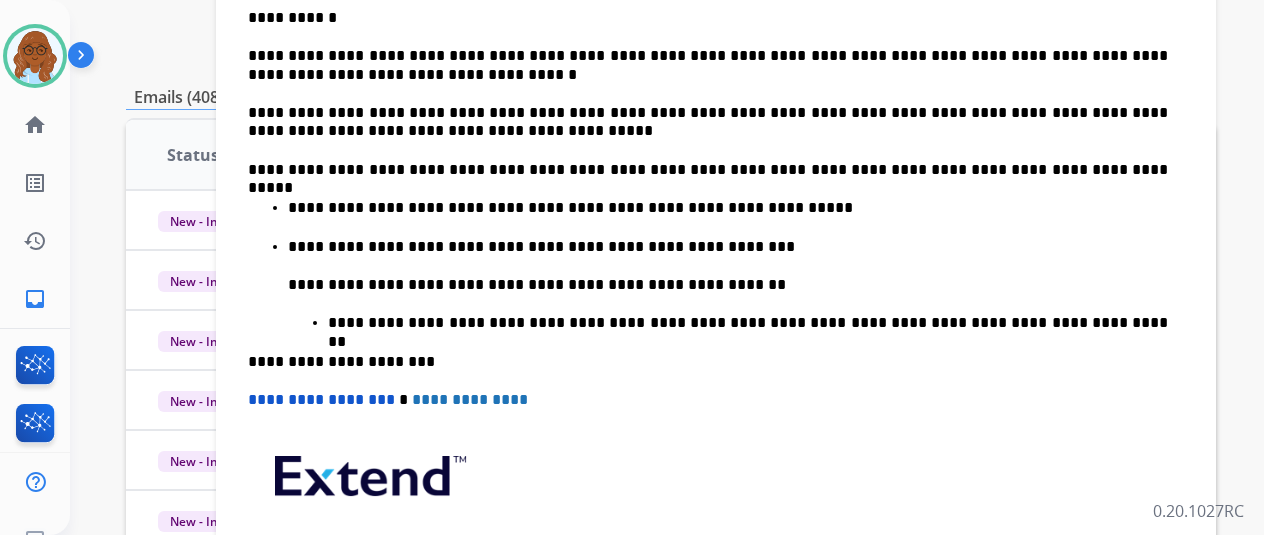 scroll, scrollTop: 535, scrollLeft: 0, axis: vertical 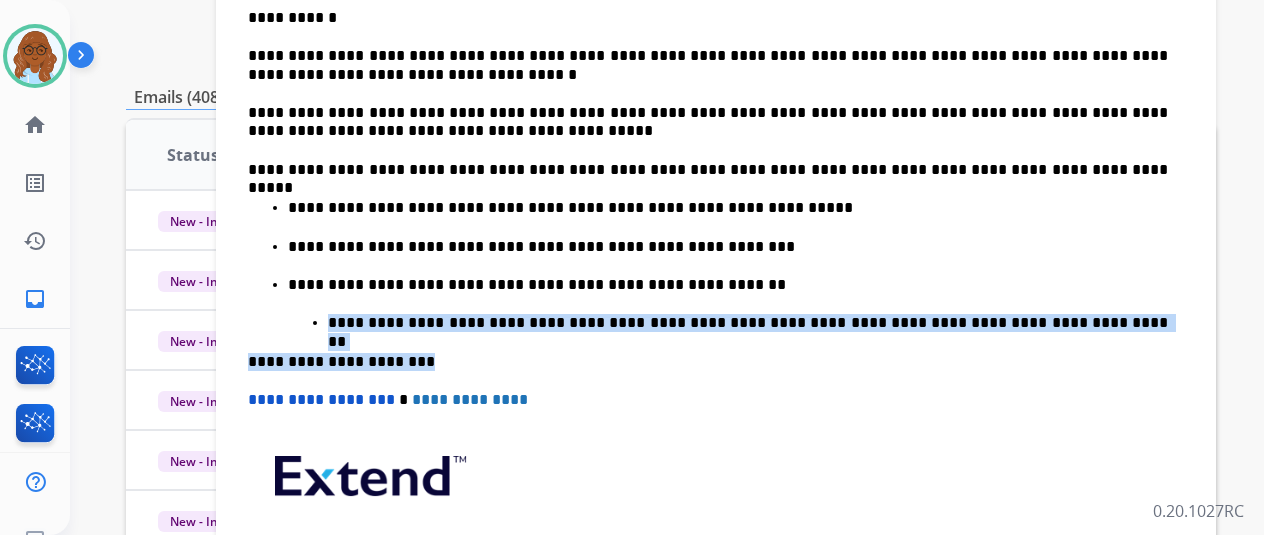 drag, startPoint x: 412, startPoint y: 359, endPoint x: 347, endPoint y: 321, distance: 75.29276 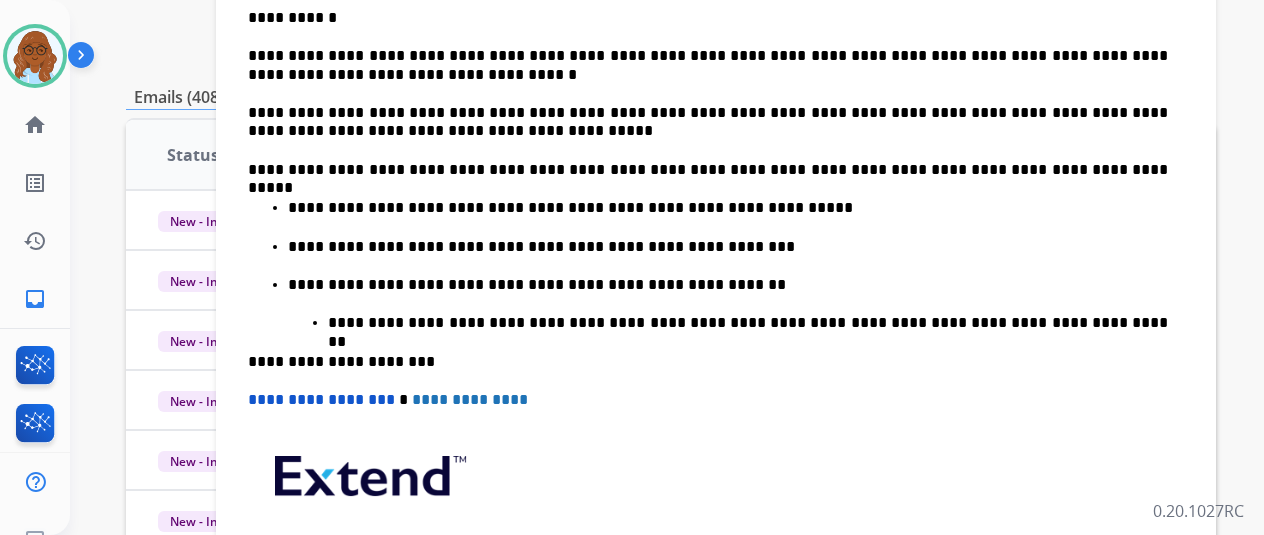 click on "**********" at bounding box center (736, 323) 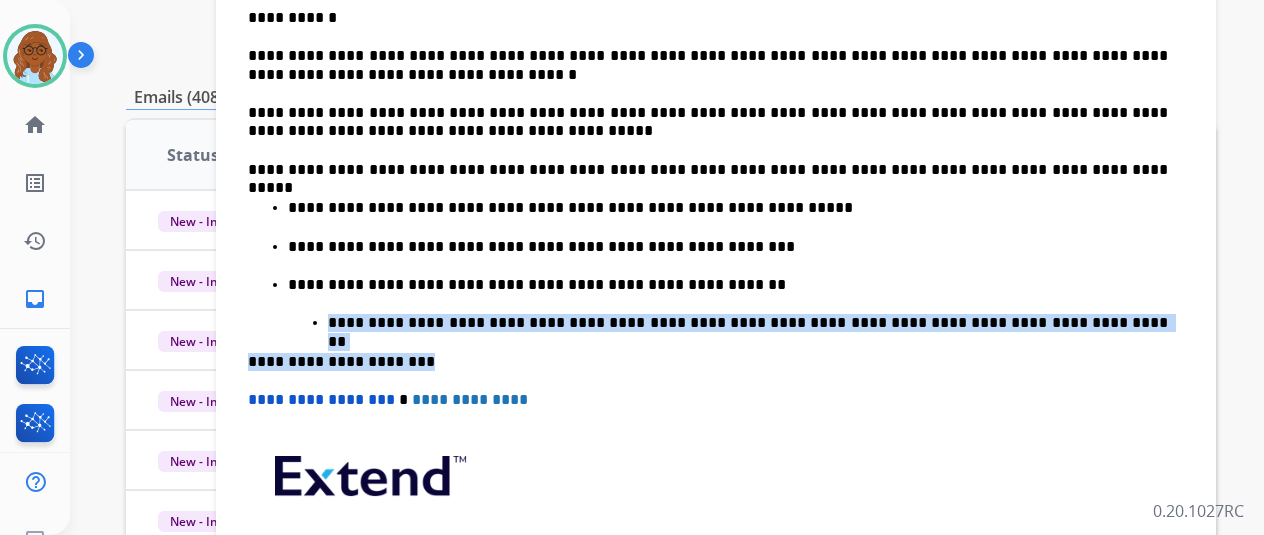 drag, startPoint x: 426, startPoint y: 360, endPoint x: 339, endPoint y: 313, distance: 98.88377 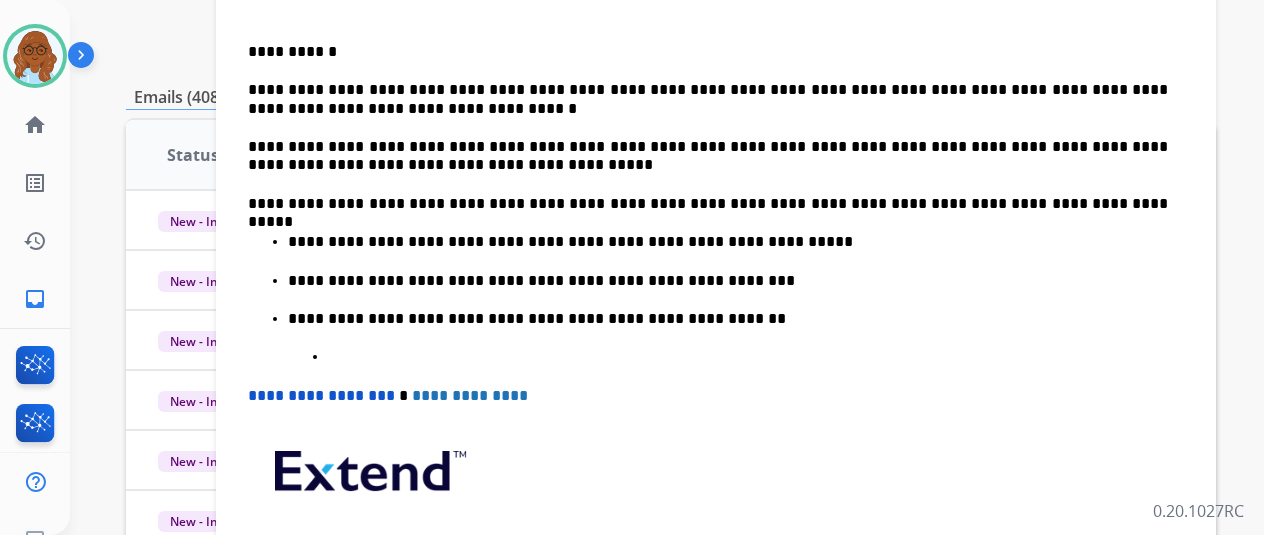 scroll, scrollTop: 517, scrollLeft: 0, axis: vertical 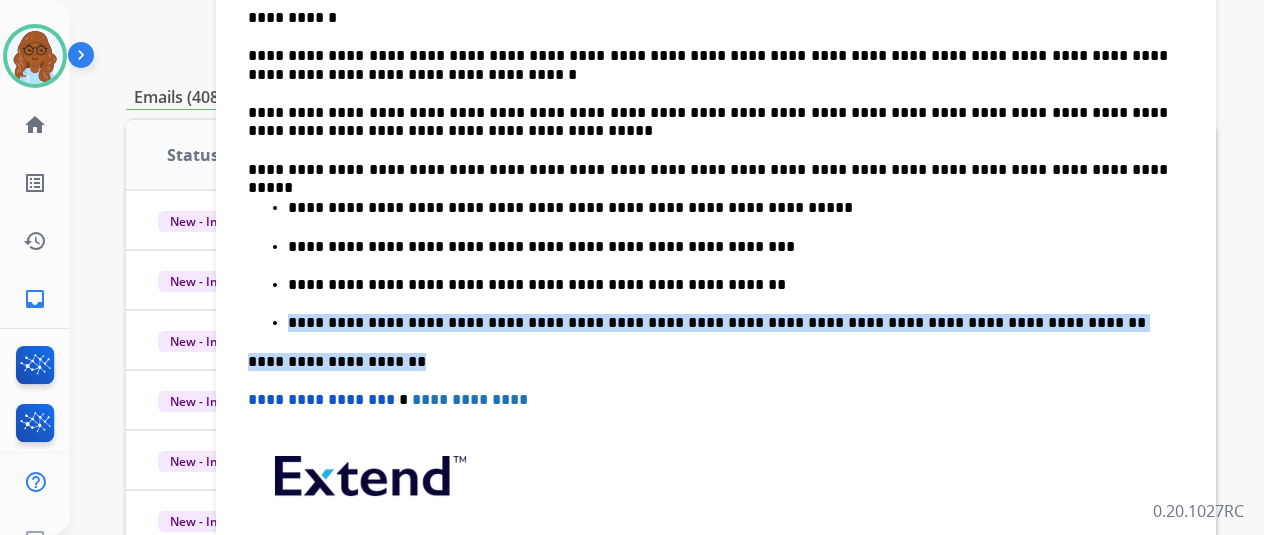 drag, startPoint x: 438, startPoint y: 361, endPoint x: 307, endPoint y: 317, distance: 138.1919 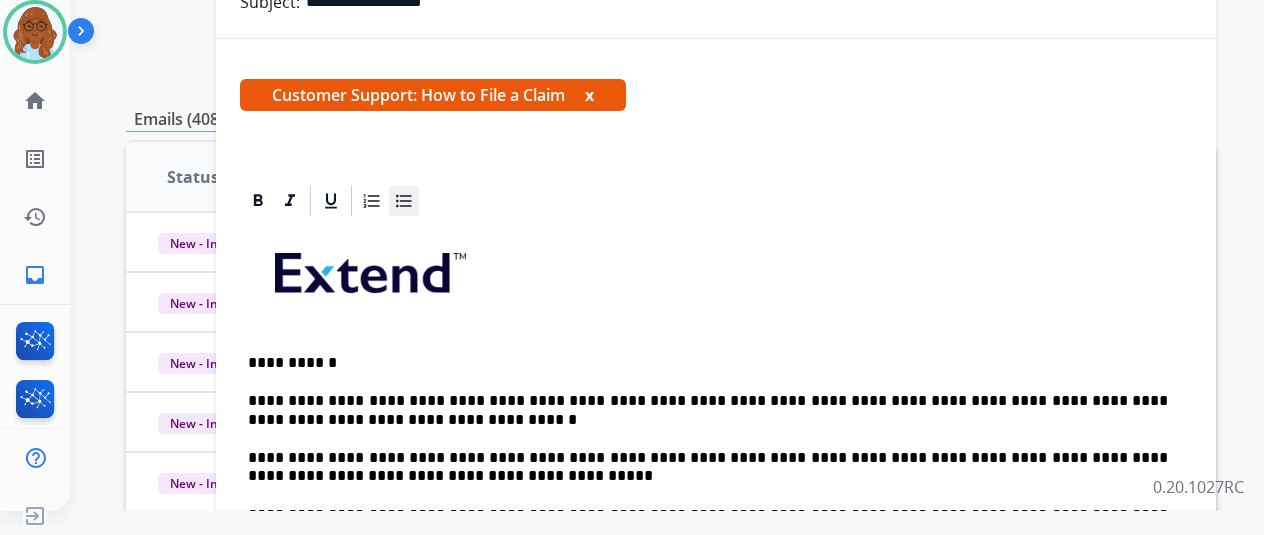 click on "**********" at bounding box center [716, 613] 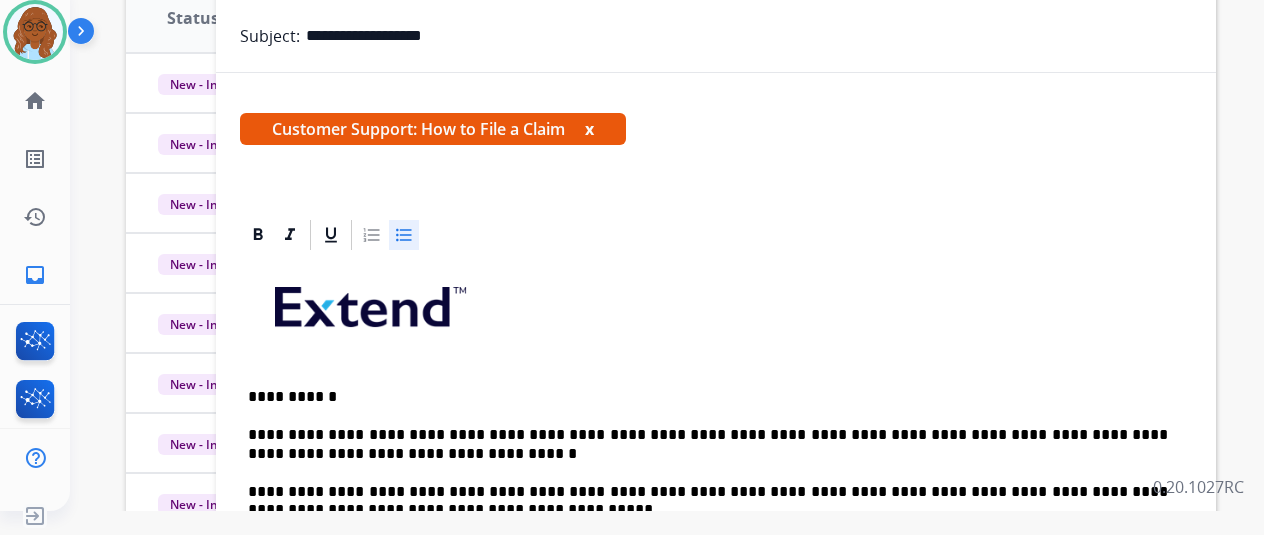 click on "**********" at bounding box center (716, 647) 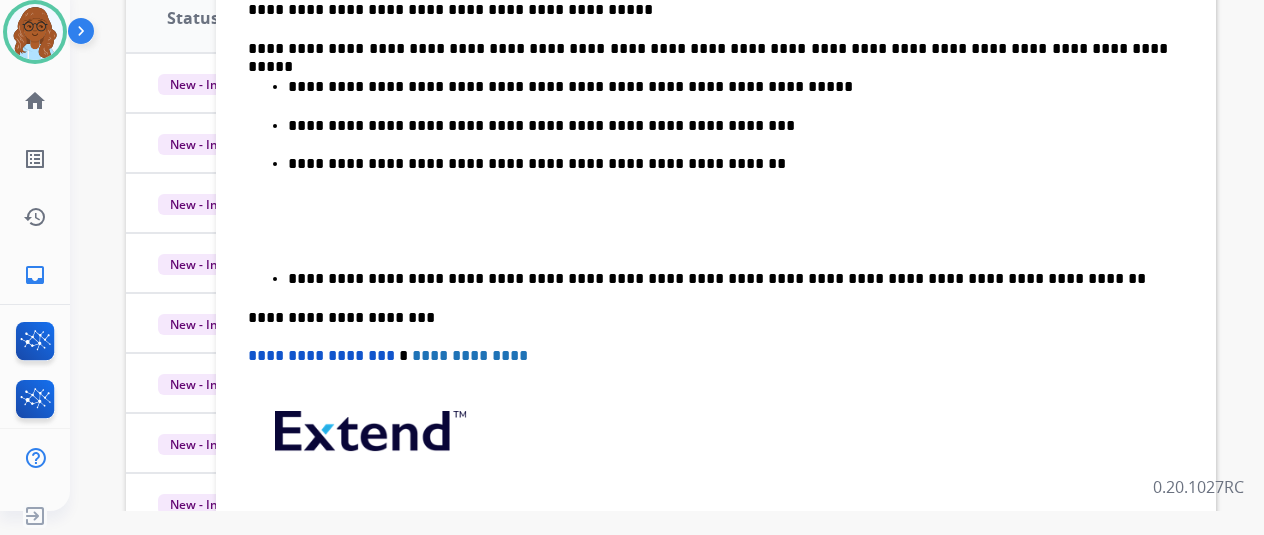 click on "**********" at bounding box center [736, 279] 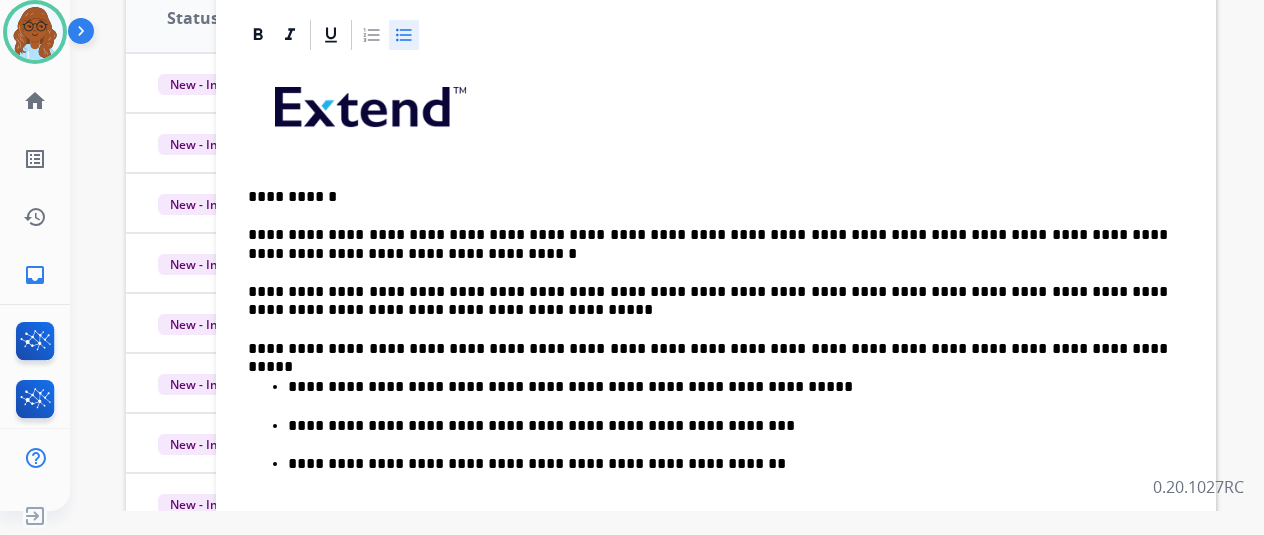 click on "**********" at bounding box center (716, 447) 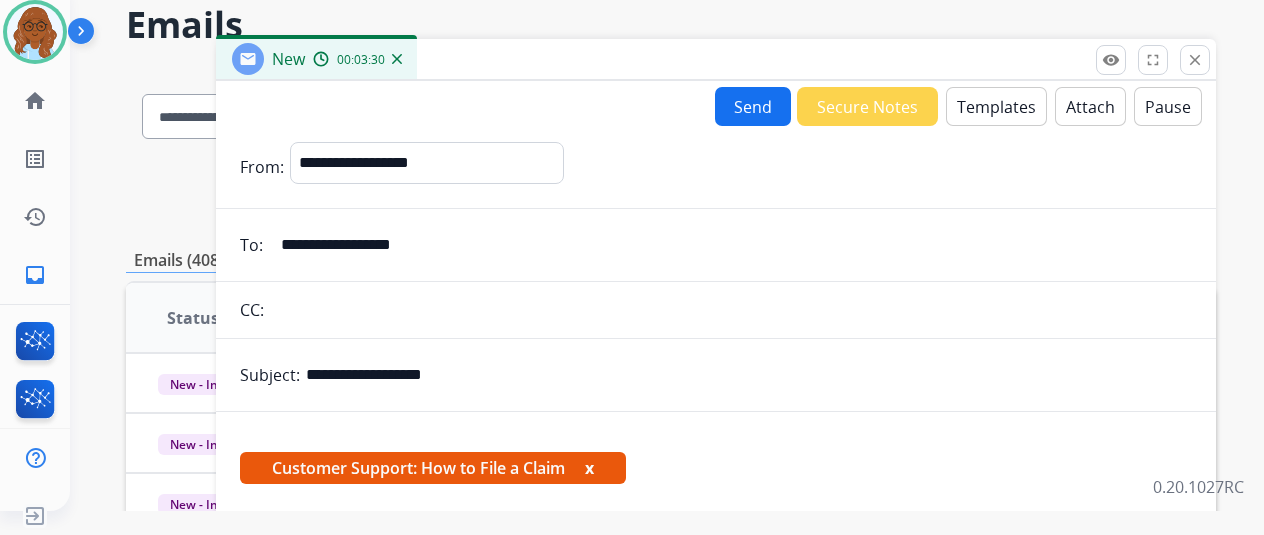 click on "Send" at bounding box center (753, 106) 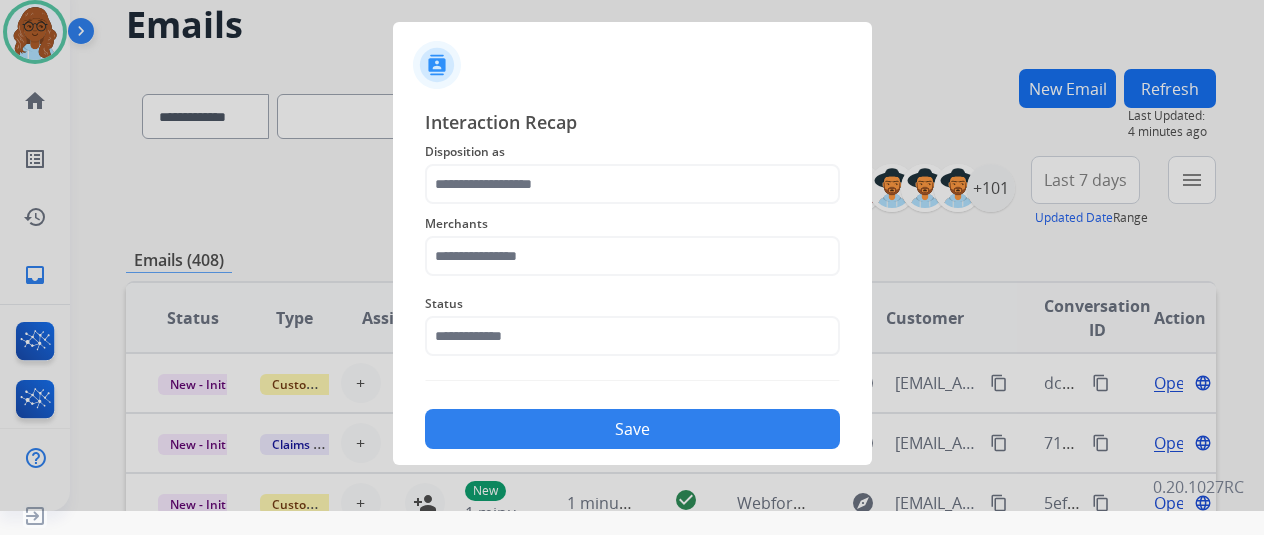 drag, startPoint x: 682, startPoint y: 213, endPoint x: 691, endPoint y: 201, distance: 15 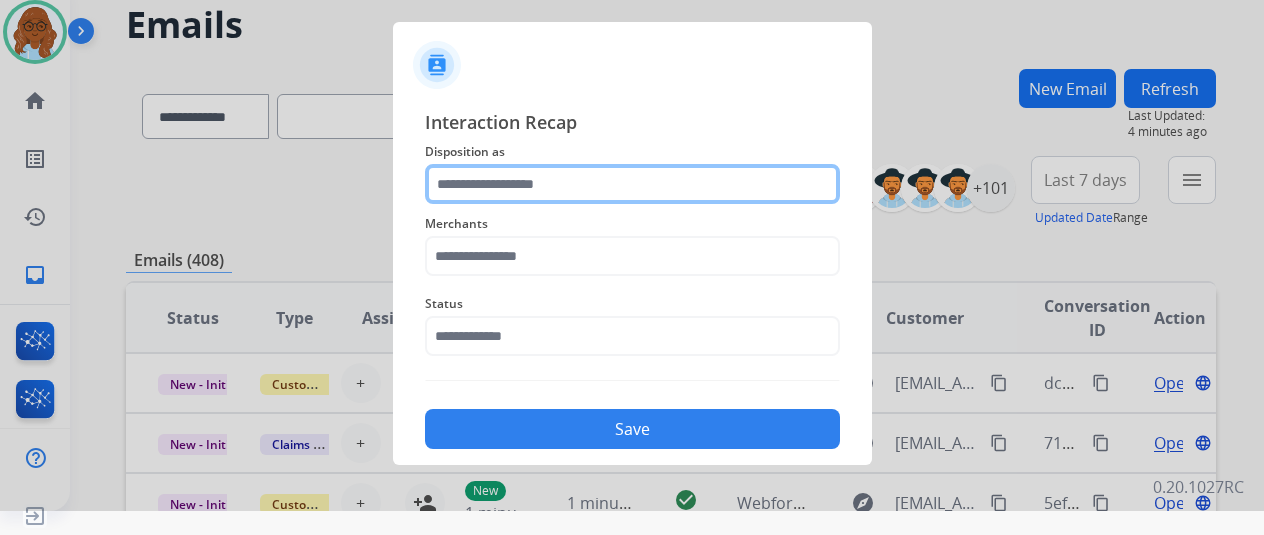 click 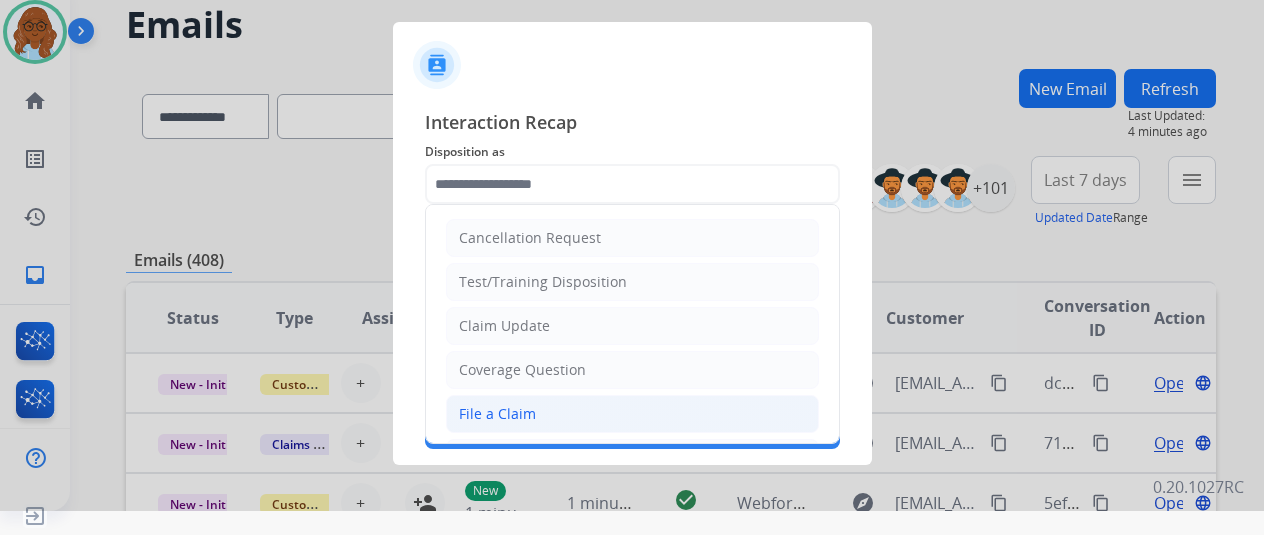 click on "File a Claim" 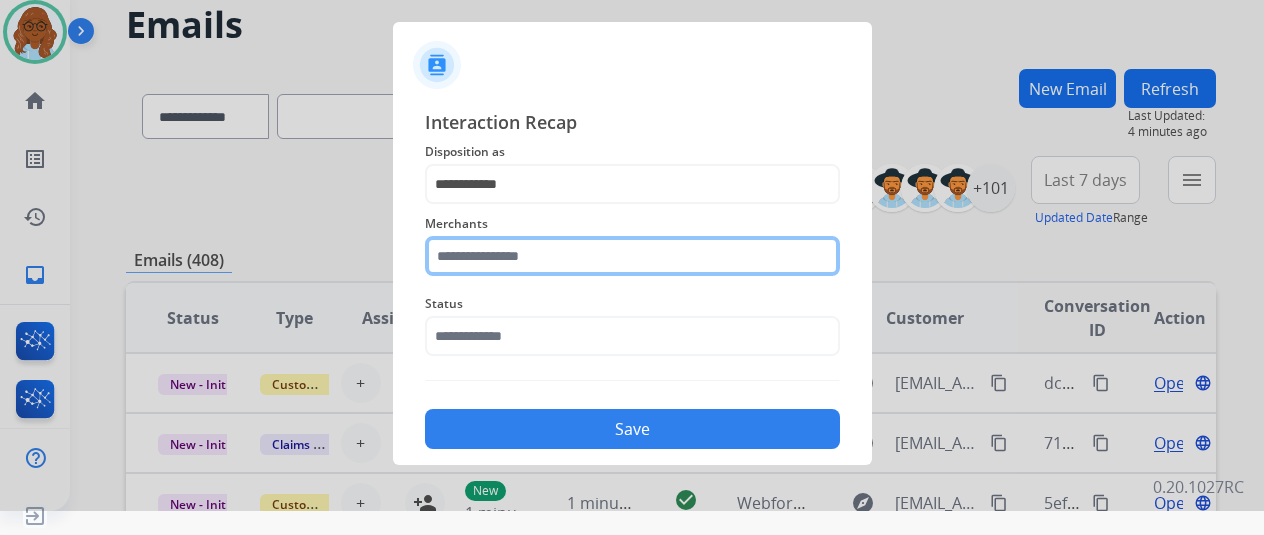 click 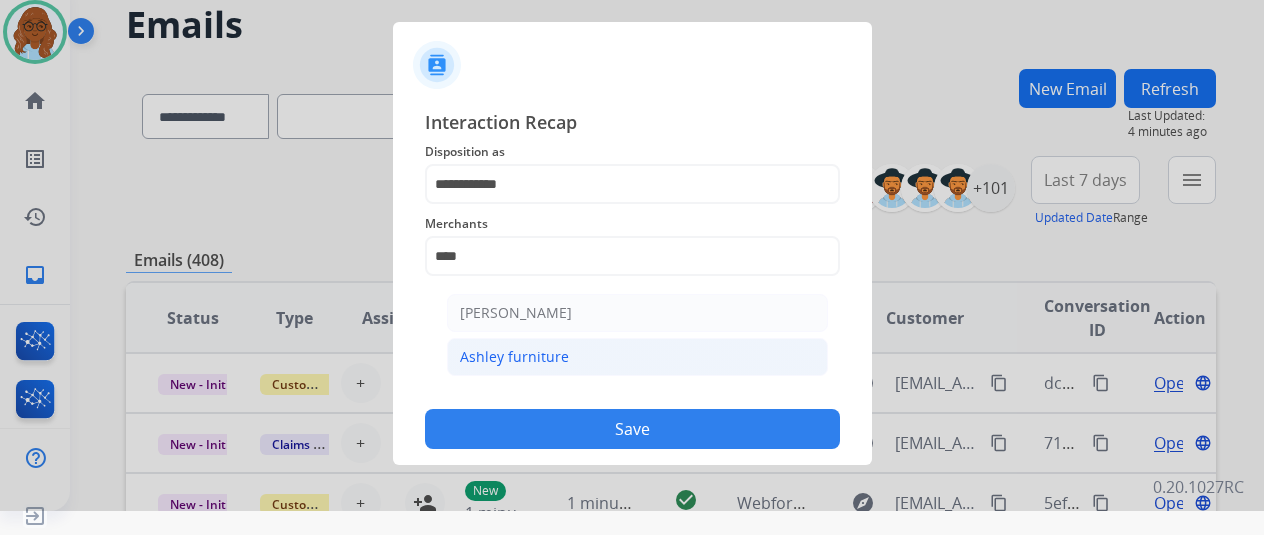 click on "Ashley furniture" 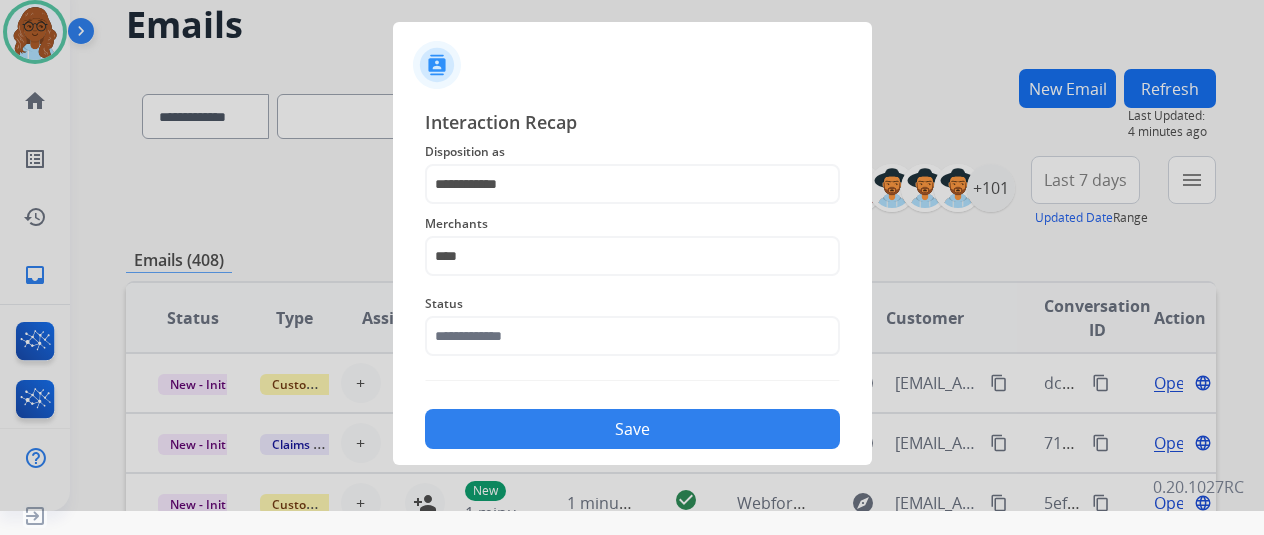type on "**********" 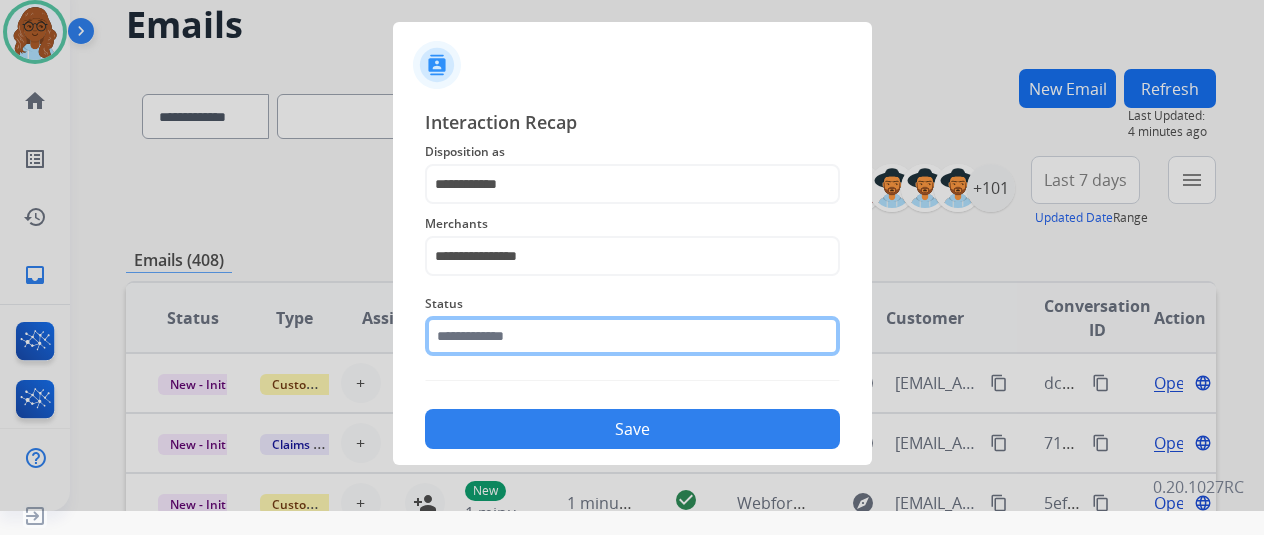 click 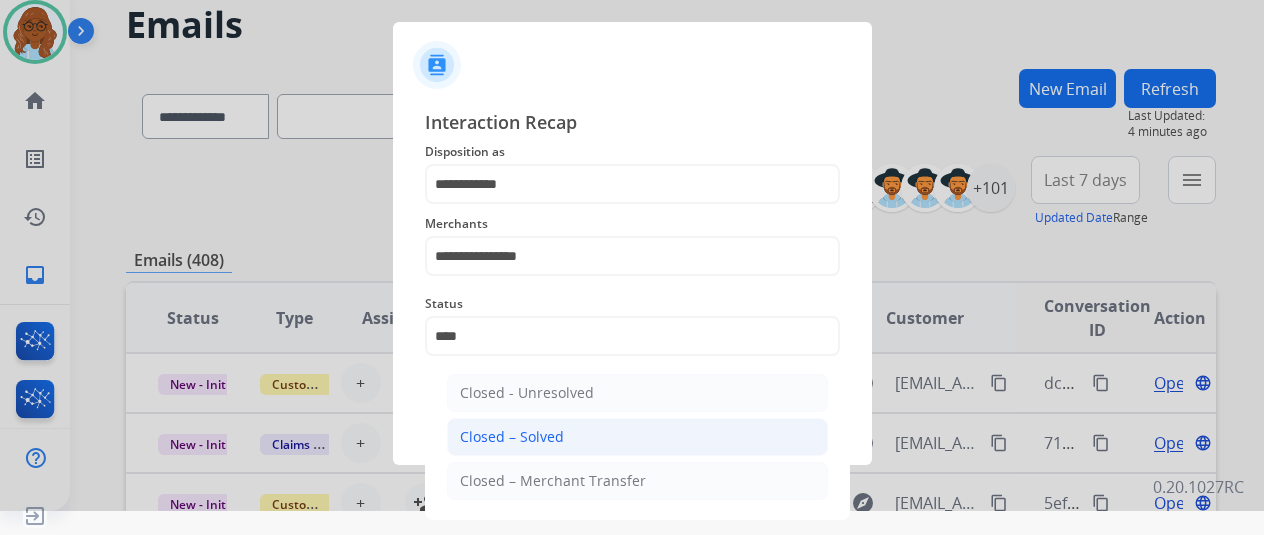 click on "Closed – Solved" 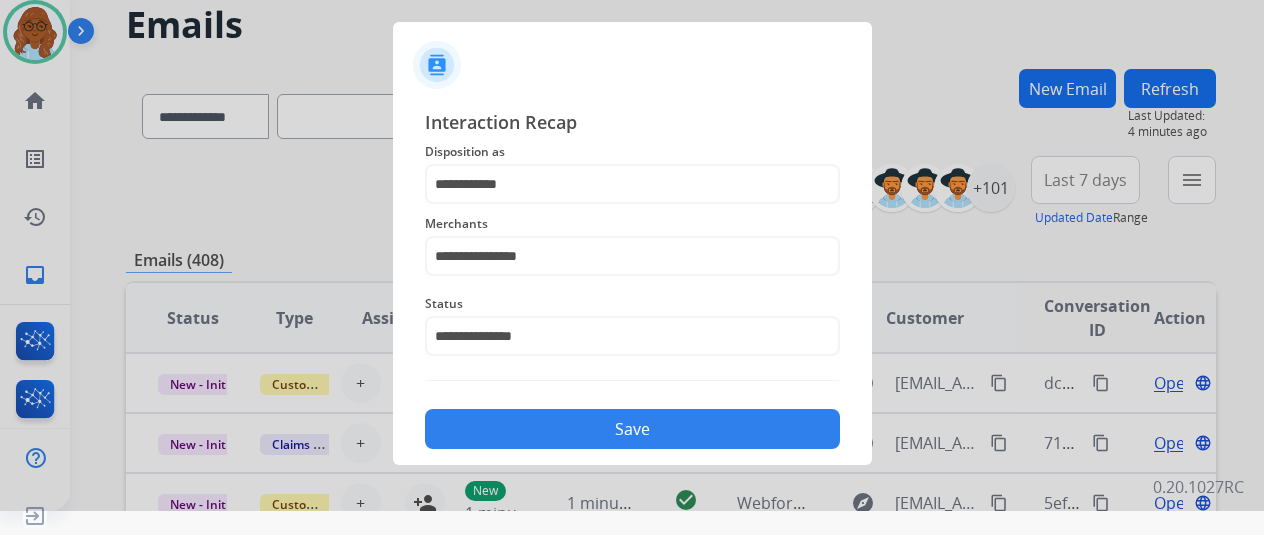 click on "Save" 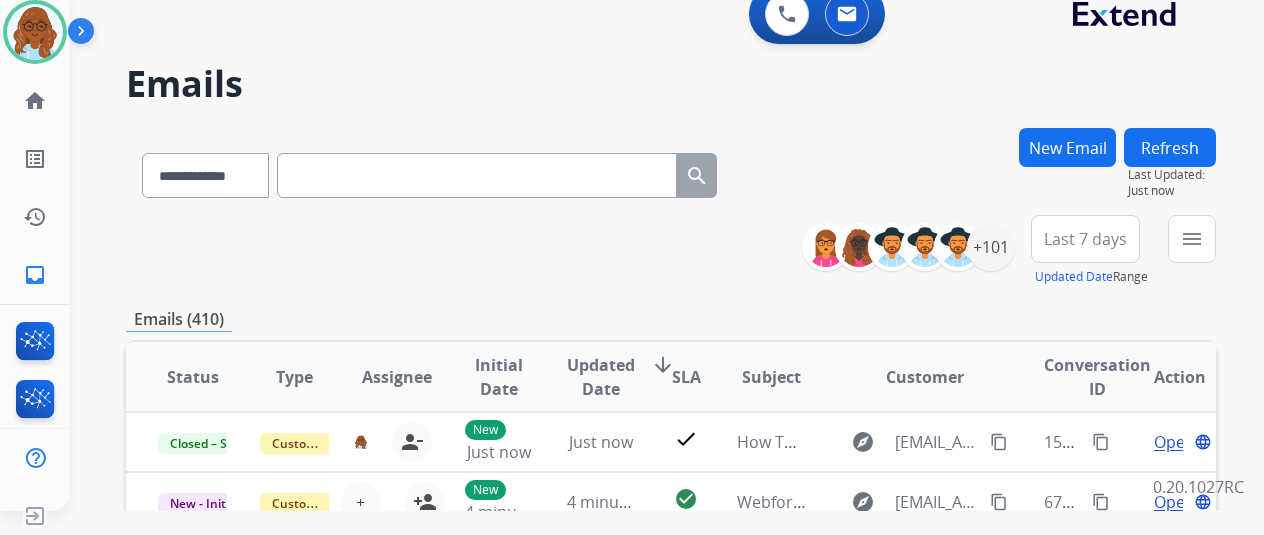 click on "New Email" at bounding box center (1067, 171) 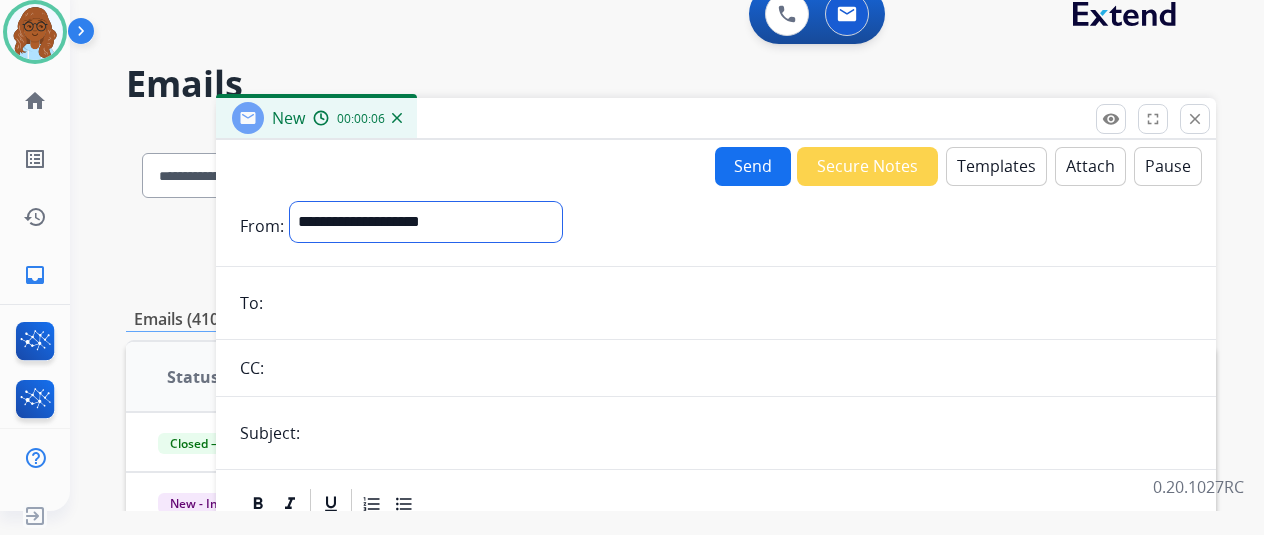 click on "**********" at bounding box center [426, 222] 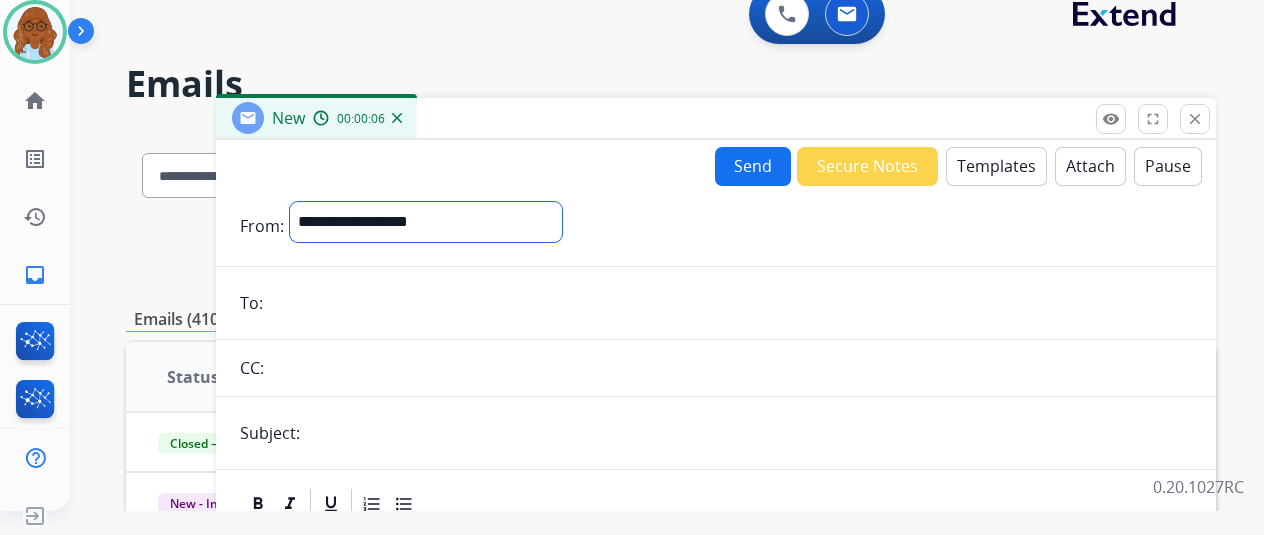 click on "**********" at bounding box center [426, 222] 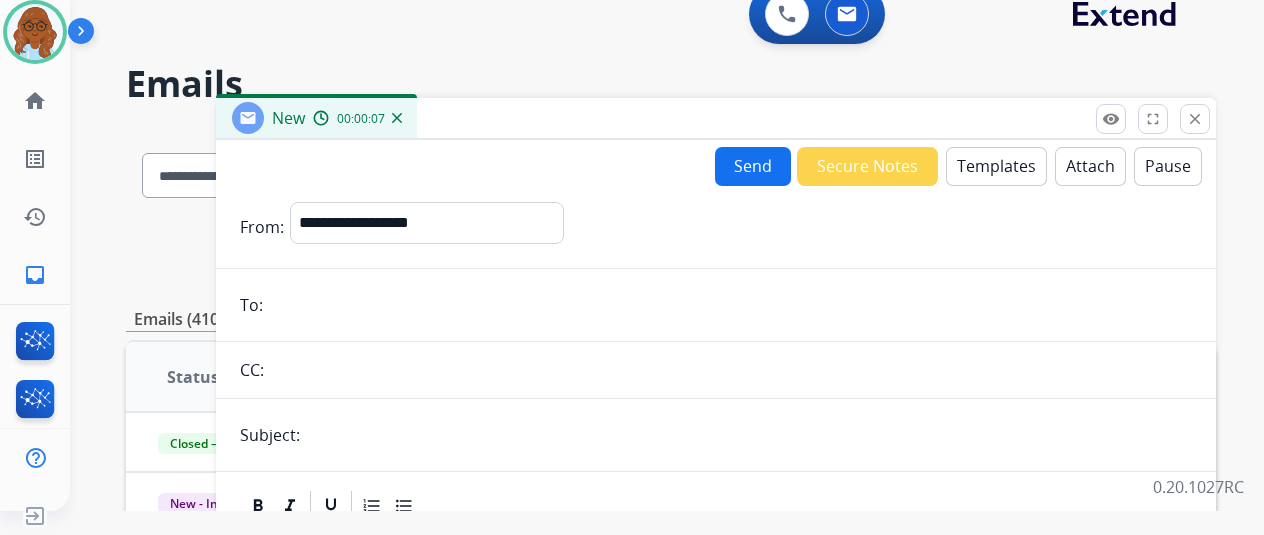 click at bounding box center (730, 305) 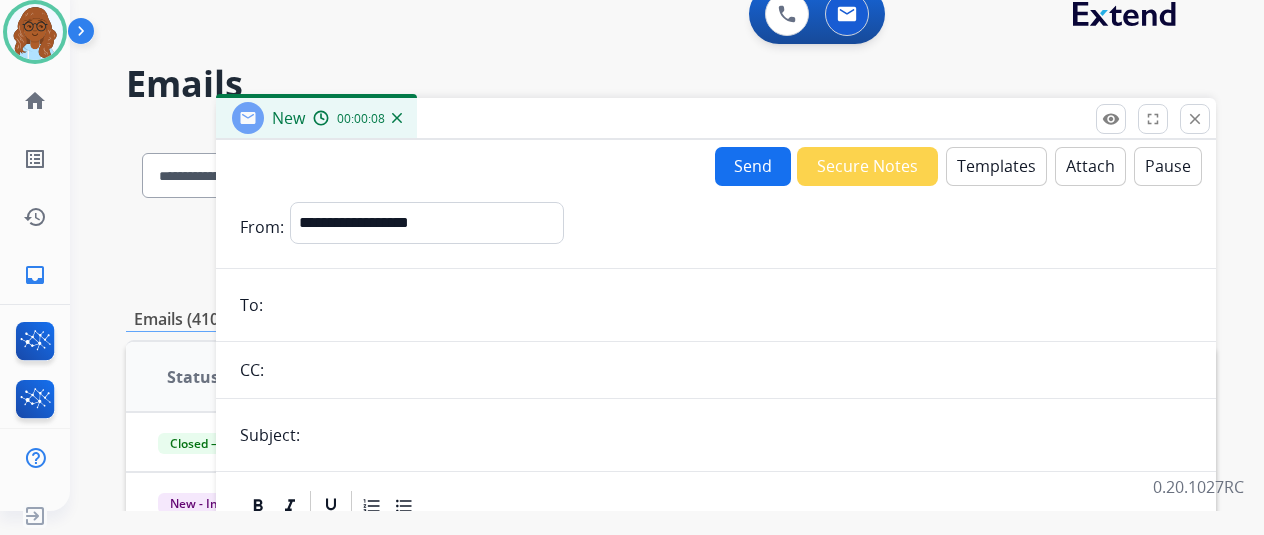 paste on "**********" 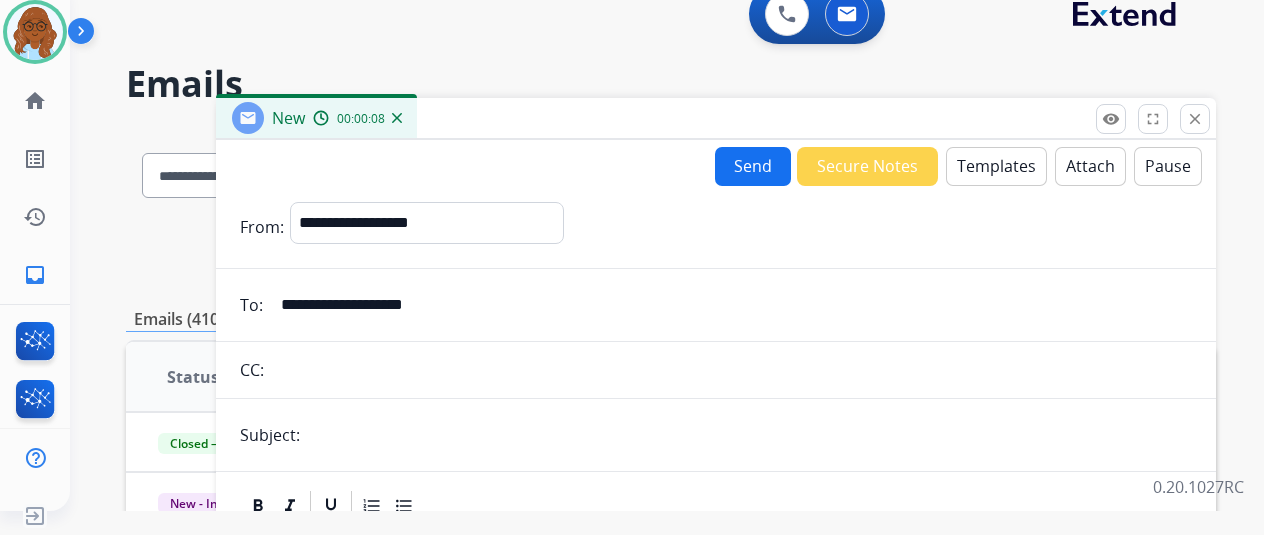 type on "**********" 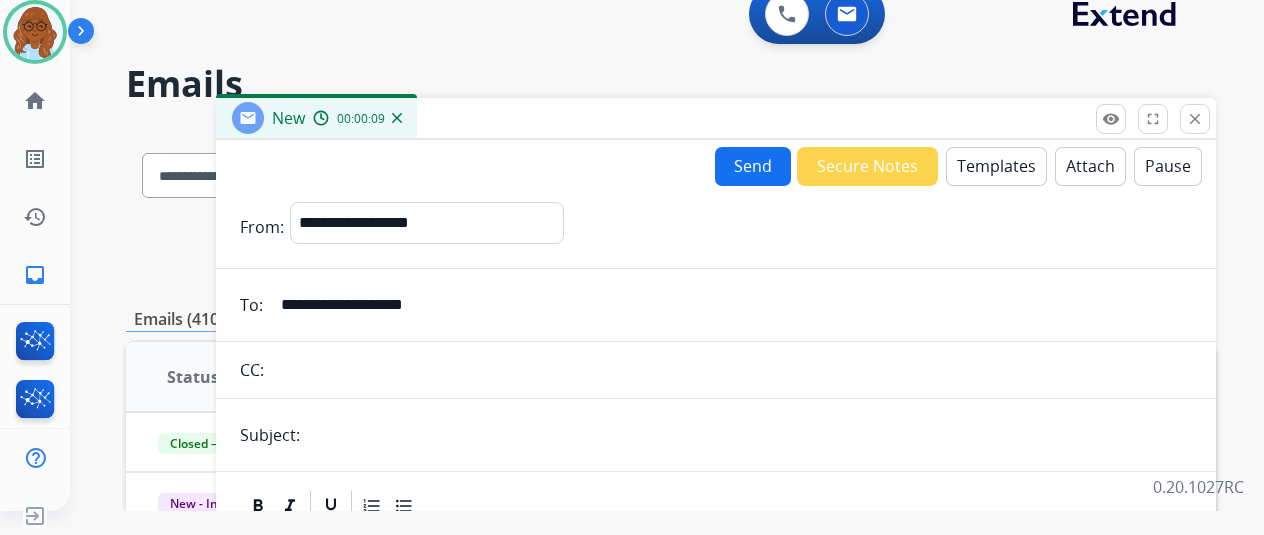click on "Templates" at bounding box center [996, 166] 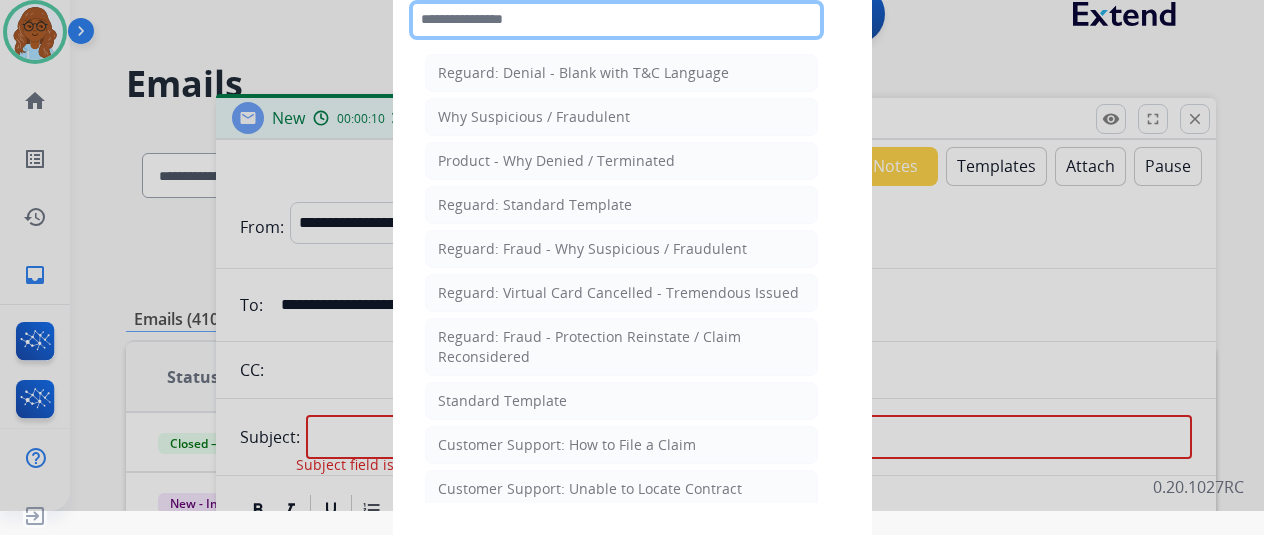 click 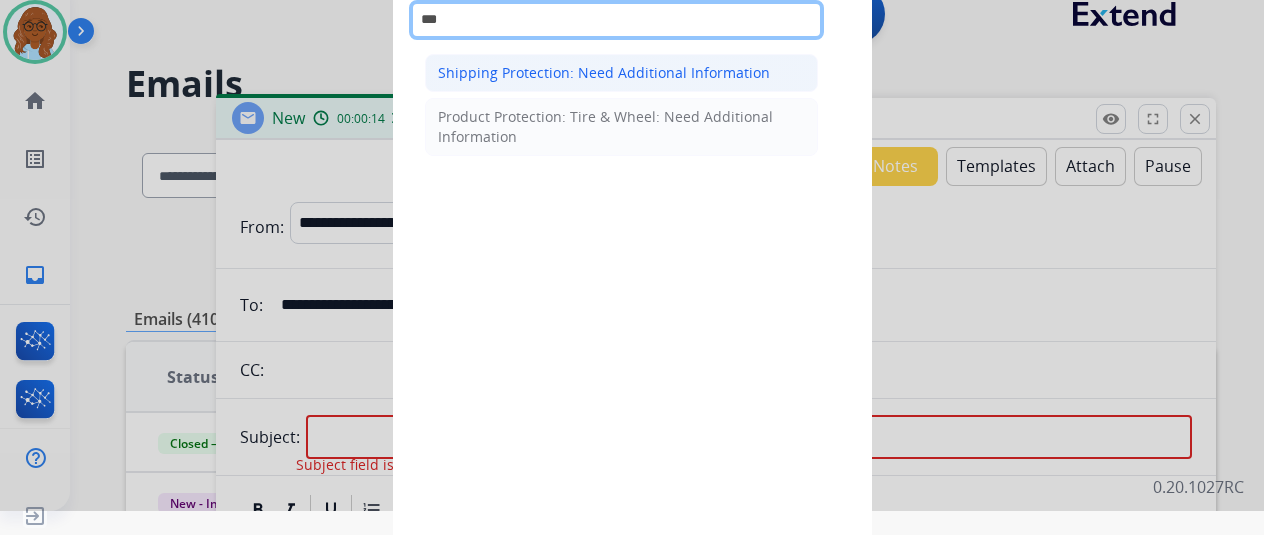 type on "***" 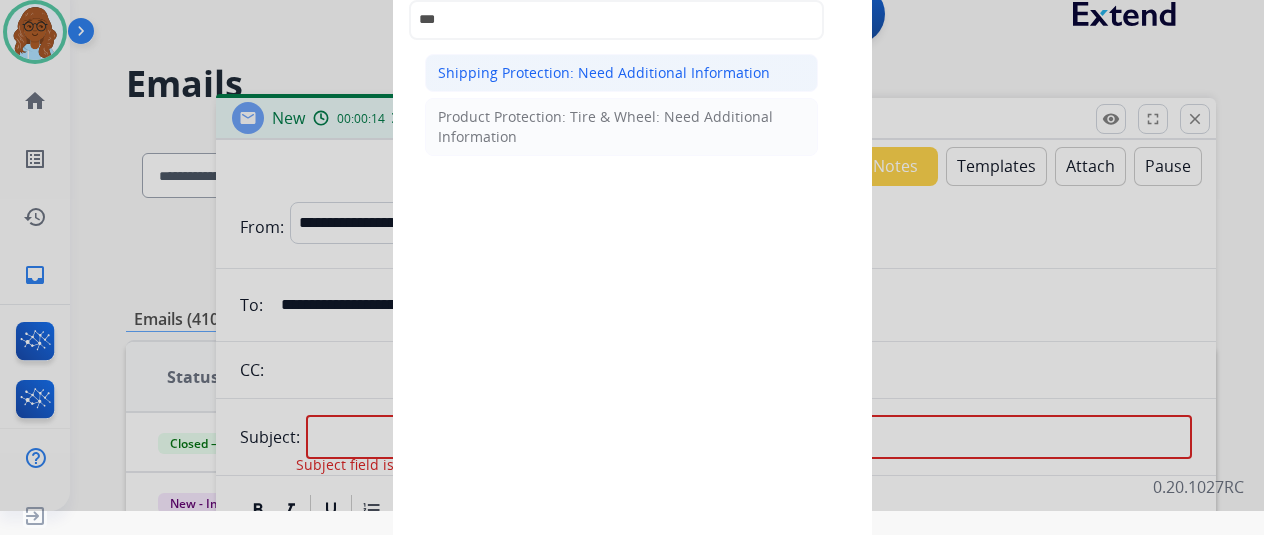 click on "Shipping Protection: Need Additional Information" 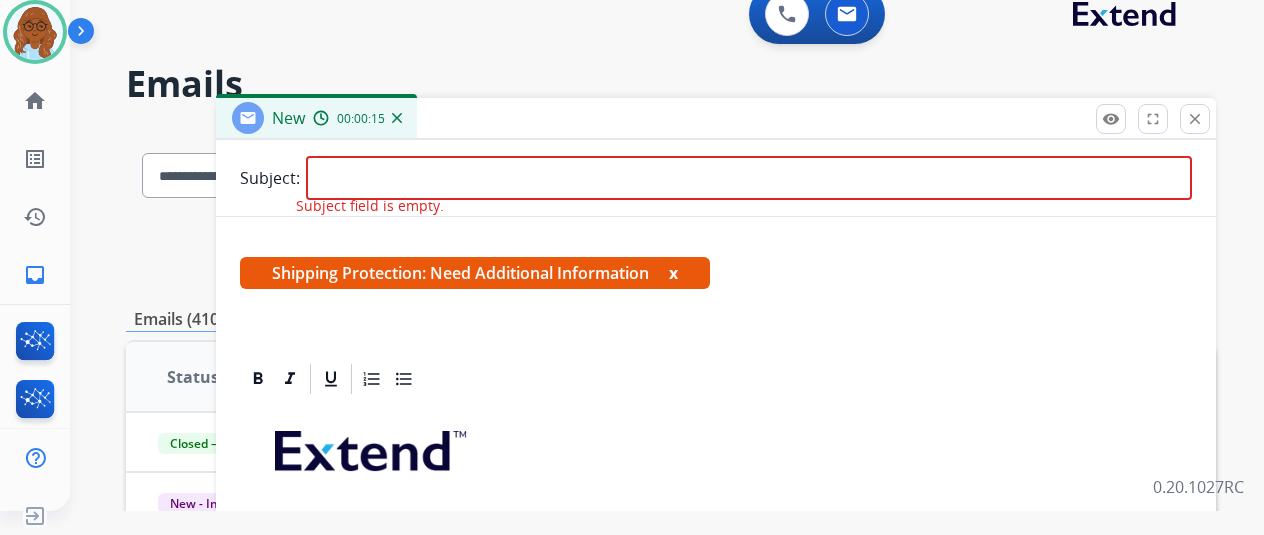scroll, scrollTop: 387, scrollLeft: 0, axis: vertical 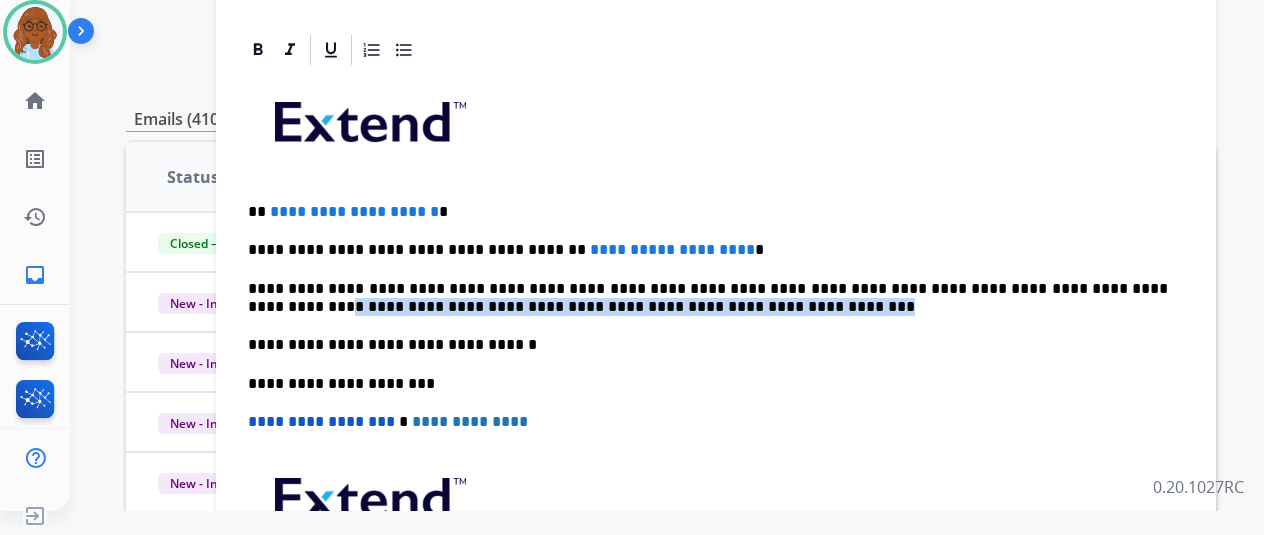 drag, startPoint x: 674, startPoint y: 308, endPoint x: 1127, endPoint y: 287, distance: 453.48648 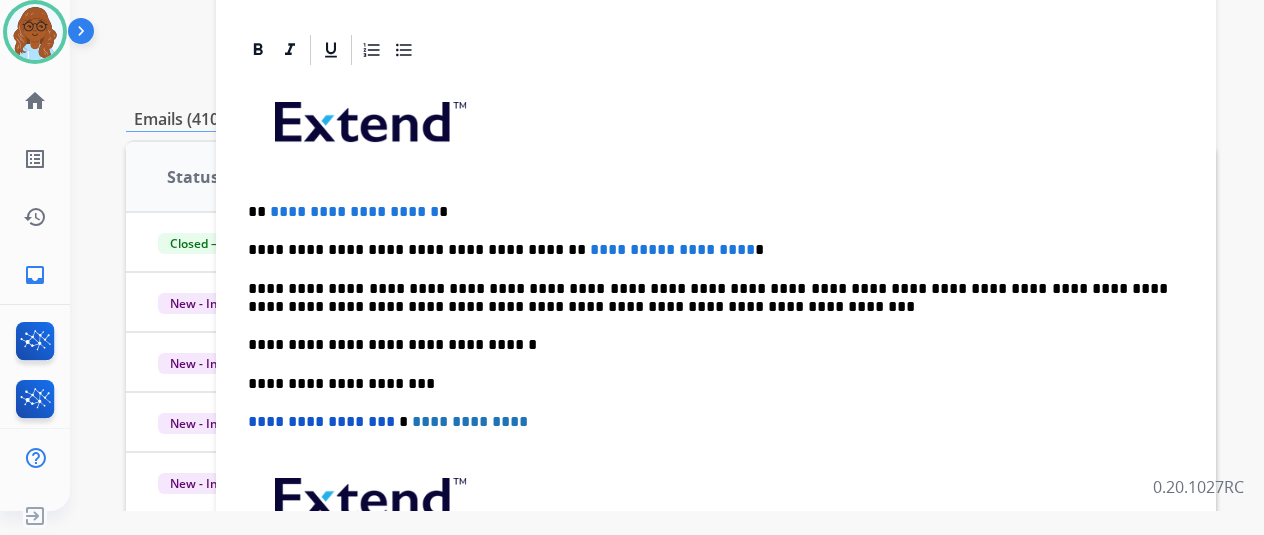 click on "**********" at bounding box center [716, 373] 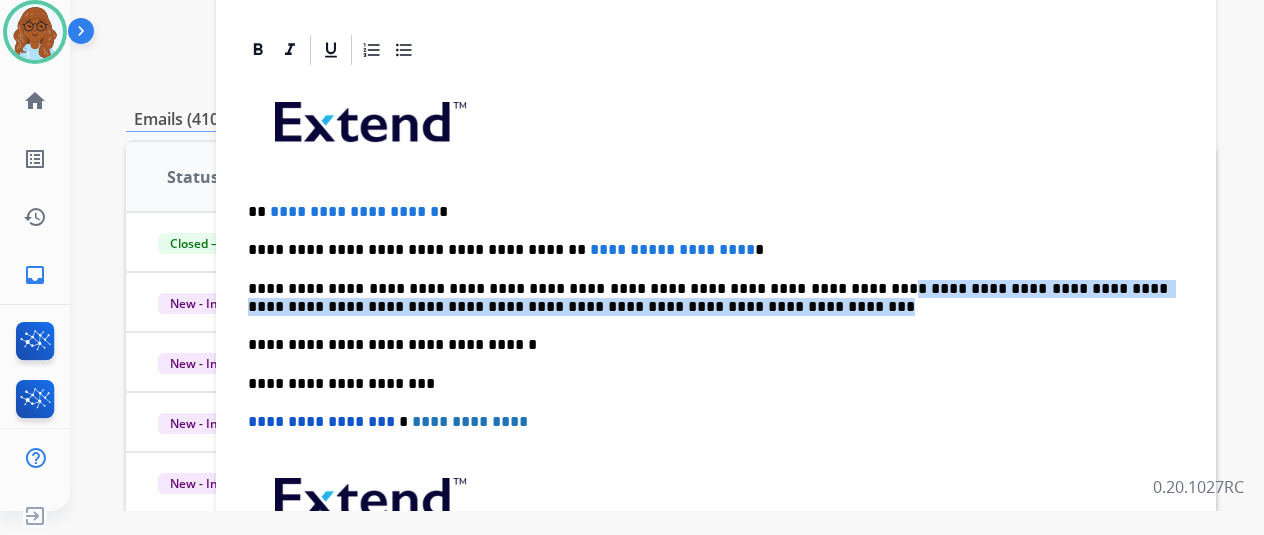 drag, startPoint x: 669, startPoint y: 299, endPoint x: 824, endPoint y: 285, distance: 155.63097 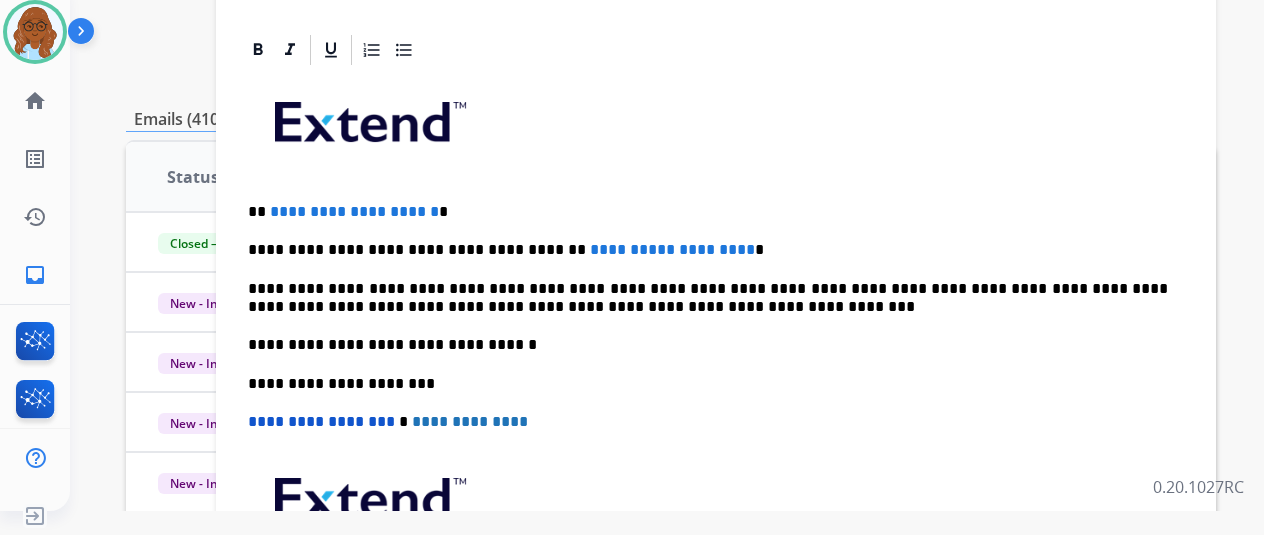 scroll, scrollTop: 369, scrollLeft: 0, axis: vertical 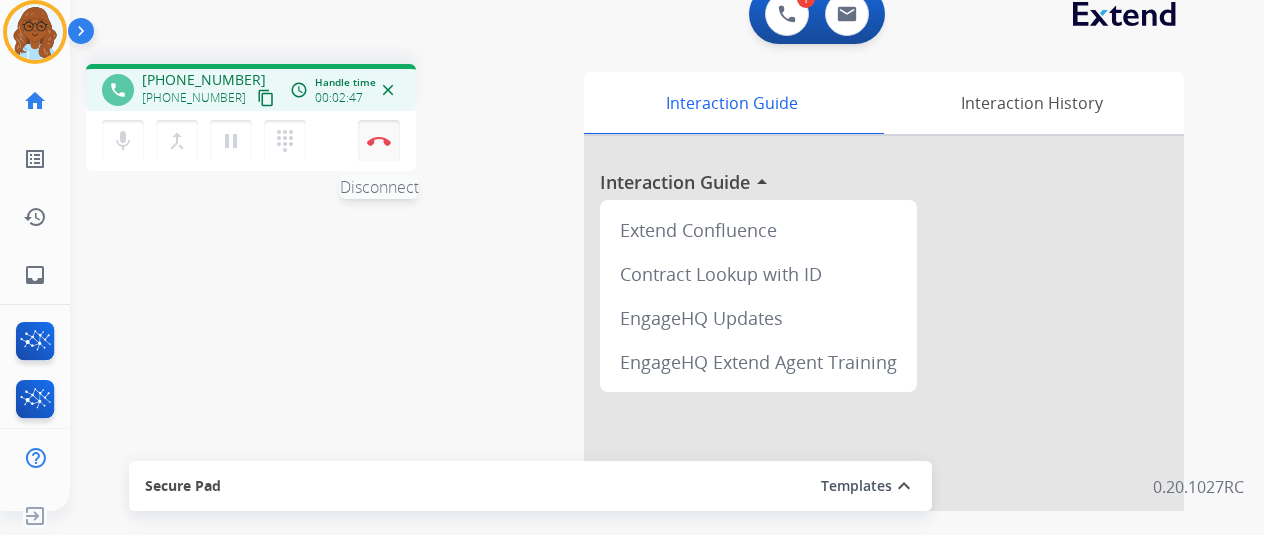 click at bounding box center (379, 141) 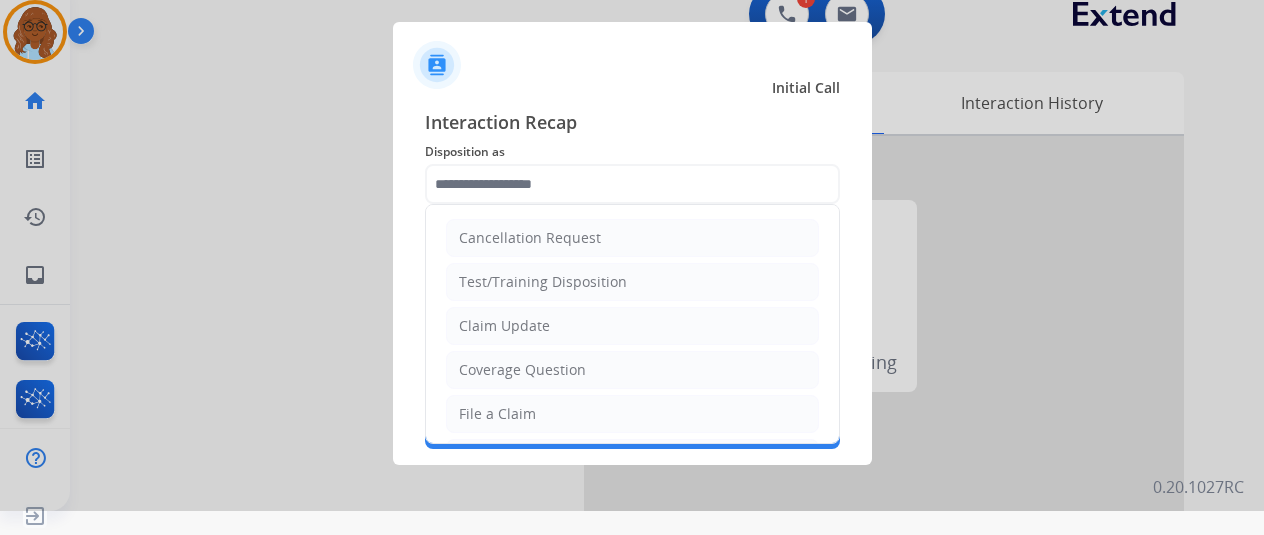 click 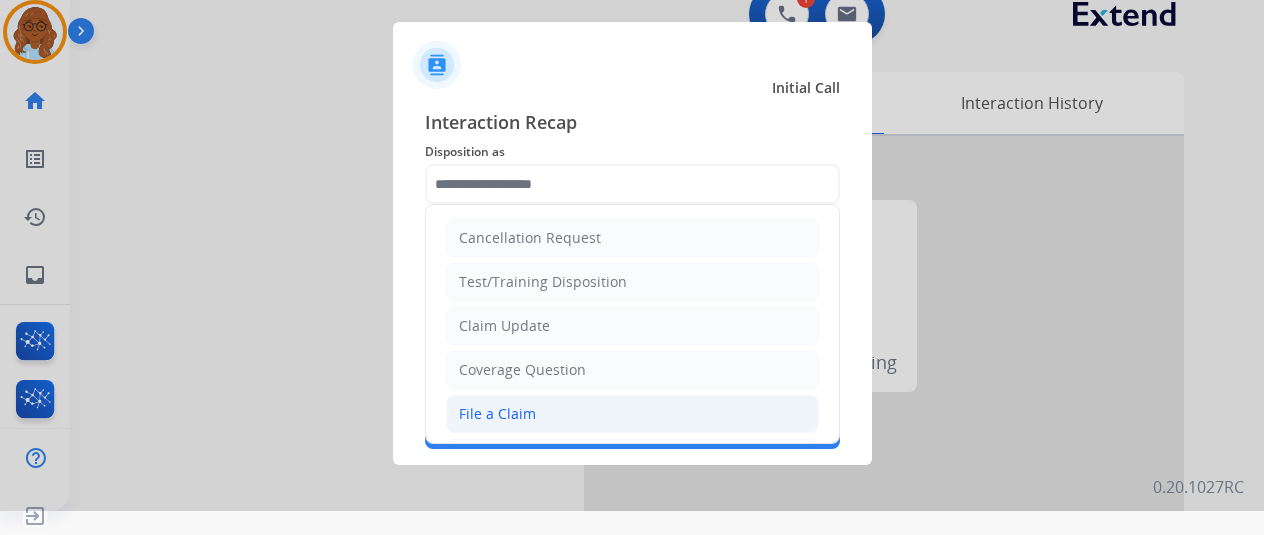 click on "File a Claim" 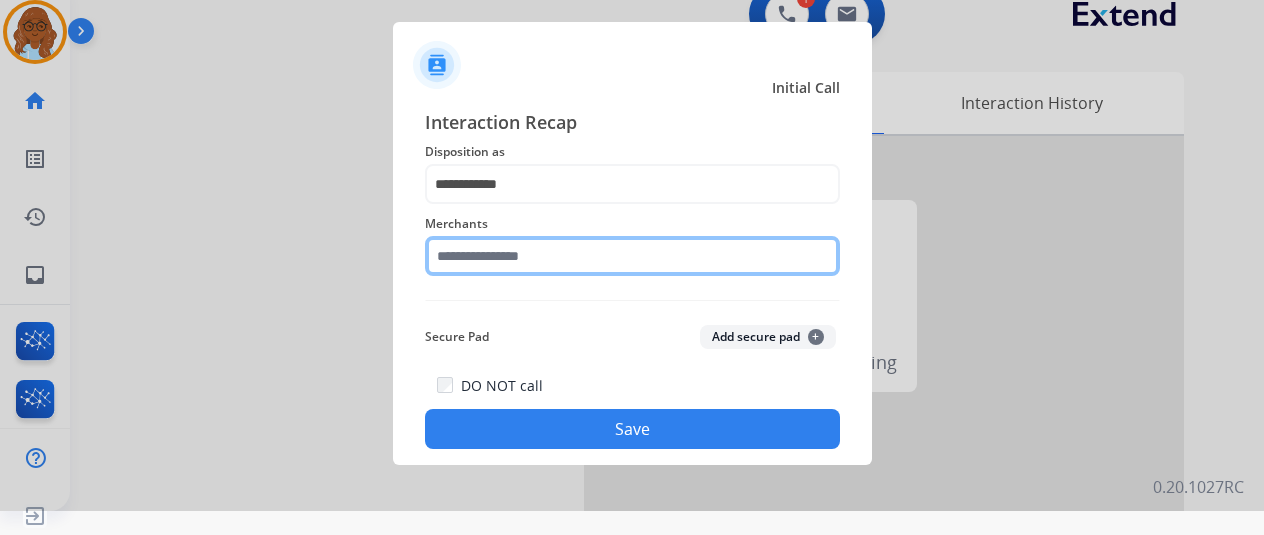 click 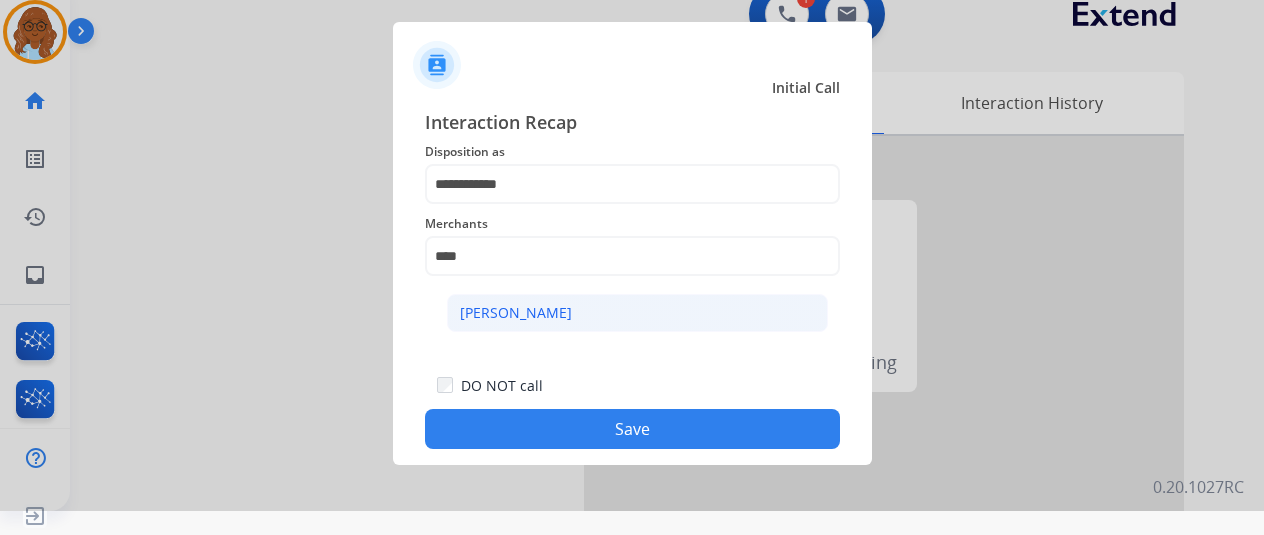 click on "[PERSON_NAME]" 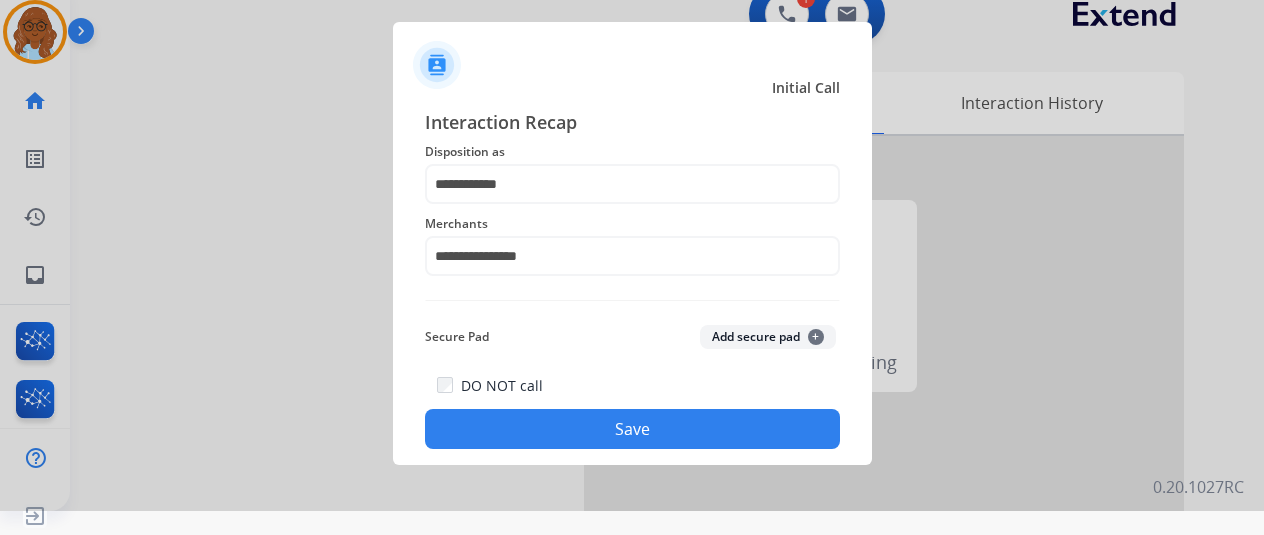 click on "Save" 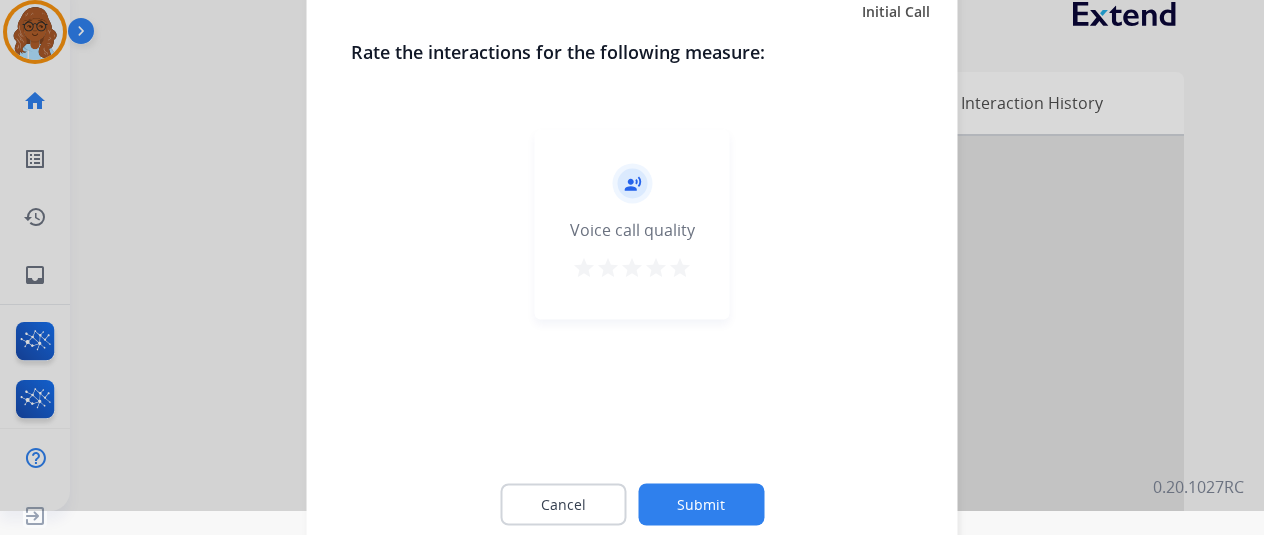 click on "record_voice_over   Voice call quality   star   star   star   star   star" 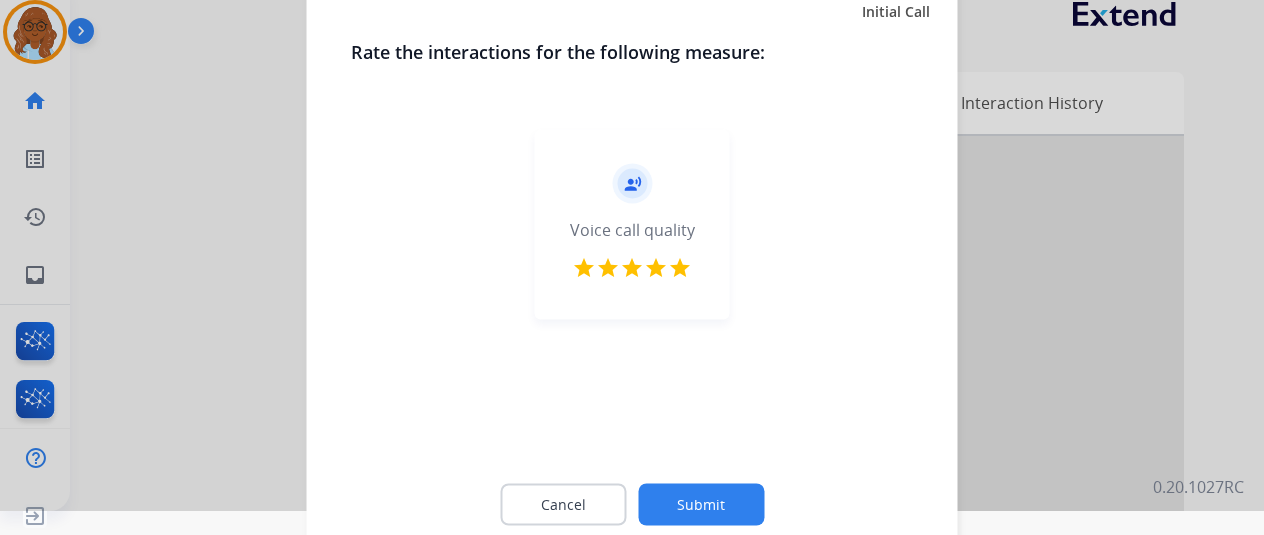 click on "Submit" 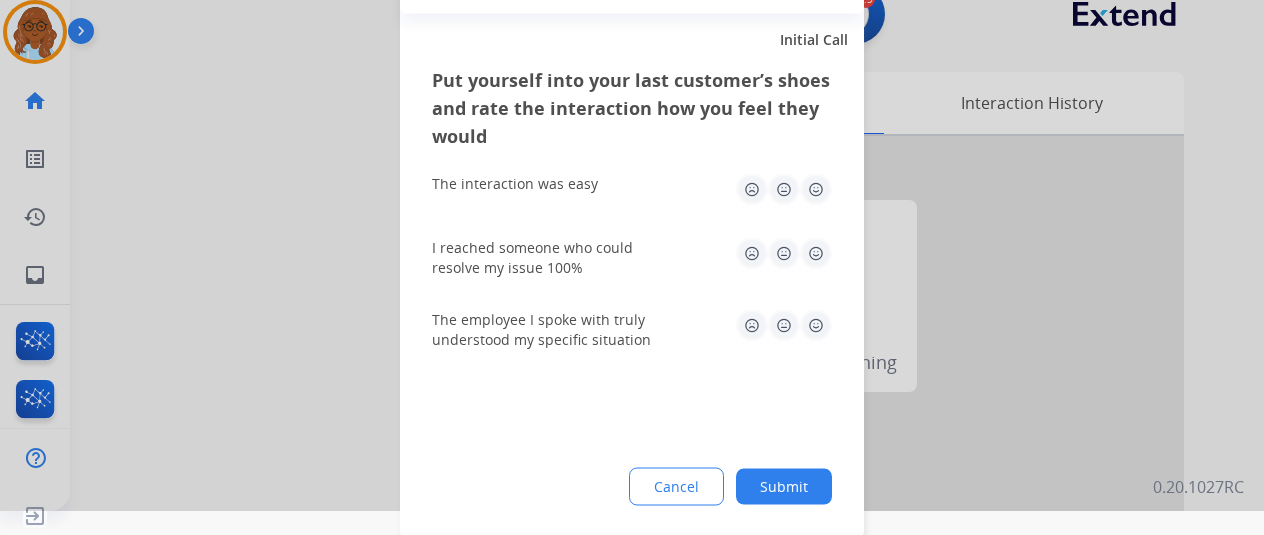 drag, startPoint x: 815, startPoint y: 247, endPoint x: 812, endPoint y: 270, distance: 23.194826 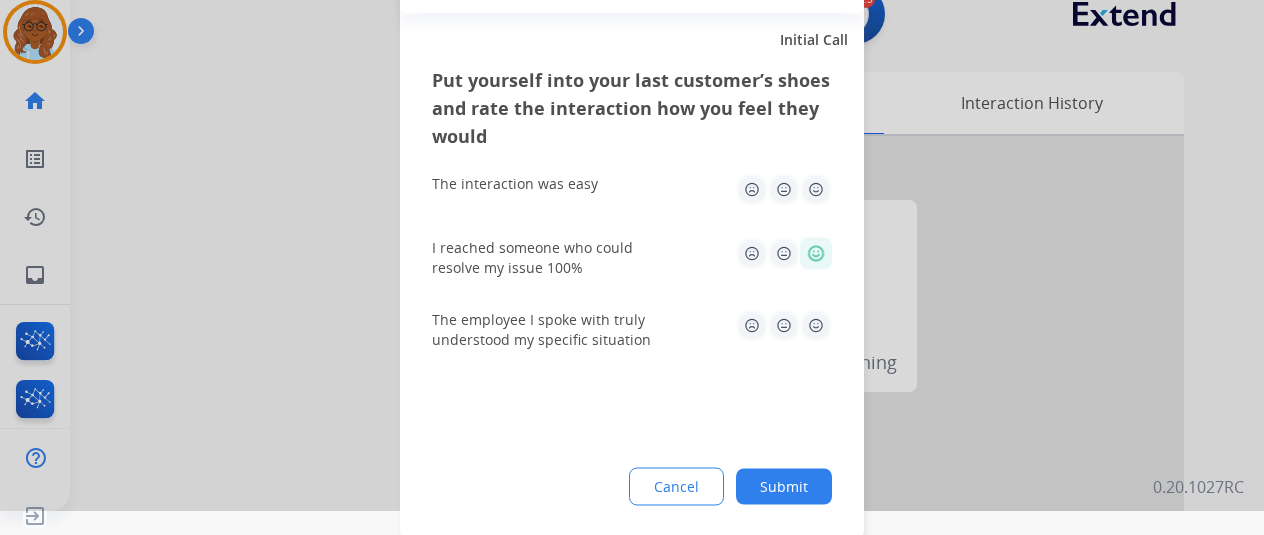 drag, startPoint x: 810, startPoint y: 325, endPoint x: 816, endPoint y: 296, distance: 29.614185 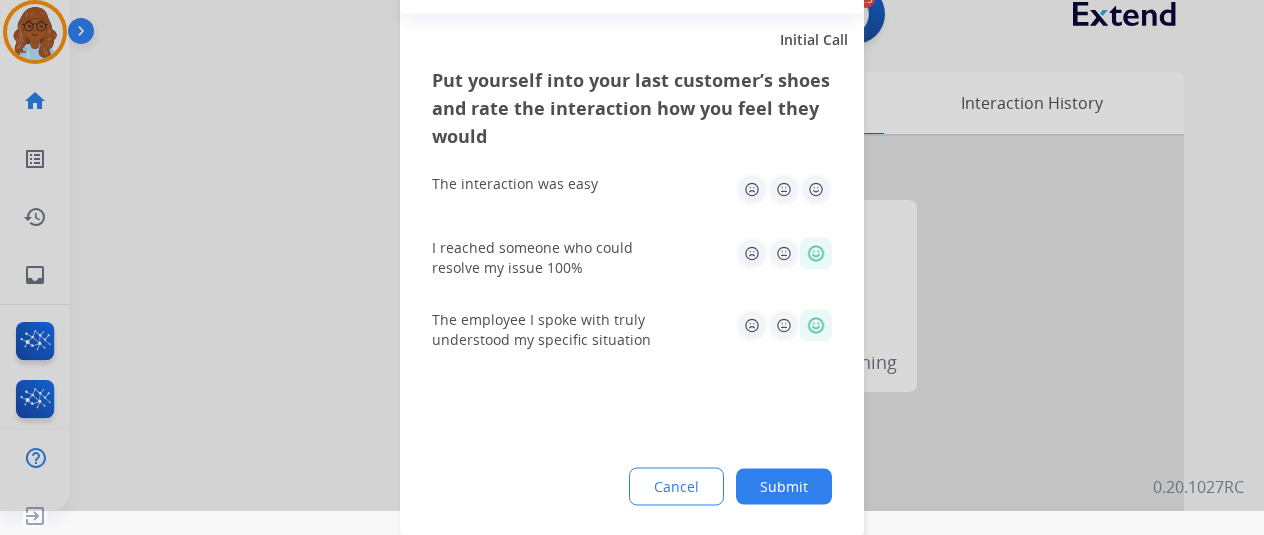 click 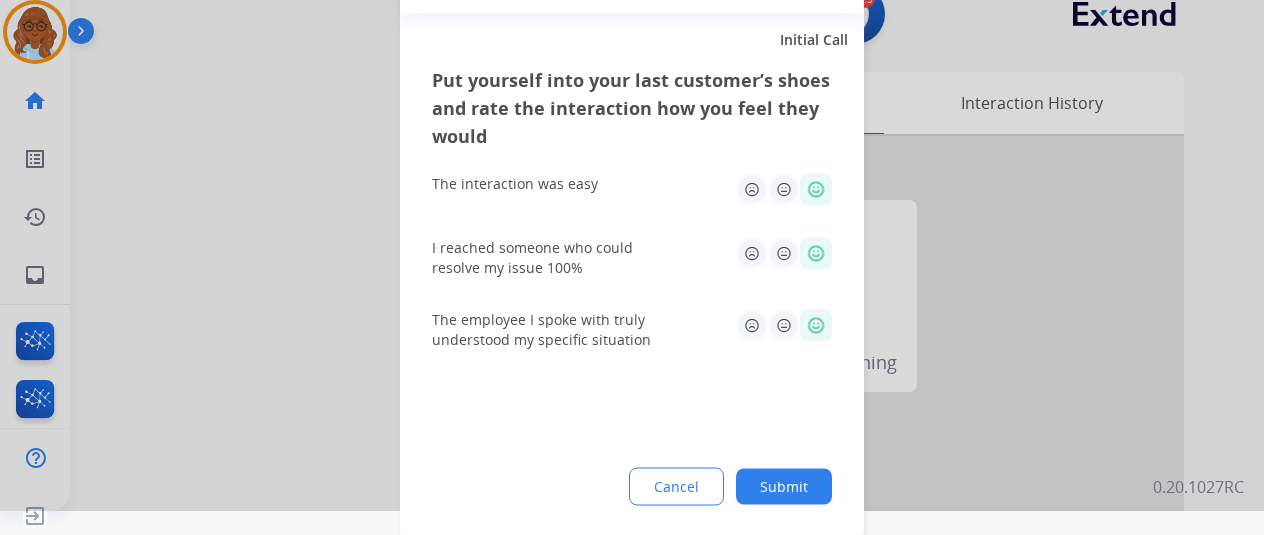 click on "Submit" 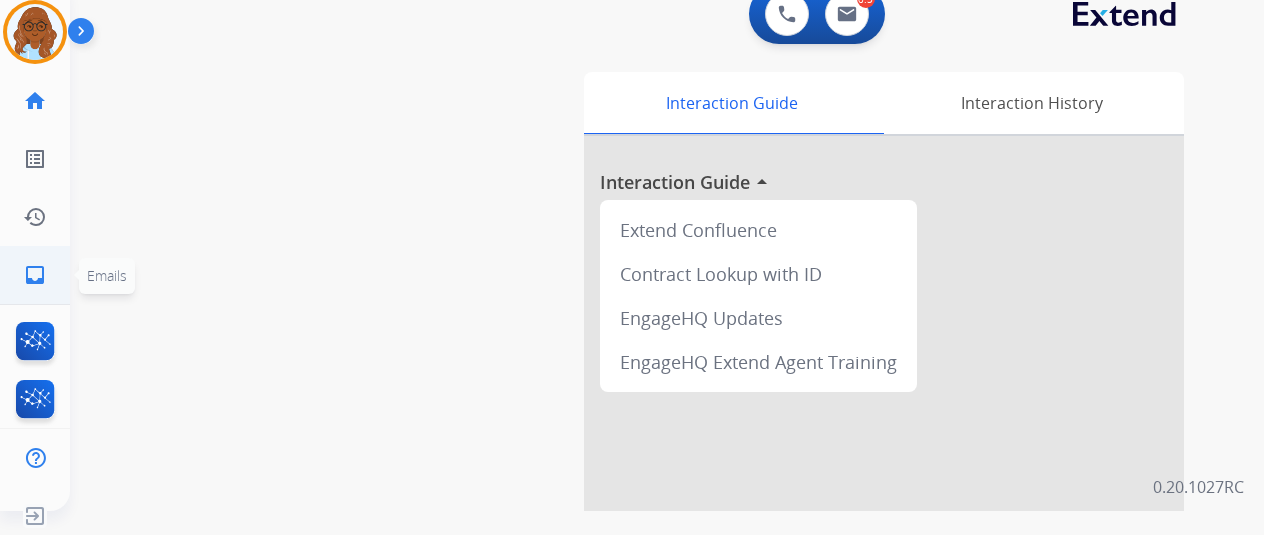 click on "inbox" 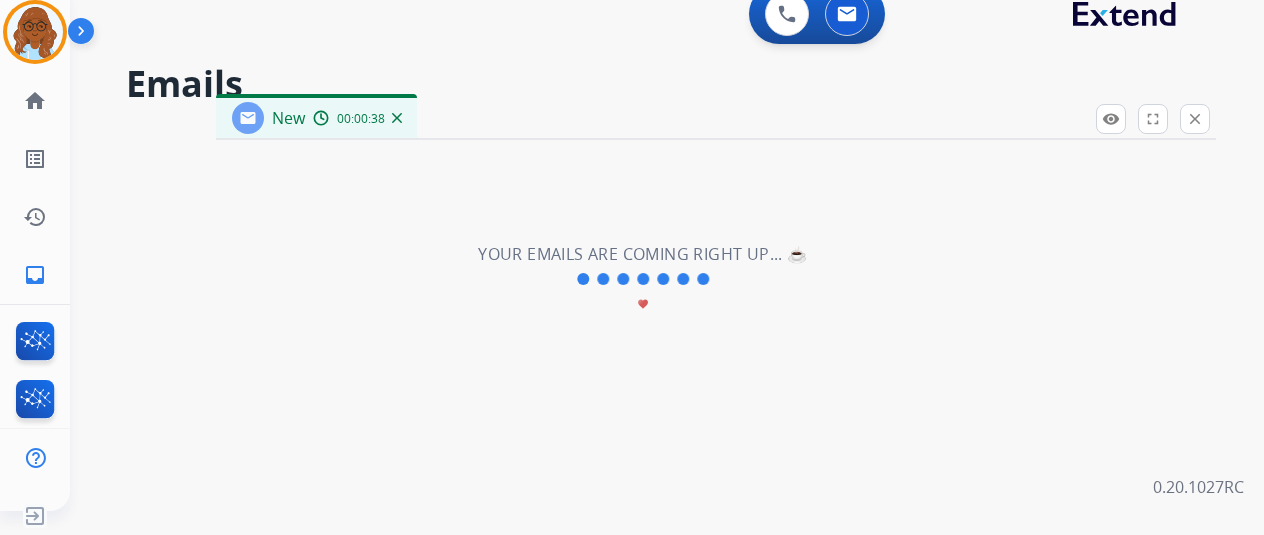 select on "**********" 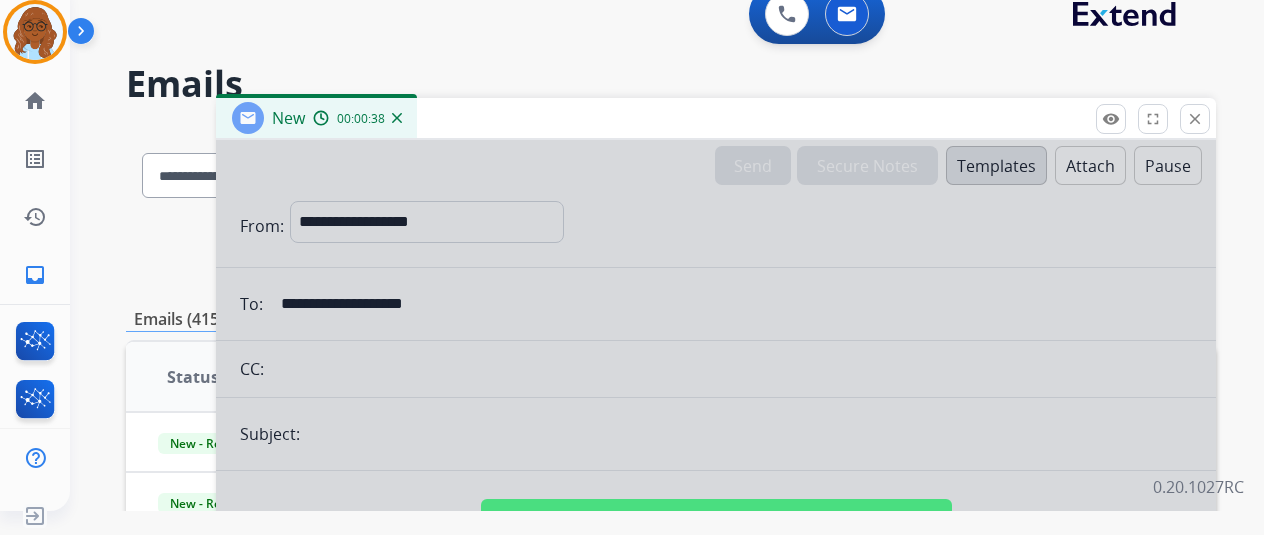 click at bounding box center (716, 513) 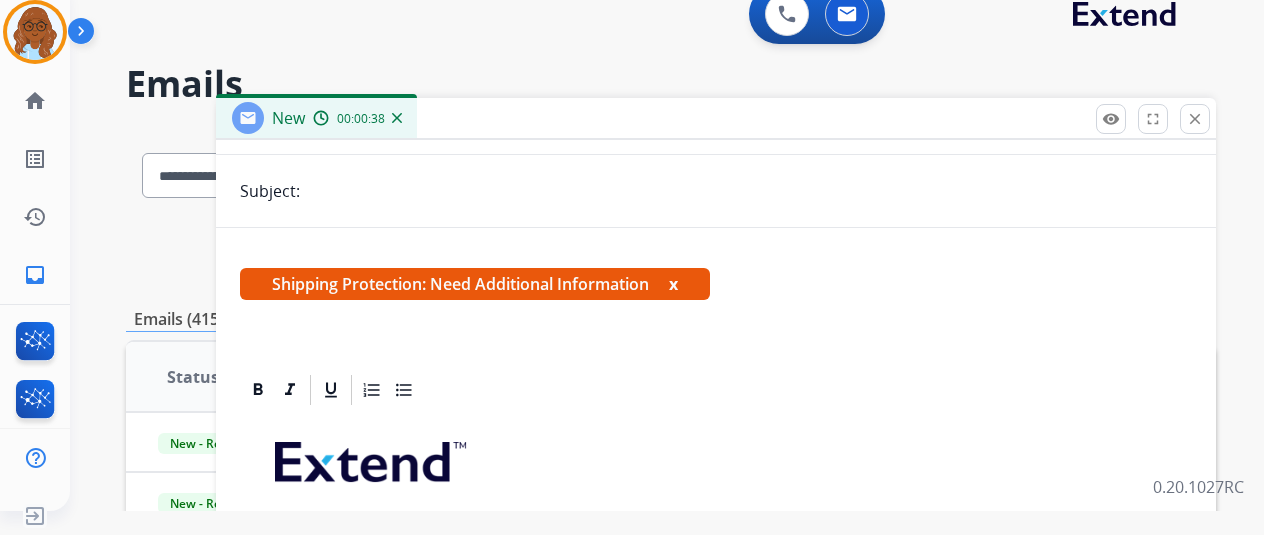 scroll, scrollTop: 200, scrollLeft: 0, axis: vertical 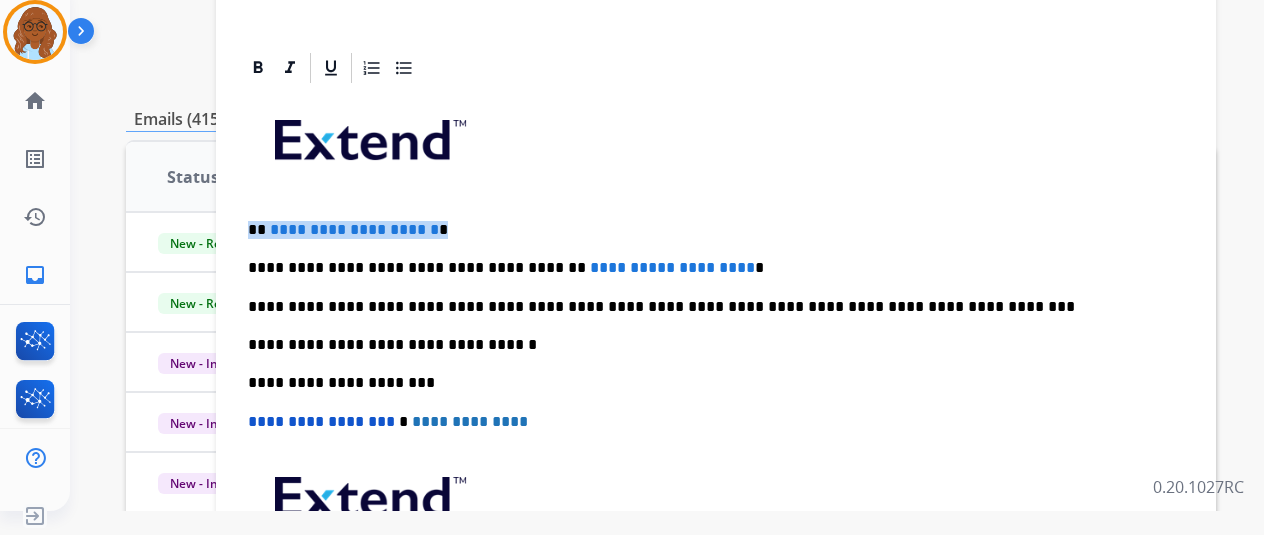 drag, startPoint x: 504, startPoint y: 219, endPoint x: 252, endPoint y: 224, distance: 252.04959 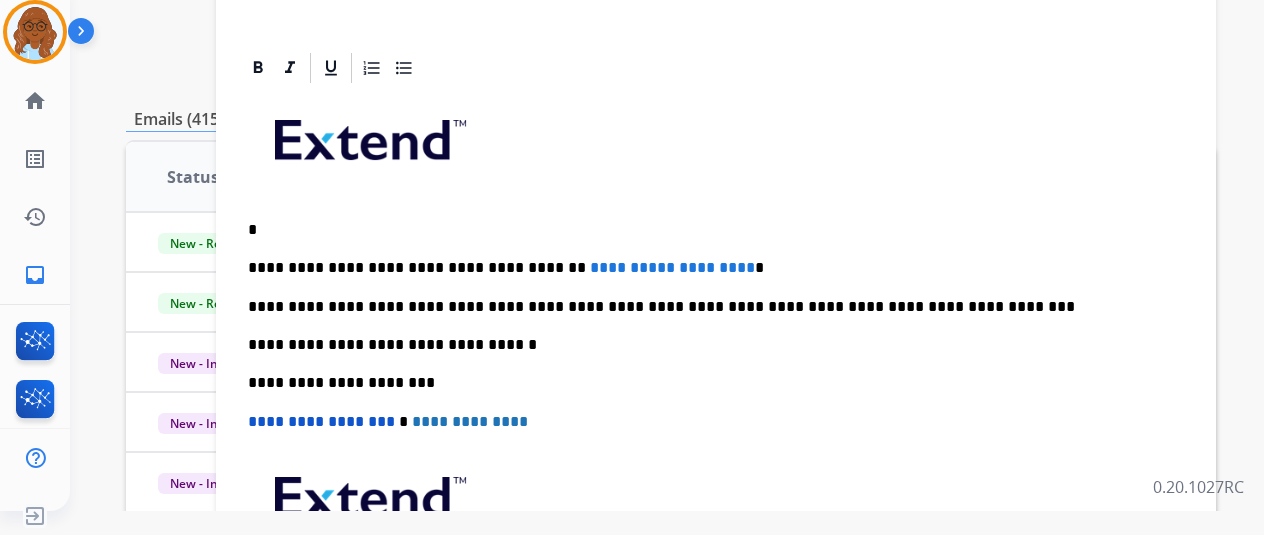 scroll, scrollTop: 0, scrollLeft: 0, axis: both 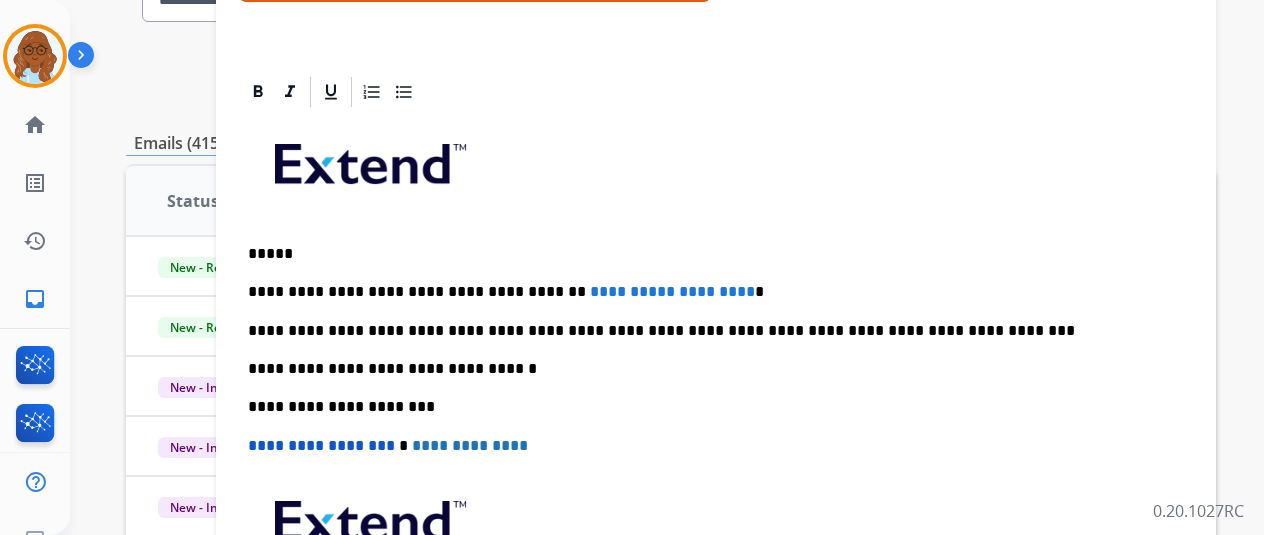 drag, startPoint x: 370, startPoint y: 221, endPoint x: 362, endPoint y: 246, distance: 26.24881 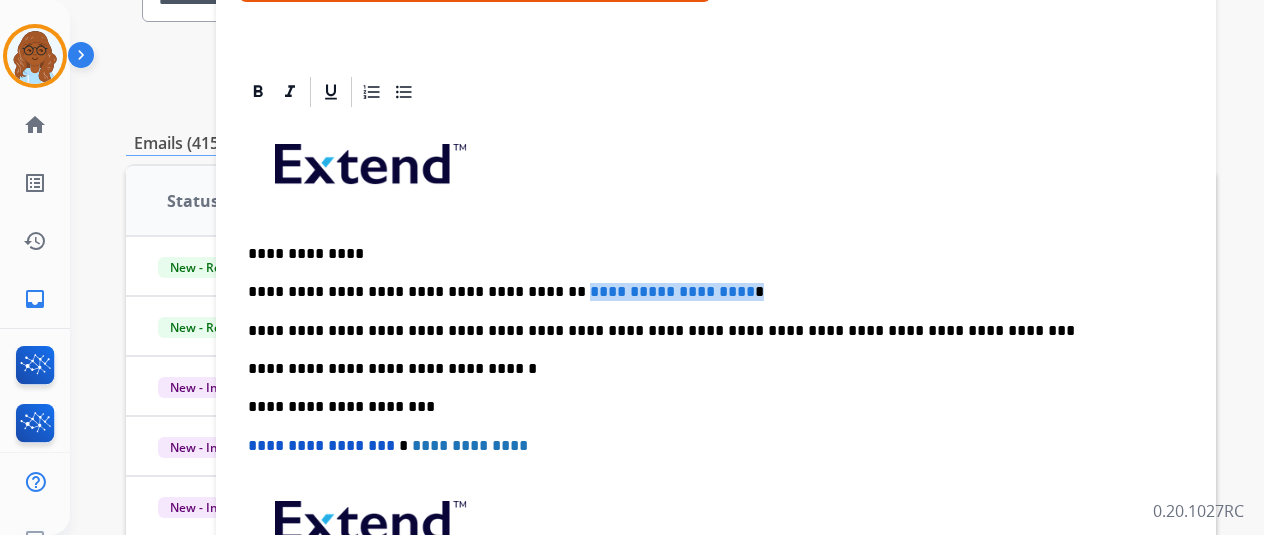 drag, startPoint x: 762, startPoint y: 289, endPoint x: 552, endPoint y: 284, distance: 210.05951 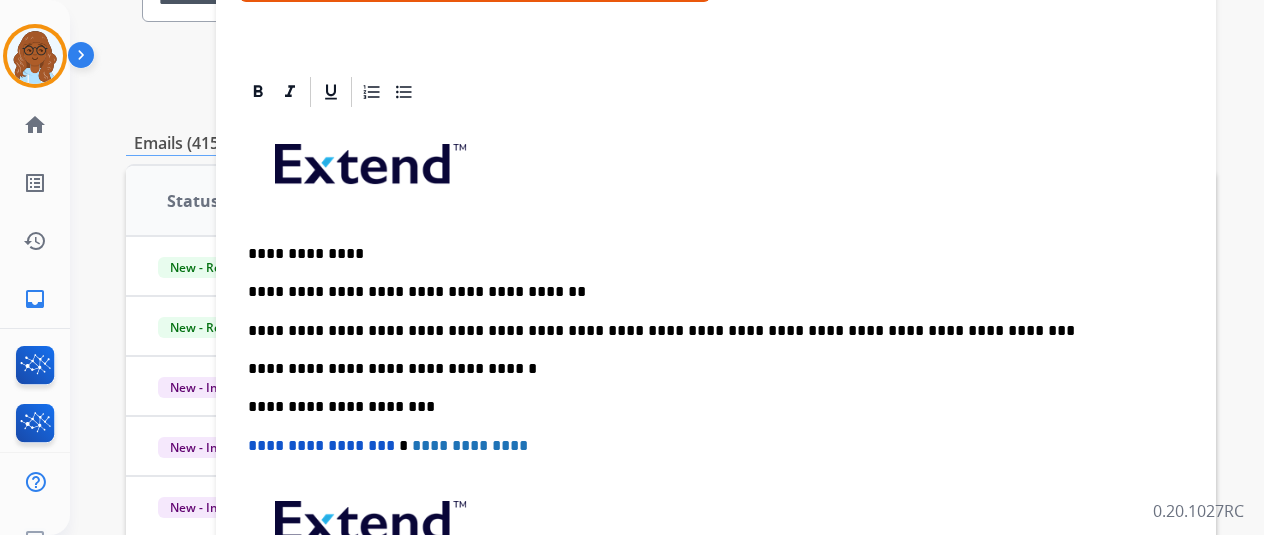 drag, startPoint x: 413, startPoint y: 253, endPoint x: 459, endPoint y: 249, distance: 46.173584 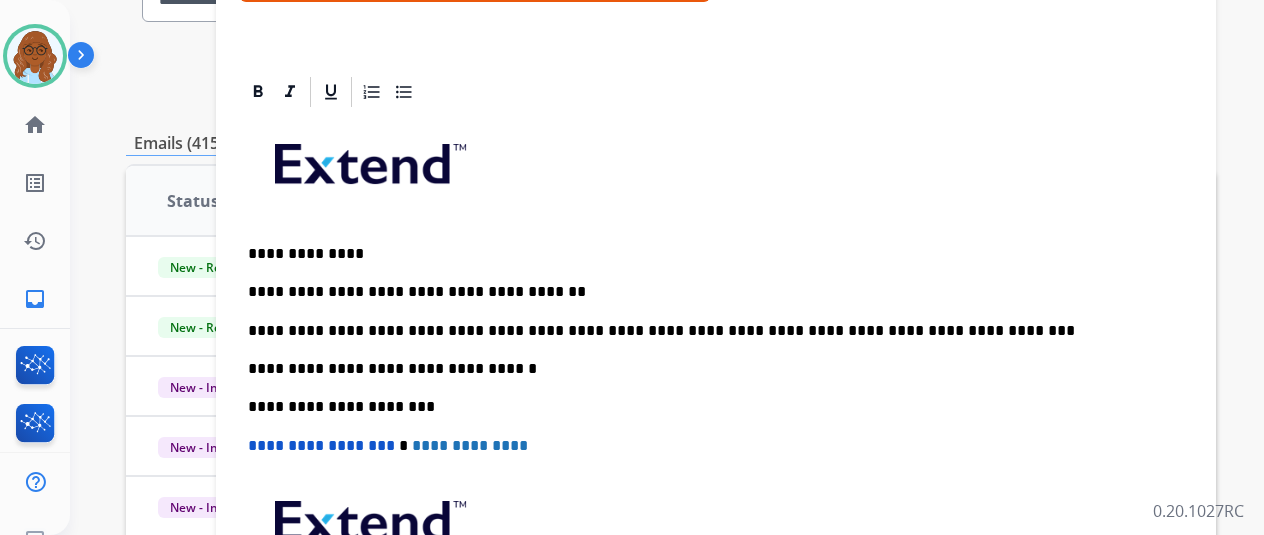 click on "**********" at bounding box center (716, 406) 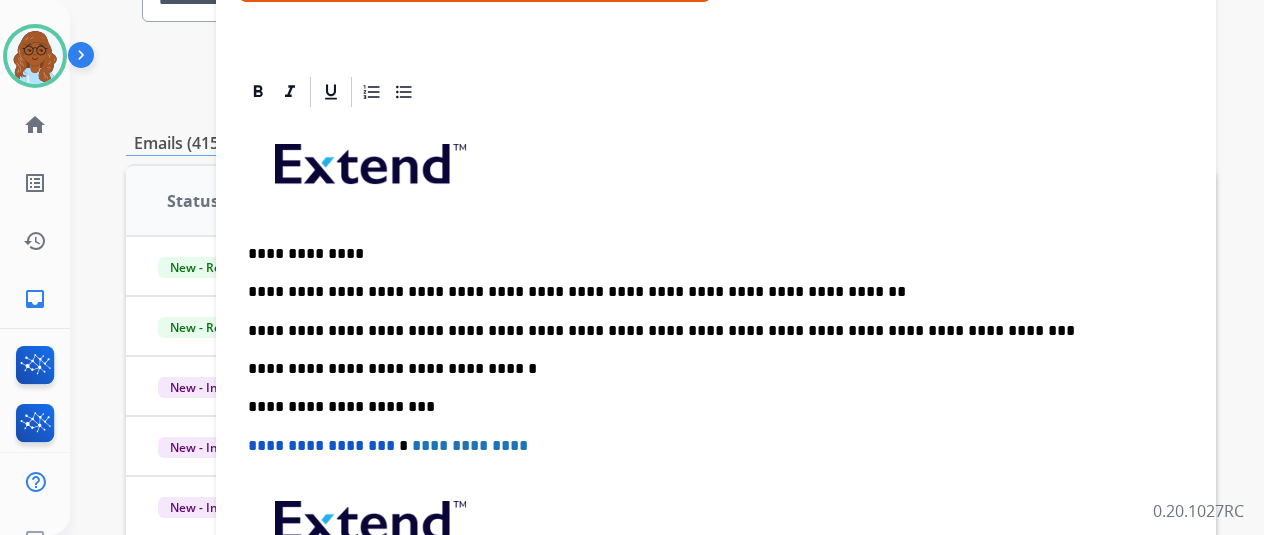click on "**********" at bounding box center (708, 331) 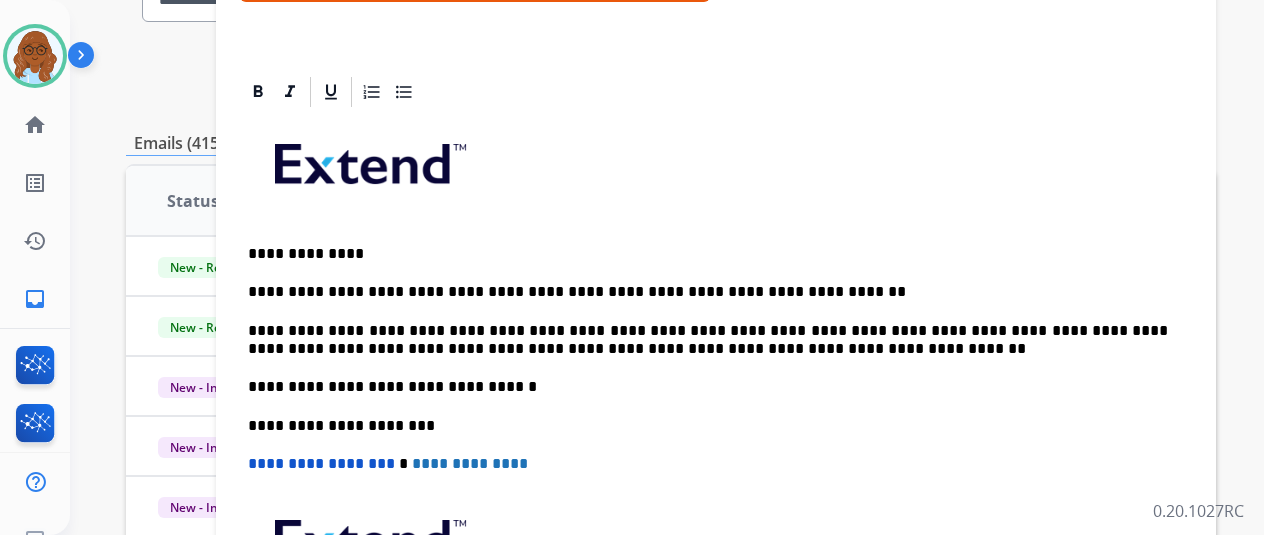 scroll, scrollTop: 0, scrollLeft: 0, axis: both 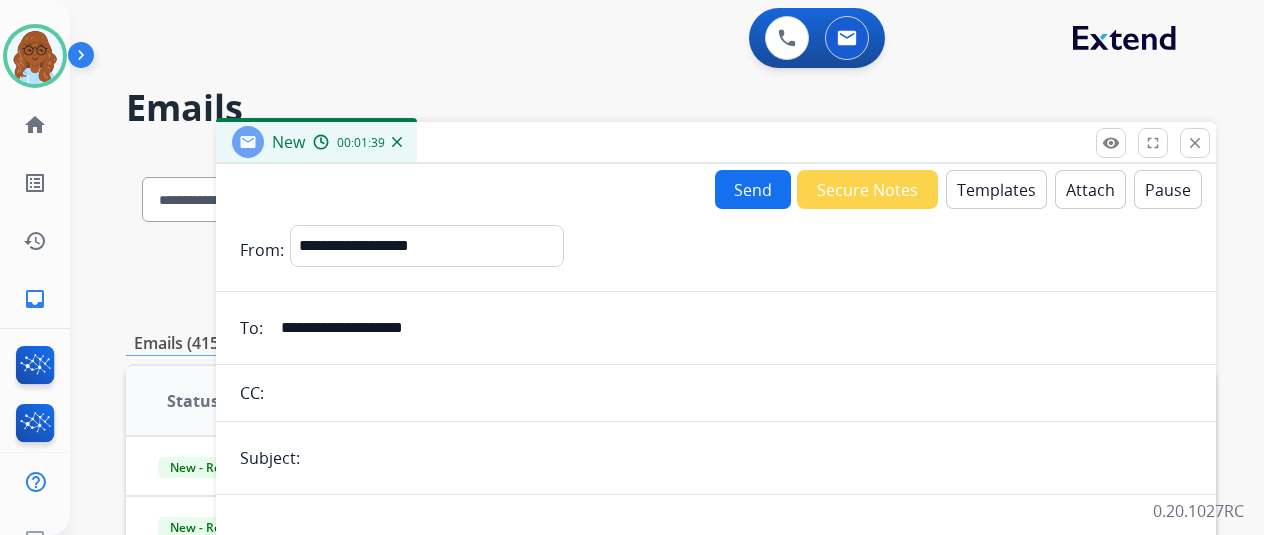 click on "Send" at bounding box center (753, 189) 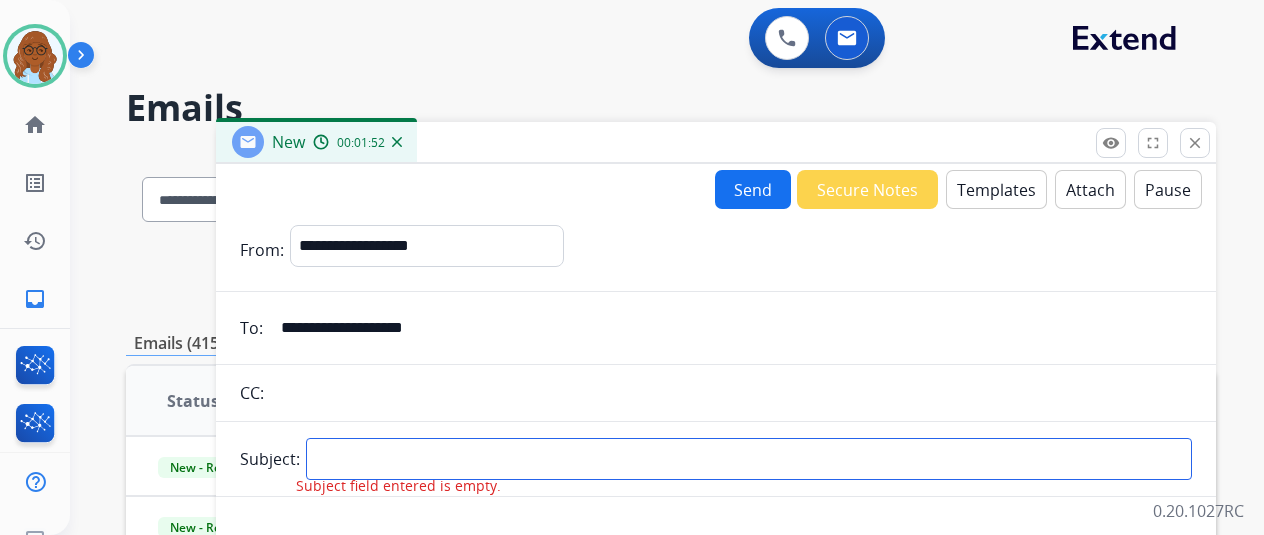 click at bounding box center (749, 459) 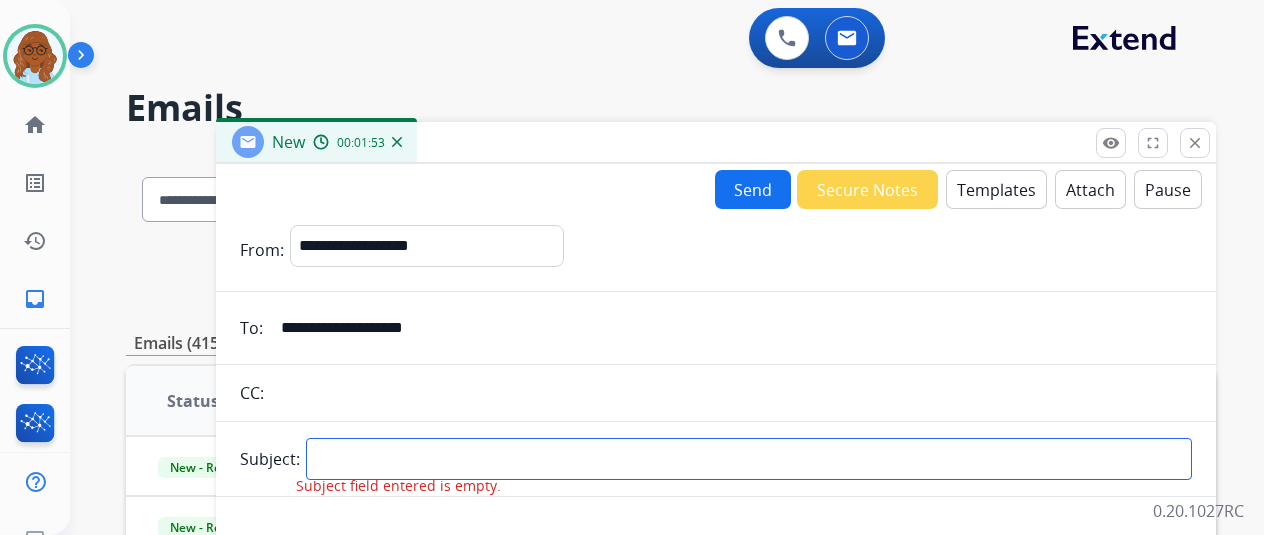 type on "**********" 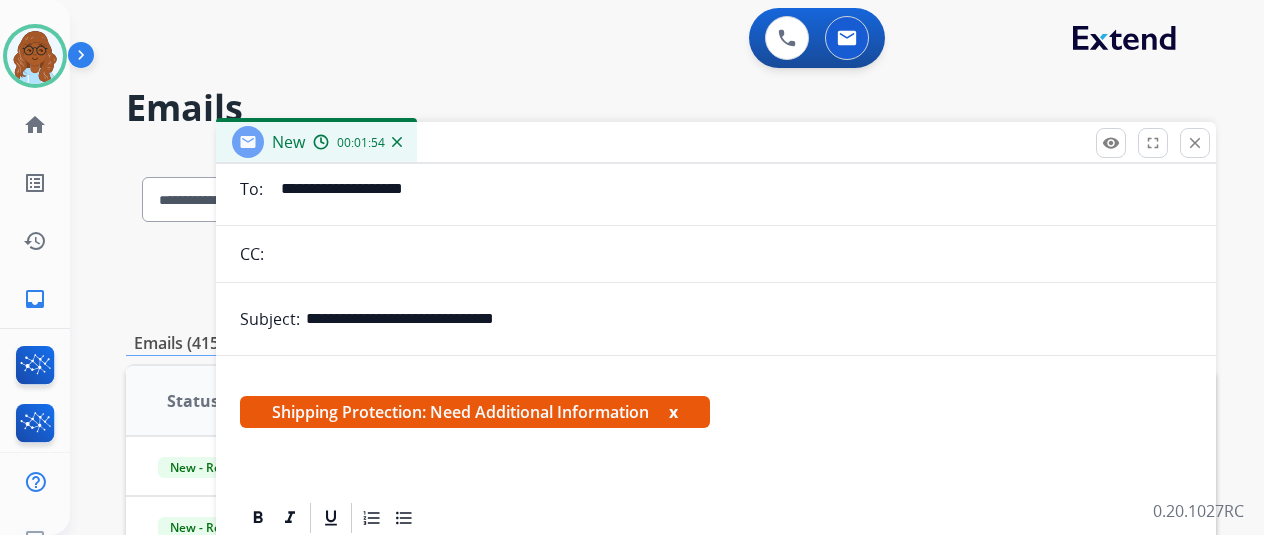 scroll, scrollTop: 200, scrollLeft: 0, axis: vertical 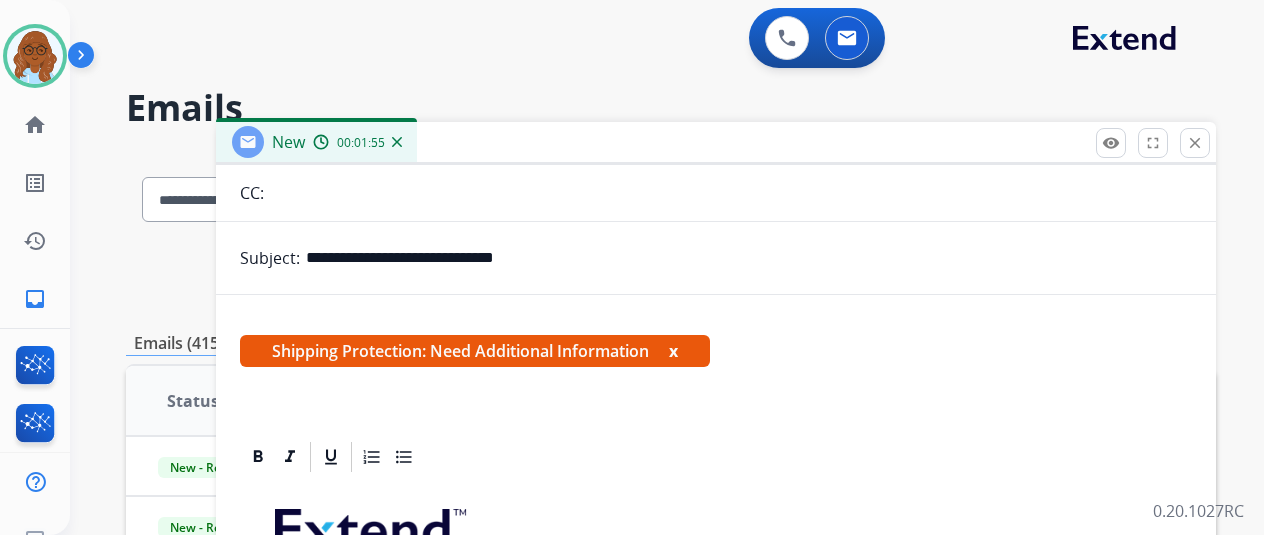 click on "x" at bounding box center (673, 351) 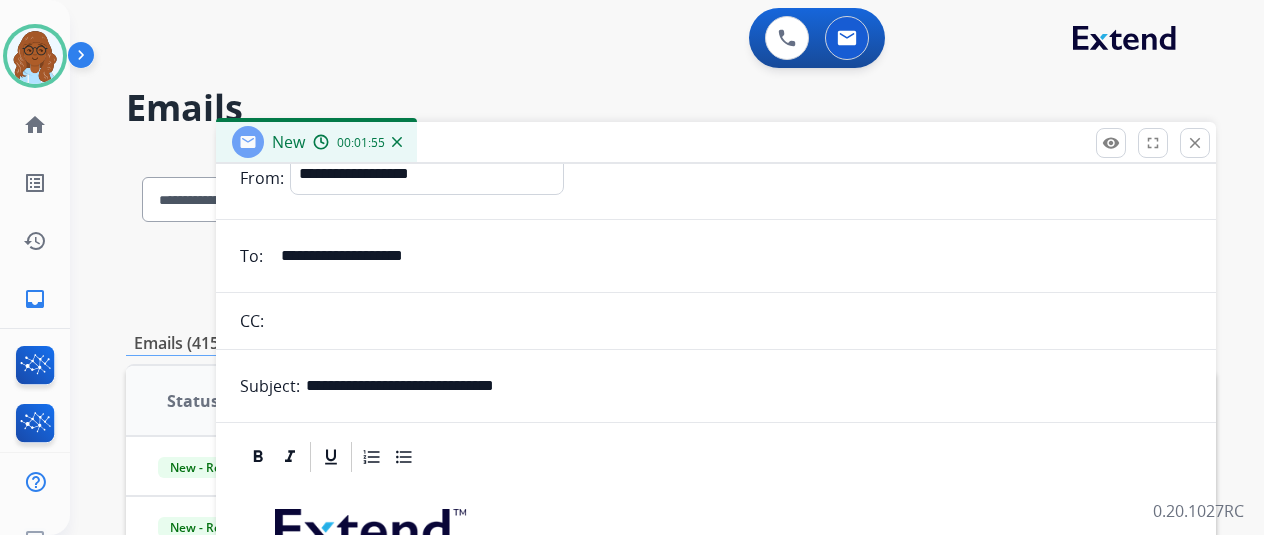scroll, scrollTop: 0, scrollLeft: 0, axis: both 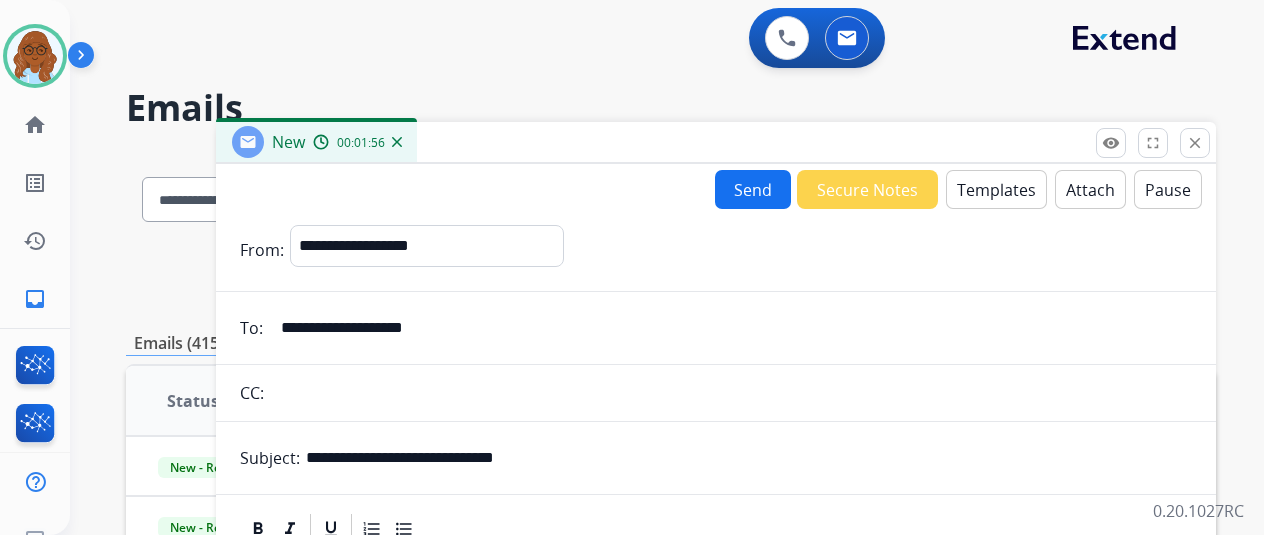 click on "Send" at bounding box center (753, 189) 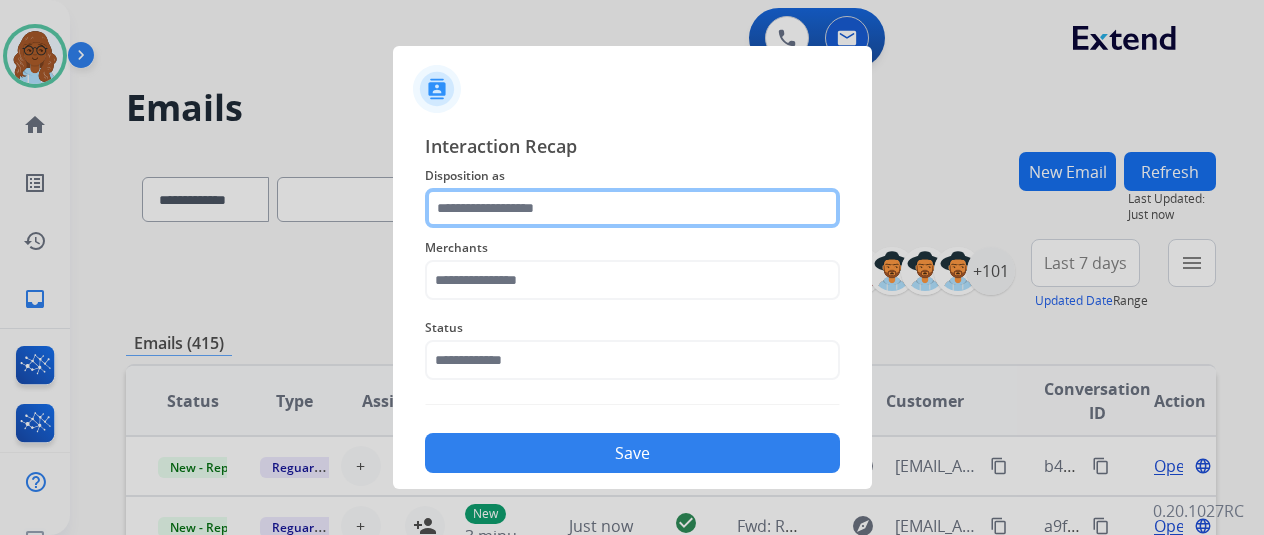 click 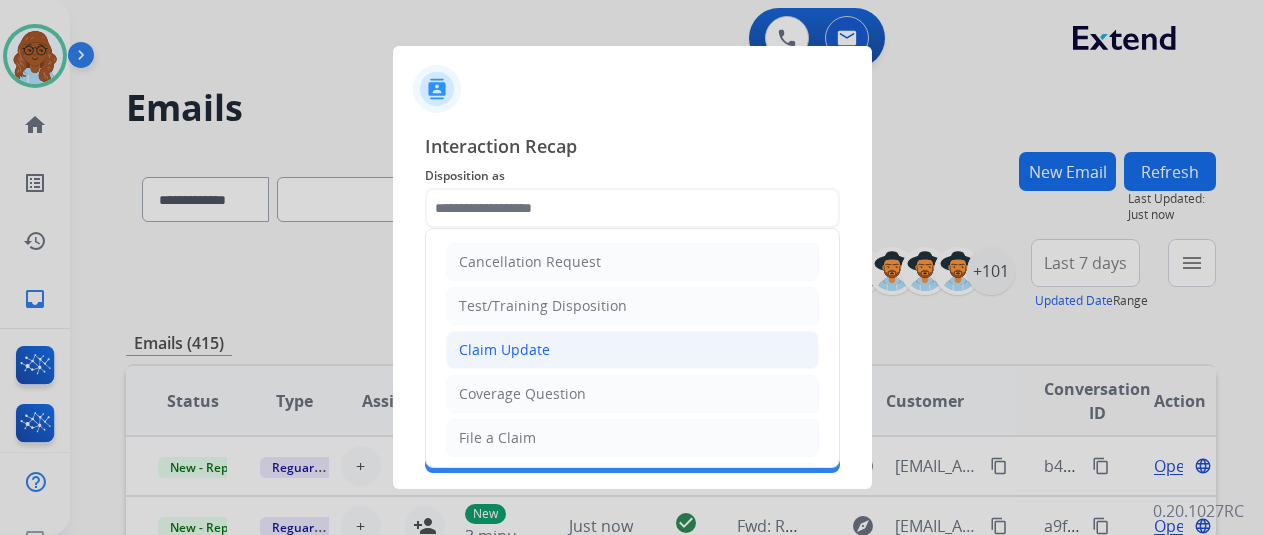 click on "Claim Update" 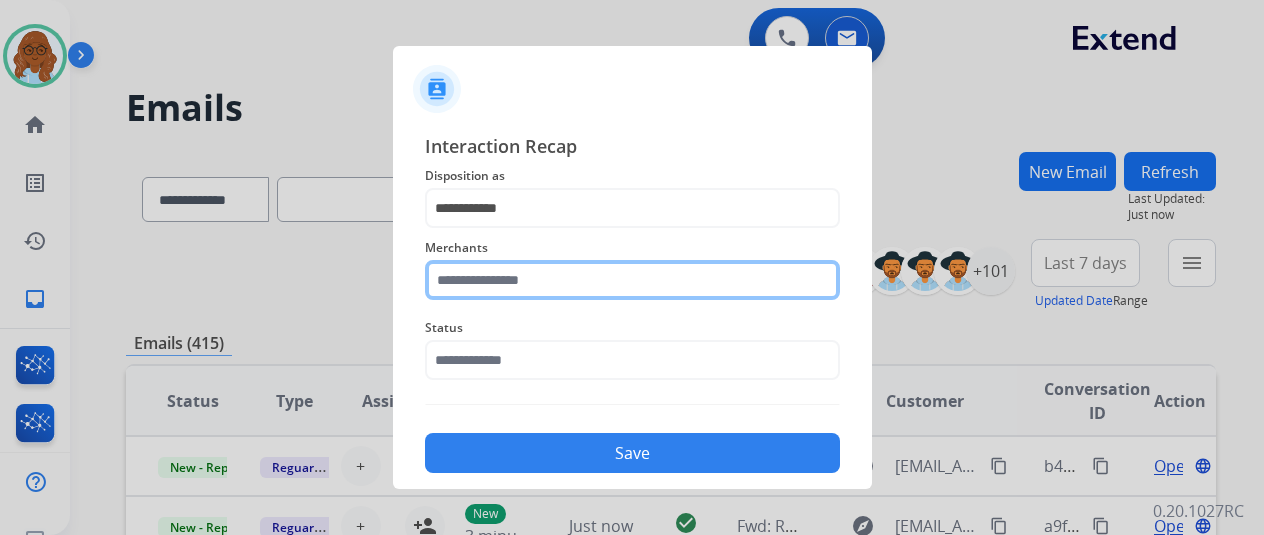 click 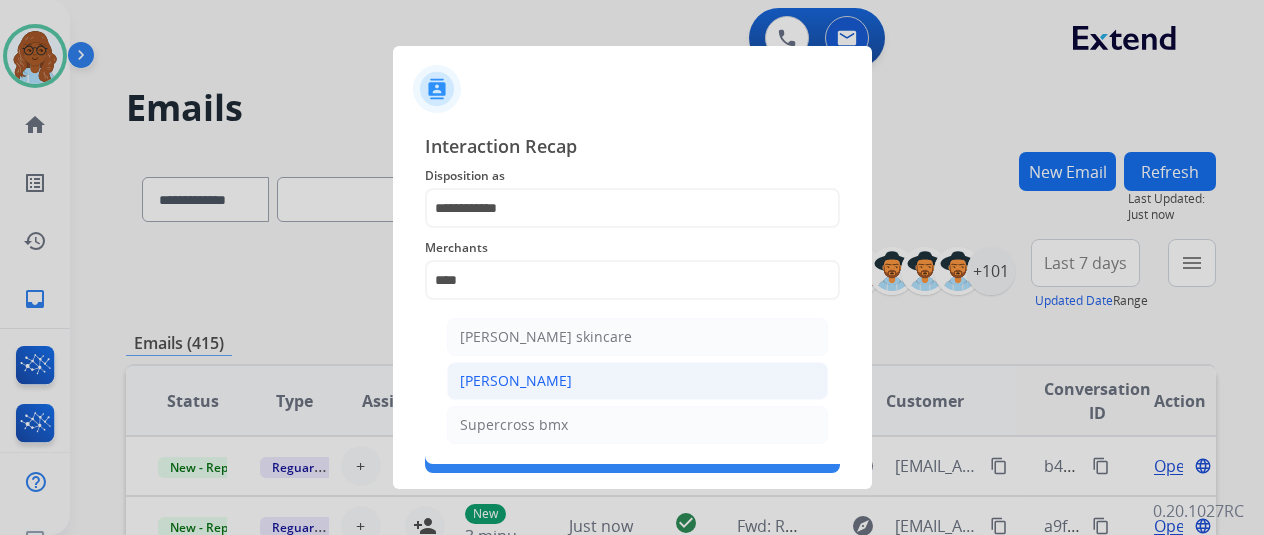 click on "[PERSON_NAME]" 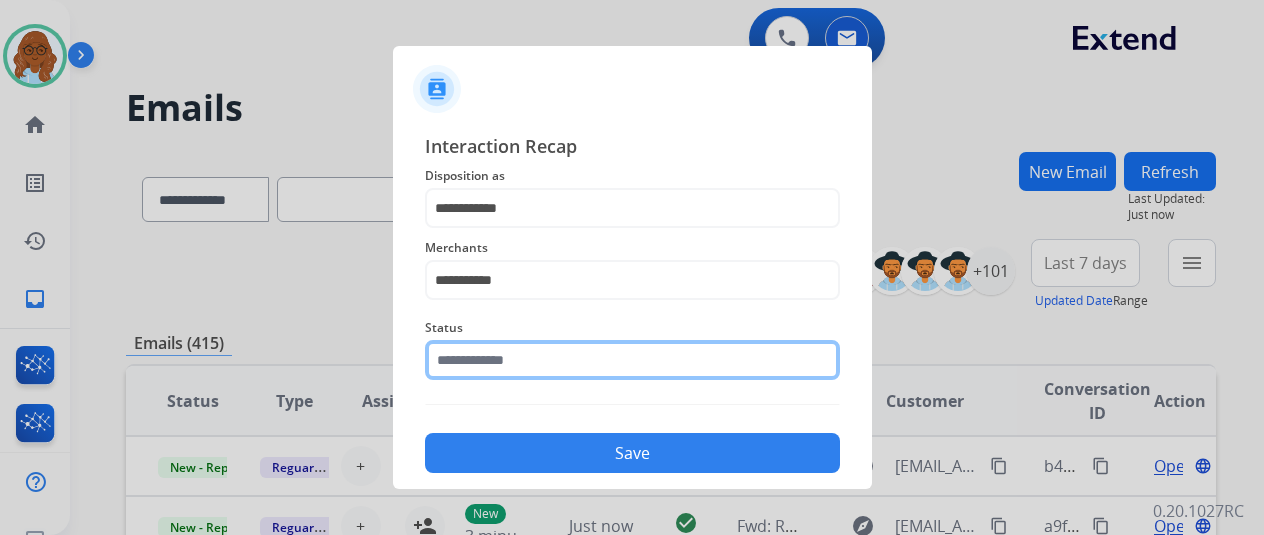 click 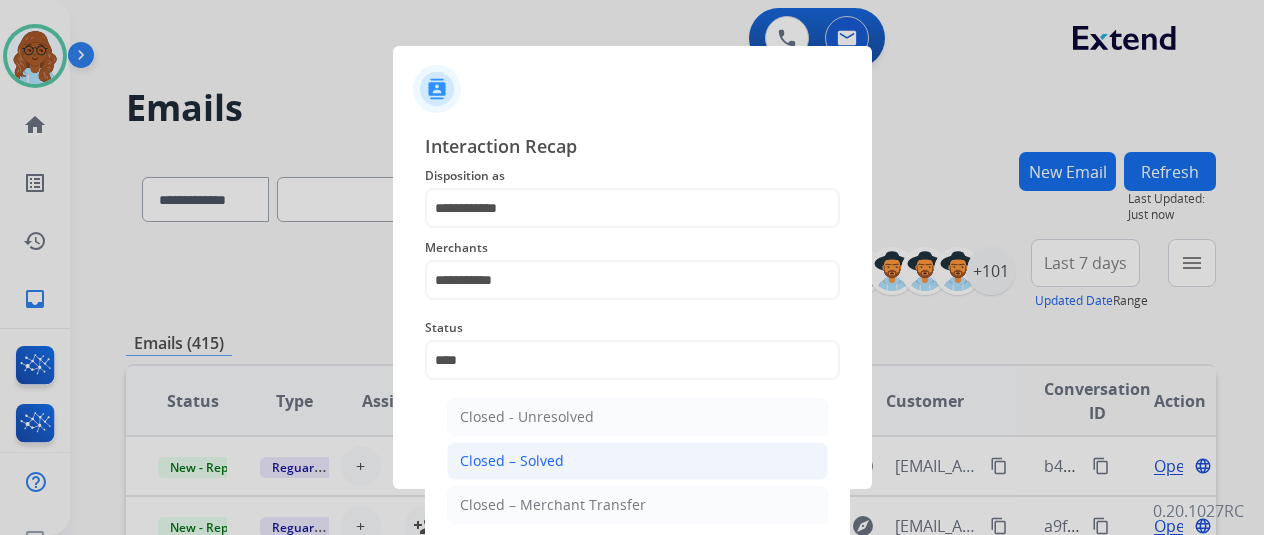 click on "Closed – Solved" 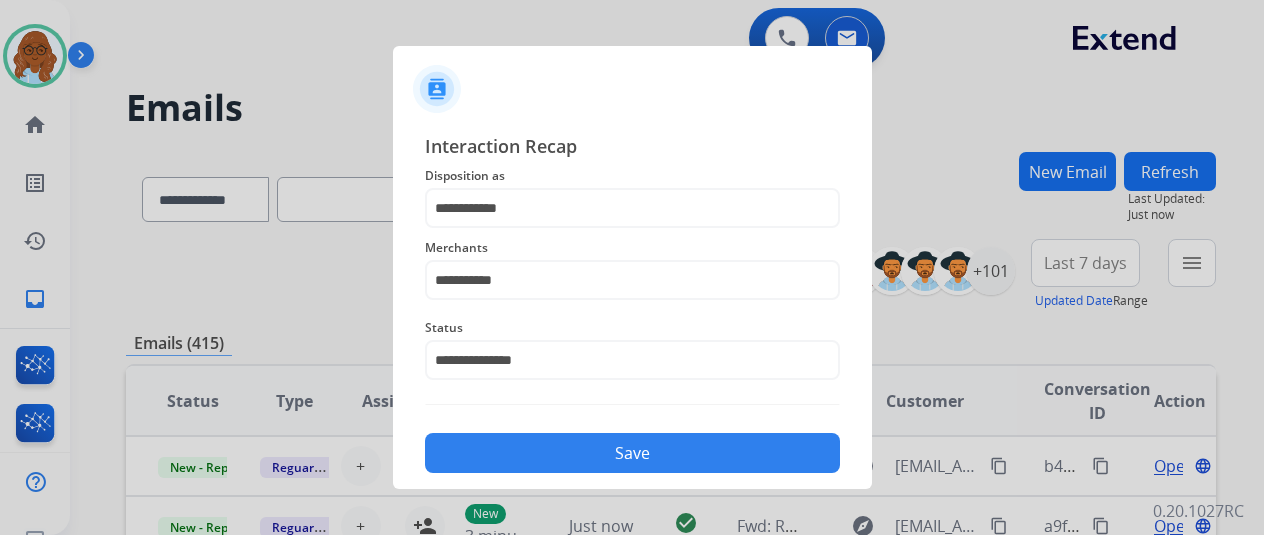click on "Save" 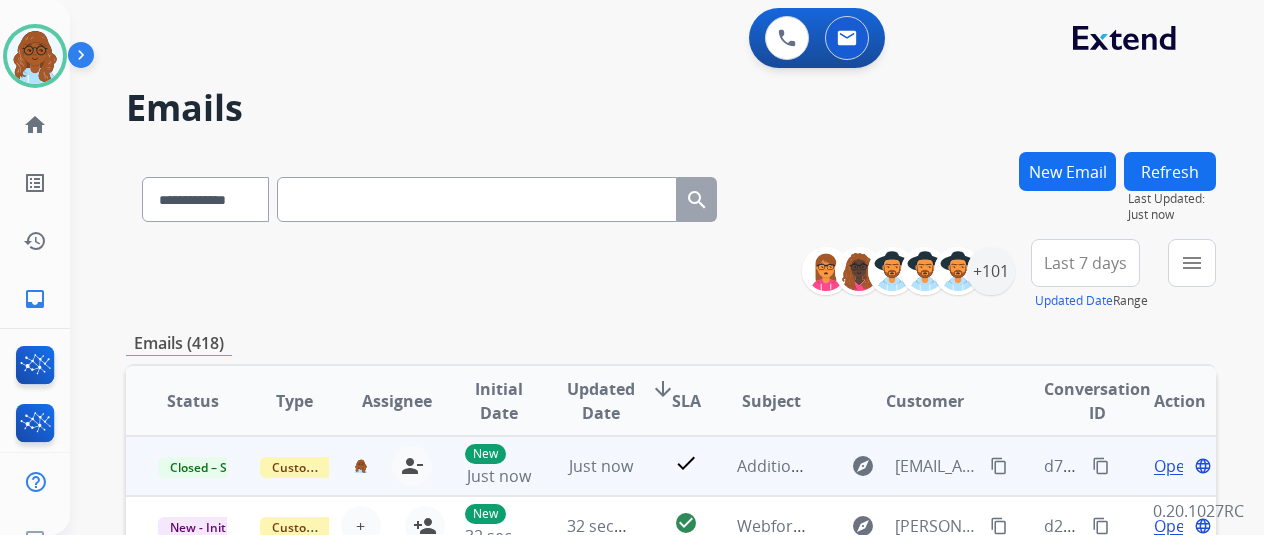 drag, startPoint x: 1099, startPoint y: 461, endPoint x: 1176, endPoint y: 463, distance: 77.02597 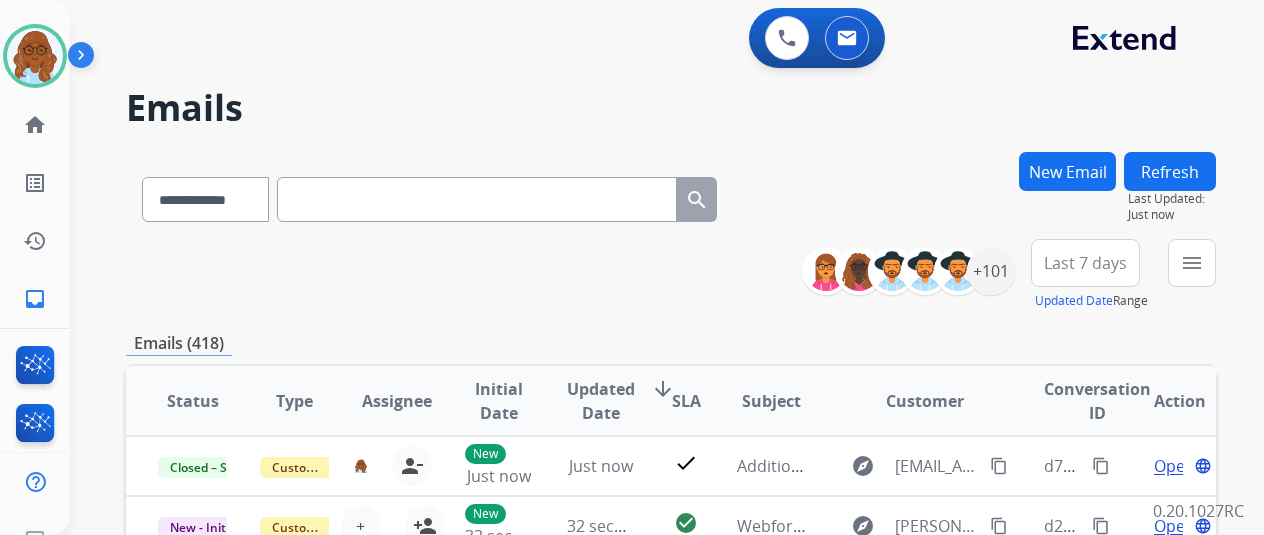 click on "New Email" at bounding box center [1067, 171] 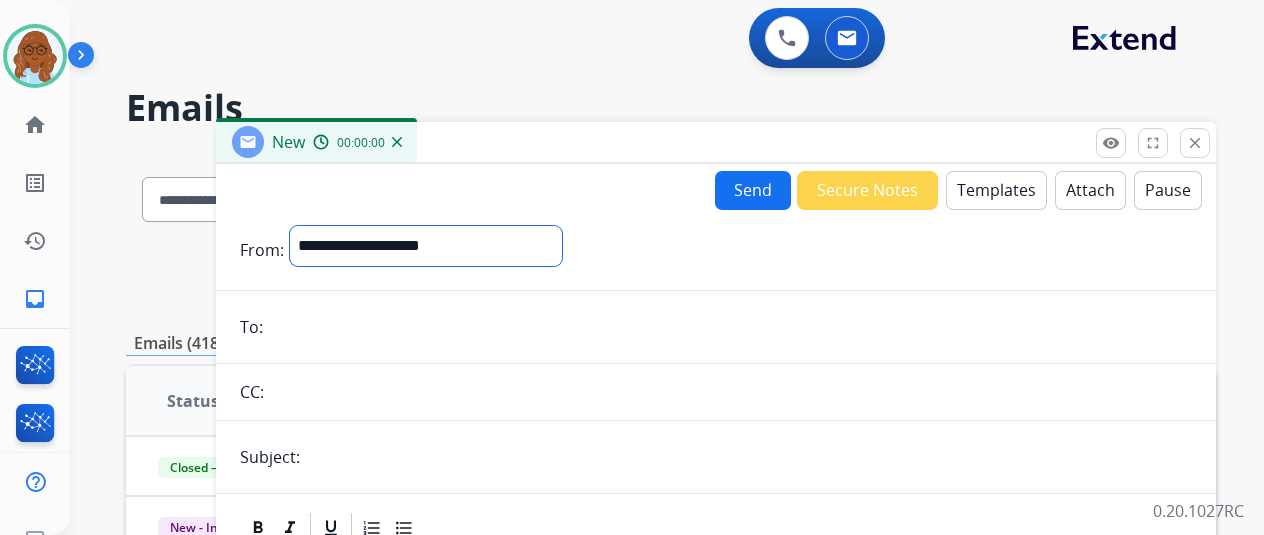 click on "**********" at bounding box center (426, 246) 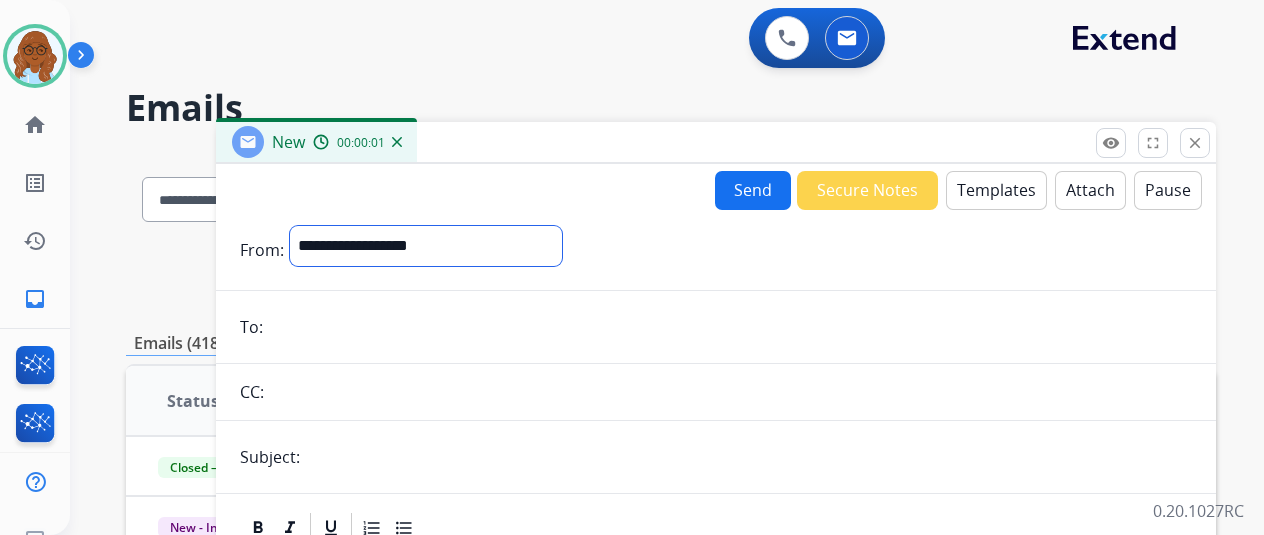 click on "**********" at bounding box center (426, 246) 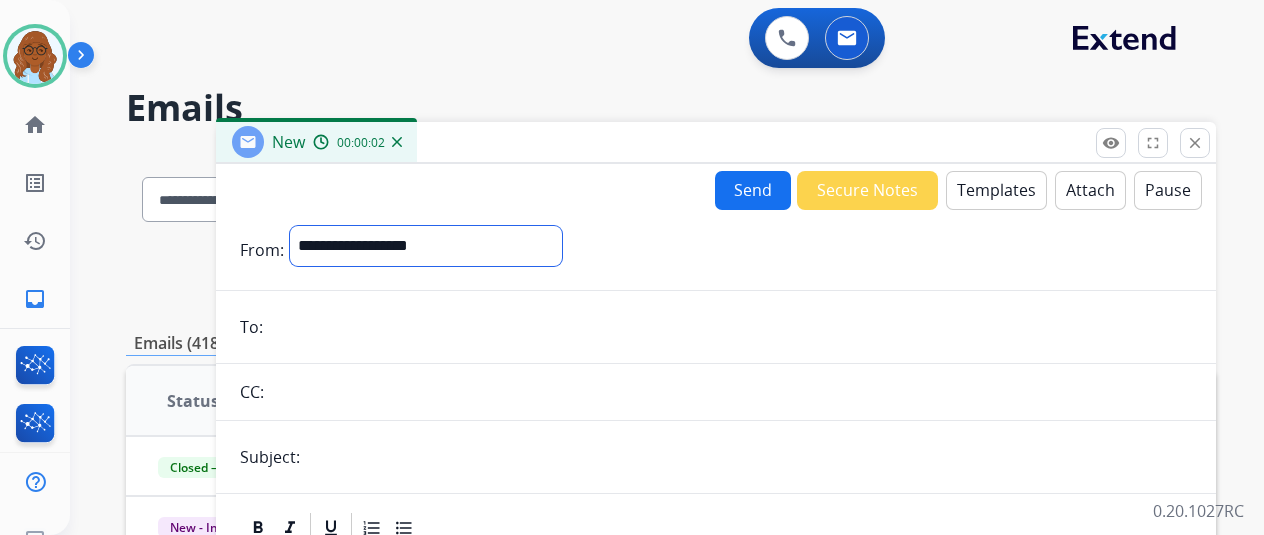 drag, startPoint x: 400, startPoint y: 254, endPoint x: 411, endPoint y: 261, distance: 13.038404 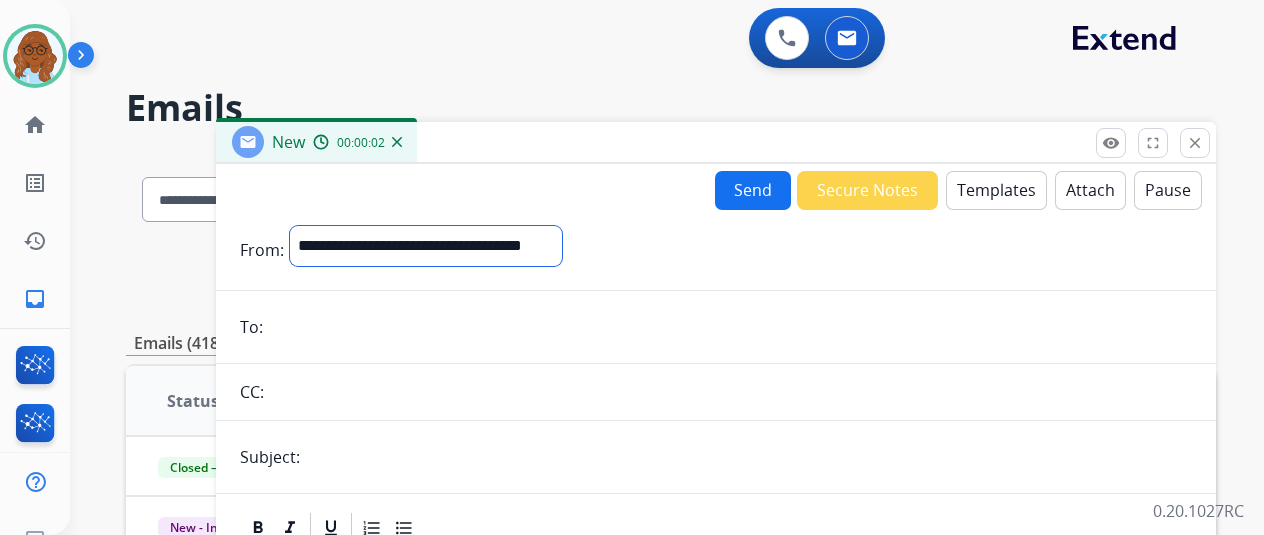 click on "**********" at bounding box center (426, 246) 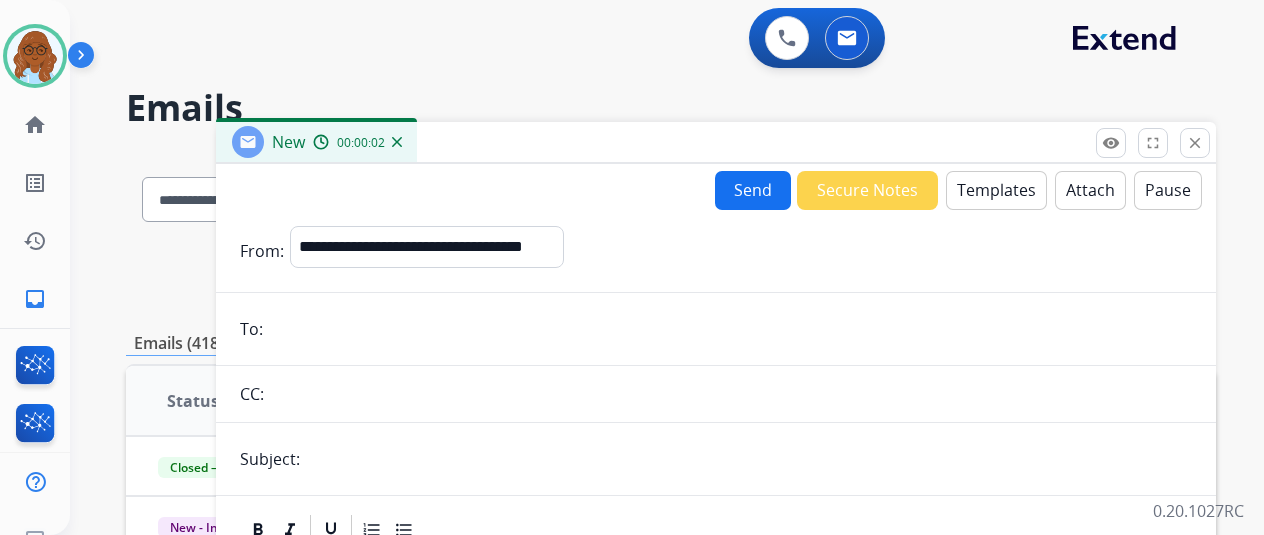 drag, startPoint x: 344, startPoint y: 319, endPoint x: 379, endPoint y: 322, distance: 35.128338 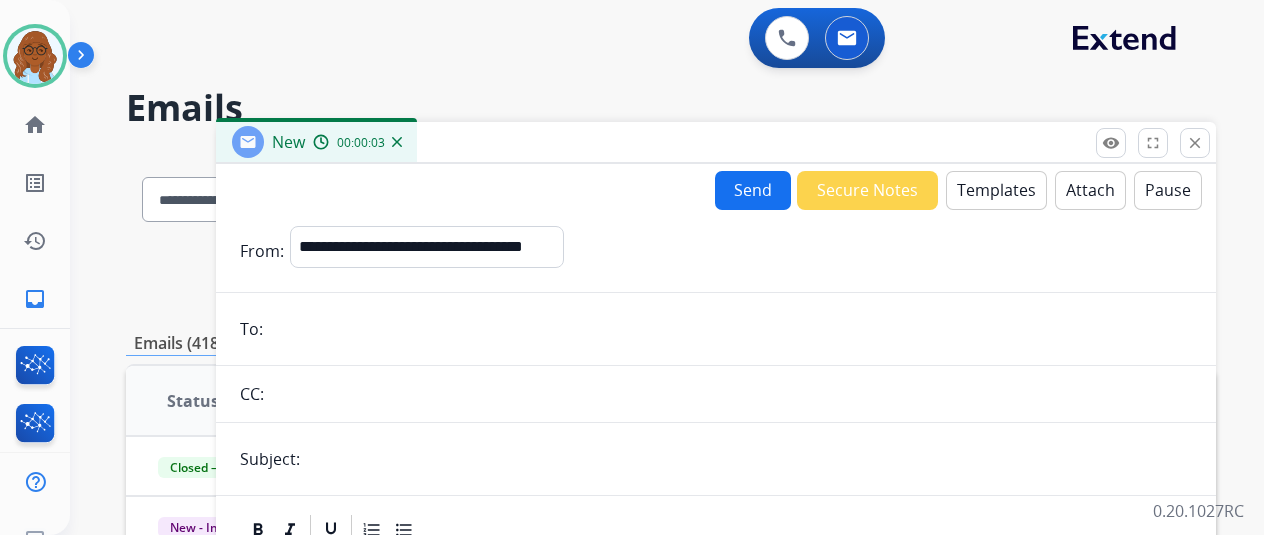 paste on "**********" 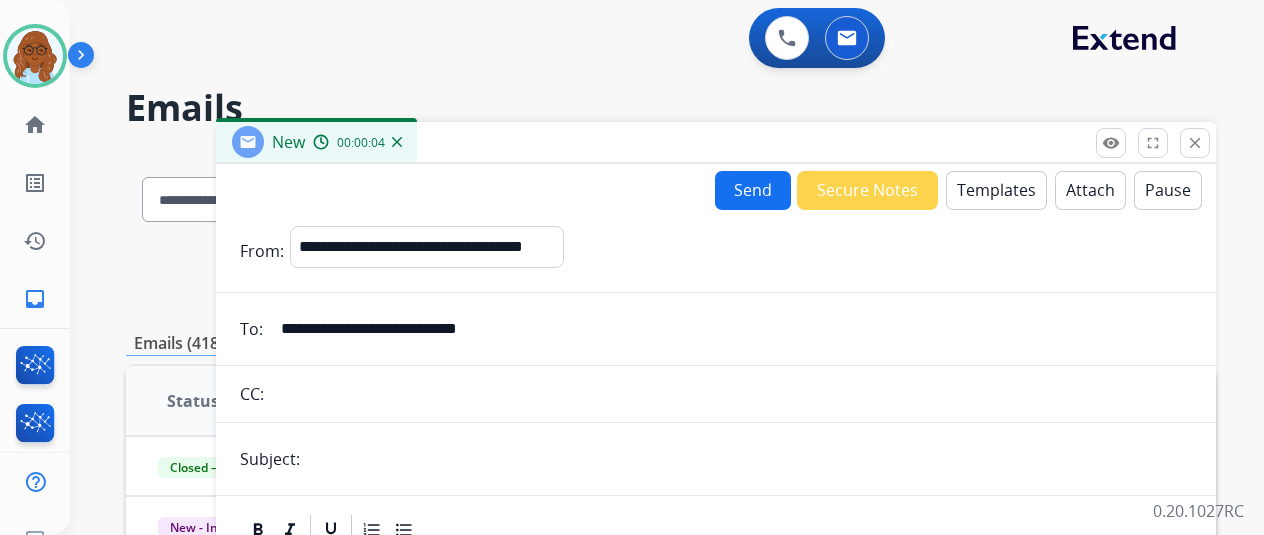 type on "**********" 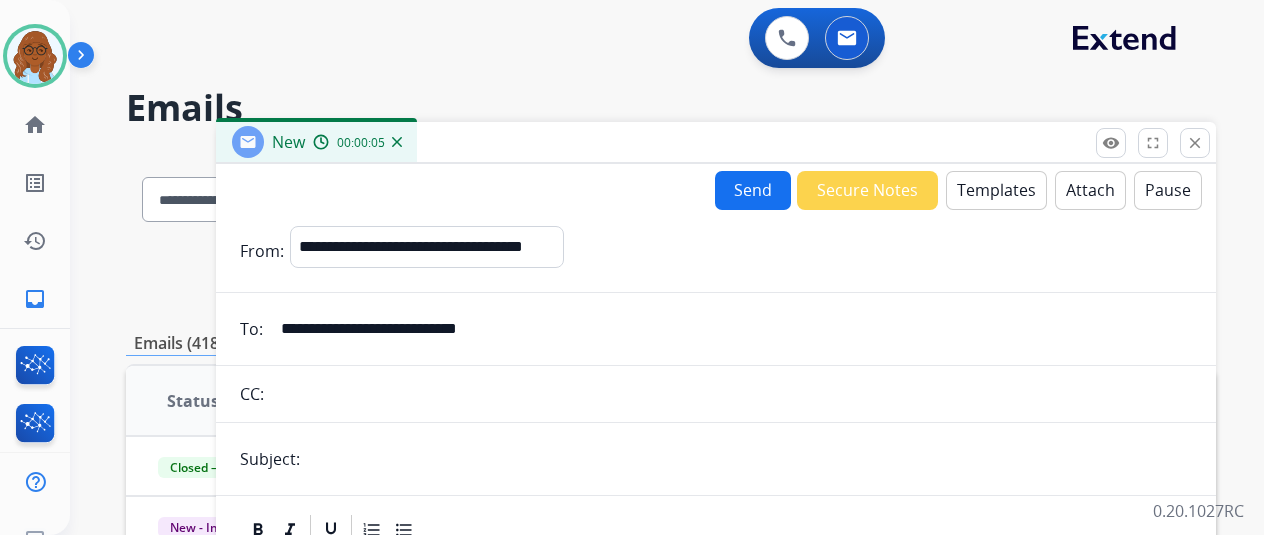 type on "**********" 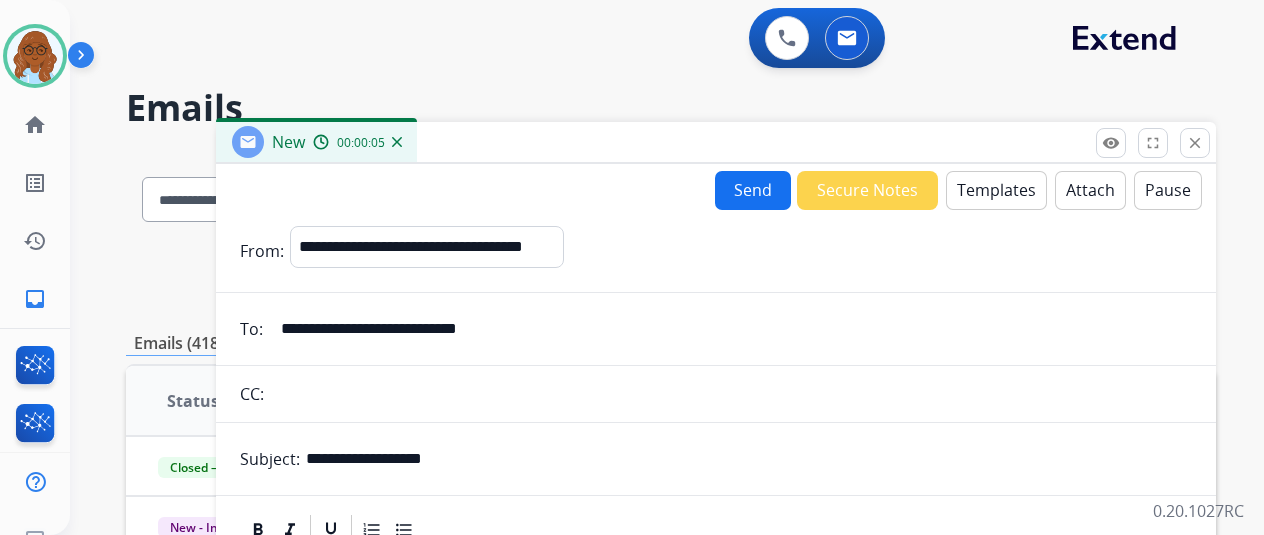 click on "Templates" at bounding box center (996, 190) 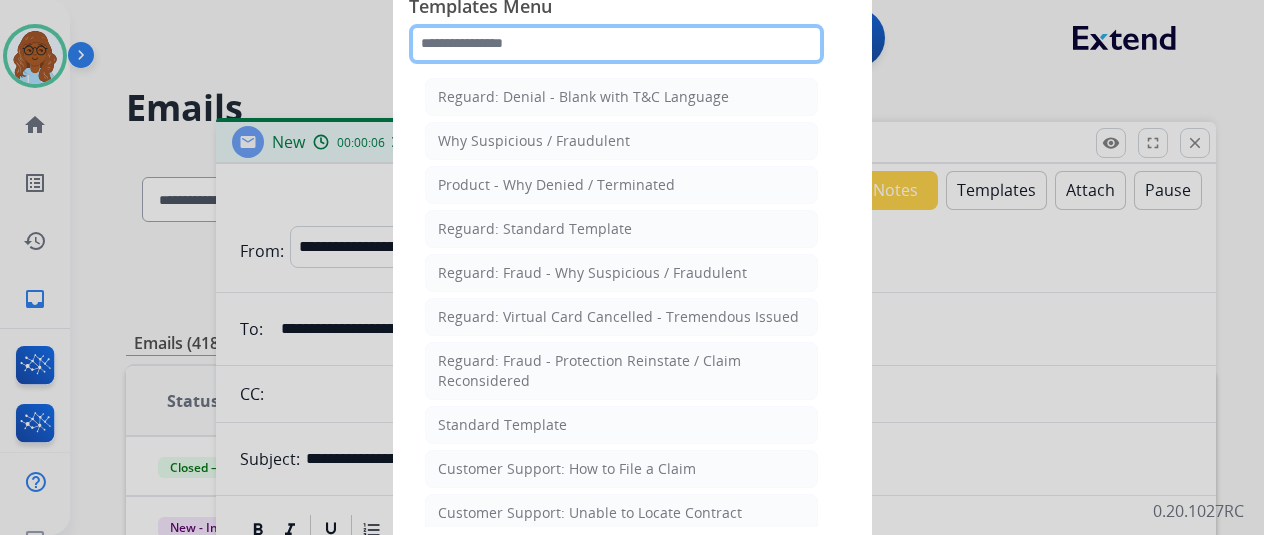 click 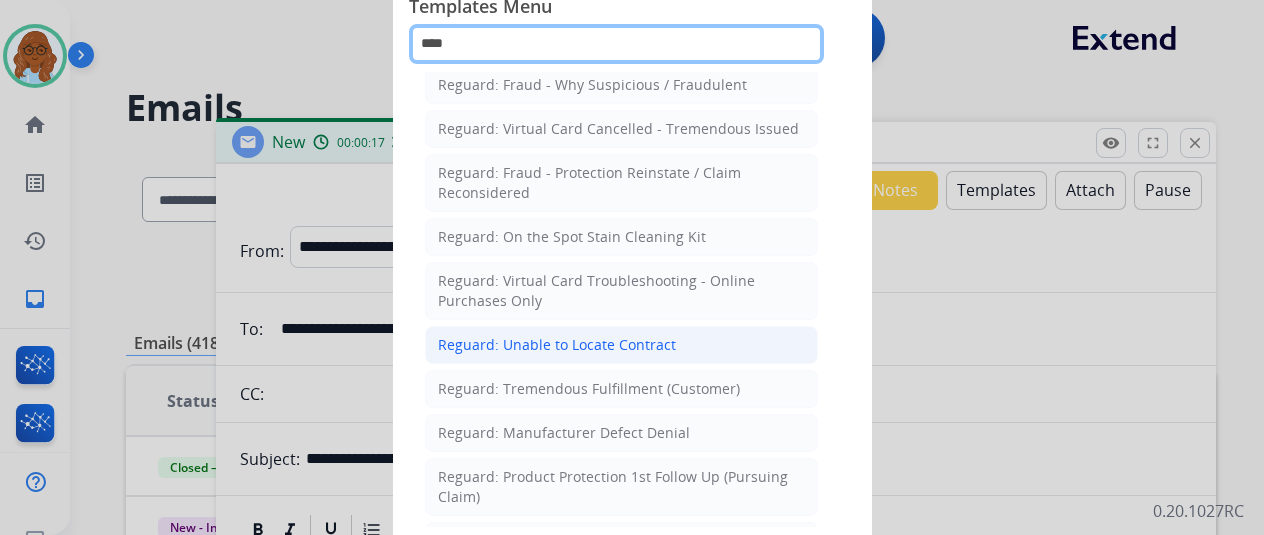 scroll, scrollTop: 217, scrollLeft: 0, axis: vertical 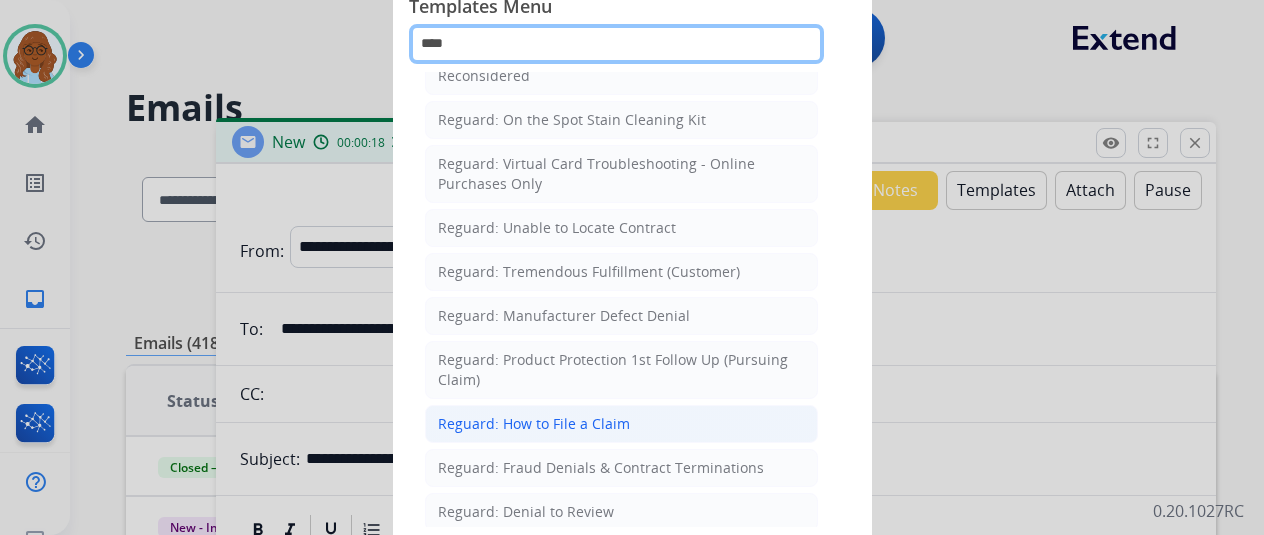 type on "****" 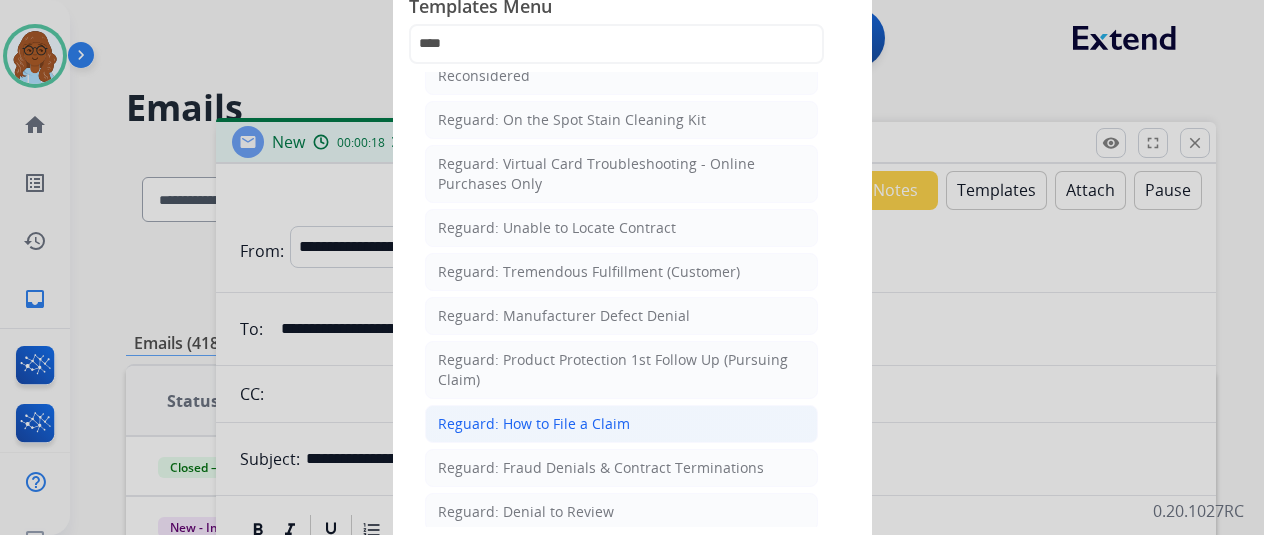 drag, startPoint x: 526, startPoint y: 411, endPoint x: 533, endPoint y: 391, distance: 21.189621 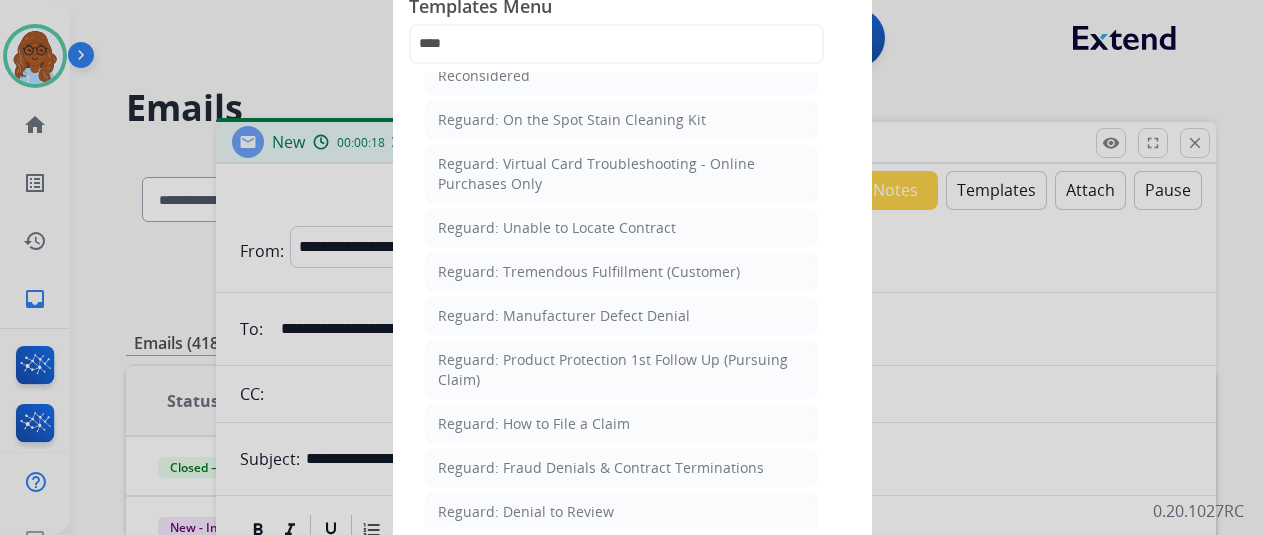 click on "Reguard: How to File a Claim" 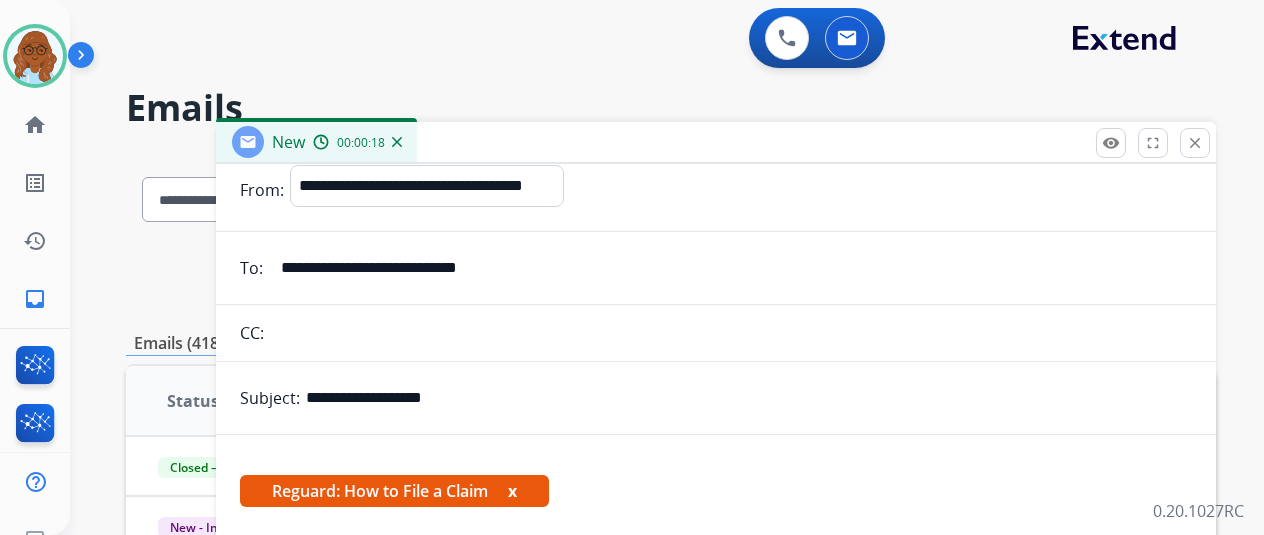 scroll, scrollTop: 225, scrollLeft: 0, axis: vertical 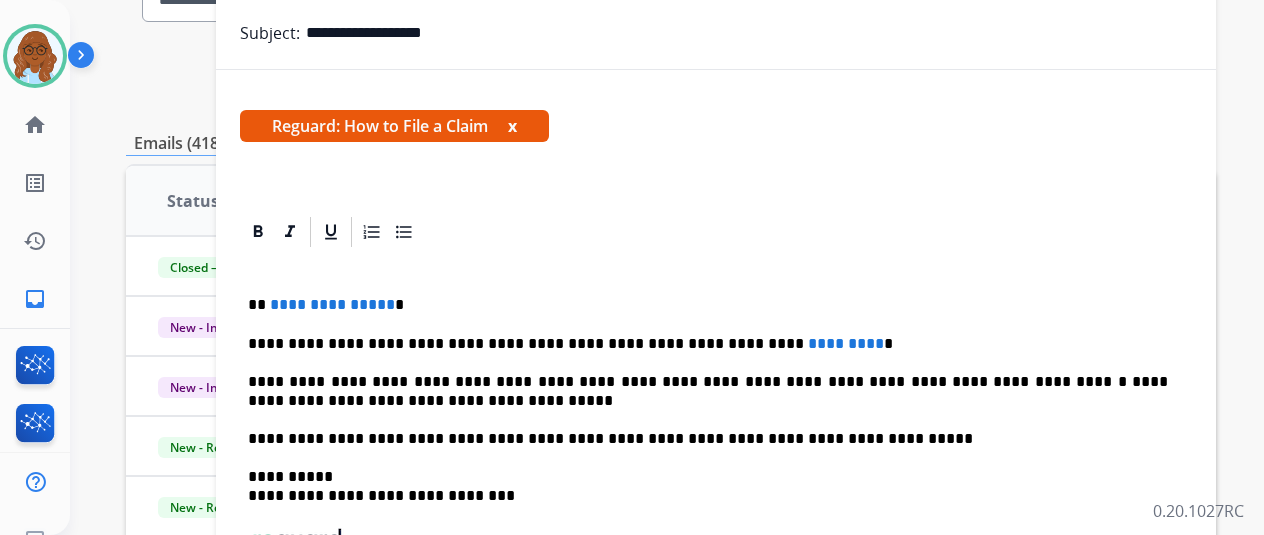 click on "x" at bounding box center [512, 126] 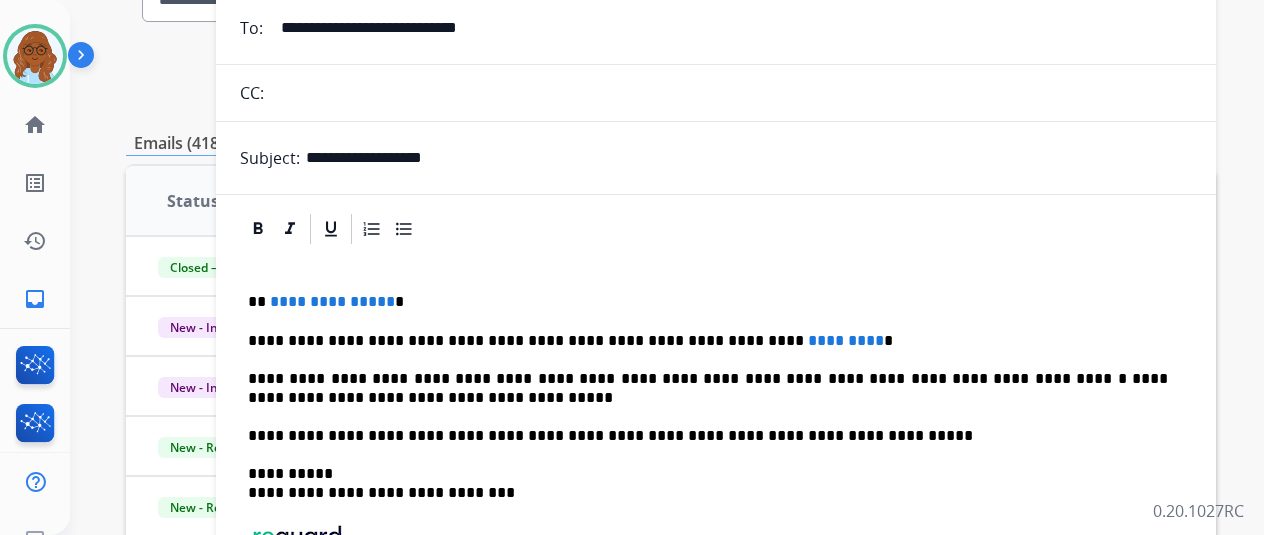 scroll, scrollTop: 97, scrollLeft: 0, axis: vertical 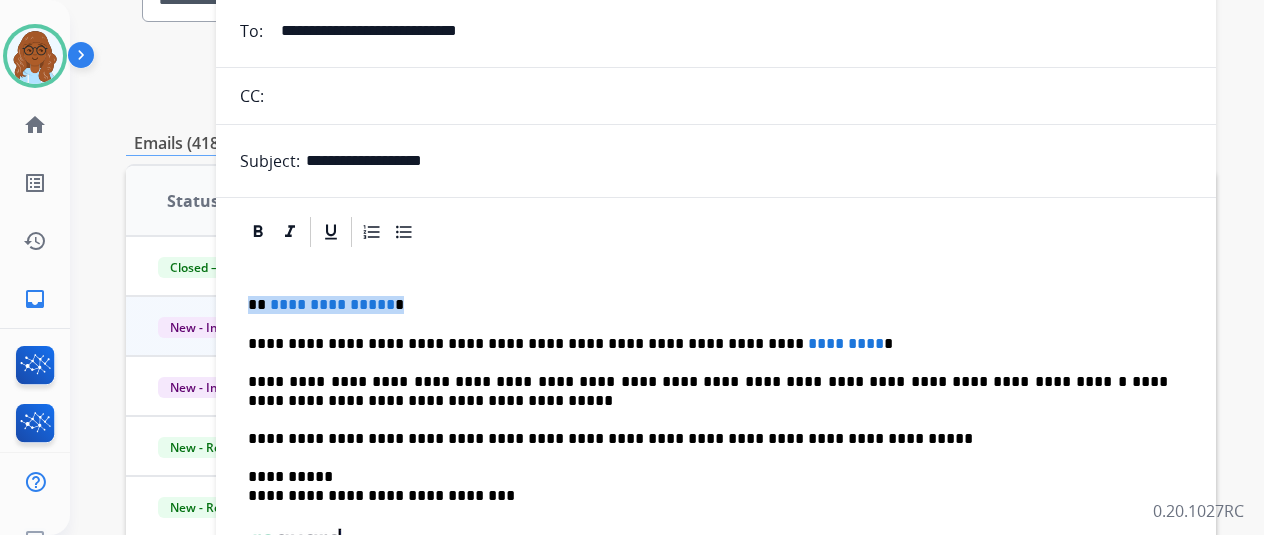 drag, startPoint x: 435, startPoint y: 297, endPoint x: 228, endPoint y: 297, distance: 207 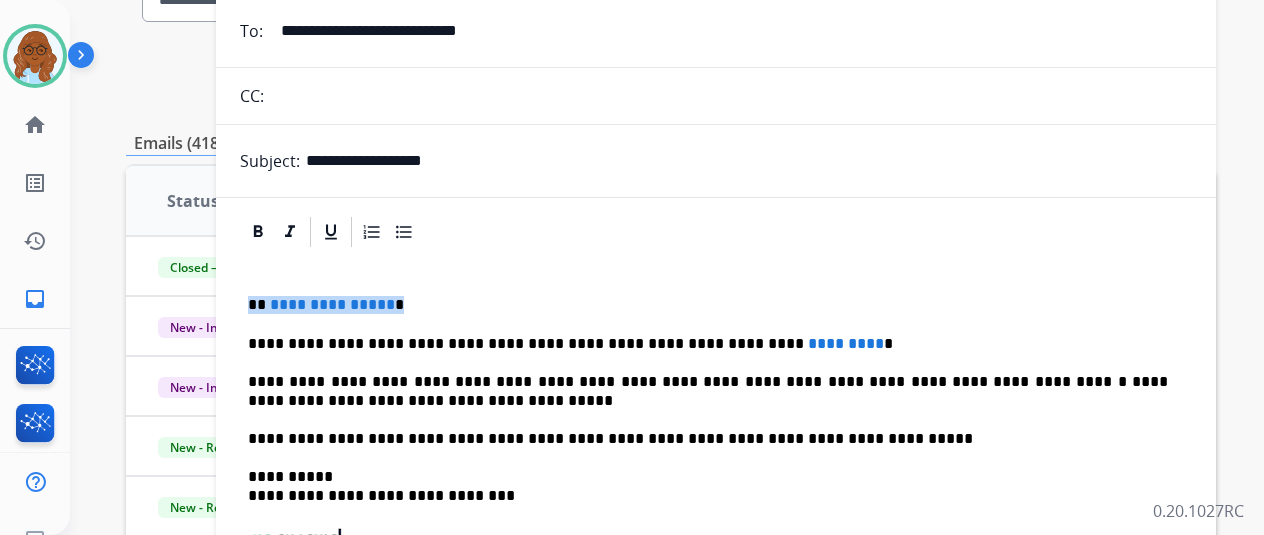 type 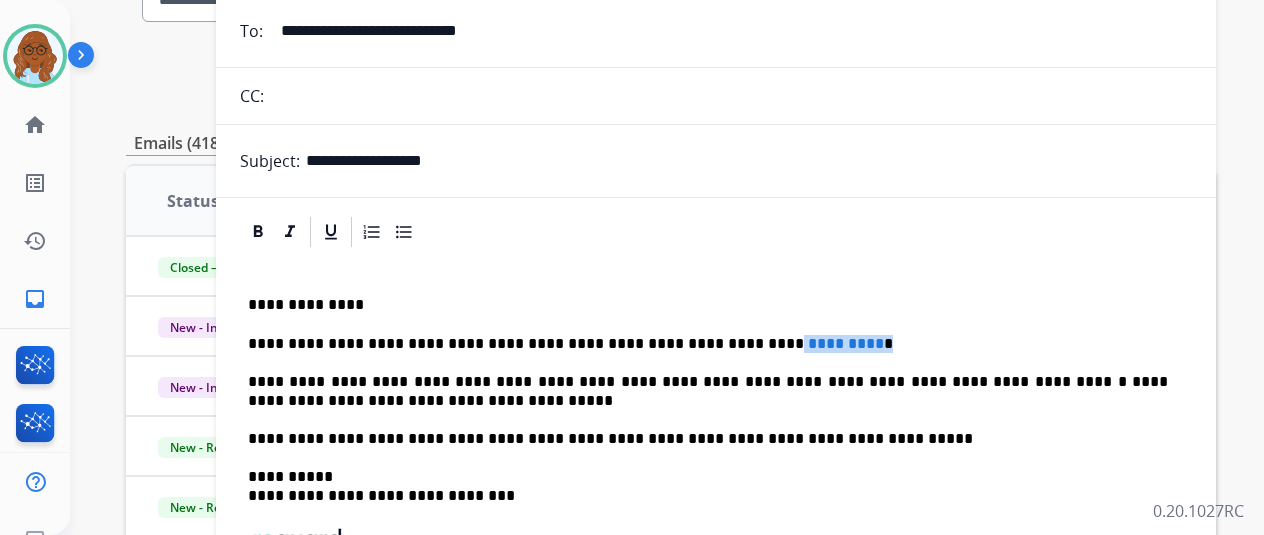 drag, startPoint x: 828, startPoint y: 333, endPoint x: 719, endPoint y: 341, distance: 109.29318 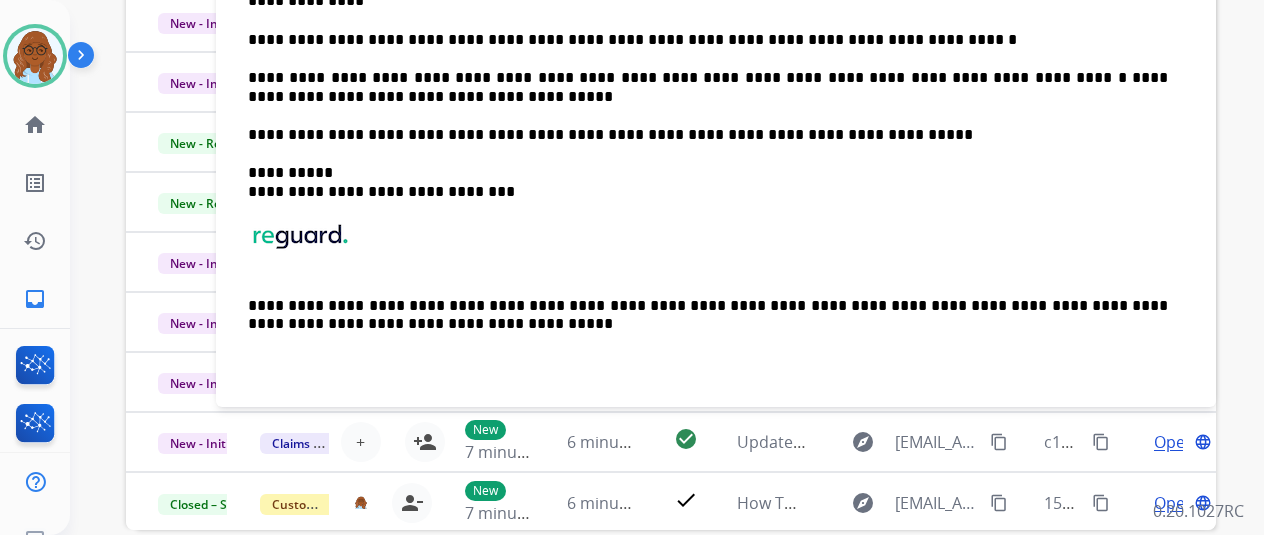 scroll, scrollTop: 586, scrollLeft: 0, axis: vertical 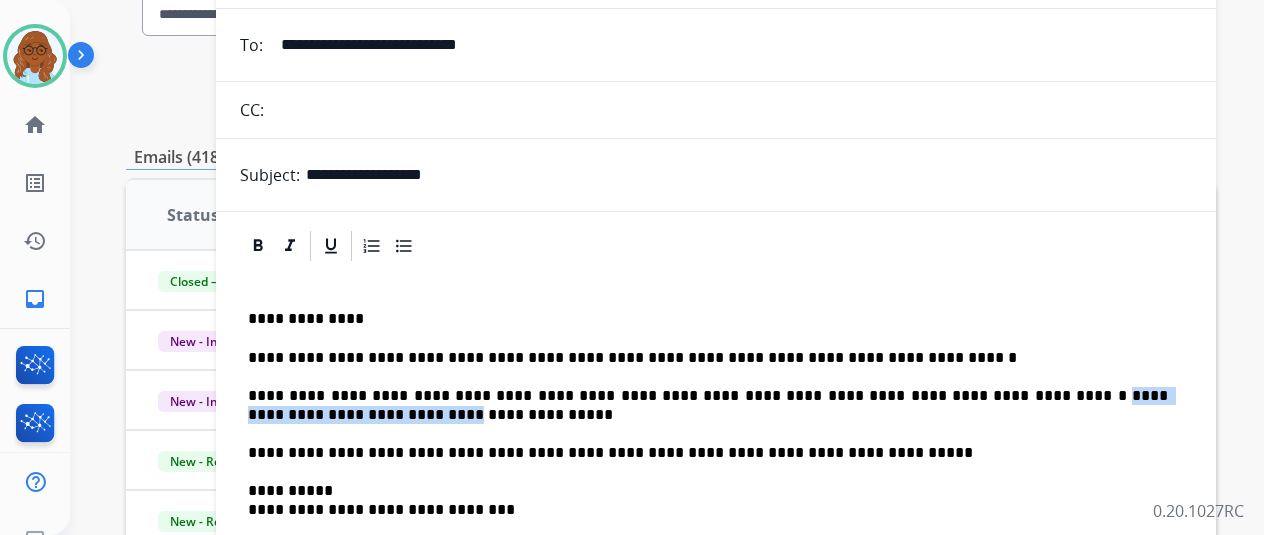 drag, startPoint x: 950, startPoint y: 388, endPoint x: 1183, endPoint y: 395, distance: 233.10513 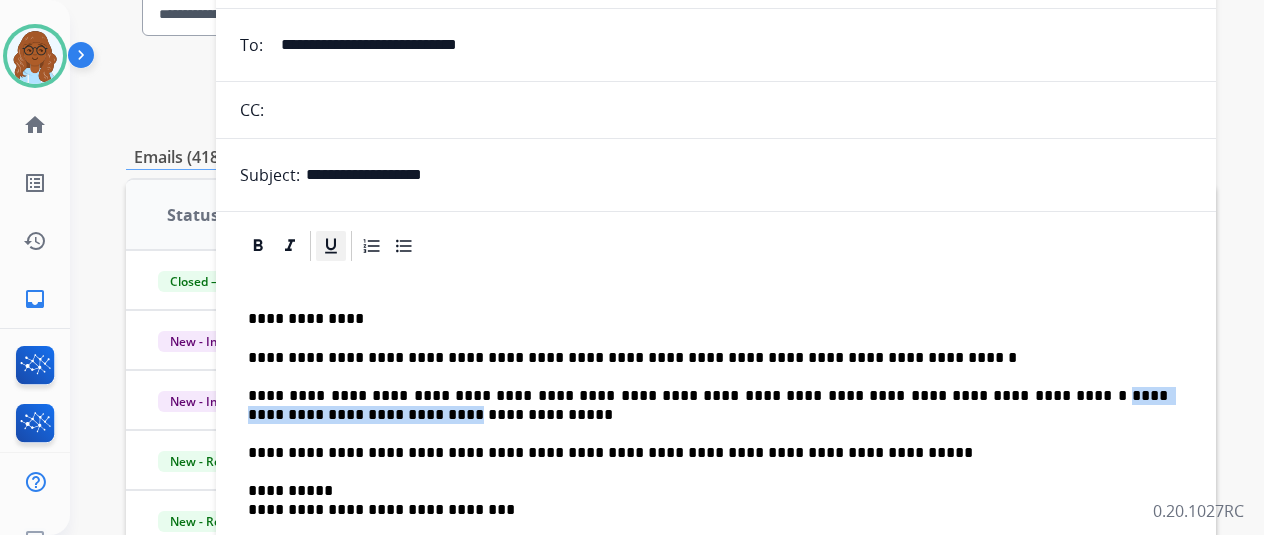 click 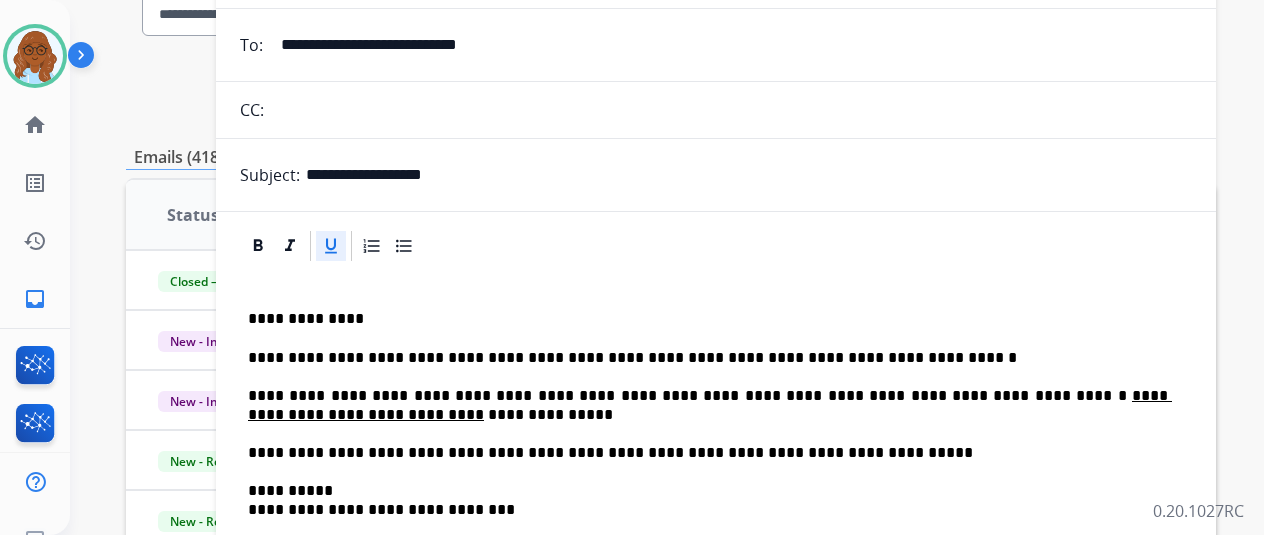 click on "**********" at bounding box center [708, 405] 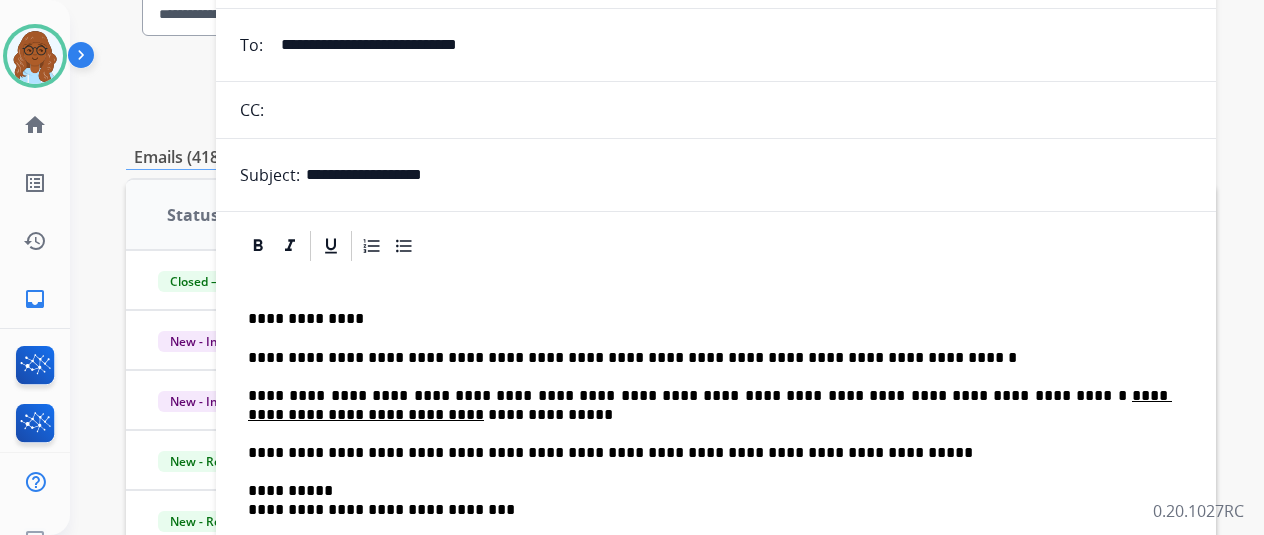click on "**********" at bounding box center (708, 405) 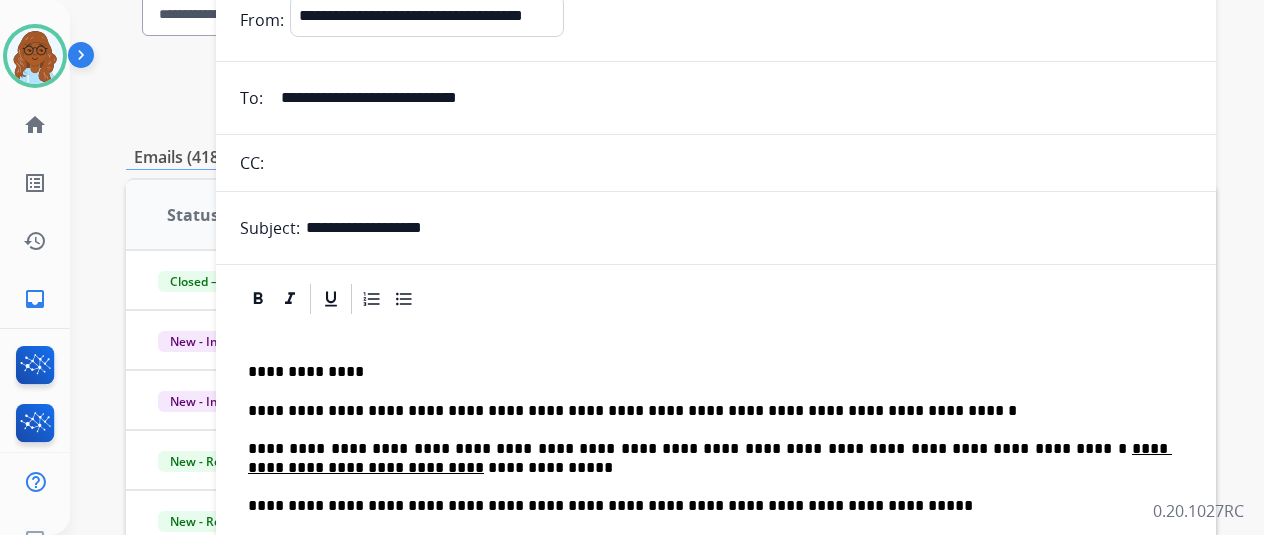 scroll, scrollTop: 0, scrollLeft: 0, axis: both 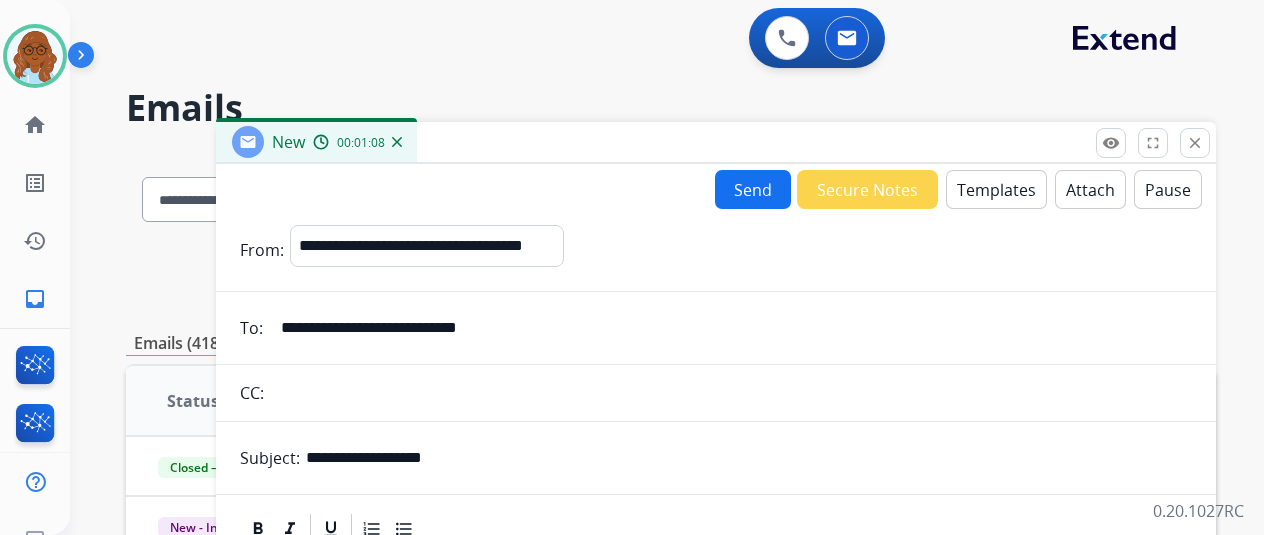 click on "Send" at bounding box center [753, 189] 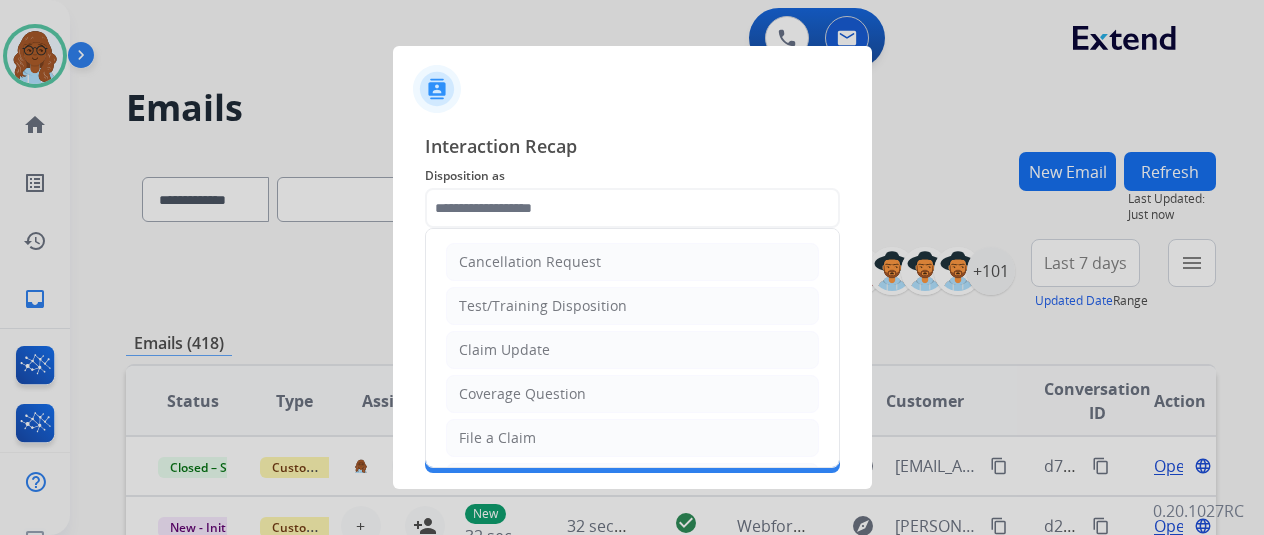 click 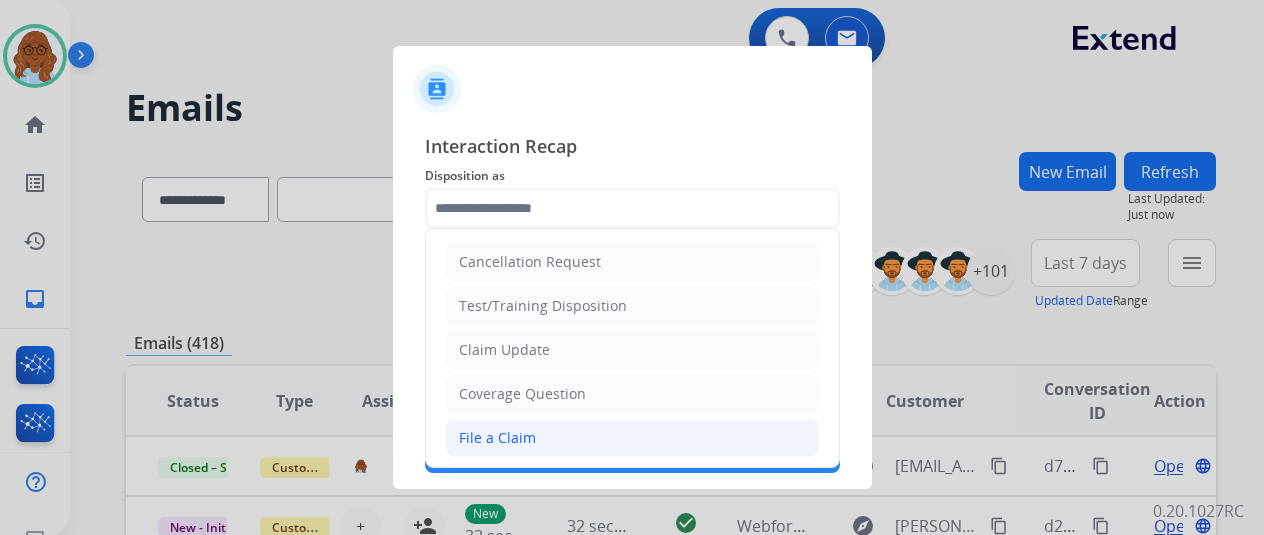 click on "File a Claim" 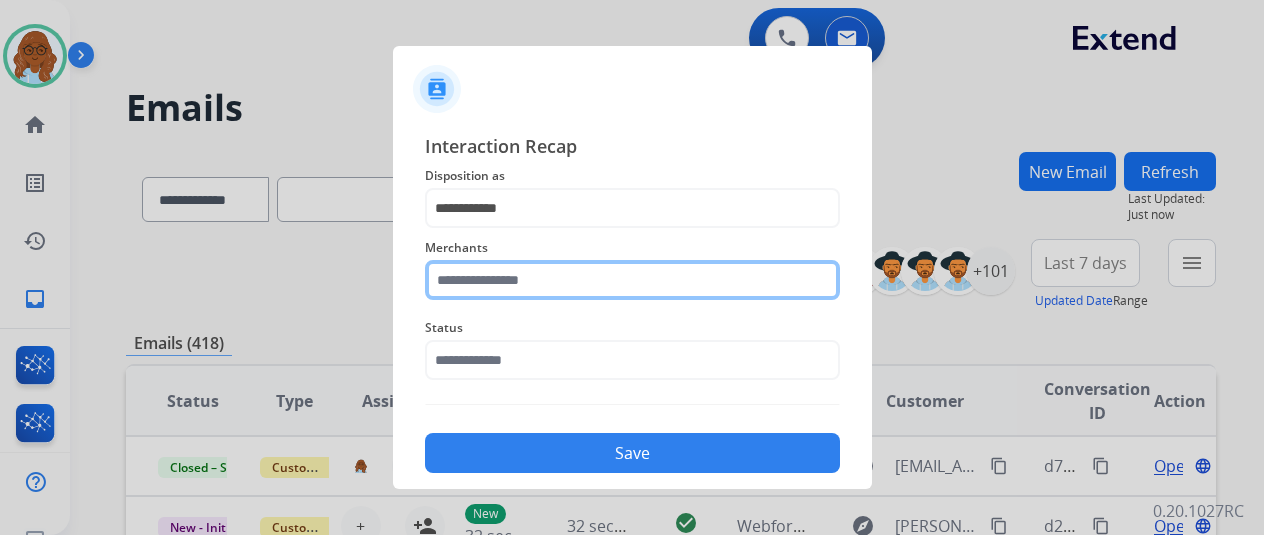 click 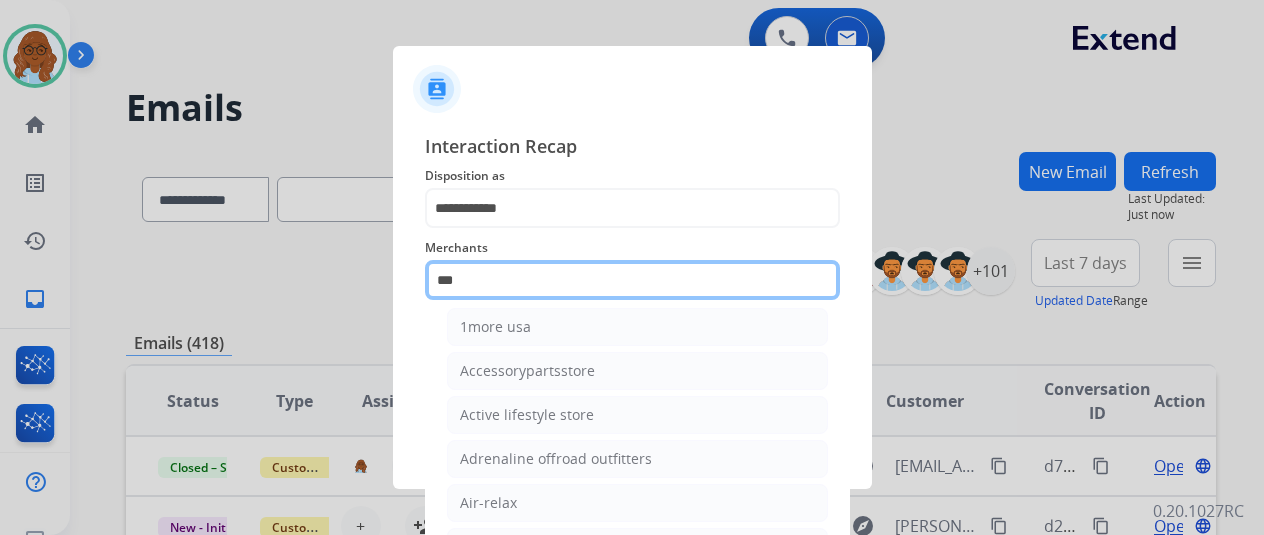 scroll, scrollTop: 0, scrollLeft: 0, axis: both 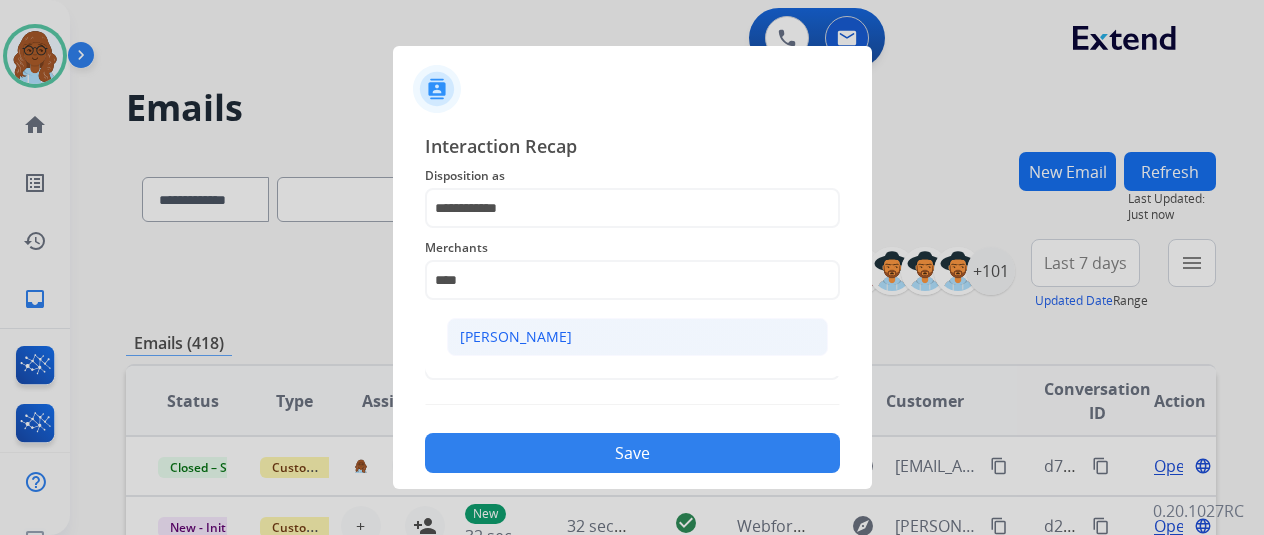 click on "[PERSON_NAME]" 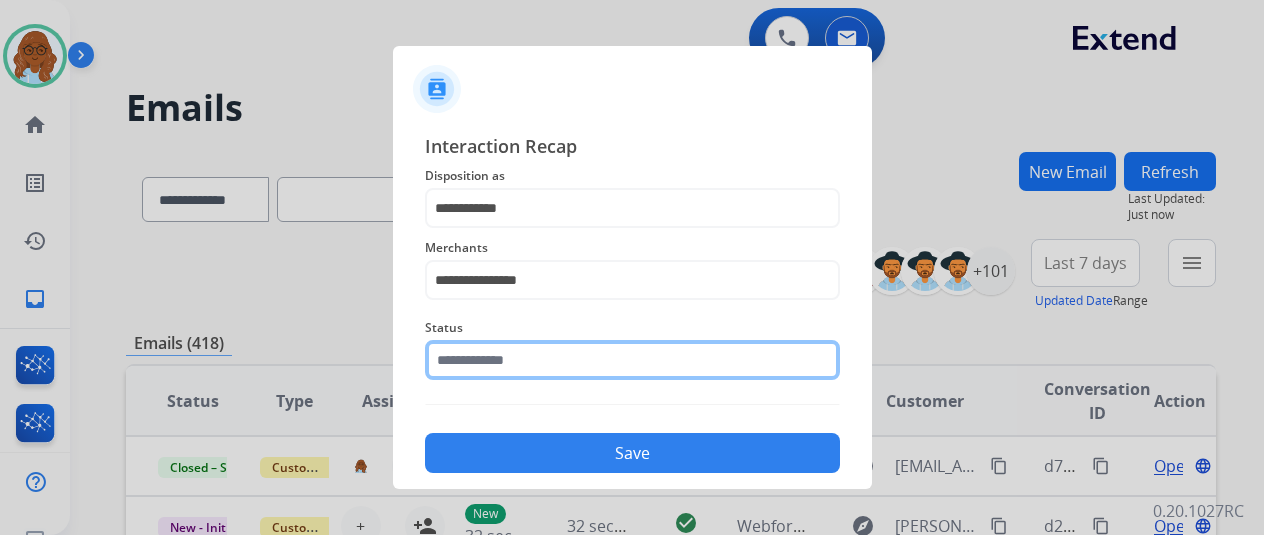 click 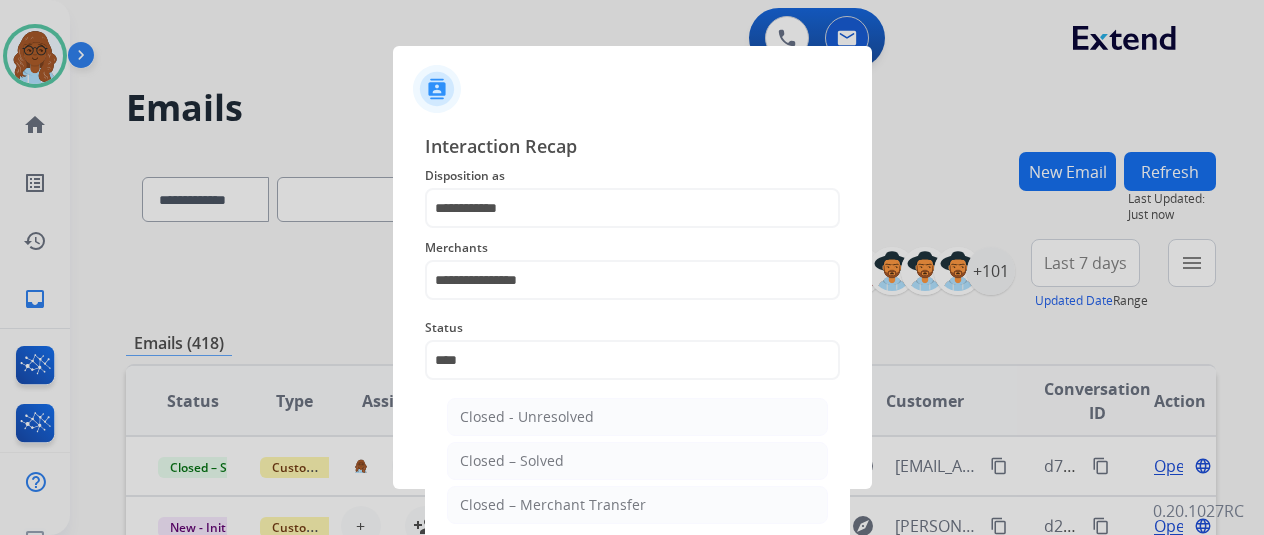 drag, startPoint x: 493, startPoint y: 466, endPoint x: 538, endPoint y: 455, distance: 46.32494 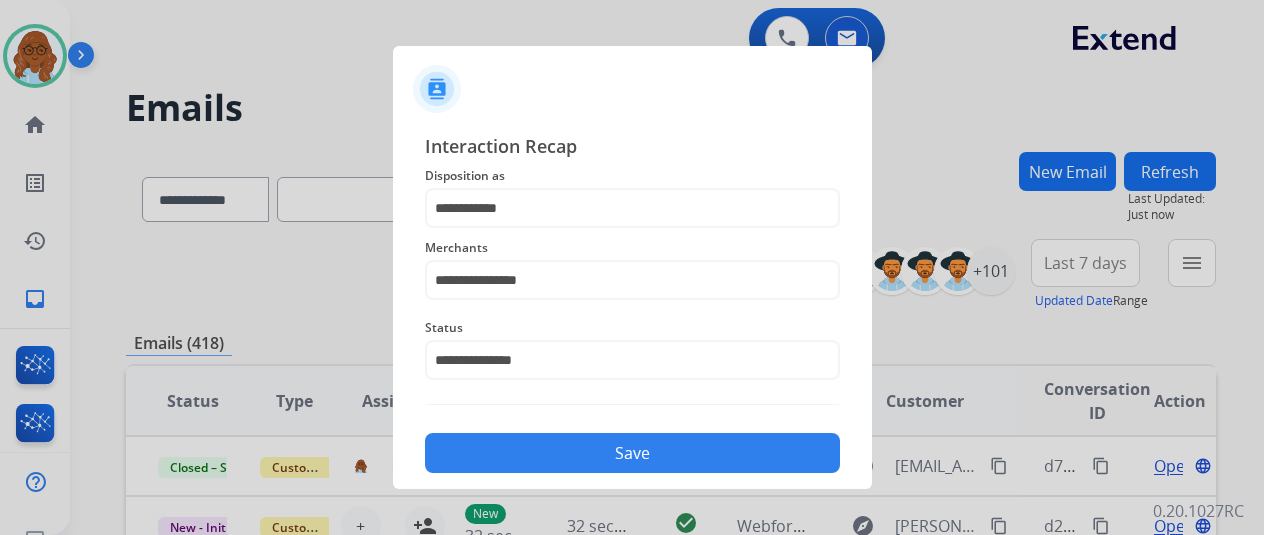 click on "Save" 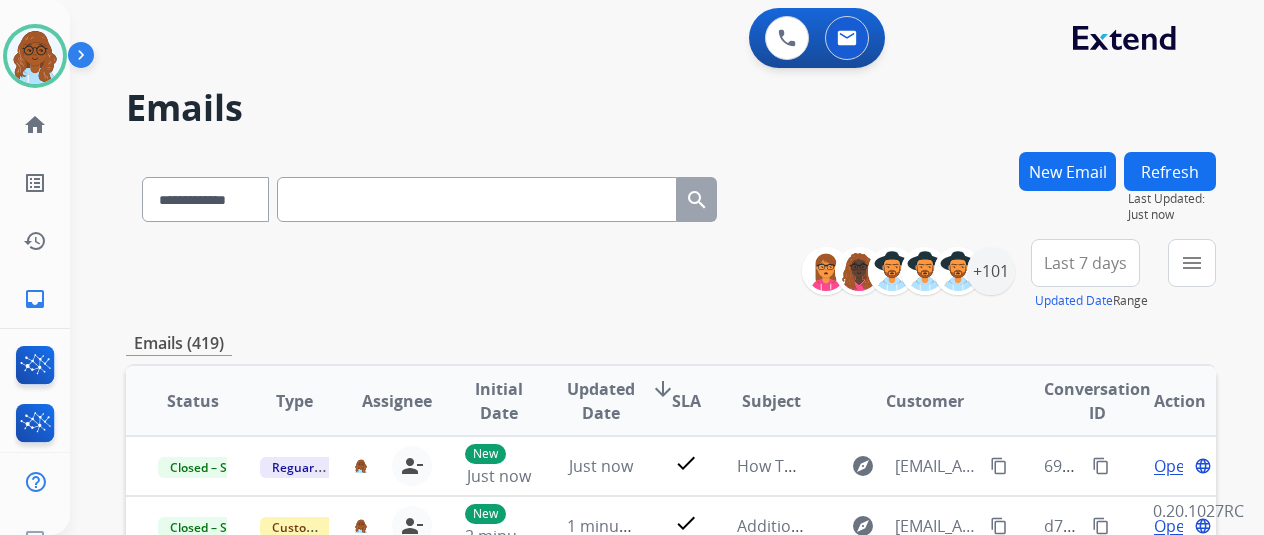 scroll, scrollTop: 2, scrollLeft: 0, axis: vertical 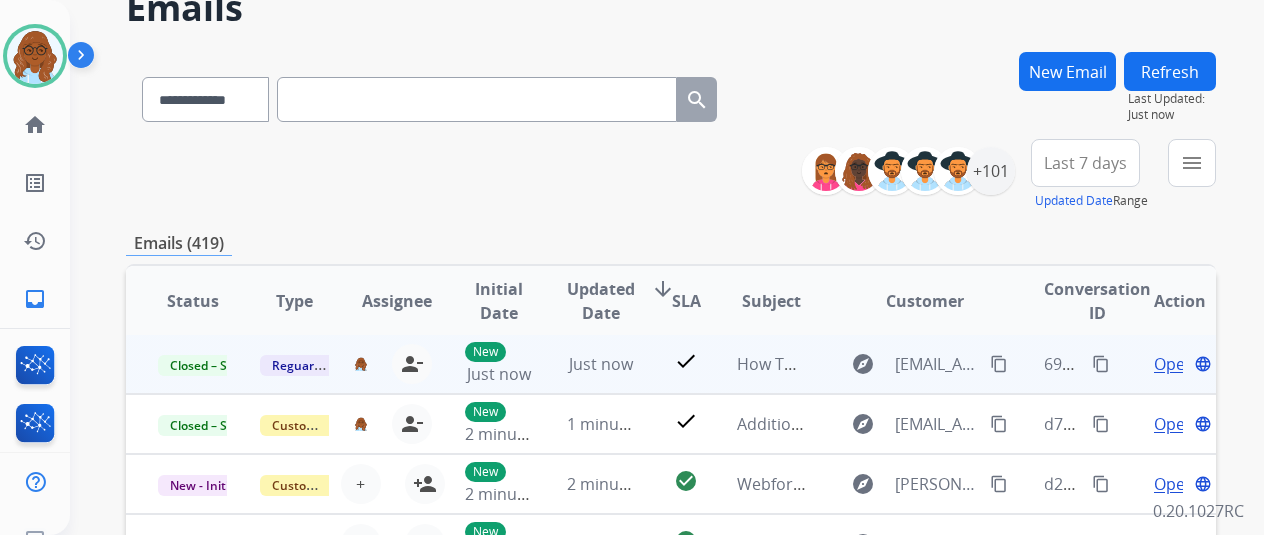 click on "content_copy" at bounding box center (1101, 364) 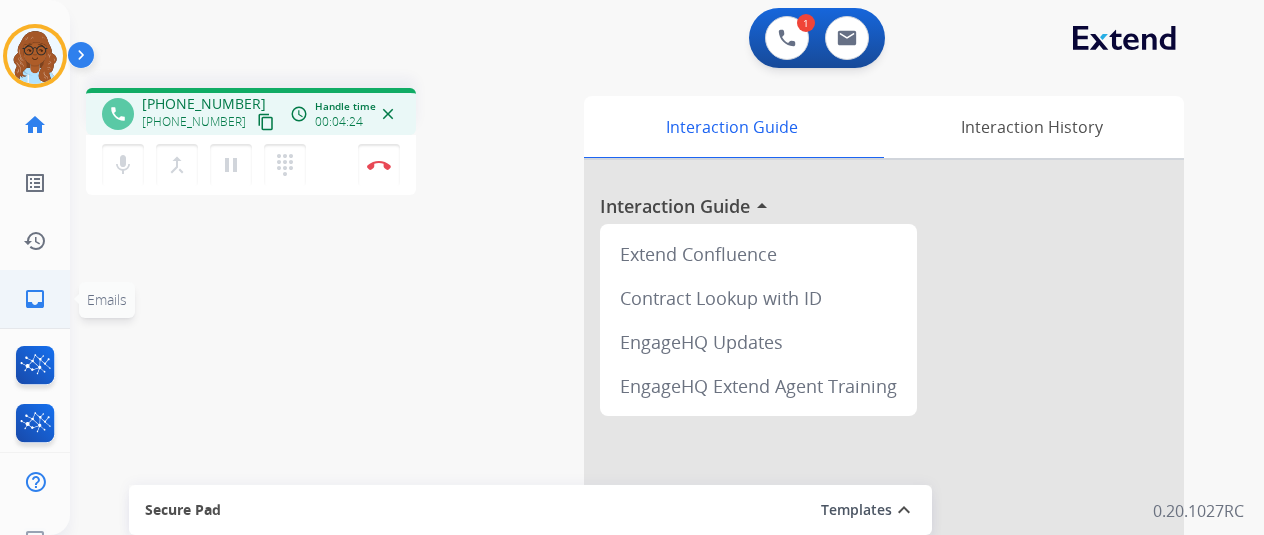 click on "inbox  Emails" 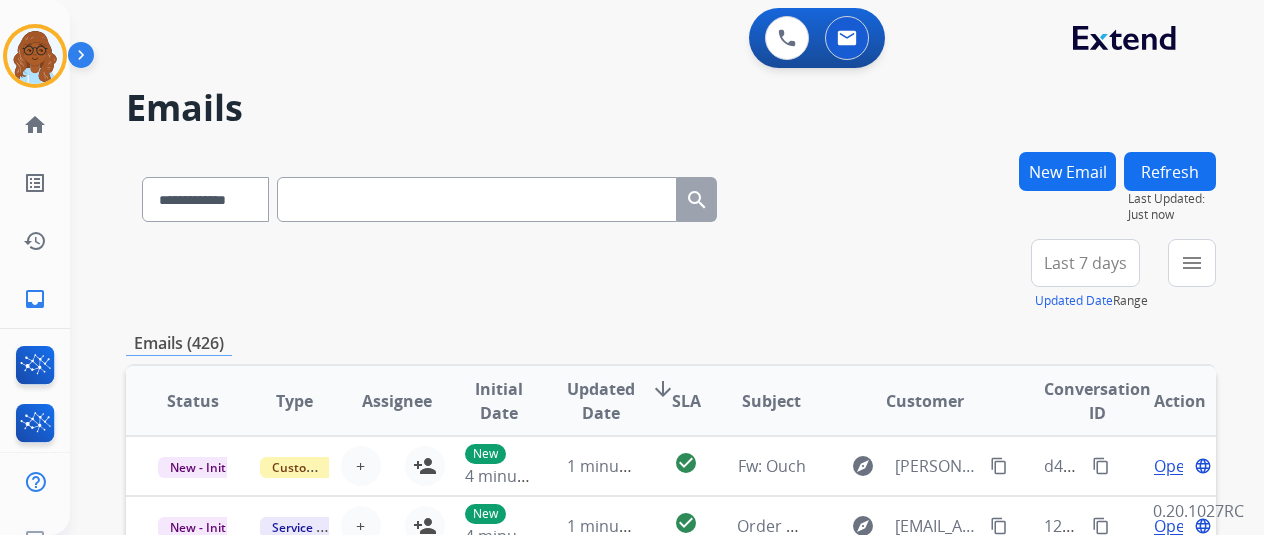 click at bounding box center (477, 199) 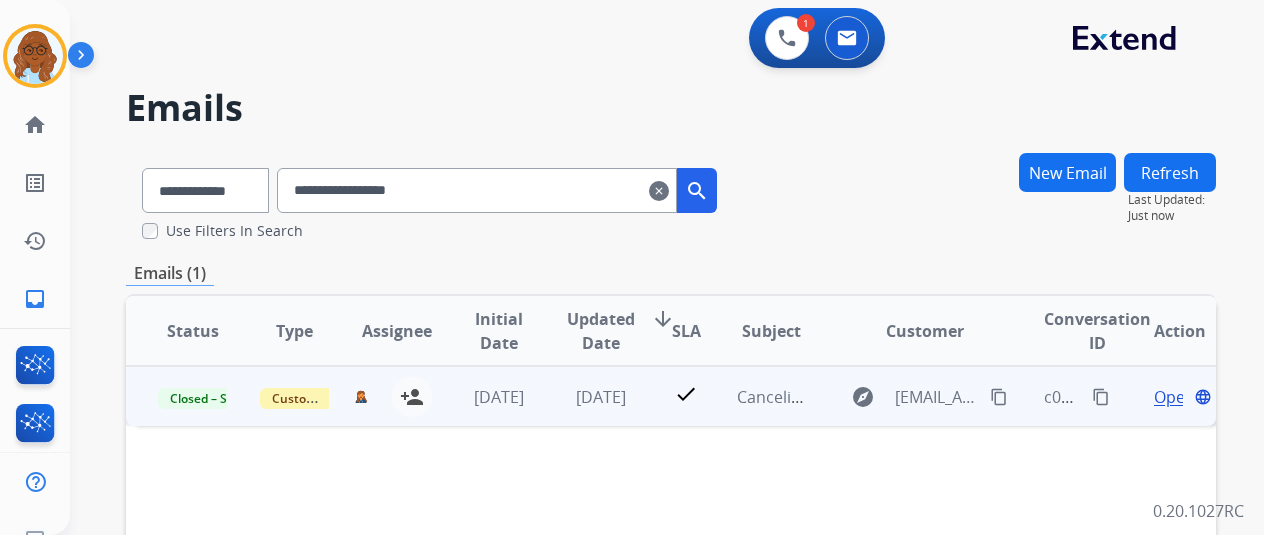 click on "Open" at bounding box center [1174, 397] 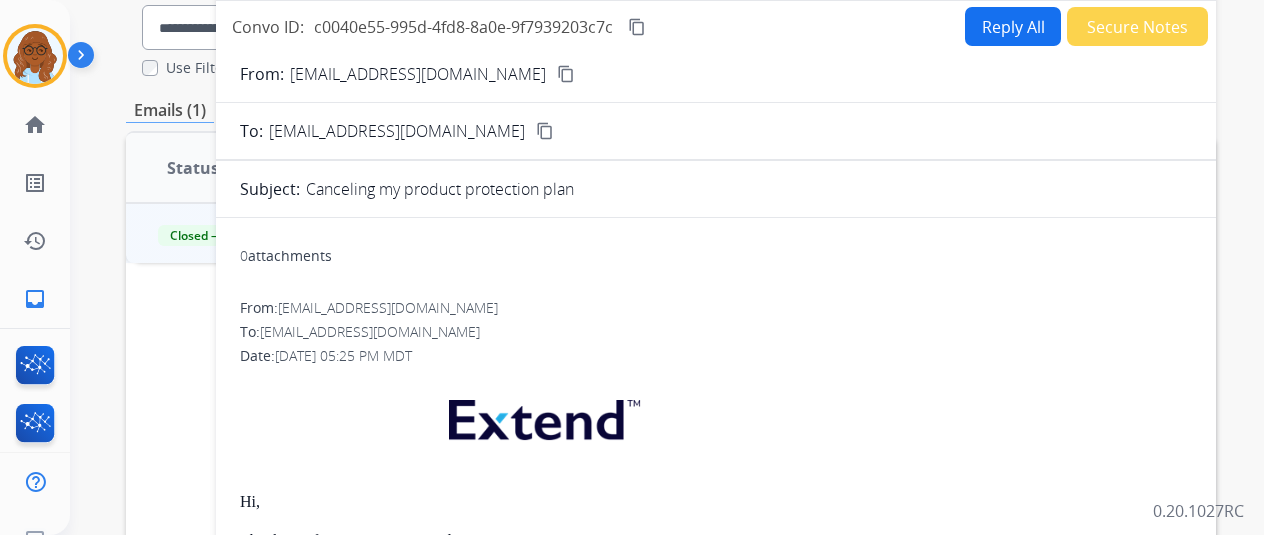 scroll, scrollTop: 400, scrollLeft: 0, axis: vertical 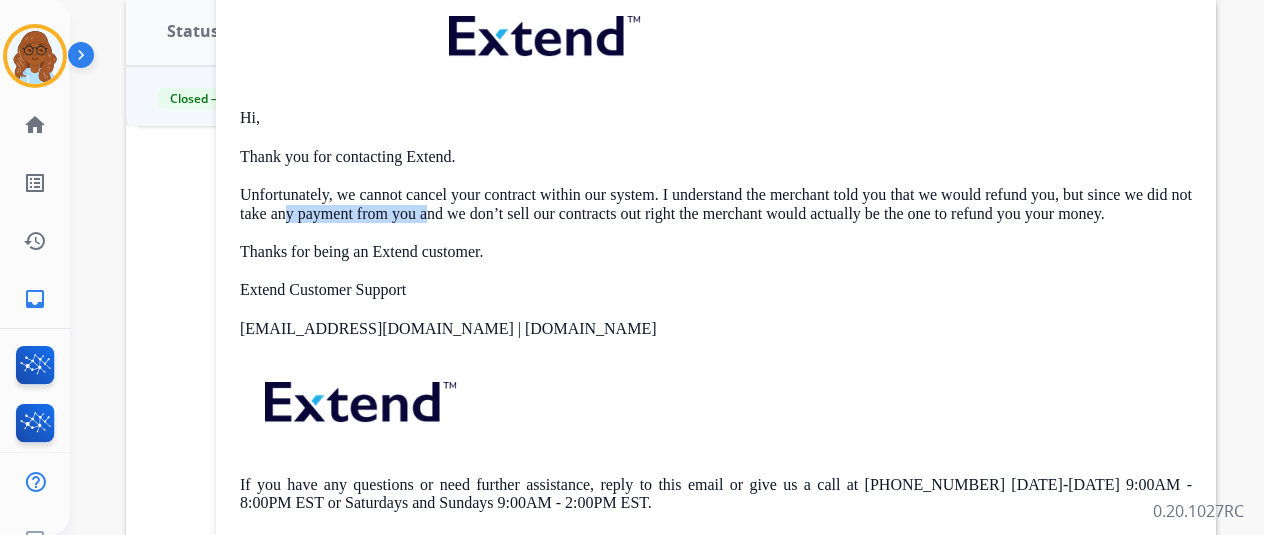 drag, startPoint x: 325, startPoint y: 207, endPoint x: 470, endPoint y: 208, distance: 145.00345 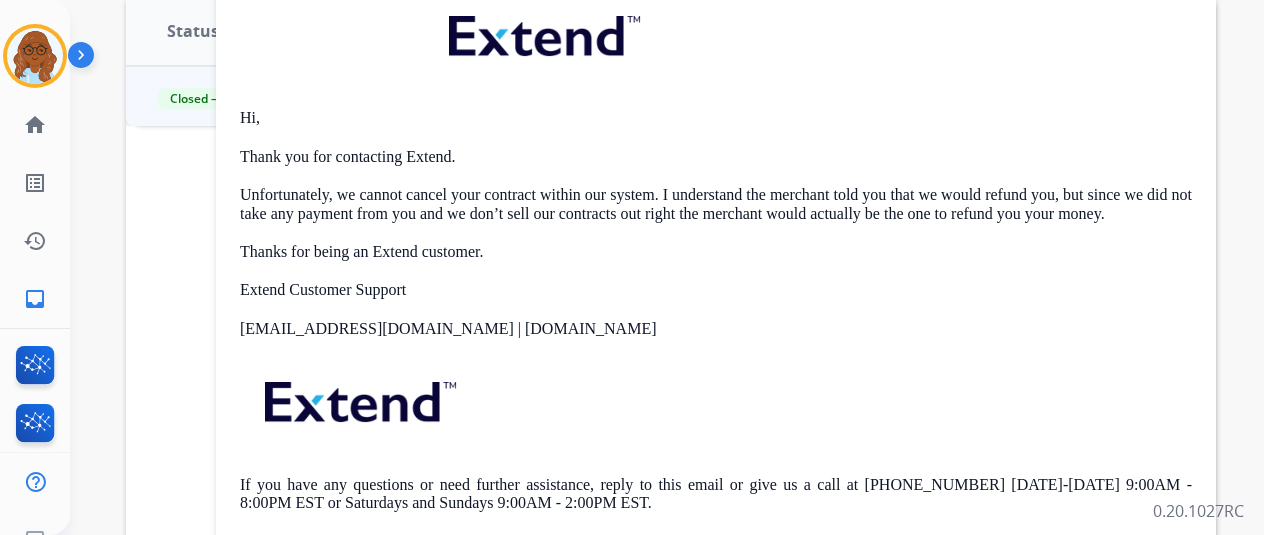 click on "Unfortunately, we cannot cancel your contract within our system. I understand the merchant told you that we would refund you, but since we did not take any payment from you and we don’t sell our contracts out right the merchant would actually be the one to refund you your money." at bounding box center [716, 204] 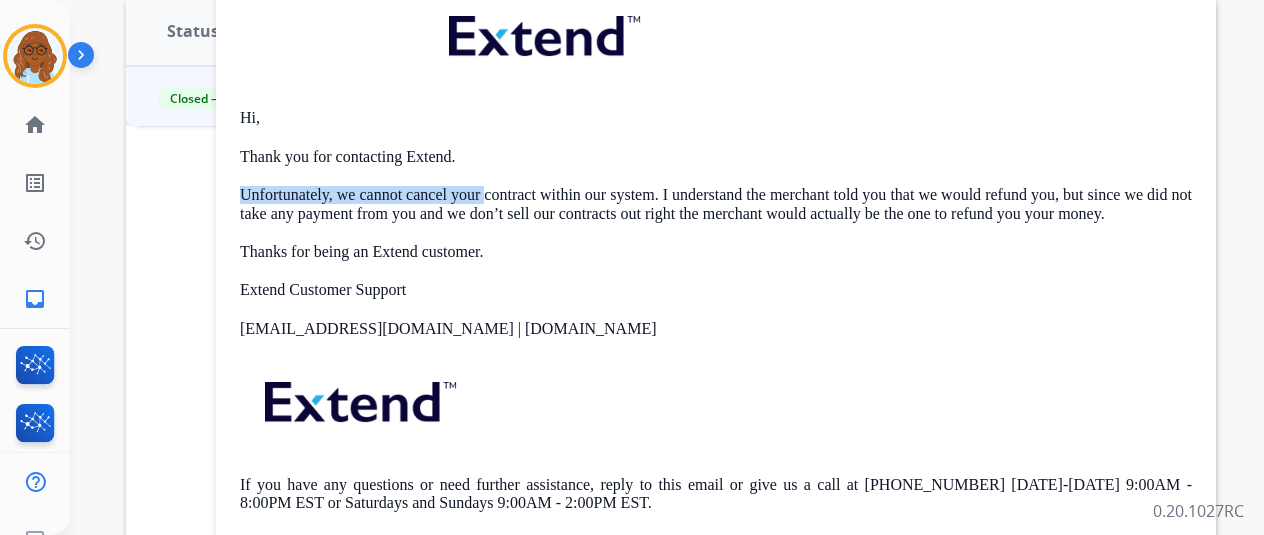 drag, startPoint x: 260, startPoint y: 193, endPoint x: 502, endPoint y: 202, distance: 242.1673 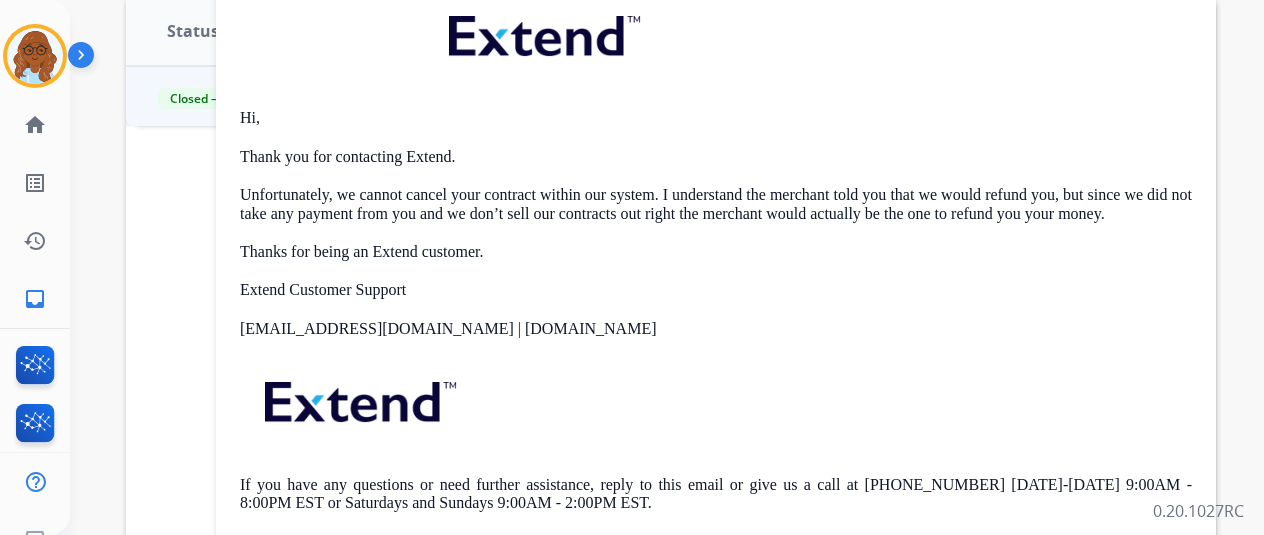 click on "Unfortunately, we cannot cancel your contract within our system. I understand the merchant told you that we would refund you, but since we did not take any payment from you and we don’t sell our contracts out right the merchant would actually be the one to refund you your money." at bounding box center (716, 204) 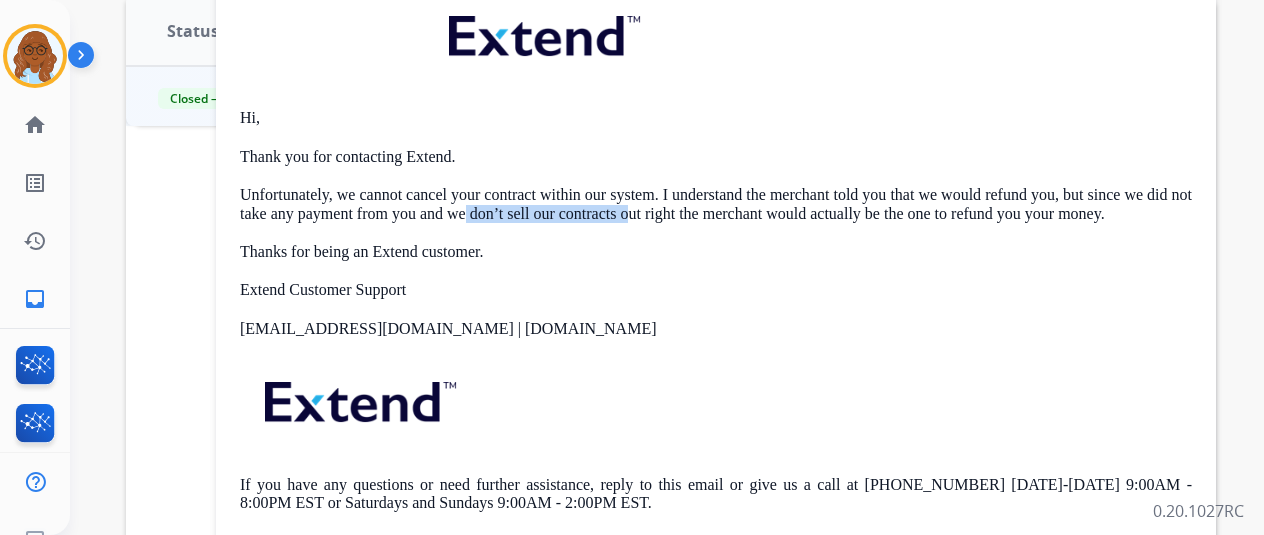 drag, startPoint x: 506, startPoint y: 212, endPoint x: 672, endPoint y: 218, distance: 166.1084 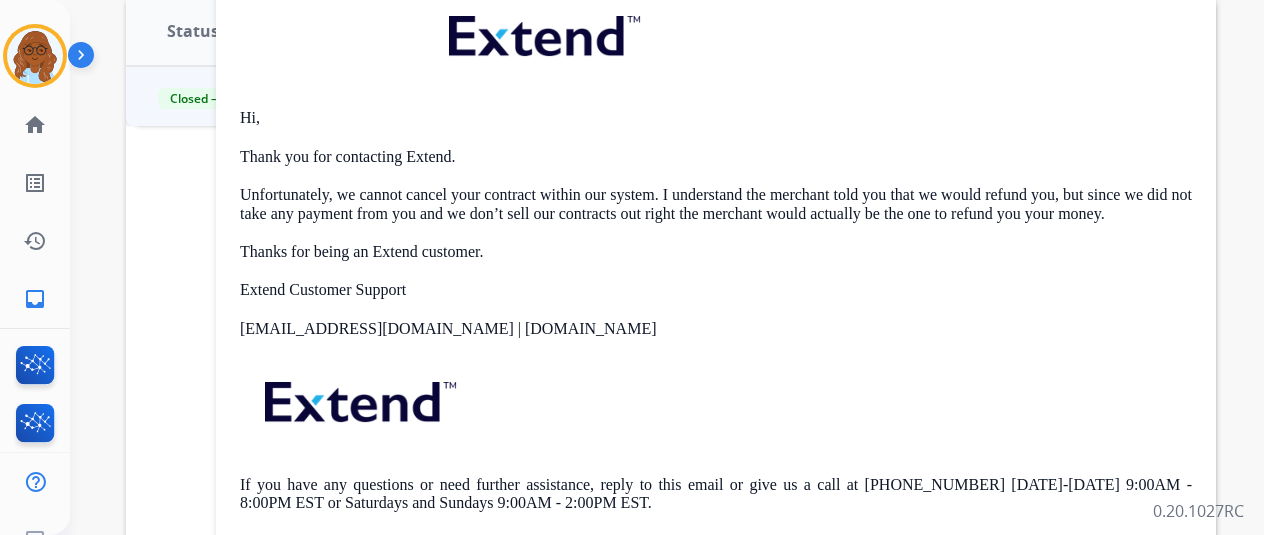 drag, startPoint x: 763, startPoint y: 229, endPoint x: 658, endPoint y: 239, distance: 105.47511 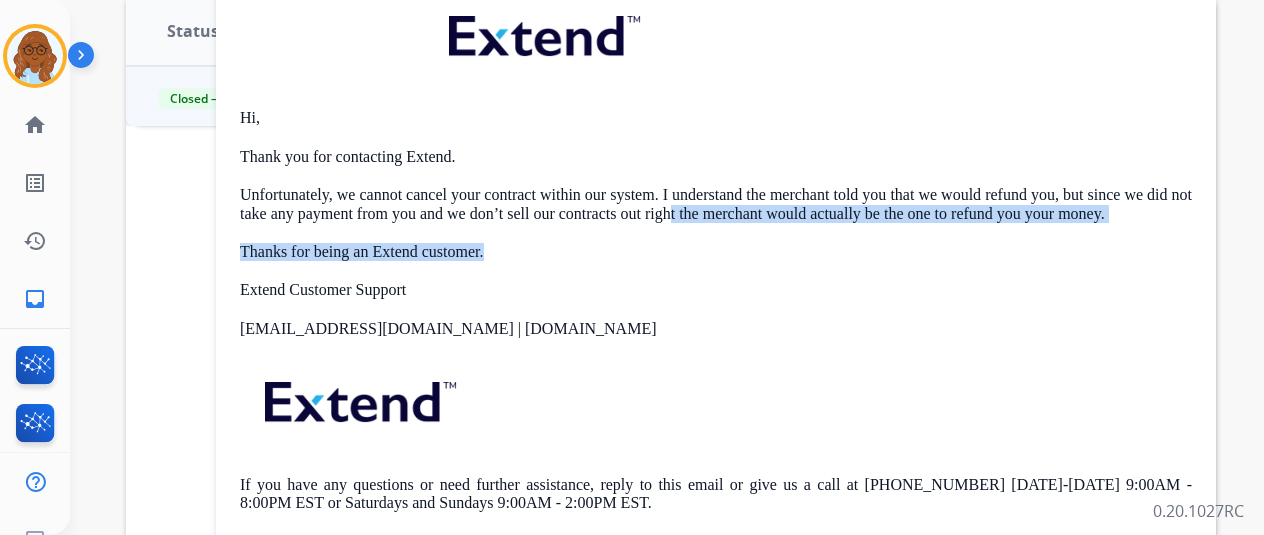 drag, startPoint x: 607, startPoint y: 223, endPoint x: 711, endPoint y: 217, distance: 104.172935 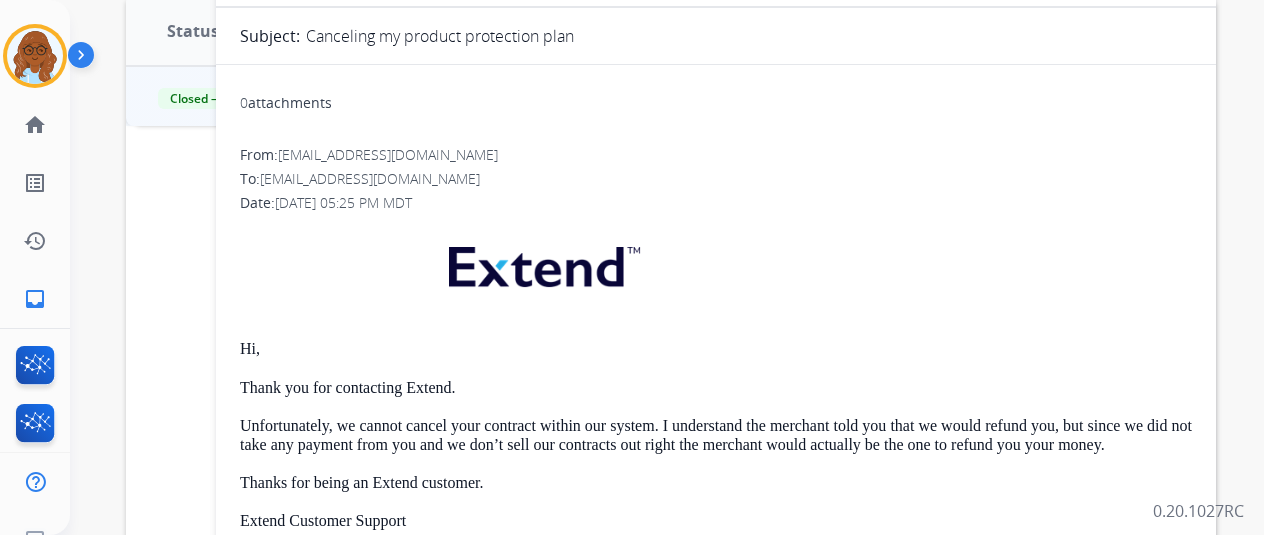 scroll, scrollTop: 0, scrollLeft: 0, axis: both 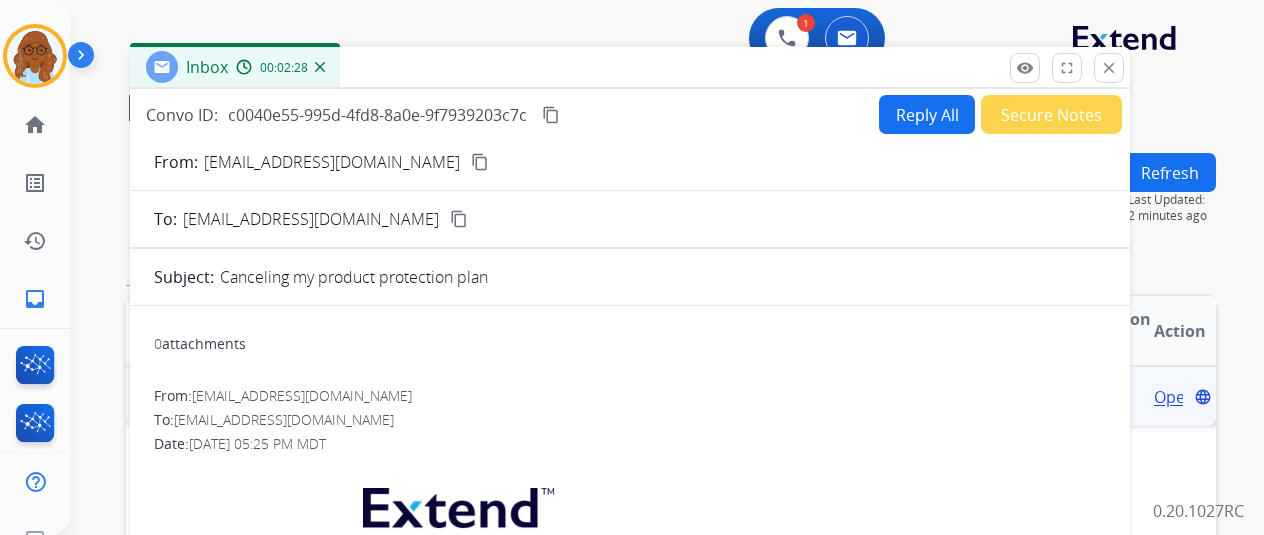drag, startPoint x: 894, startPoint y: 145, endPoint x: 808, endPoint y: 70, distance: 114.1096 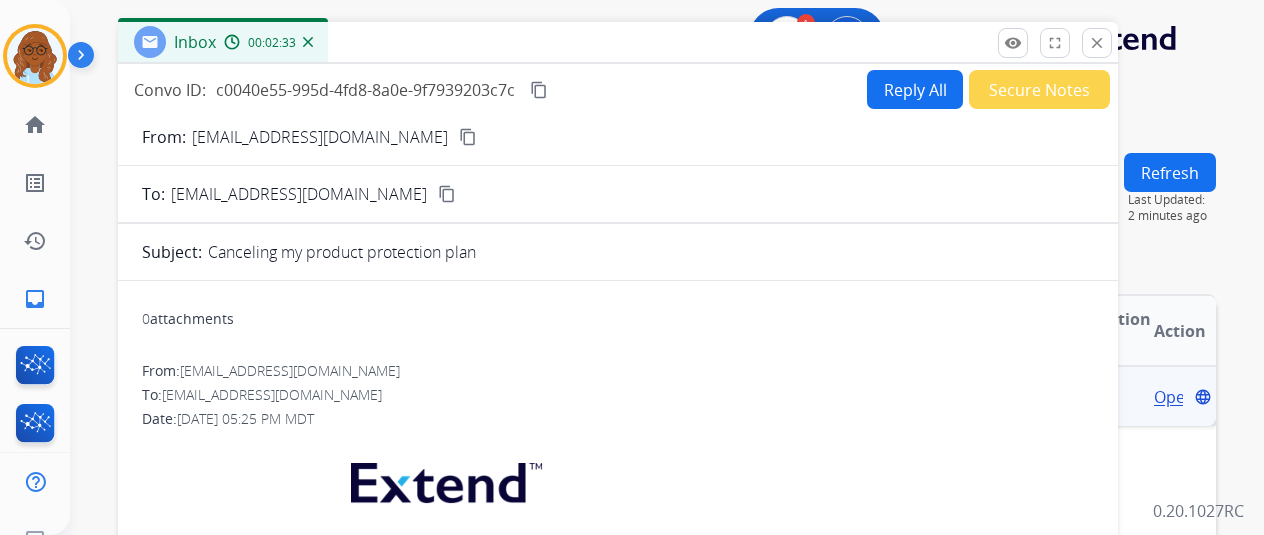 drag, startPoint x: 782, startPoint y: 76, endPoint x: 770, endPoint y: 51, distance: 27.730848 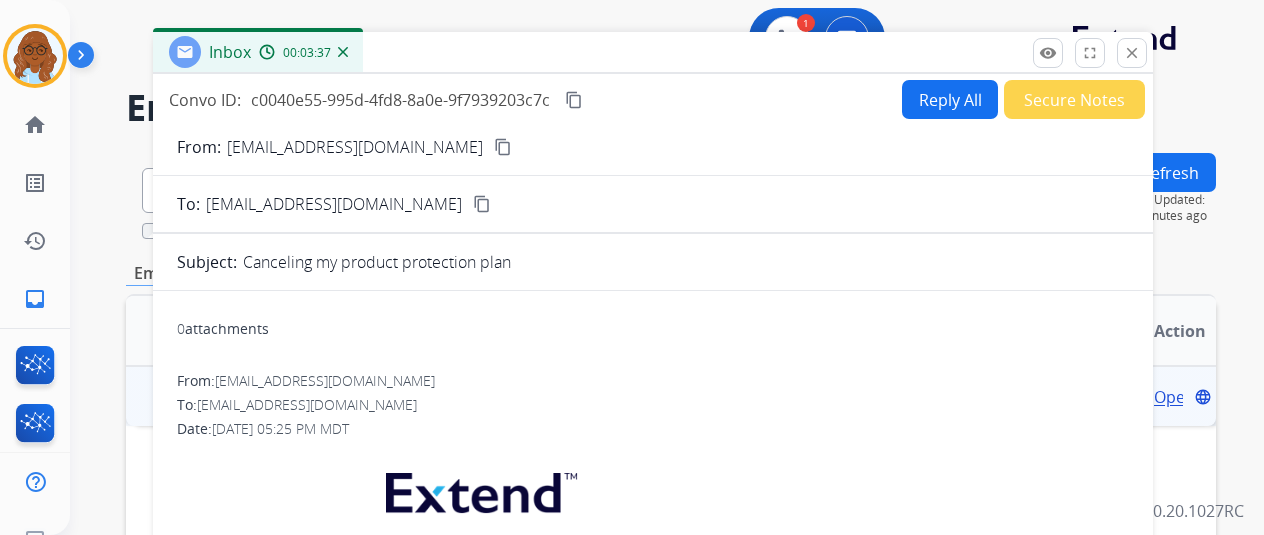 drag, startPoint x: 556, startPoint y: 41, endPoint x: 660, endPoint y: 61, distance: 105.90562 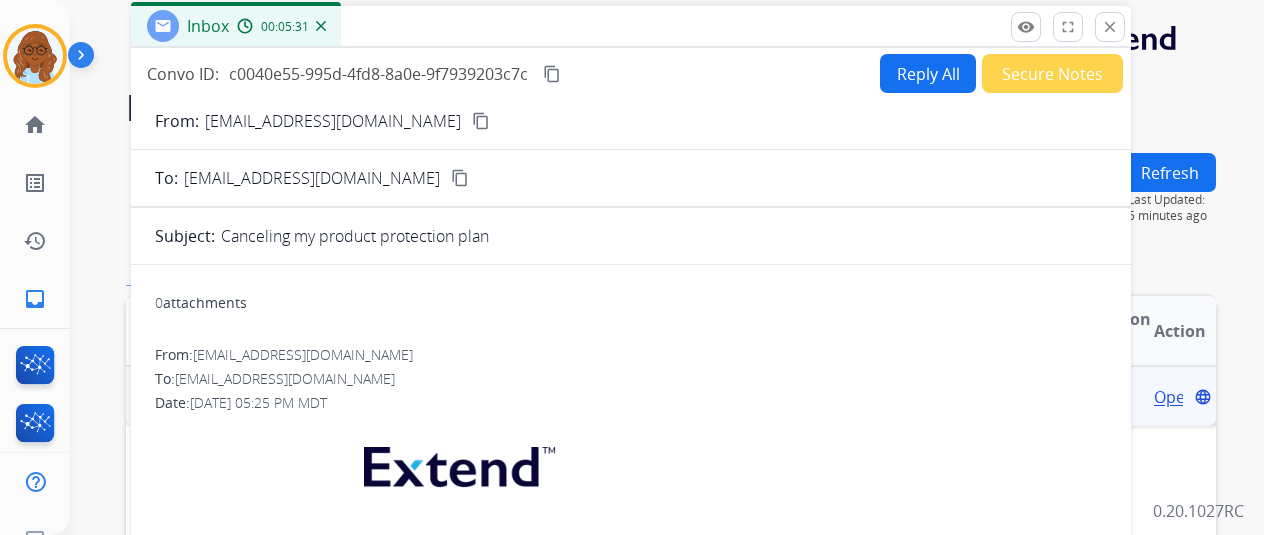 drag, startPoint x: 919, startPoint y: 79, endPoint x: 828, endPoint y: 43, distance: 97.862144 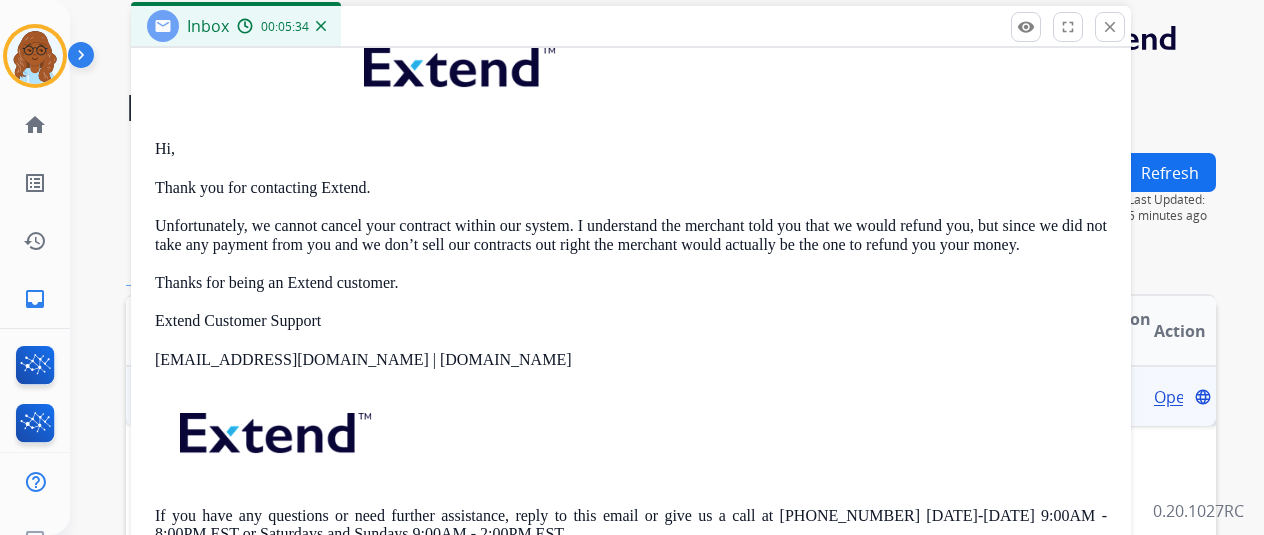 scroll, scrollTop: 0, scrollLeft: 0, axis: both 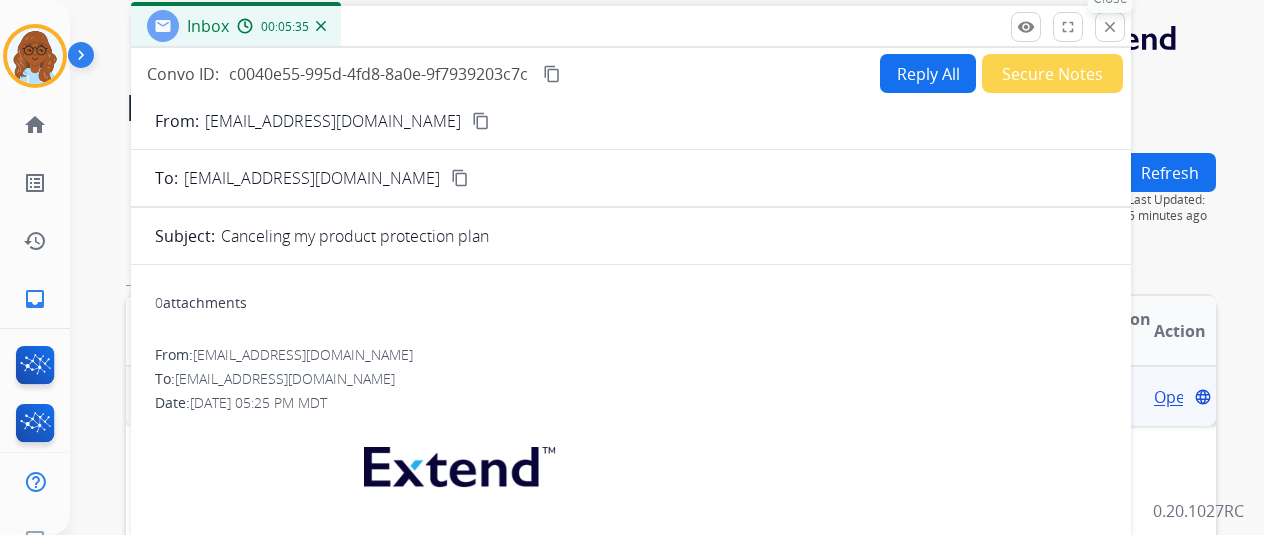 click on "close" at bounding box center (1110, 27) 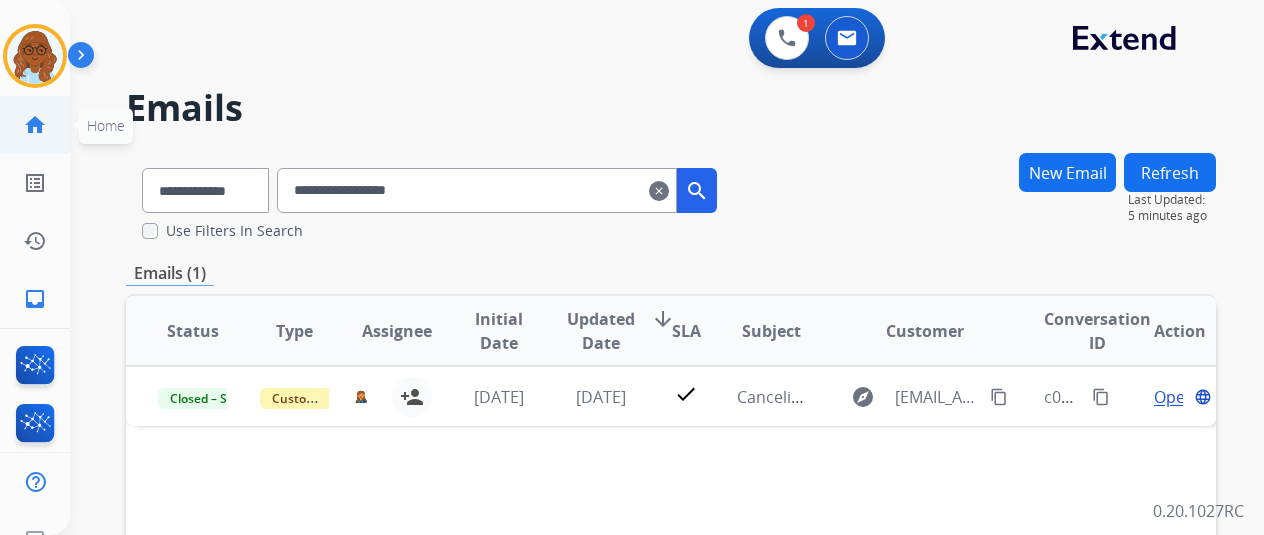 click on "home" 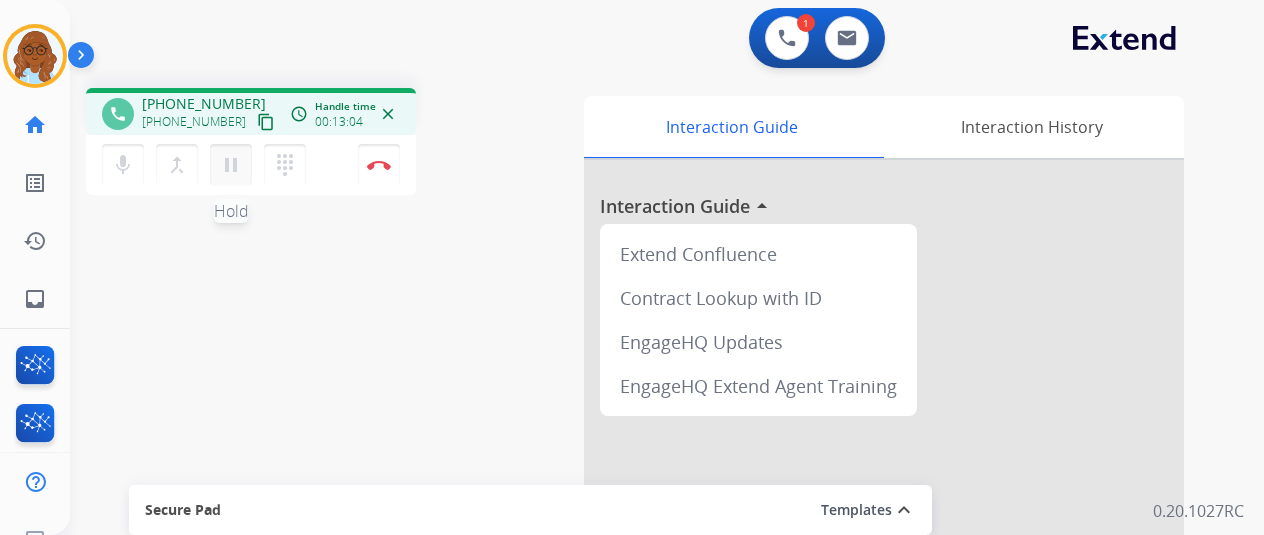 click on "pause" at bounding box center [231, 165] 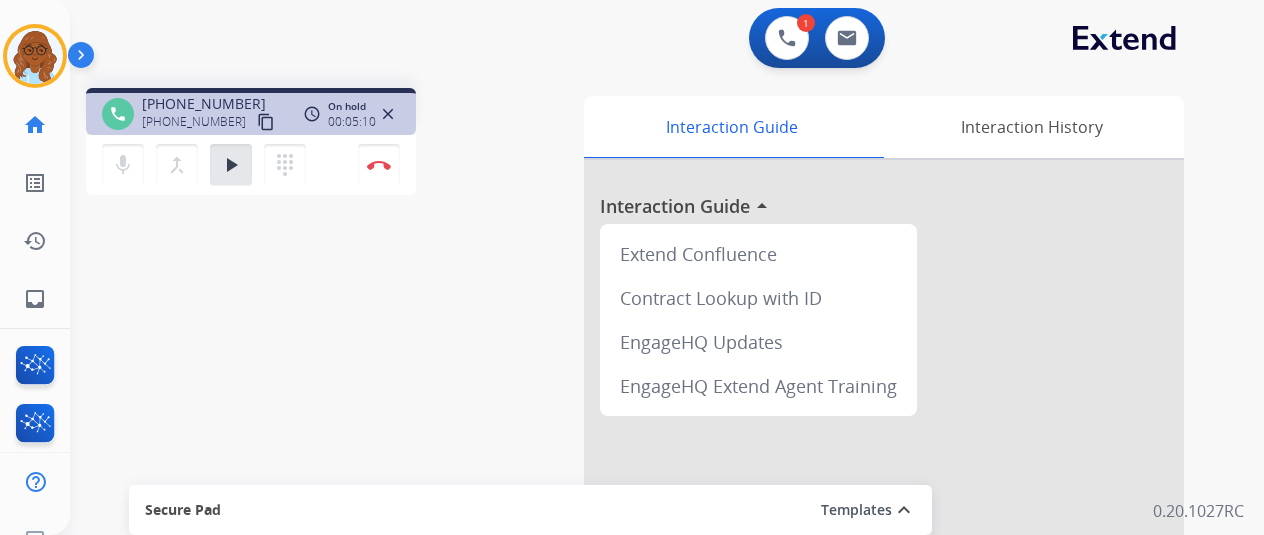 click on "phone [PHONE_NUMBER] [PHONE_NUMBER] content_copy access_time Call metrics Queue   10:50 Hold   05:10 Talk   02:26 Total   18:25 On hold 00:05:10 close mic Mute merge_type Bridge play_arrow Hold dialpad Dialpad Disconnect swap_horiz Break voice bridge close_fullscreen Connect 3-Way Call merge_type Separate 3-Way Call  Interaction Guide   Interaction History  Interaction Guide arrow_drop_up  Extend Confluence   Contract Lookup with ID   EngageHQ Updates   EngageHQ Extend Agent Training  Secure Pad Templates expand_less Choose a template Save" at bounding box center (643, 489) 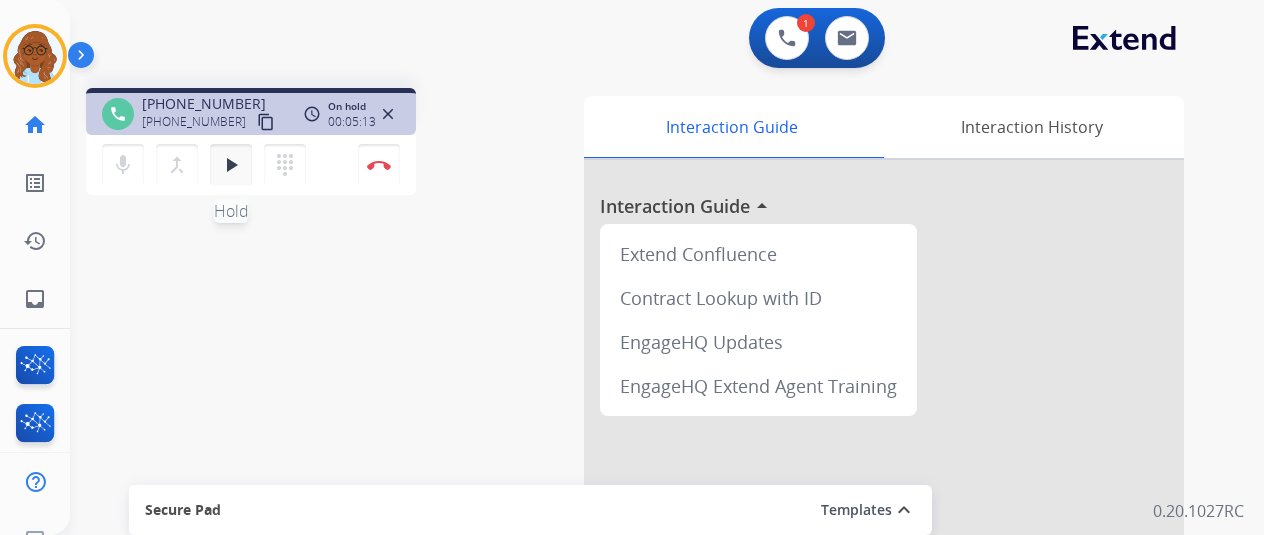 click on "play_arrow" at bounding box center [231, 165] 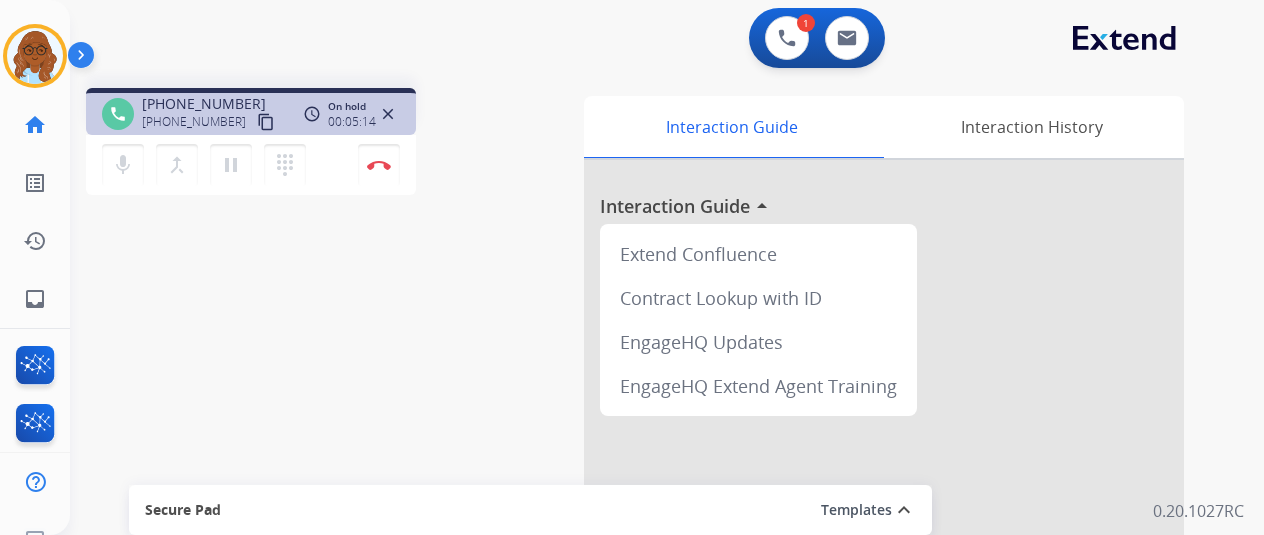 click on "phone [PHONE_NUMBER] [PHONE_NUMBER] content_copy access_time Call metrics Queue   10:50 Hold   05:14 Talk   02:26 Total   18:29 On hold 00:05:14 close mic Mute merge_type Bridge pause Hold dialpad Dialpad Disconnect swap_horiz Break voice bridge close_fullscreen Connect 3-Way Call merge_type Separate 3-Way Call  Interaction Guide   Interaction History  Interaction Guide arrow_drop_up  Extend Confluence   Contract Lookup with ID   EngageHQ Updates   EngageHQ Extend Agent Training  Secure Pad Templates expand_less Choose a template Save" at bounding box center (643, 489) 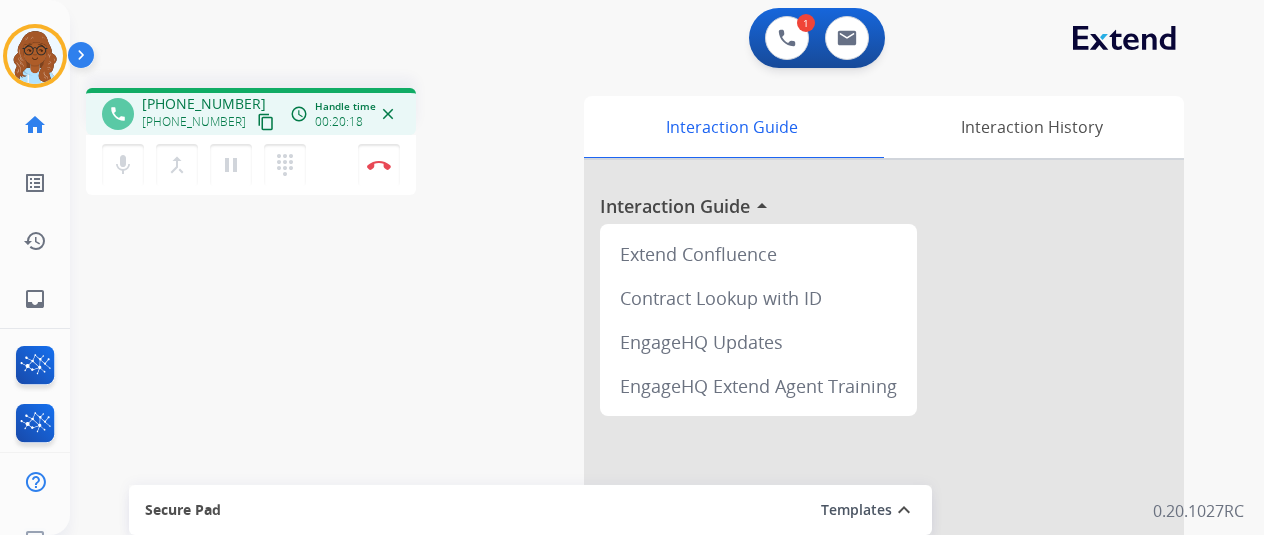 click on "content_copy" at bounding box center (266, 122) 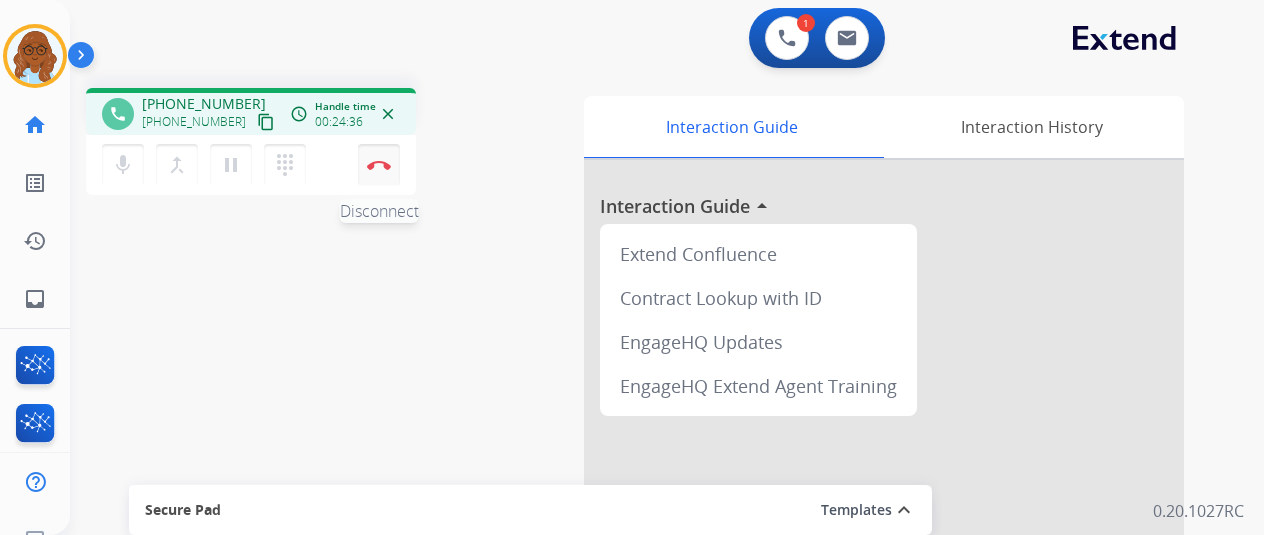 click on "Disconnect" at bounding box center [379, 165] 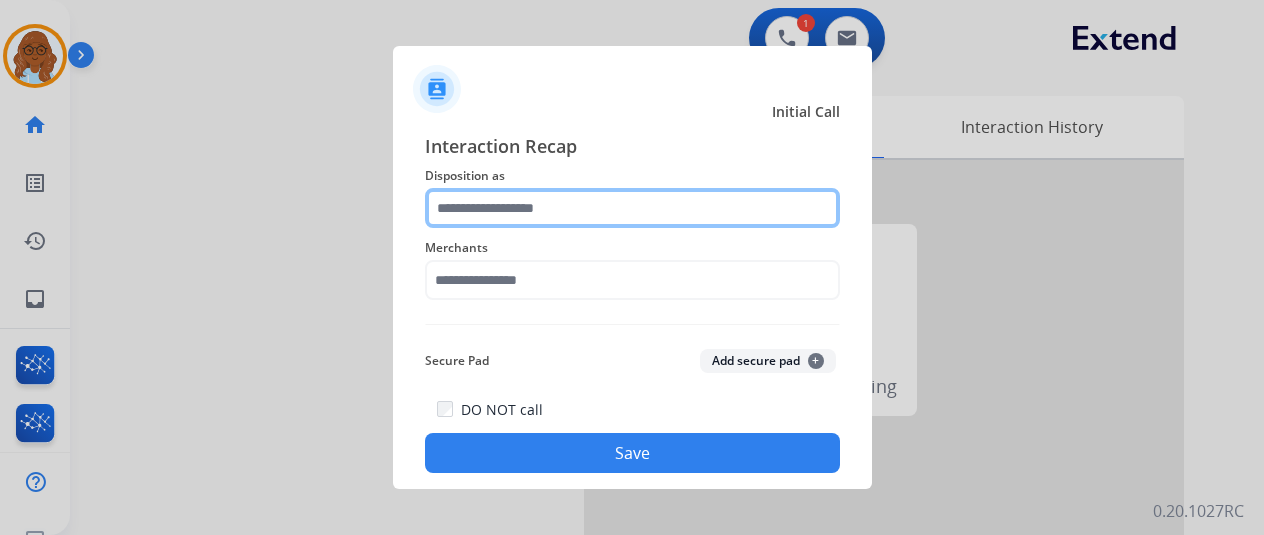 click 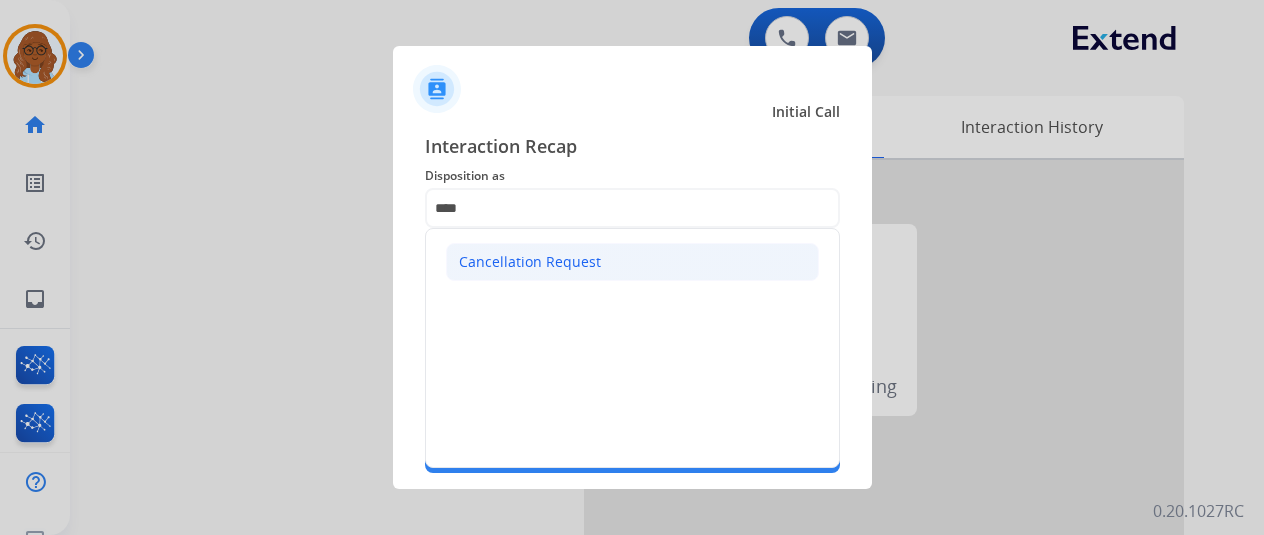 click on "Cancellation Request" 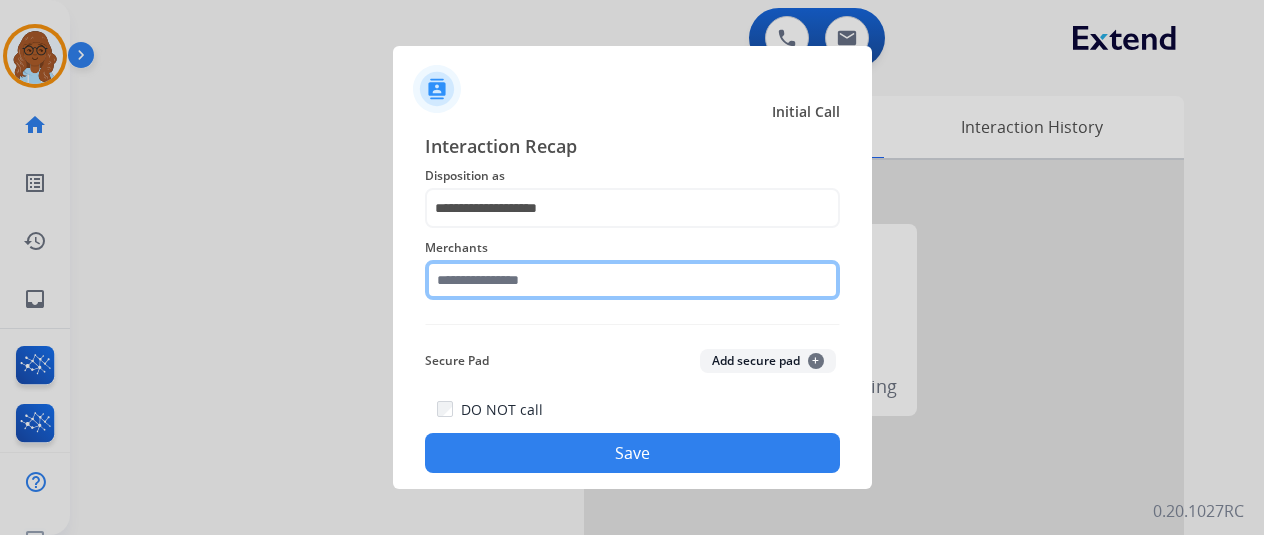 click 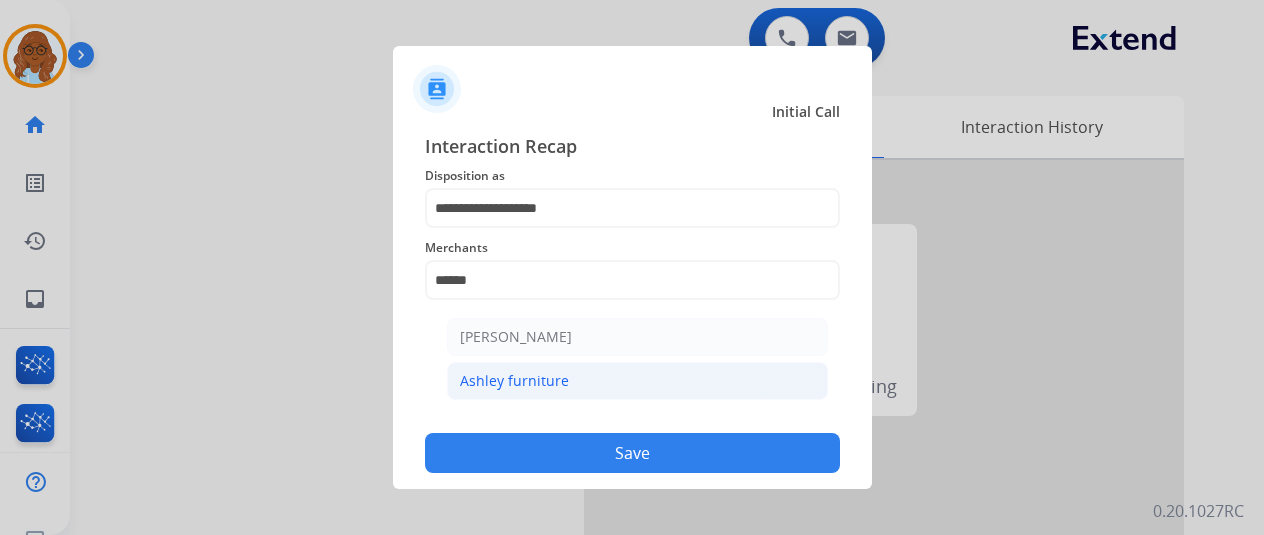 click on "Ashley furniture" 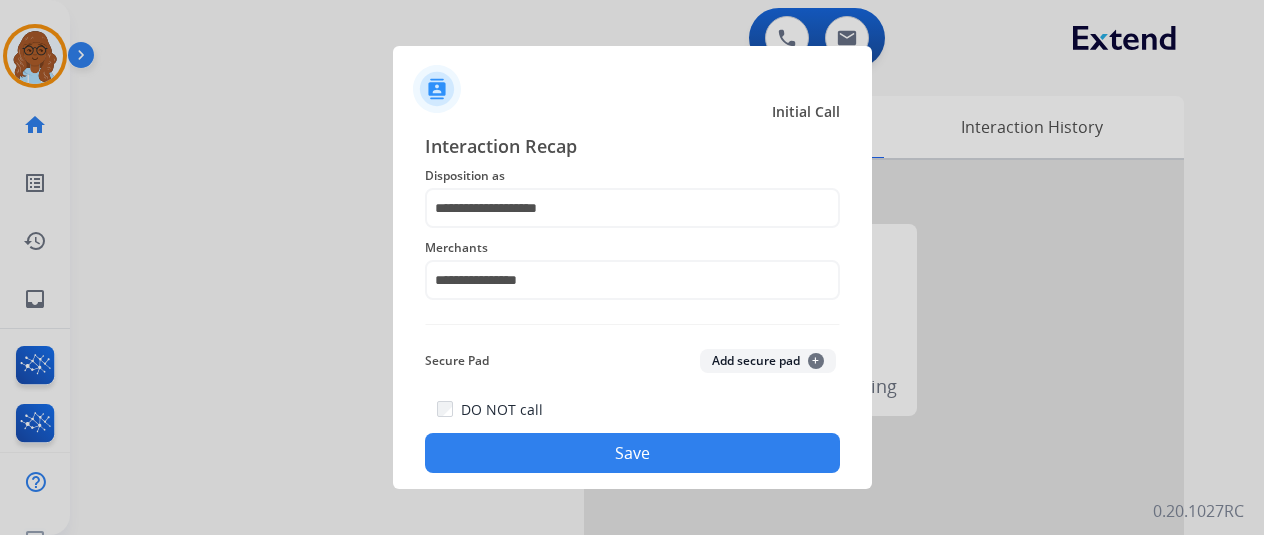 click on "Save" 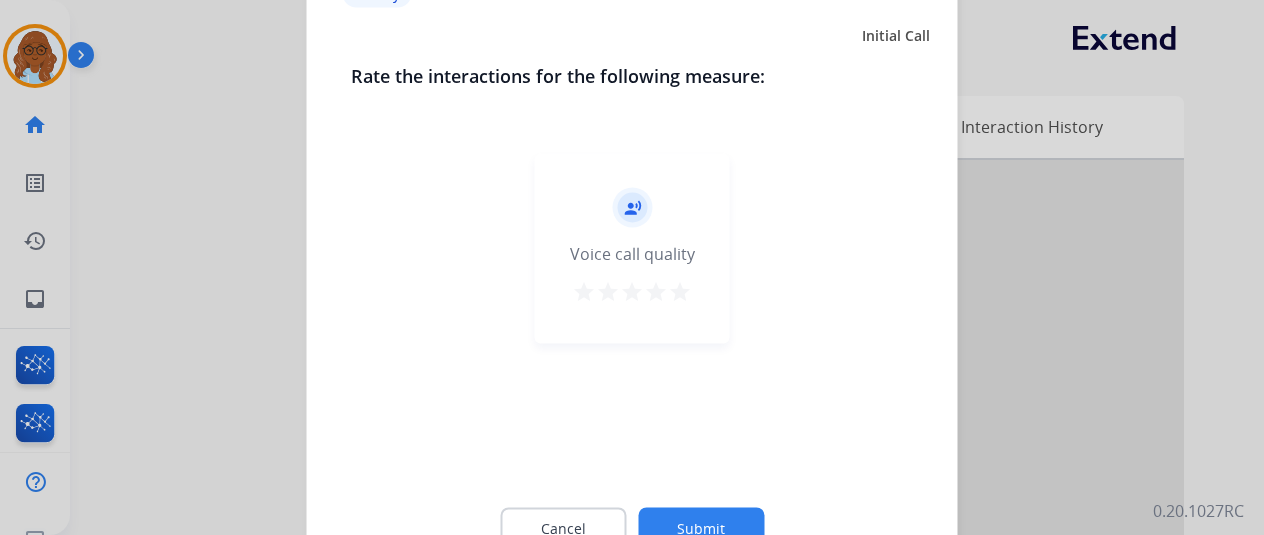 click on "star" at bounding box center [680, 291] 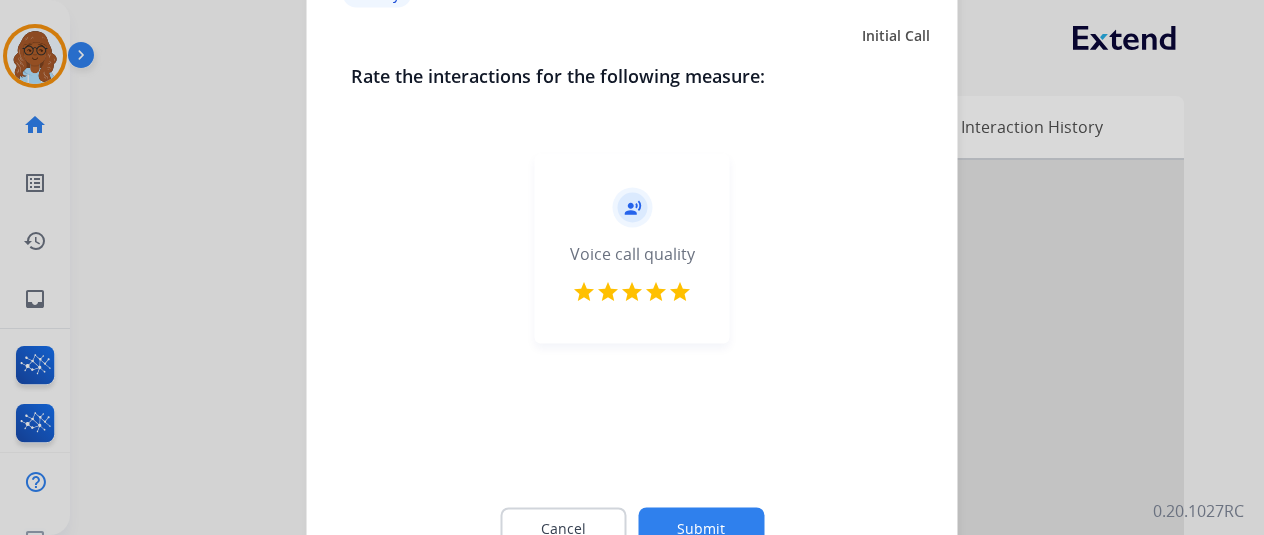 click on "Submit" 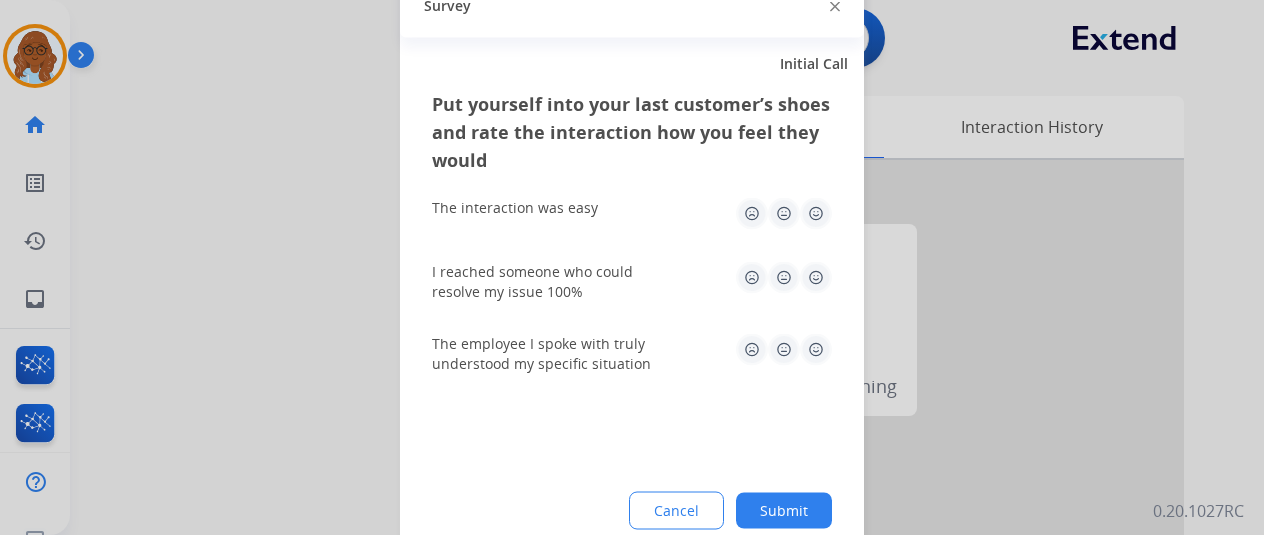 click 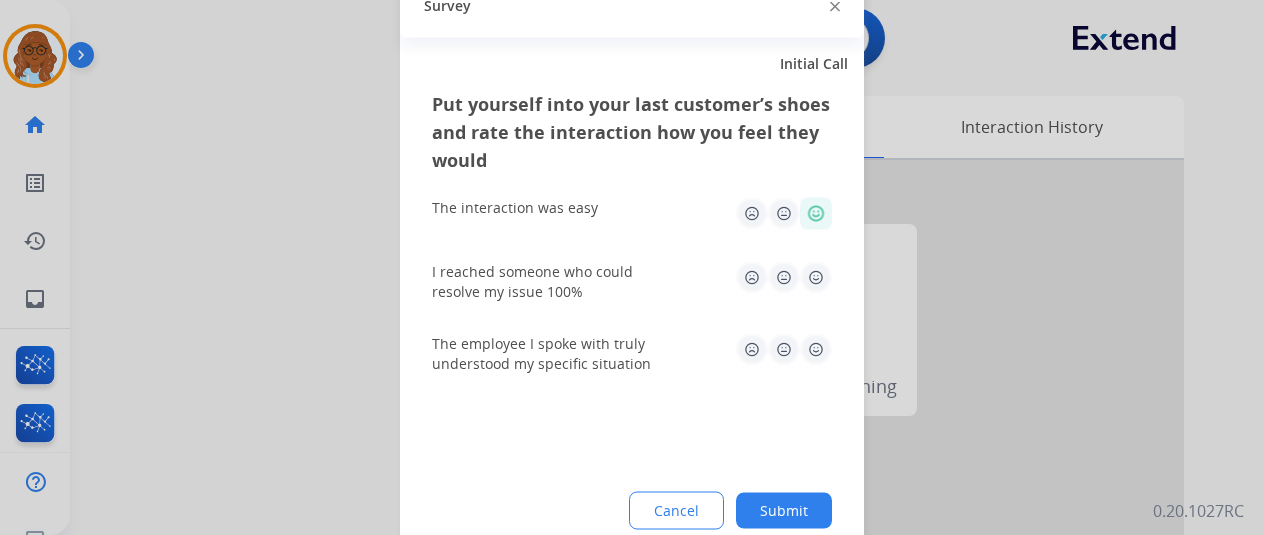 click 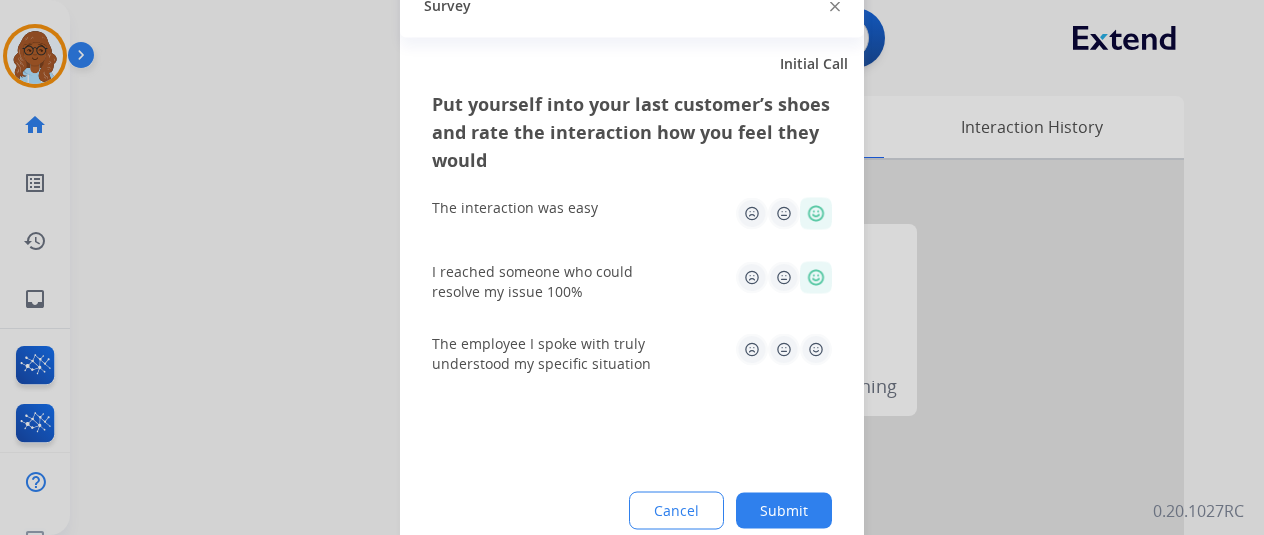 click 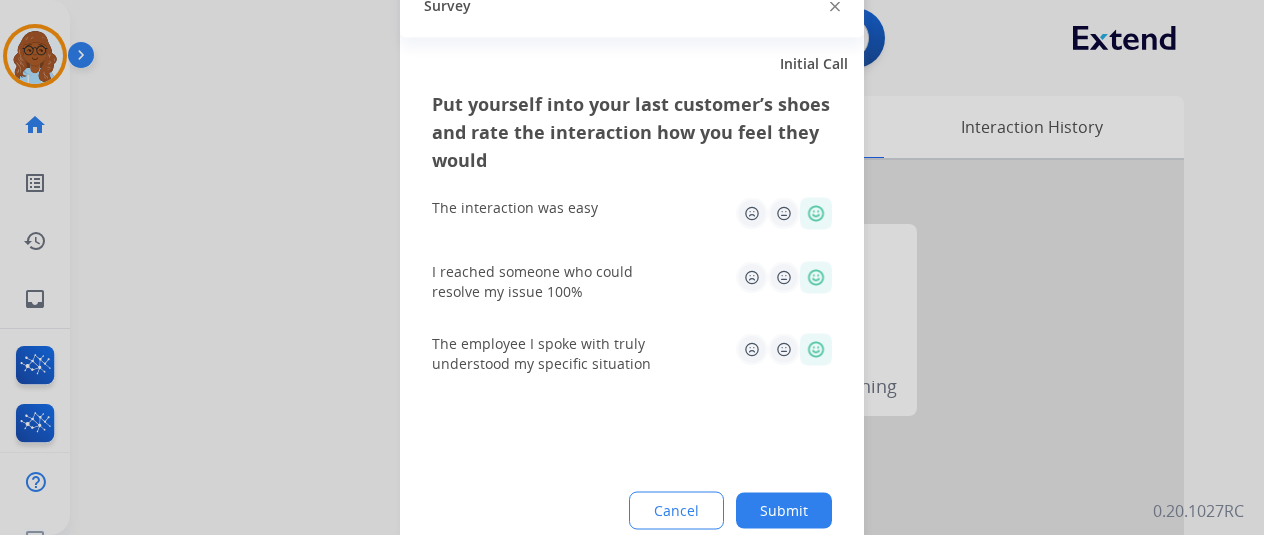 click on "Submit" 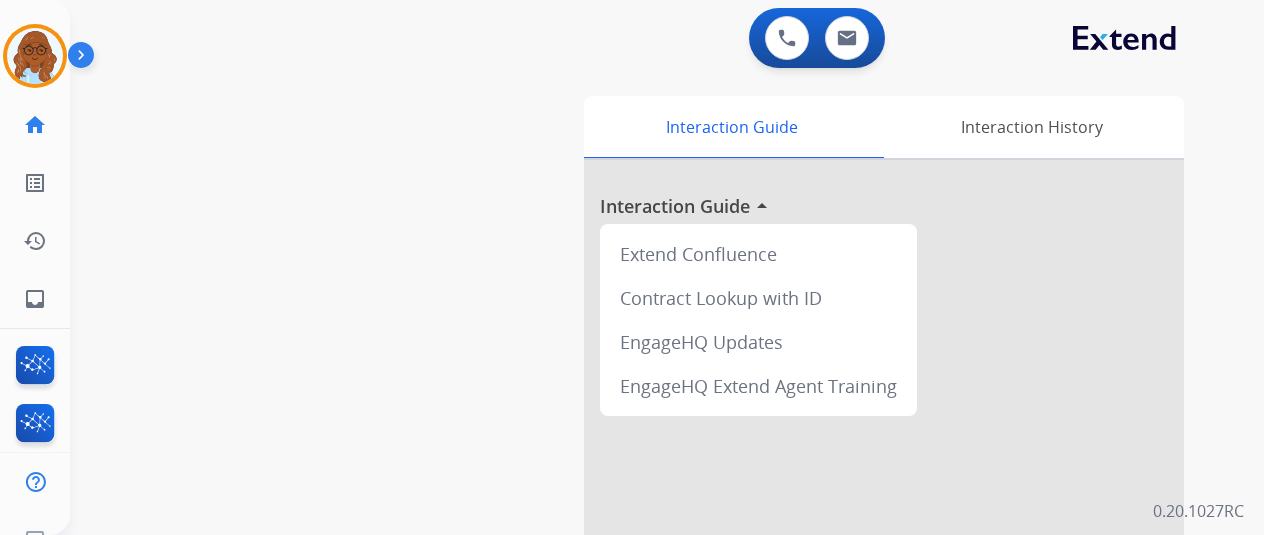 click on "swap_horiz Break voice bridge close_fullscreen Connect 3-Way Call merge_type Separate 3-Way Call  Interaction Guide   Interaction History  Interaction Guide arrow_drop_up  Extend Confluence   Contract Lookup with ID   EngageHQ Updates   EngageHQ Extend Agent Training" at bounding box center (643, 489) 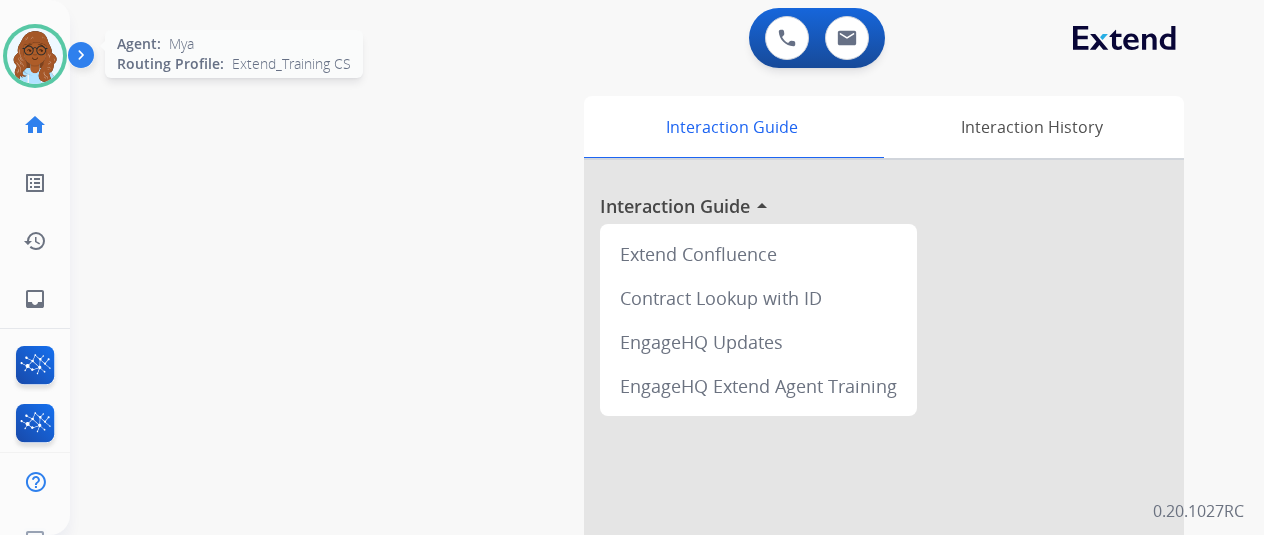 click at bounding box center [35, 56] 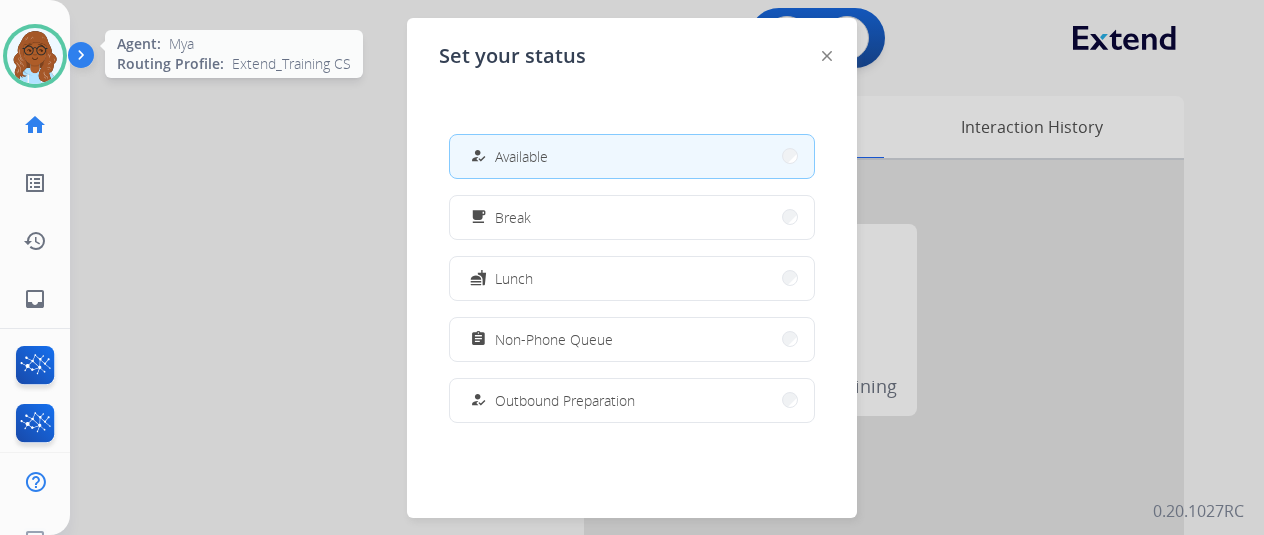 click at bounding box center (35, 56) 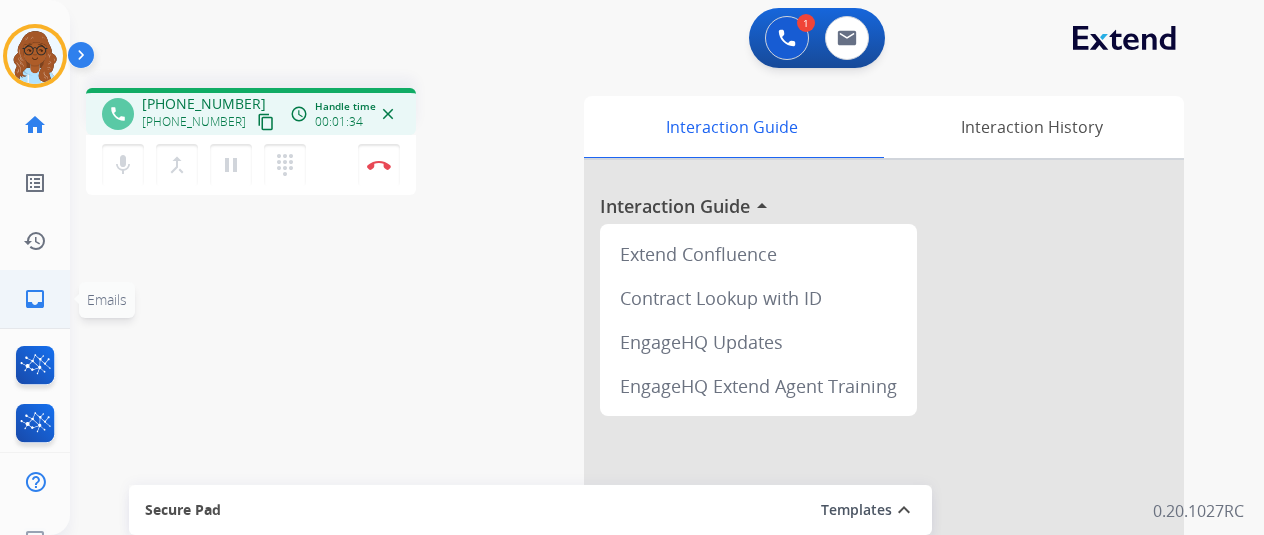 click on "inbox  Emails" 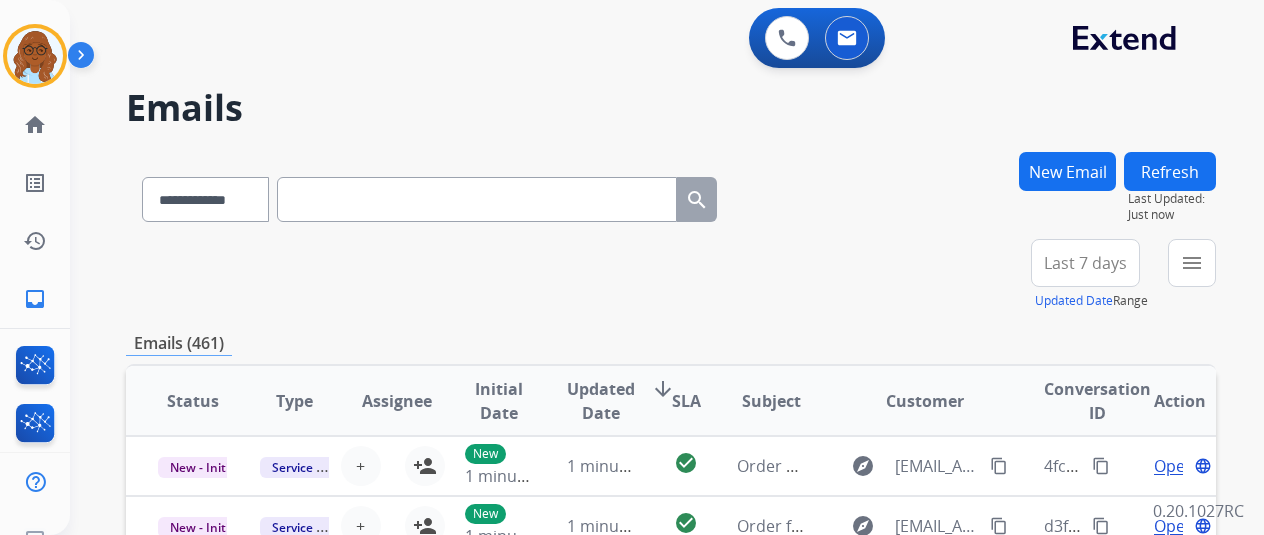 click at bounding box center (477, 199) 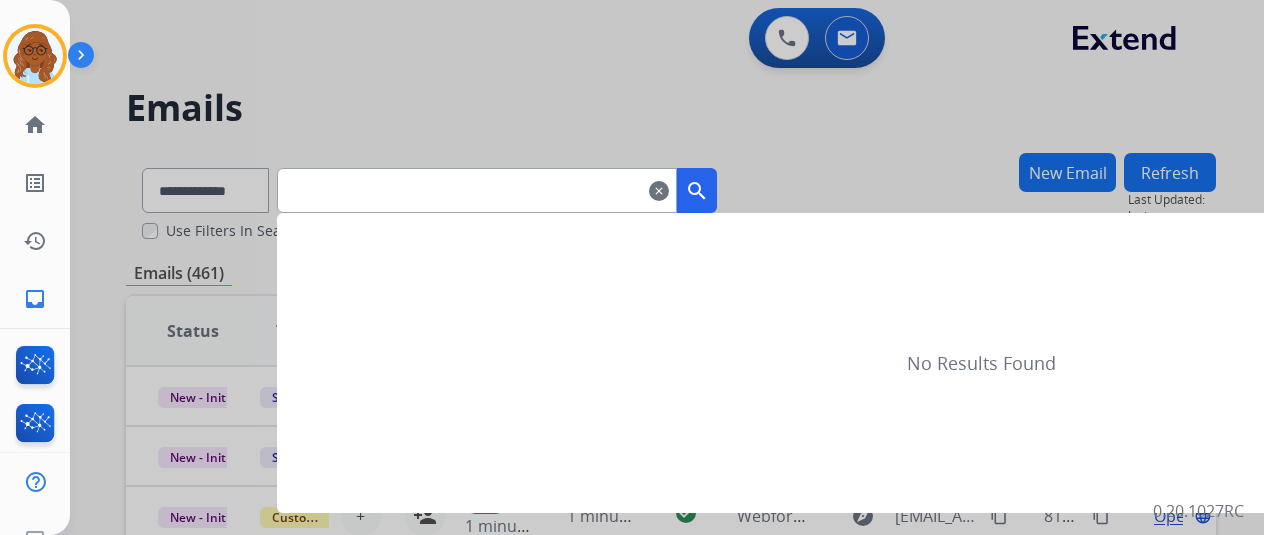 type on "**********" 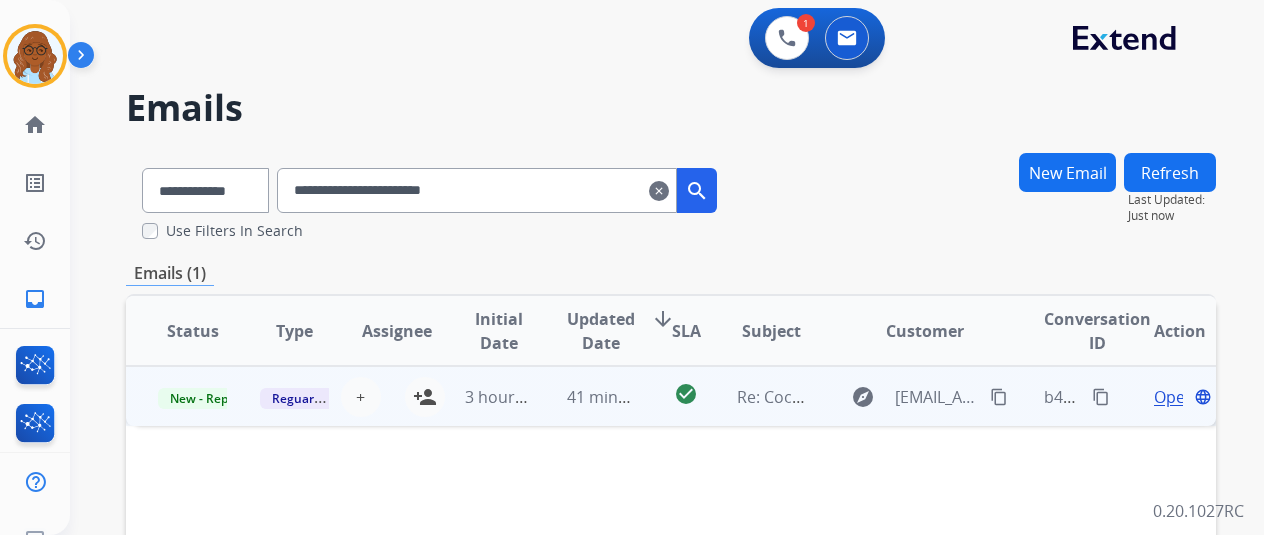 click on "Open" at bounding box center (1174, 397) 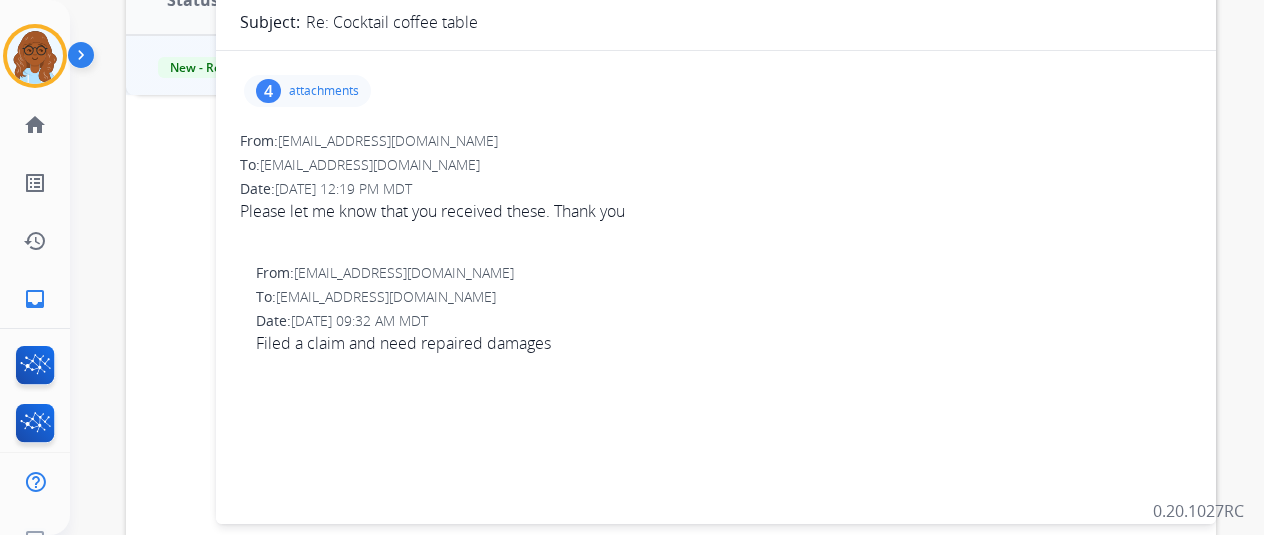 scroll, scrollTop: 300, scrollLeft: 0, axis: vertical 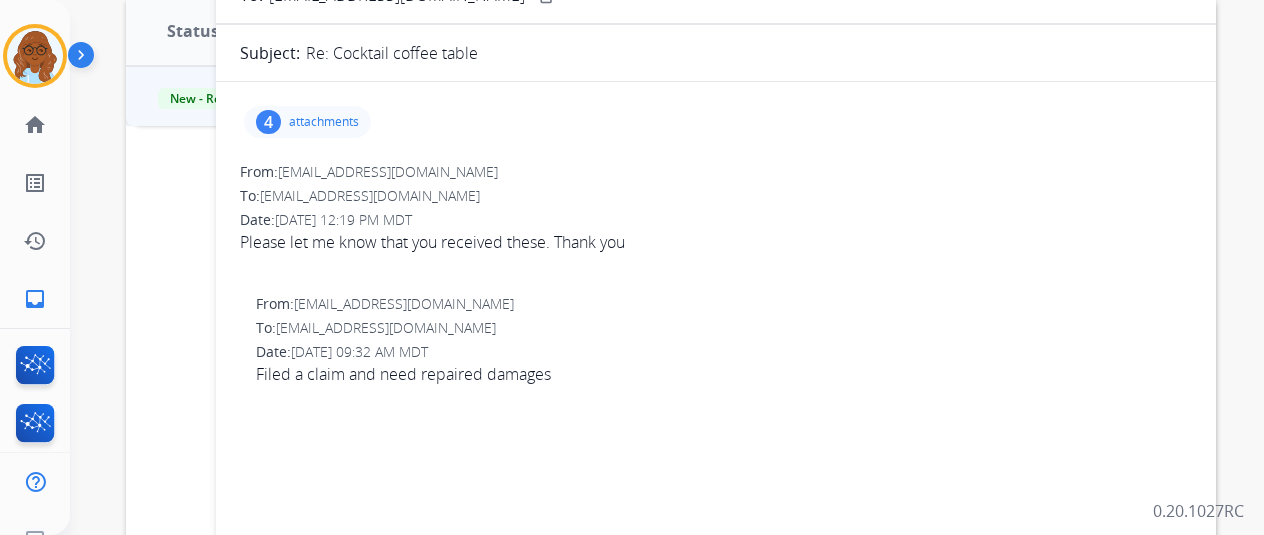 click on "4 attachments" at bounding box center (307, 122) 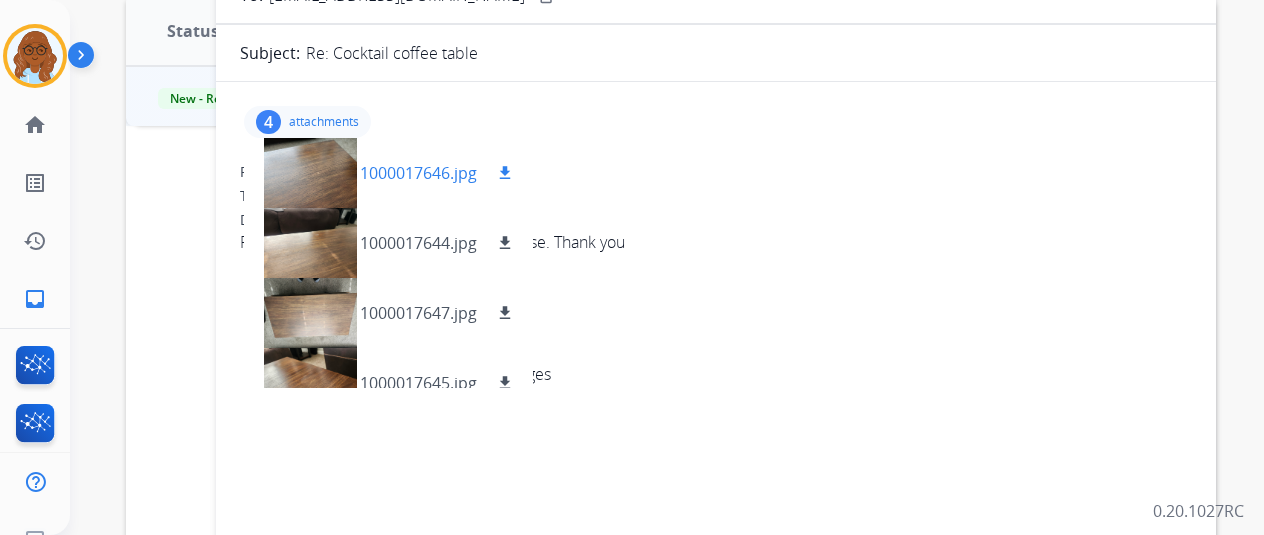 click at bounding box center [310, 173] 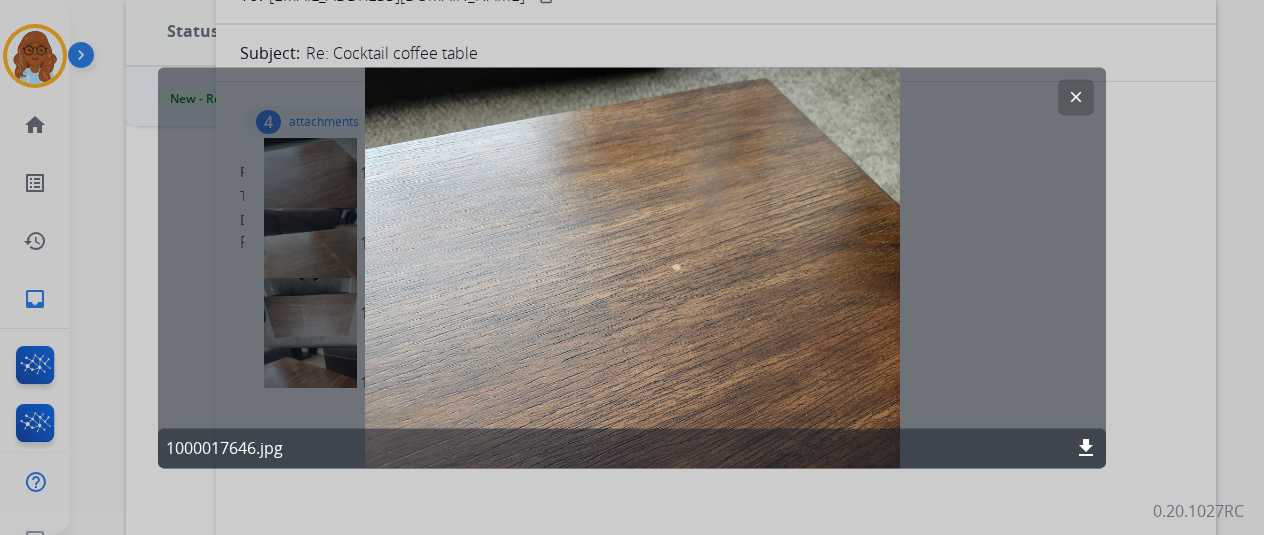 click 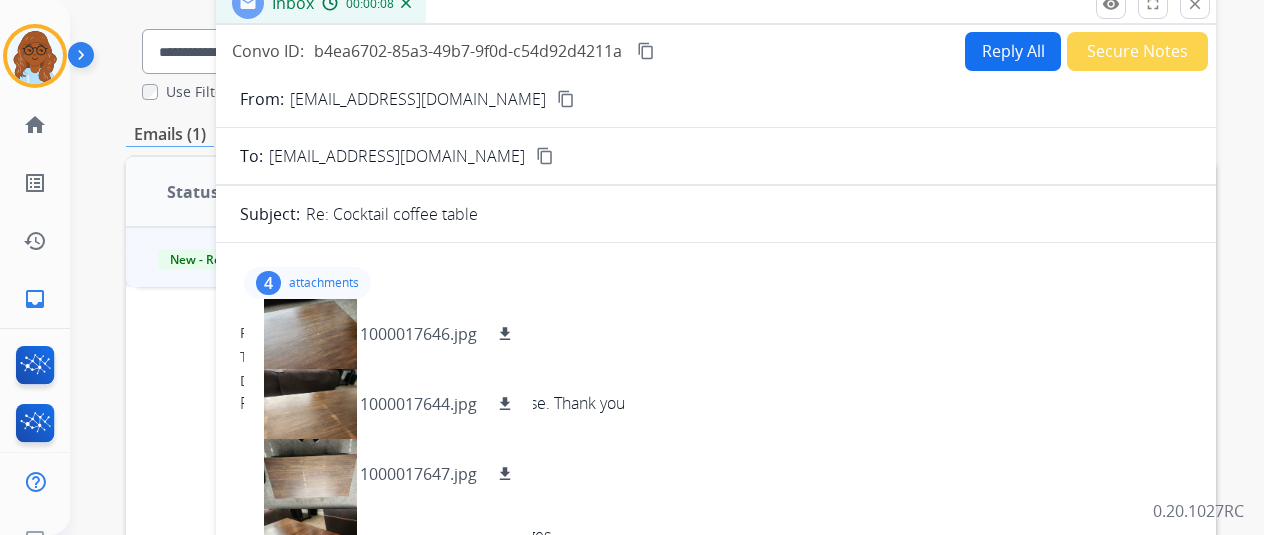 scroll, scrollTop: 200, scrollLeft: 0, axis: vertical 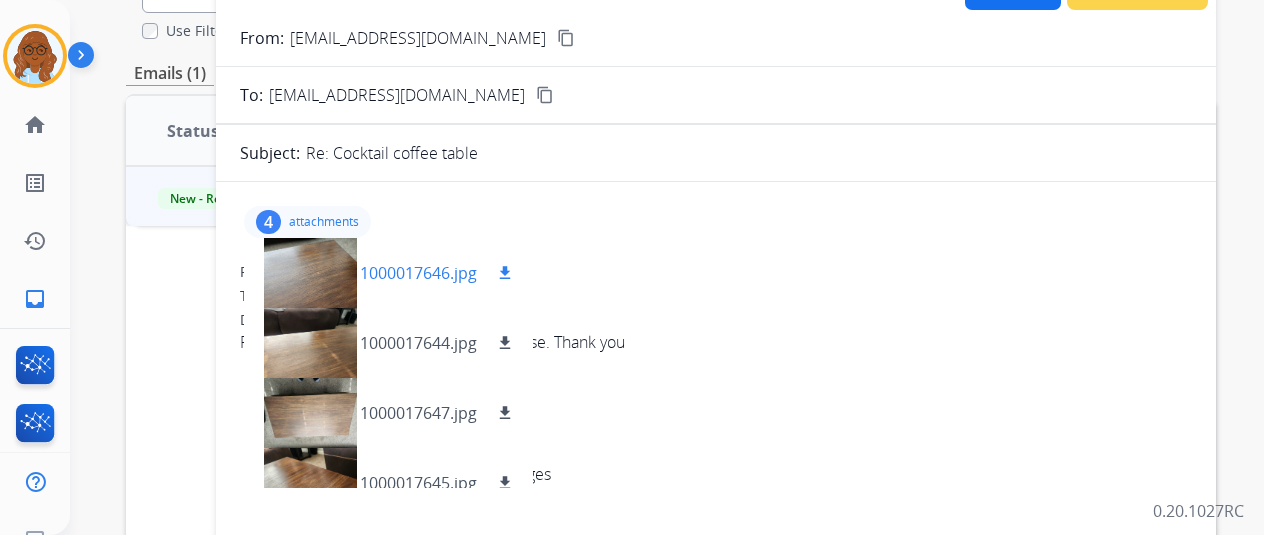 click at bounding box center (310, 273) 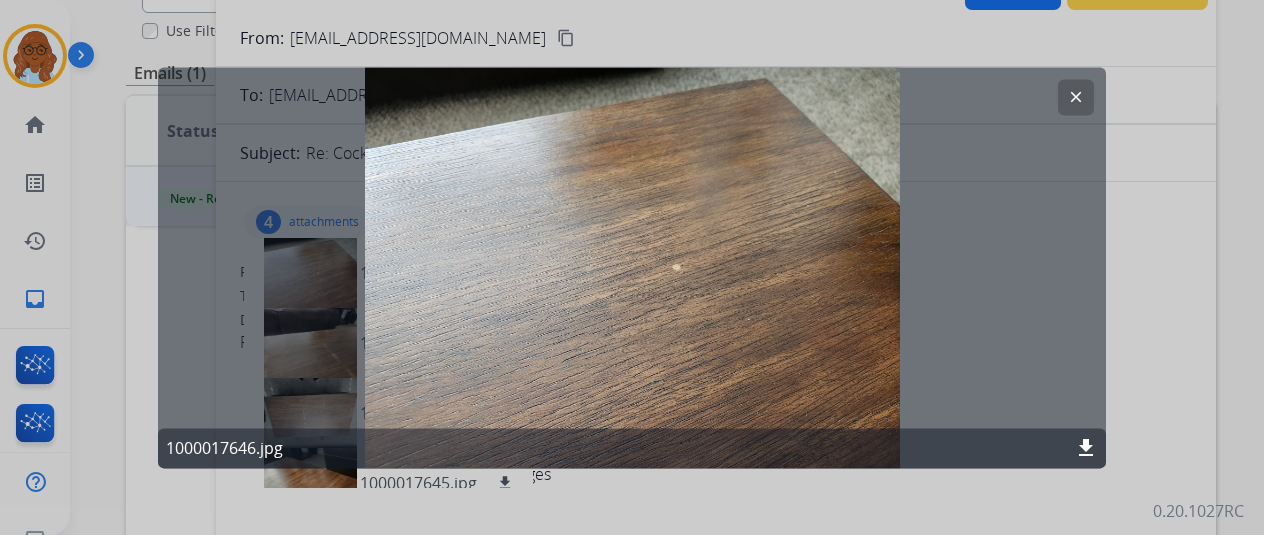 click 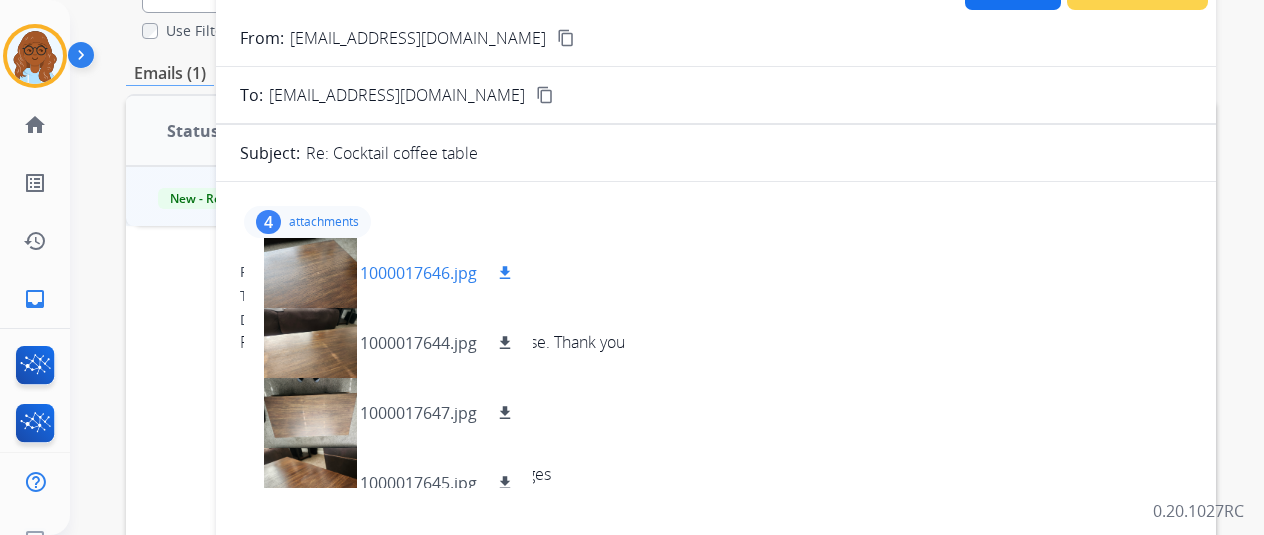 click at bounding box center [310, 273] 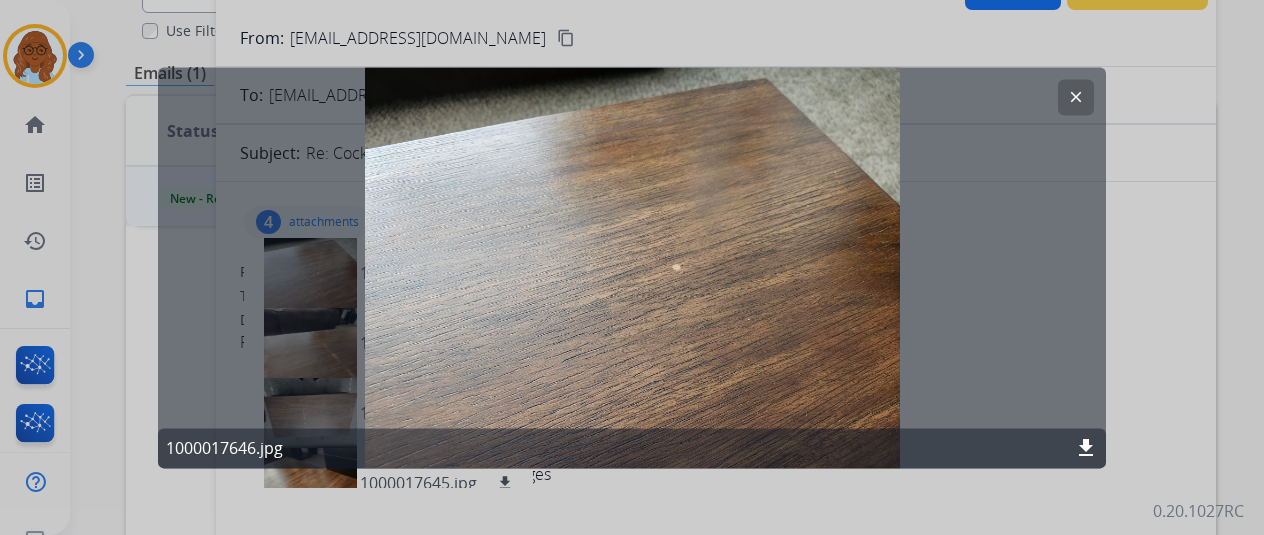 click 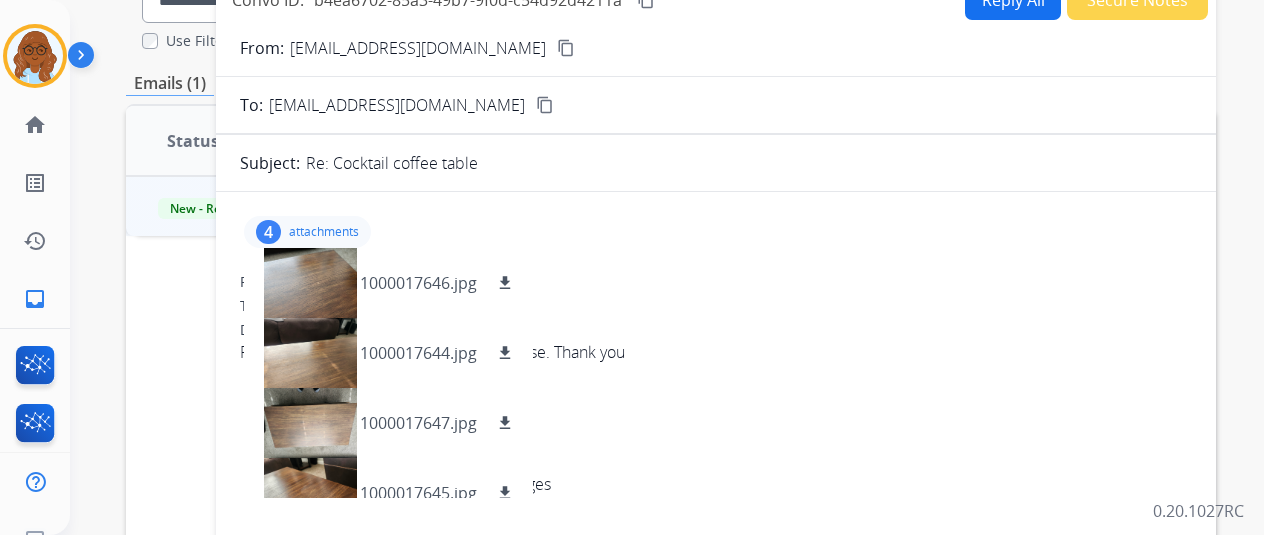 scroll, scrollTop: 200, scrollLeft: 0, axis: vertical 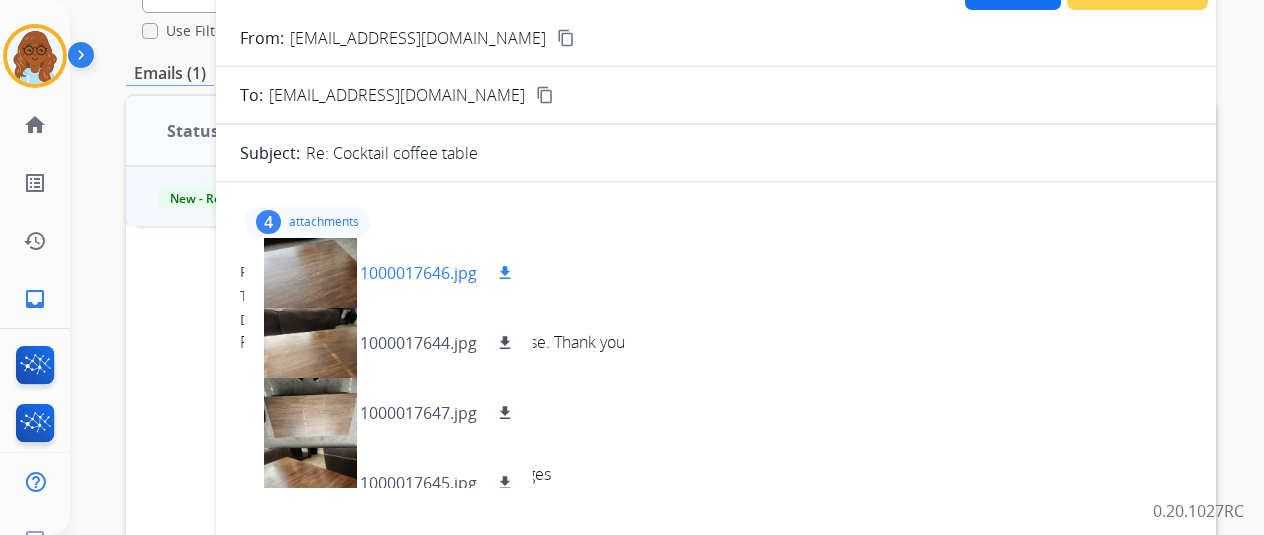 click at bounding box center [310, 273] 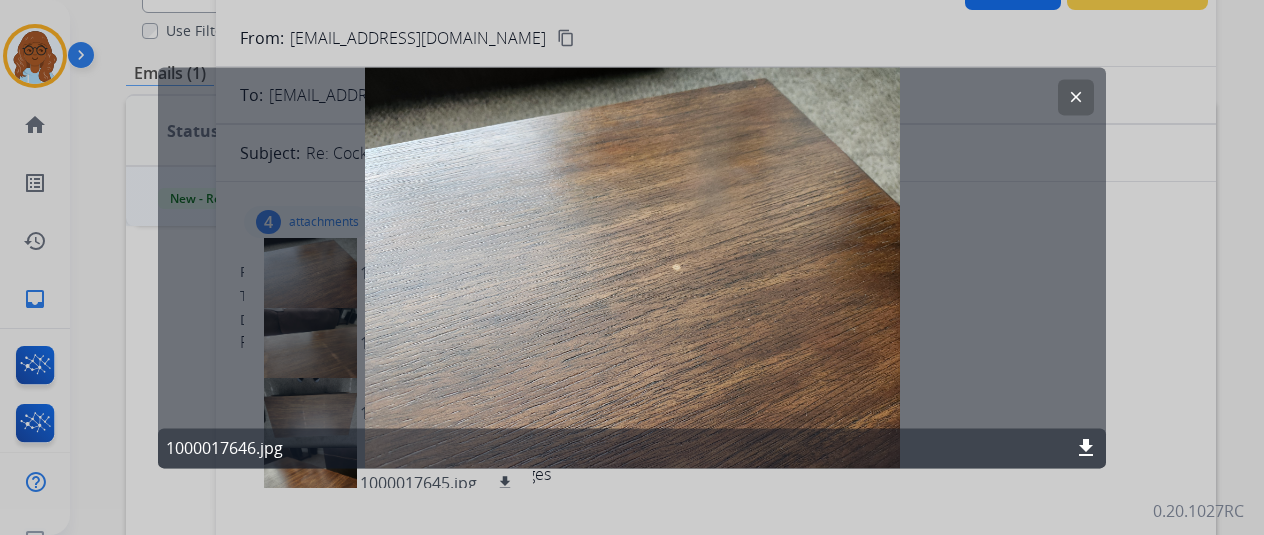 click 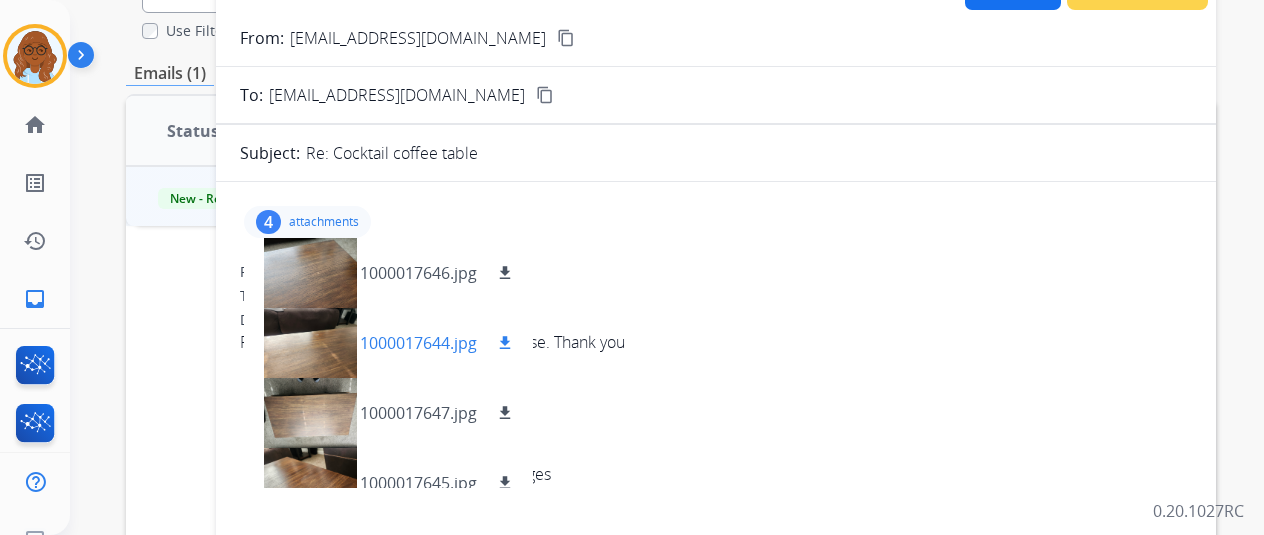 click at bounding box center (310, 343) 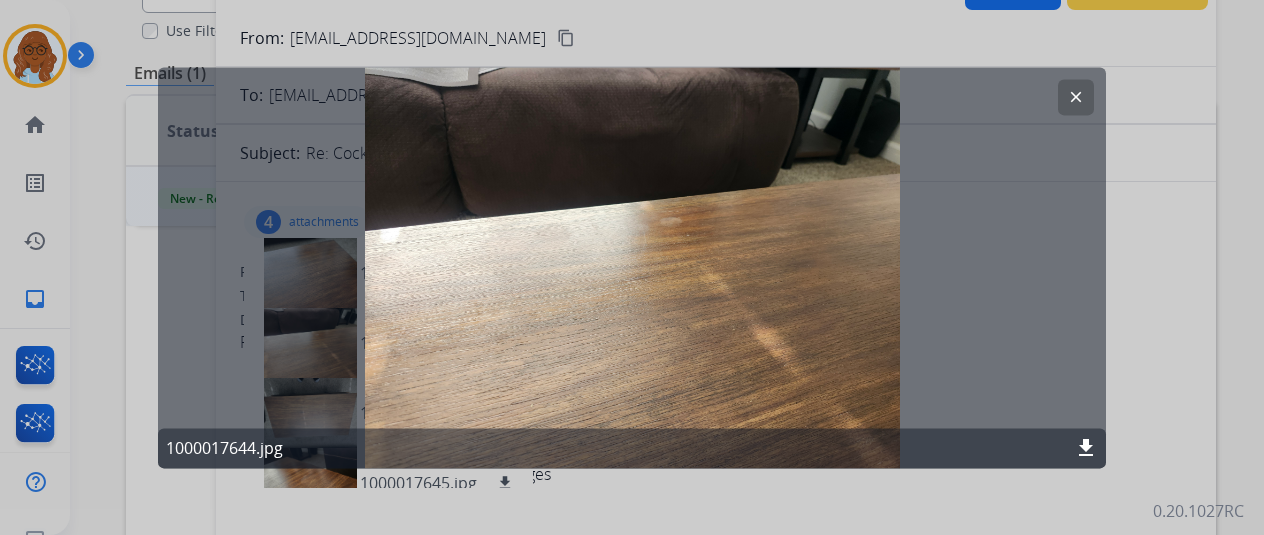 click 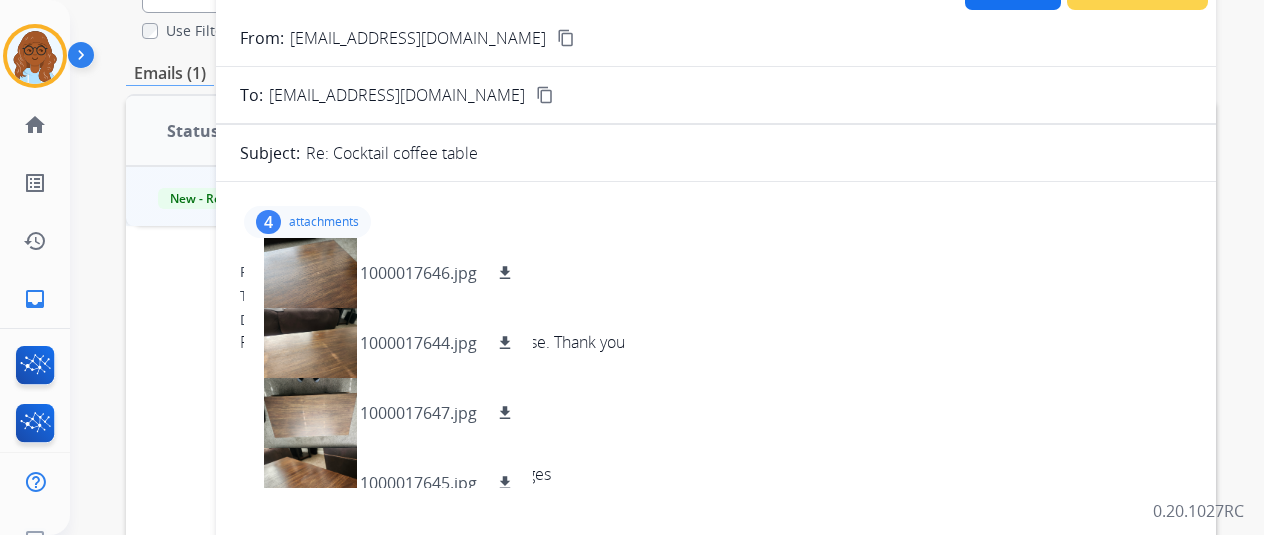 click on "4 attachments  1000017646.jpg  download  1000017644.jpg  download  1000017647.jpg  download  1000017645.jpg  download" at bounding box center (307, 222) 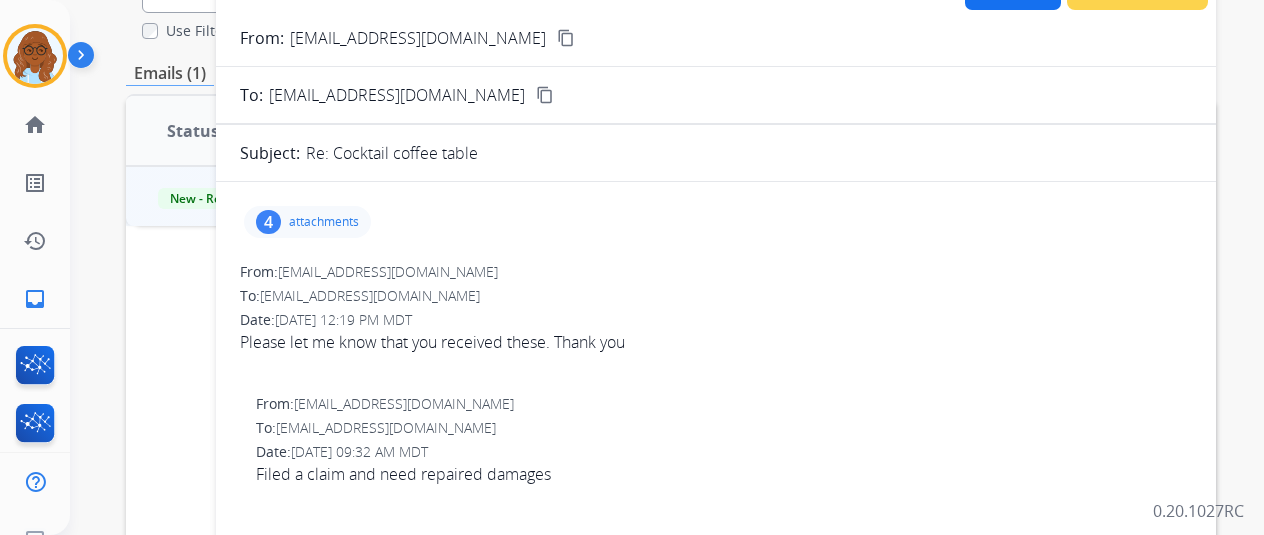 click on "4 attachments" at bounding box center (307, 222) 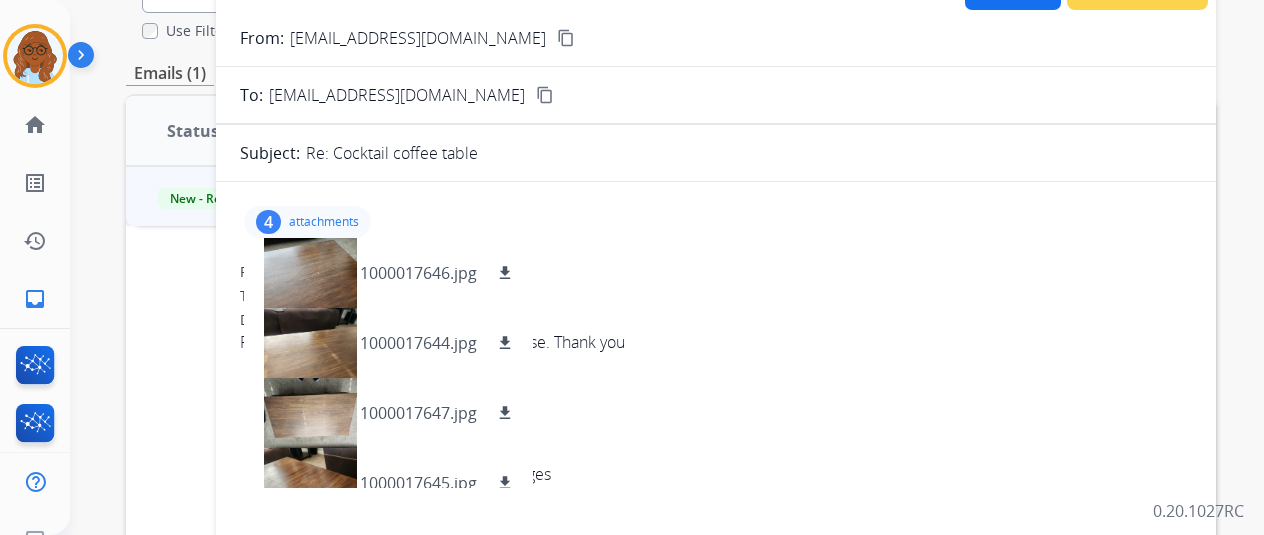 click on "attachments" at bounding box center [324, 222] 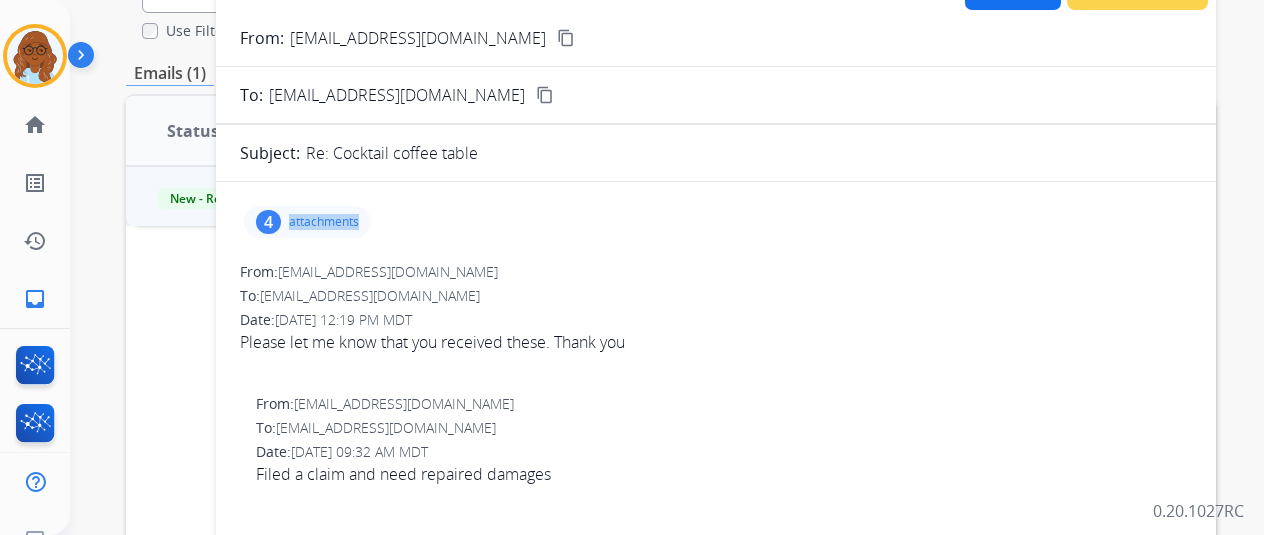 click on "attachments" at bounding box center [324, 222] 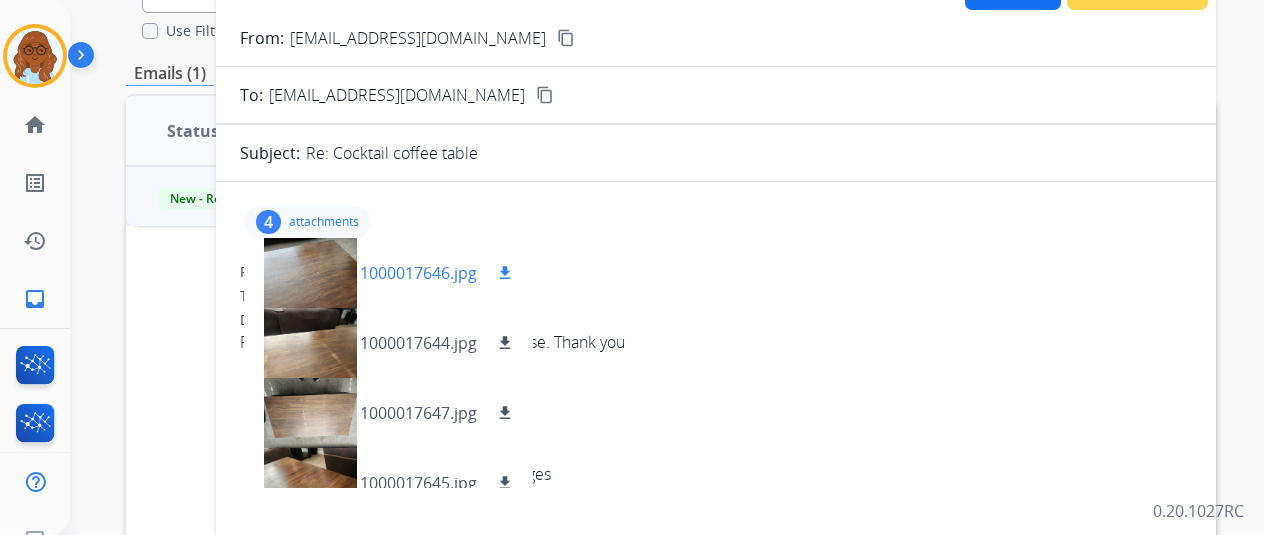 click at bounding box center [310, 273] 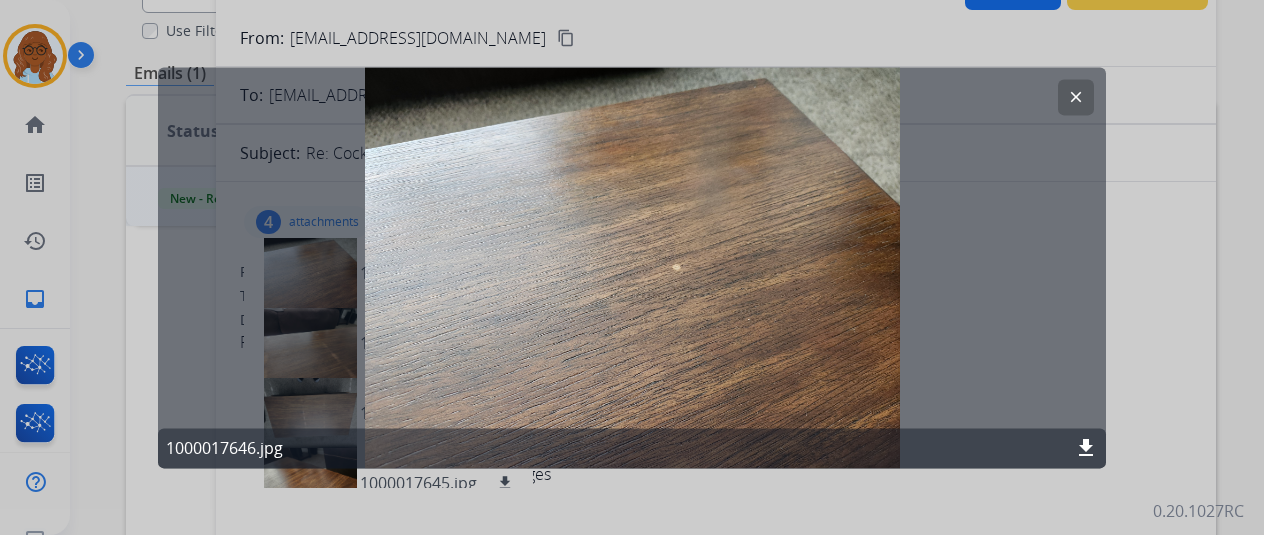 click 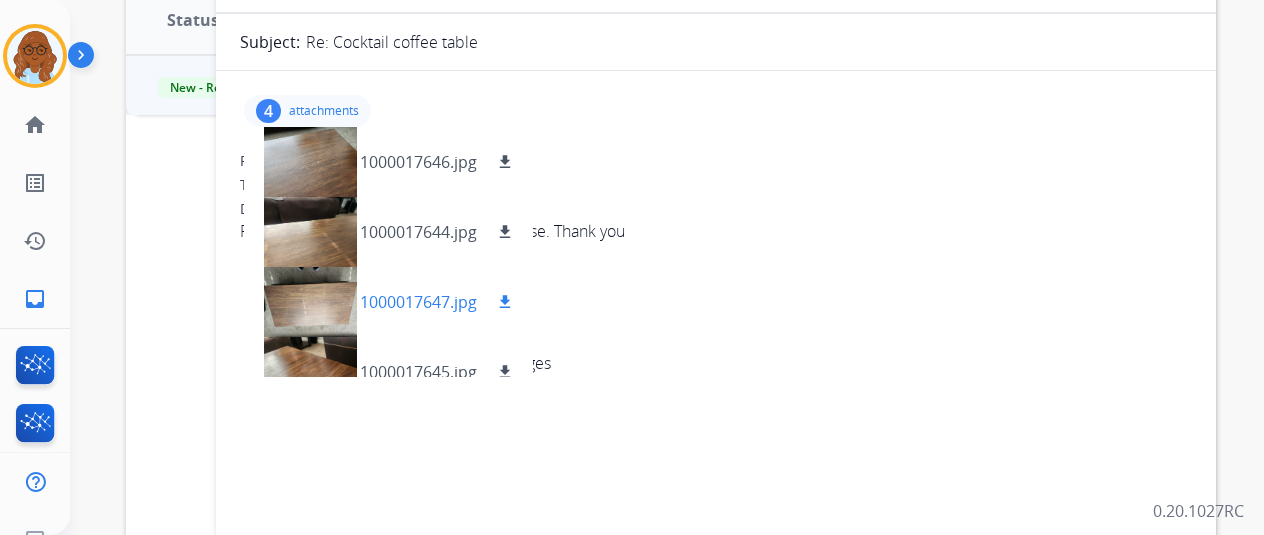 scroll, scrollTop: 400, scrollLeft: 0, axis: vertical 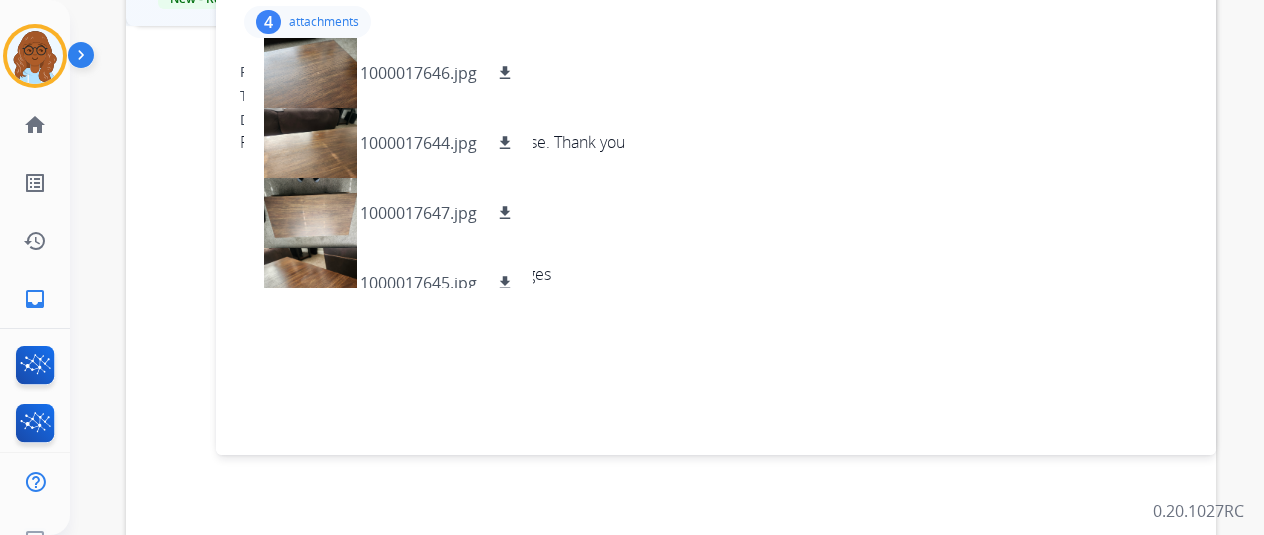 click on "attachments" at bounding box center (324, 22) 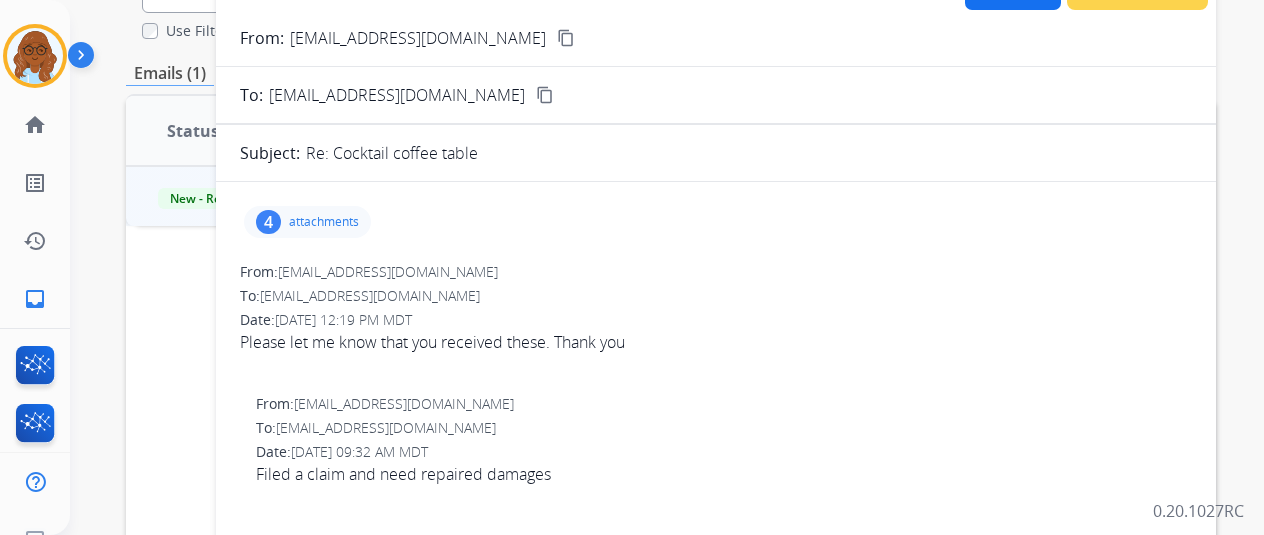 scroll, scrollTop: 0, scrollLeft: 0, axis: both 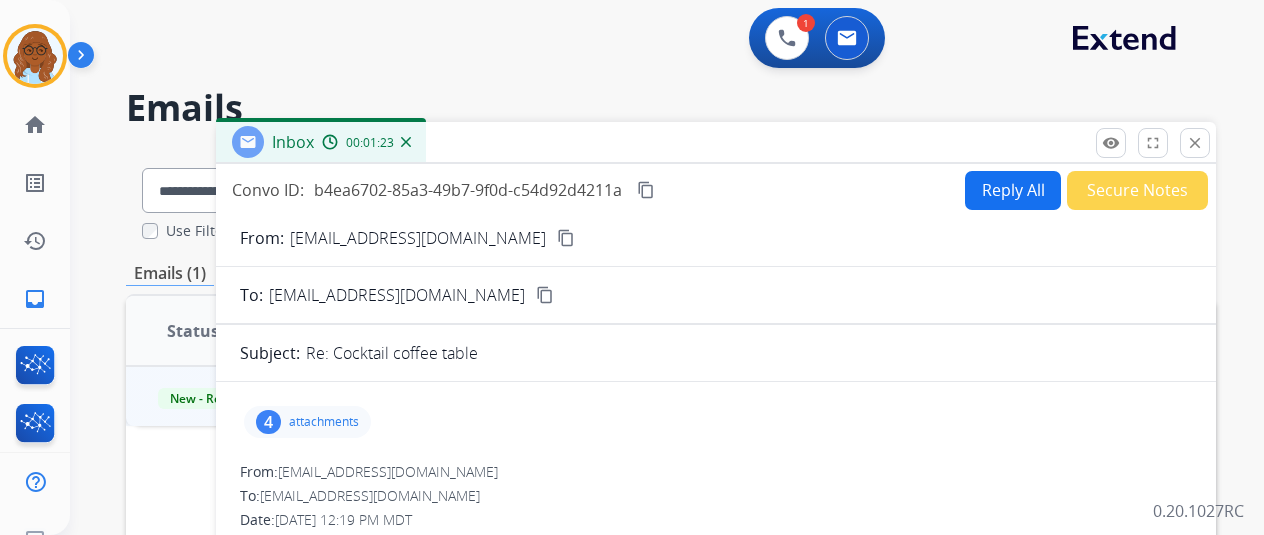 click on "close Close" at bounding box center (1195, 143) 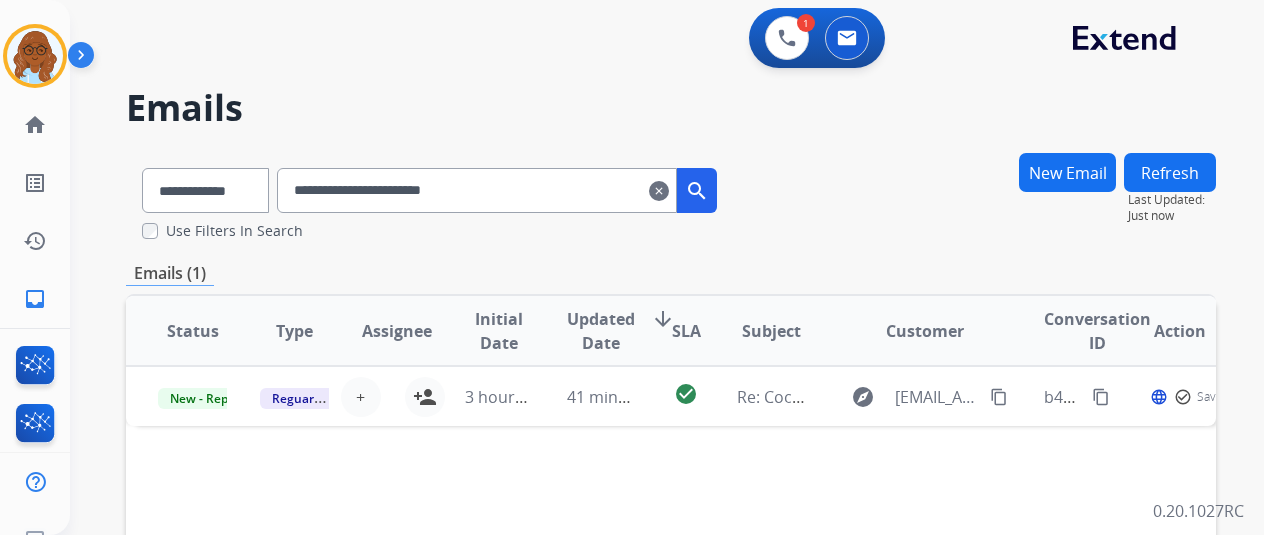 click on "New Email" at bounding box center [1067, 172] 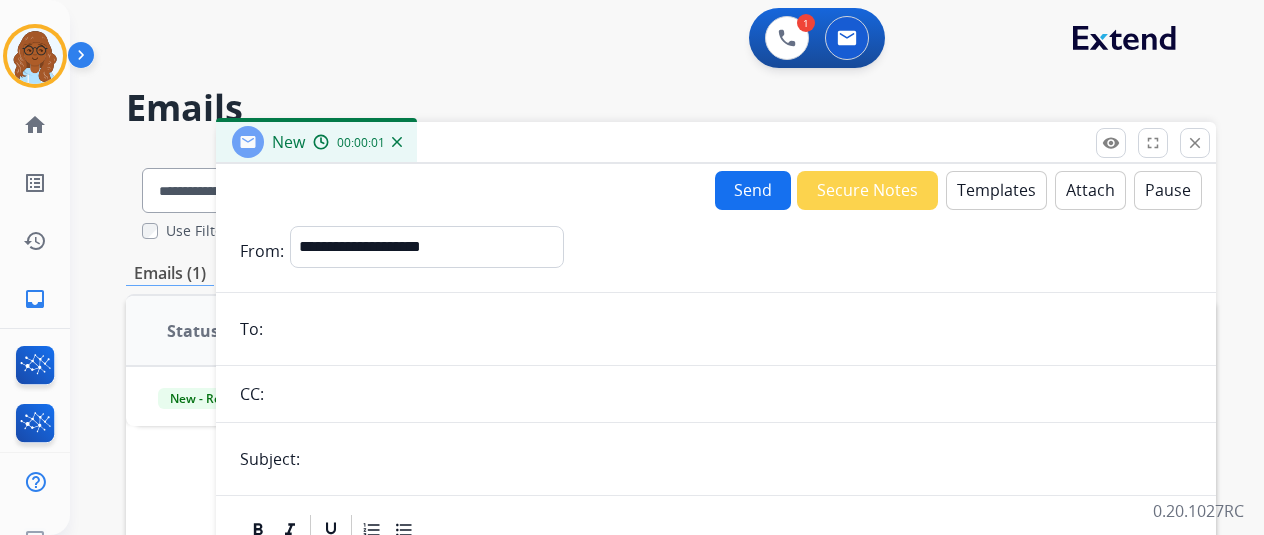 click on "Templates" at bounding box center (996, 190) 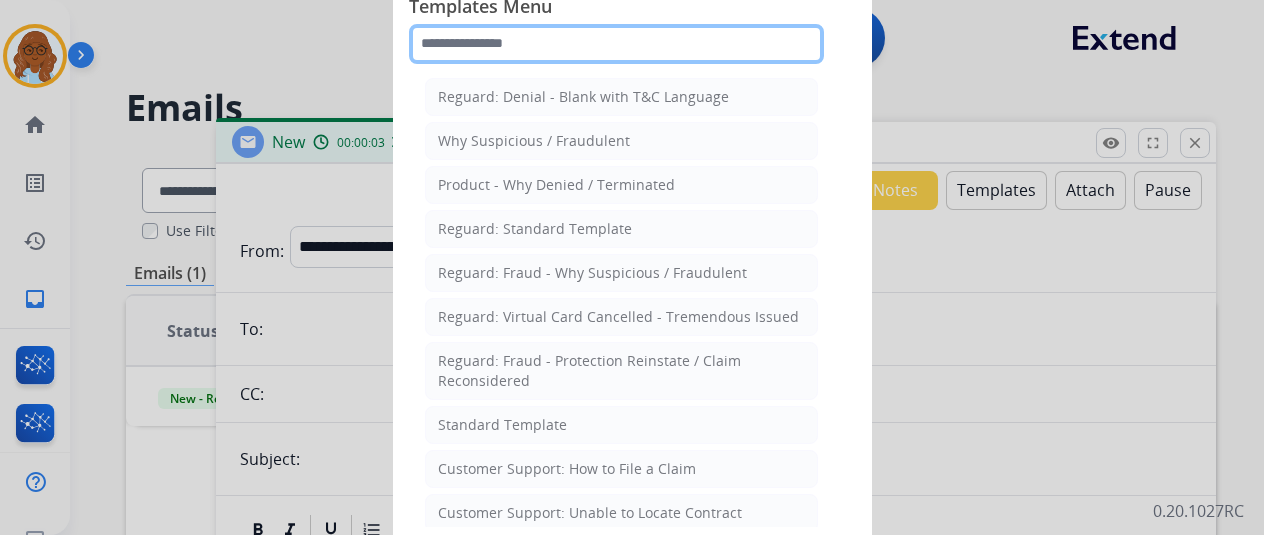 drag, startPoint x: 502, startPoint y: 42, endPoint x: 501, endPoint y: 75, distance: 33.01515 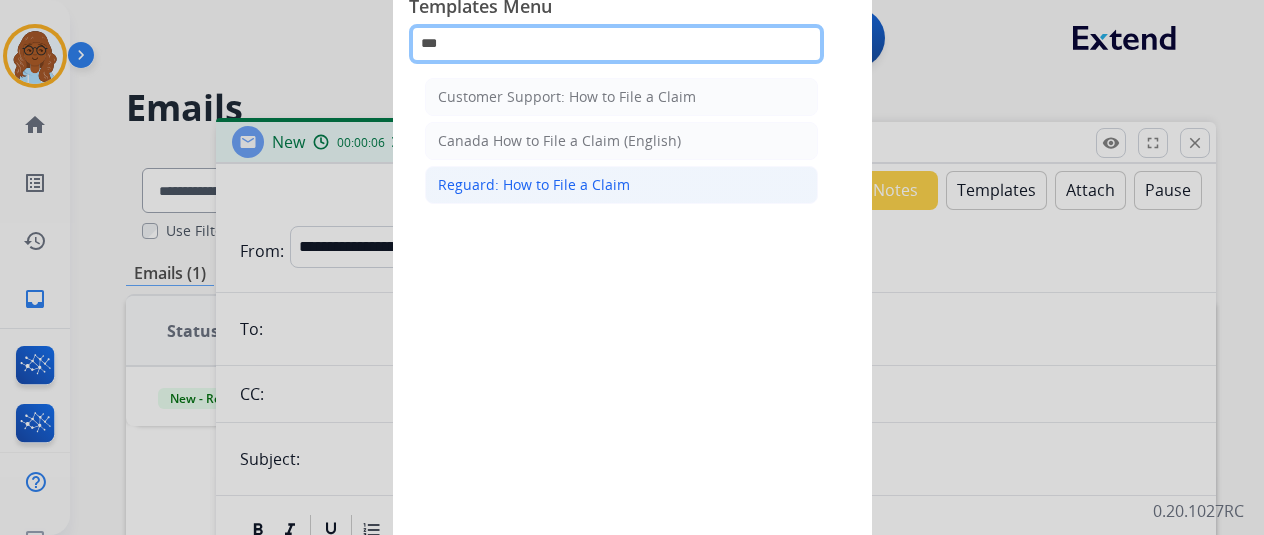 type on "***" 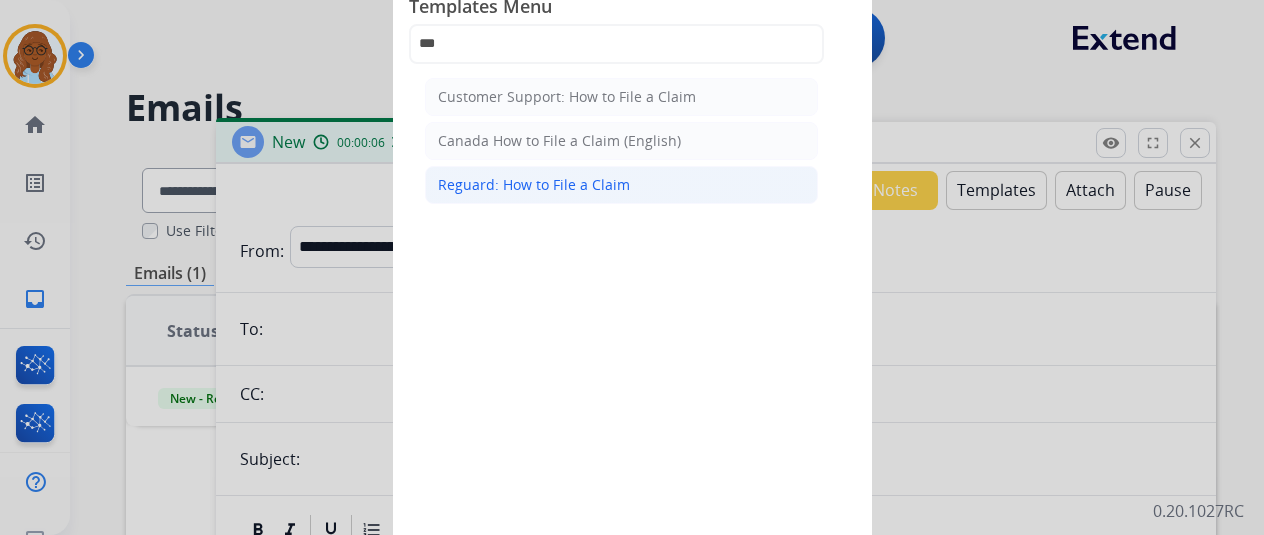 click on "Reguard: How to File a Claim" 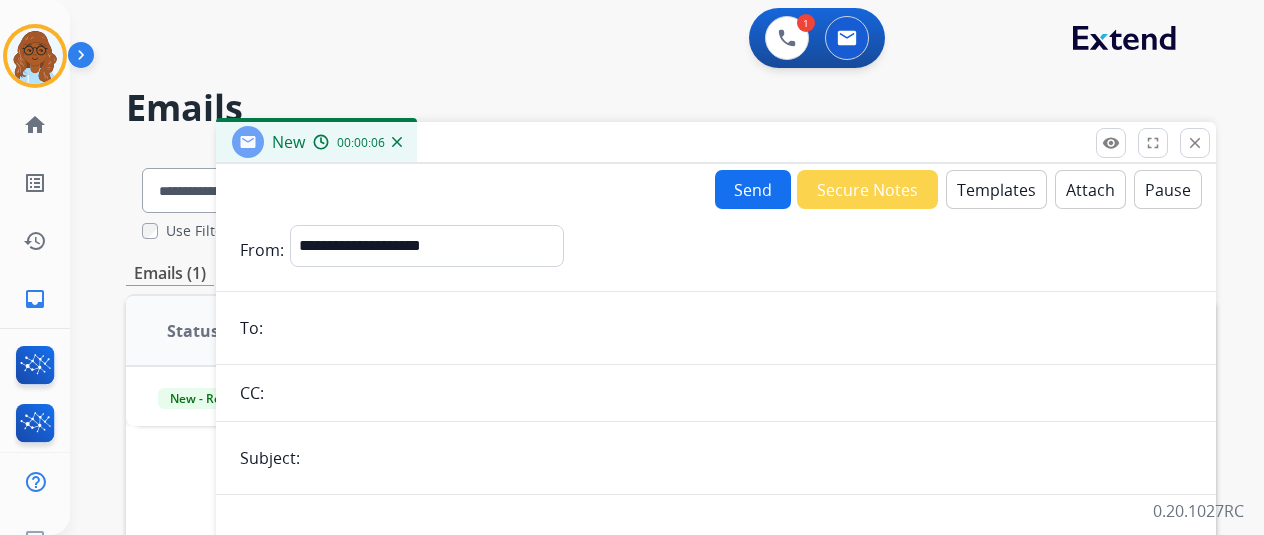 scroll, scrollTop: 281, scrollLeft: 0, axis: vertical 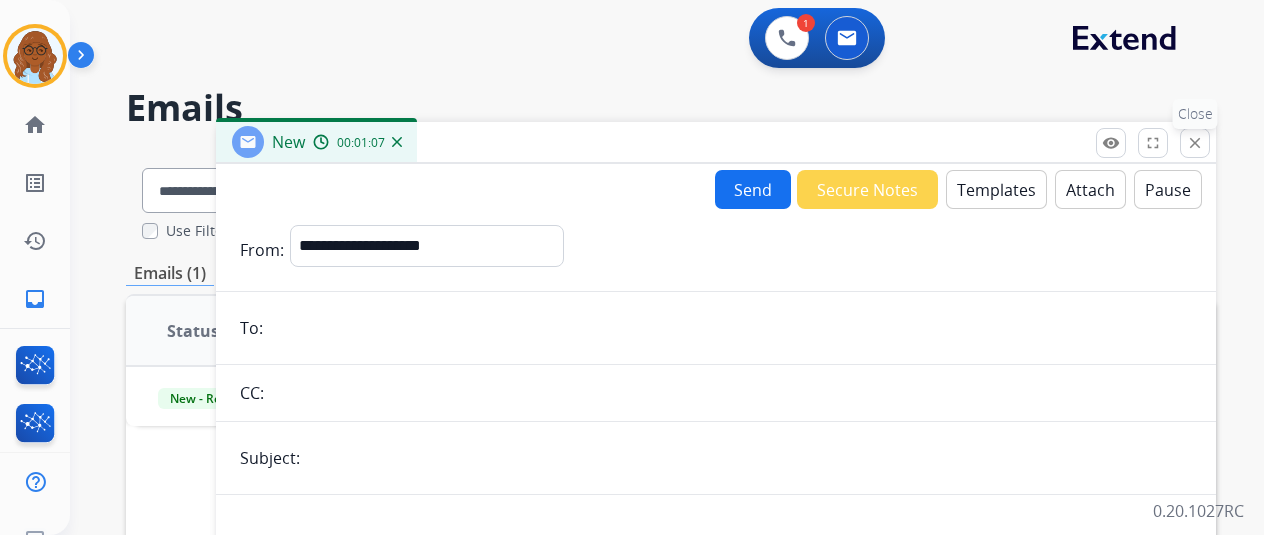 click on "close" at bounding box center (1195, 143) 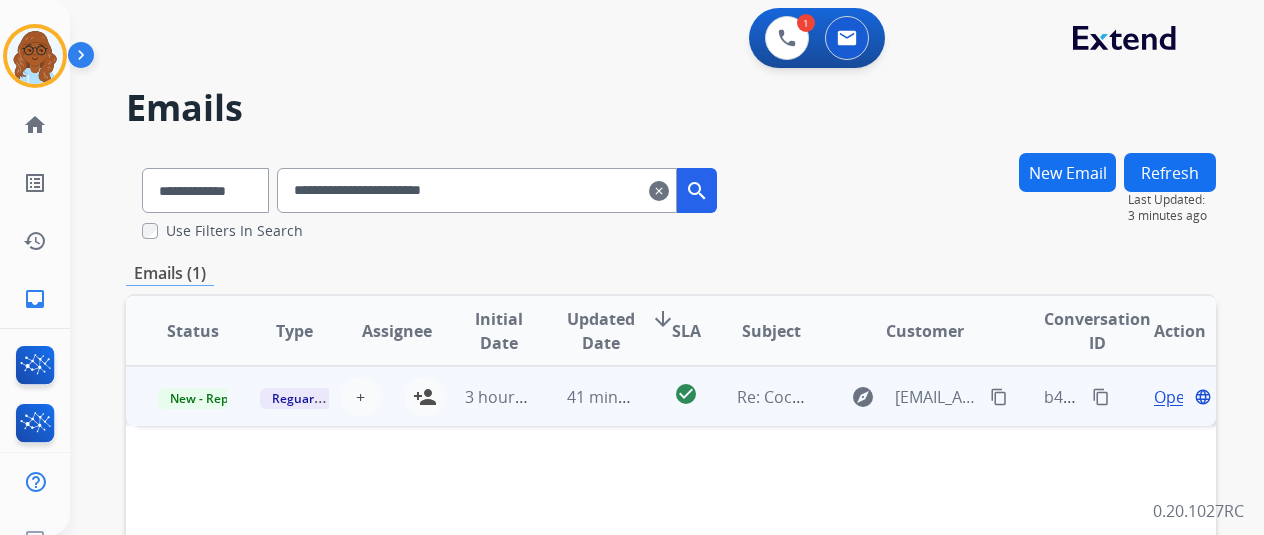 click on "Open" at bounding box center (1174, 397) 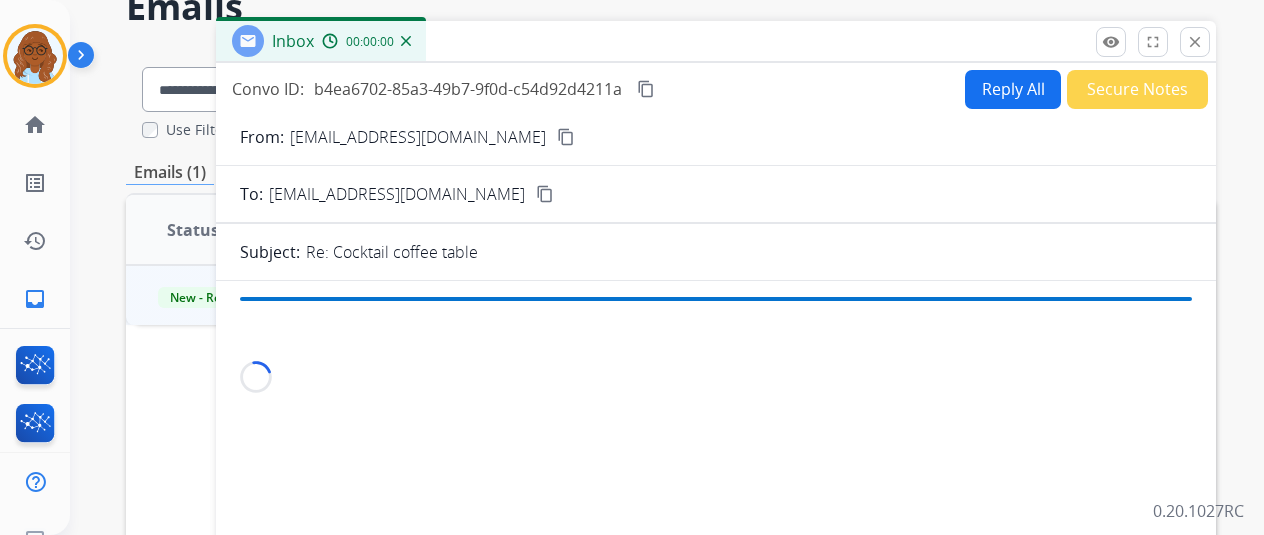 scroll, scrollTop: 200, scrollLeft: 0, axis: vertical 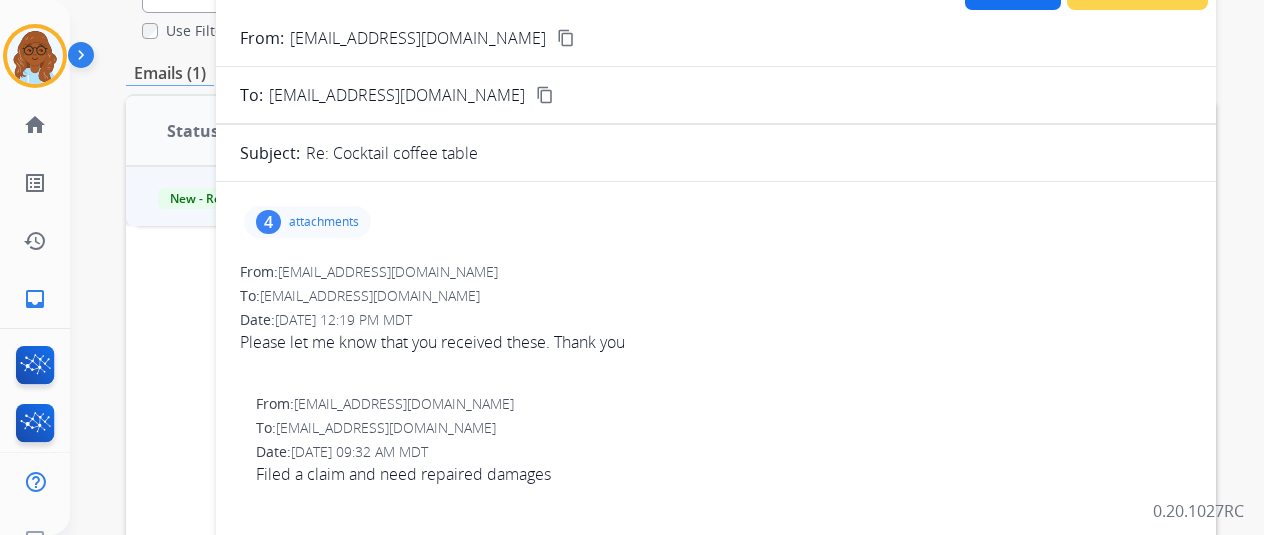 click on "attachments" at bounding box center (324, 222) 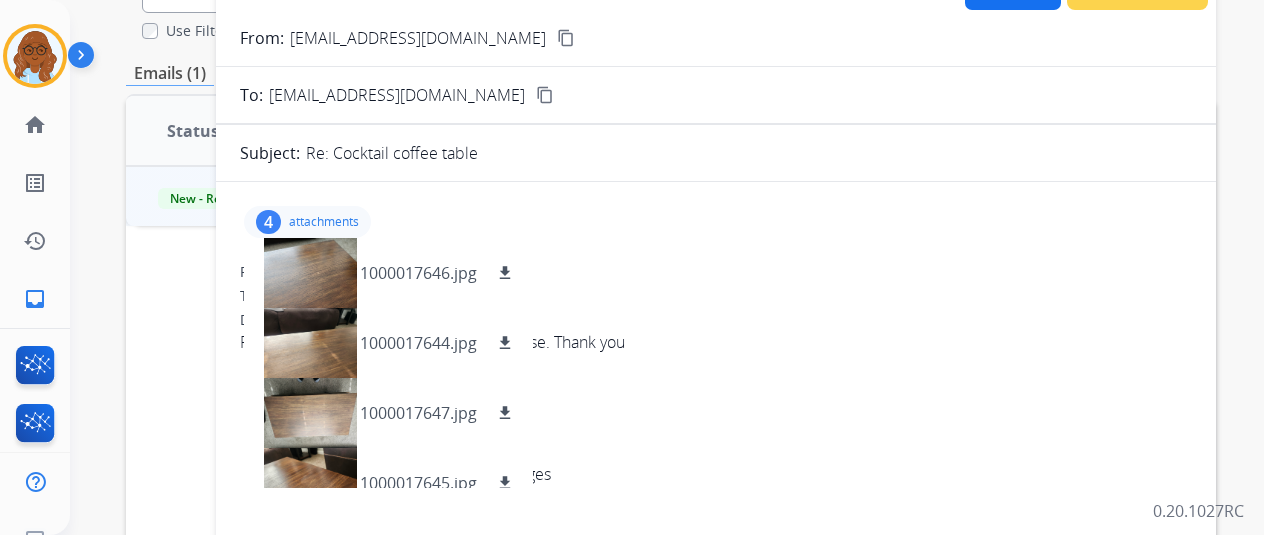 click on "attachments" at bounding box center (324, 222) 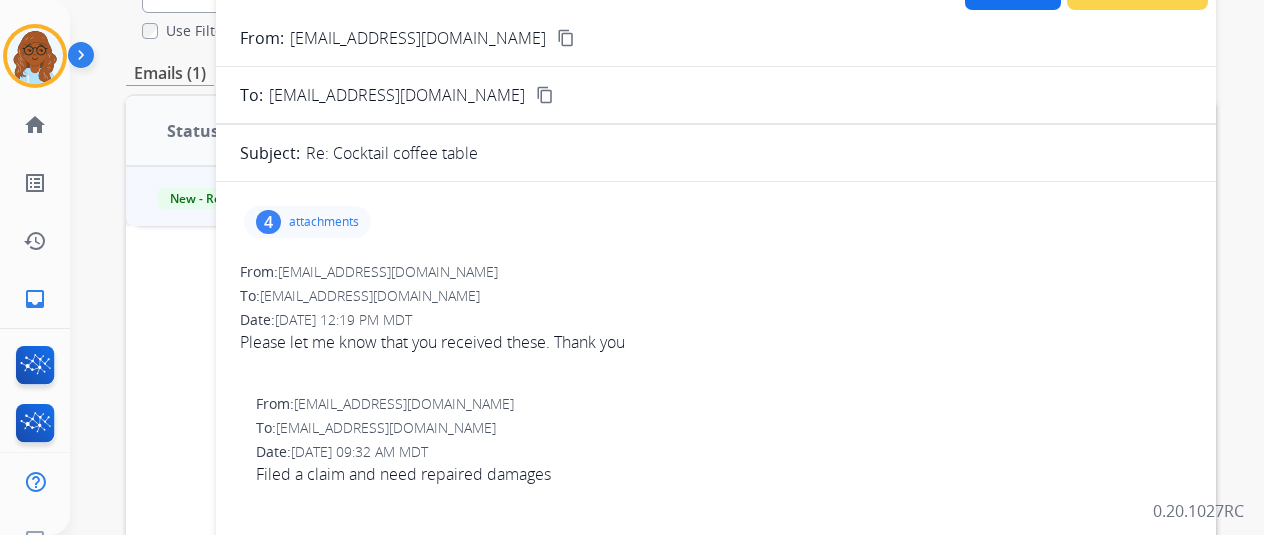 click on "4 attachments" at bounding box center (307, 222) 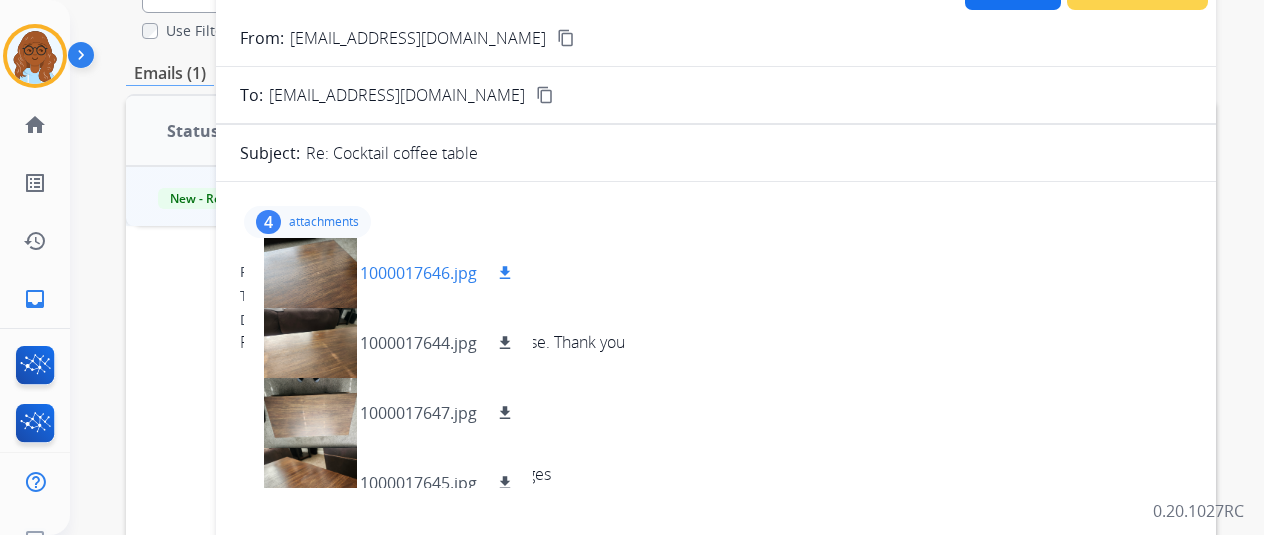 click at bounding box center [310, 273] 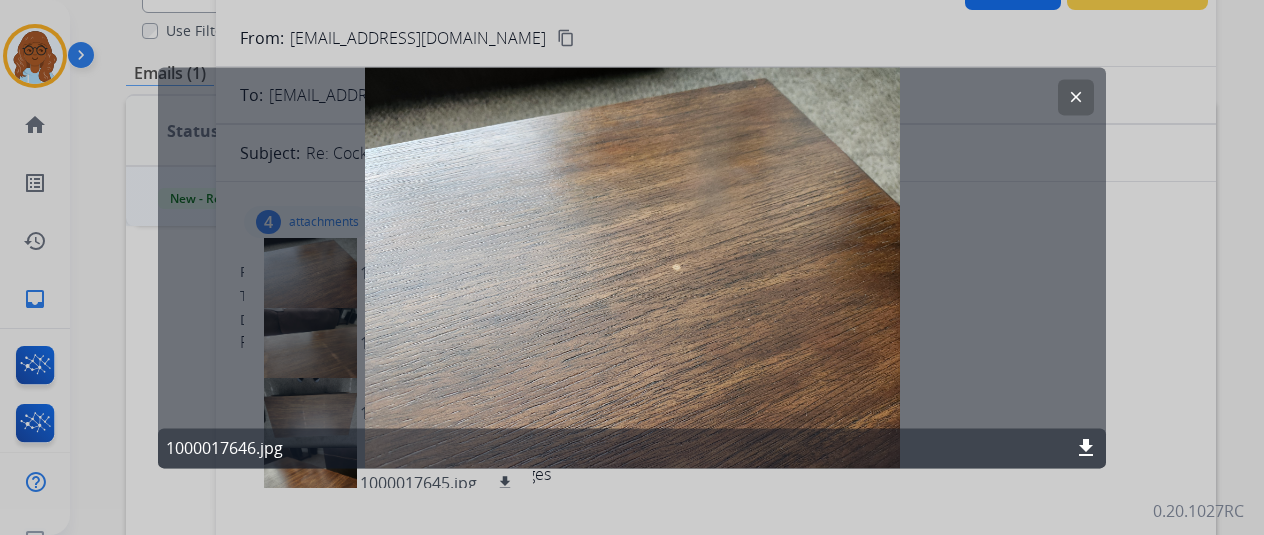 click 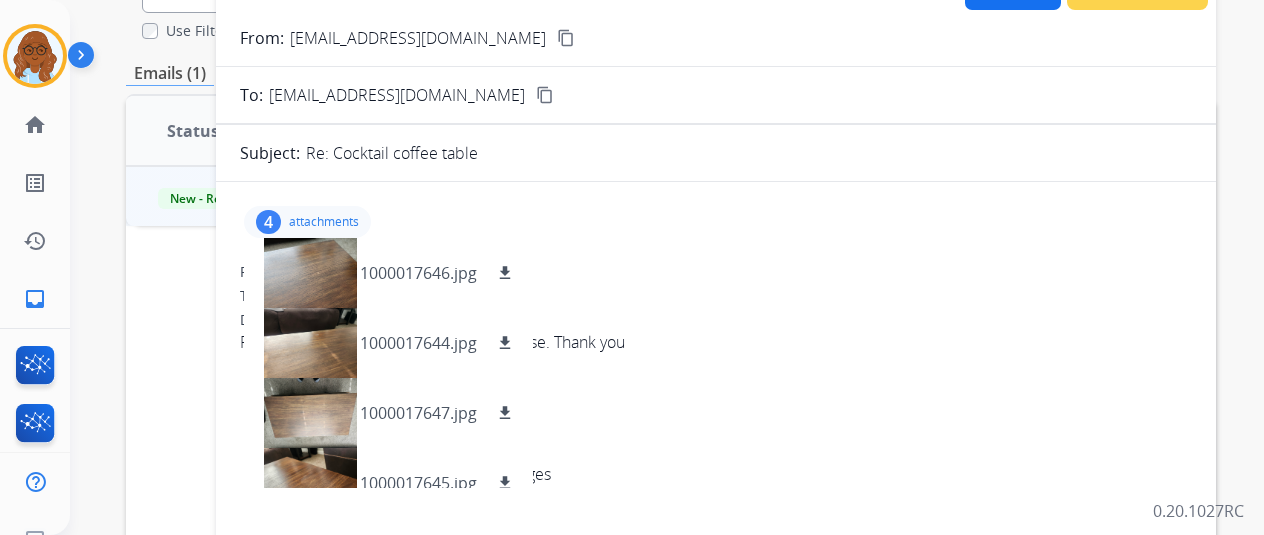 scroll, scrollTop: 0, scrollLeft: 0, axis: both 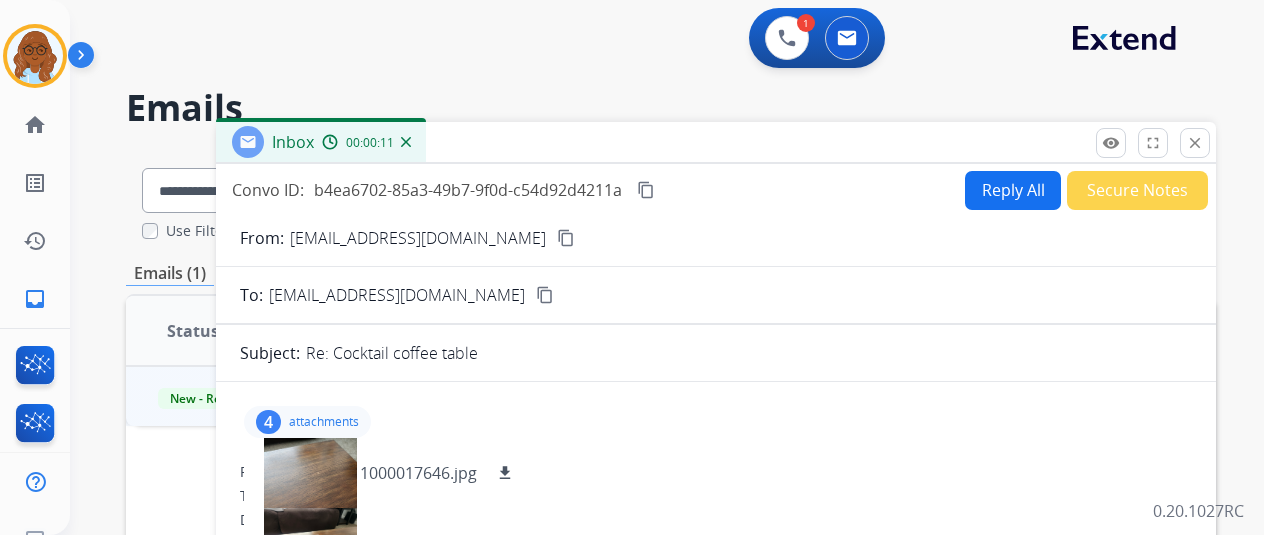 click on "4 attachments  1000017646.jpg  download  1000017644.jpg  download  1000017647.jpg  download  1000017645.jpg  download" at bounding box center [307, 422] 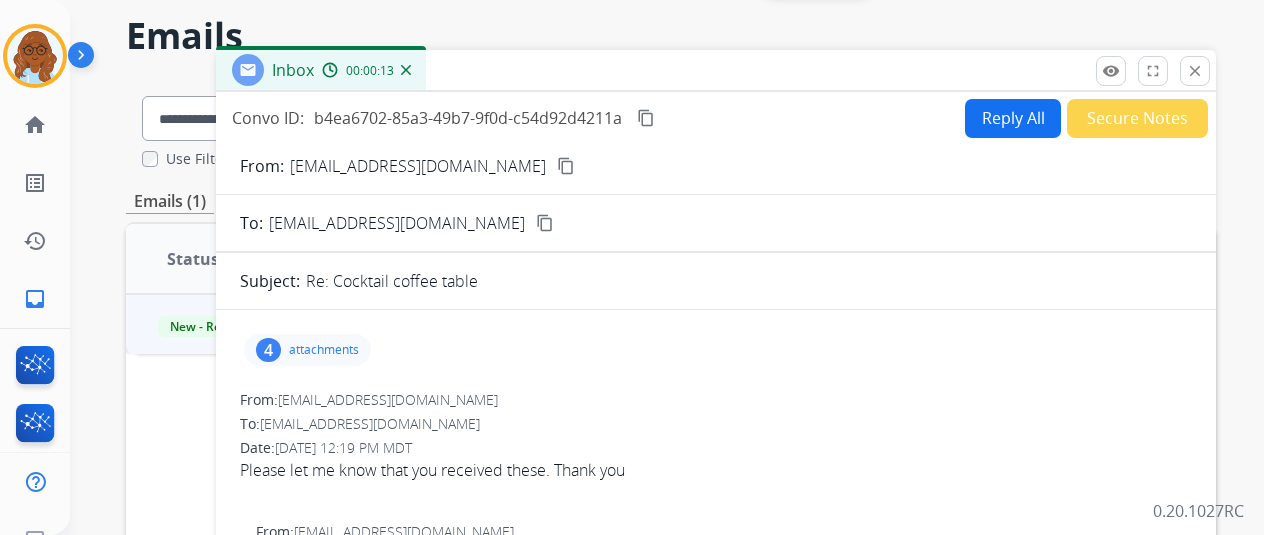 scroll, scrollTop: 0, scrollLeft: 0, axis: both 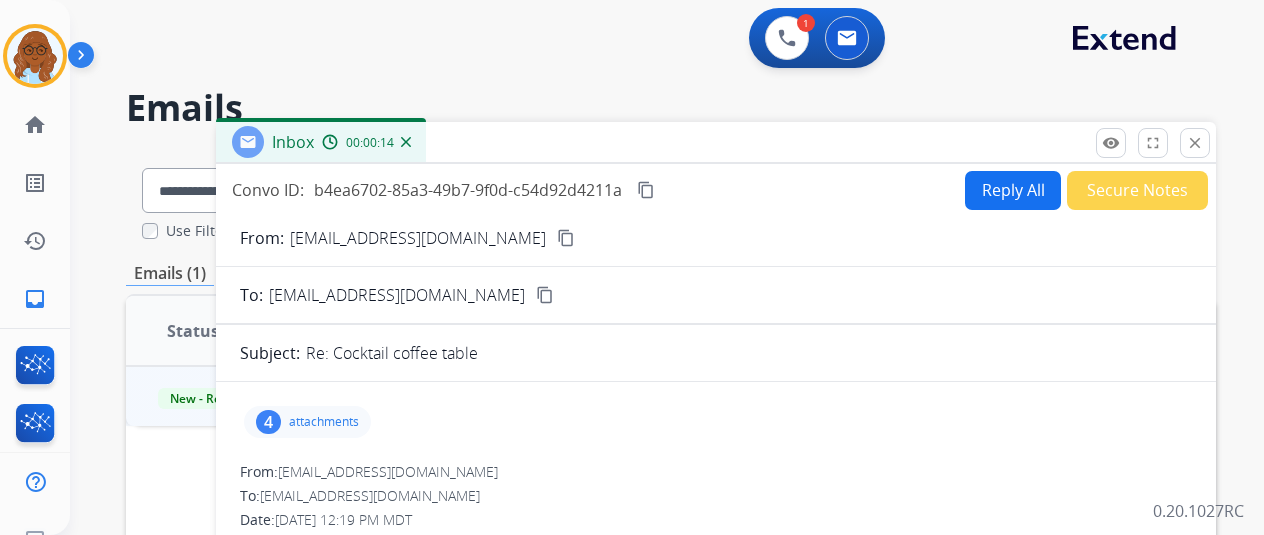 click on "content_copy" at bounding box center [646, 190] 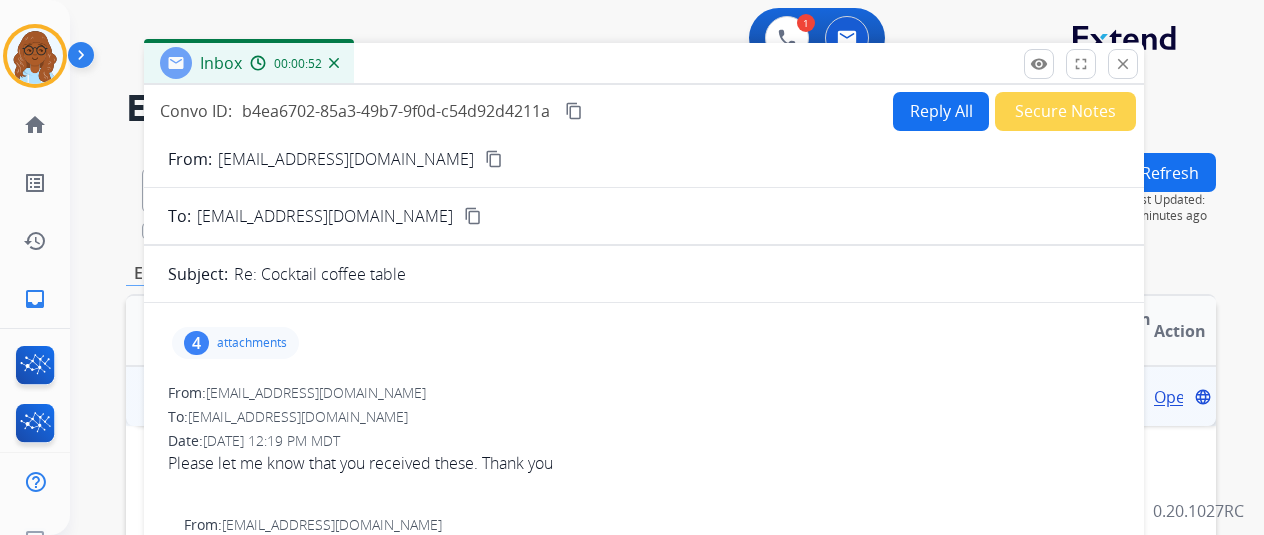 drag, startPoint x: 666, startPoint y: 154, endPoint x: 592, endPoint y: 73, distance: 109.713264 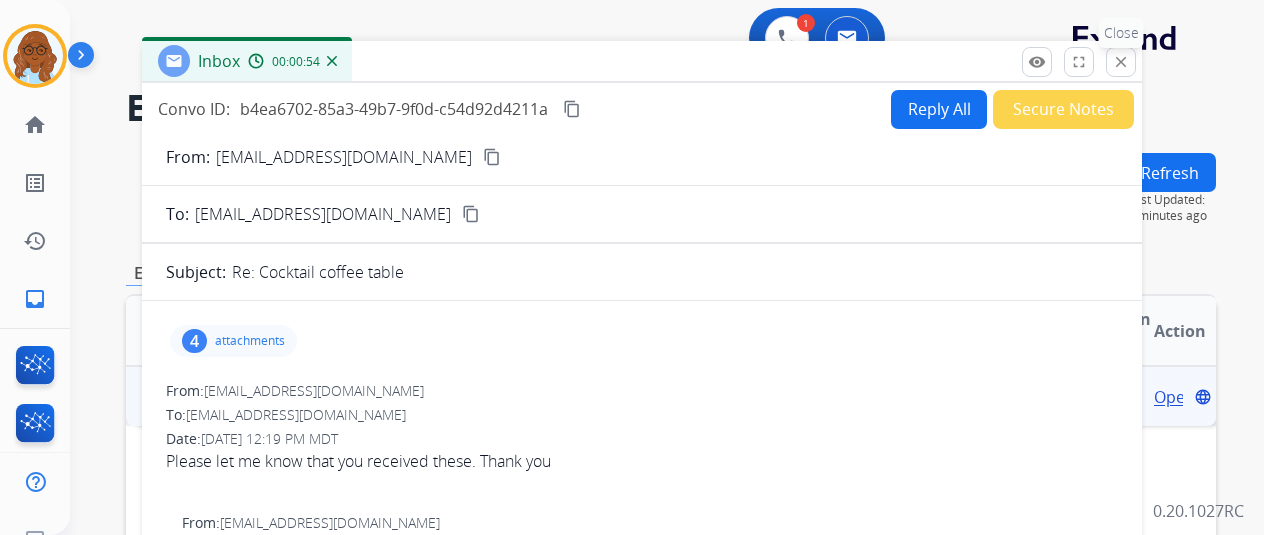 click on "close" at bounding box center (1121, 62) 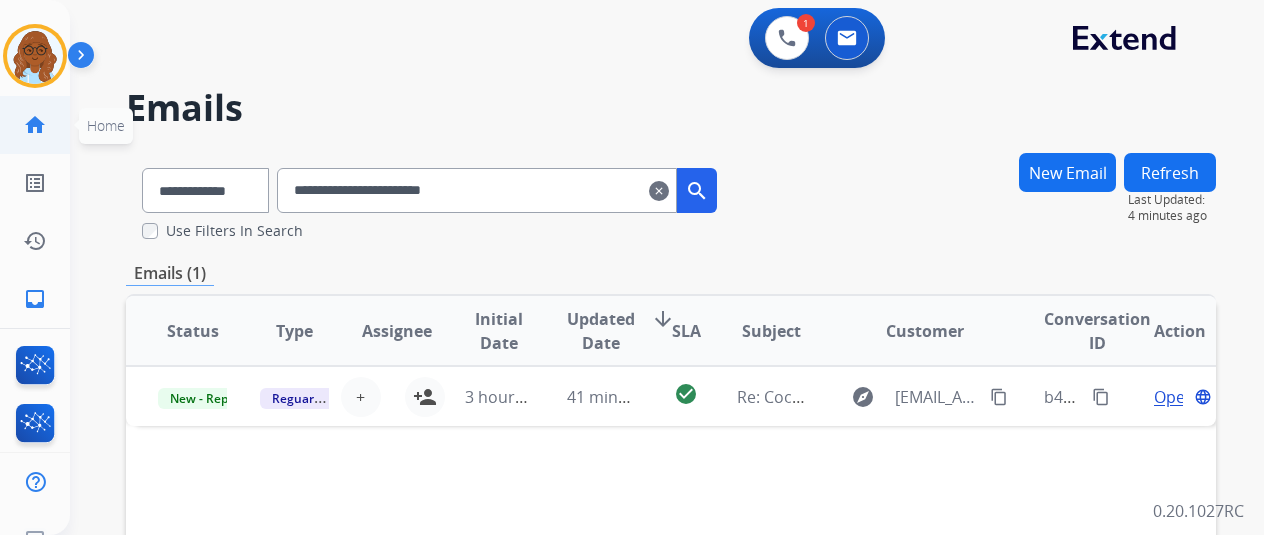 click on "home" 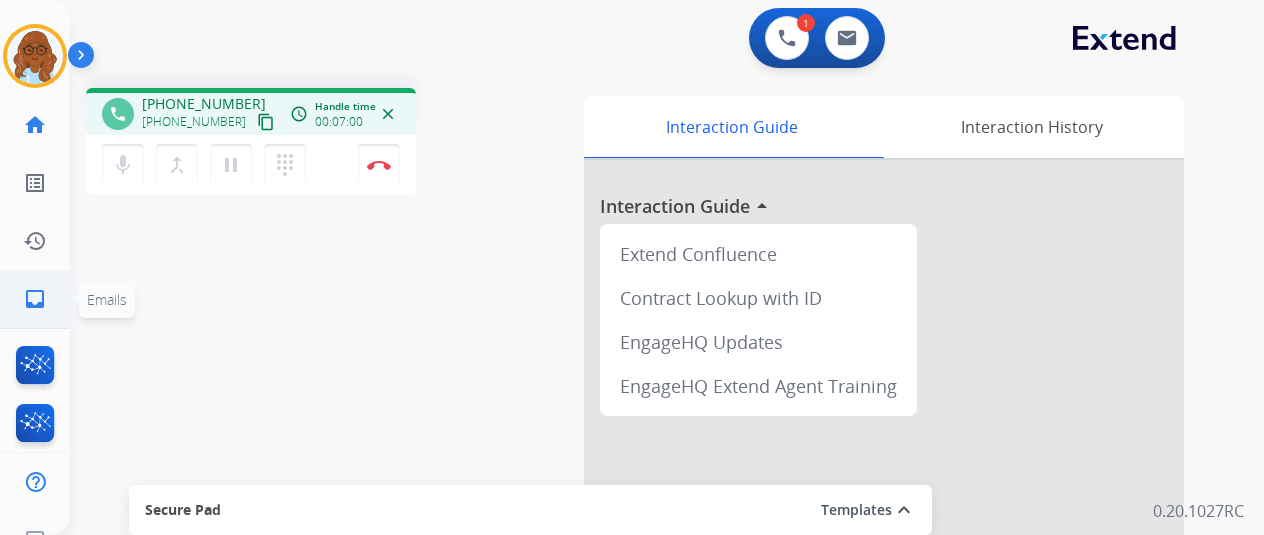 click on "inbox  Emails" 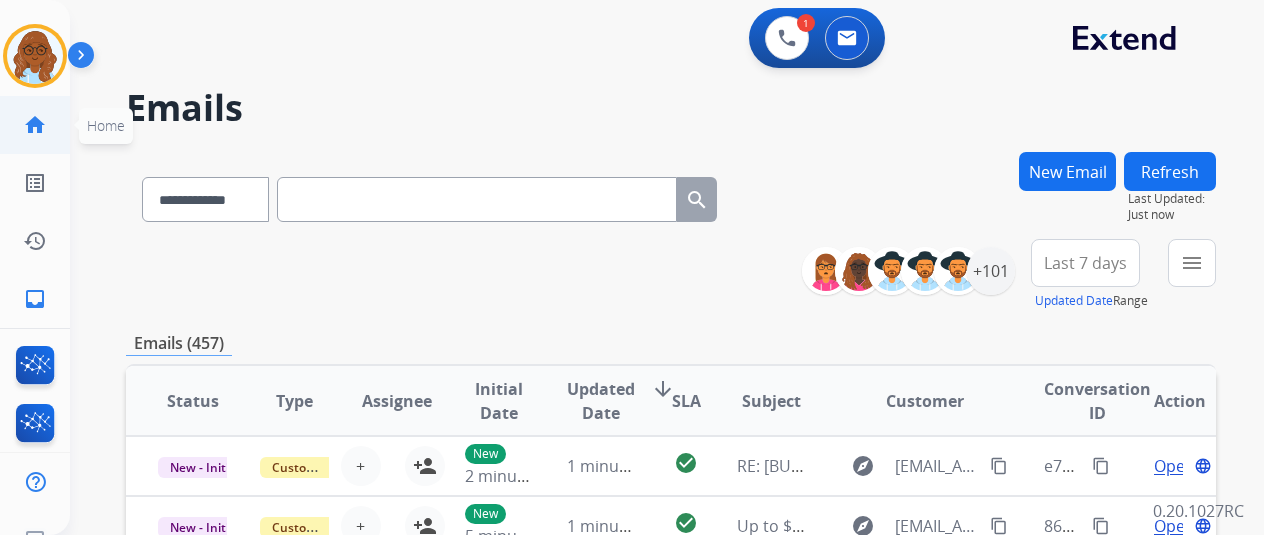 click on "home" 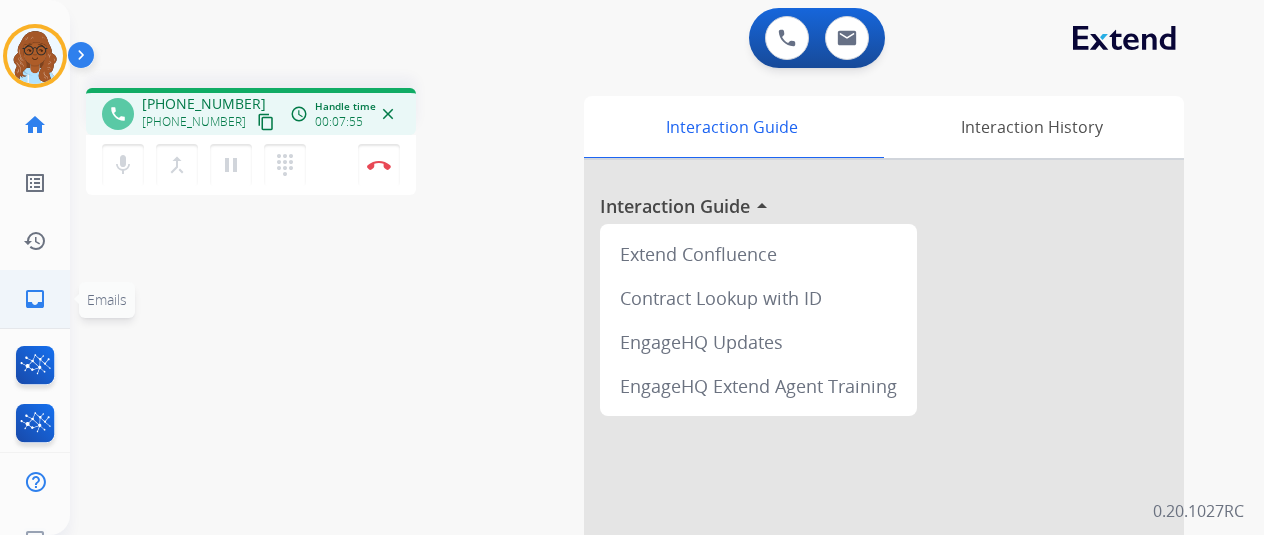 click on "inbox" 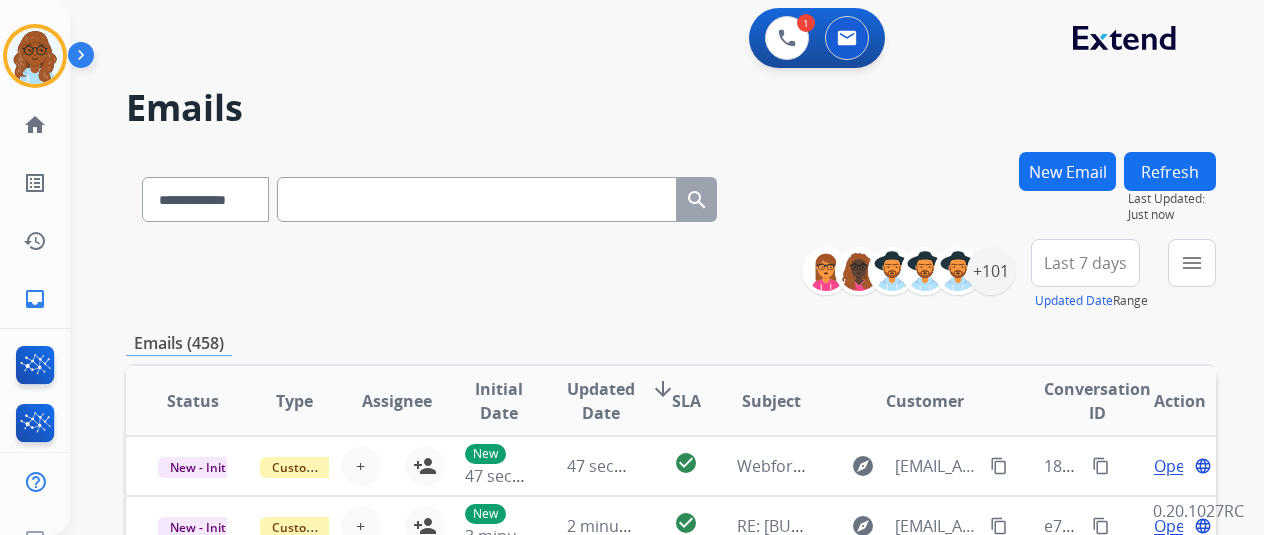 click at bounding box center [477, 199] 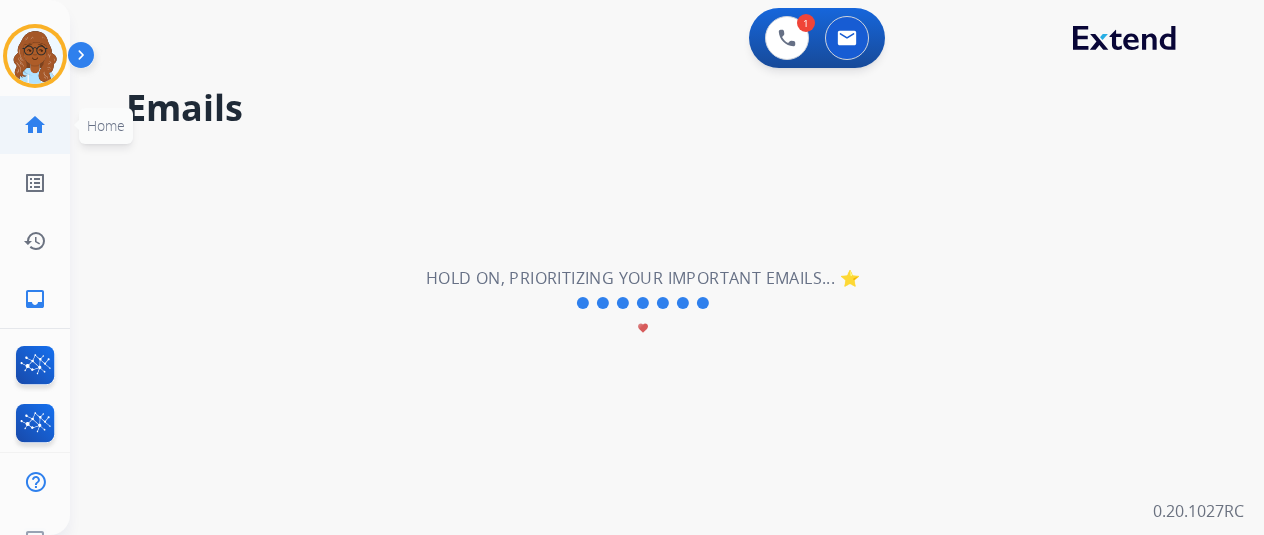 click on "home" 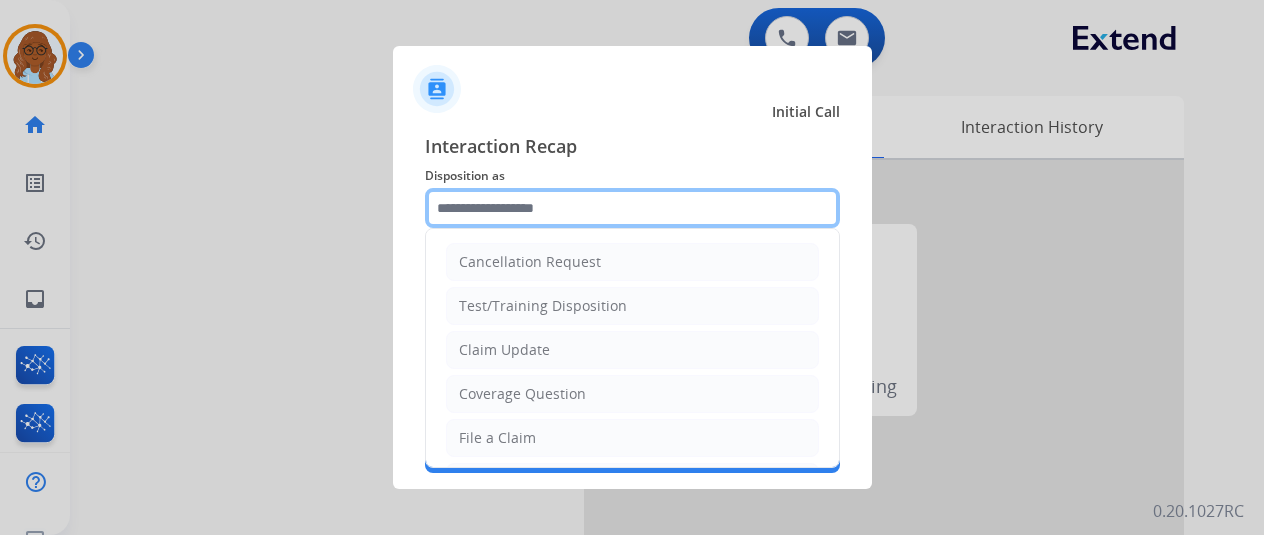 click 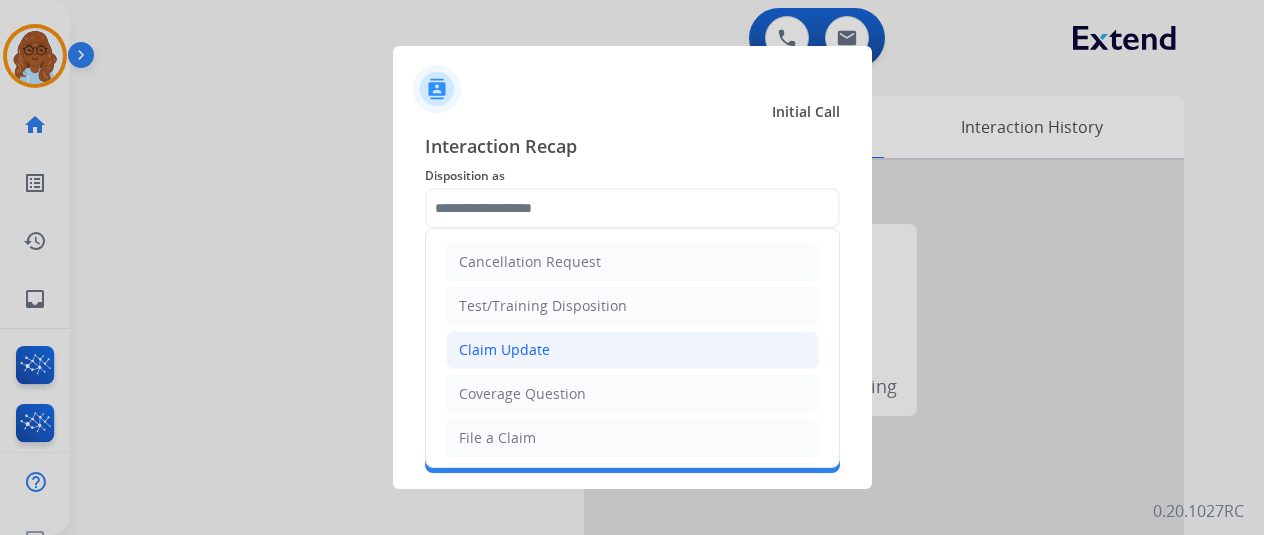 click on "Claim Update" 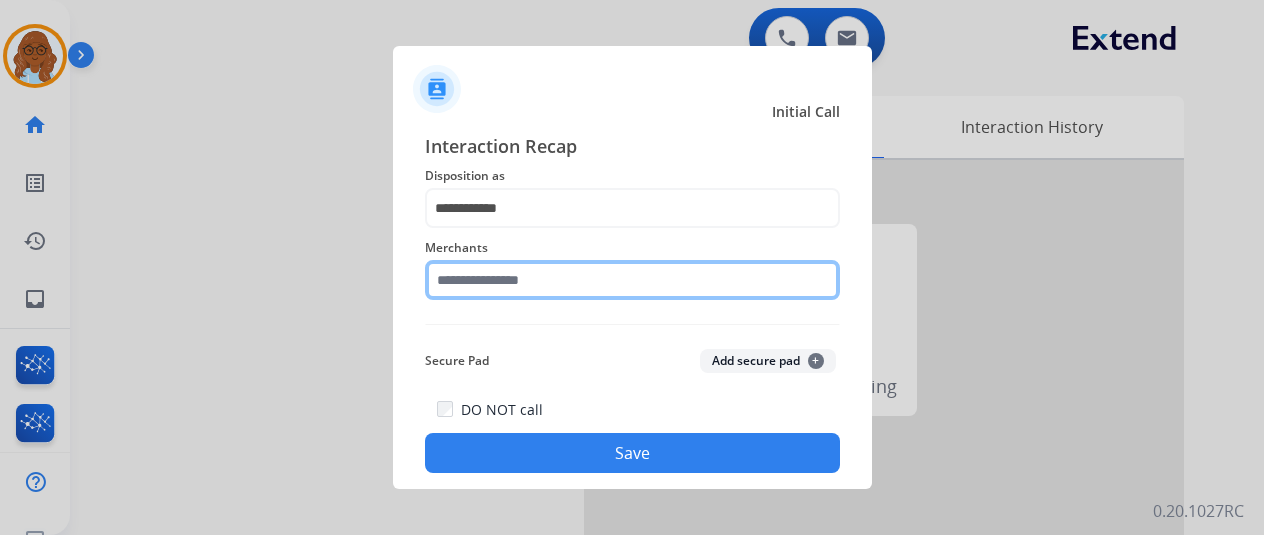 click 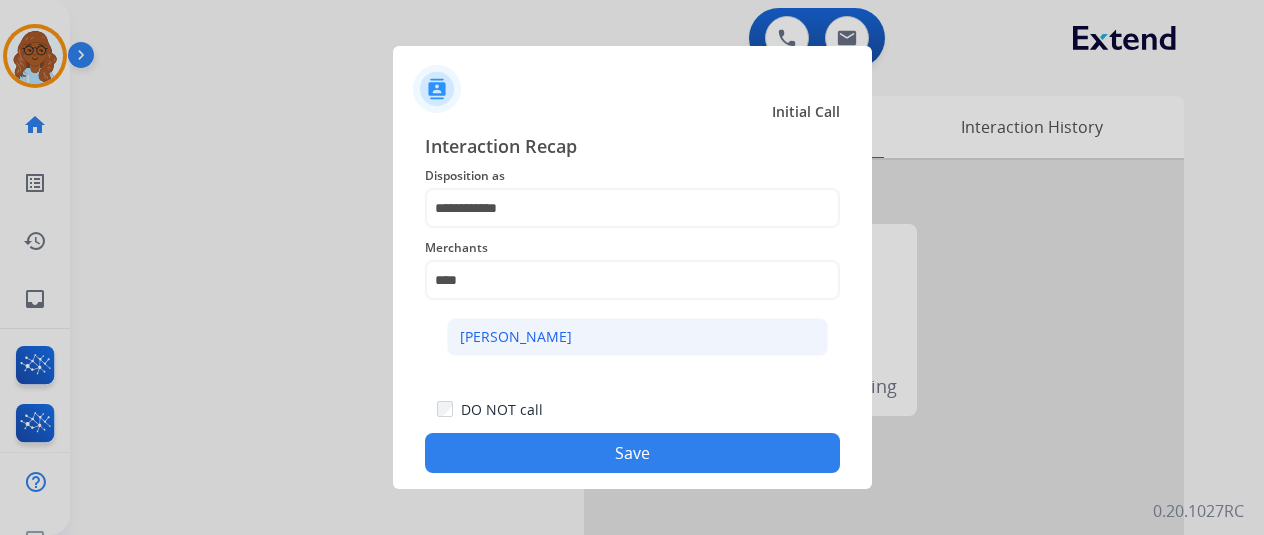 click on "[PERSON_NAME]" 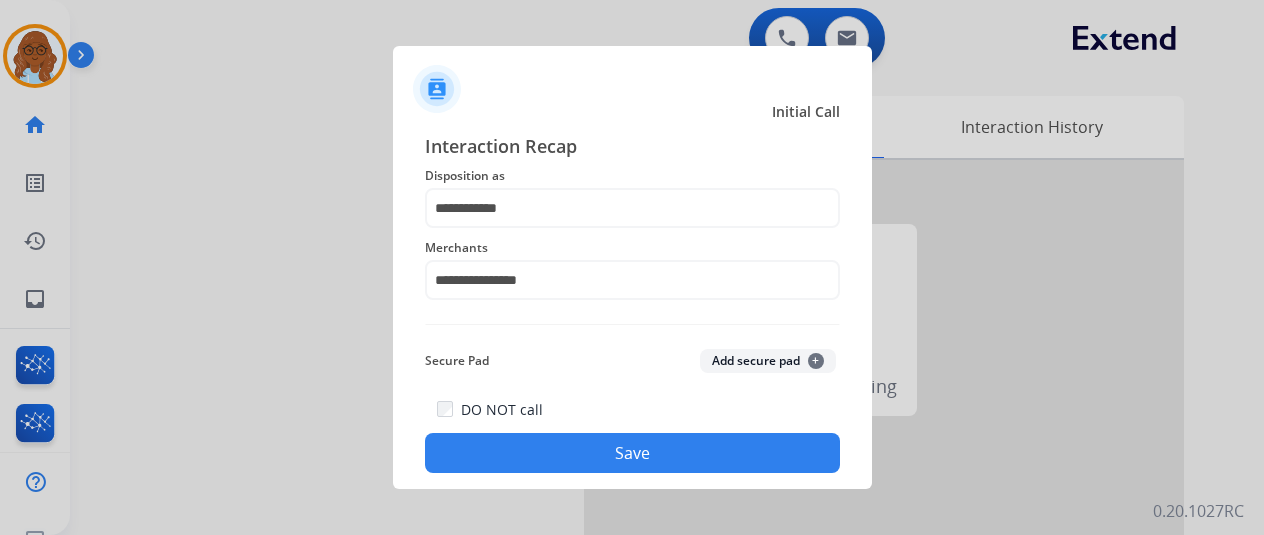 click on "Save" 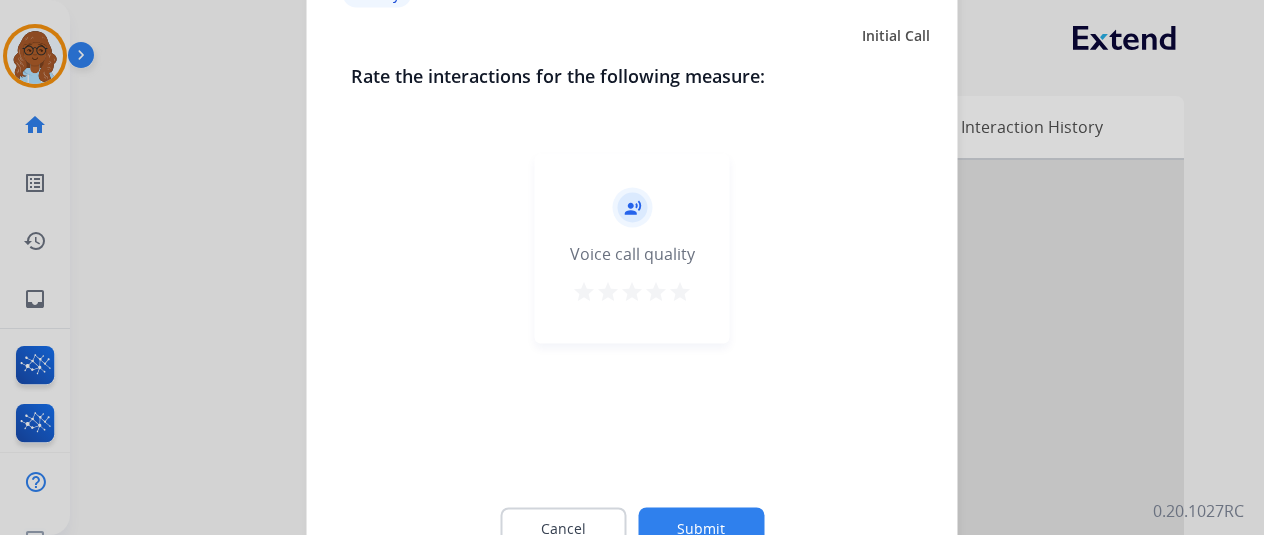 click on "star" at bounding box center [680, 291] 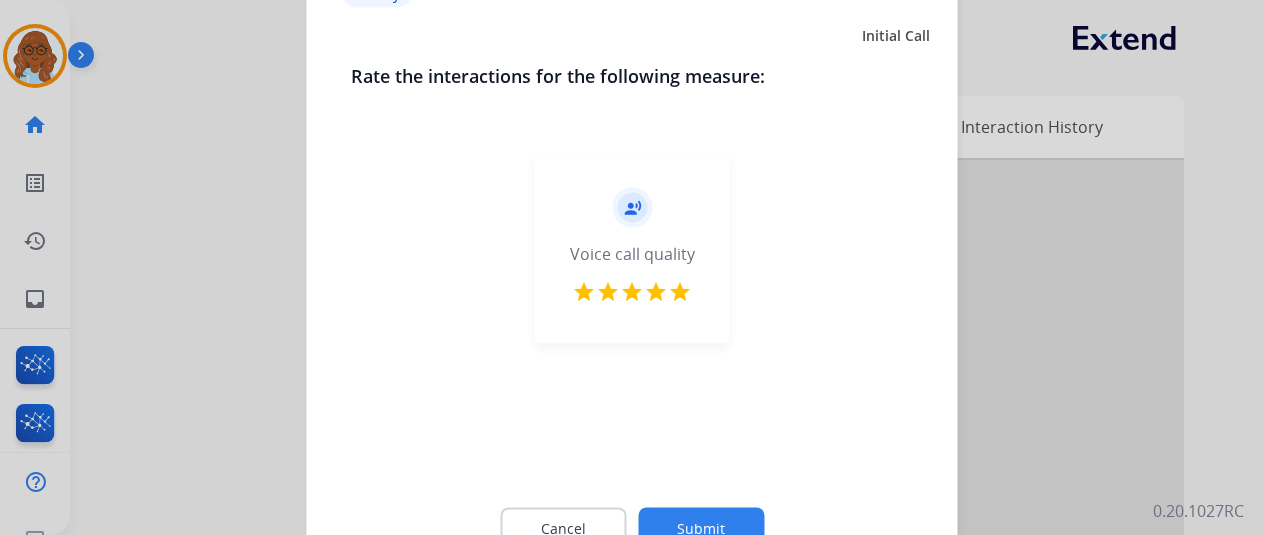 click on "Submit" 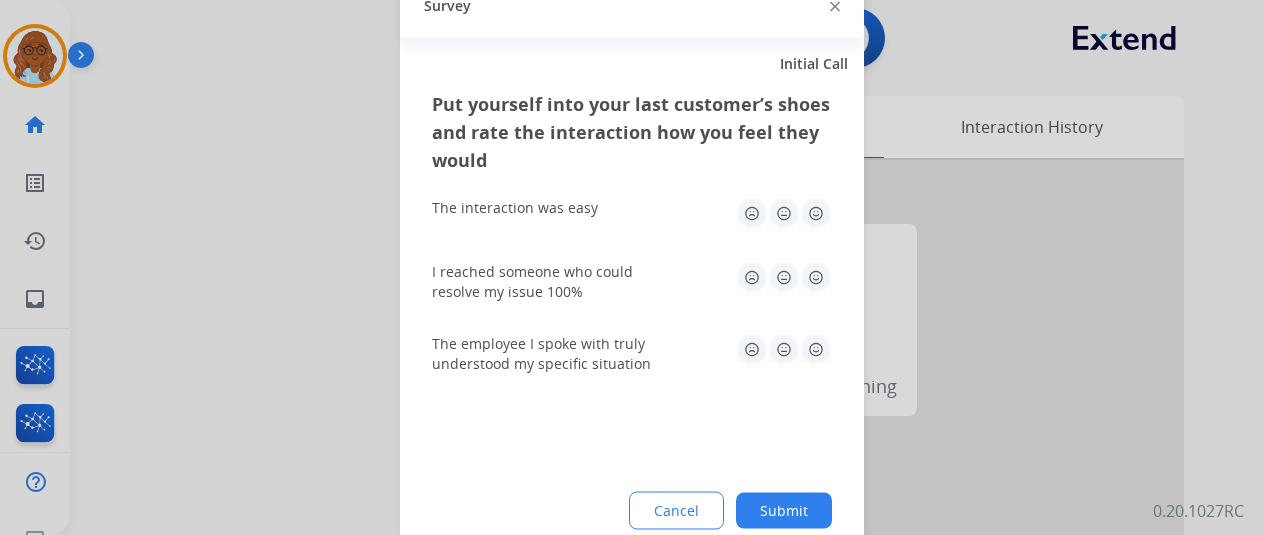 click on "I reached someone who could resolve my issue 100%" 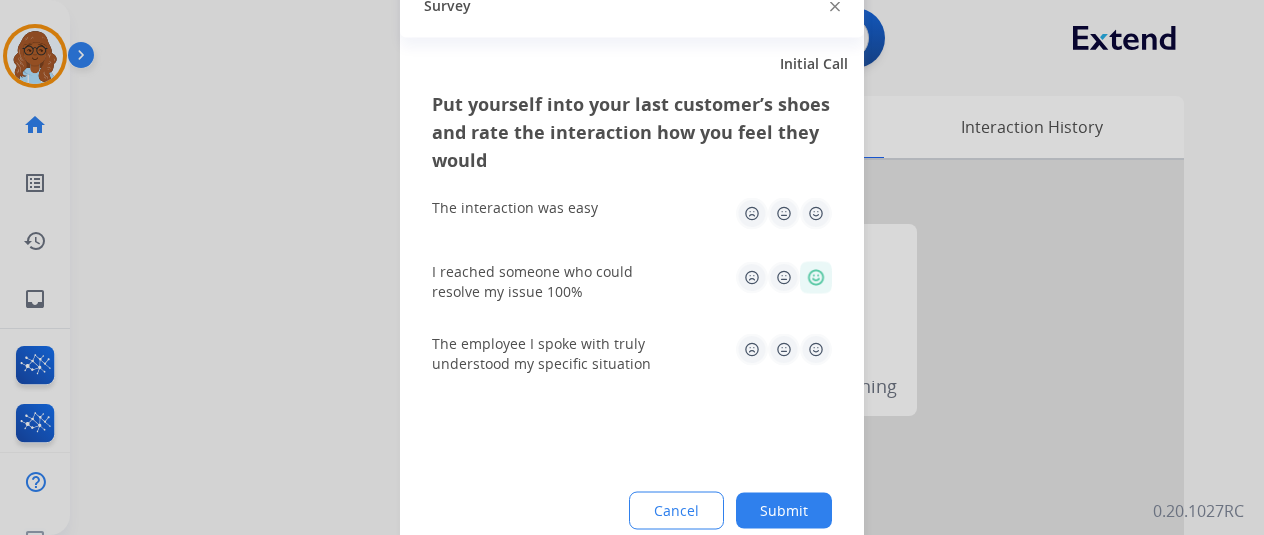 click 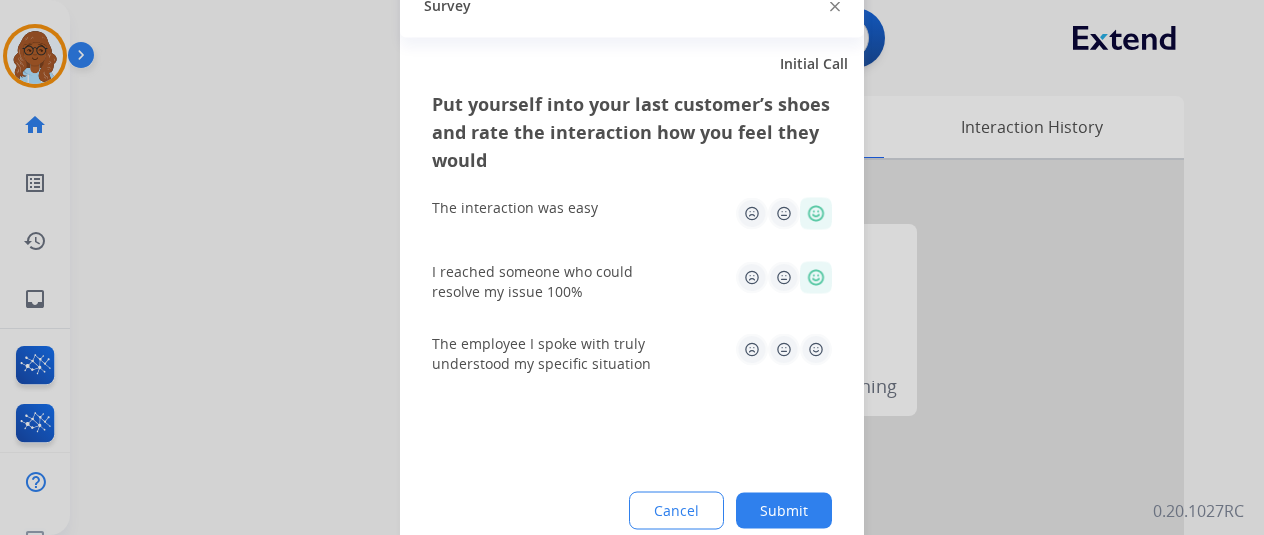 click 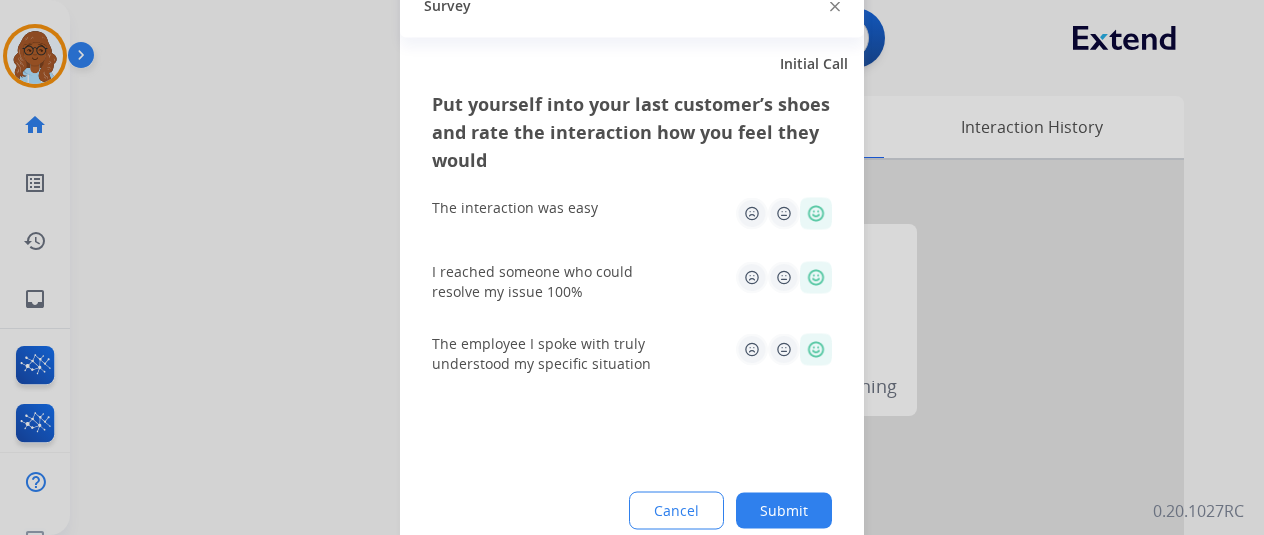 click on "Submit" 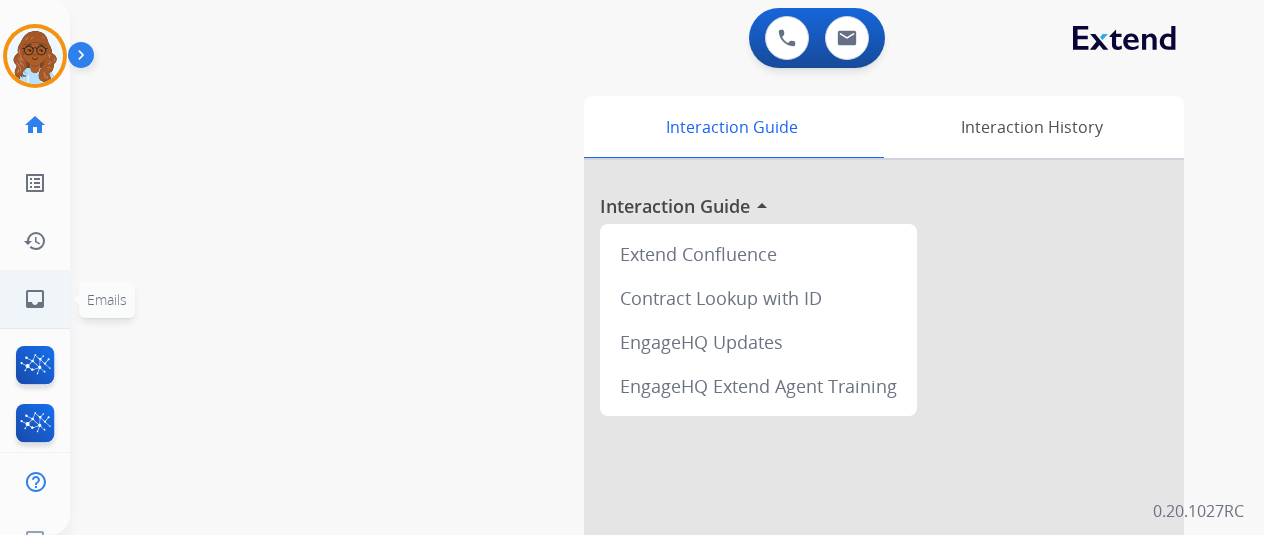 click on "inbox  Emails" 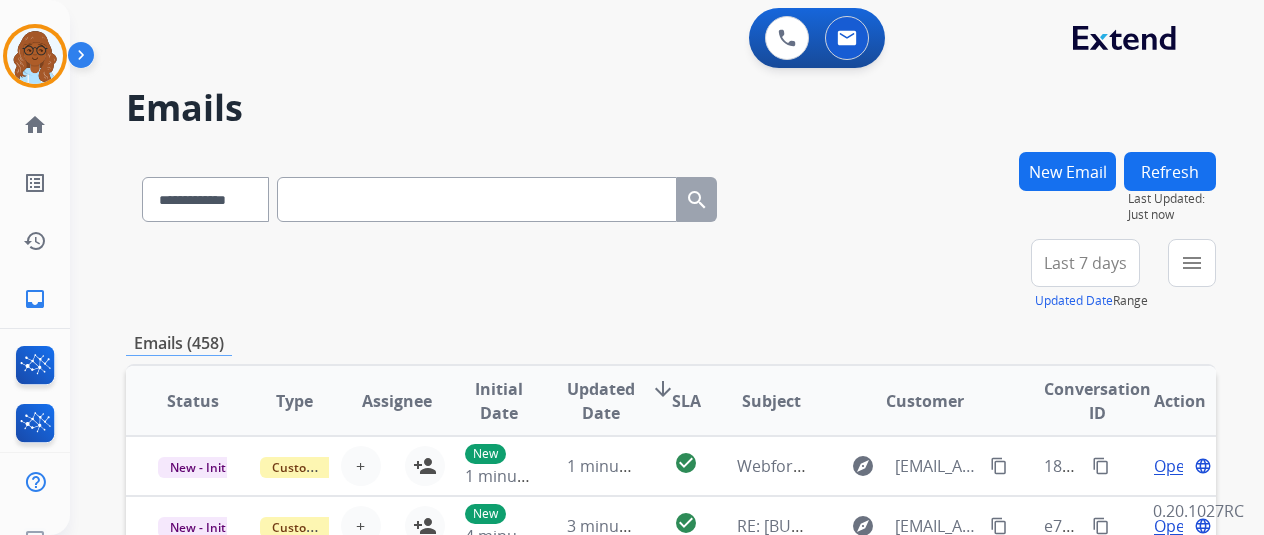 click at bounding box center [477, 199] 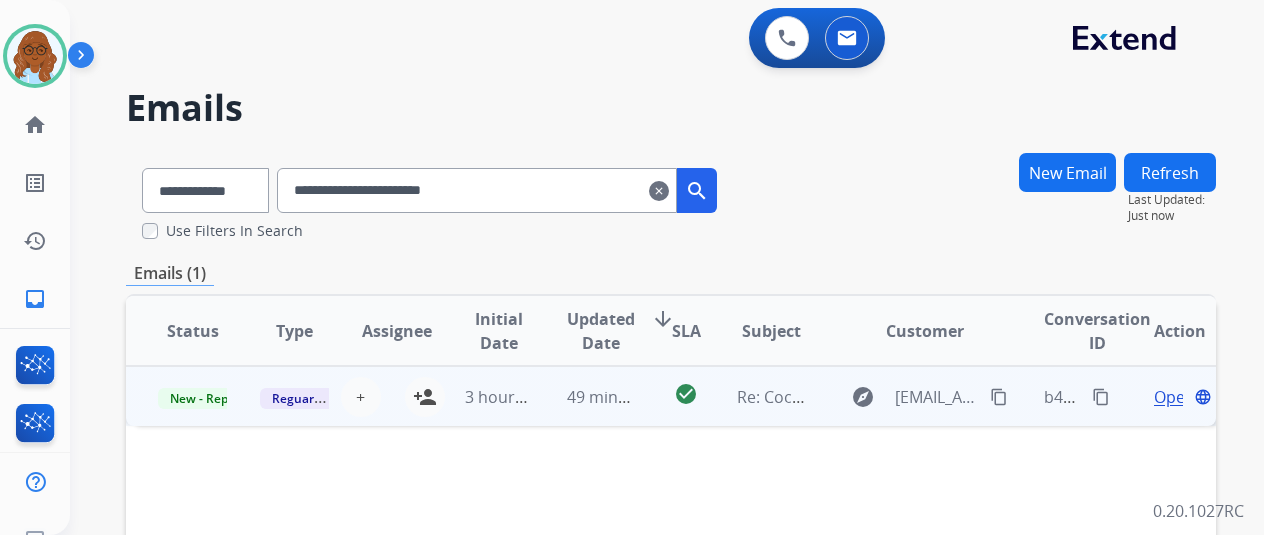 click on "Open" at bounding box center [1174, 397] 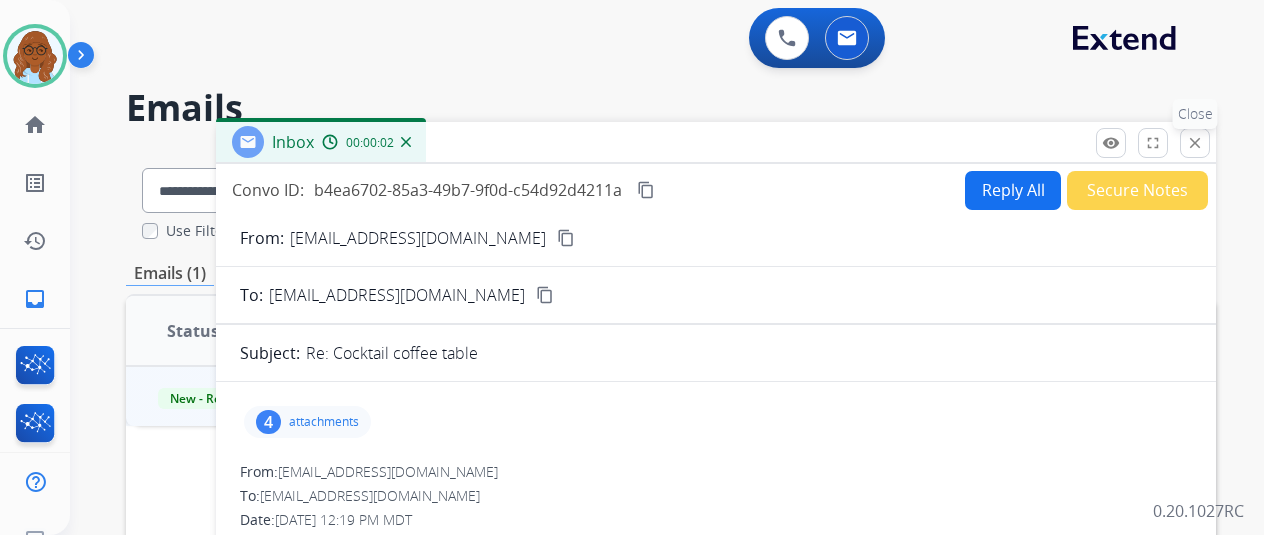 click on "close Close" at bounding box center (1195, 143) 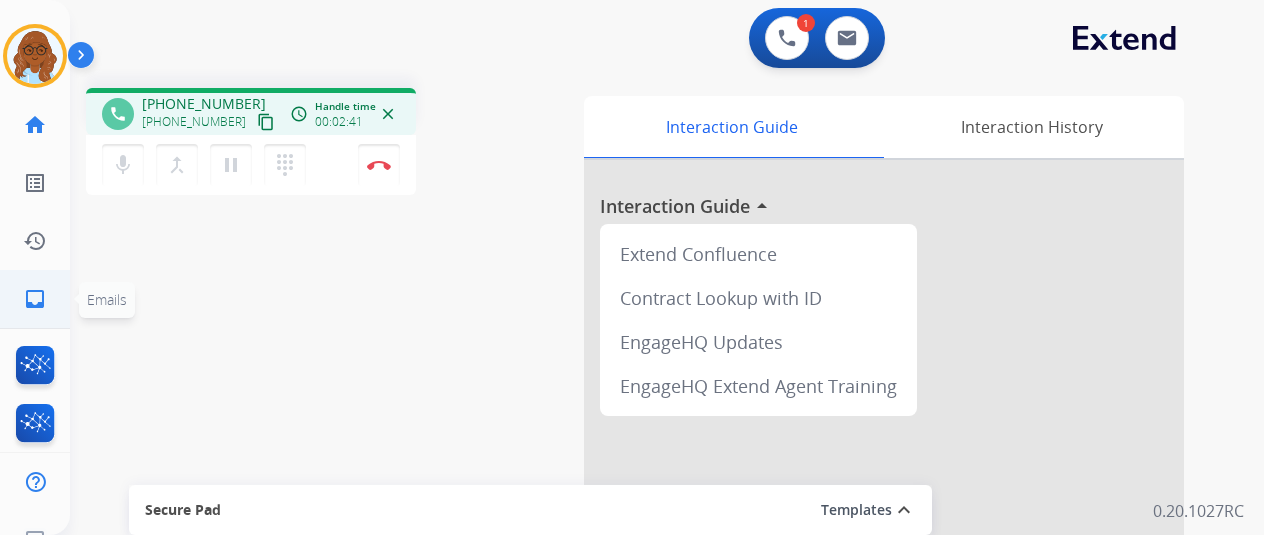 click on "inbox" 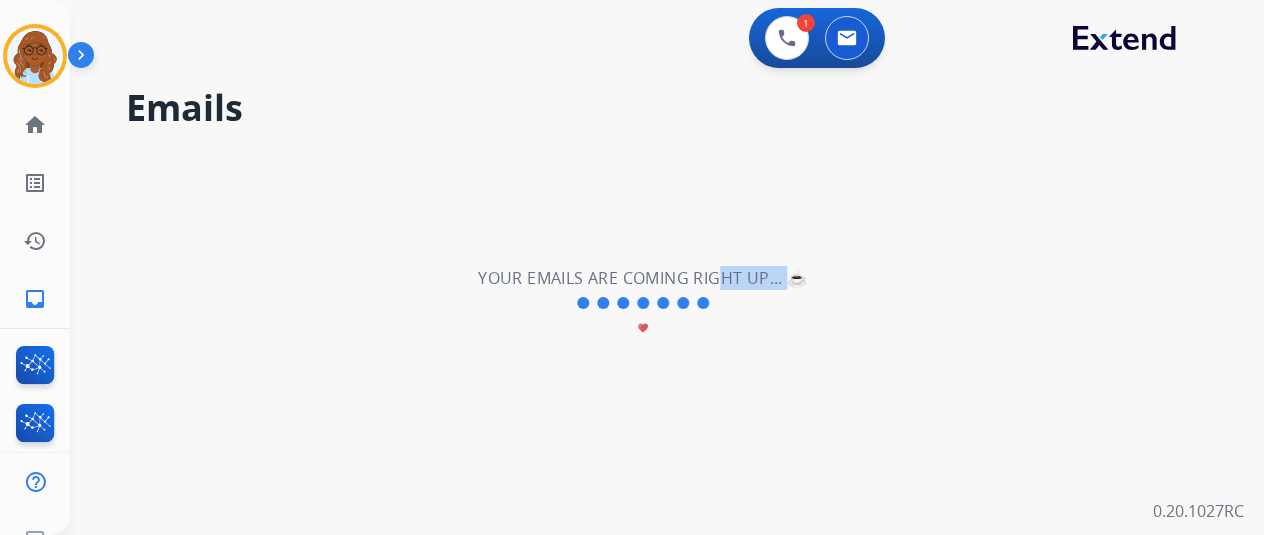 drag, startPoint x: 803, startPoint y: 281, endPoint x: 725, endPoint y: 285, distance: 78.10249 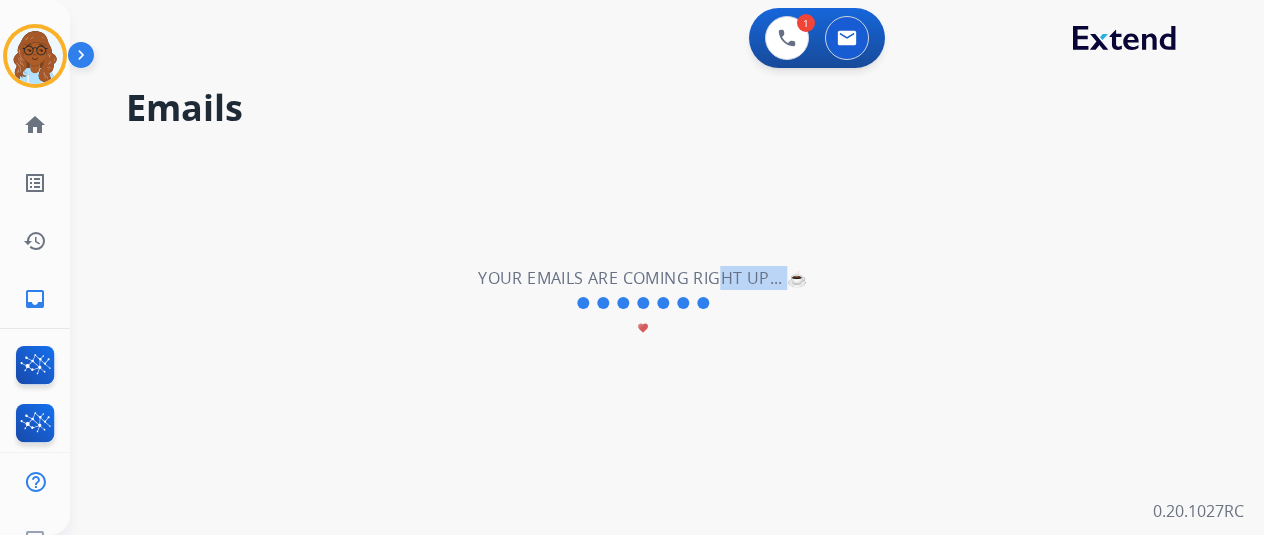 click on "Your emails are coming right up... ☕" at bounding box center (642, 278) 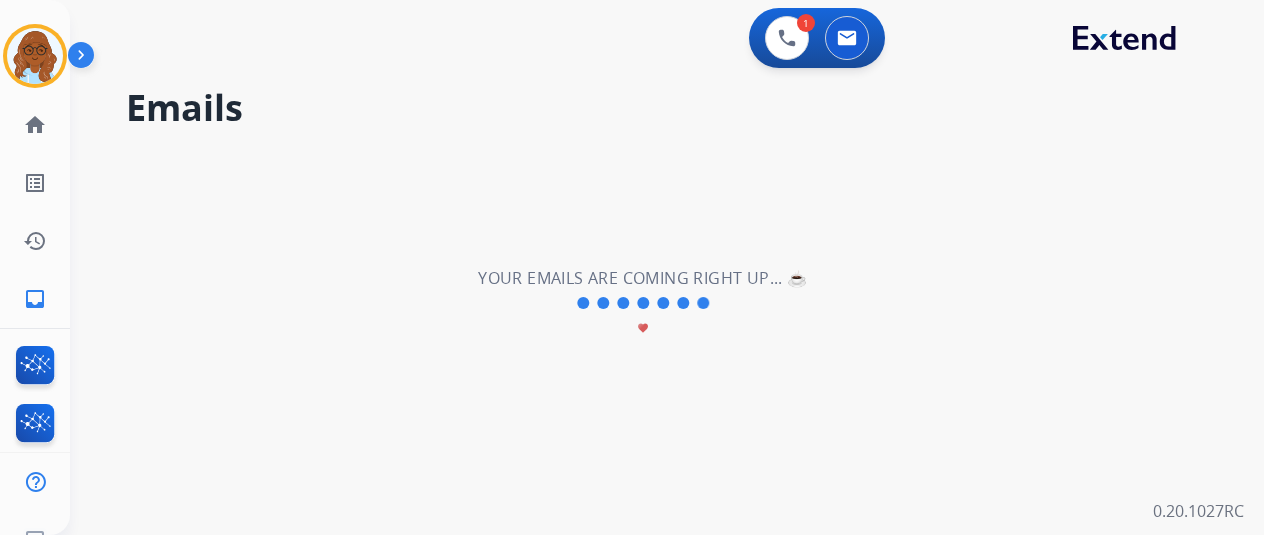 click on "**********" at bounding box center [643, 303] 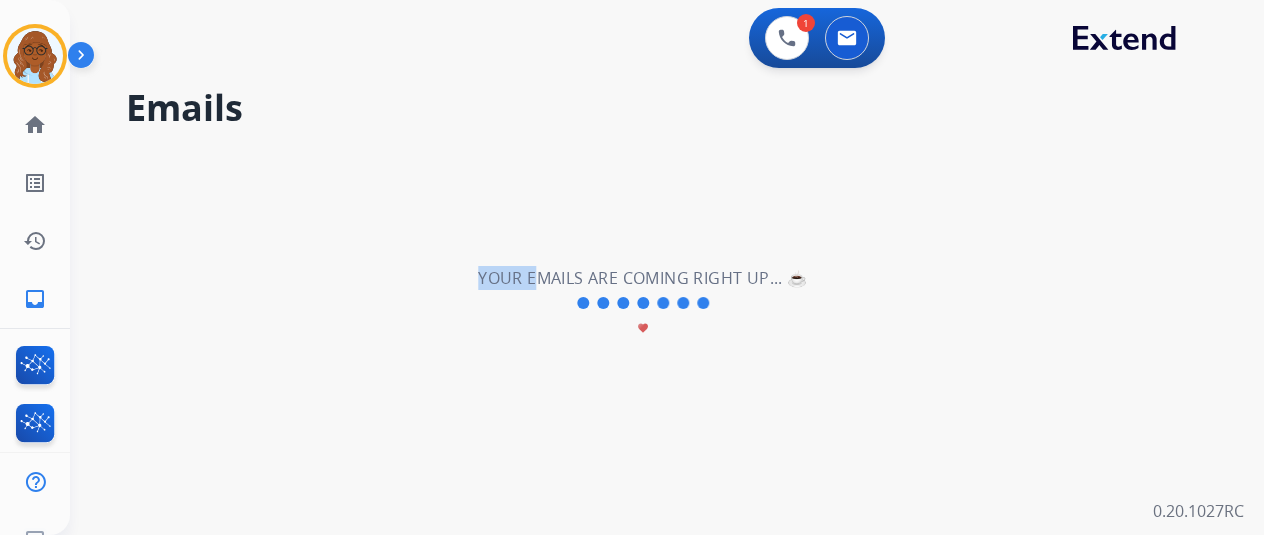 drag, startPoint x: 486, startPoint y: 283, endPoint x: 630, endPoint y: 279, distance: 144.05554 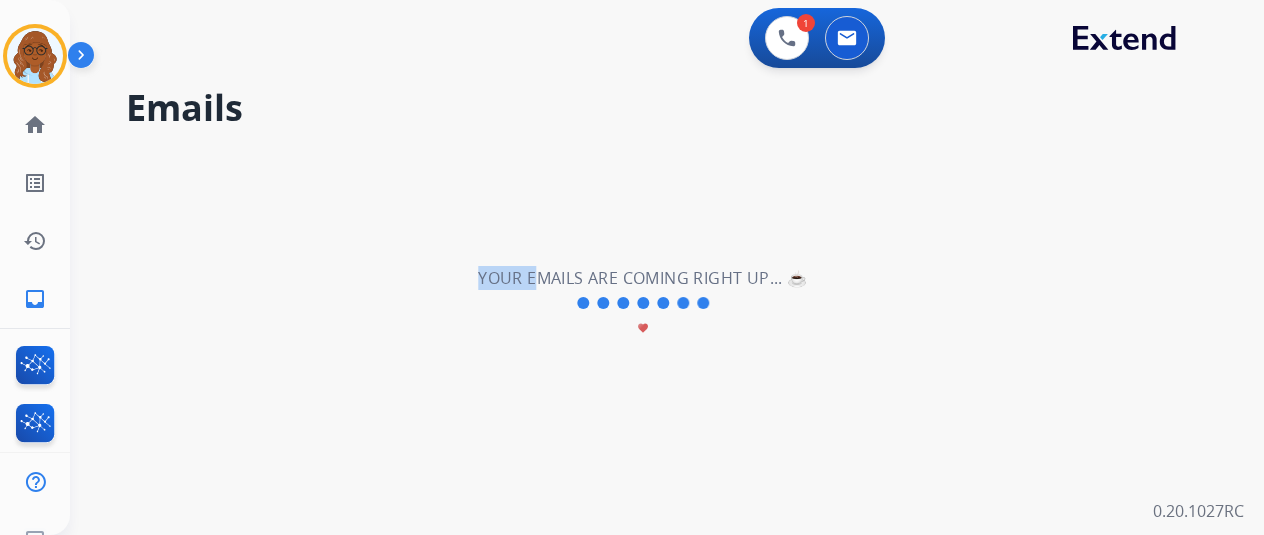 click on "Your emails are coming right up... ☕" at bounding box center (642, 278) 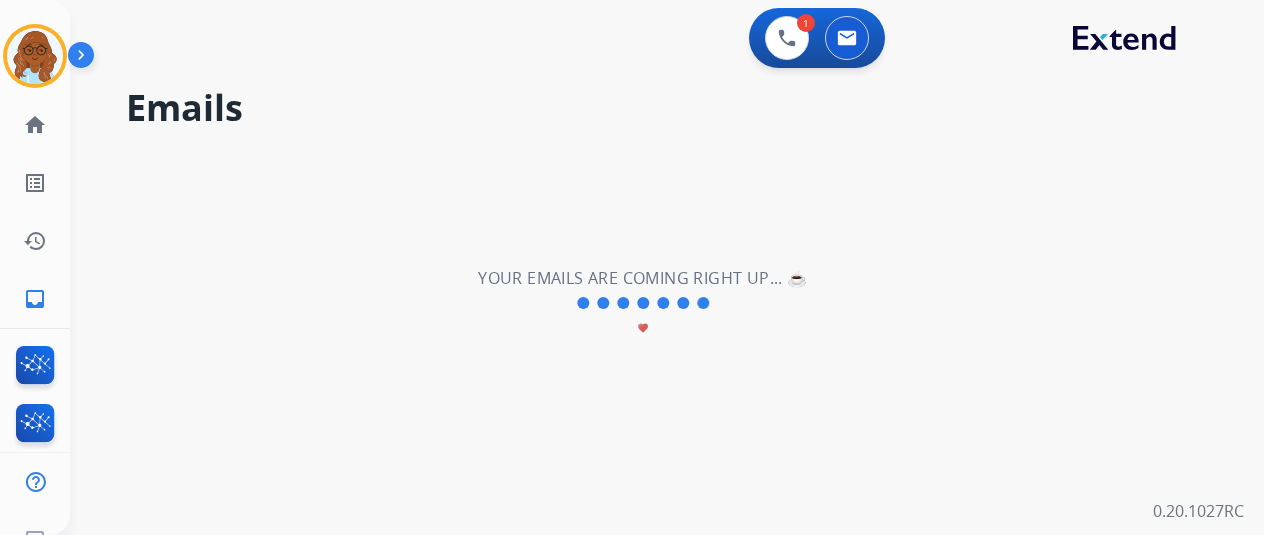 drag, startPoint x: 784, startPoint y: 283, endPoint x: 870, endPoint y: 287, distance: 86.09297 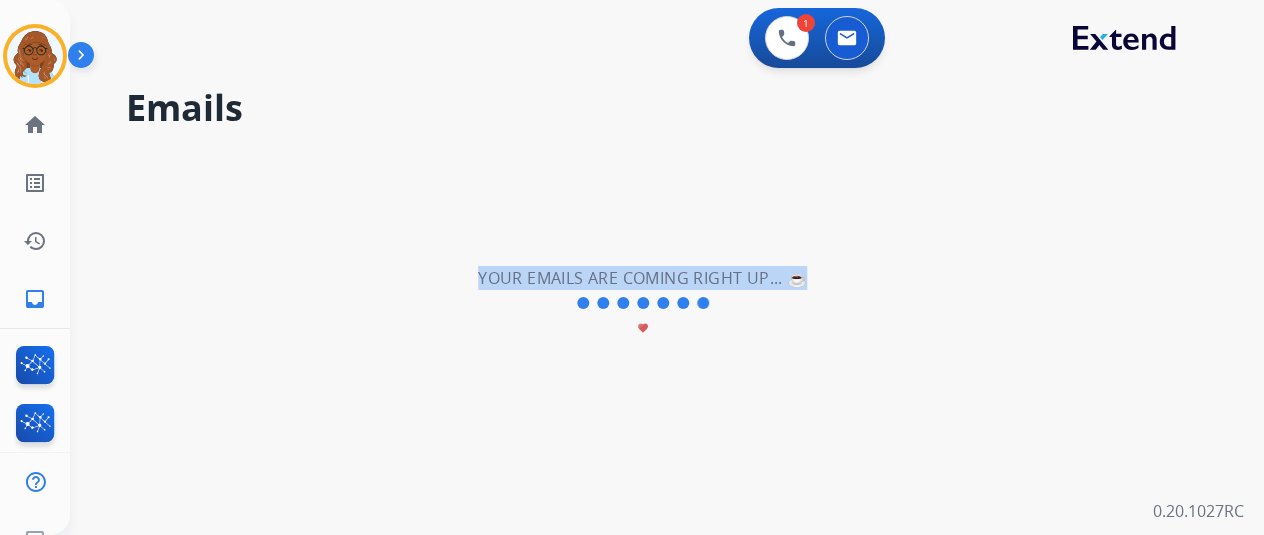 drag, startPoint x: 741, startPoint y: 302, endPoint x: 693, endPoint y: 305, distance: 48.09366 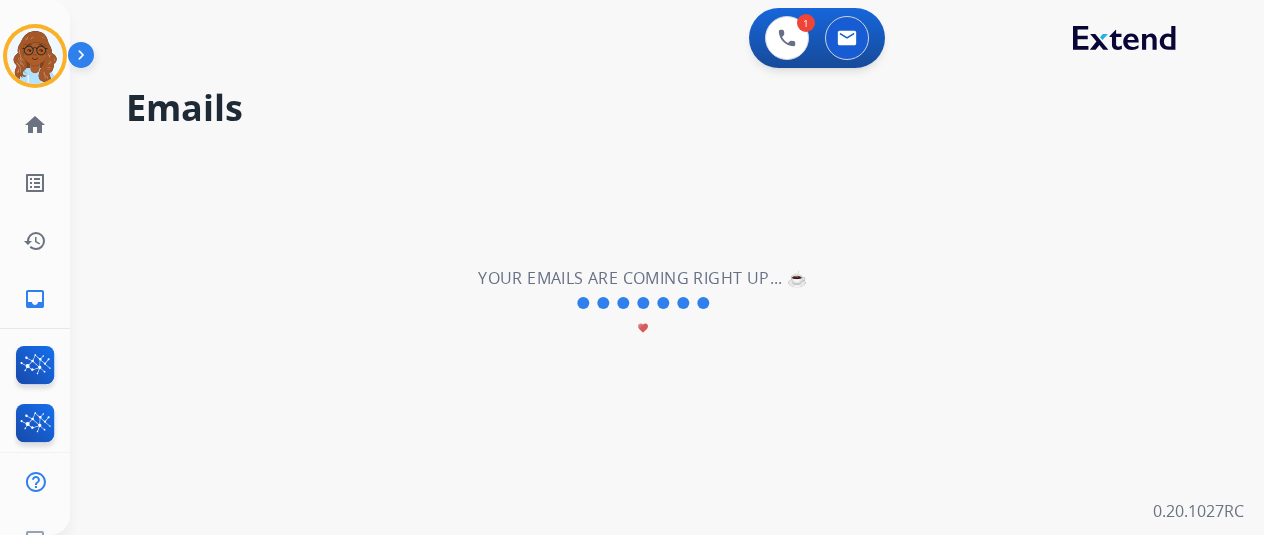 scroll, scrollTop: 0, scrollLeft: 0, axis: both 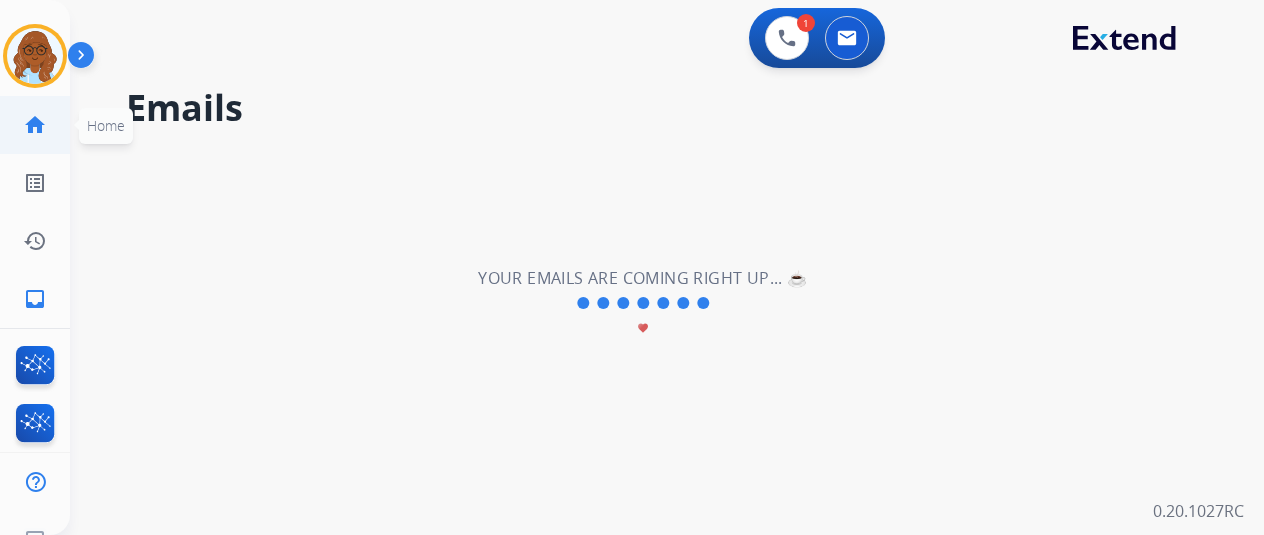 click on "home  Home" 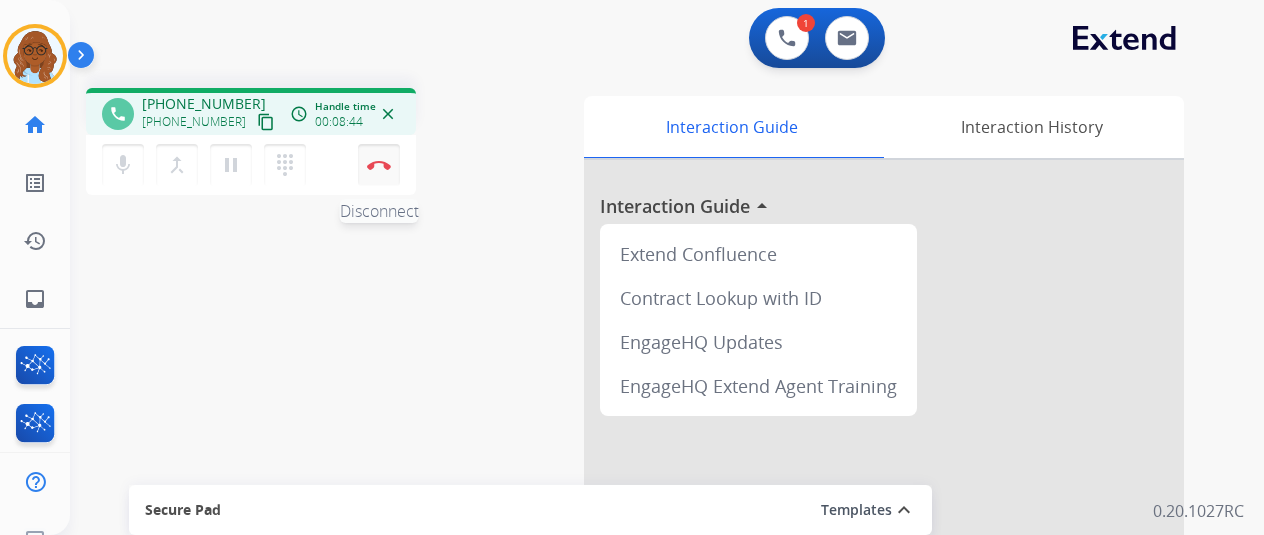click at bounding box center [379, 165] 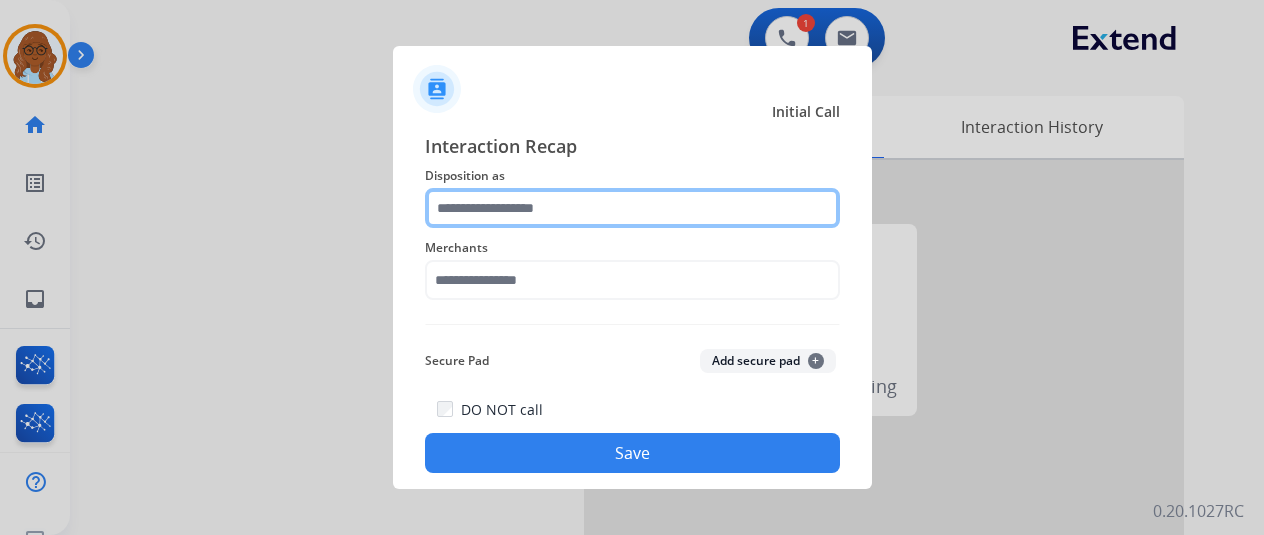 click 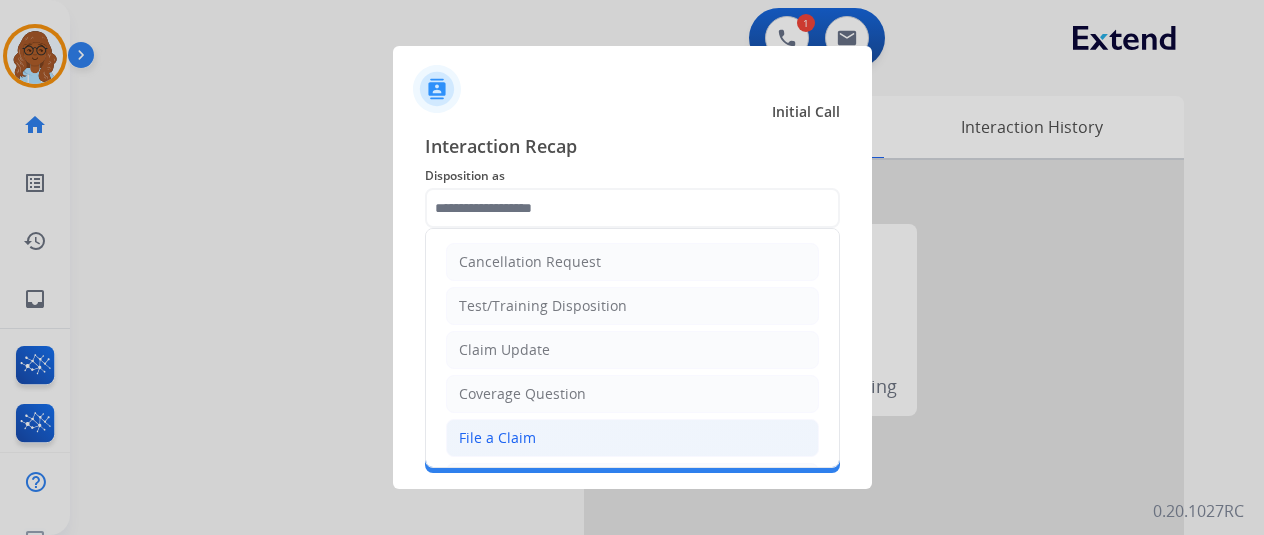 click on "File a Claim" 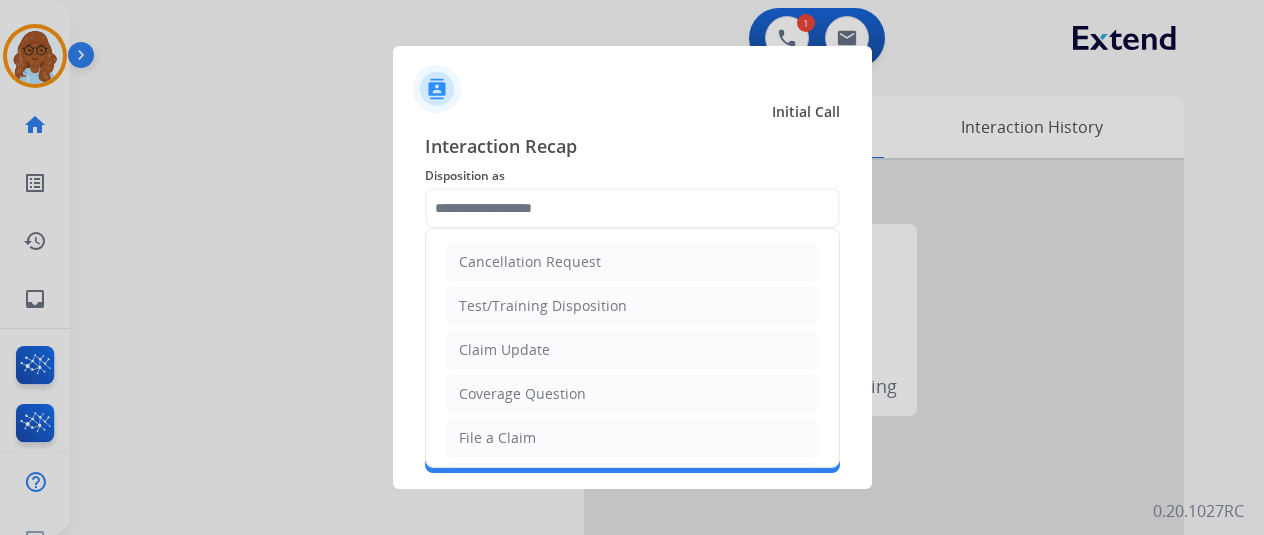 type on "**********" 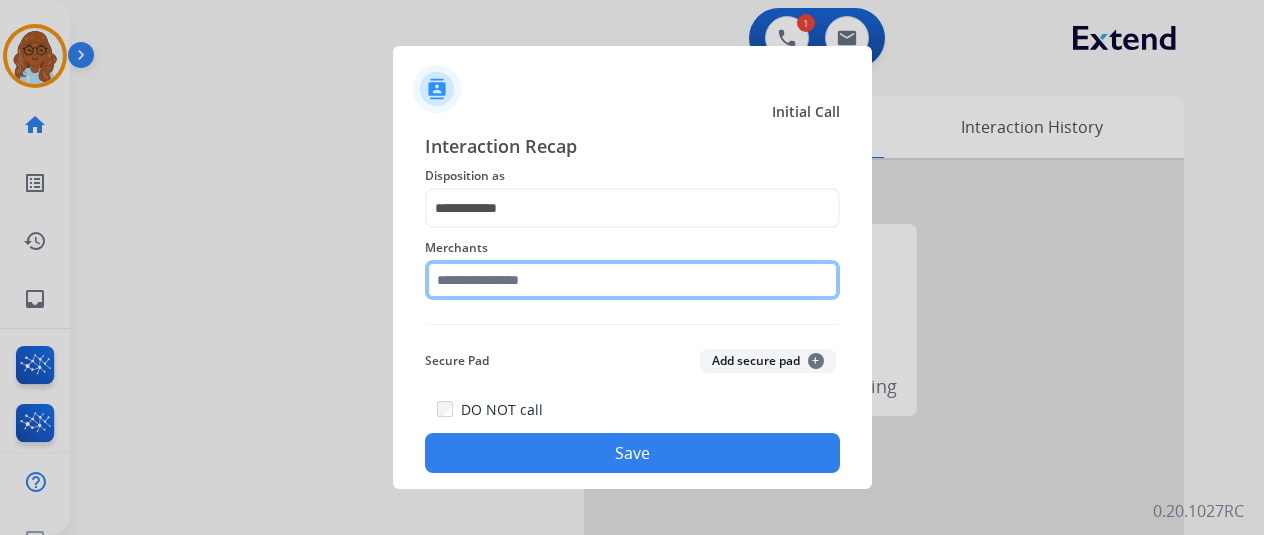 click 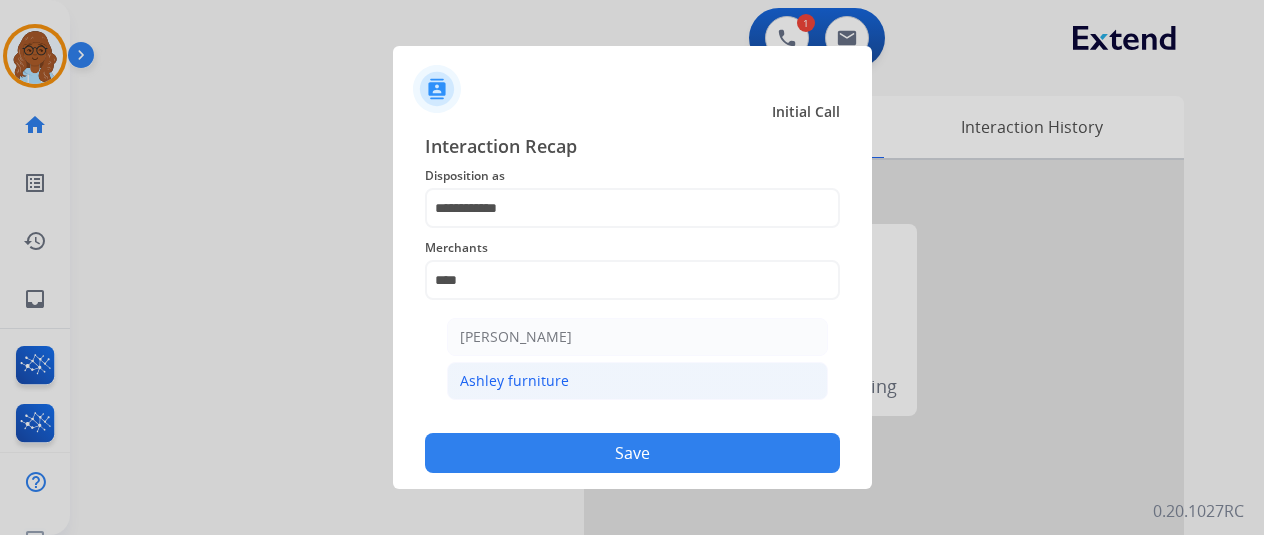 click on "Ashley furniture" 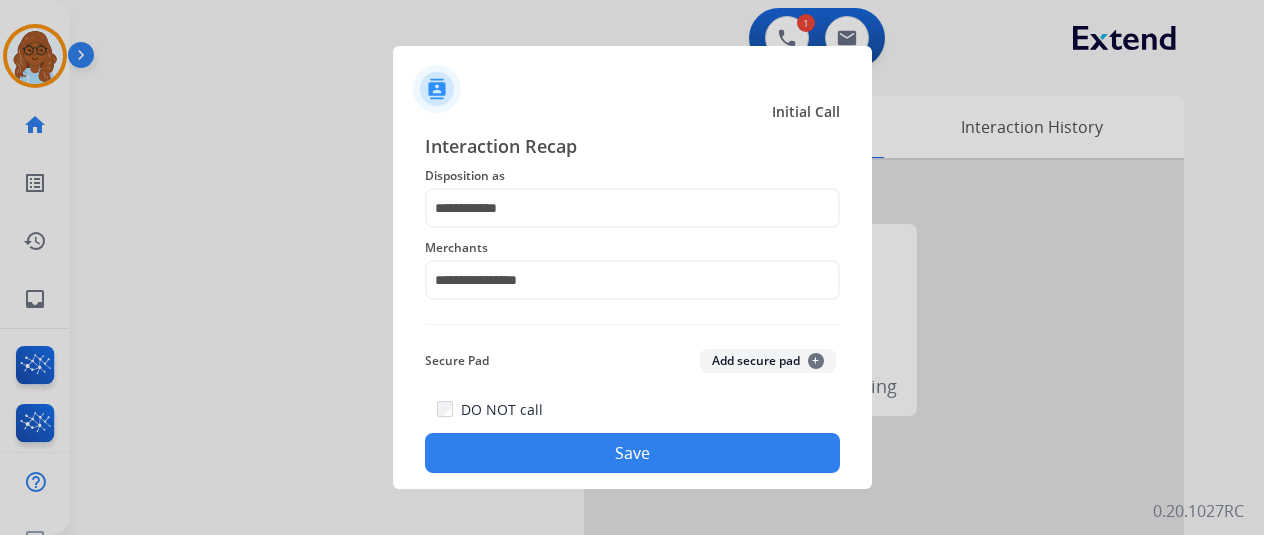 click on "Save" 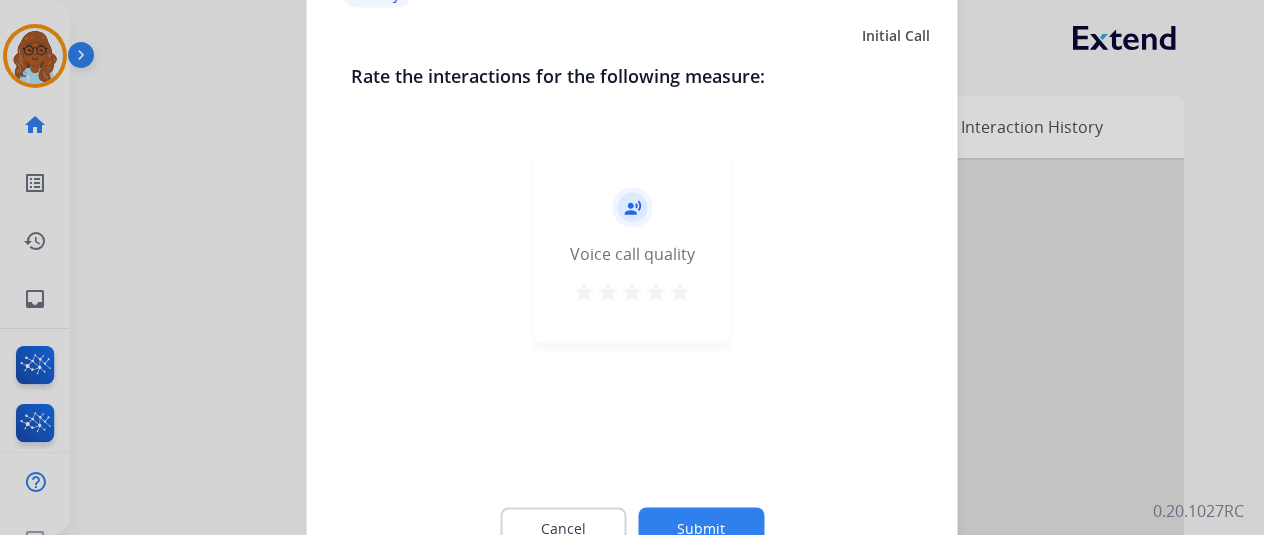 click on "star" at bounding box center (680, 291) 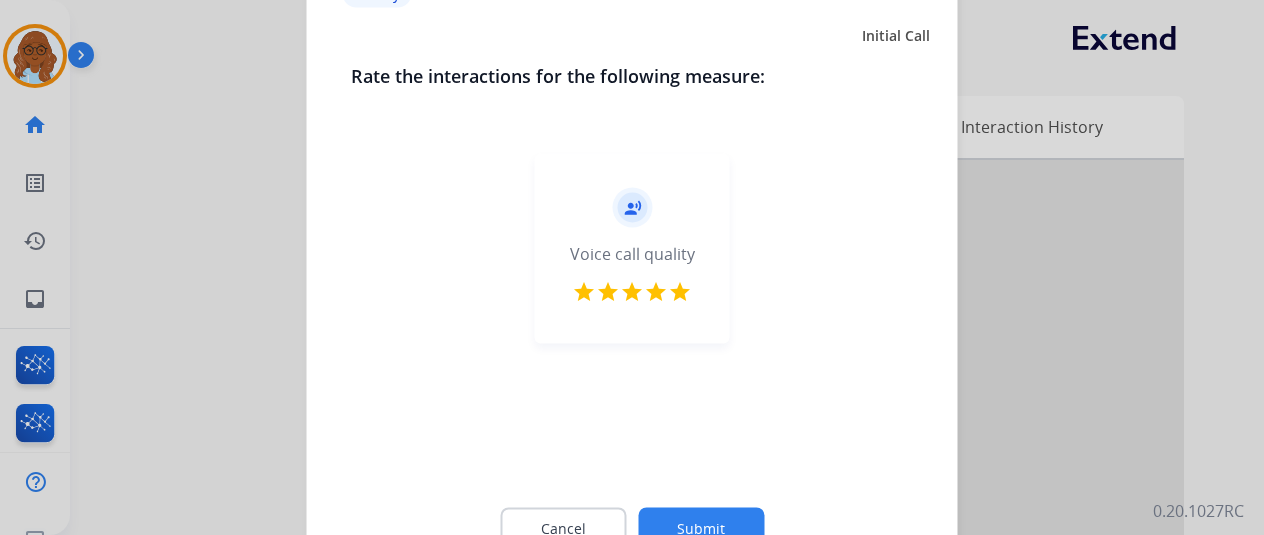 click on "Submit" 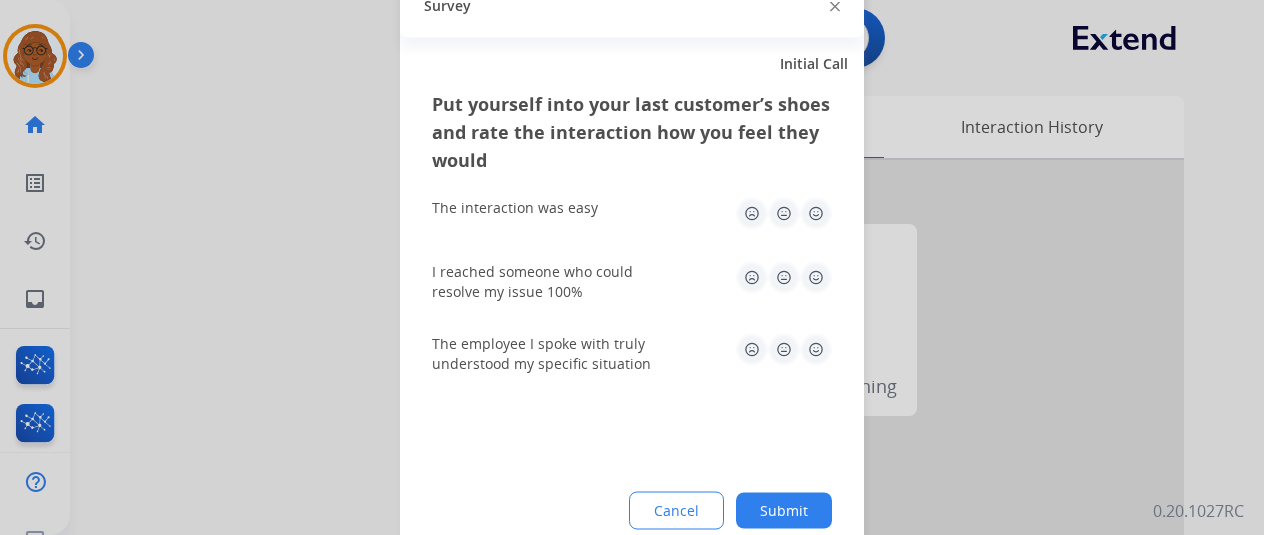 click 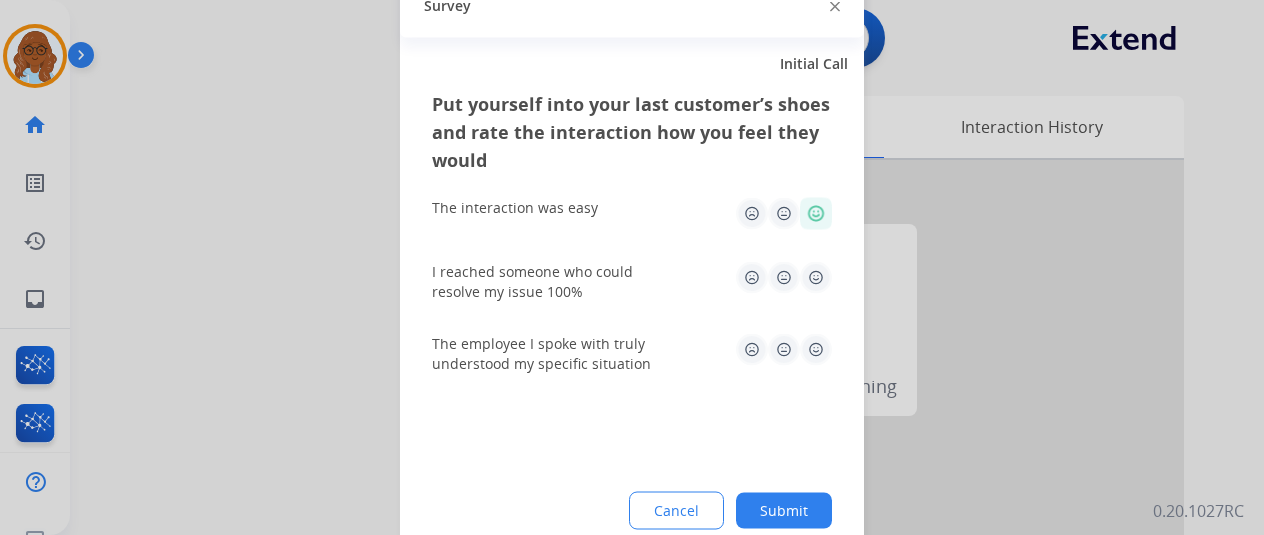 click on "I reached someone who could resolve my issue 100%" 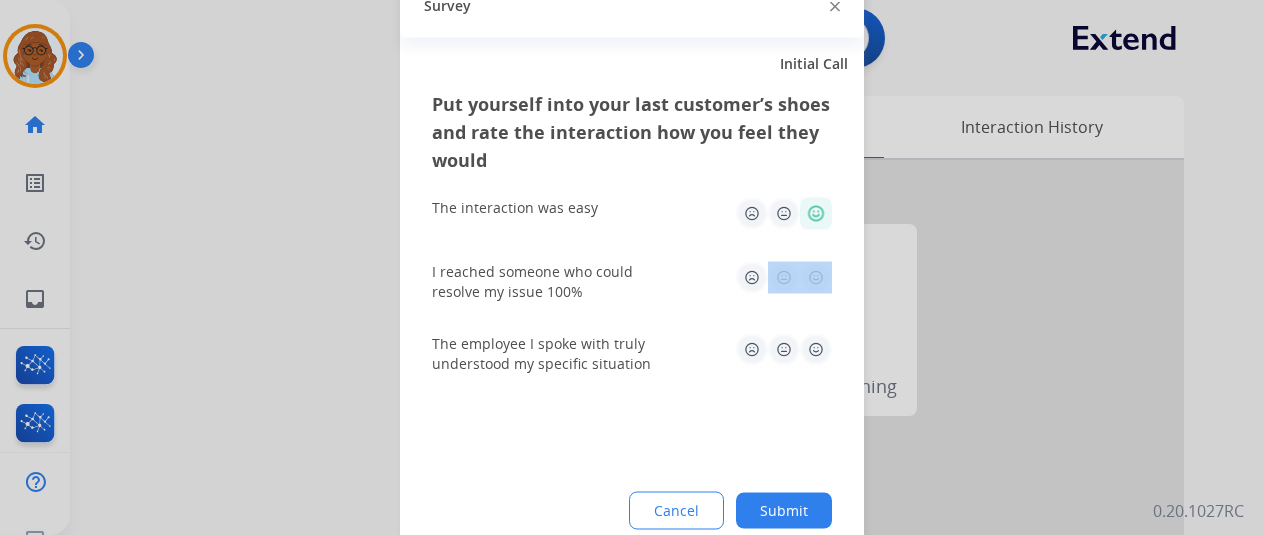 click 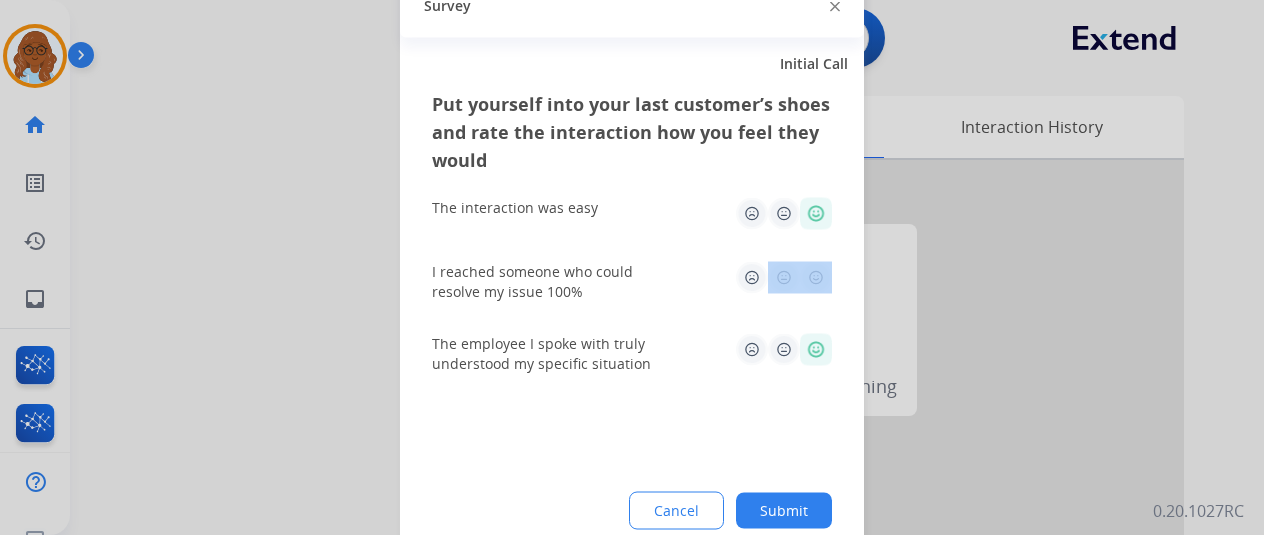 click 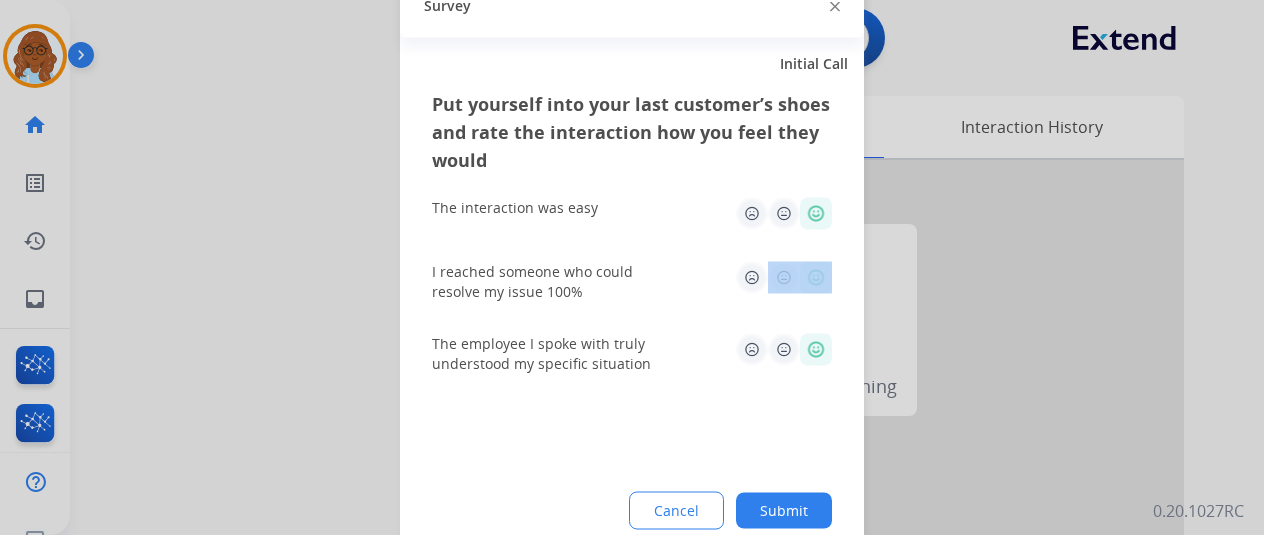 click on "Submit" 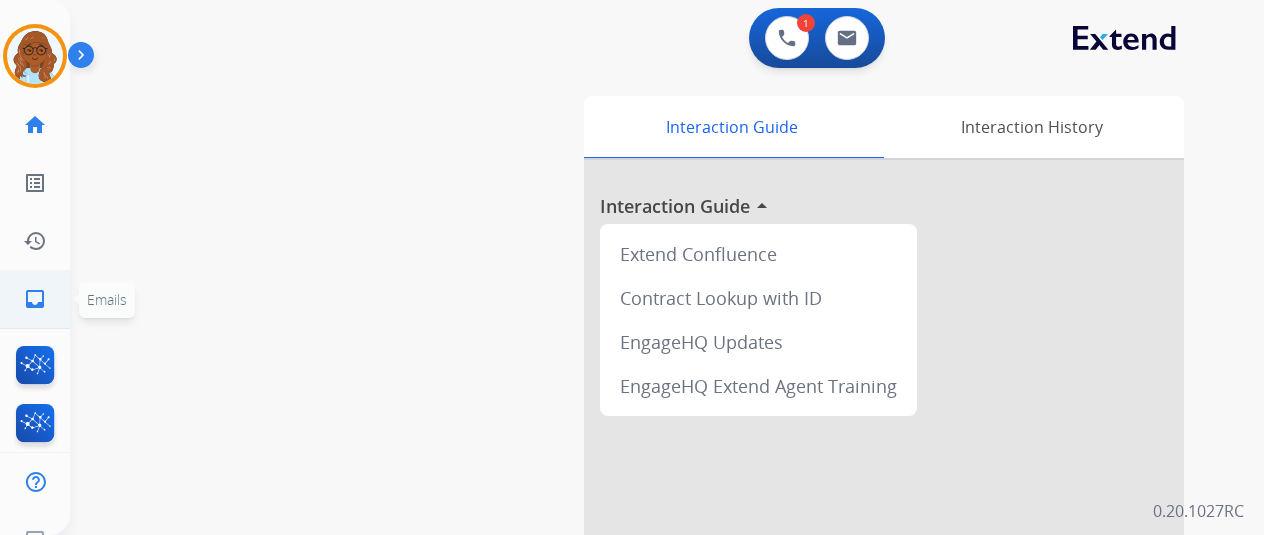 click on "inbox  Emails" 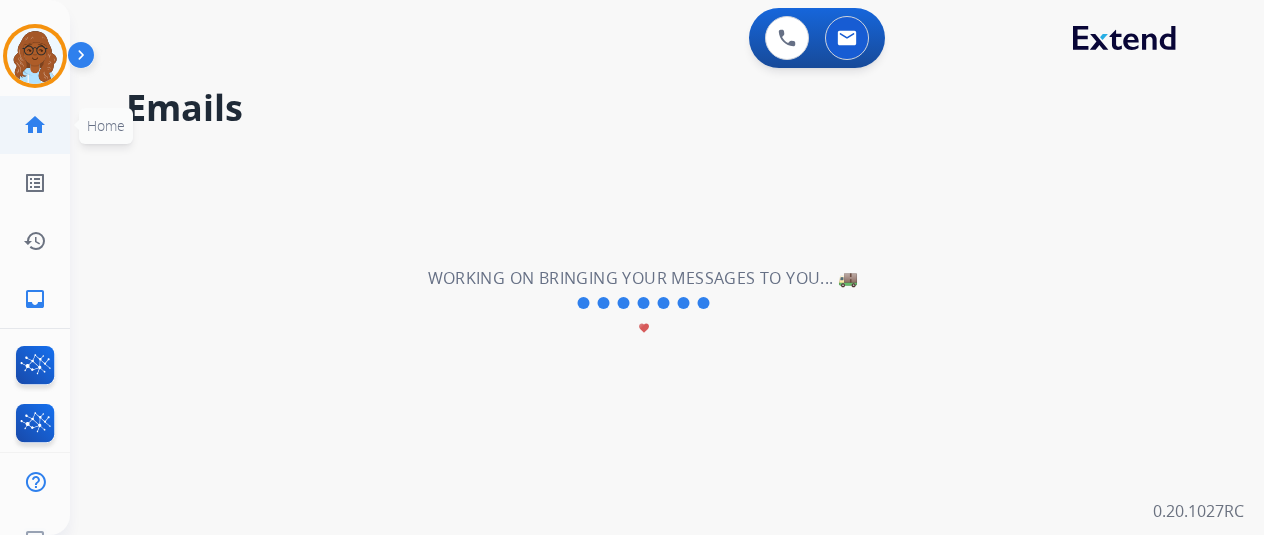 click on "home  Home" 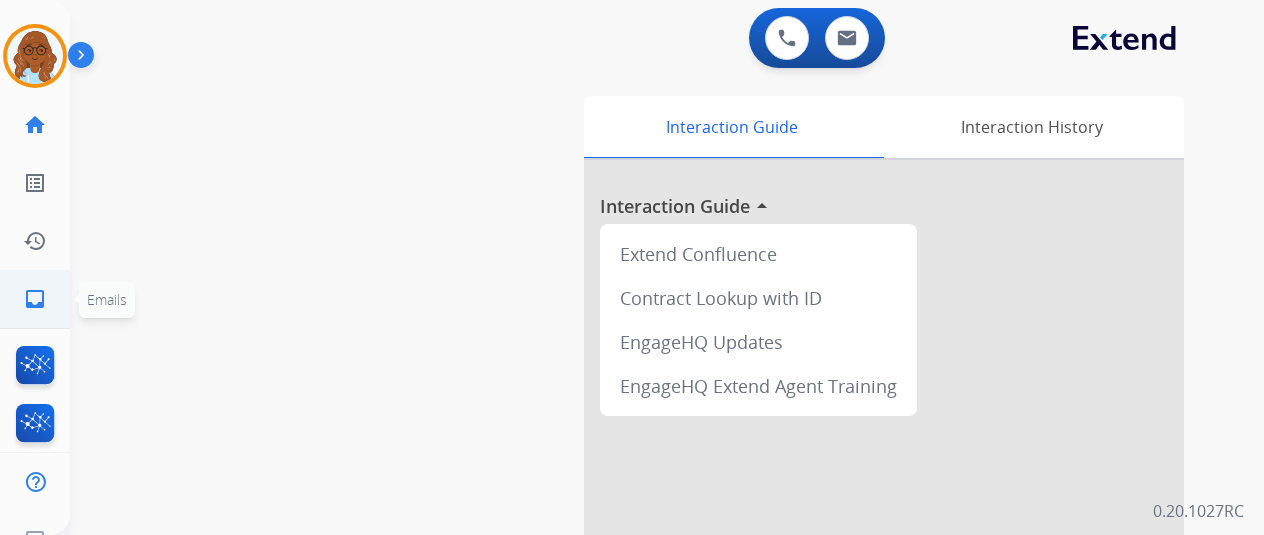 click on "inbox" 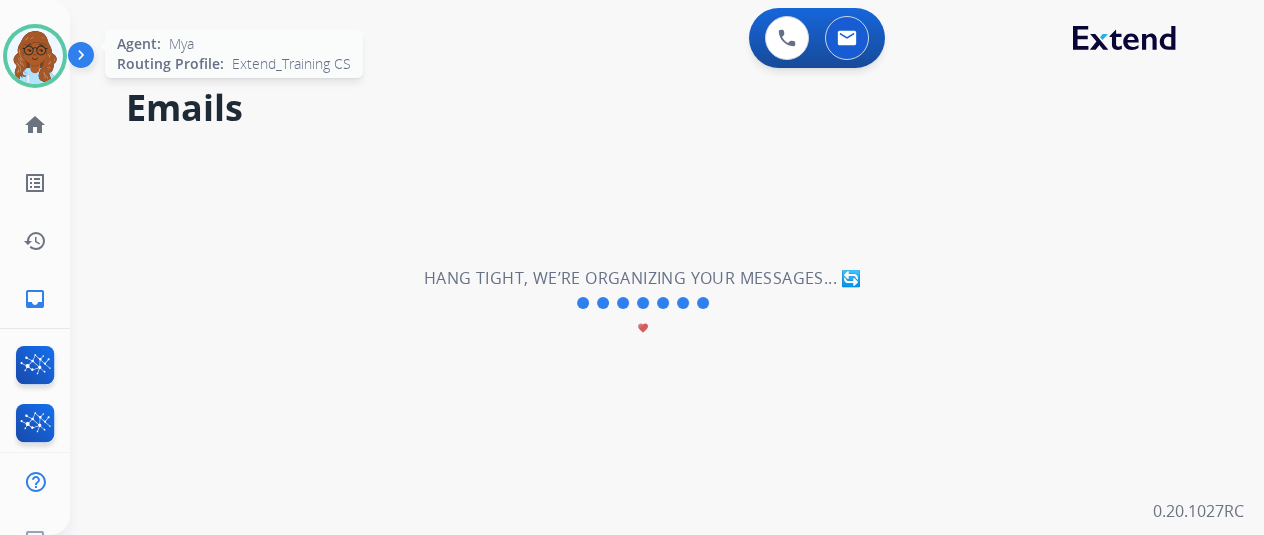 click at bounding box center [35, 56] 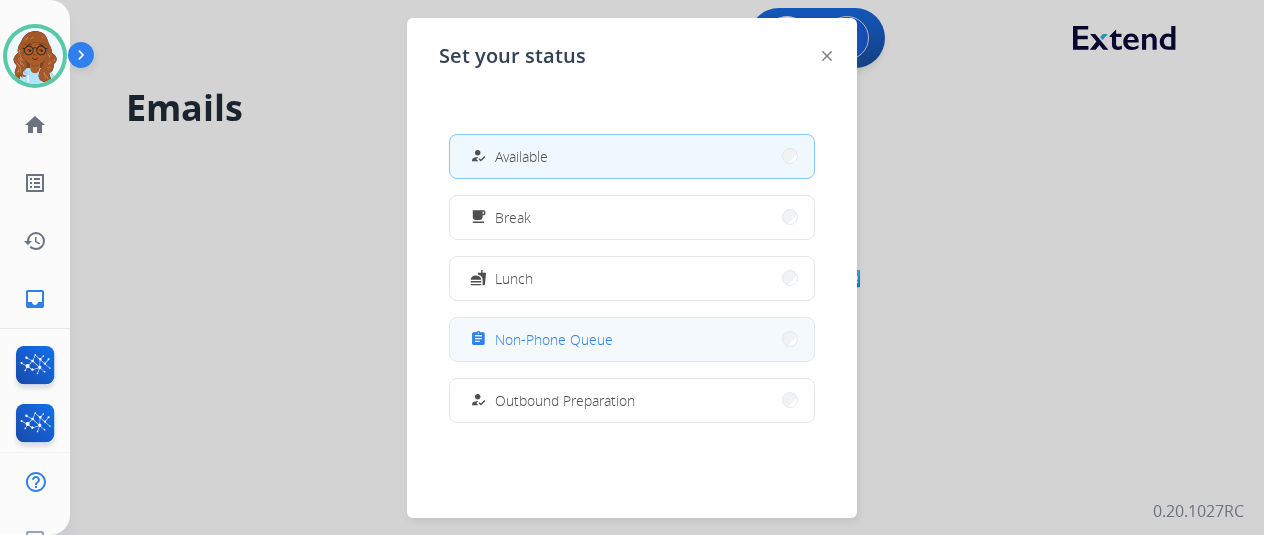 click on "assignment Non-Phone Queue" at bounding box center (632, 339) 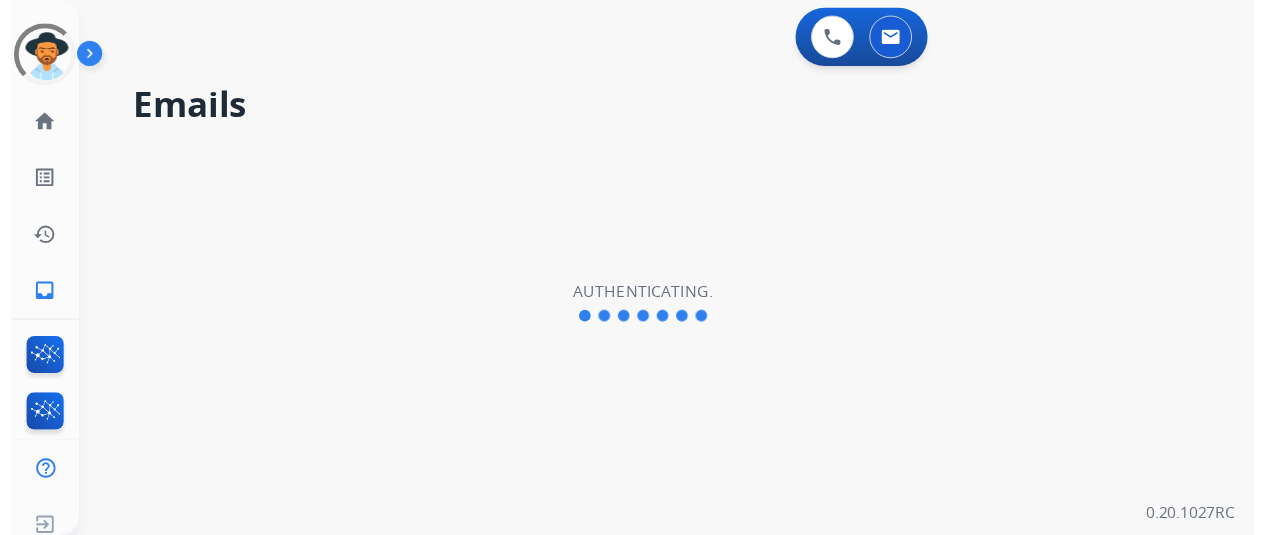 scroll, scrollTop: 0, scrollLeft: 0, axis: both 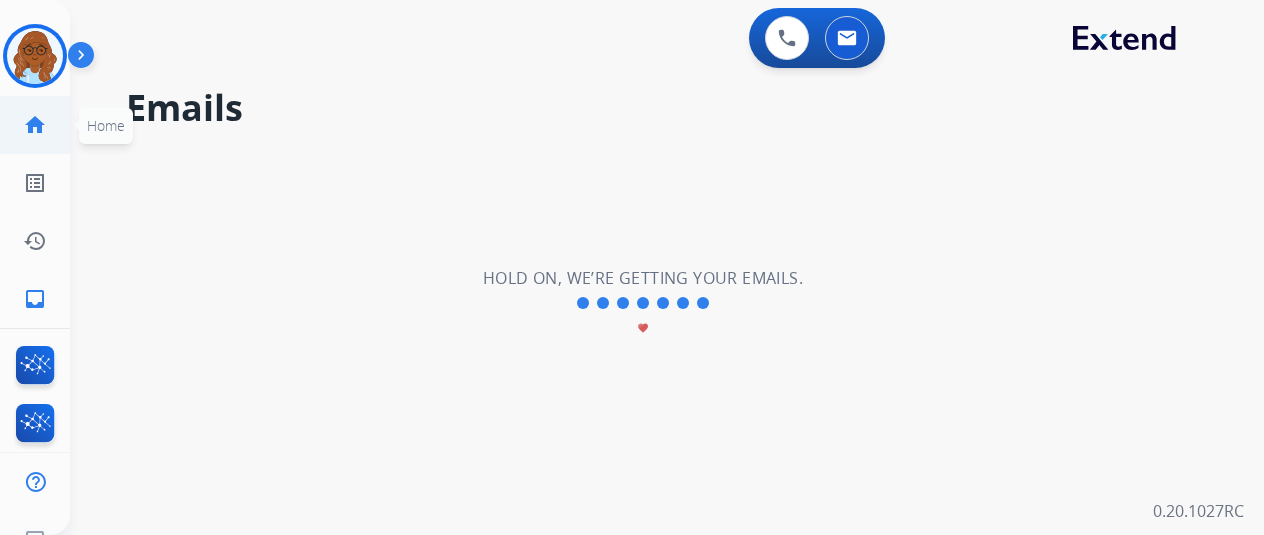 click on "home  Home" 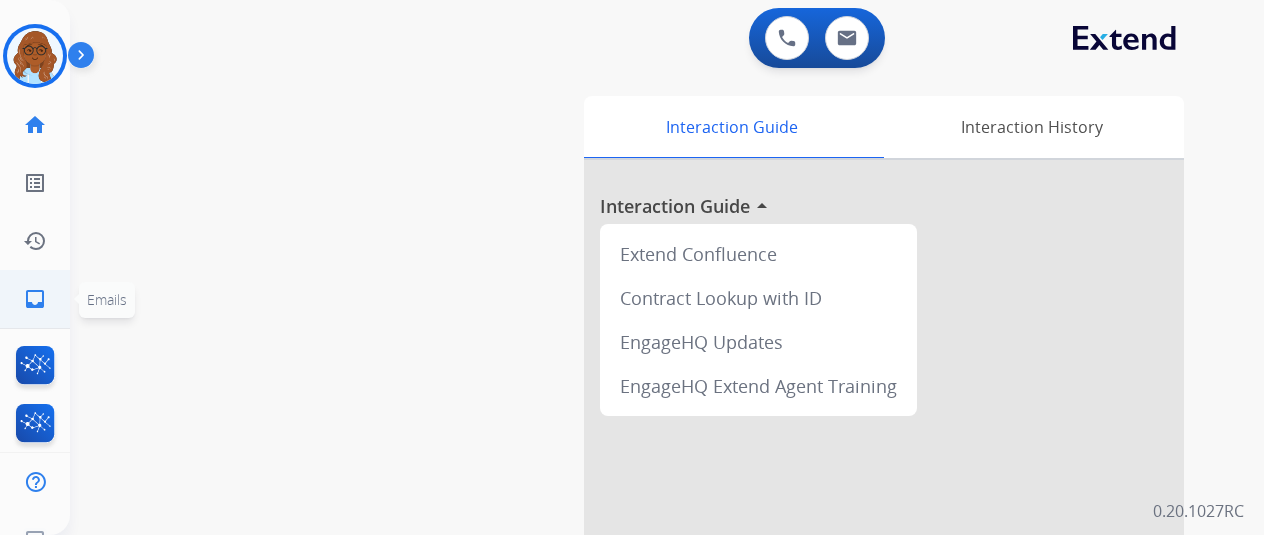 click on "inbox" 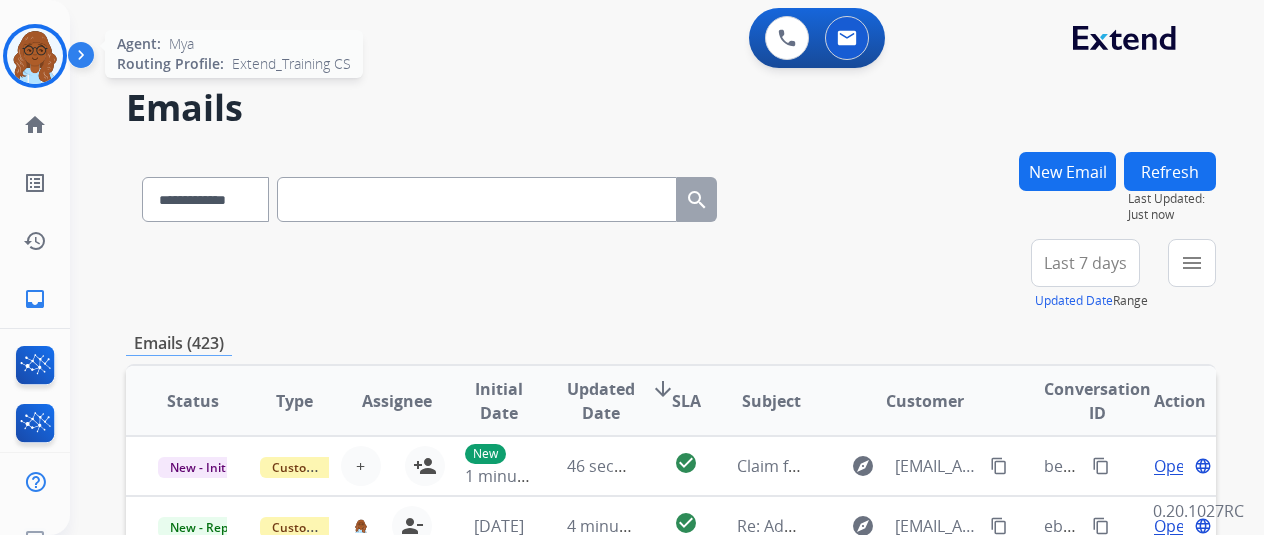 click at bounding box center (35, 56) 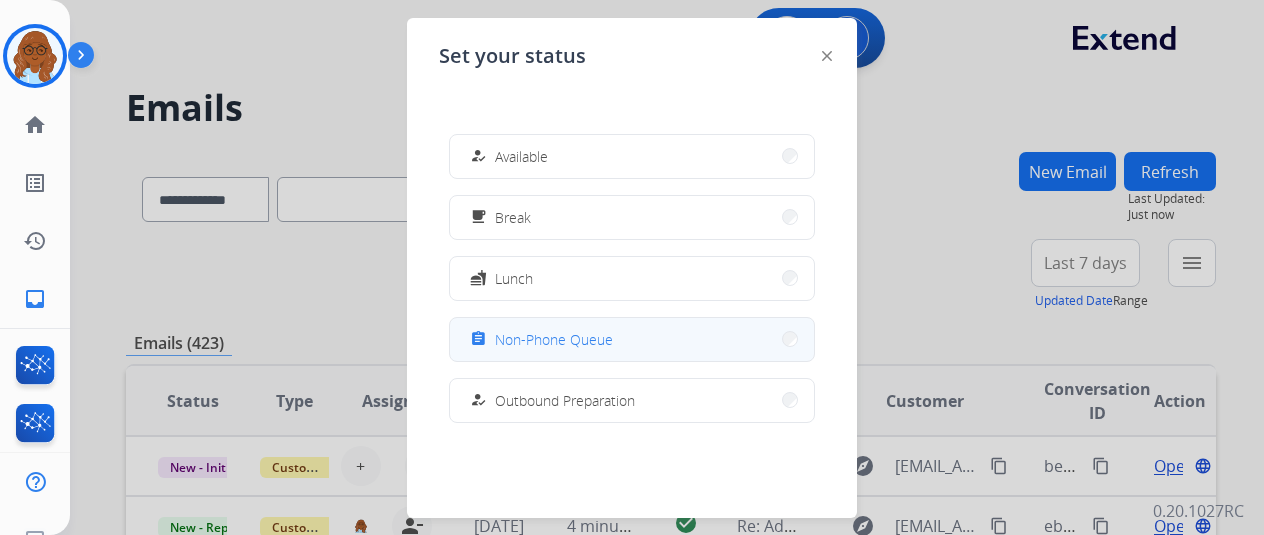 click on "assignment Non-Phone Queue" at bounding box center [632, 339] 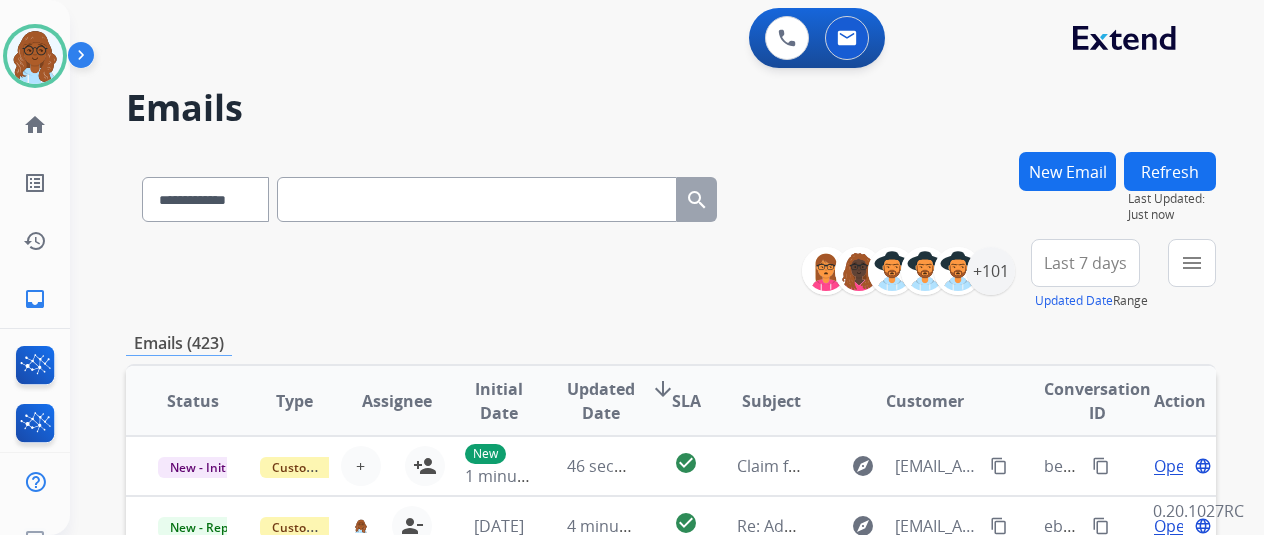 click at bounding box center [477, 199] 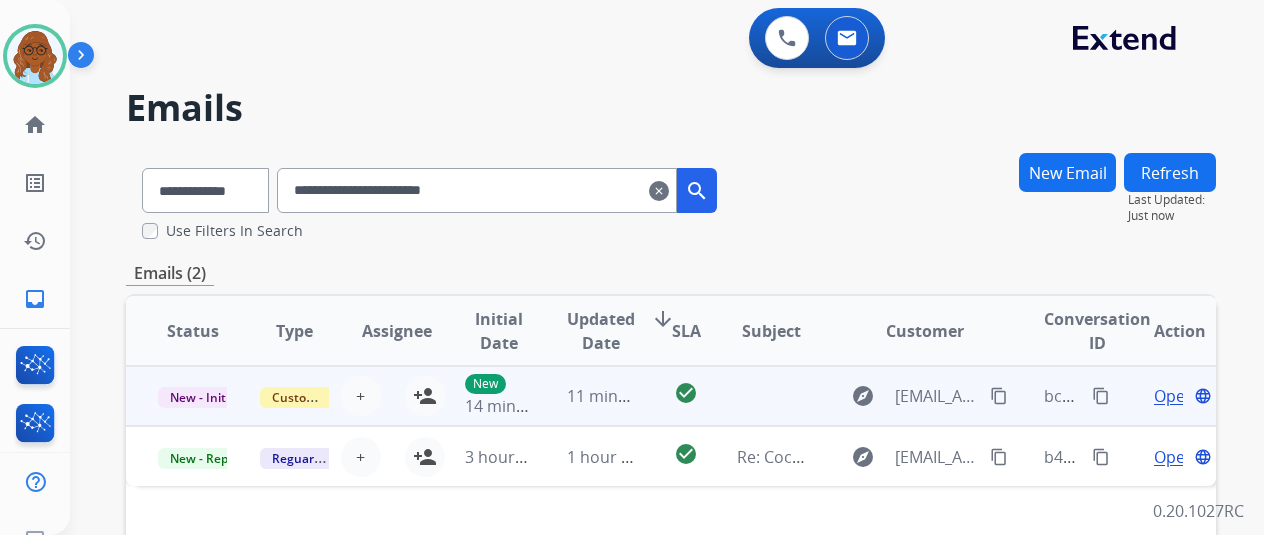 click on "Open" at bounding box center [1174, 396] 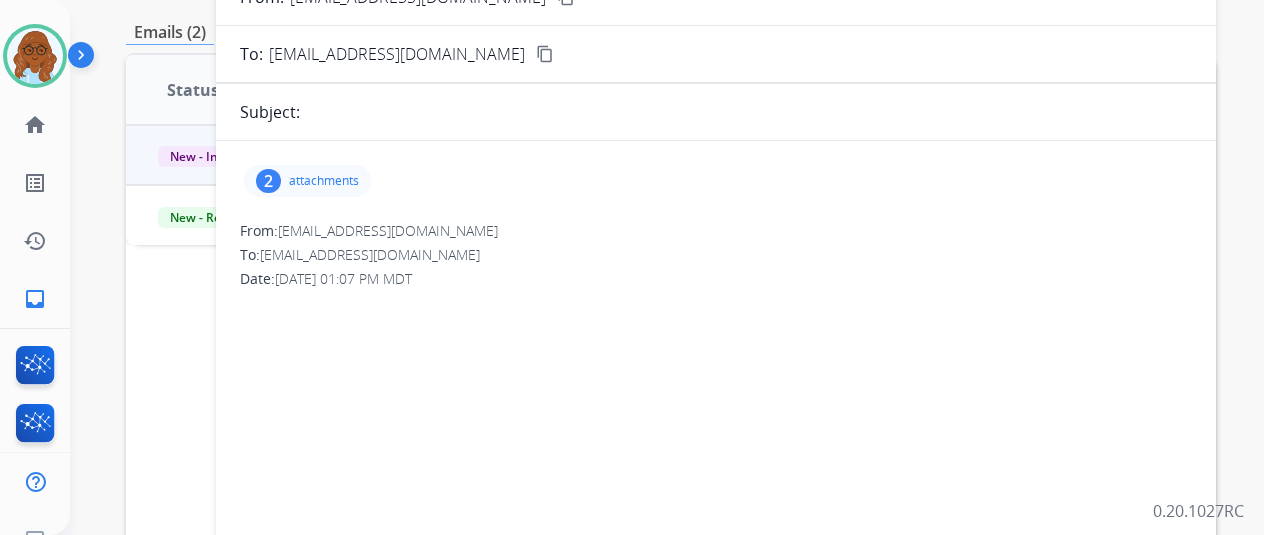 scroll, scrollTop: 100, scrollLeft: 0, axis: vertical 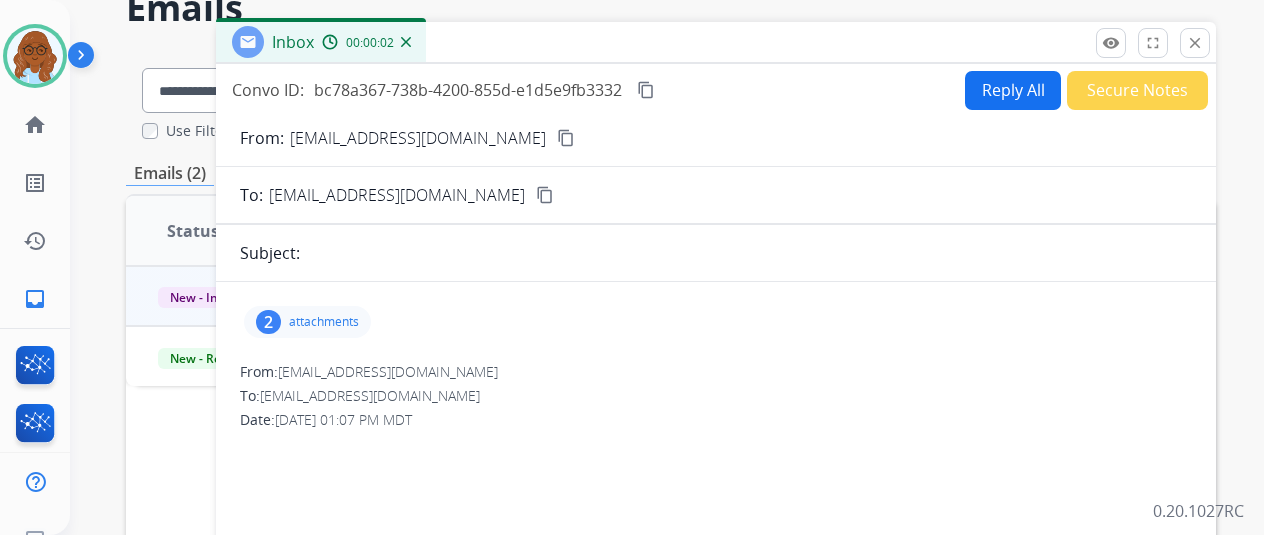 click on "2 attachments" at bounding box center [307, 322] 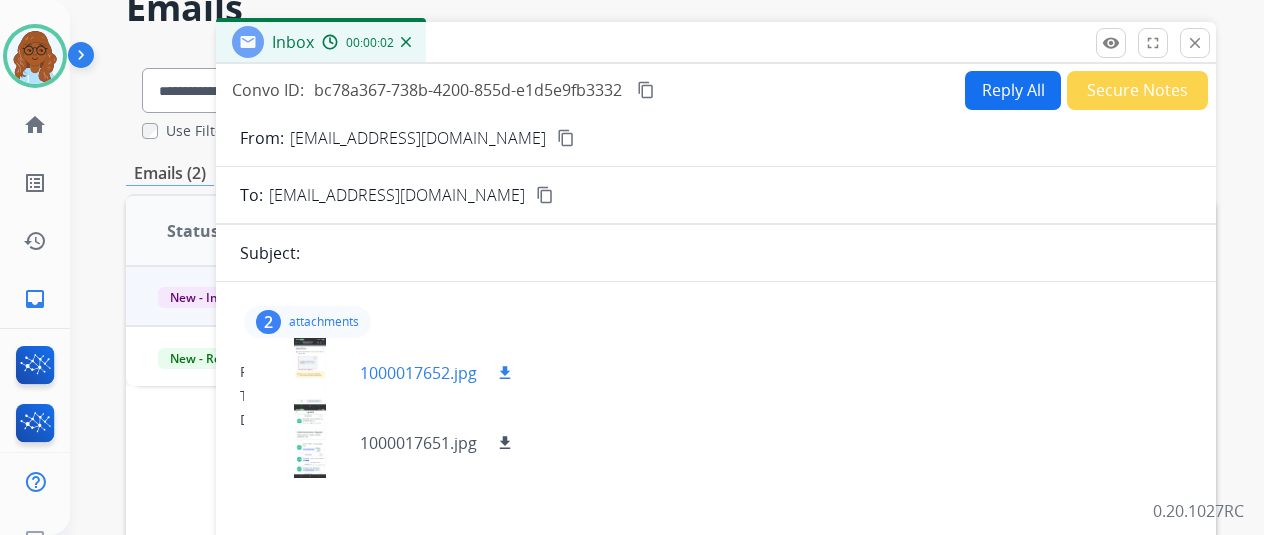 click at bounding box center [310, 373] 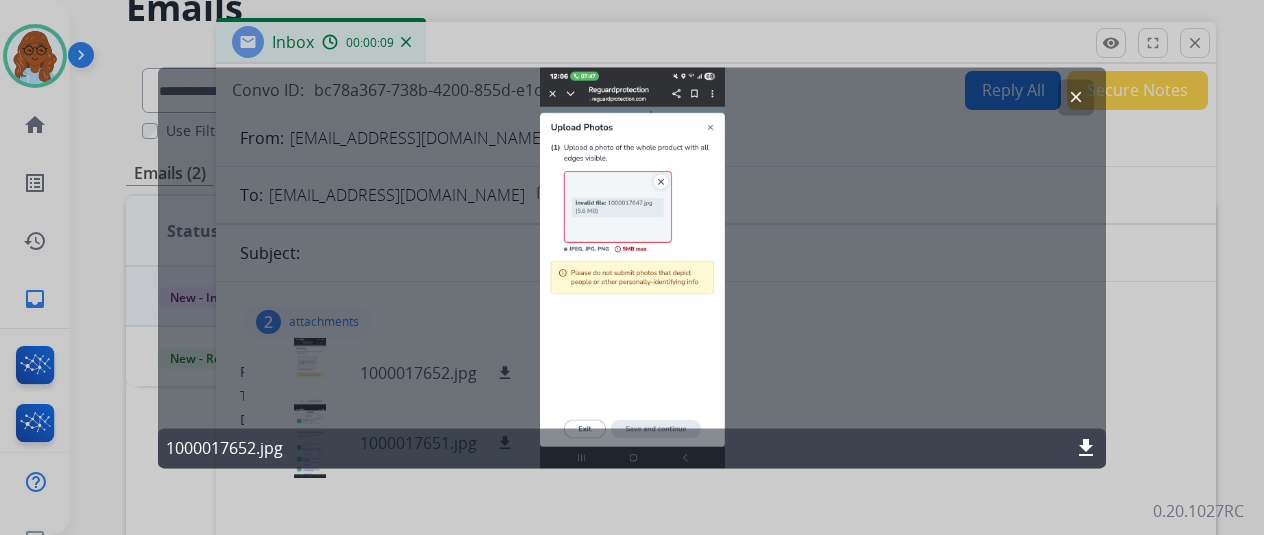click 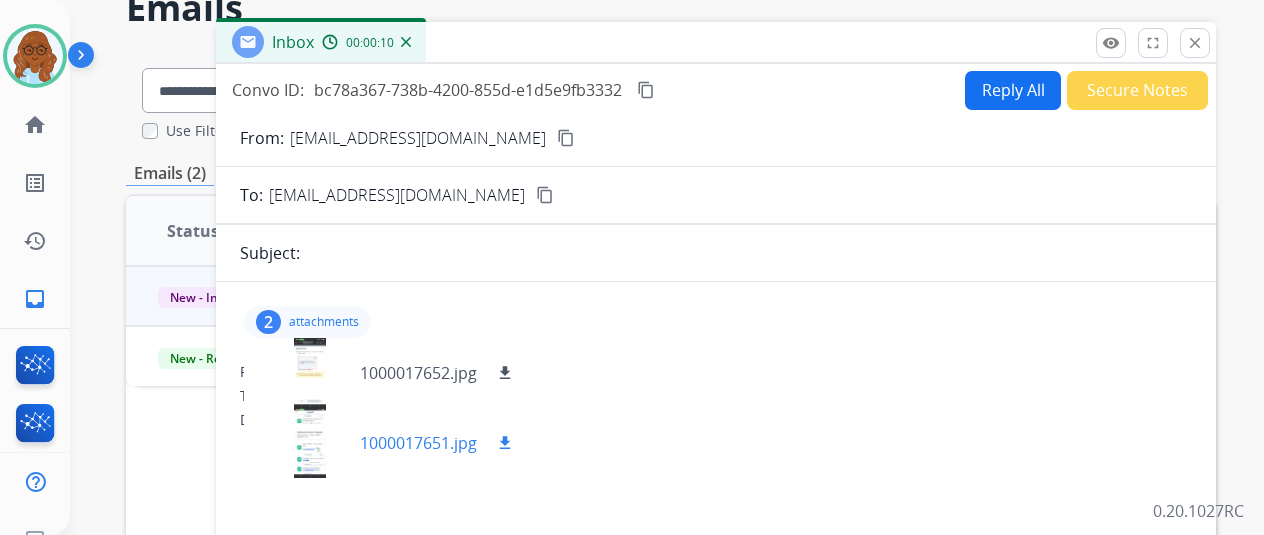 click at bounding box center (310, 443) 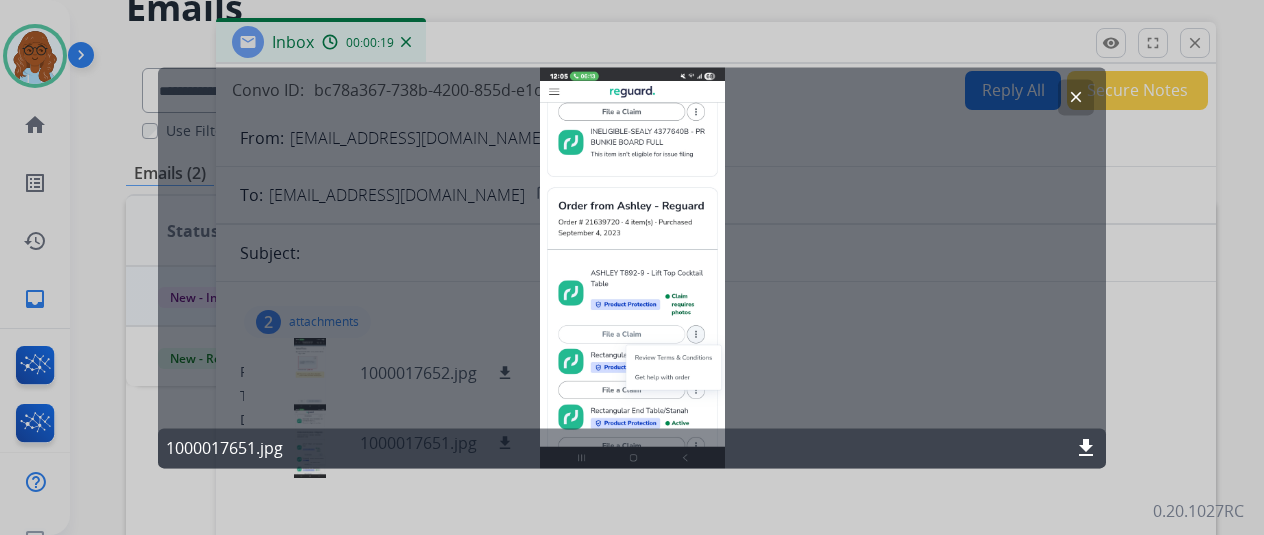 click 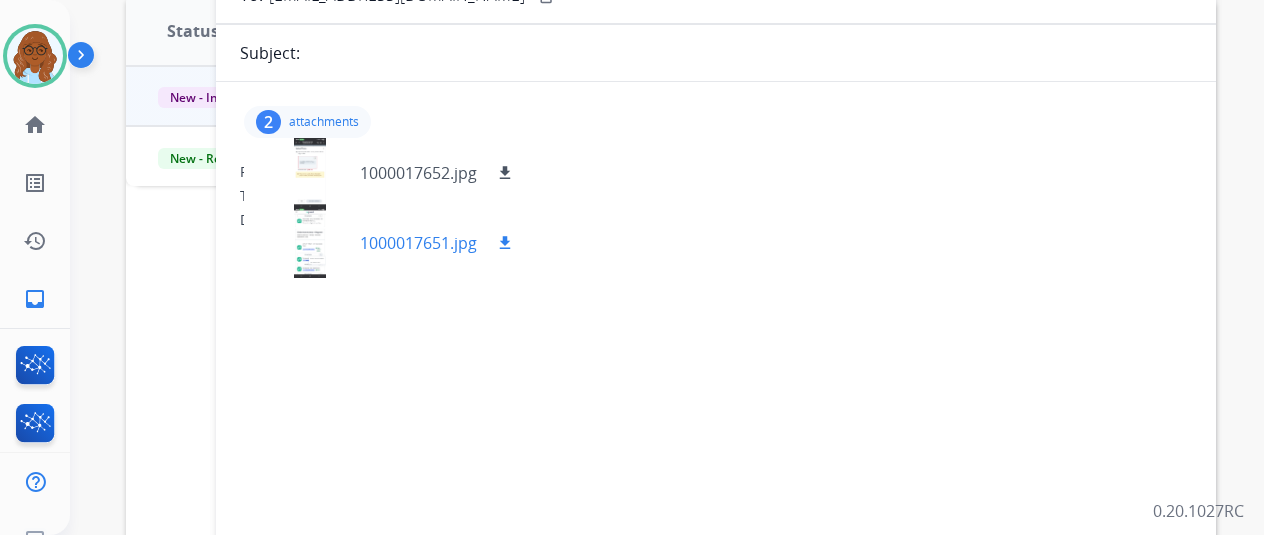 scroll, scrollTop: 100, scrollLeft: 0, axis: vertical 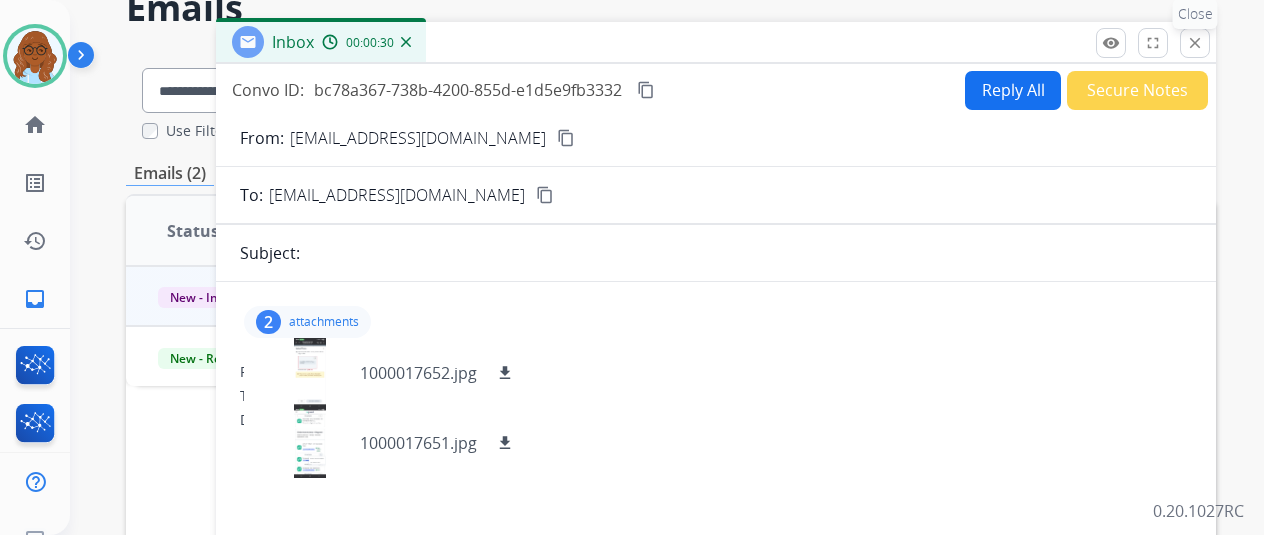 click on "close" at bounding box center (1195, 43) 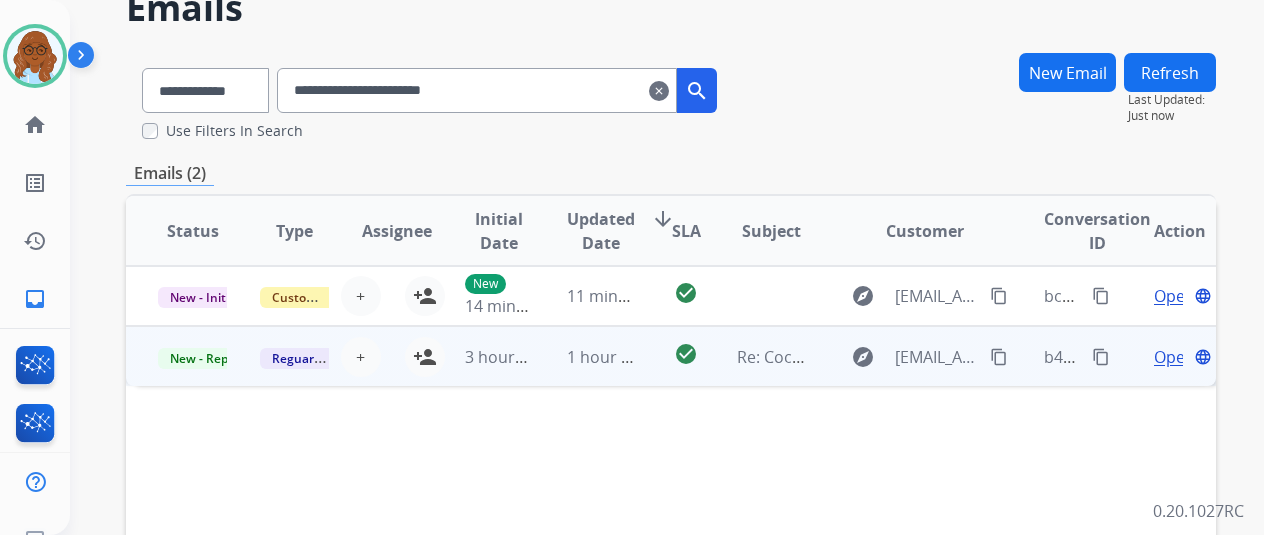 click on "content_copy" at bounding box center [1101, 357] 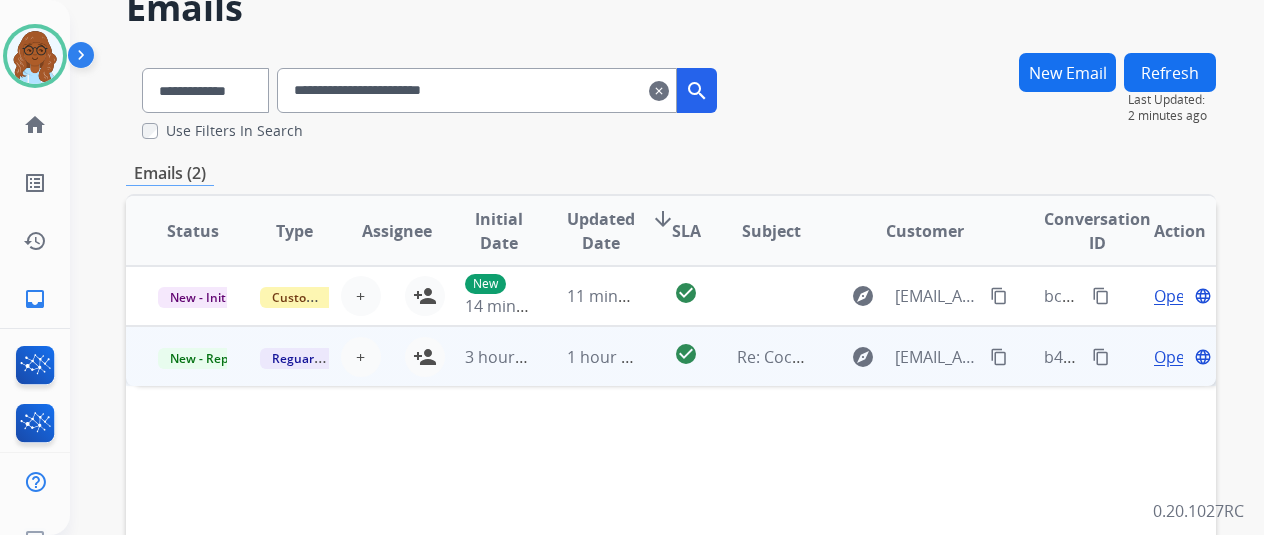 click on "Open" at bounding box center [1174, 357] 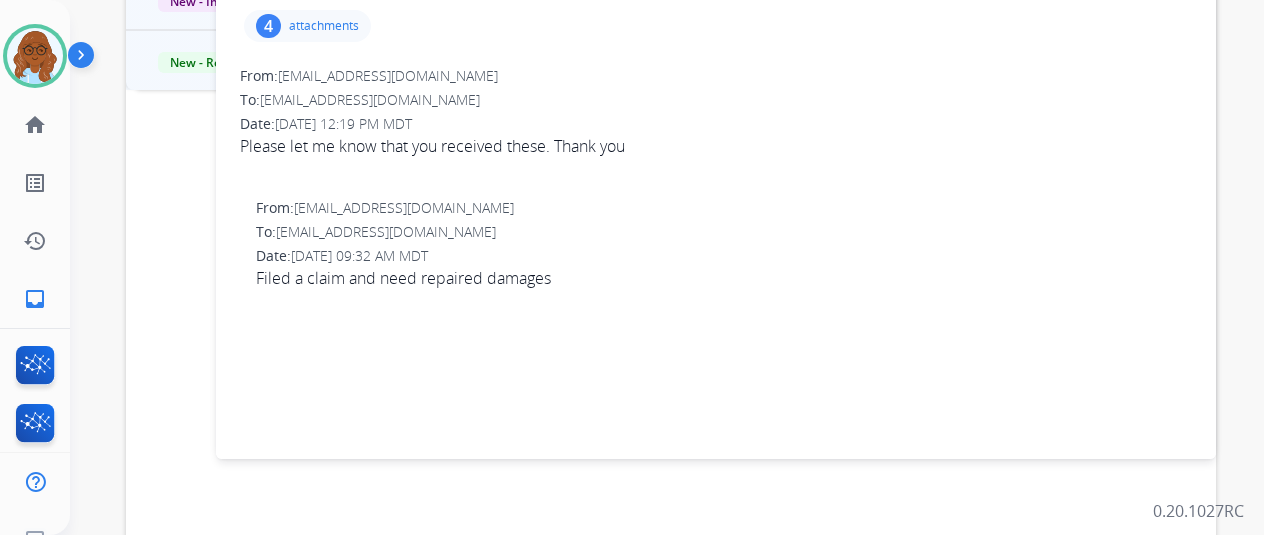 scroll, scrollTop: 200, scrollLeft: 0, axis: vertical 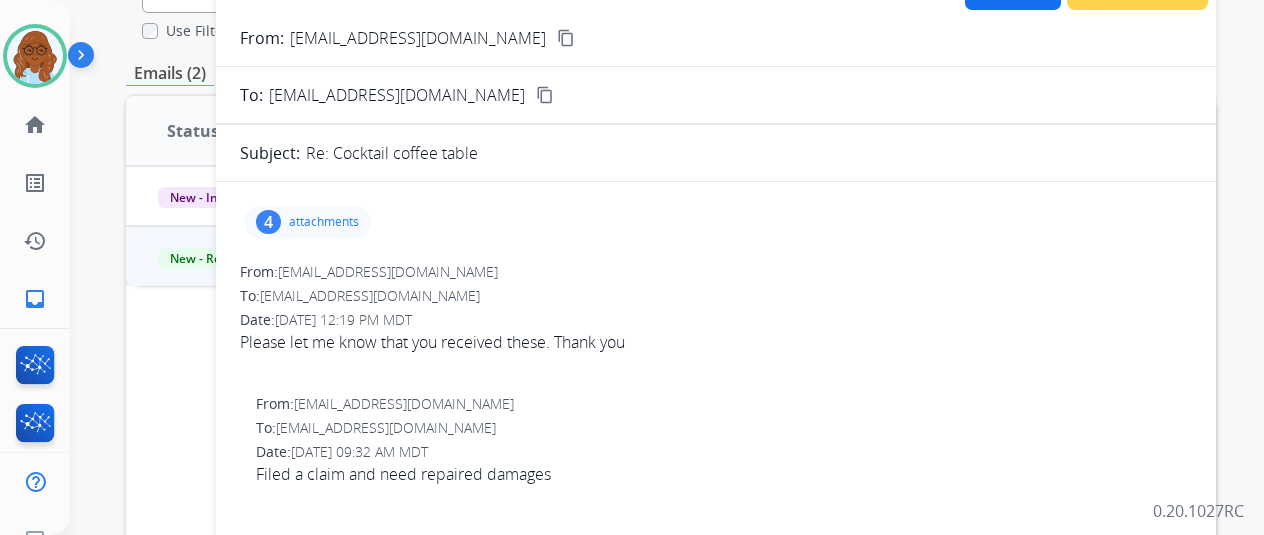 click on "attachments" at bounding box center [324, 222] 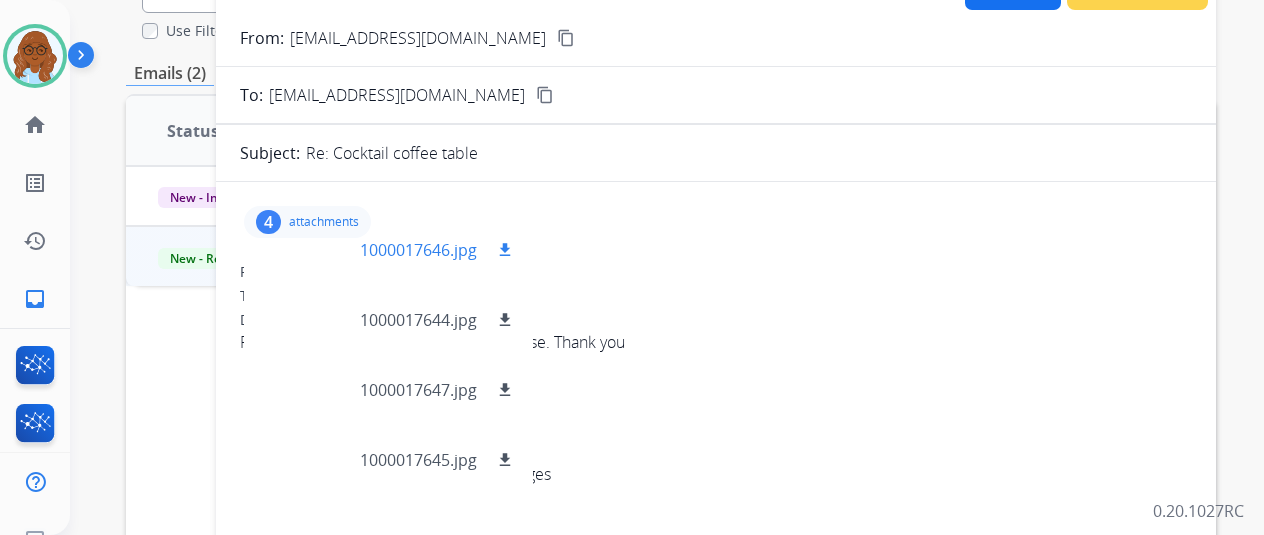 scroll, scrollTop: 30, scrollLeft: 0, axis: vertical 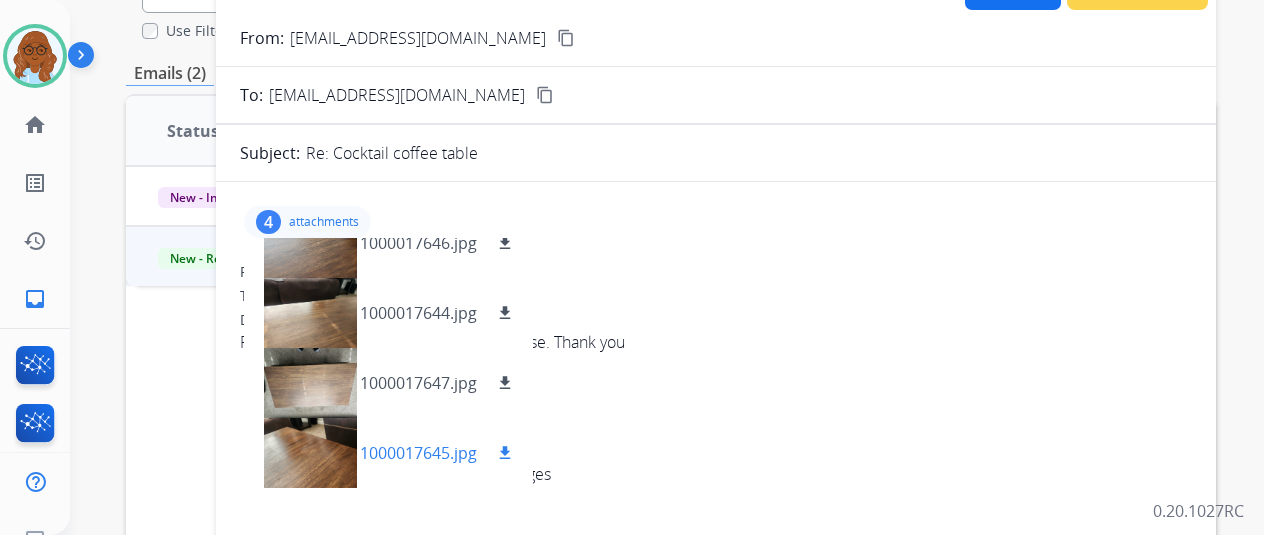 click at bounding box center (310, 453) 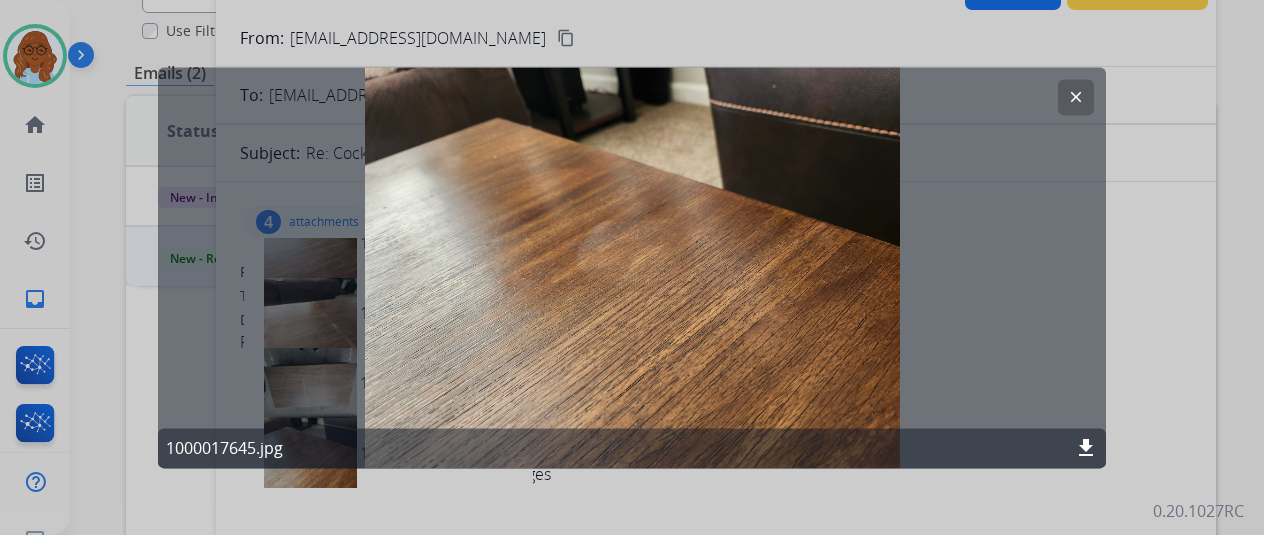 click 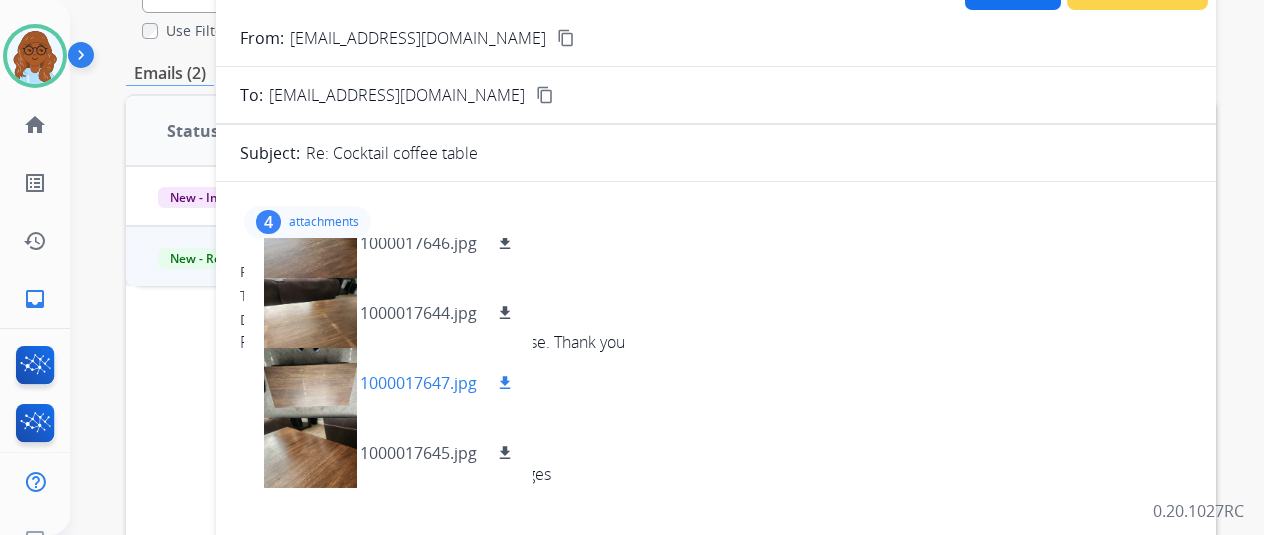 click at bounding box center [310, 383] 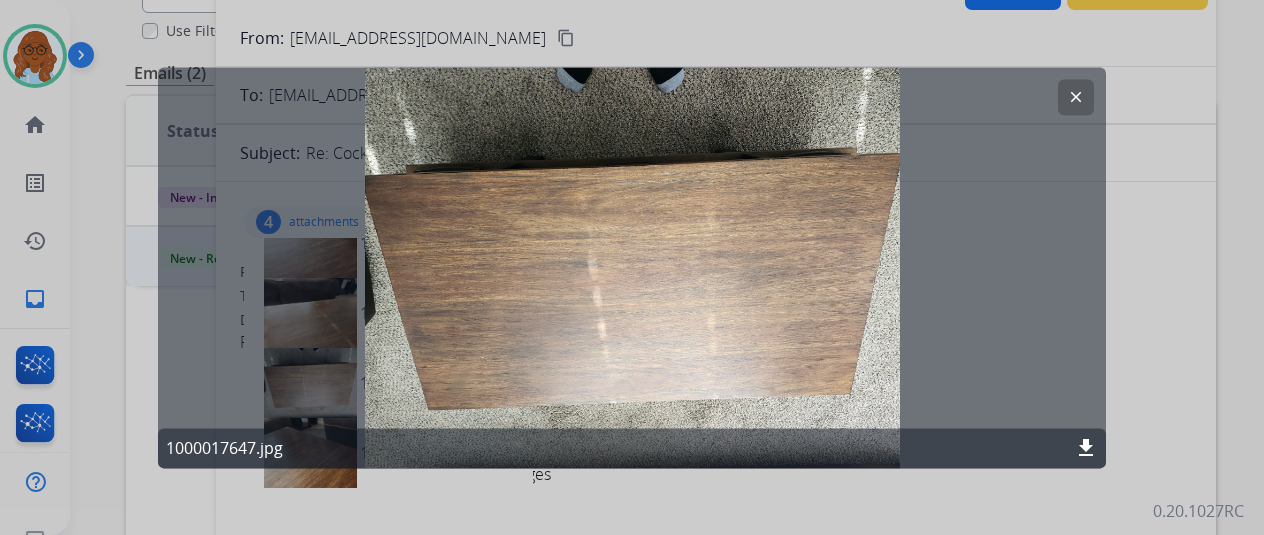 click 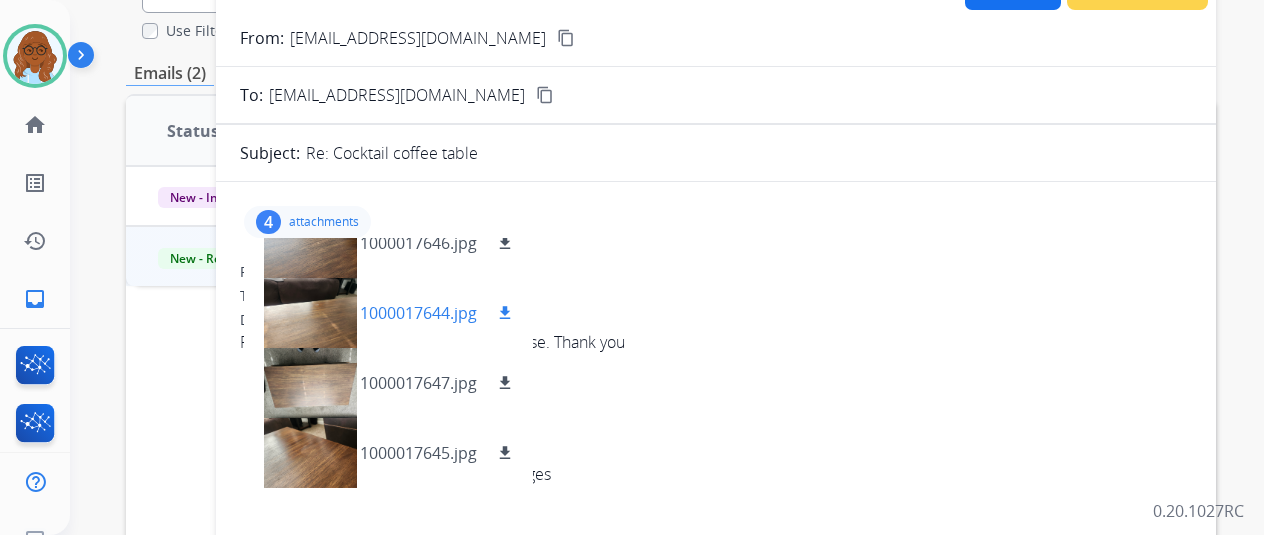 click at bounding box center [310, 313] 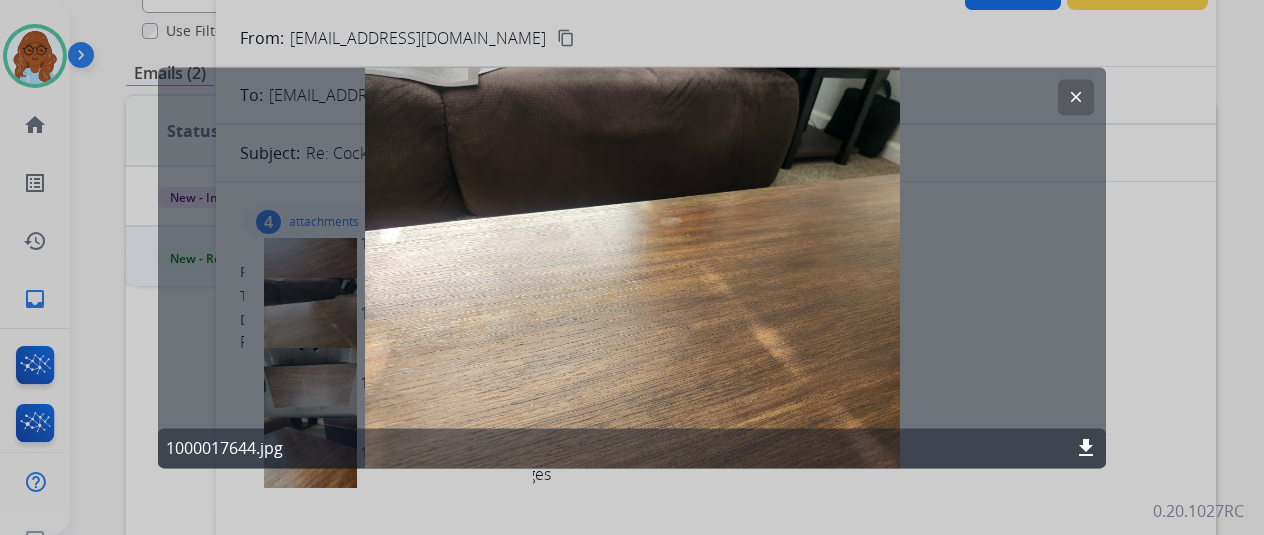 click 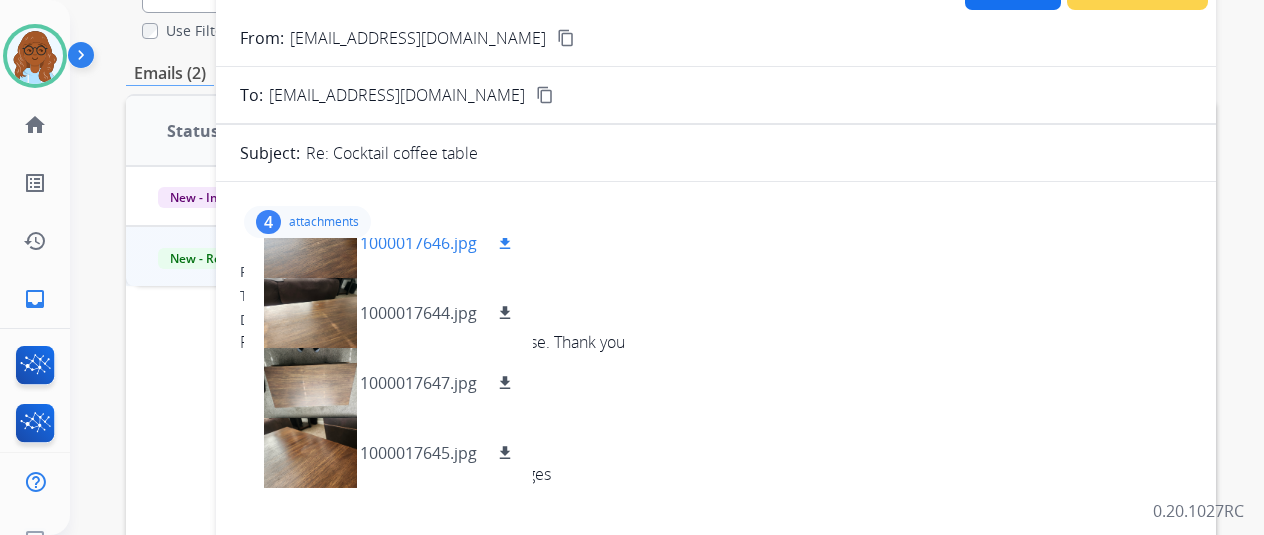 click at bounding box center (310, 243) 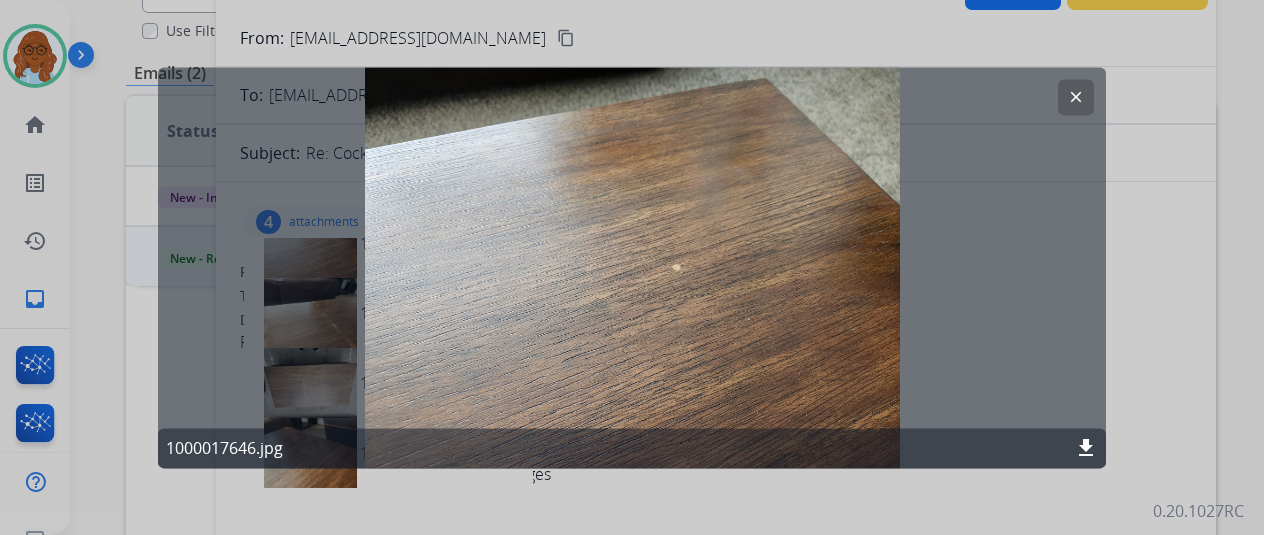 click 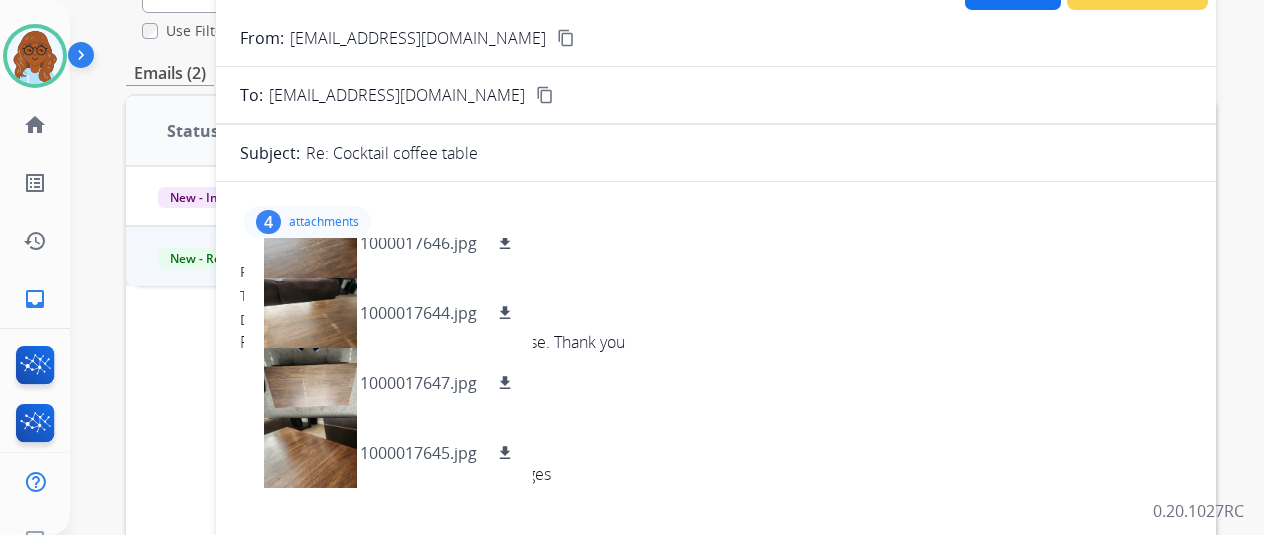click on "attachments" at bounding box center (324, 222) 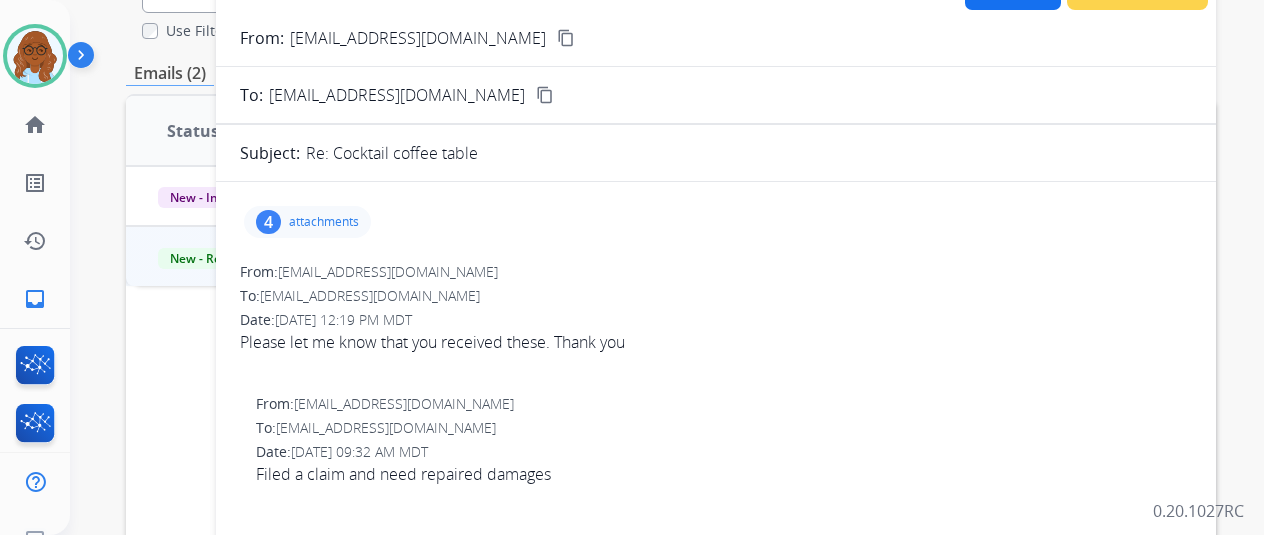 click on "attachments" at bounding box center (324, 222) 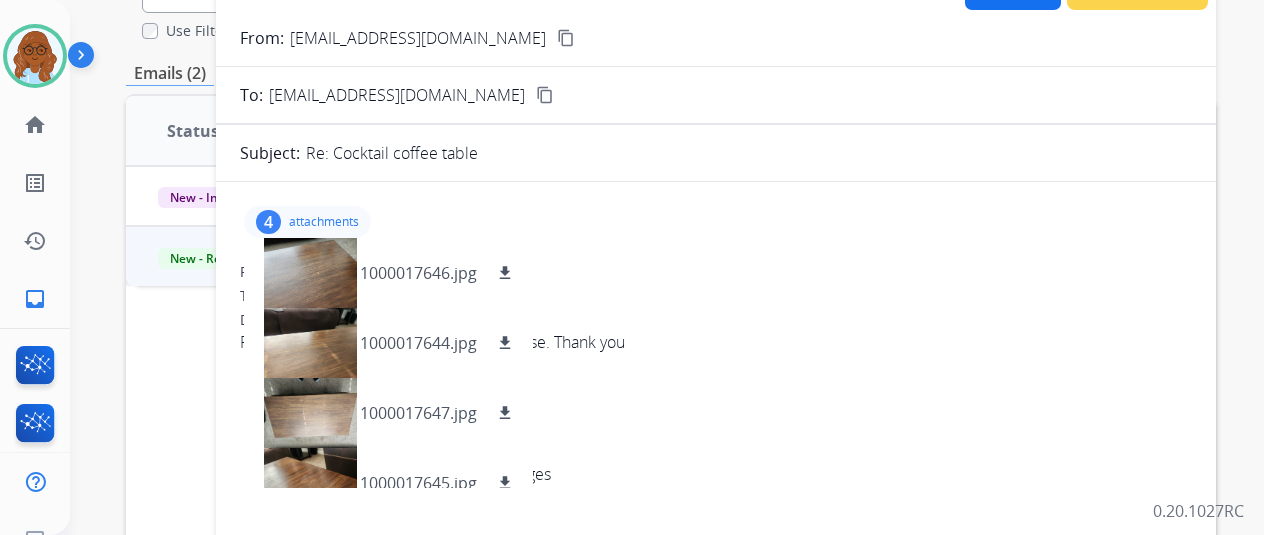 click on "attachments" at bounding box center [324, 222] 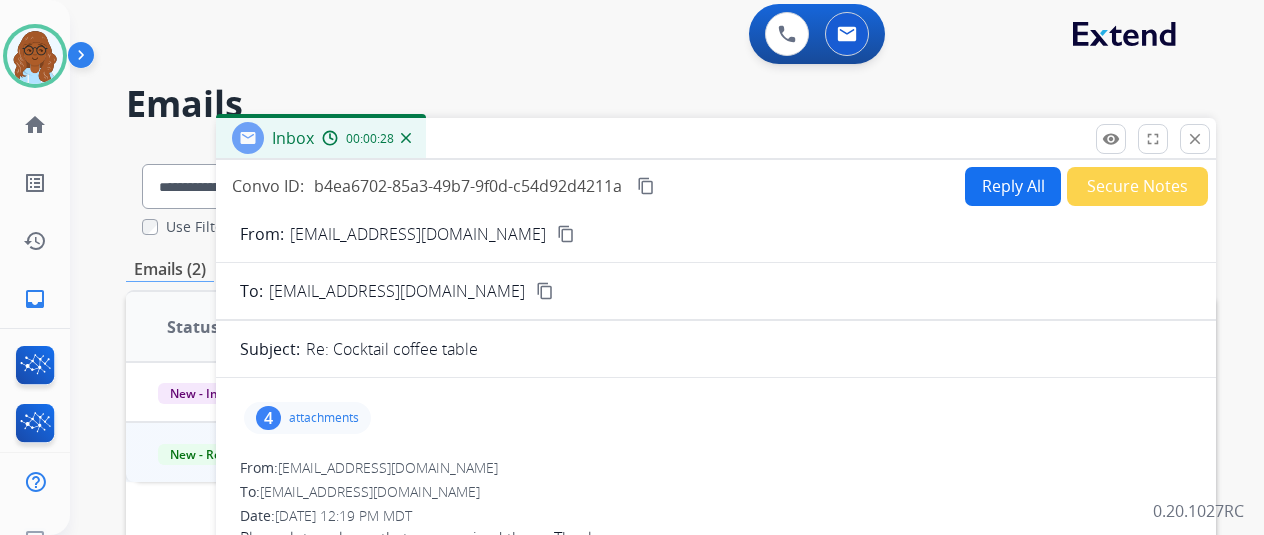 scroll, scrollTop: 0, scrollLeft: 0, axis: both 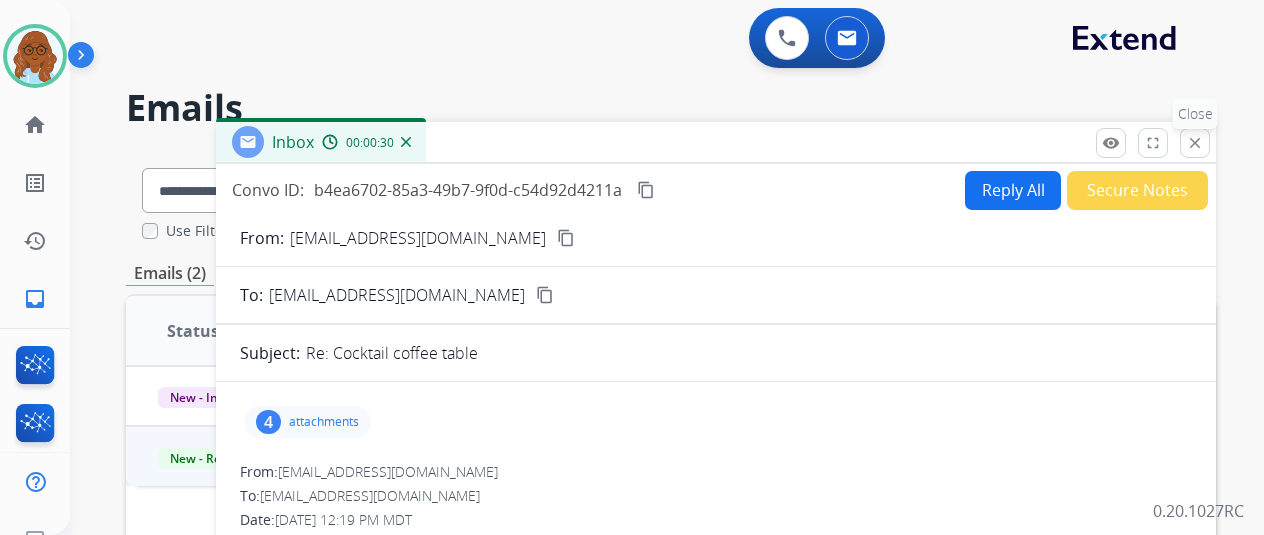 click on "close Close" at bounding box center [1195, 143] 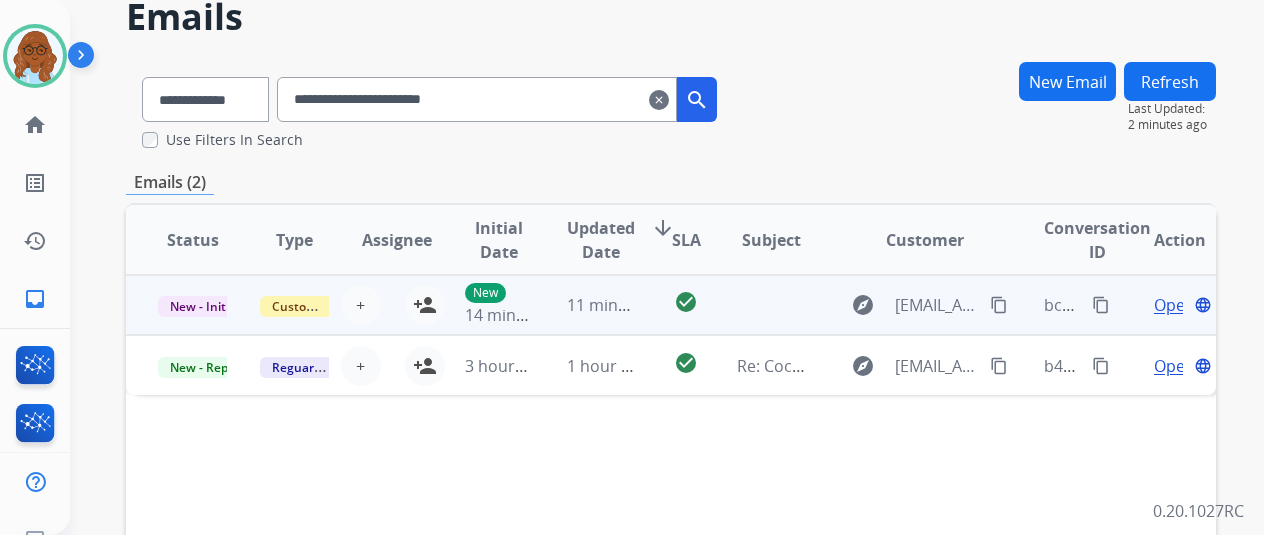 scroll, scrollTop: 200, scrollLeft: 0, axis: vertical 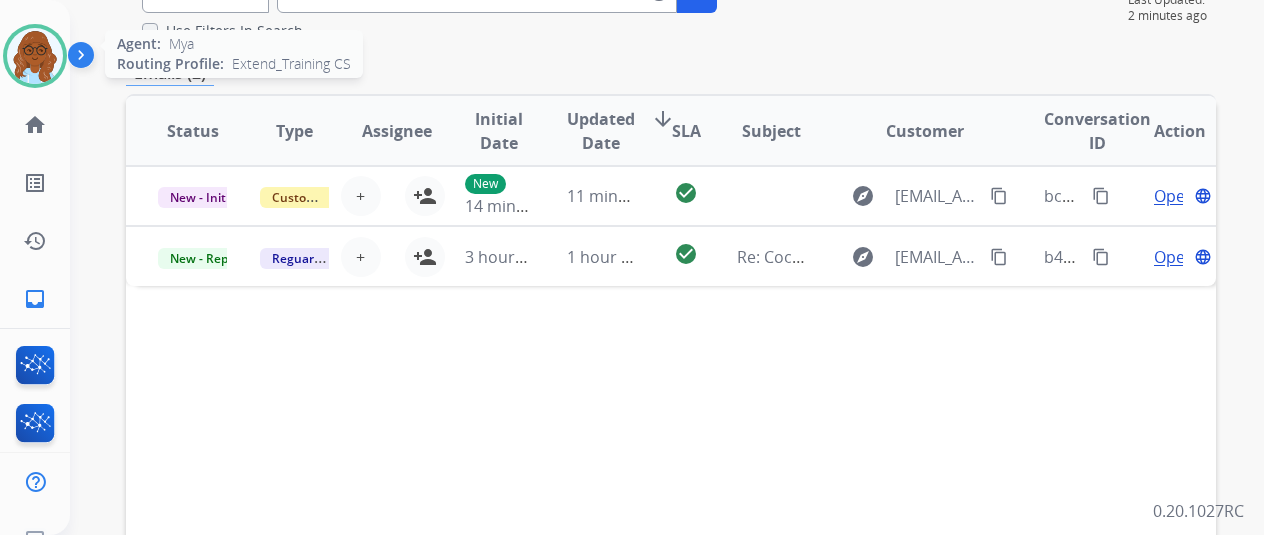 click at bounding box center [35, 56] 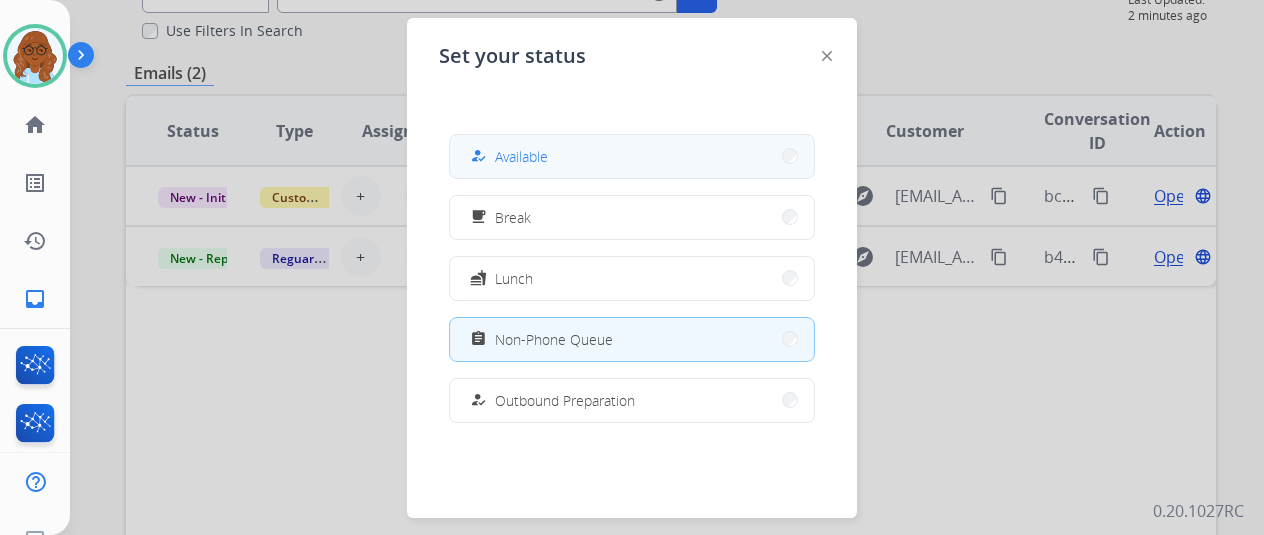 click on "how_to_reg Available" at bounding box center (507, 156) 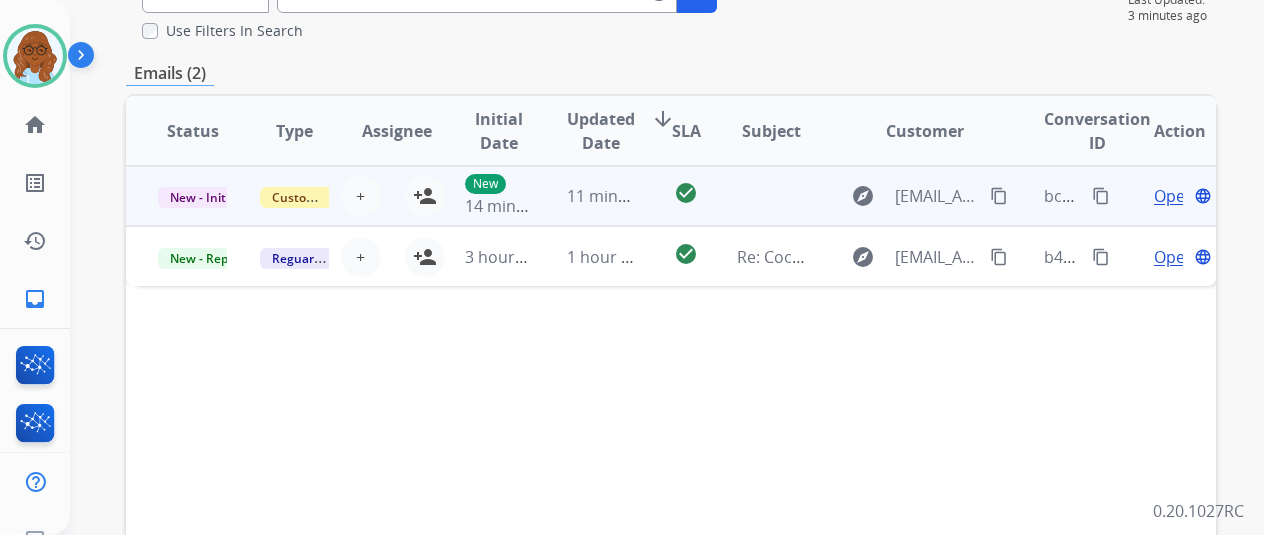 click on "Open" at bounding box center [1174, 196] 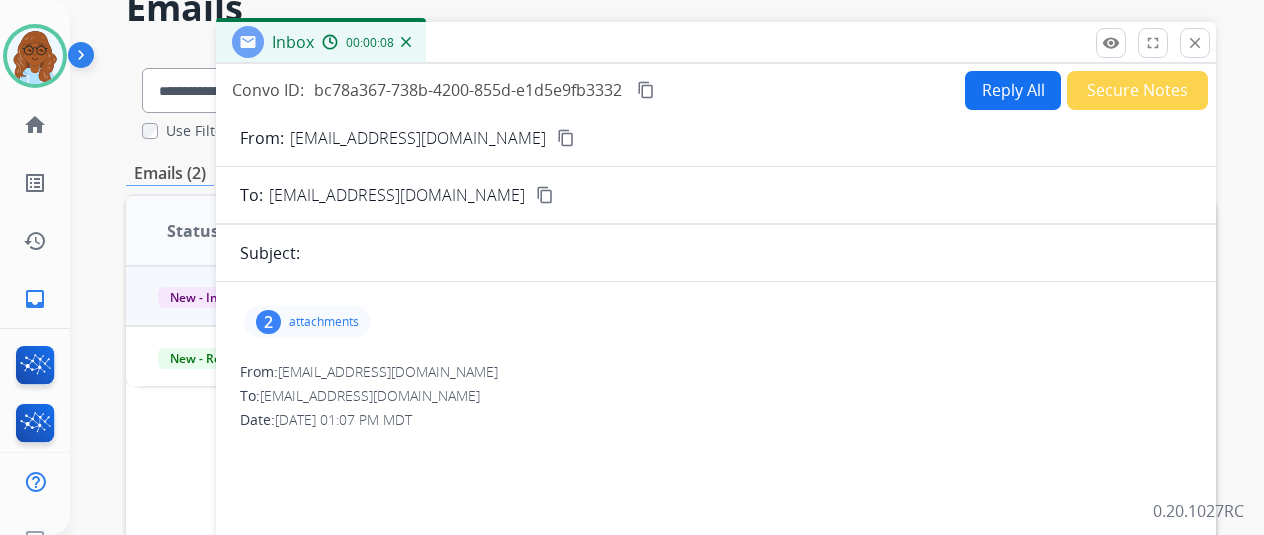 scroll, scrollTop: 0, scrollLeft: 0, axis: both 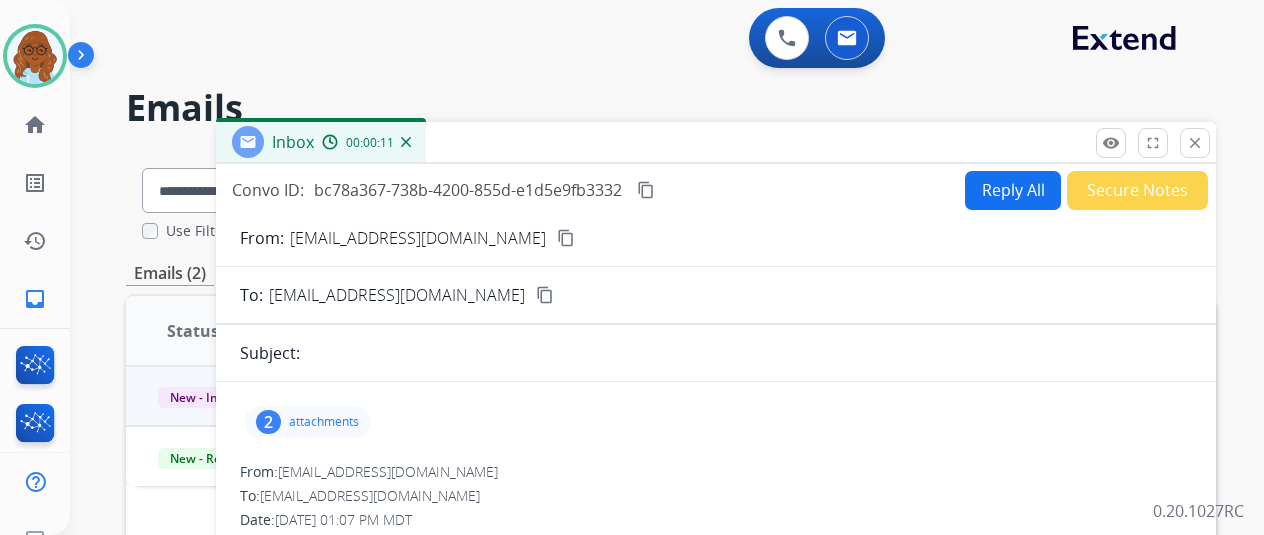 click on "content_copy" at bounding box center [646, 190] 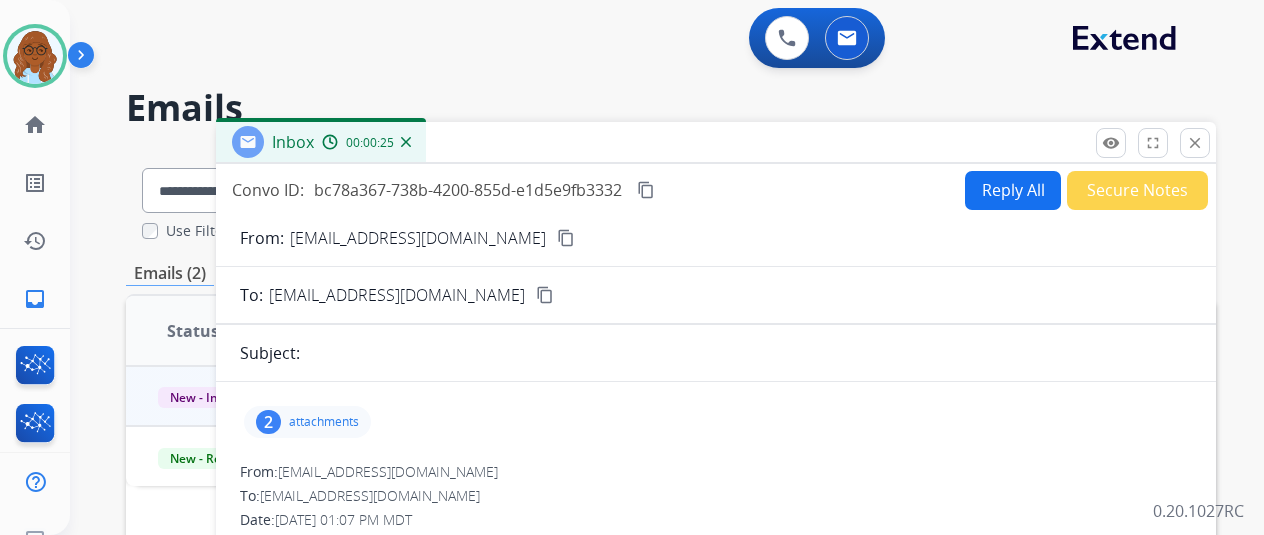 click on "Reply All" at bounding box center [1013, 190] 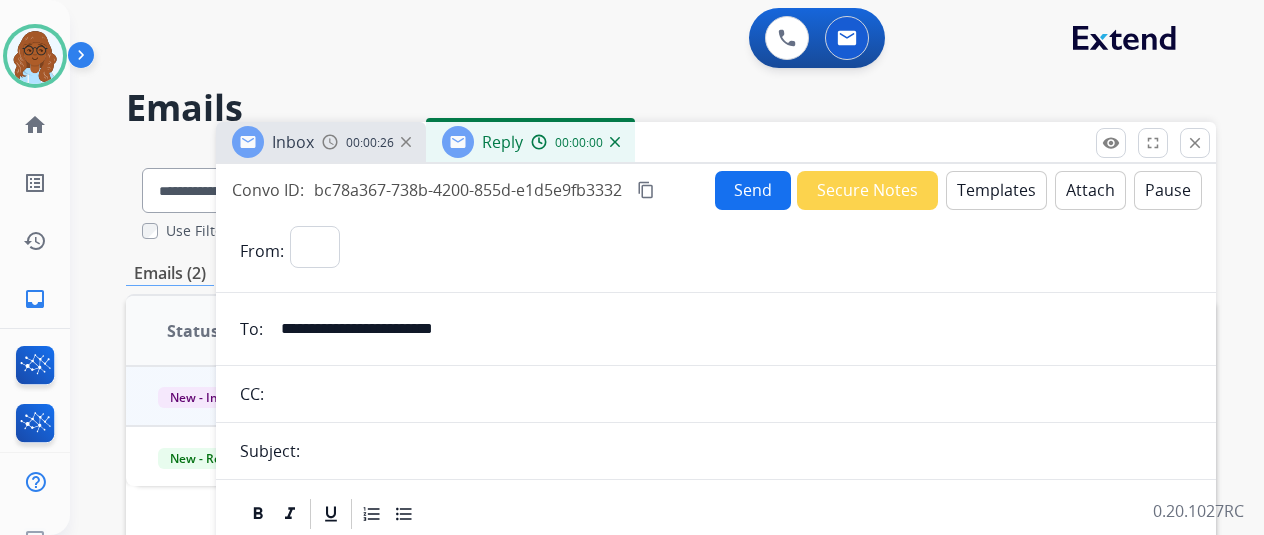 select on "**********" 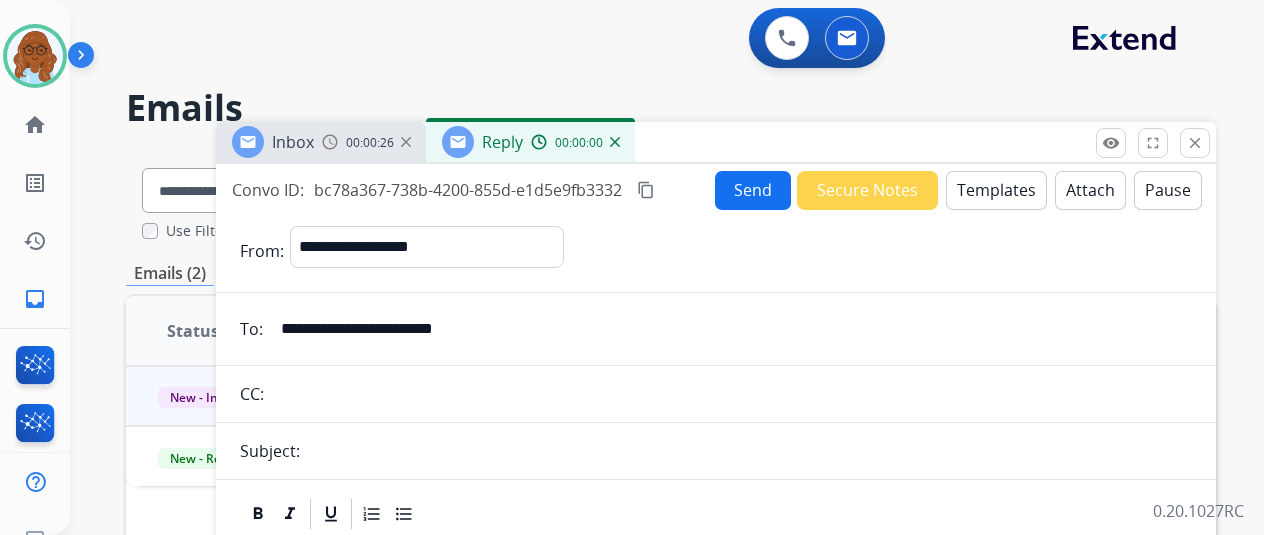 click on "Templates" at bounding box center [996, 190] 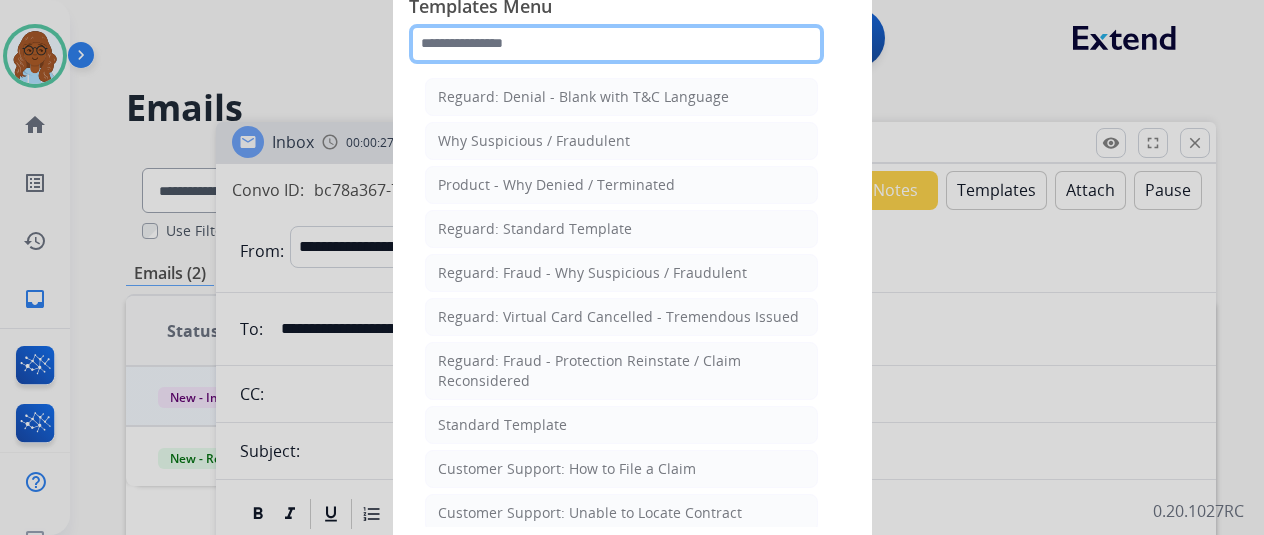 click 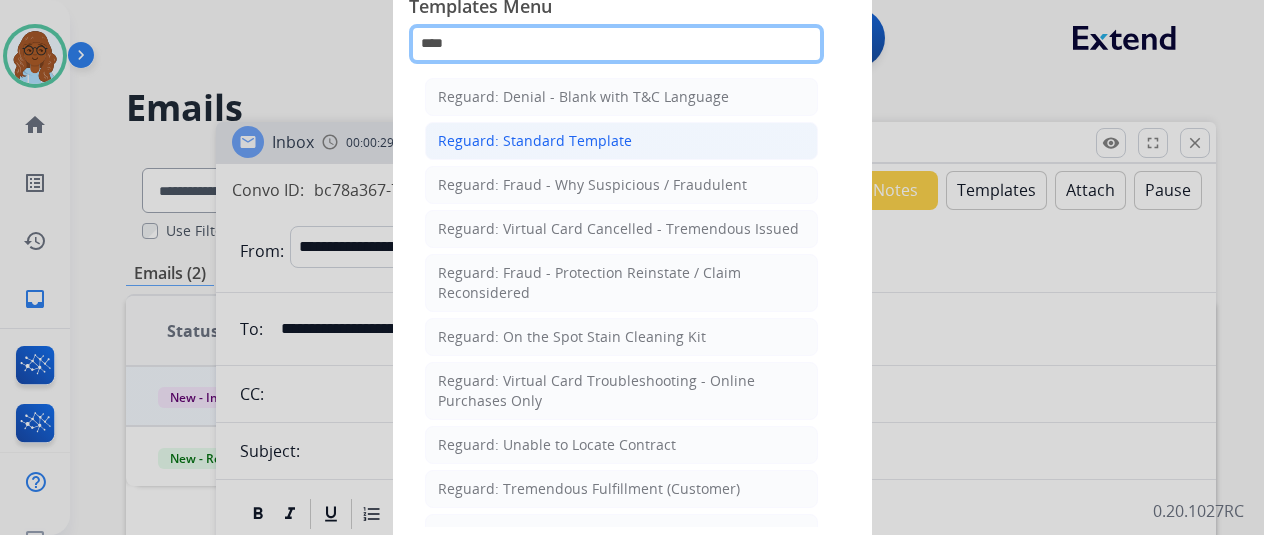 type on "****" 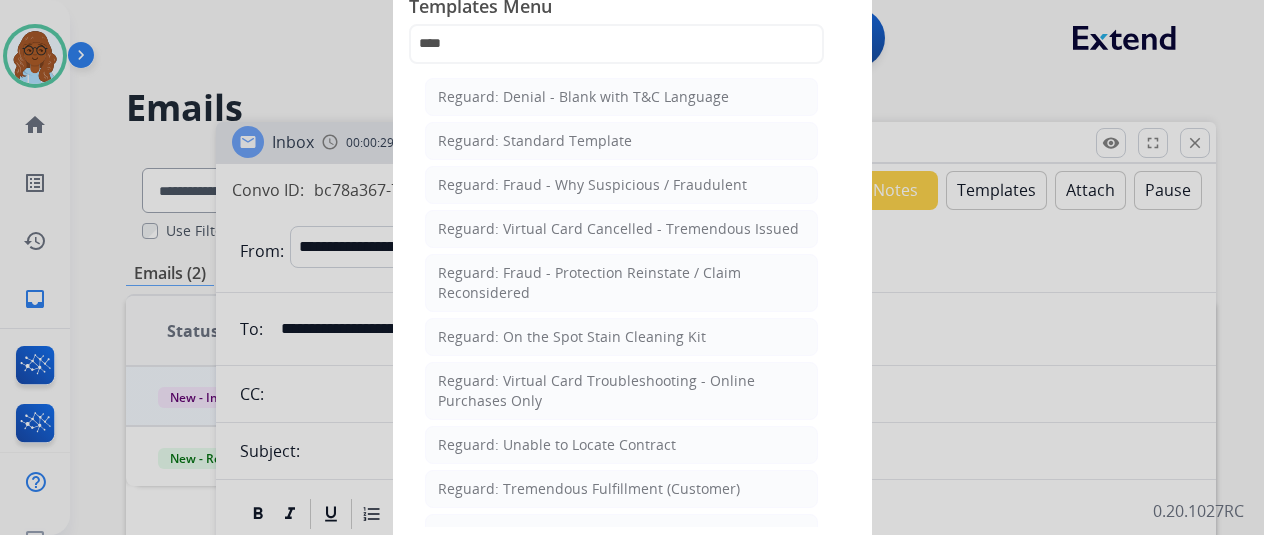 drag, startPoint x: 549, startPoint y: 141, endPoint x: 274, endPoint y: 255, distance: 297.69278 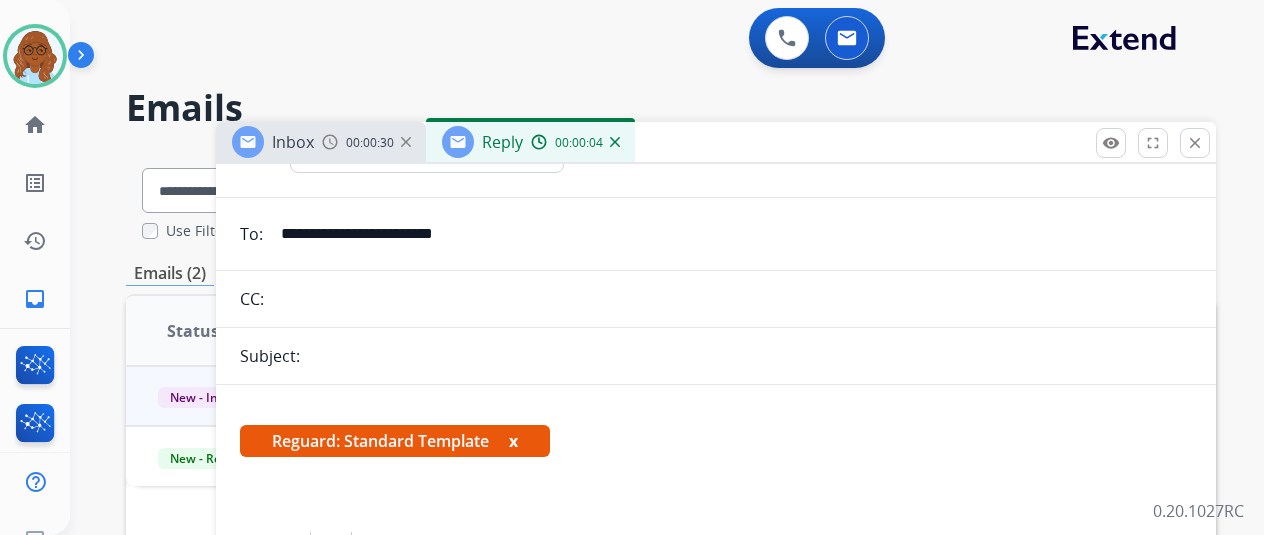 scroll, scrollTop: 0, scrollLeft: 0, axis: both 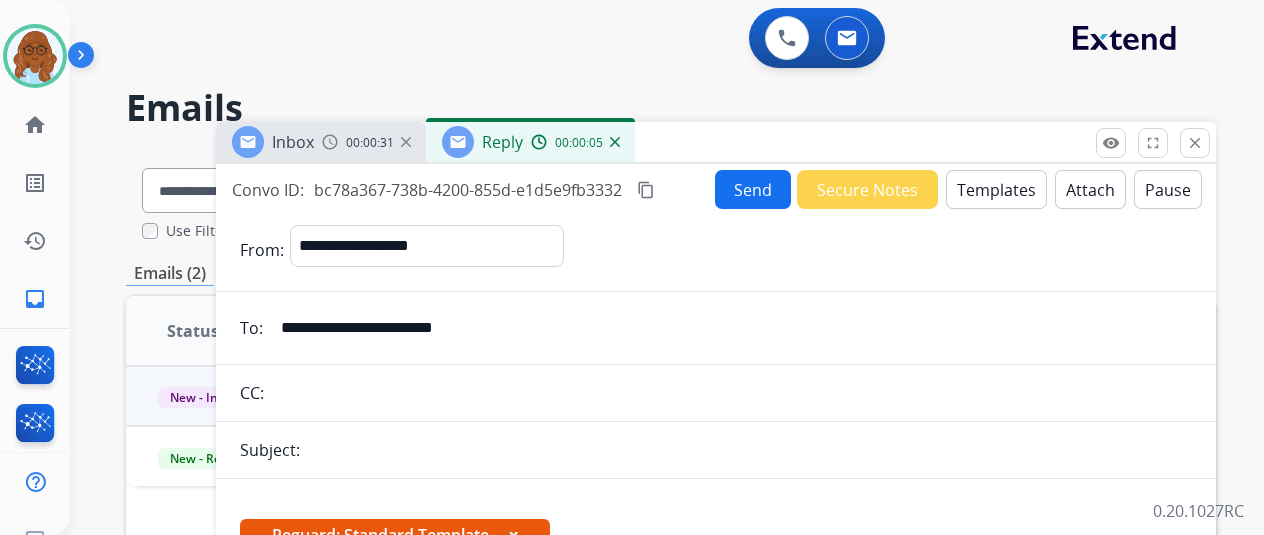 click on "**********" at bounding box center [716, 679] 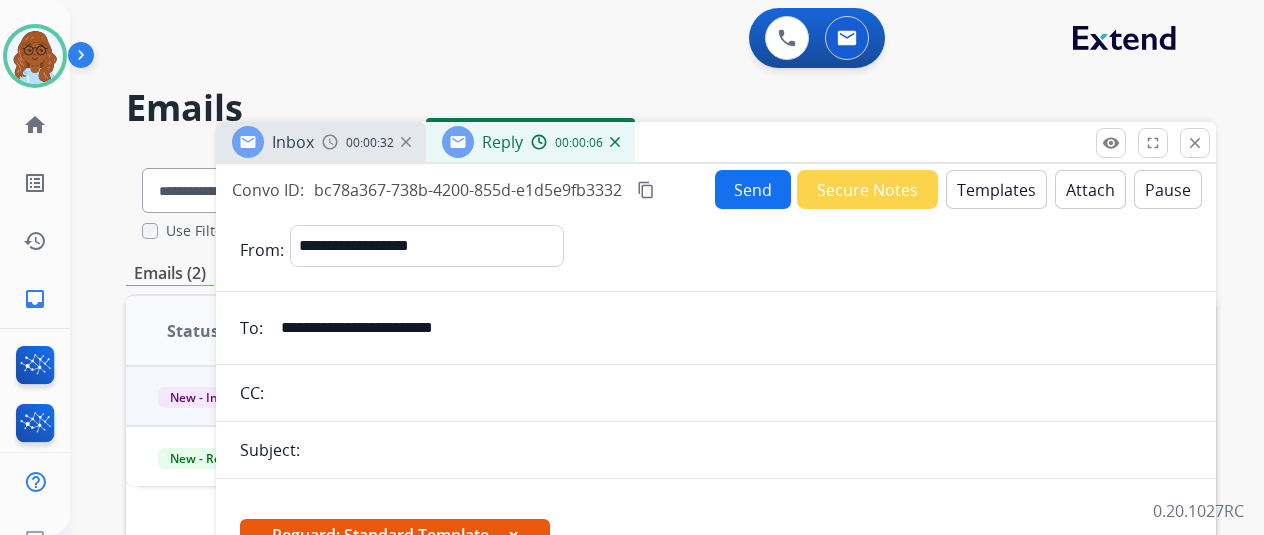 click on "Subject:" at bounding box center [716, 450] 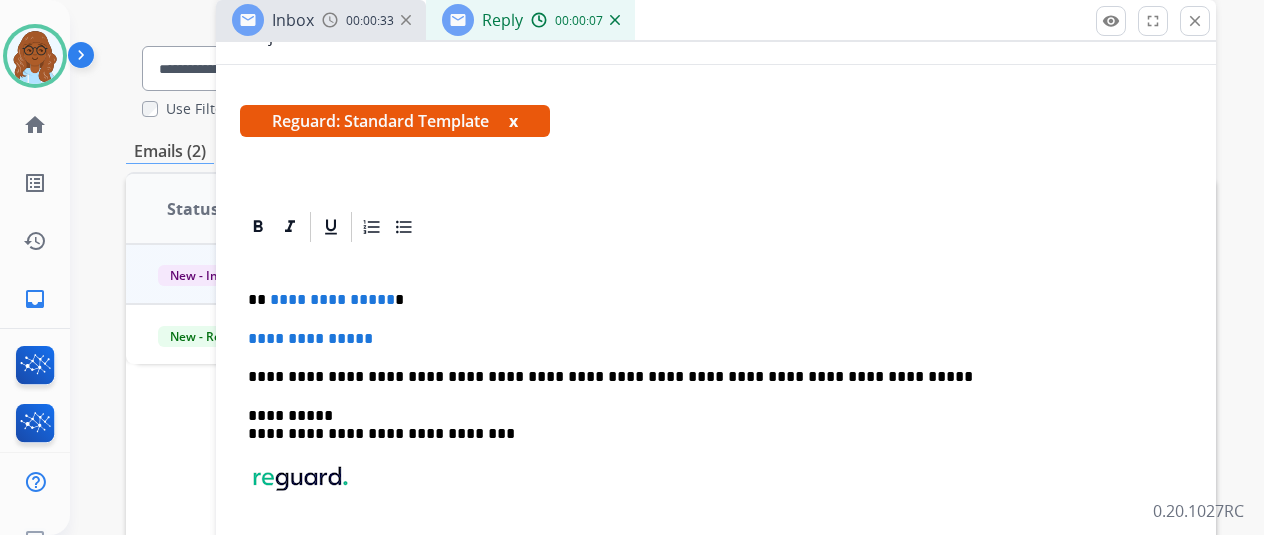 scroll, scrollTop: 300, scrollLeft: 0, axis: vertical 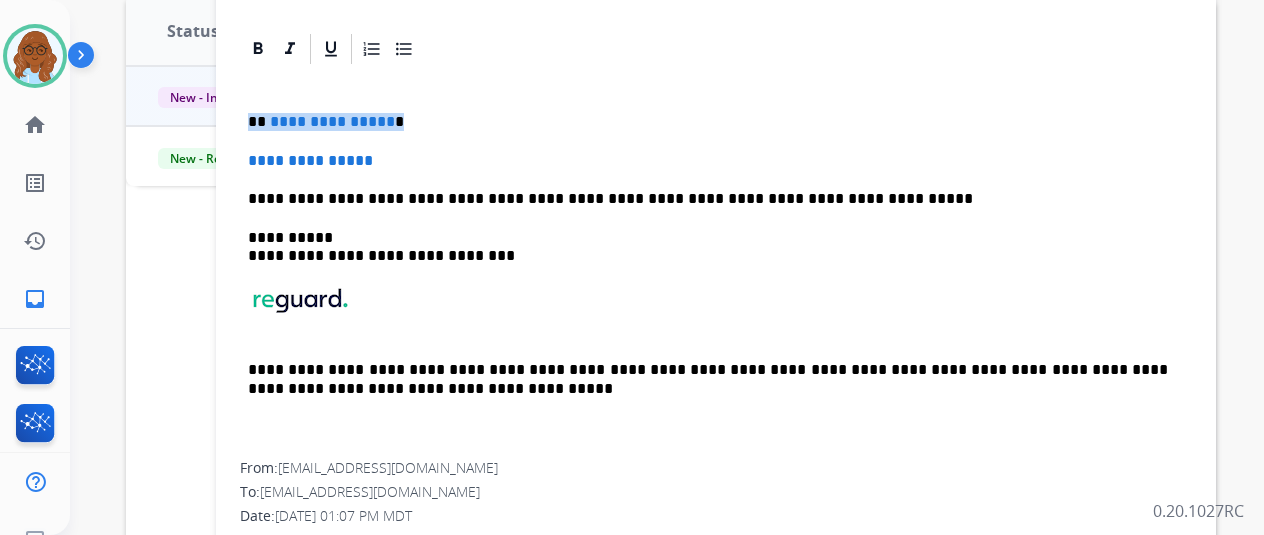 drag, startPoint x: 421, startPoint y: 115, endPoint x: 262, endPoint y: 121, distance: 159.11317 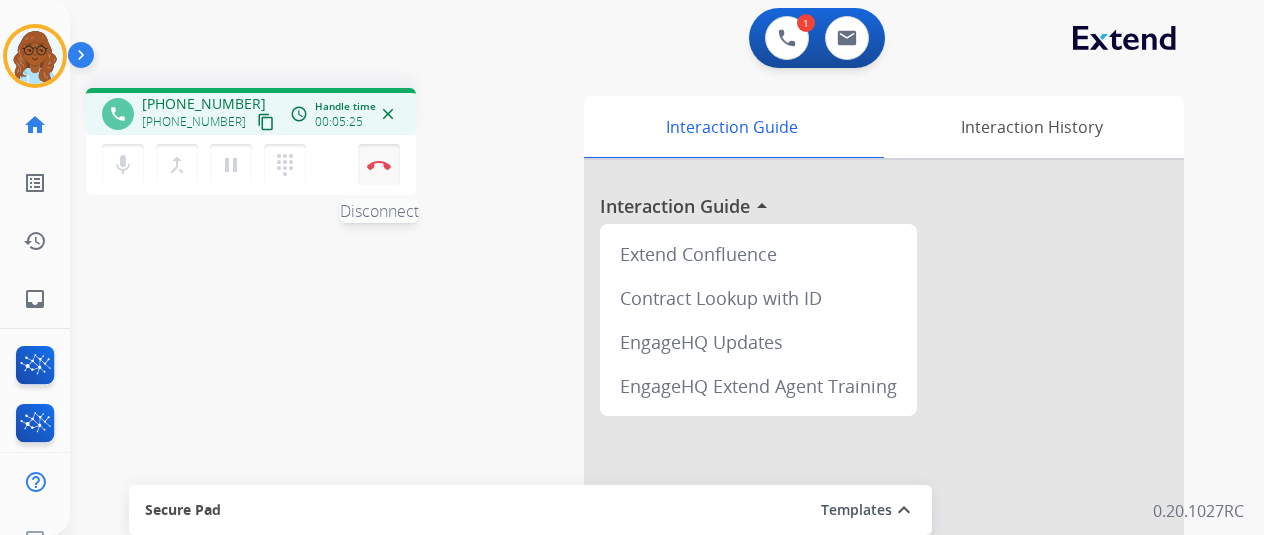 click on "Disconnect" at bounding box center [379, 165] 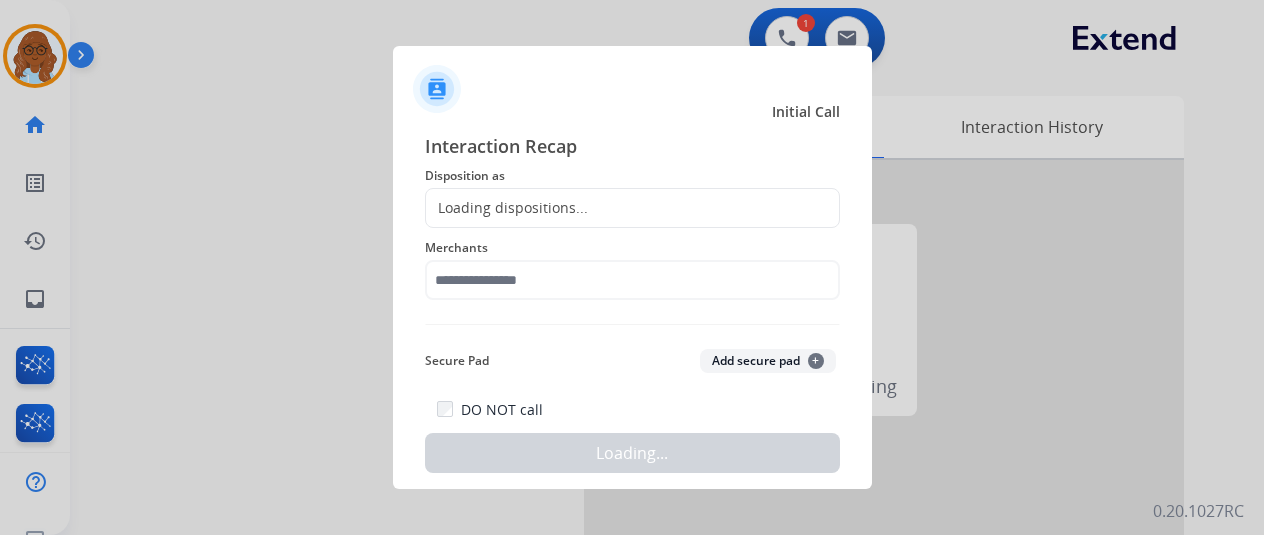 click on "Loading dispositions..." 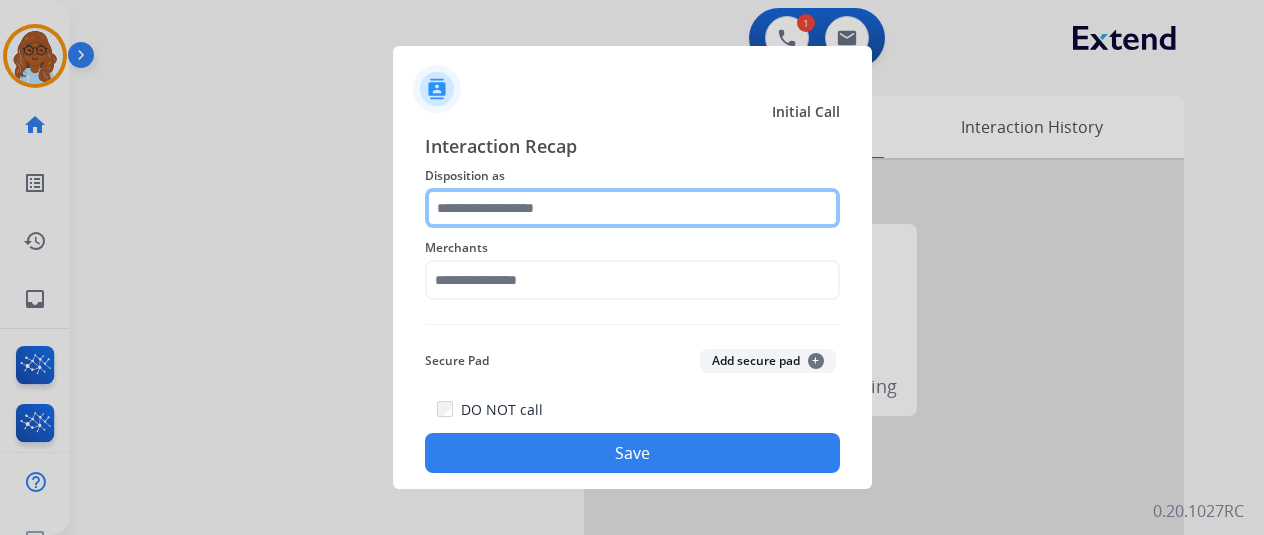 click 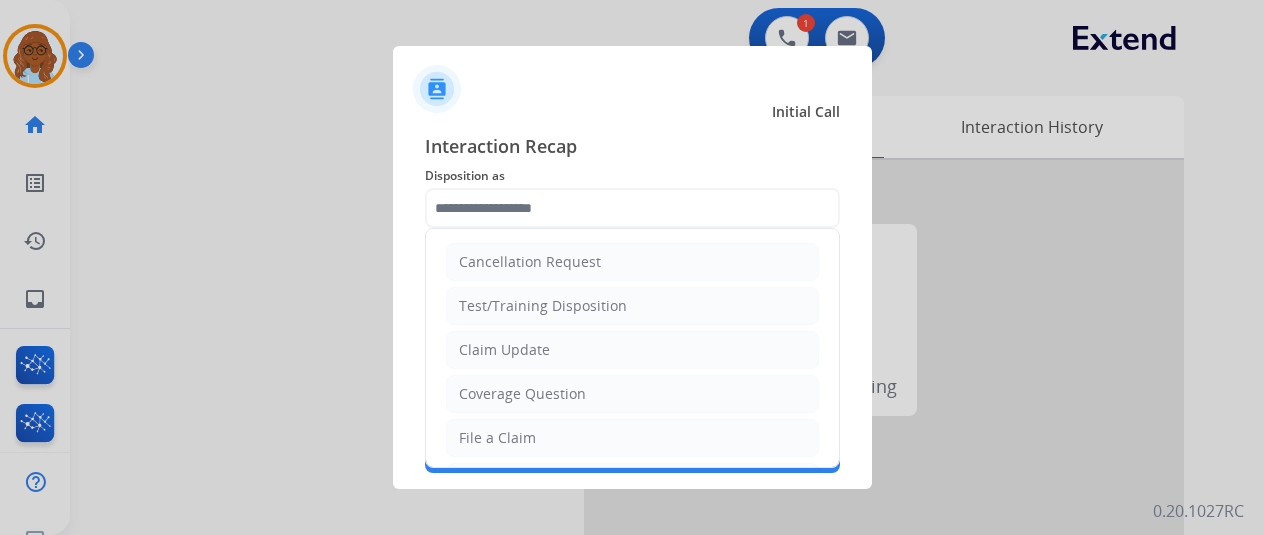 drag, startPoint x: 488, startPoint y: 397, endPoint x: 481, endPoint y: 335, distance: 62.39391 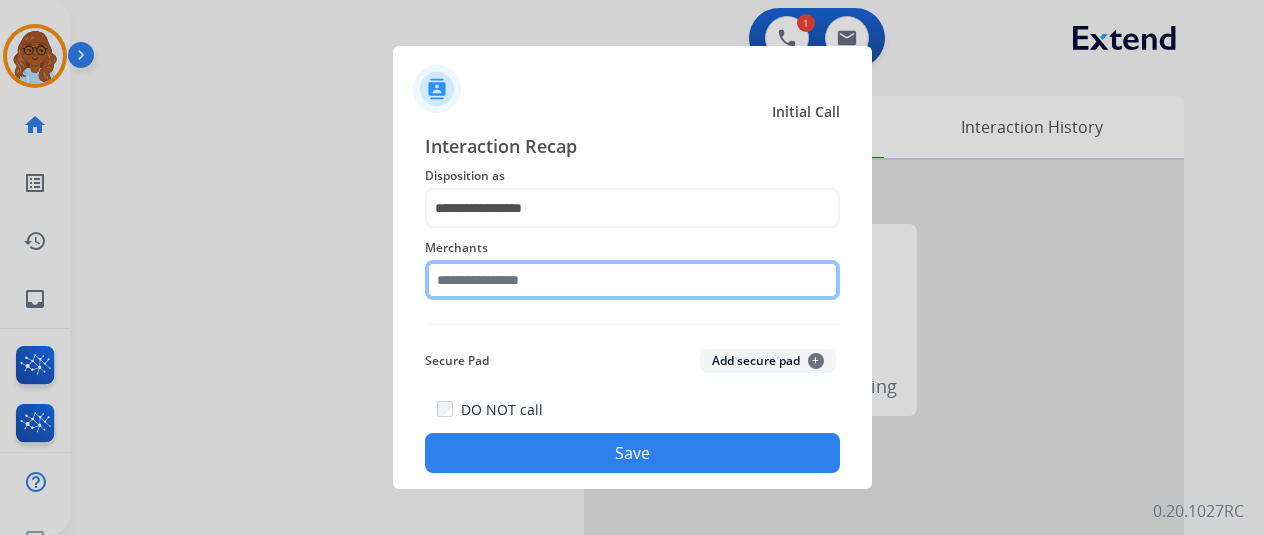 click 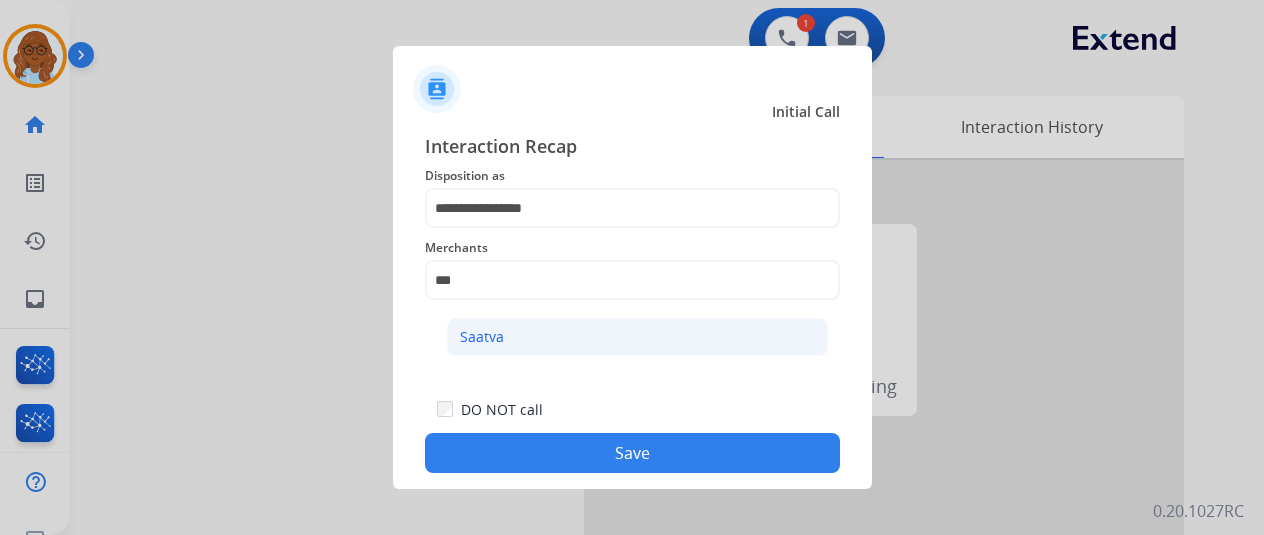 click on "Saatva" 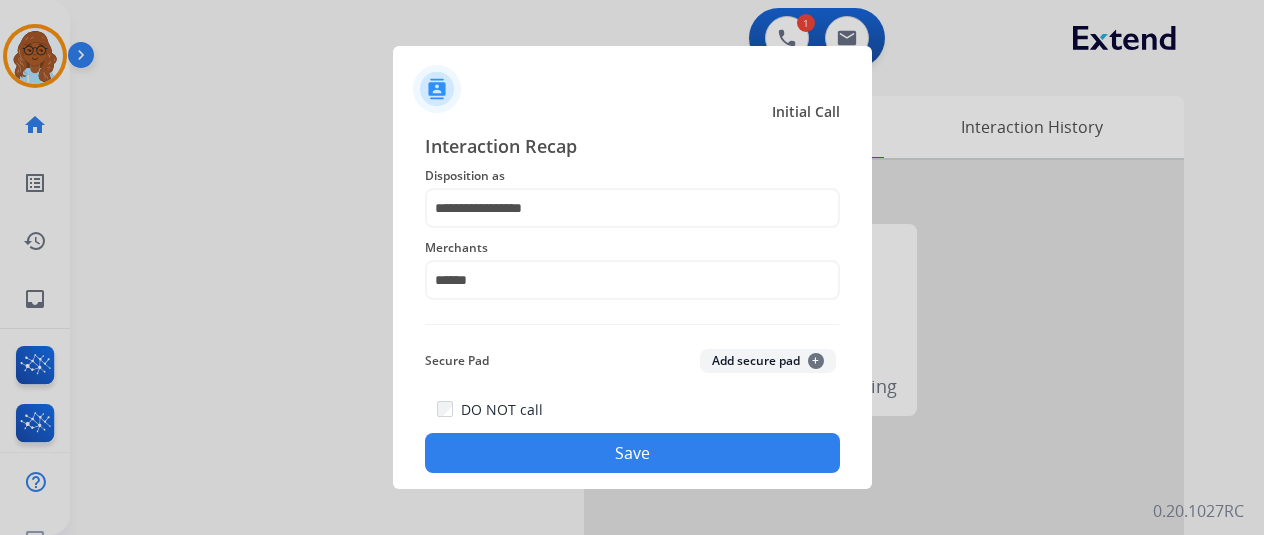 click on "Save" 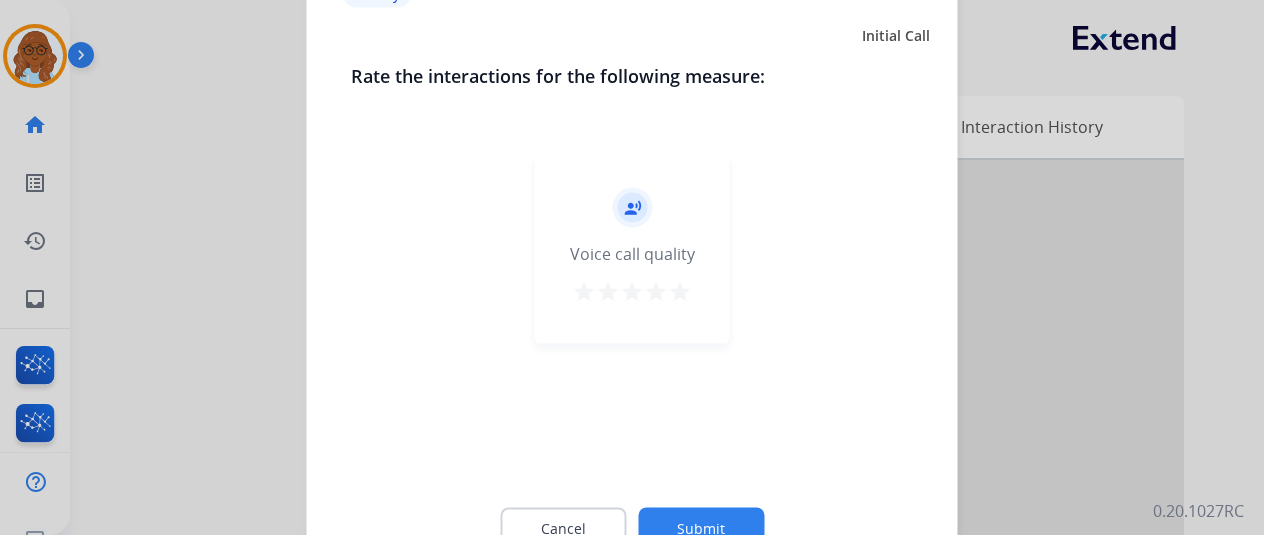 click on "record_voice_over   Voice call quality   star   star   star   star   star" 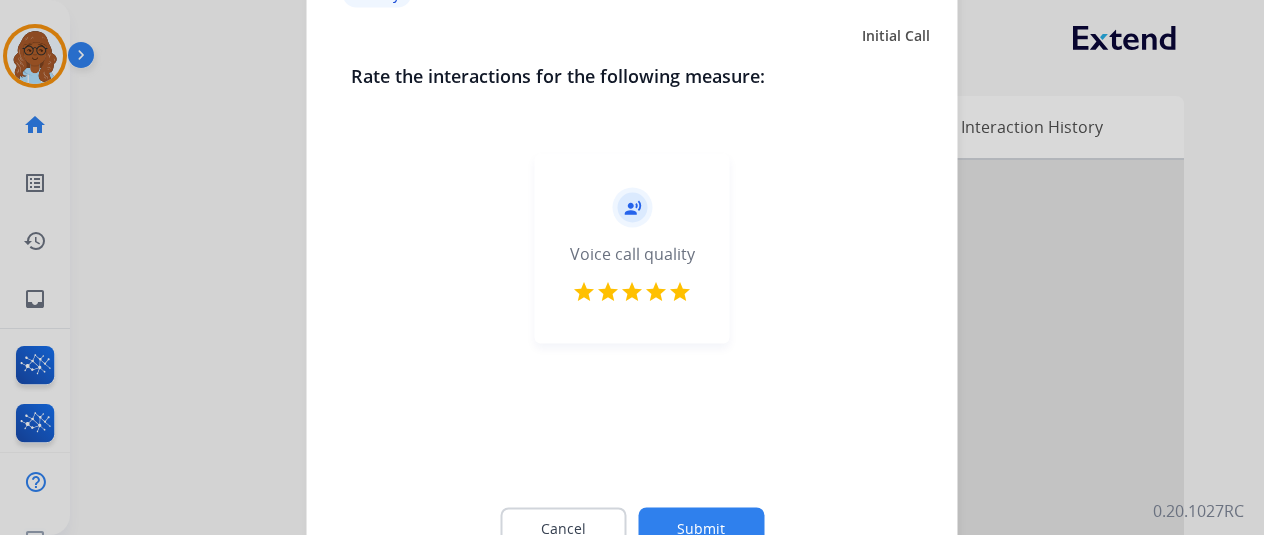 click on "Submit" 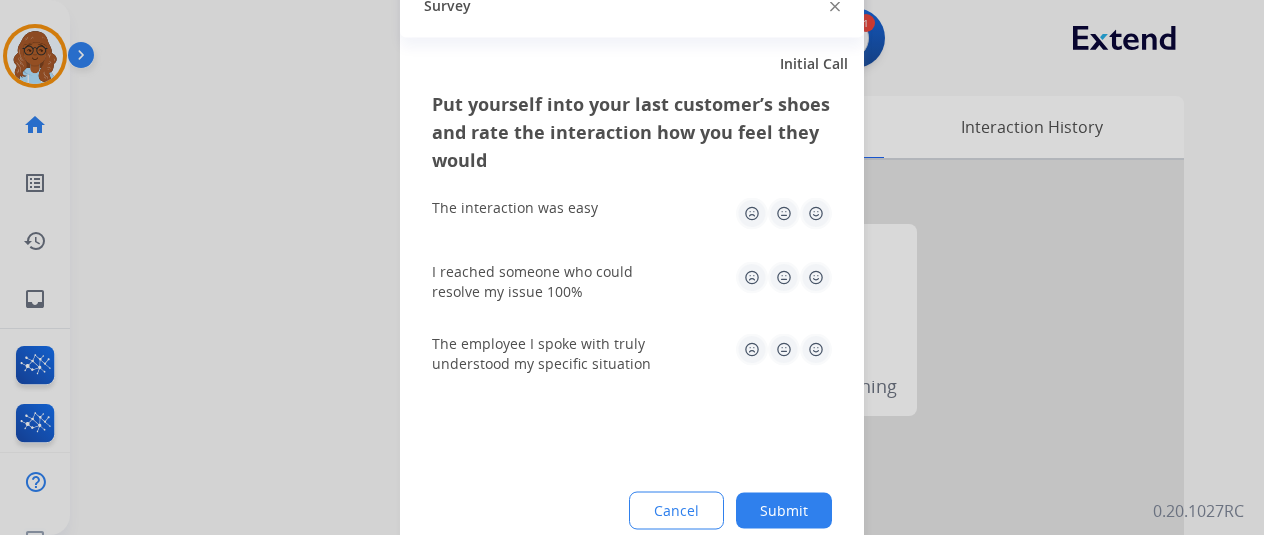click 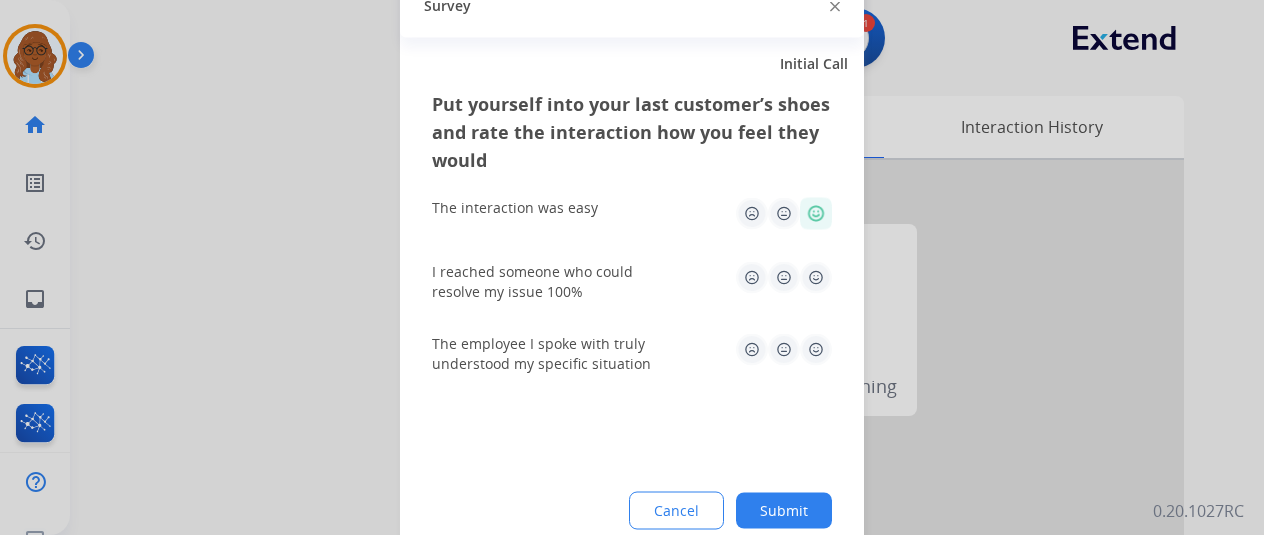 click 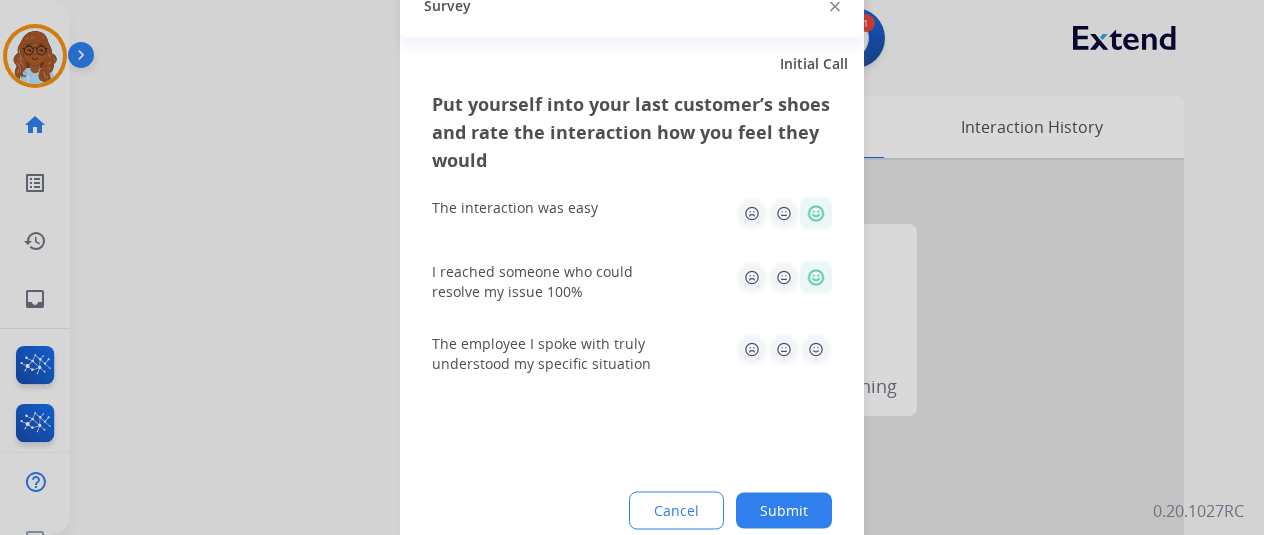 click 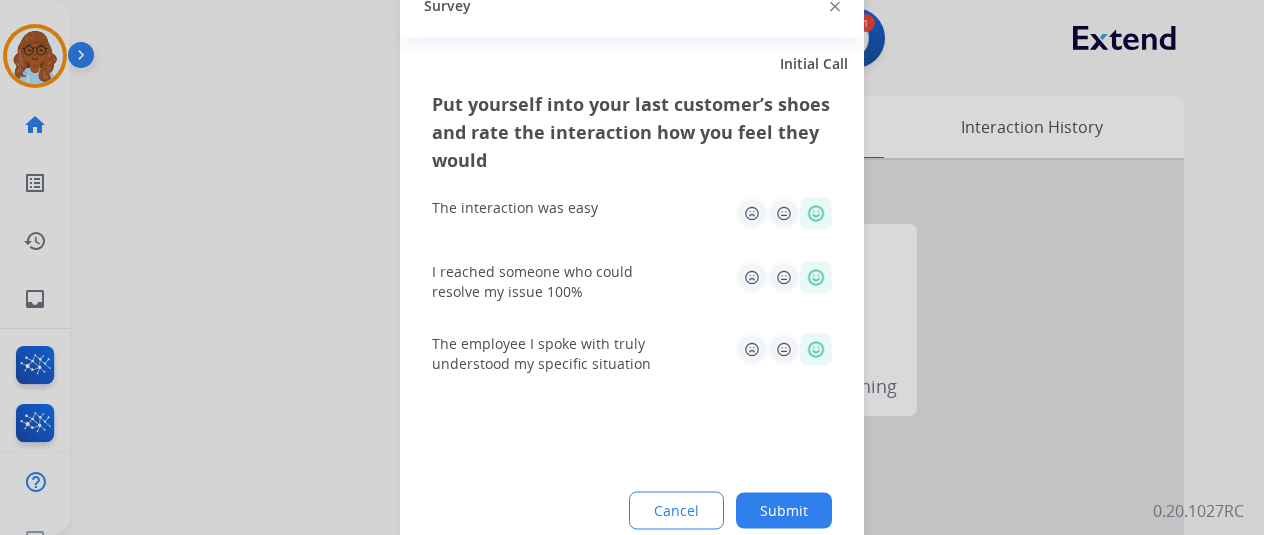 click on "Submit" 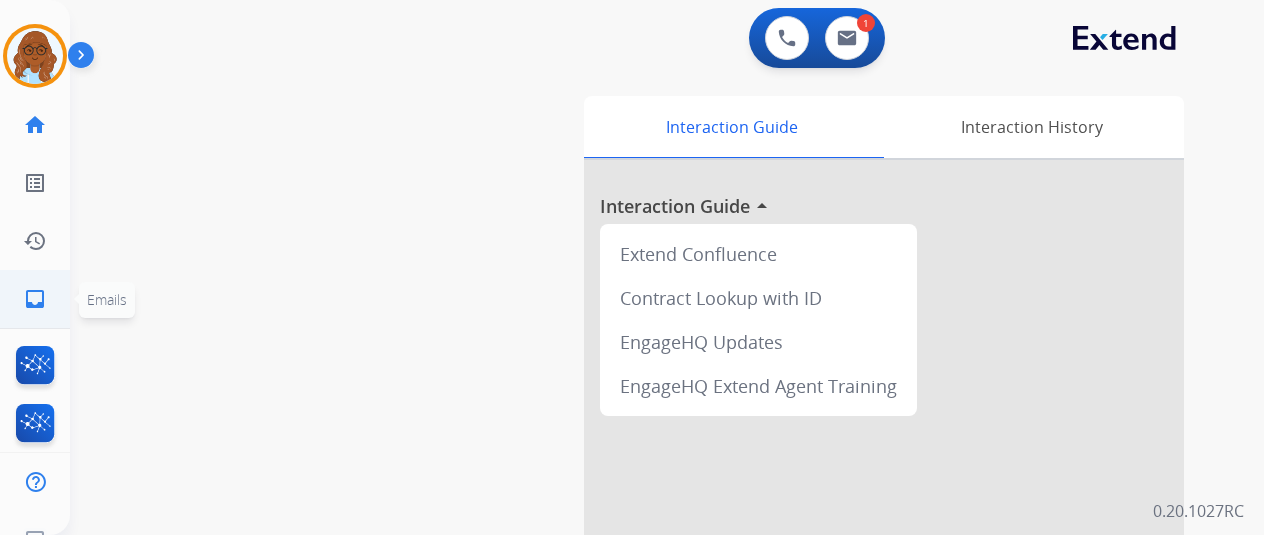 click on "inbox" 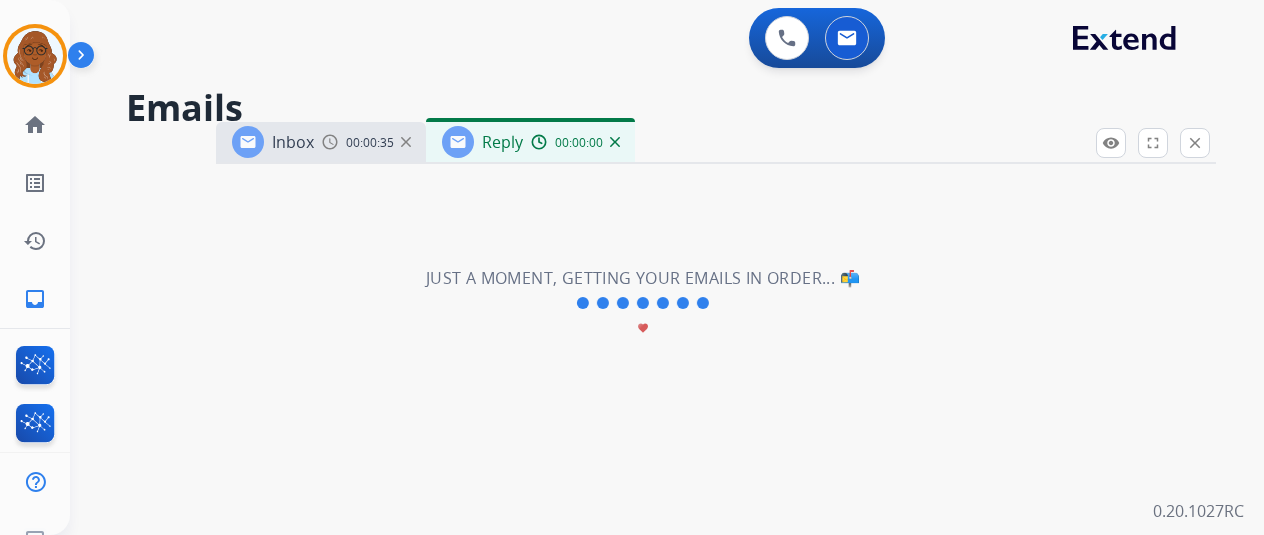 select on "**********" 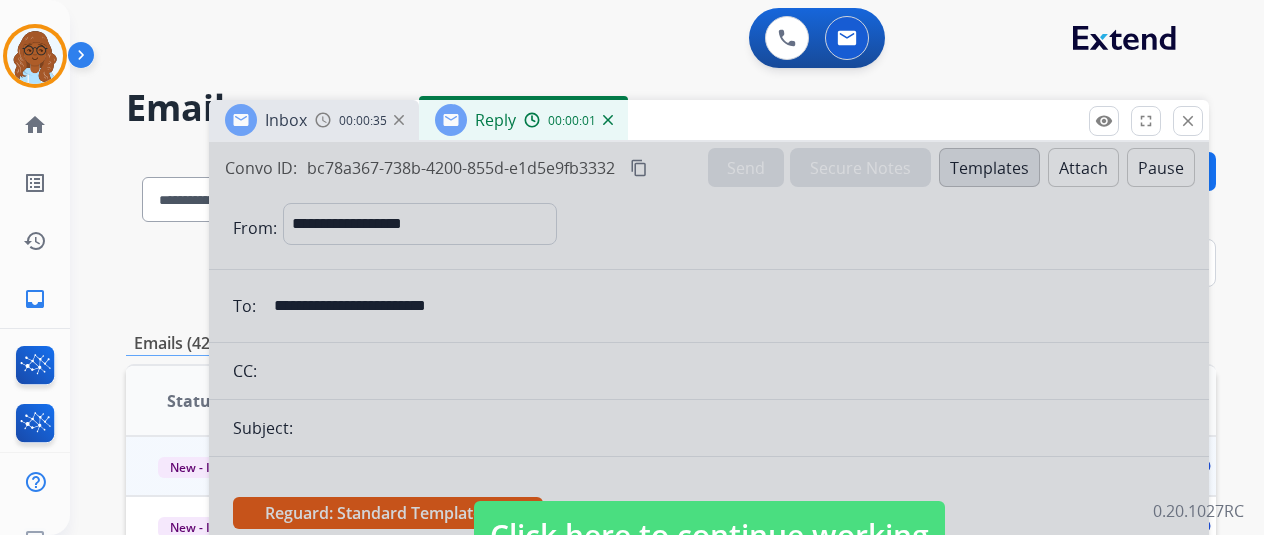 drag, startPoint x: 692, startPoint y: 156, endPoint x: 642, endPoint y: 43, distance: 123.567795 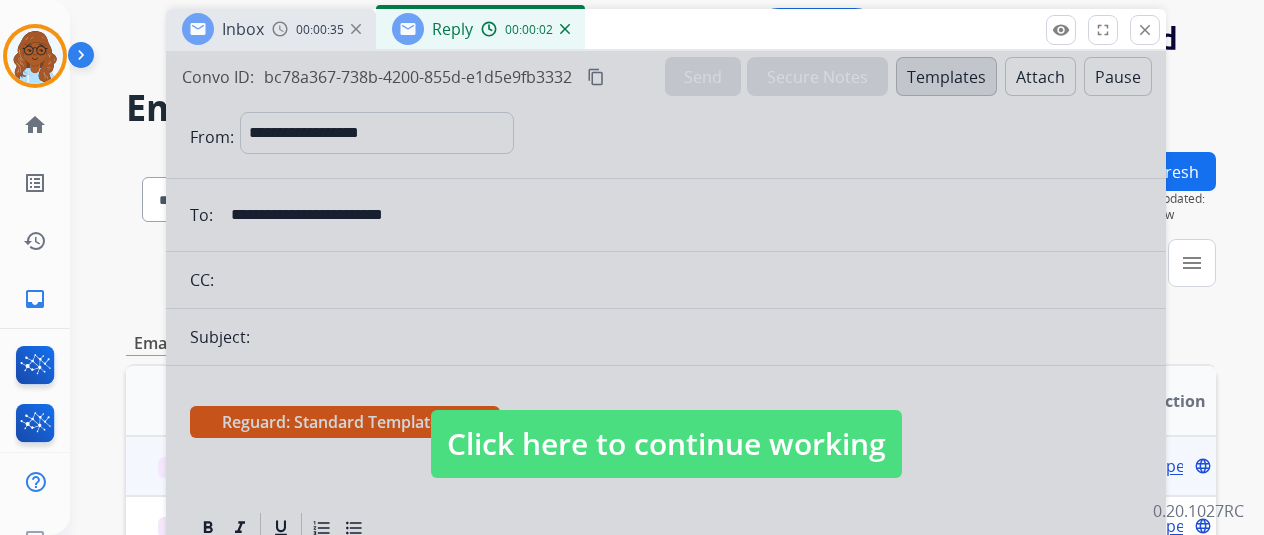 click on "Click here to continue working" at bounding box center (666, 444) 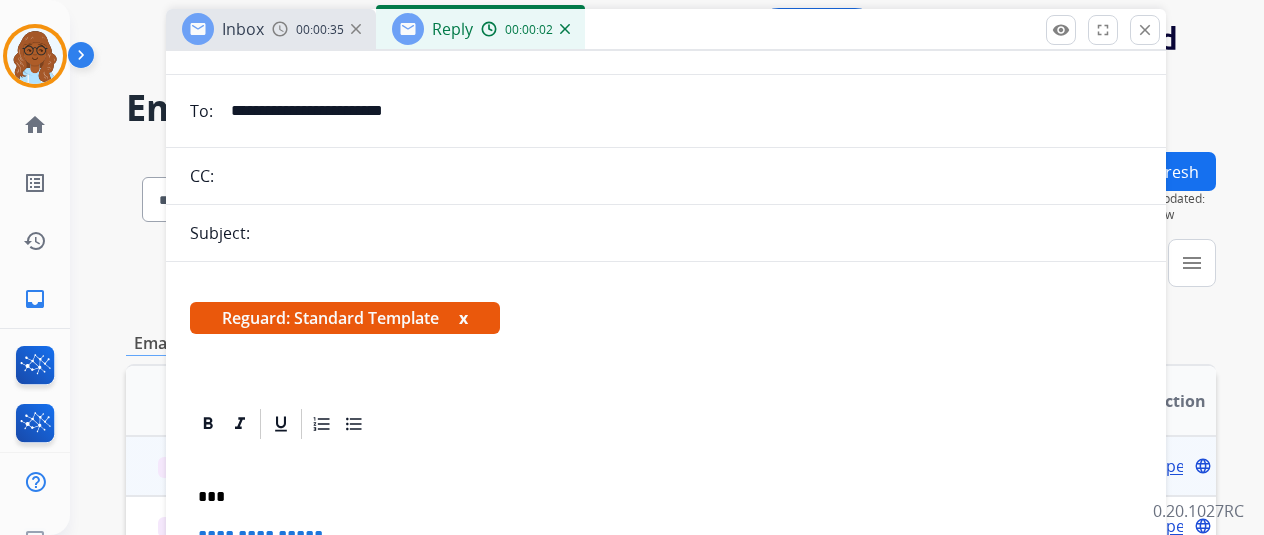scroll, scrollTop: 236, scrollLeft: 0, axis: vertical 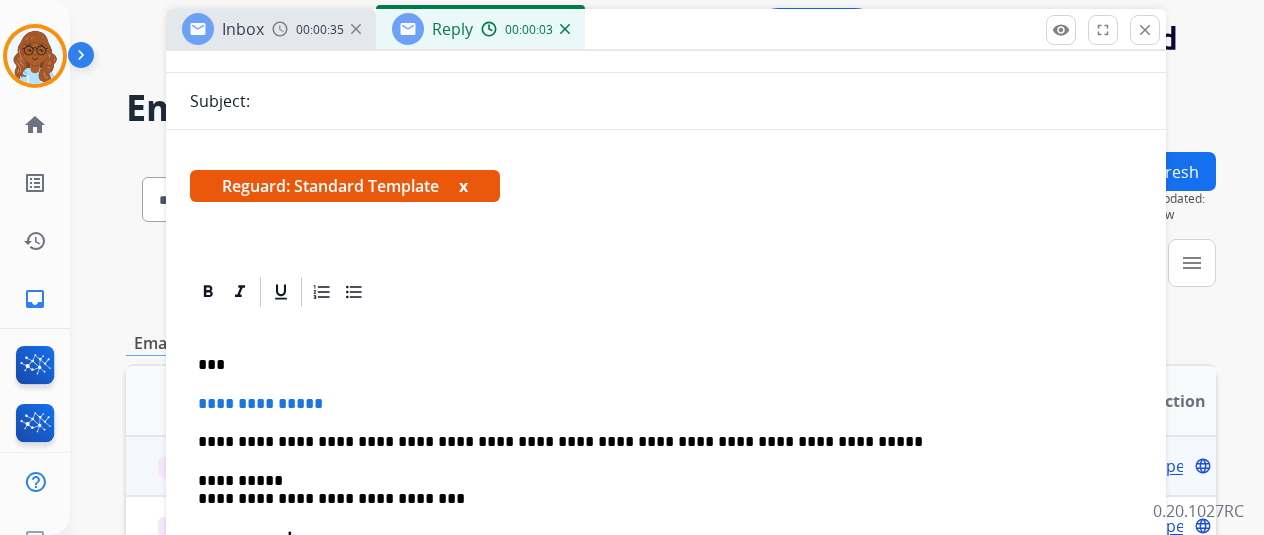 click on "Reguard: Standard Template  x" at bounding box center [345, 186] 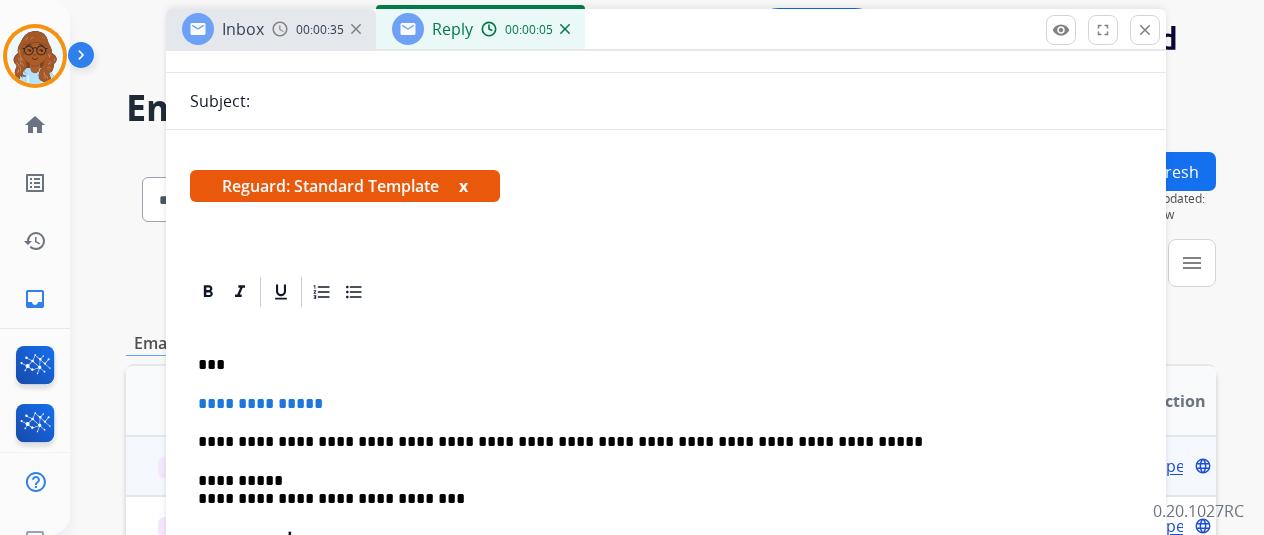 click on "x" at bounding box center [463, 186] 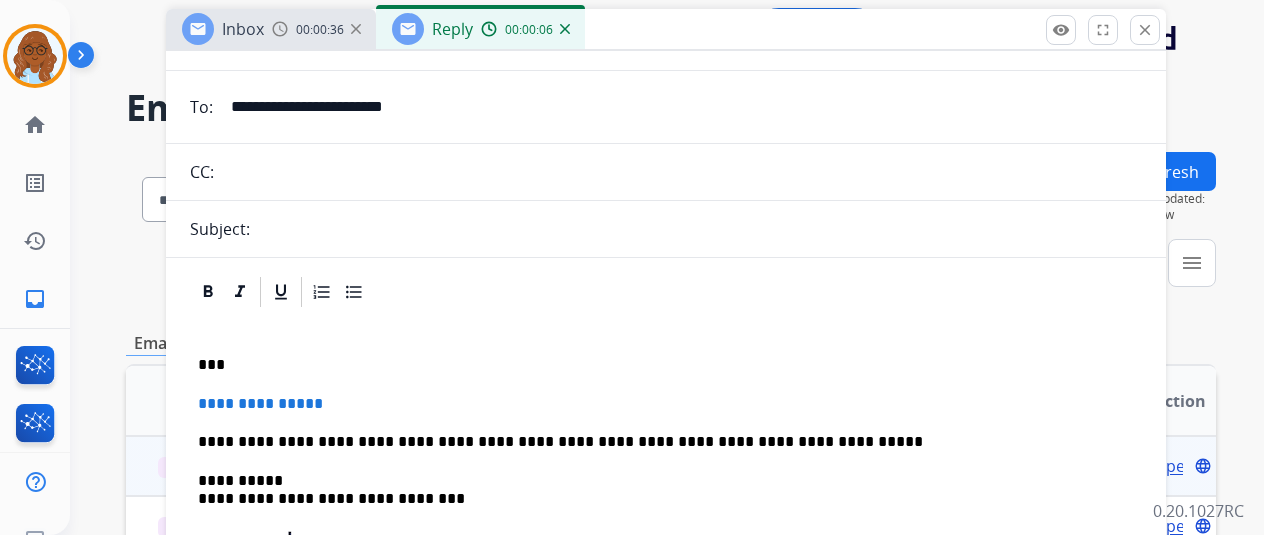 click on "**********" at bounding box center [666, 507] 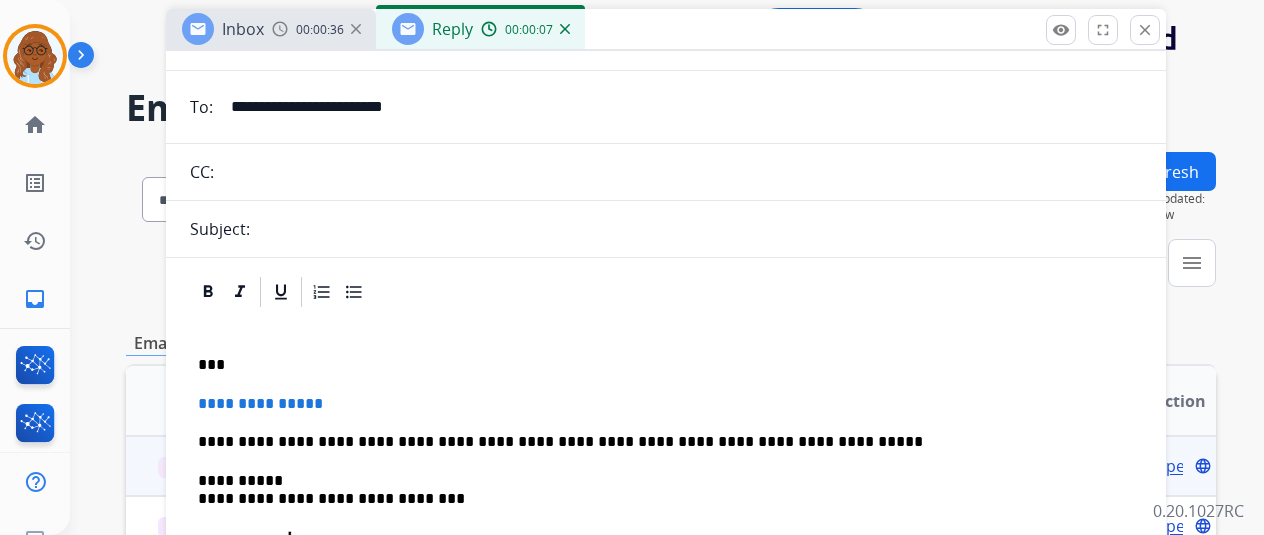 drag, startPoint x: 277, startPoint y: 357, endPoint x: 288, endPoint y: 351, distance: 12.529964 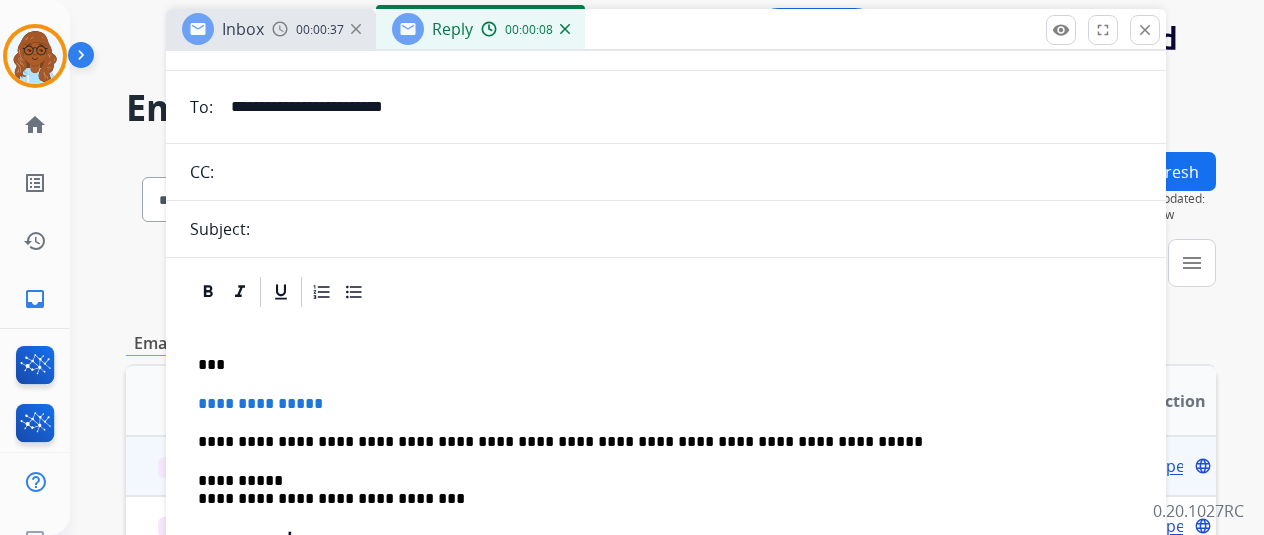 type 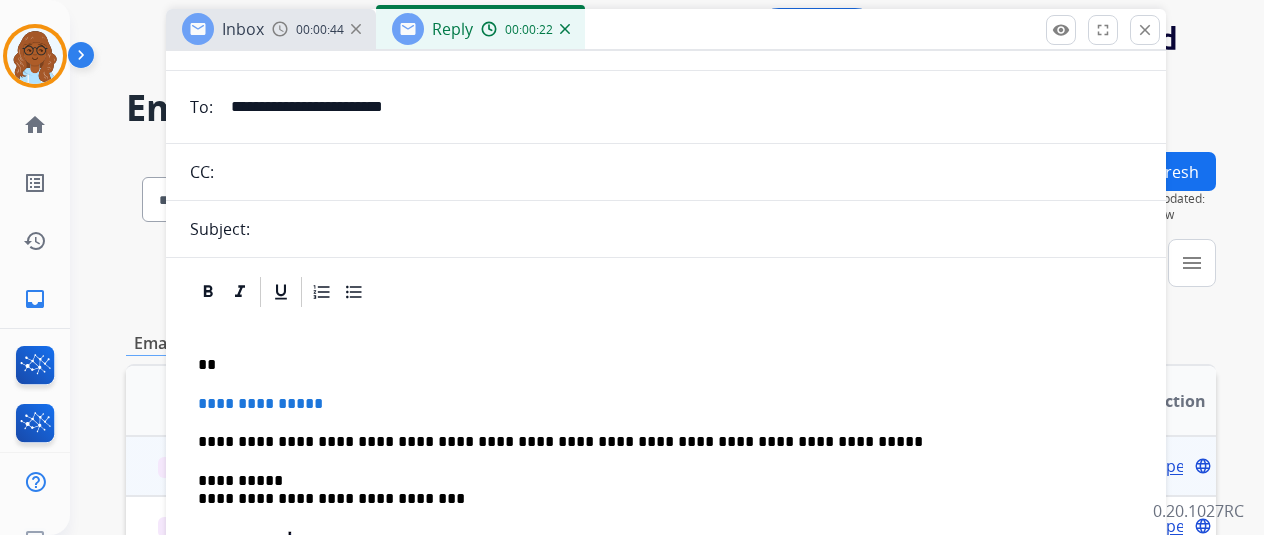 click on "**" at bounding box center (658, 365) 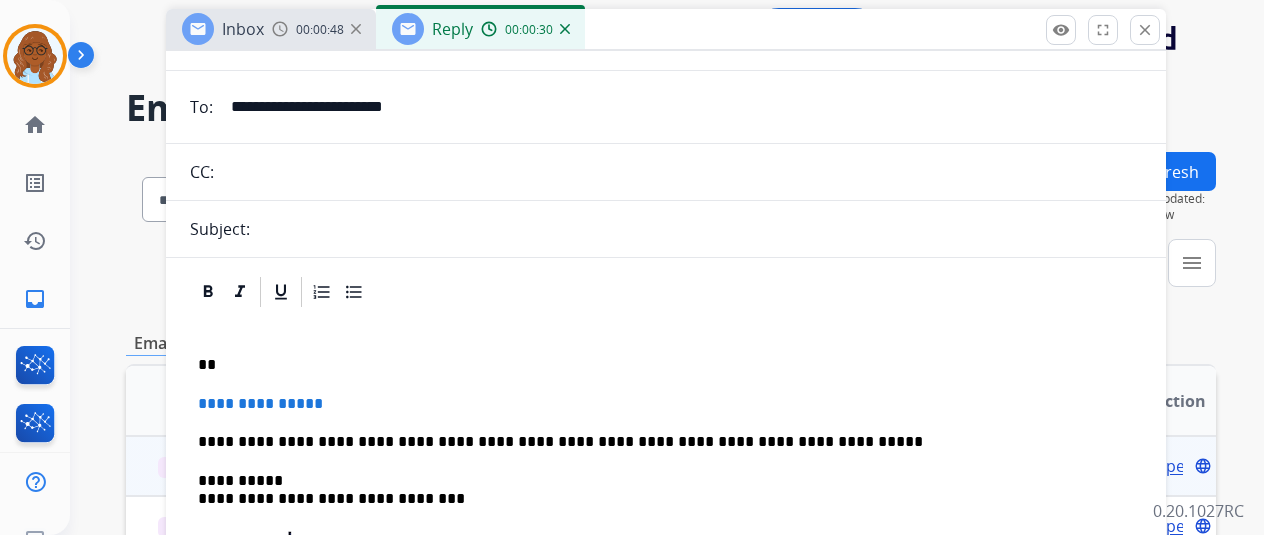 click on "**" at bounding box center [658, 365] 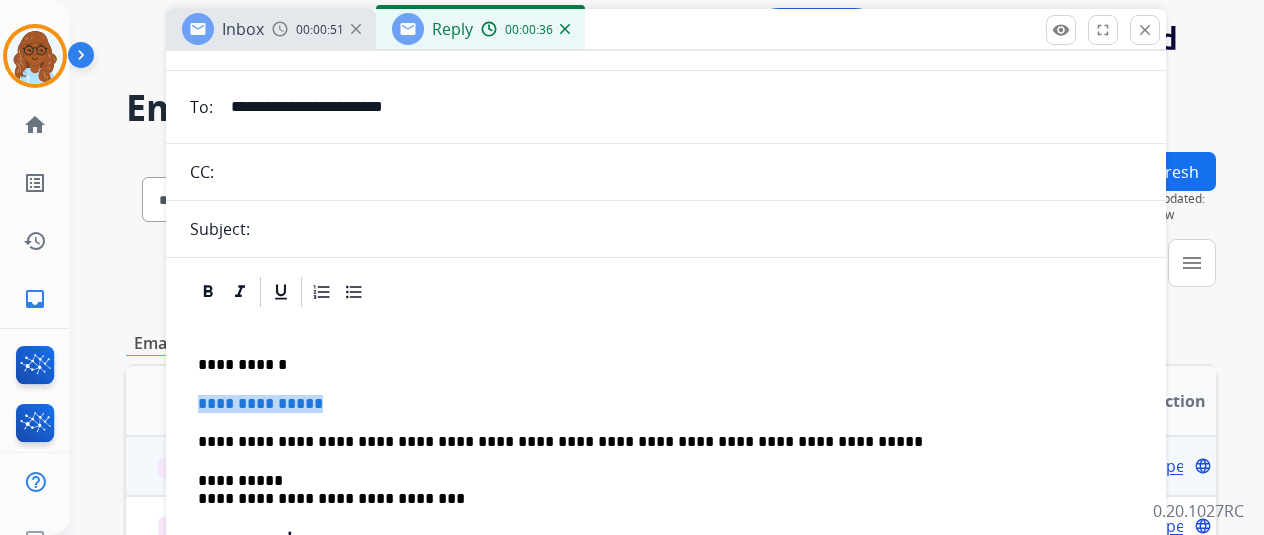 drag, startPoint x: 368, startPoint y: 401, endPoint x: 208, endPoint y: 403, distance: 160.0125 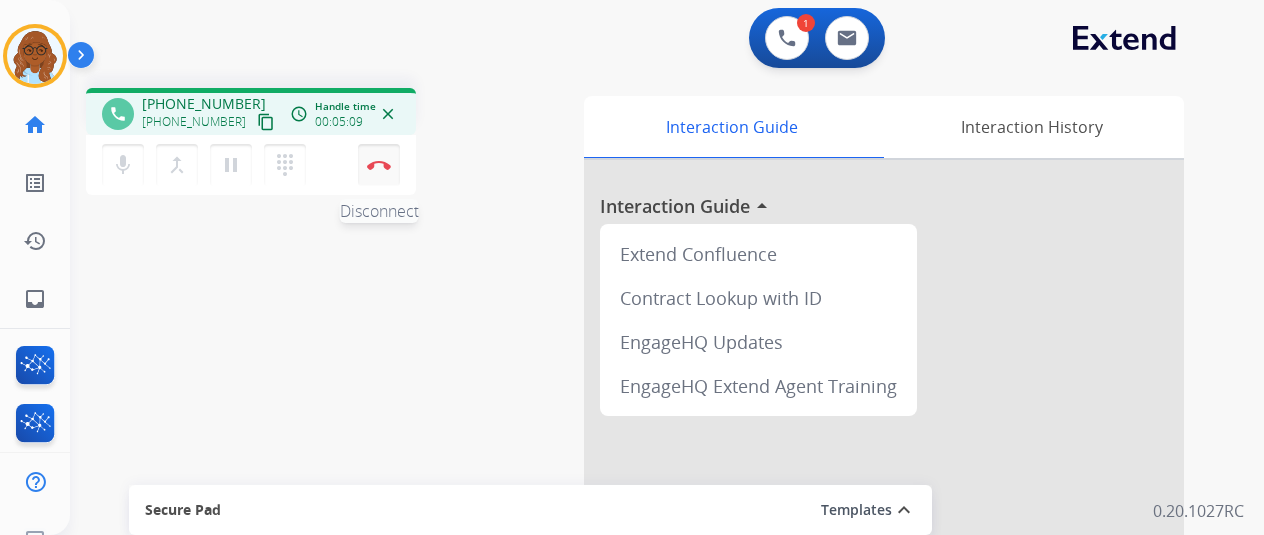 click on "Disconnect" at bounding box center [379, 165] 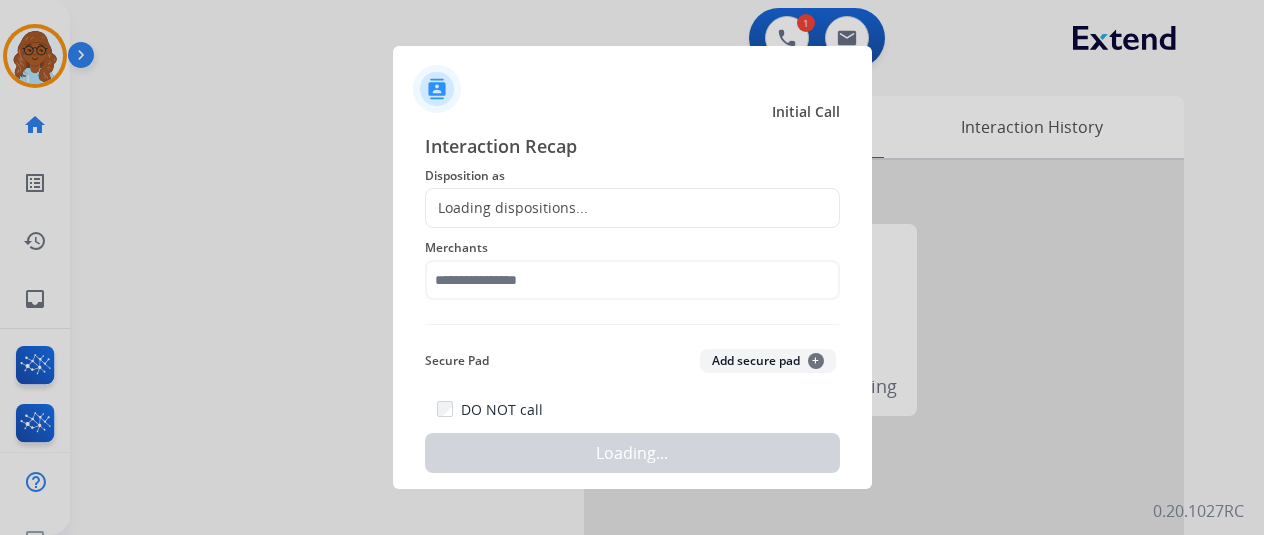 click on "Loading dispositions..." 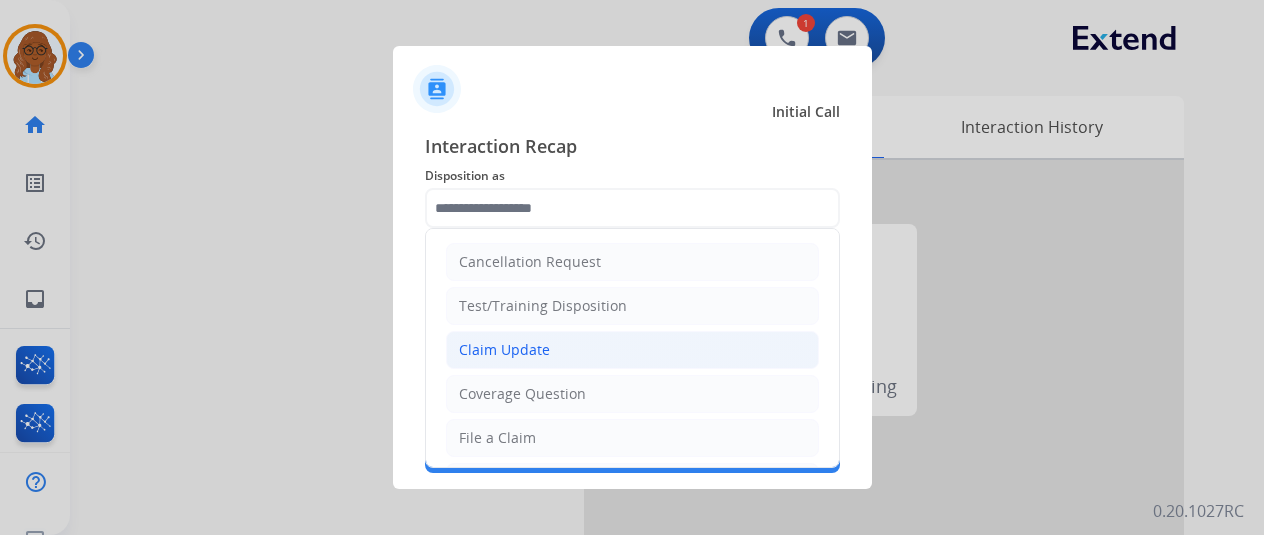 click on "Claim Update" 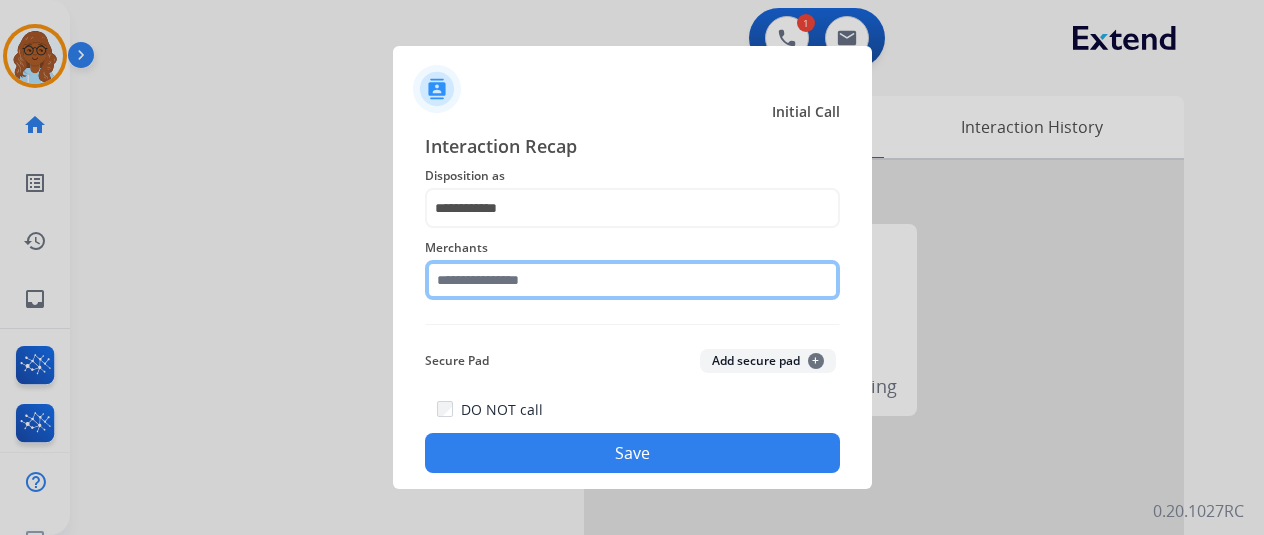 click 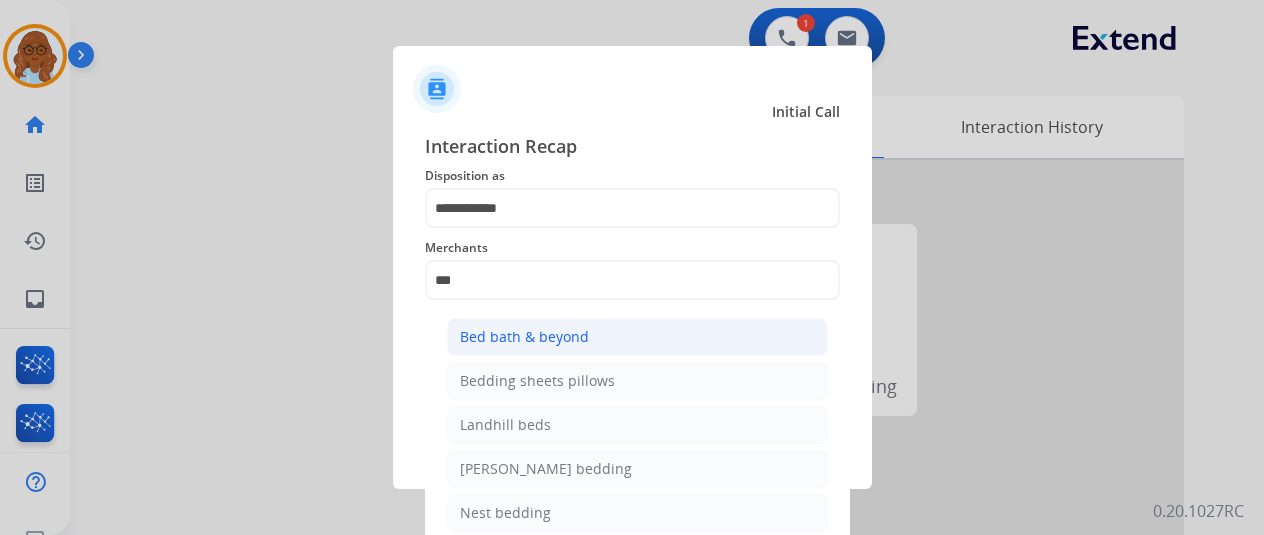 click on "Bed bath & beyond" 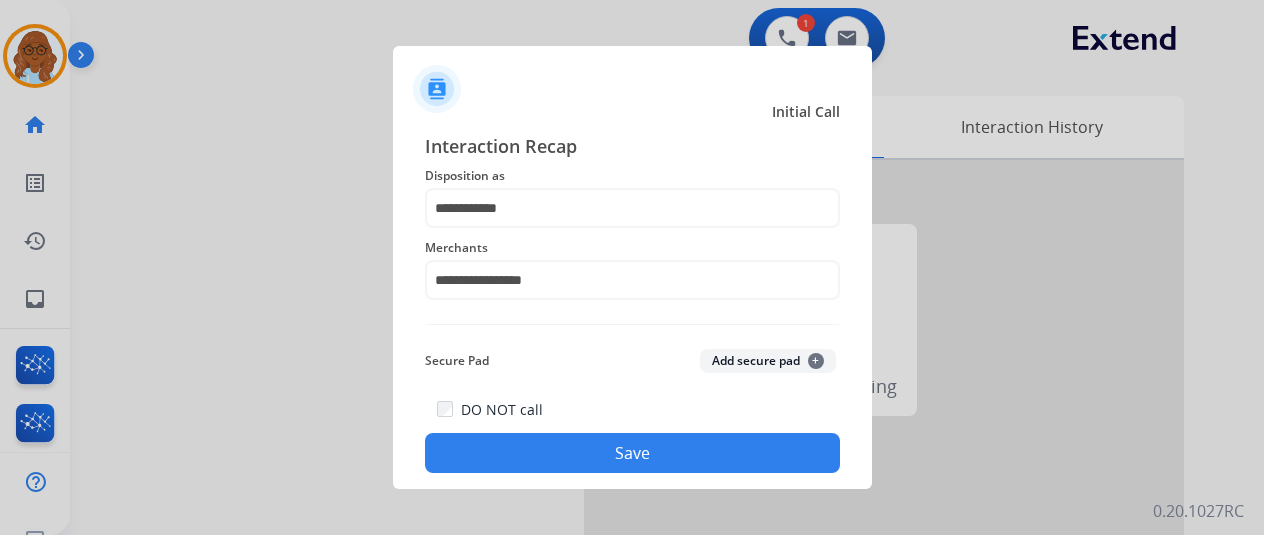 click on "DO NOT call   Save" 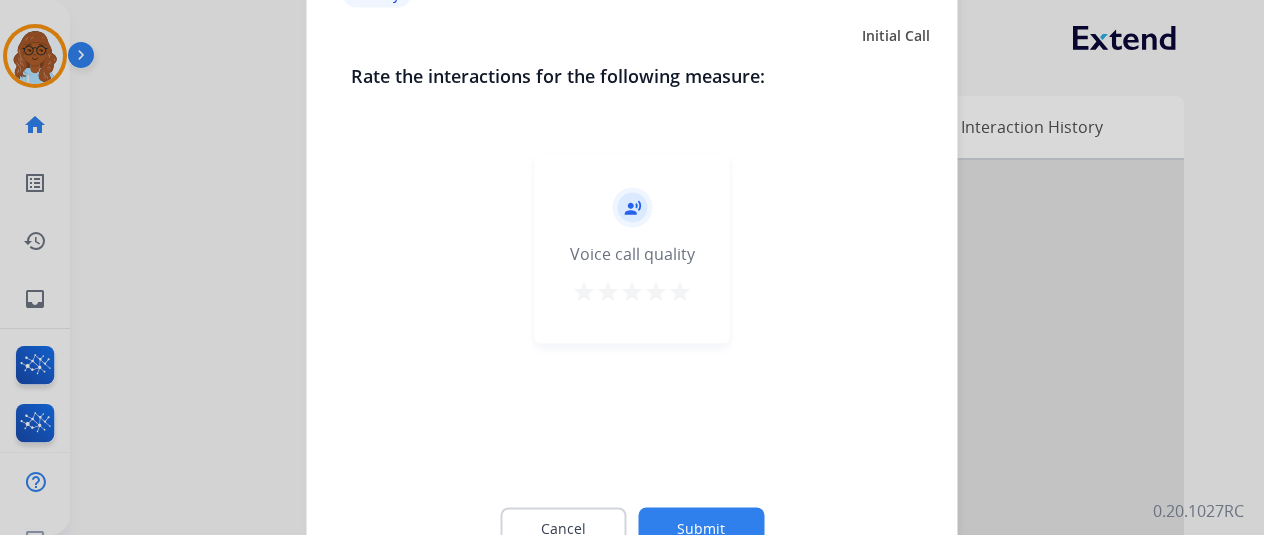 click on "star" at bounding box center [680, 291] 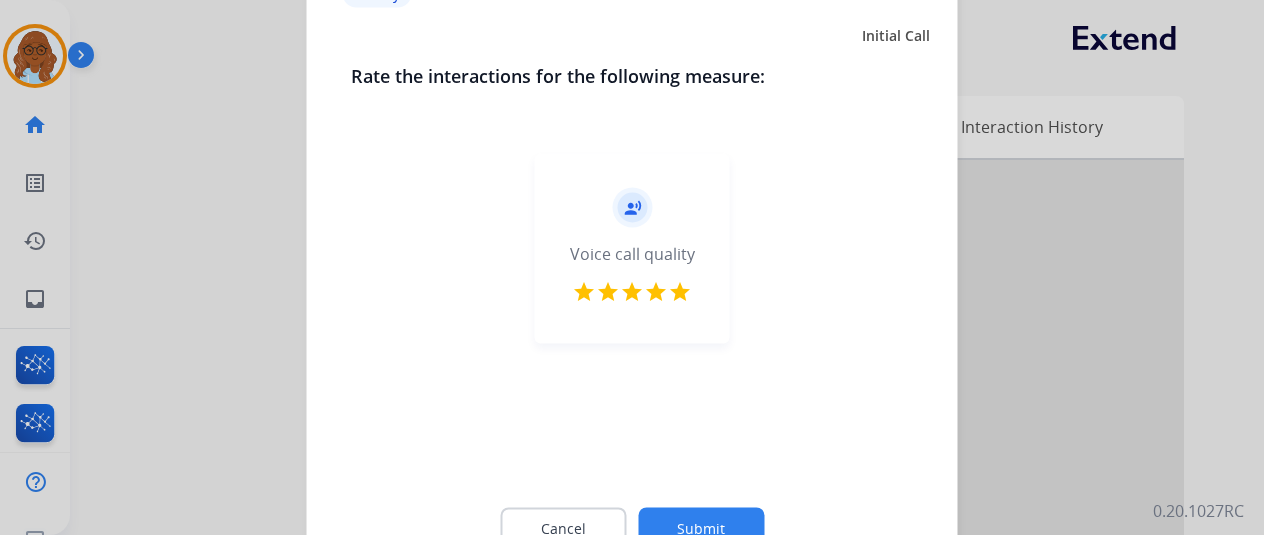 click on "Submit" 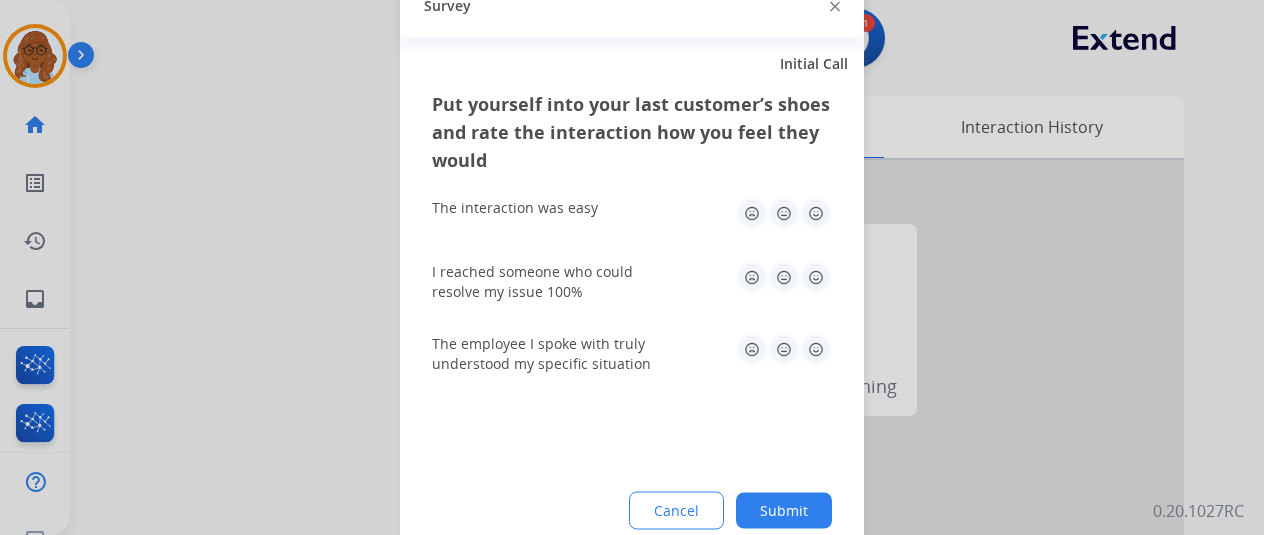 click on "The interaction was easy" 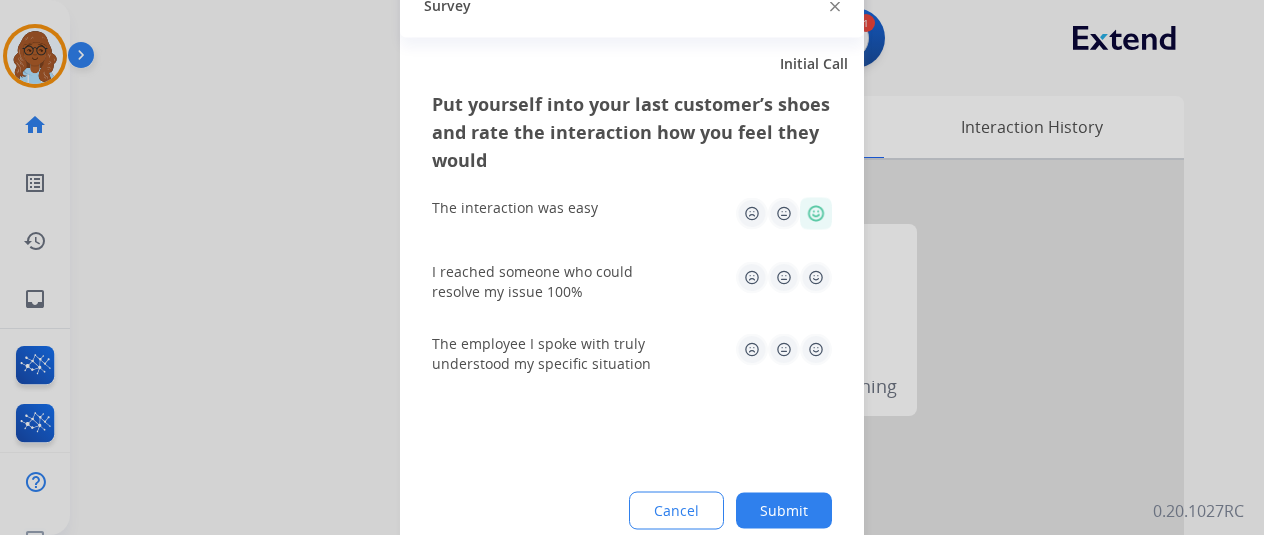 click 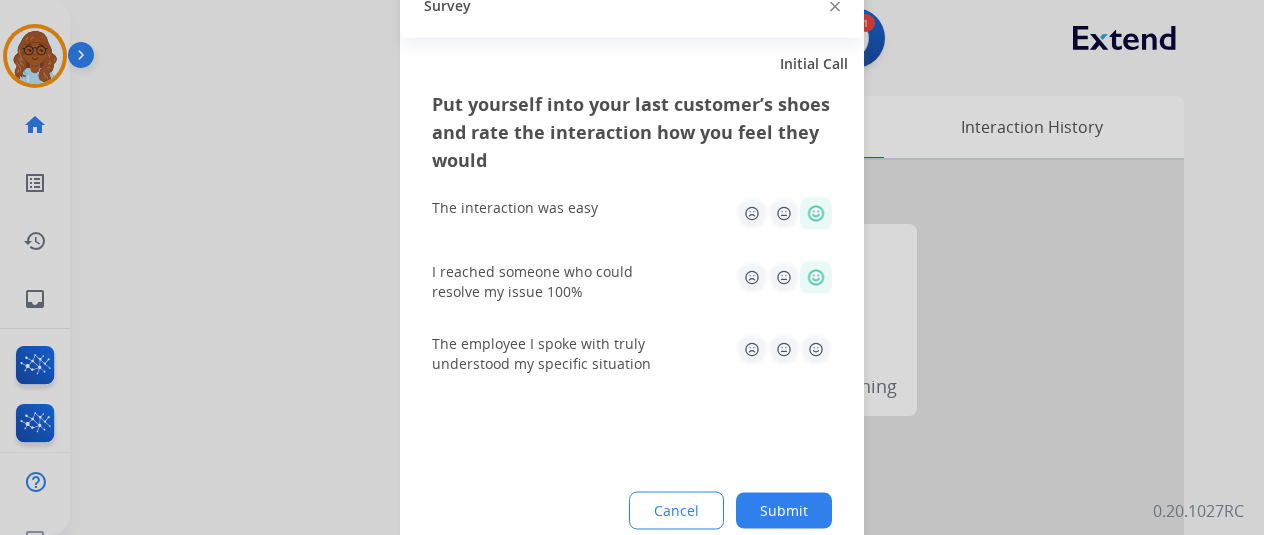 drag, startPoint x: 817, startPoint y: 340, endPoint x: 818, endPoint y: 391, distance: 51.009804 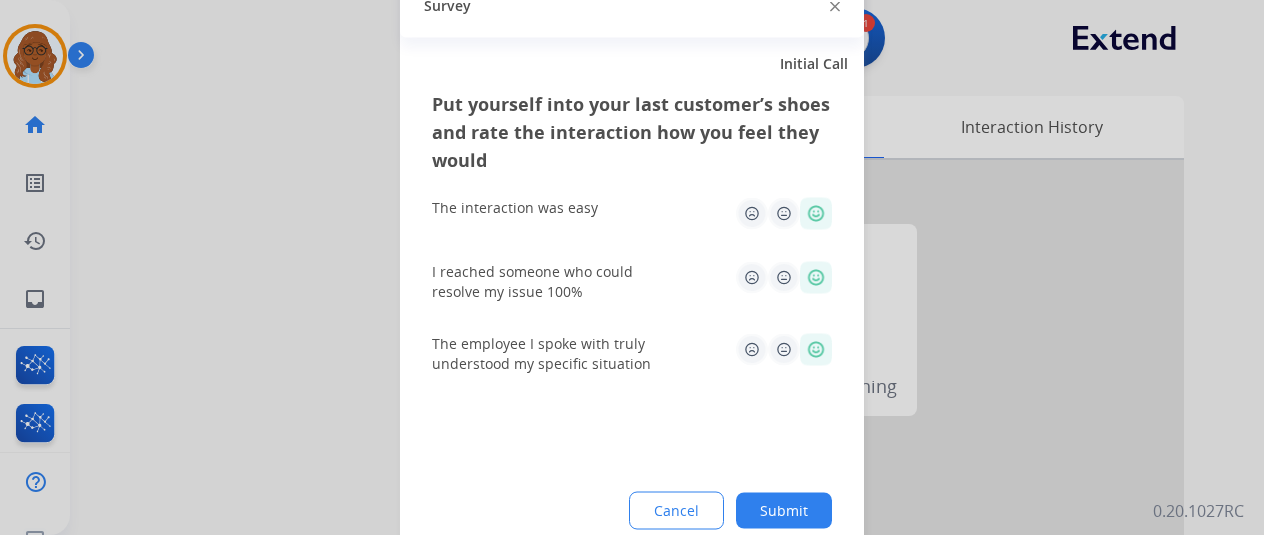 click on "Submit" 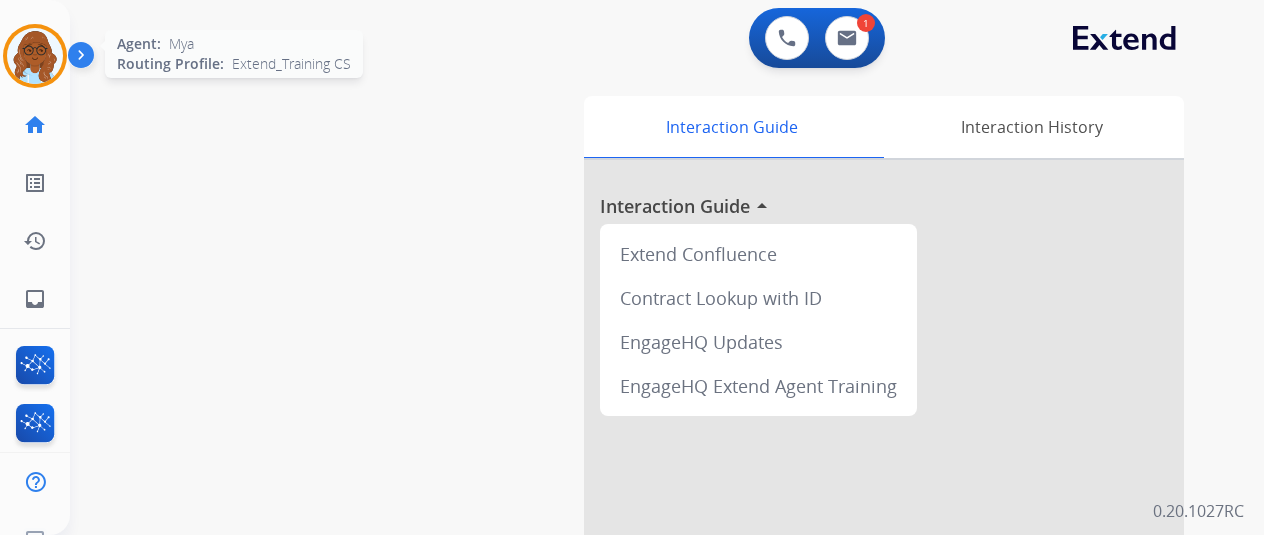 click at bounding box center (35, 56) 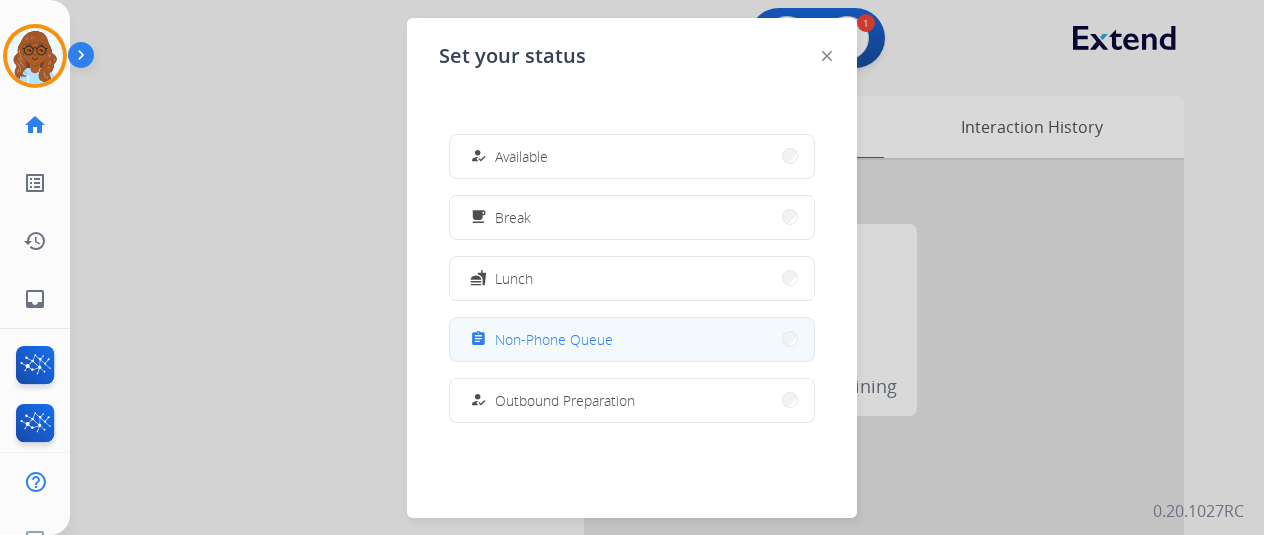 click on "Non-Phone Queue" at bounding box center (554, 339) 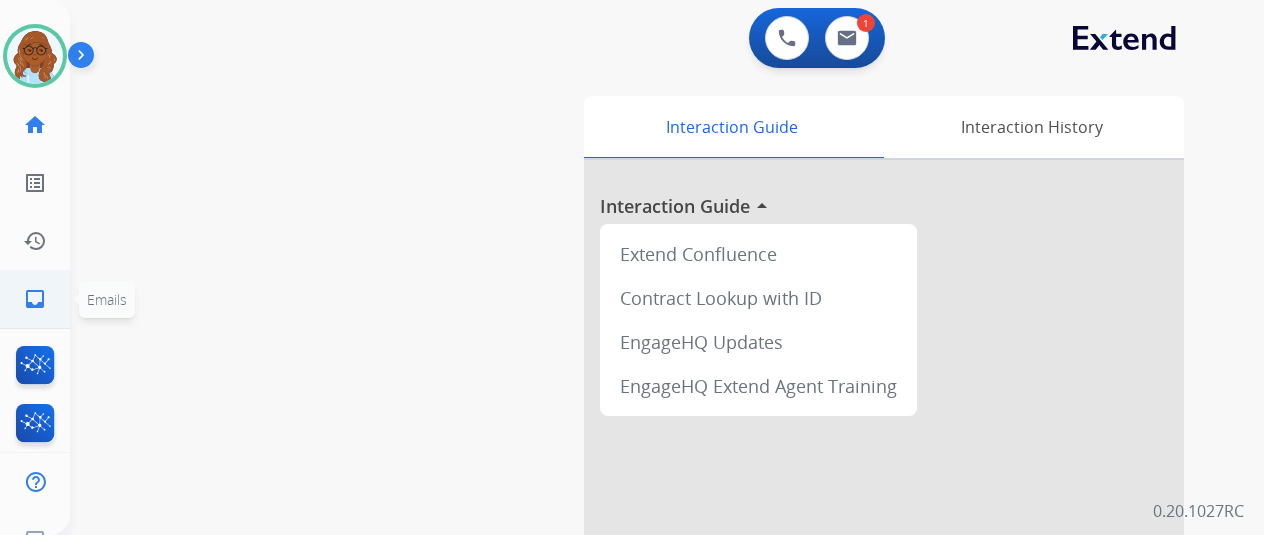 click on "inbox" 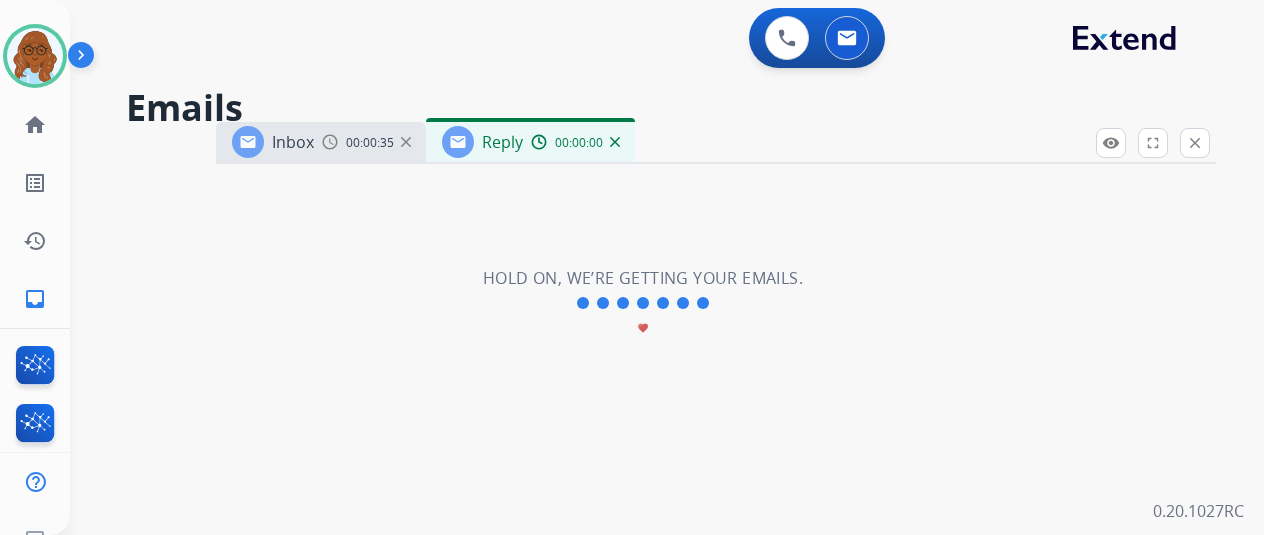 select on "**********" 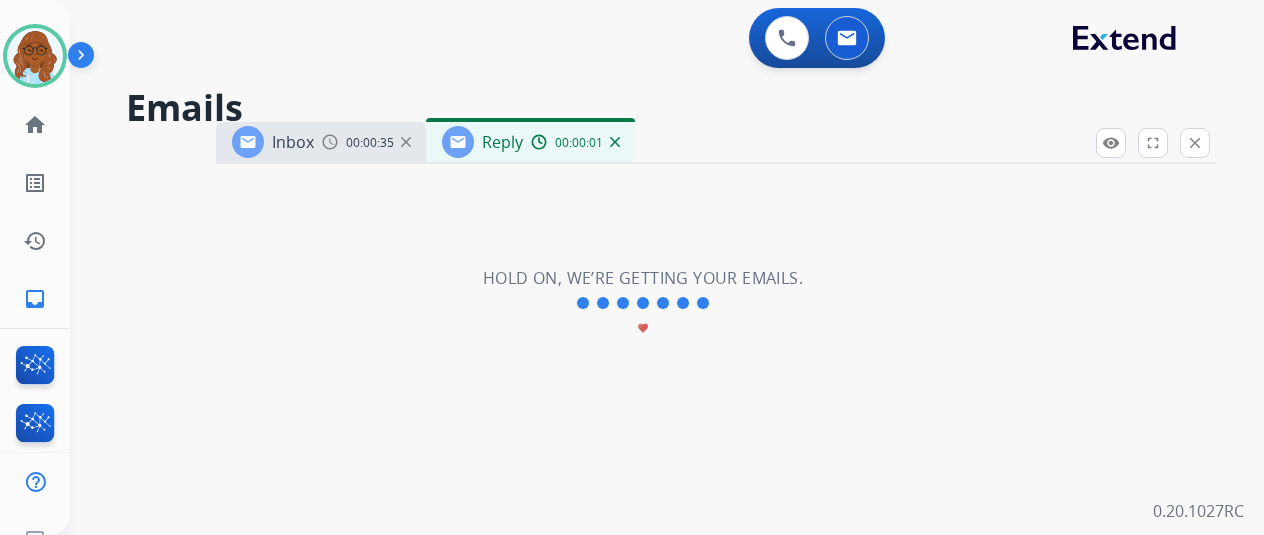 drag, startPoint x: 723, startPoint y: 150, endPoint x: 664, endPoint y: 57, distance: 110.13628 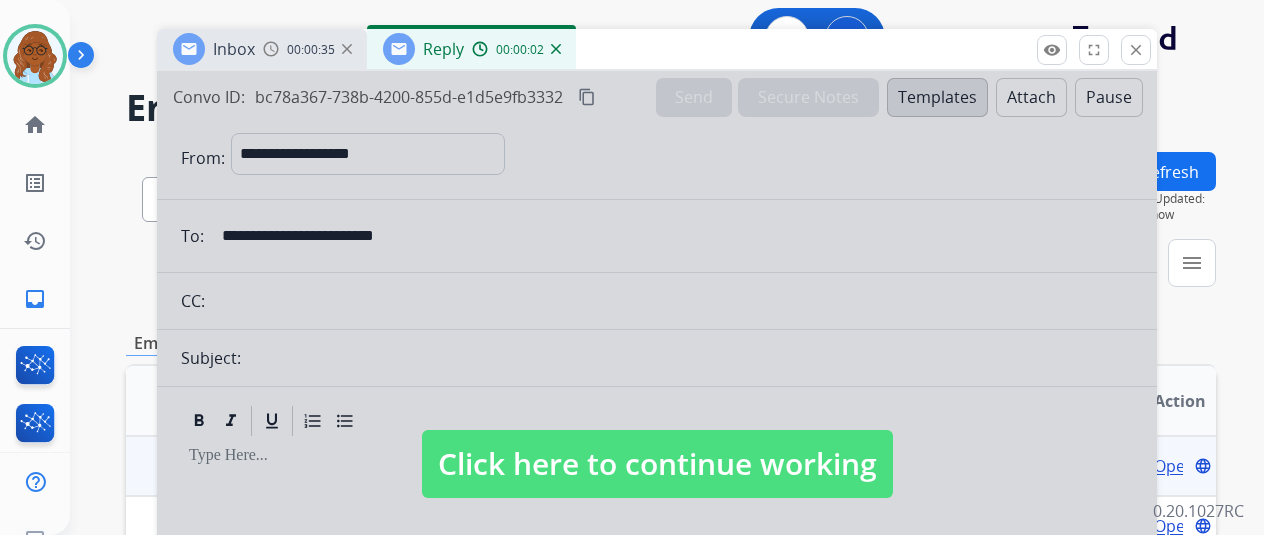 click on "Click here to continue working" at bounding box center (657, 464) 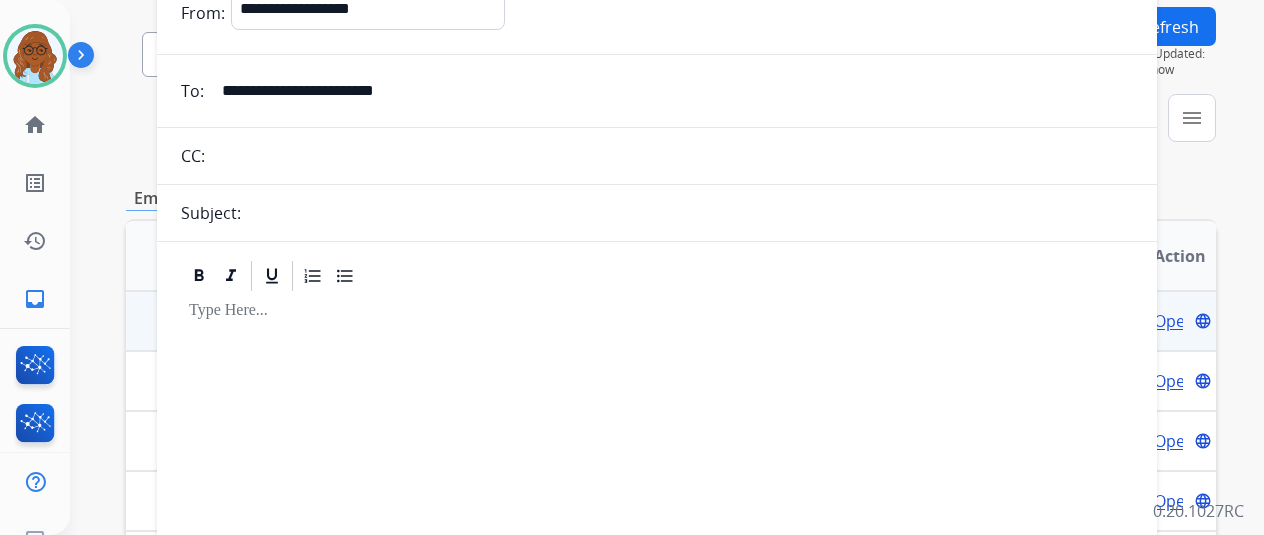 scroll, scrollTop: 300, scrollLeft: 0, axis: vertical 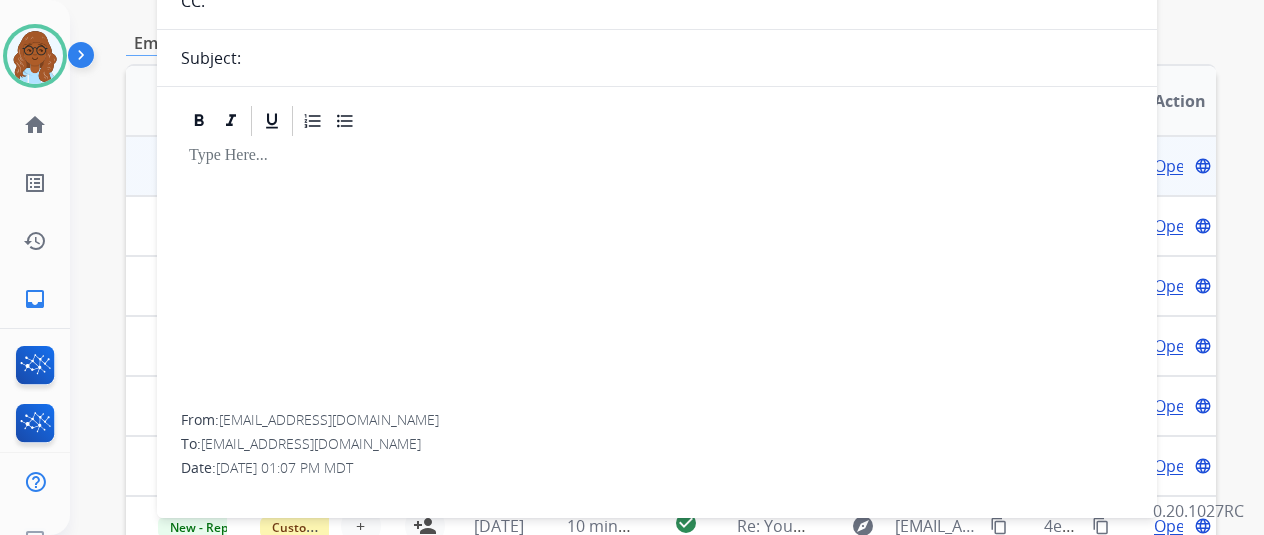 click on "**********" at bounding box center [657, 163] 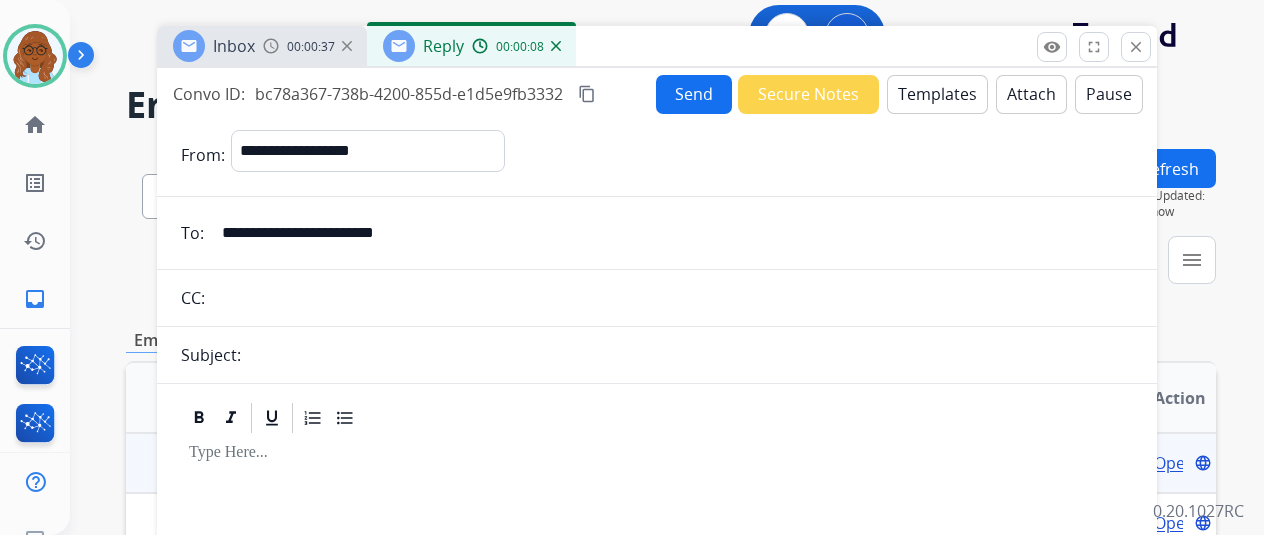 scroll, scrollTop: 0, scrollLeft: 0, axis: both 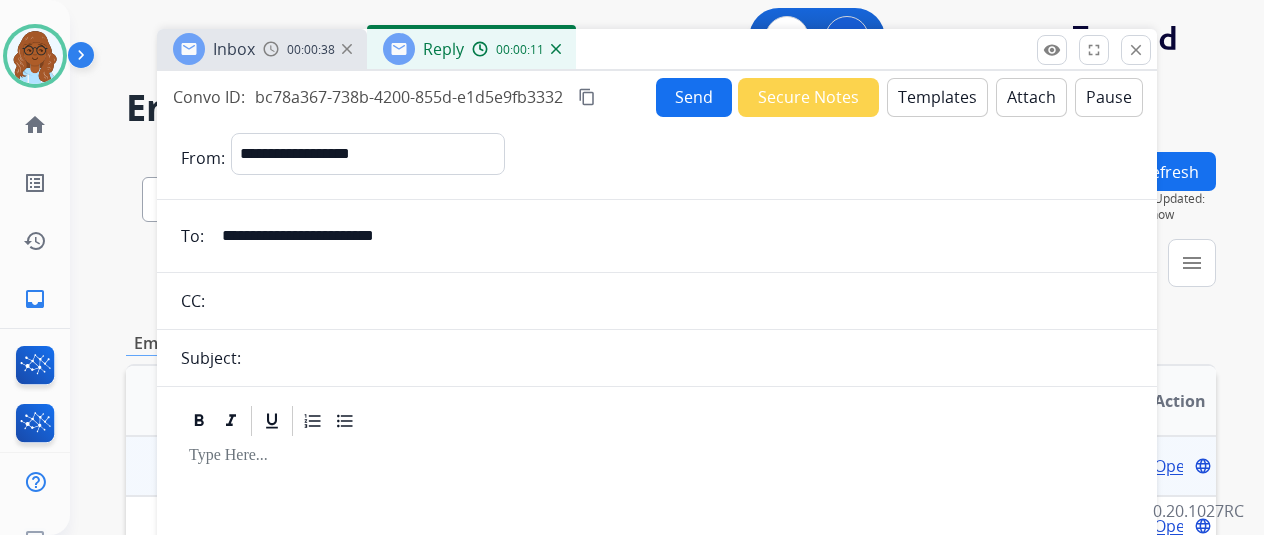 click on "00:00:38" at bounding box center [311, 50] 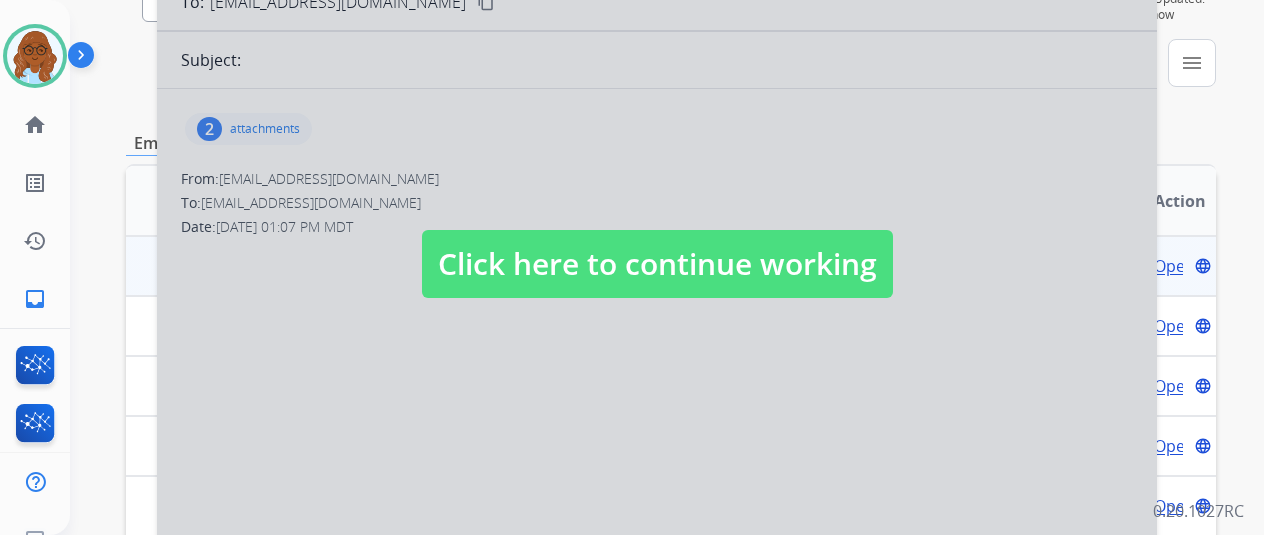click at bounding box center [657, 244] 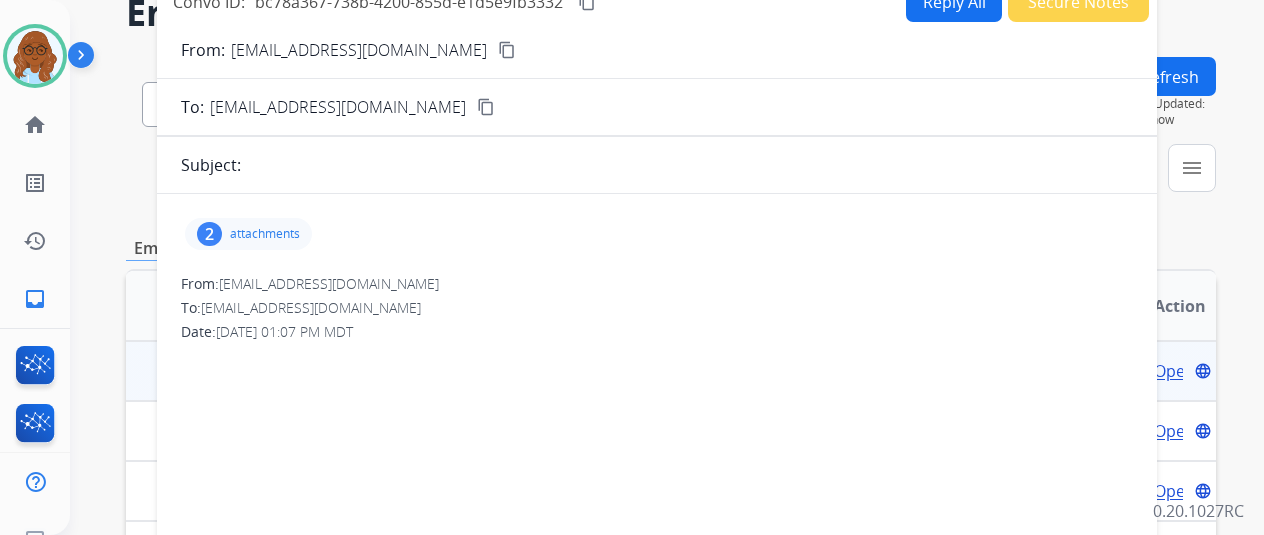 scroll, scrollTop: 0, scrollLeft: 0, axis: both 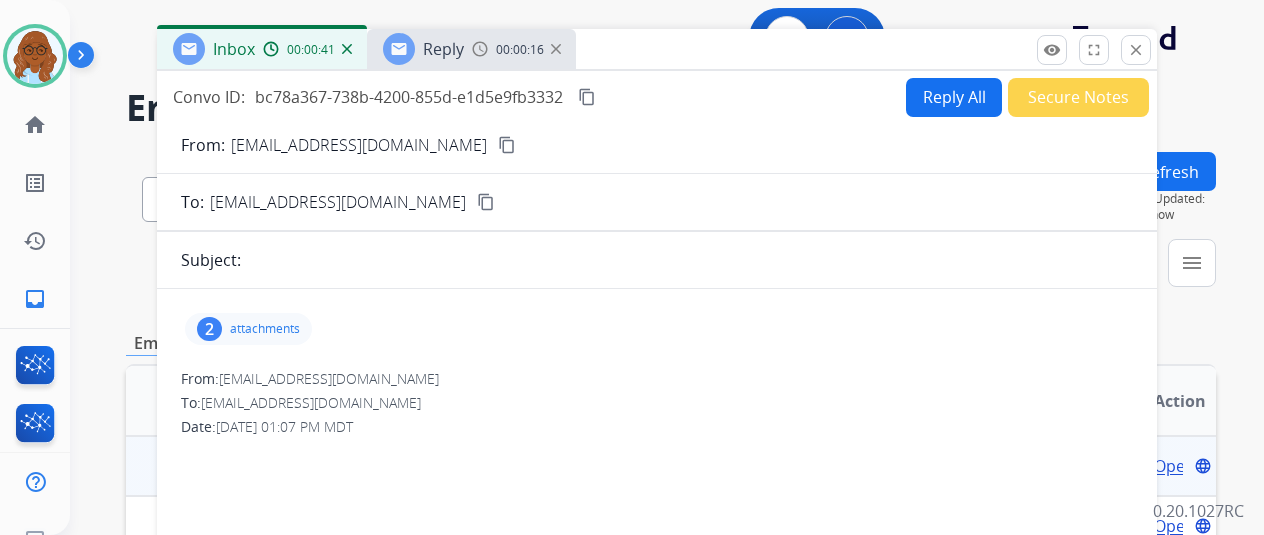 click on "Reply" at bounding box center (423, 49) 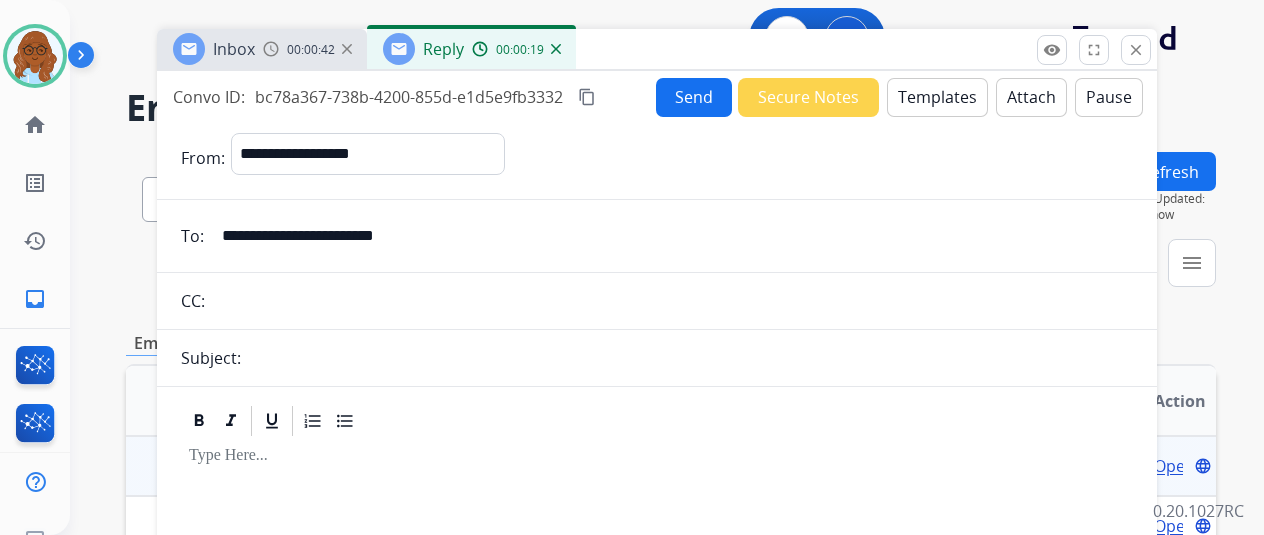 click on "Templates" at bounding box center (937, 97) 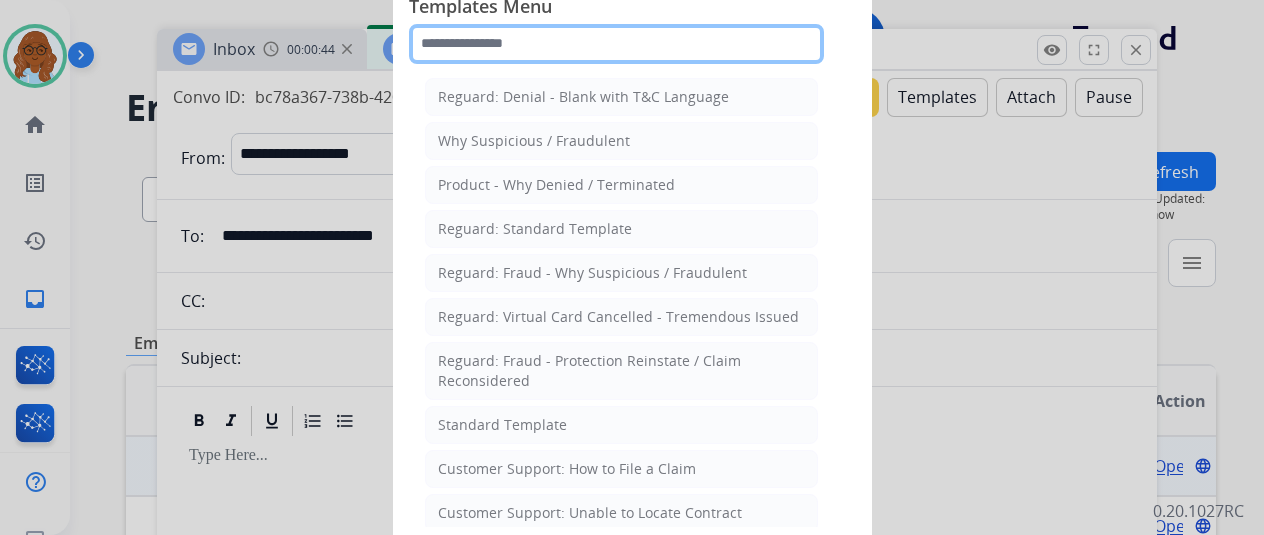 click 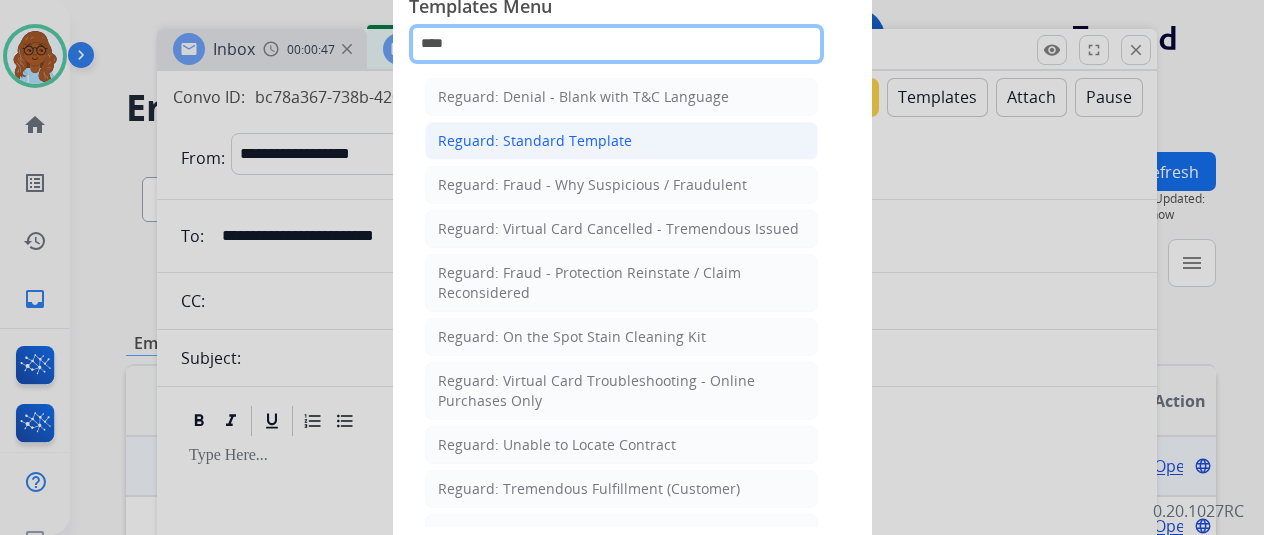 type on "****" 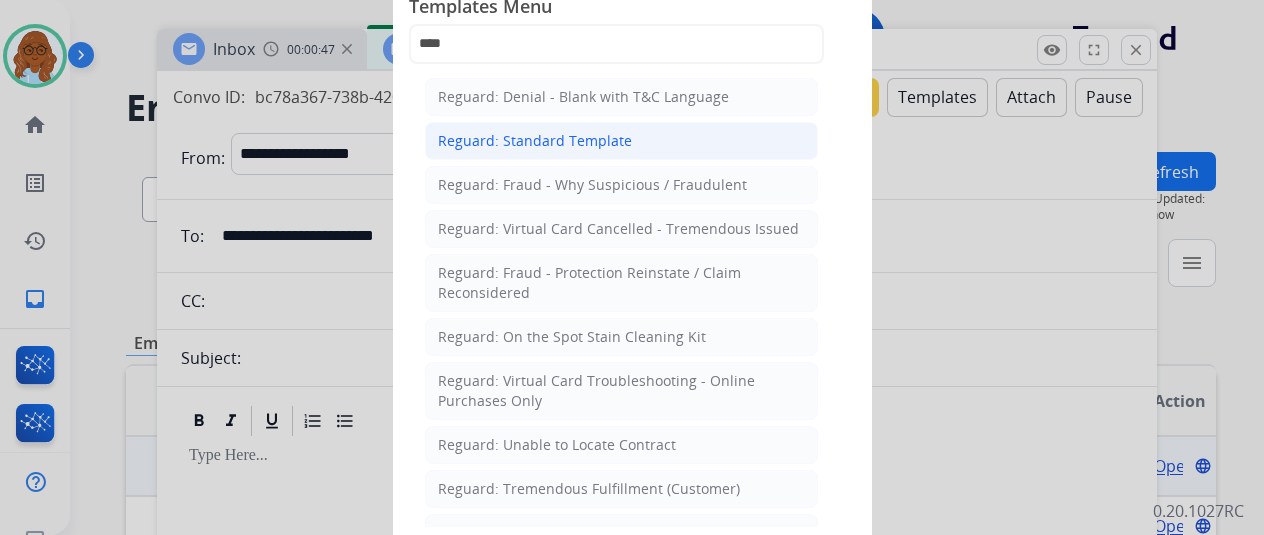 click on "Reguard: Standard Template" 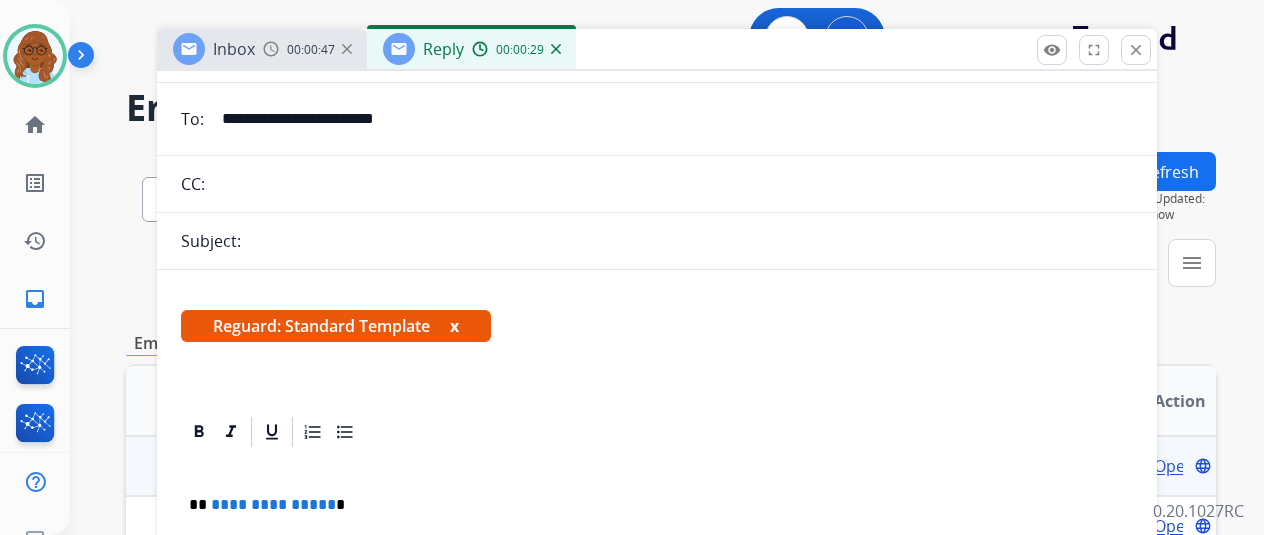 scroll, scrollTop: 236, scrollLeft: 0, axis: vertical 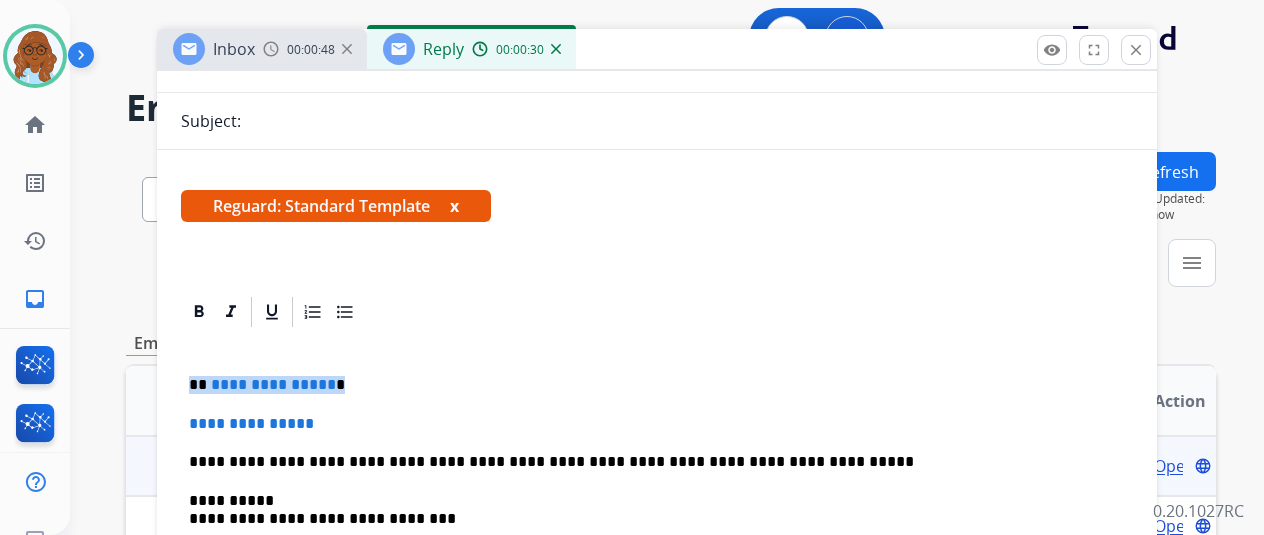 drag, startPoint x: 366, startPoint y: 374, endPoint x: 142, endPoint y: 381, distance: 224.10934 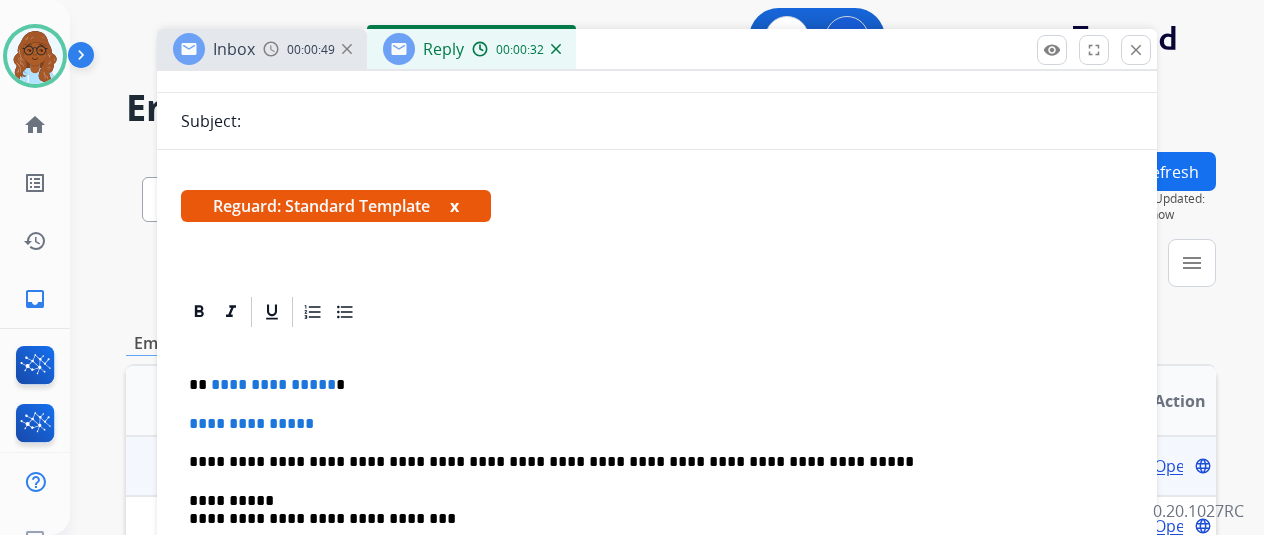 scroll, scrollTop: 198, scrollLeft: 0, axis: vertical 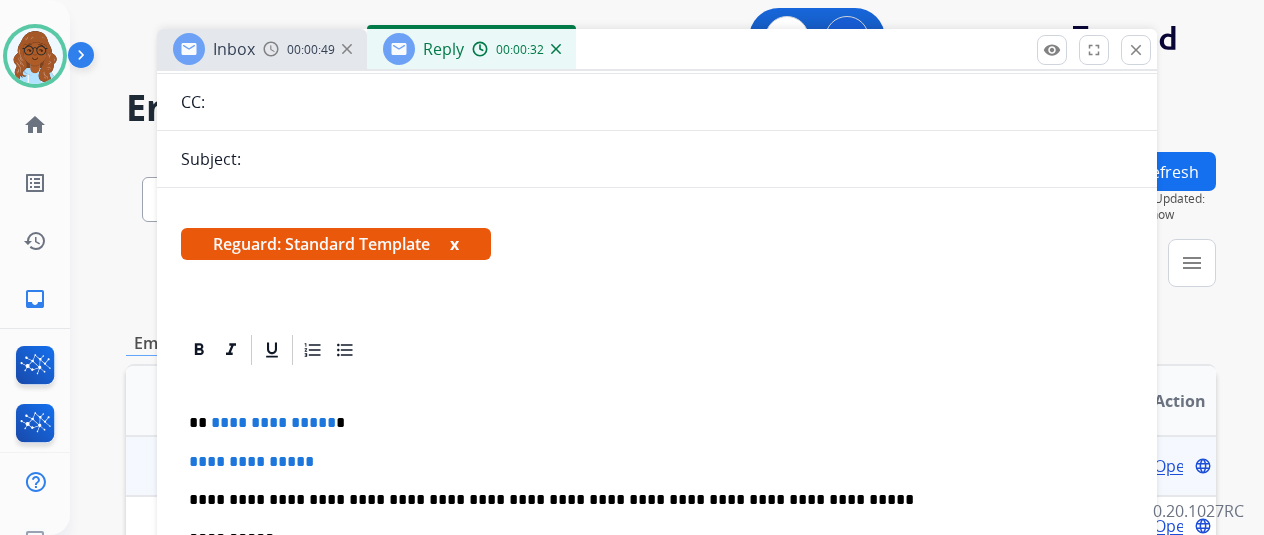 type 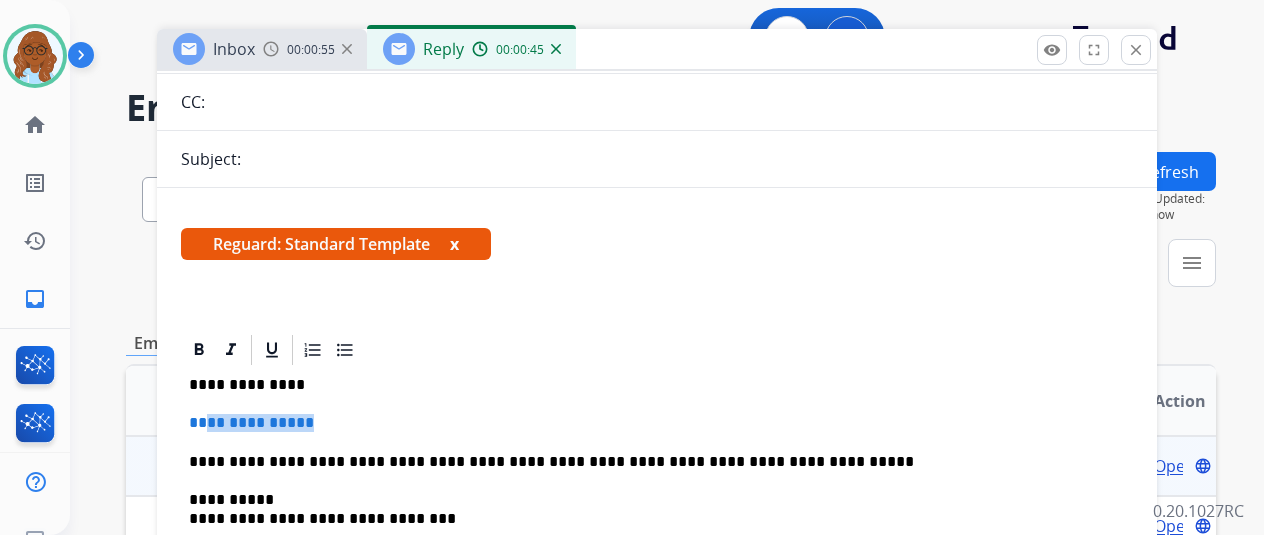 drag, startPoint x: 348, startPoint y: 416, endPoint x: 207, endPoint y: 409, distance: 141.17365 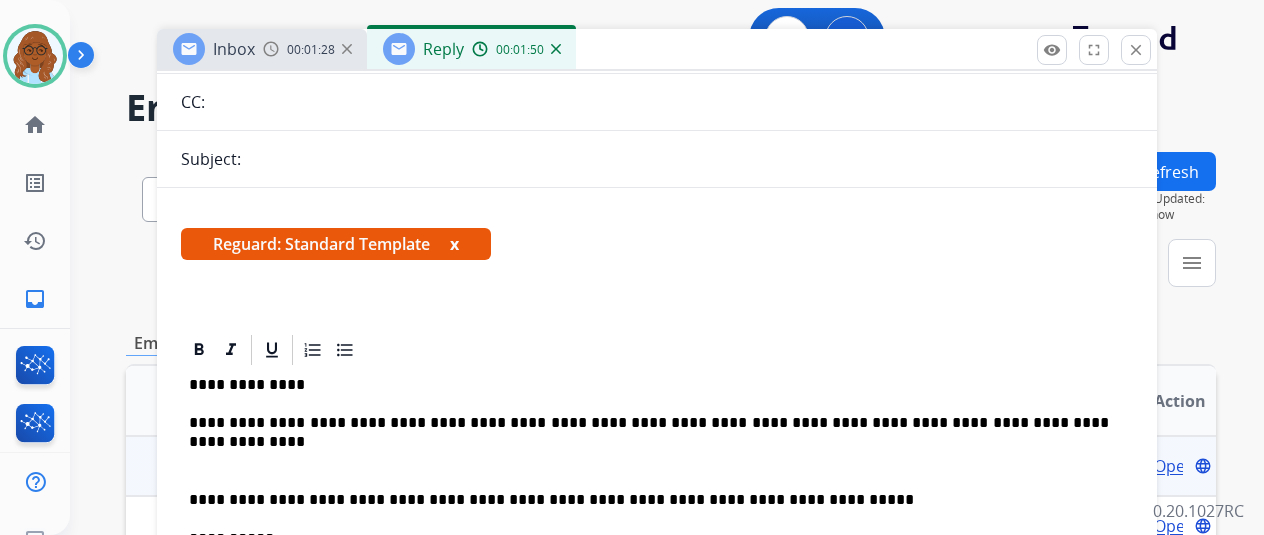 scroll, scrollTop: 236, scrollLeft: 0, axis: vertical 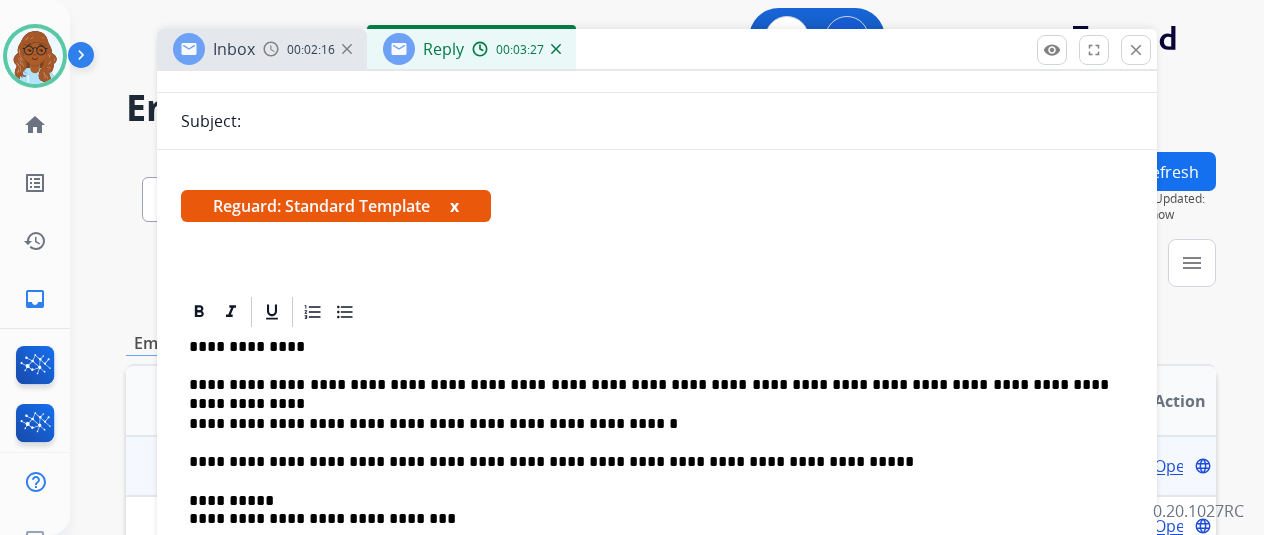 drag, startPoint x: 637, startPoint y: 419, endPoint x: 684, endPoint y: 430, distance: 48.270073 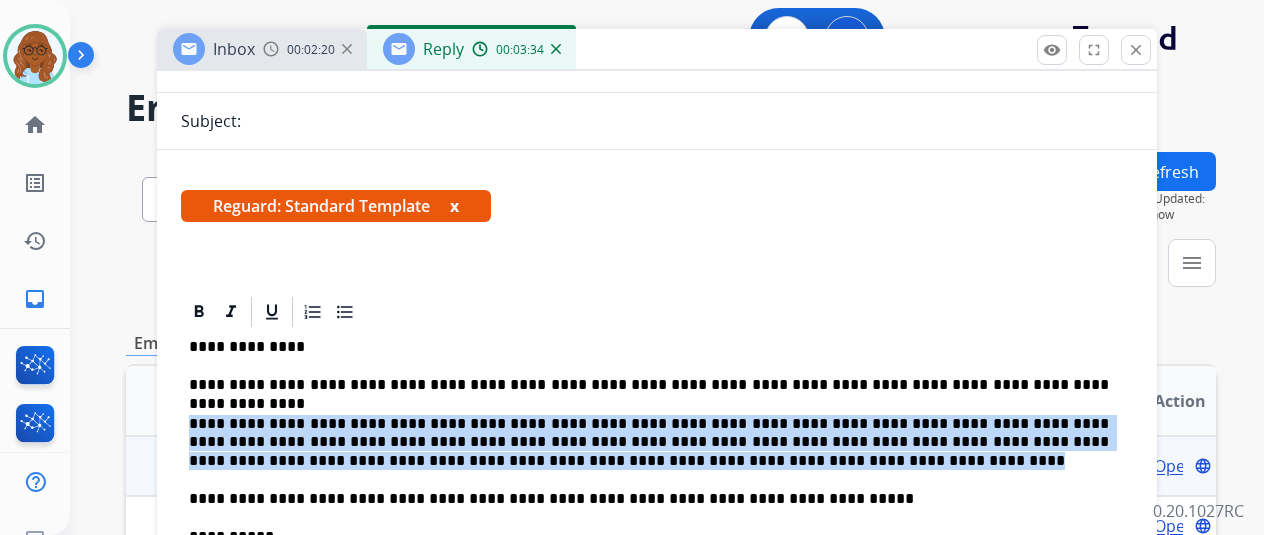 drag, startPoint x: 530, startPoint y: 461, endPoint x: 209, endPoint y: 426, distance: 322.90247 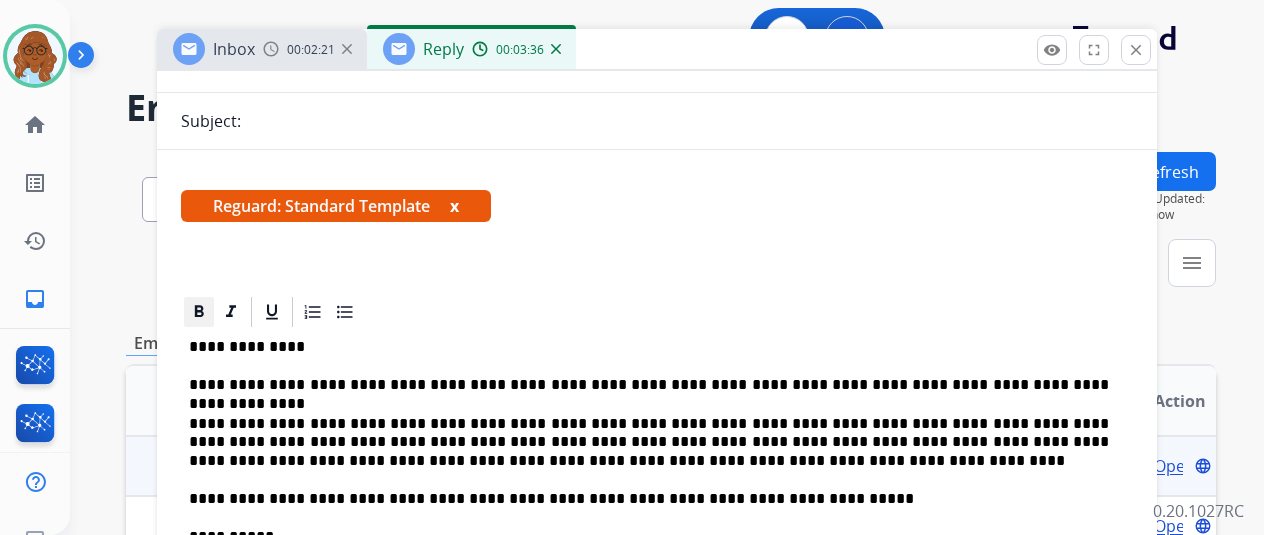 click 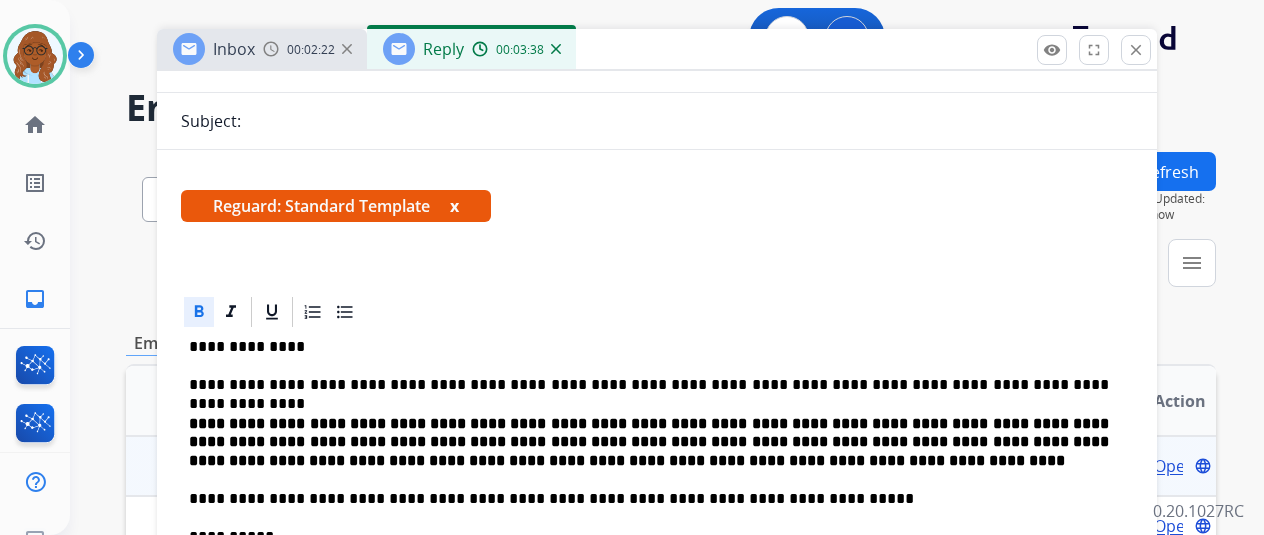 click on "**********" at bounding box center (649, 442) 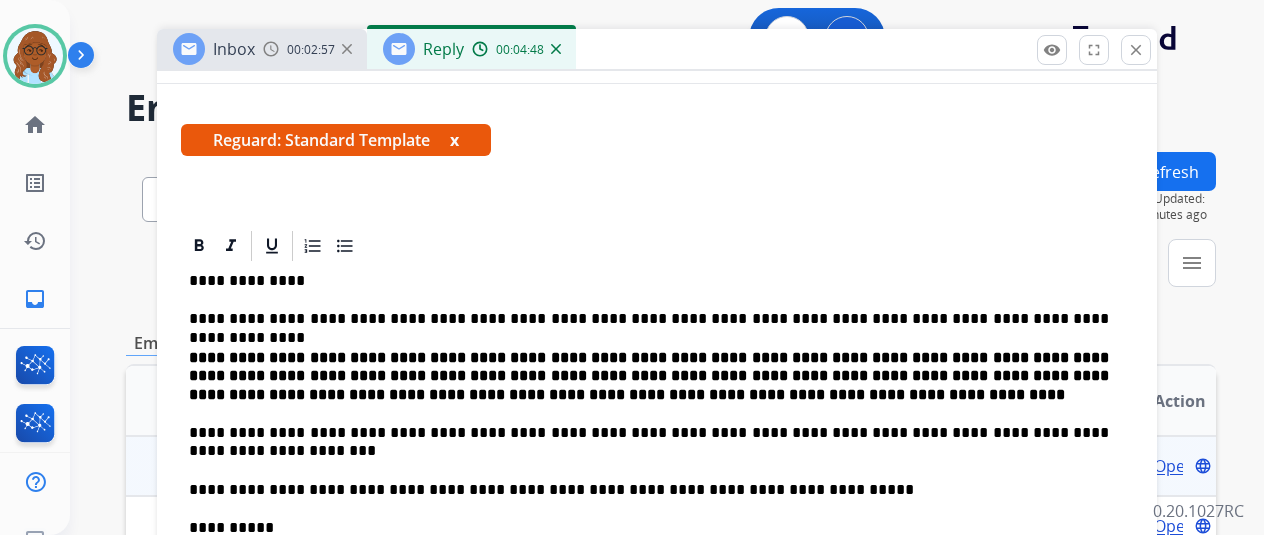 scroll, scrollTop: 330, scrollLeft: 0, axis: vertical 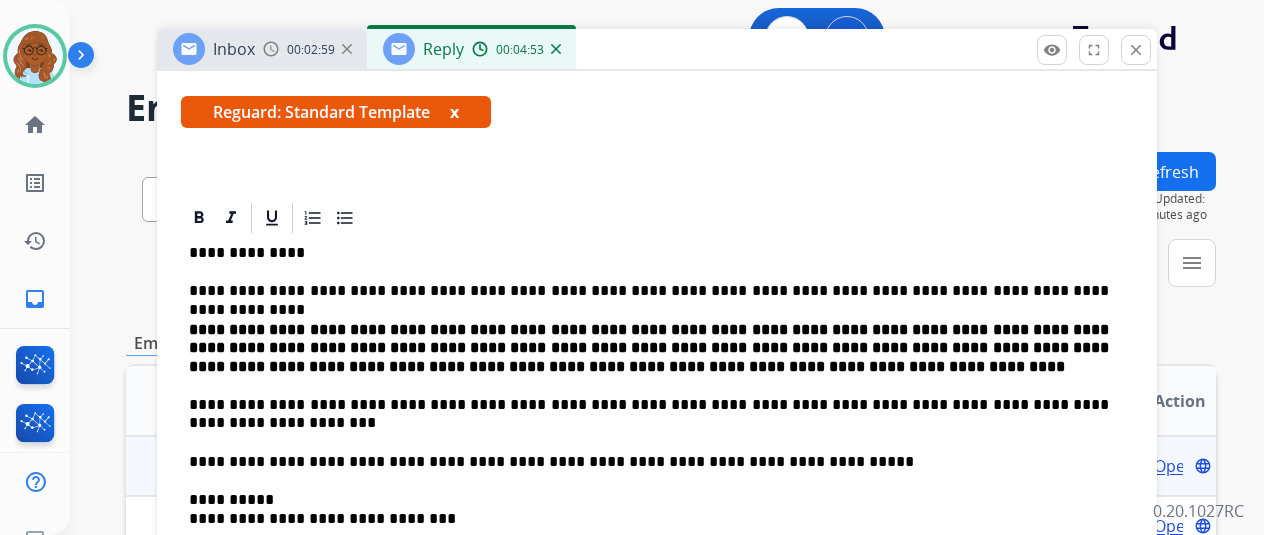 click on "**********" at bounding box center [649, 414] 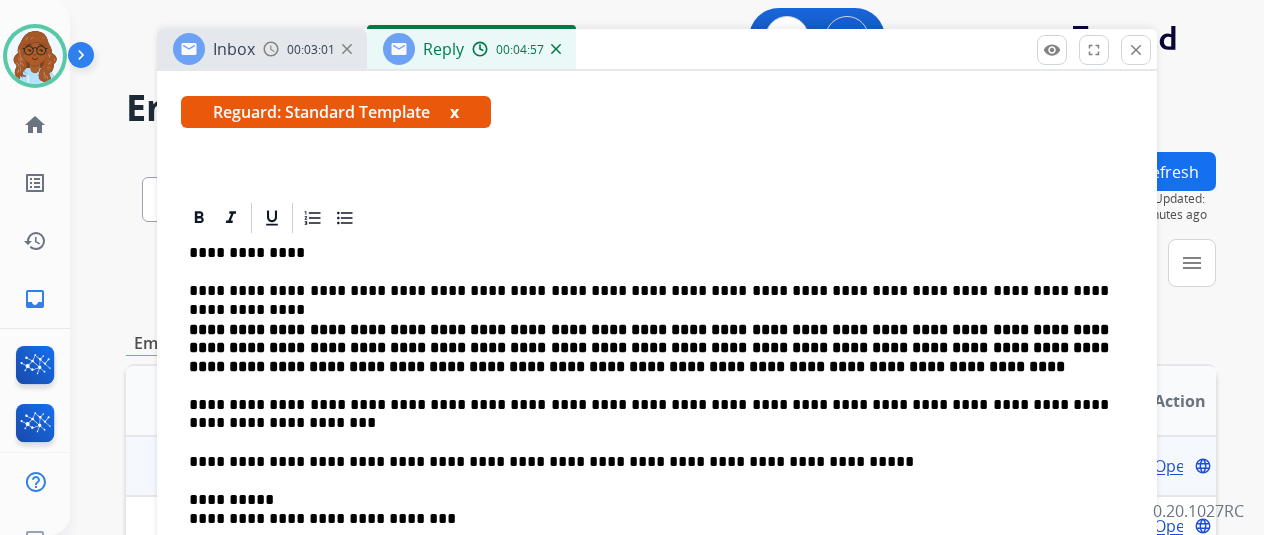 click on "**********" at bounding box center (649, 414) 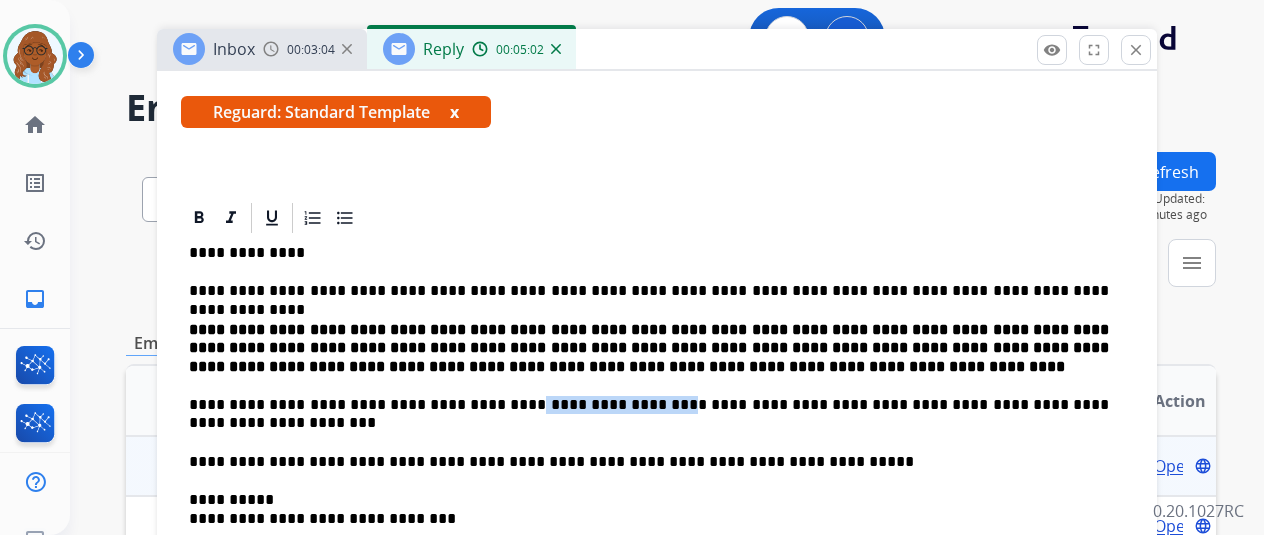 drag, startPoint x: 644, startPoint y: 403, endPoint x: 511, endPoint y: 399, distance: 133.06013 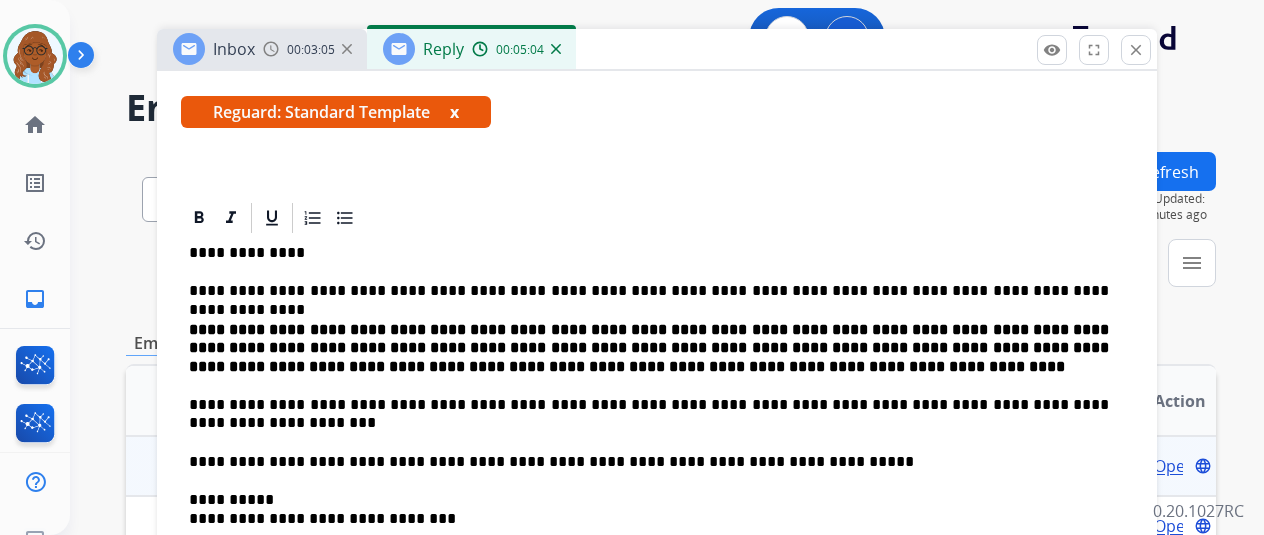 scroll, scrollTop: 311, scrollLeft: 0, axis: vertical 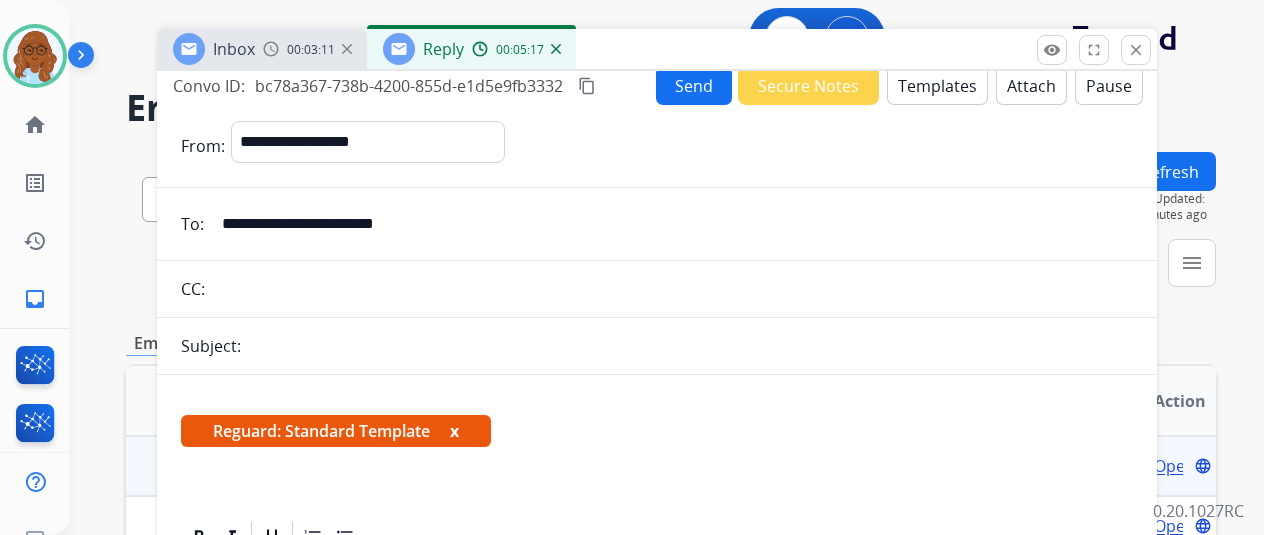 click on "Reguard: Standard Template  x" at bounding box center (336, 431) 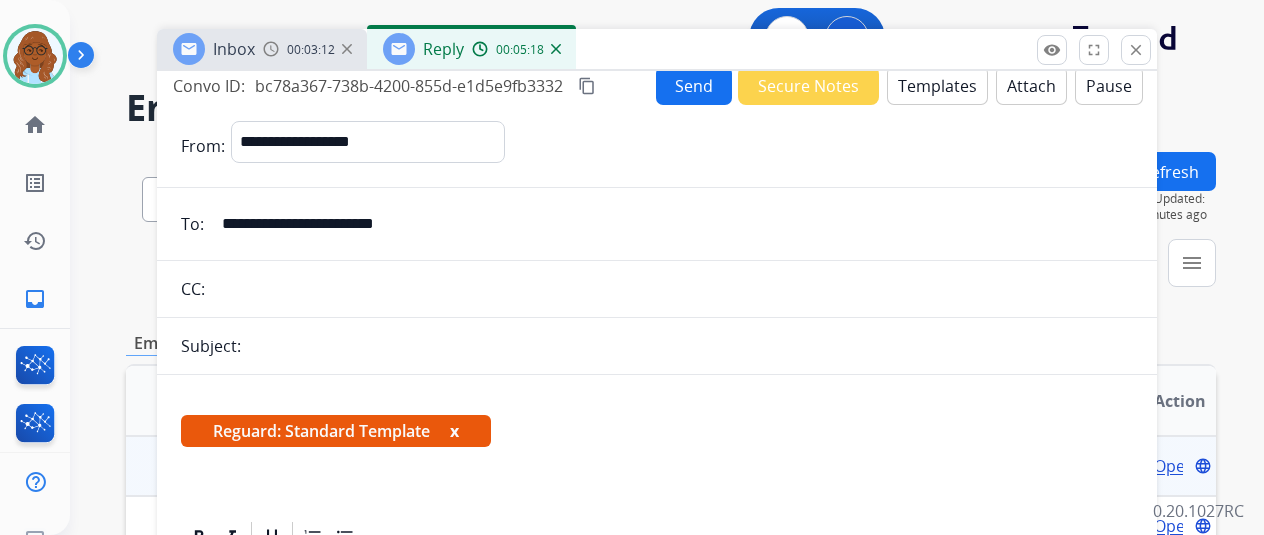 click on "x" at bounding box center [454, 431] 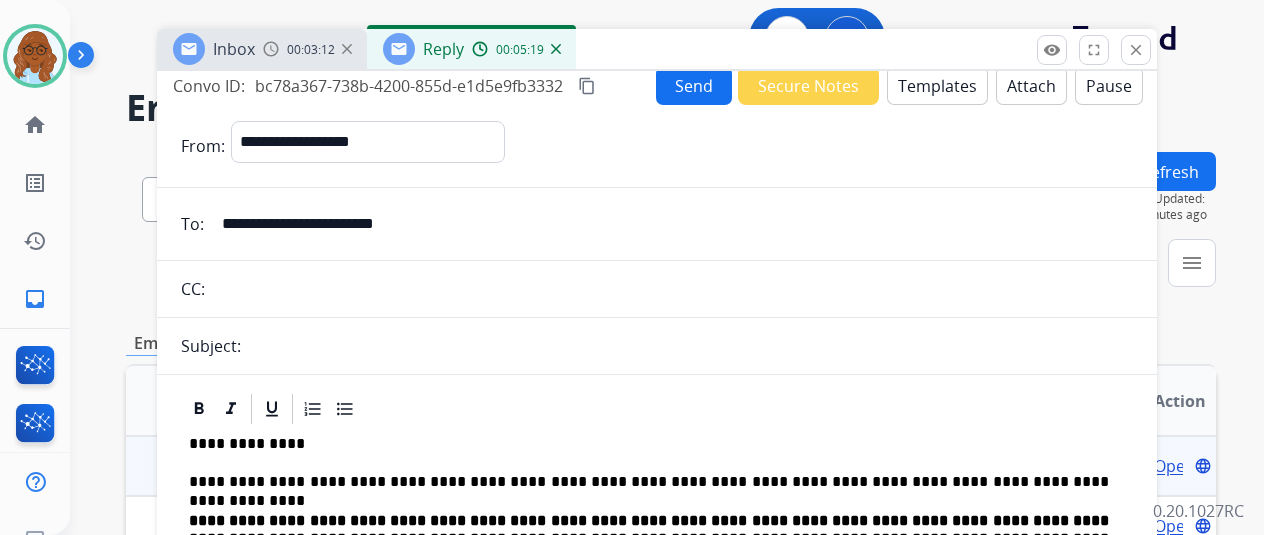 scroll, scrollTop: 183, scrollLeft: 0, axis: vertical 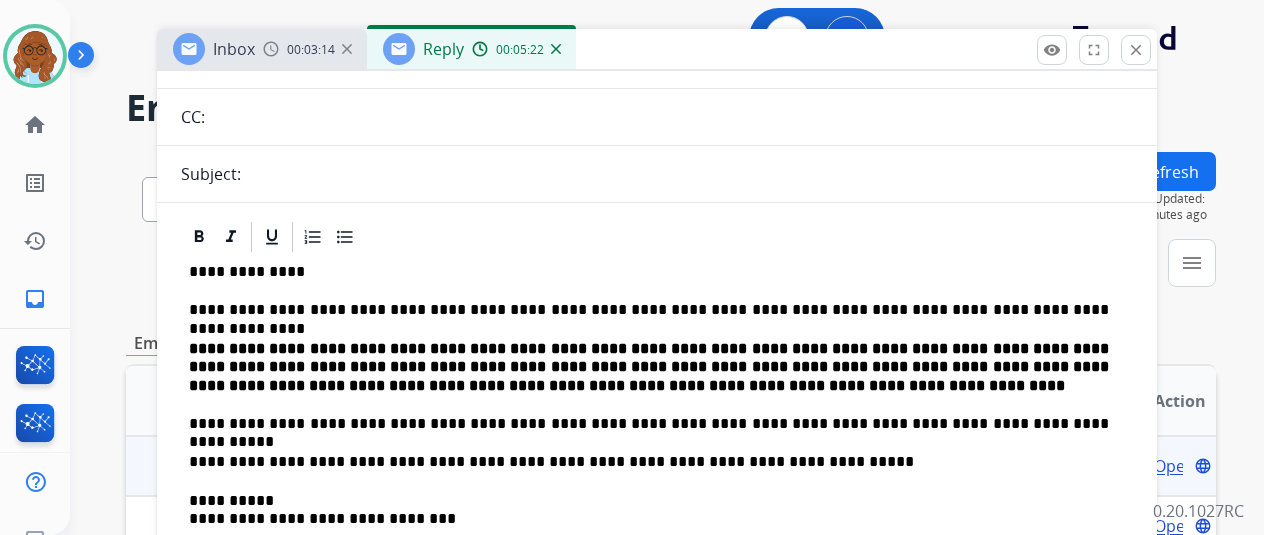 click on "**********" at bounding box center (649, 424) 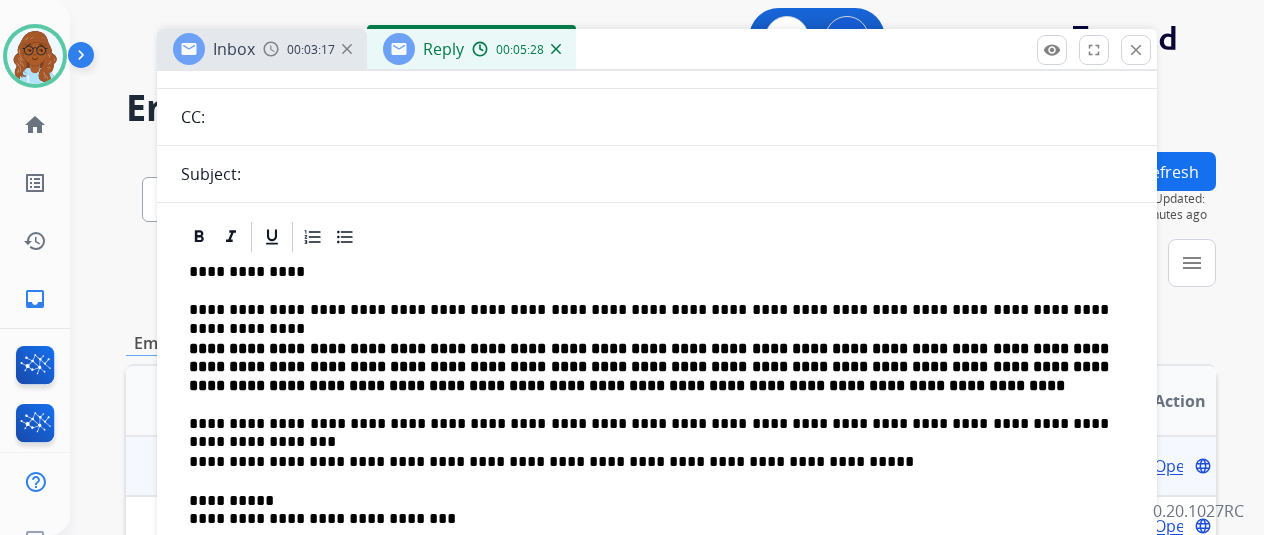 scroll, scrollTop: 200, scrollLeft: 0, axis: vertical 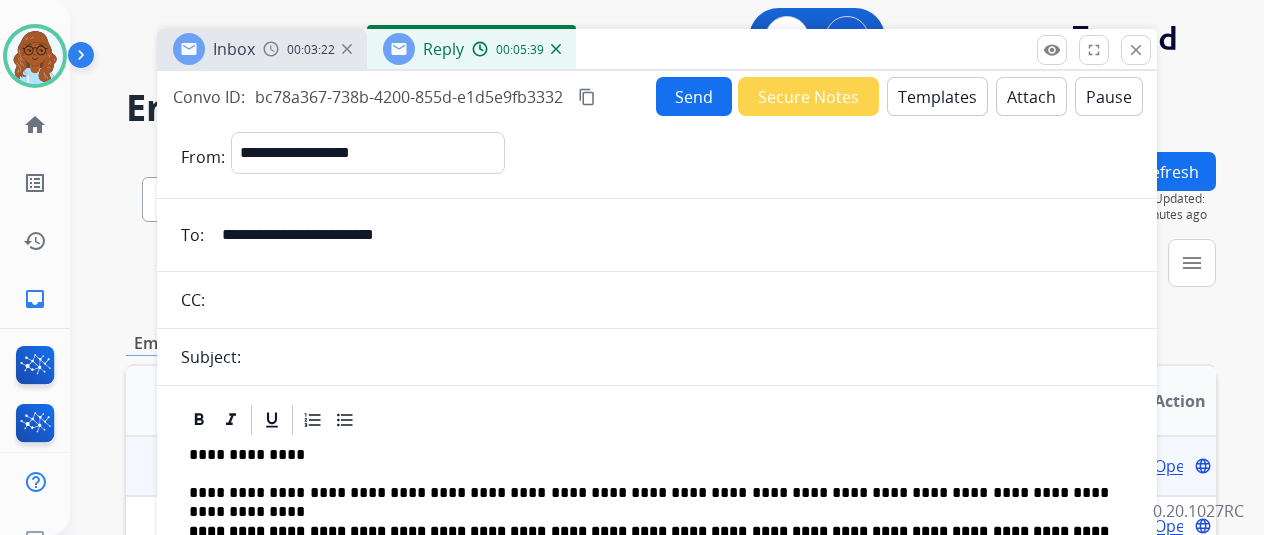 click on "content_copy" at bounding box center [587, 97] 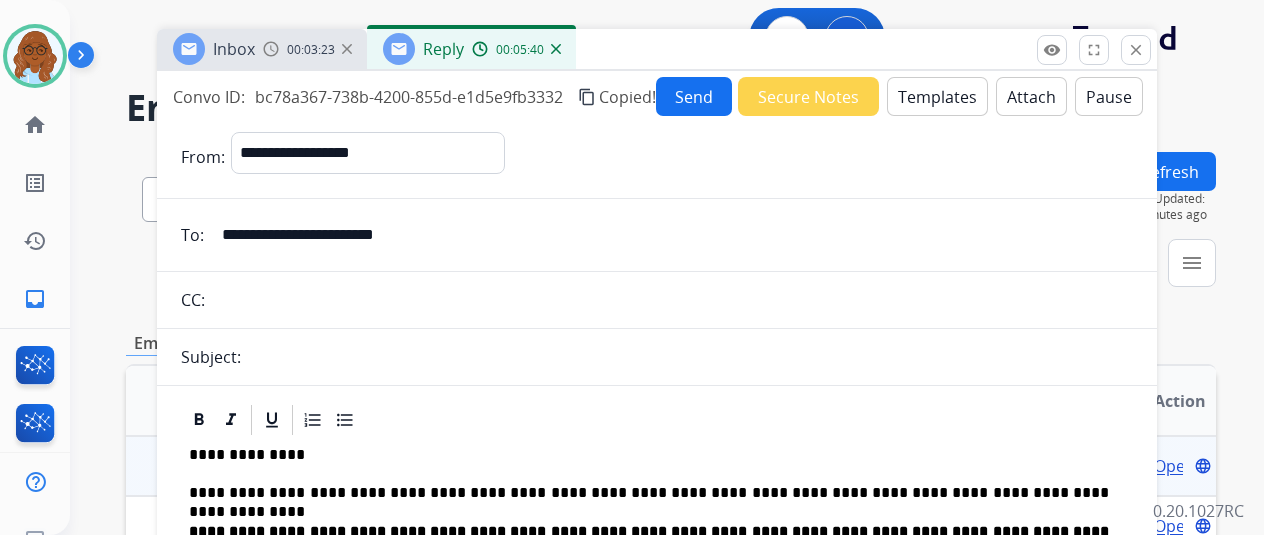 click on "Send" at bounding box center [694, 96] 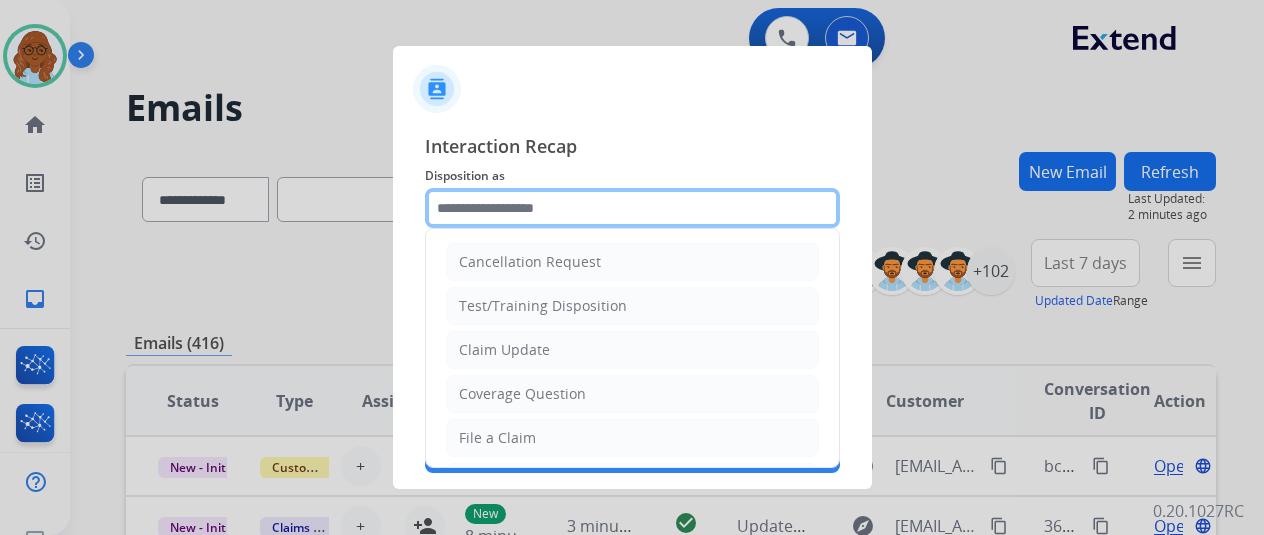 click 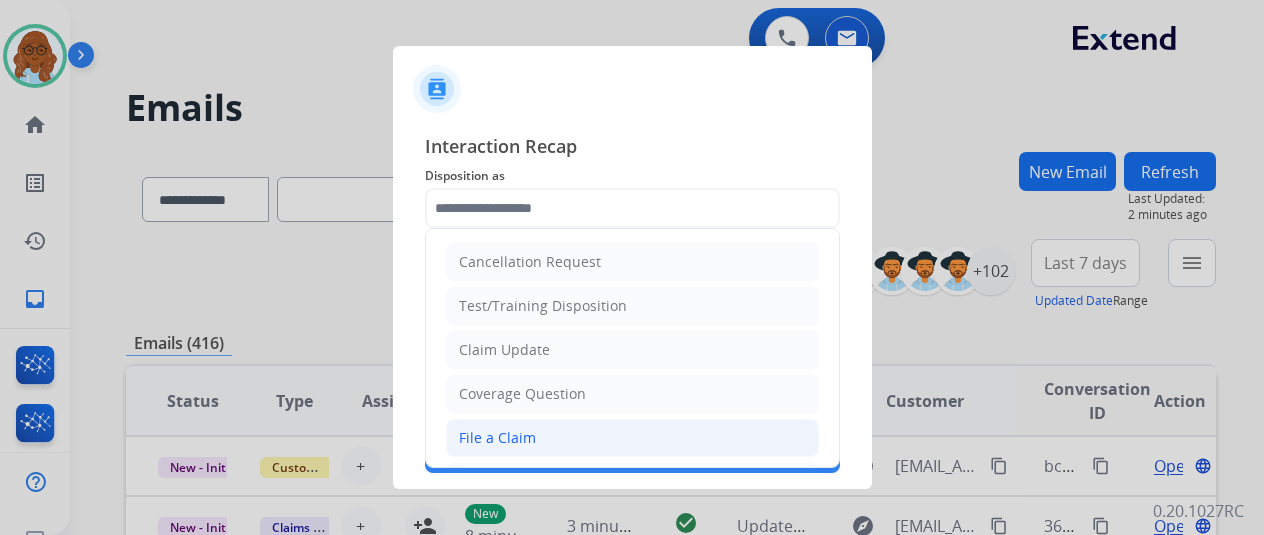 click on "File a Claim" 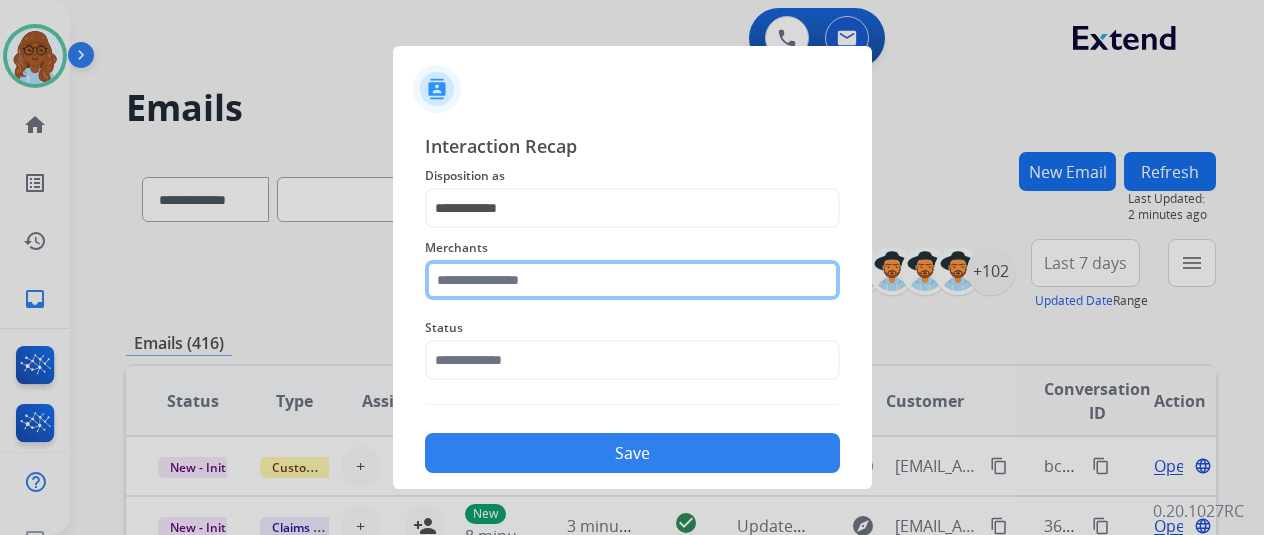 click 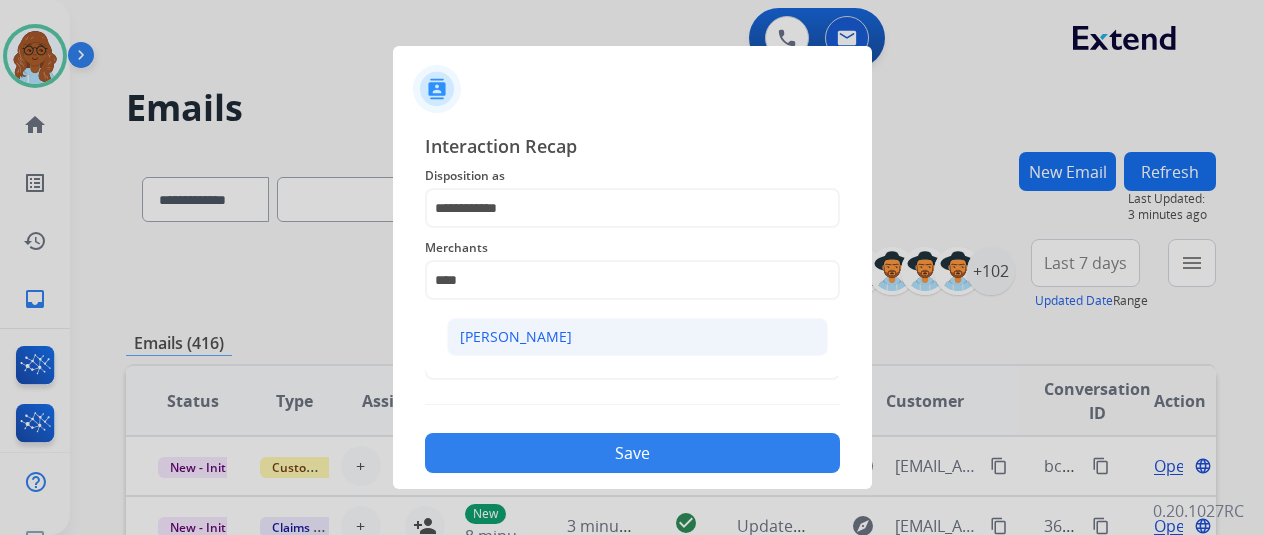 click on "[PERSON_NAME]" 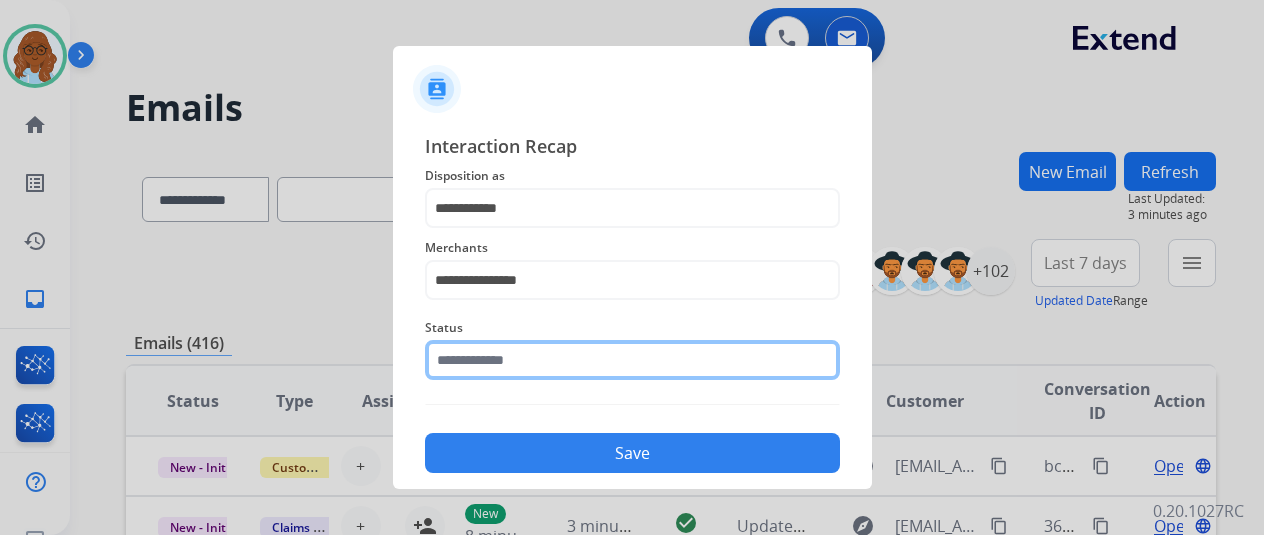 click 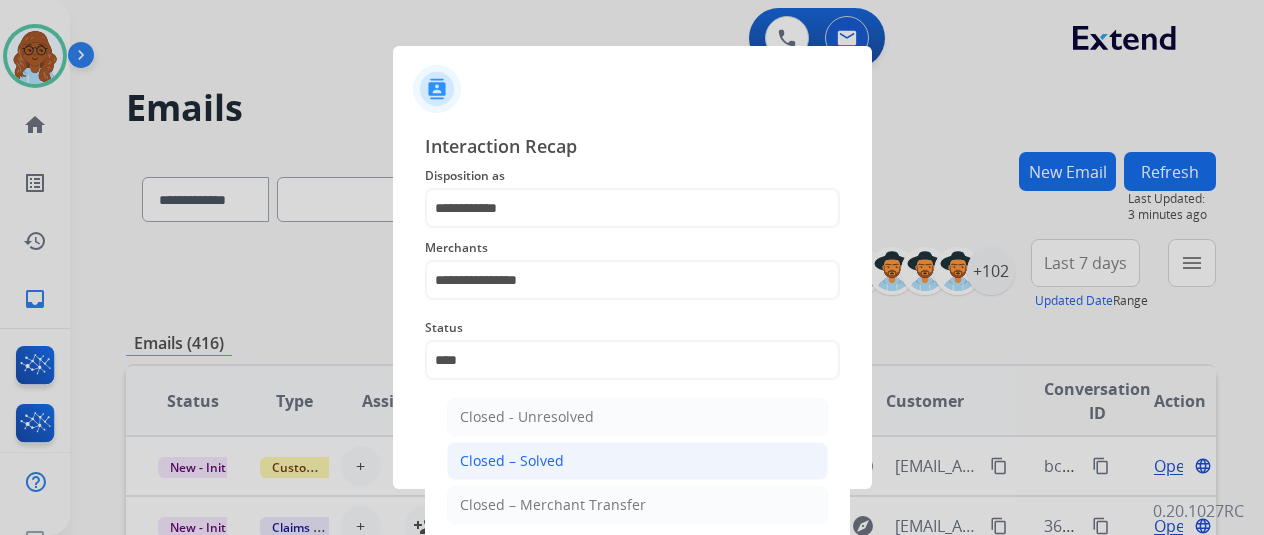 click on "Closed – Solved" 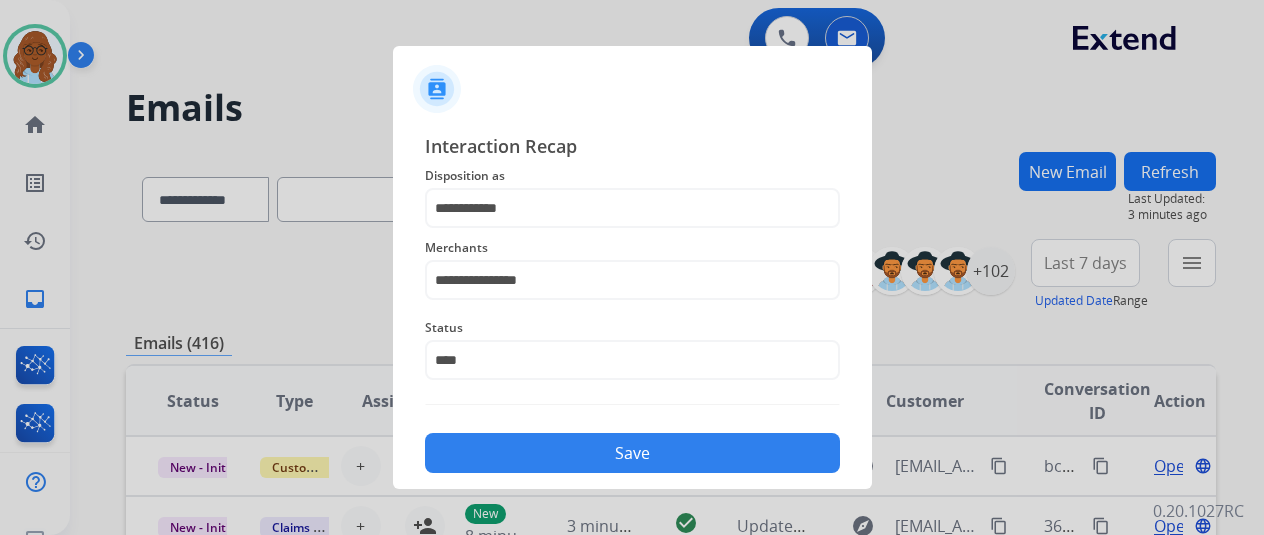 type on "**********" 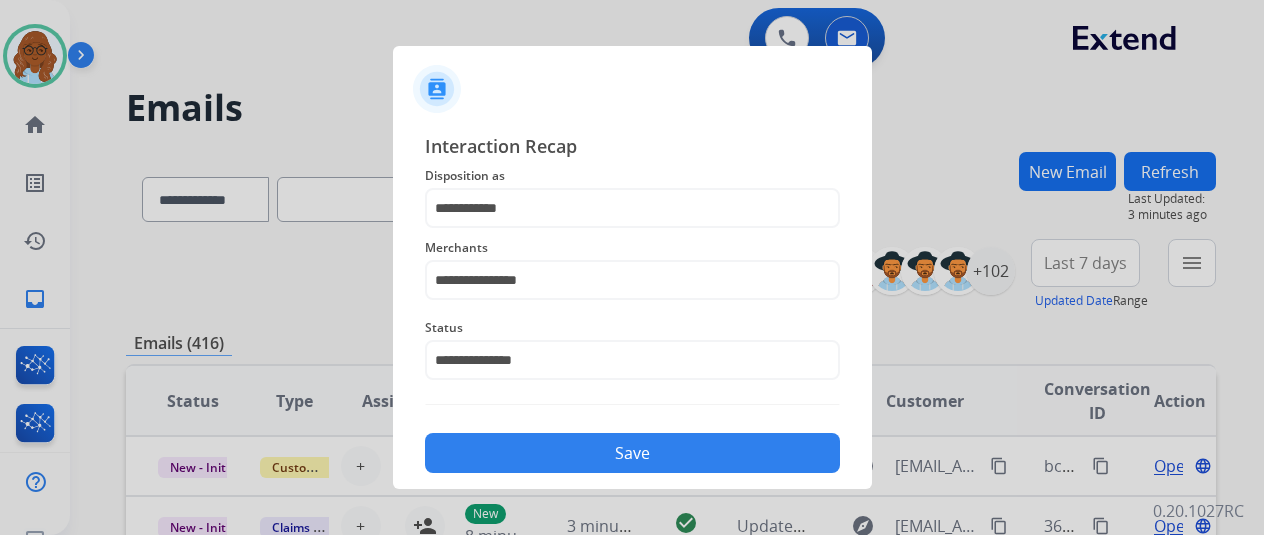 click on "Save" 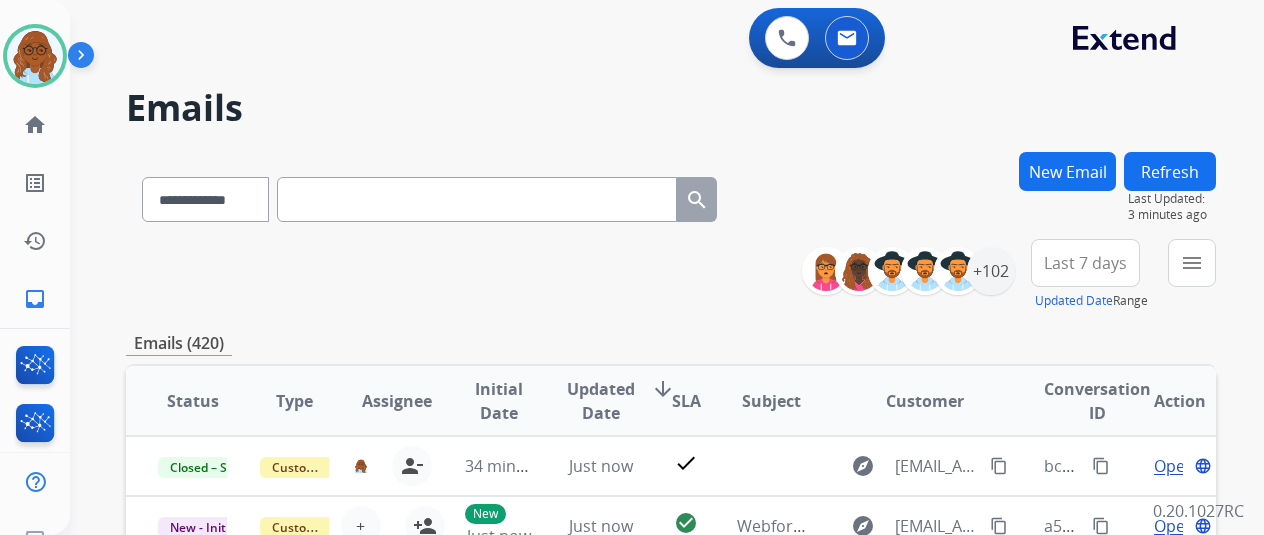 click on "New Email" at bounding box center (1067, 171) 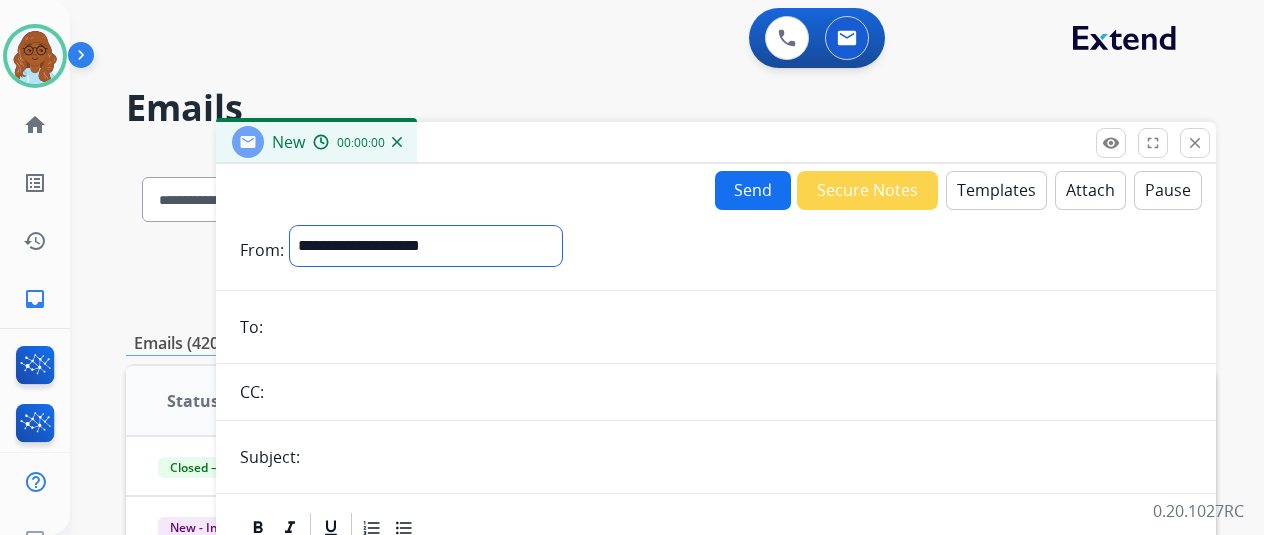 click on "**********" at bounding box center [426, 246] 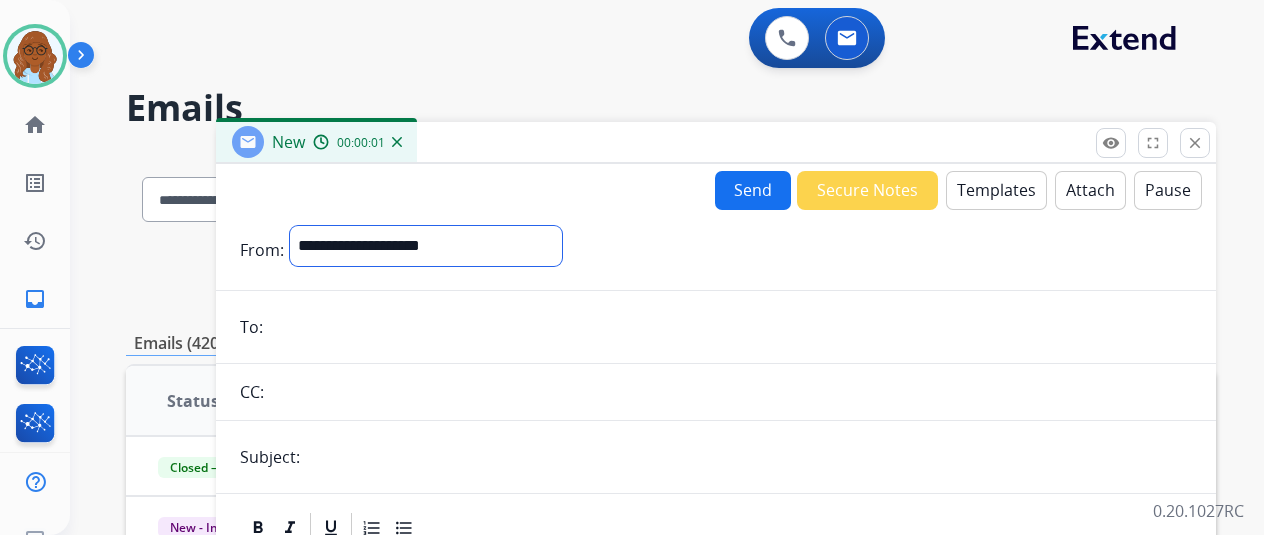 select on "**********" 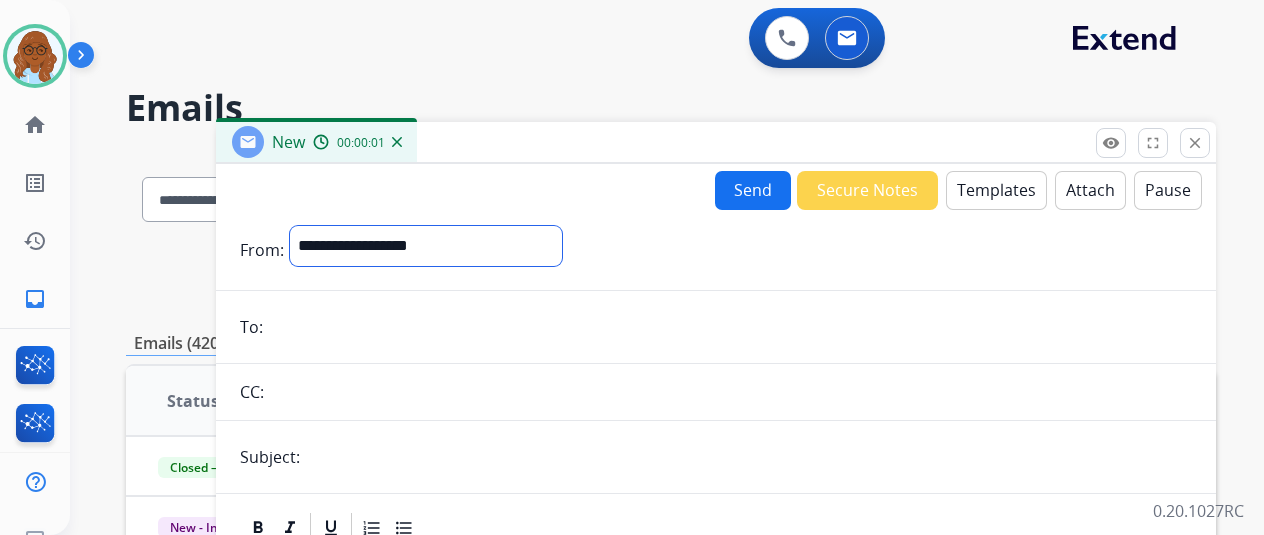 click on "**********" at bounding box center [426, 246] 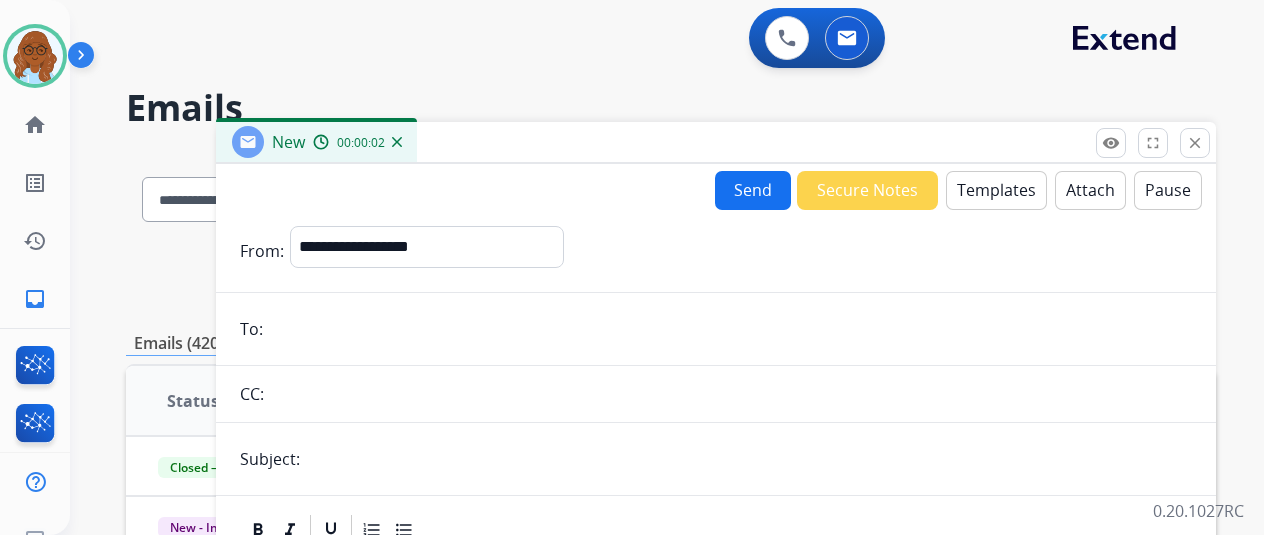 click at bounding box center (730, 329) 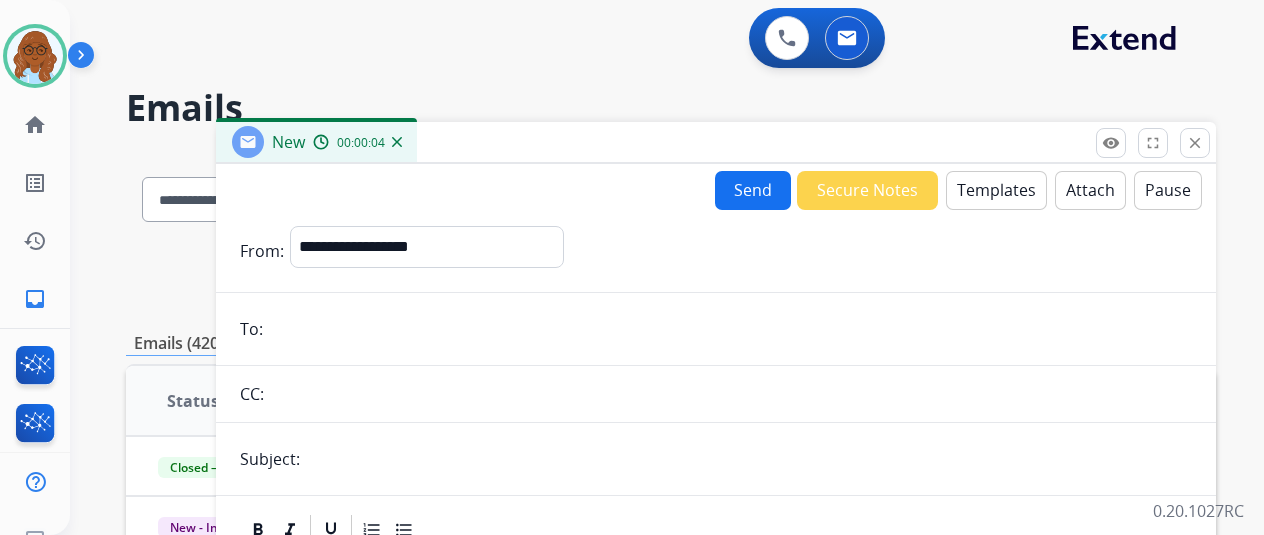 paste on "**********" 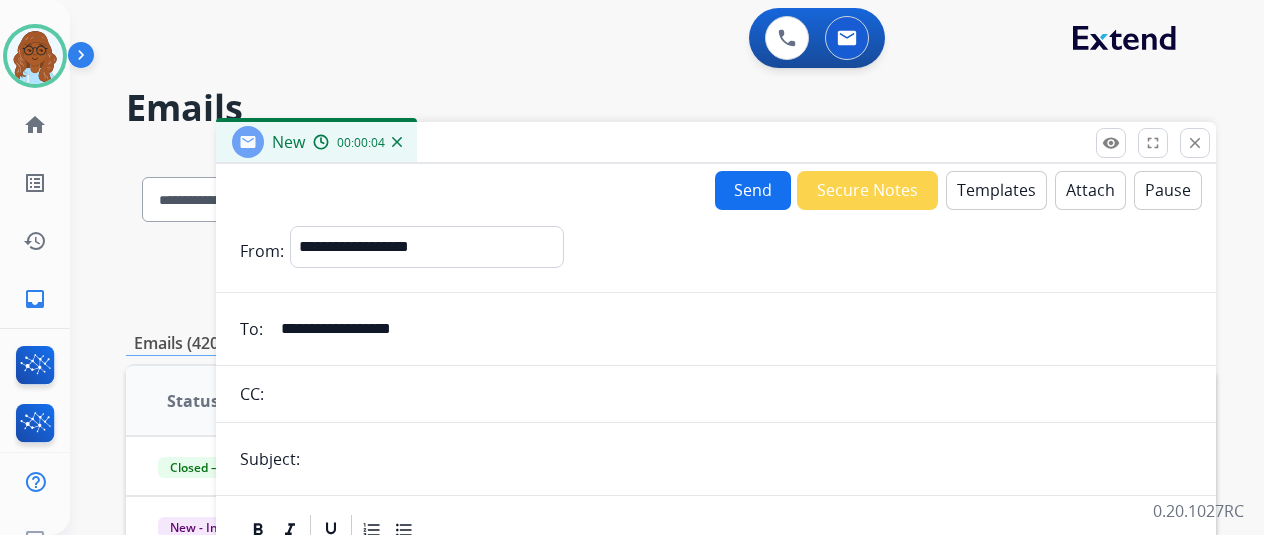 type on "**********" 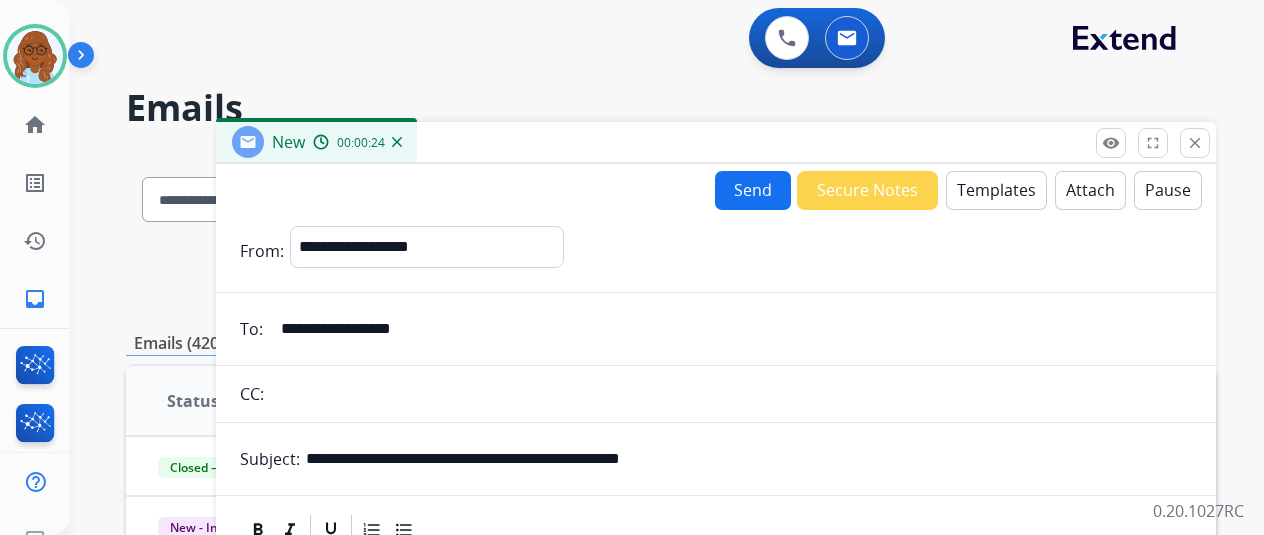 type on "**********" 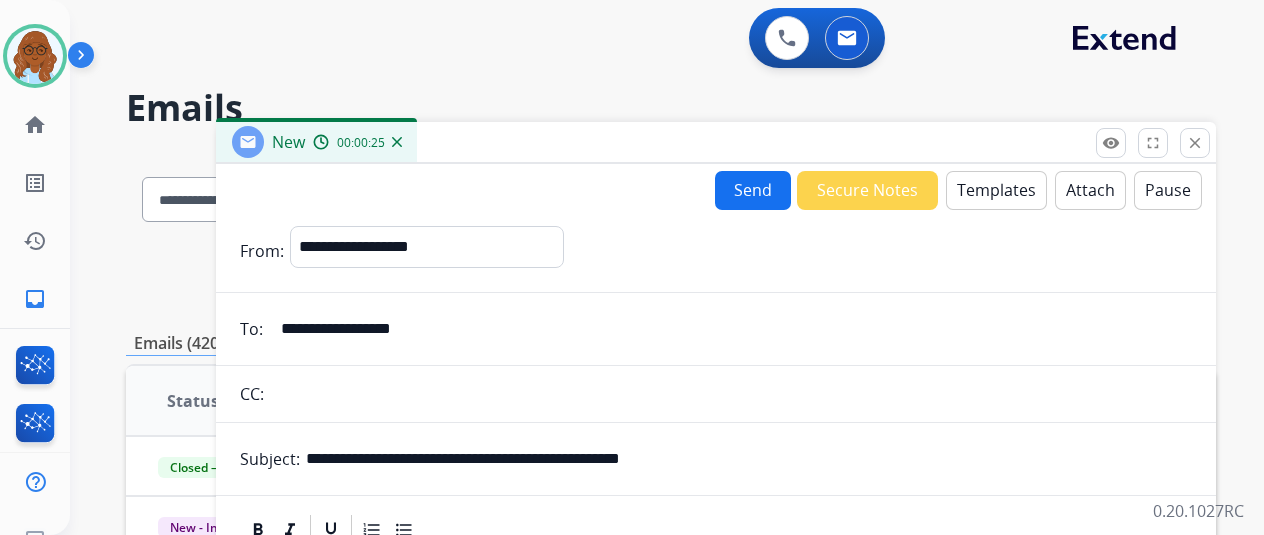 click on "Templates" at bounding box center (996, 190) 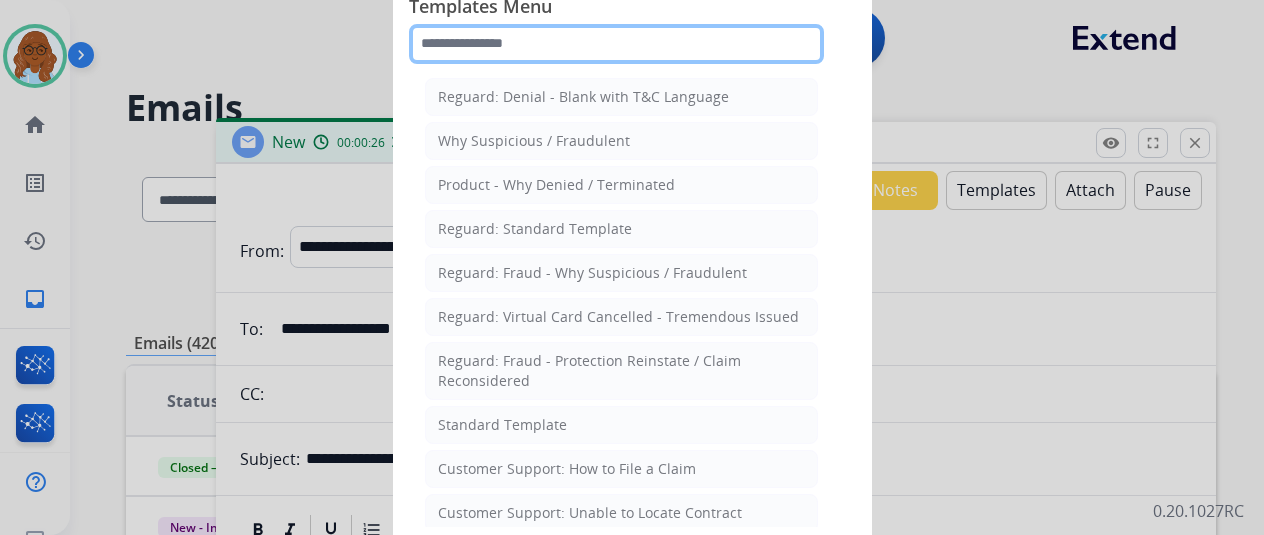 click 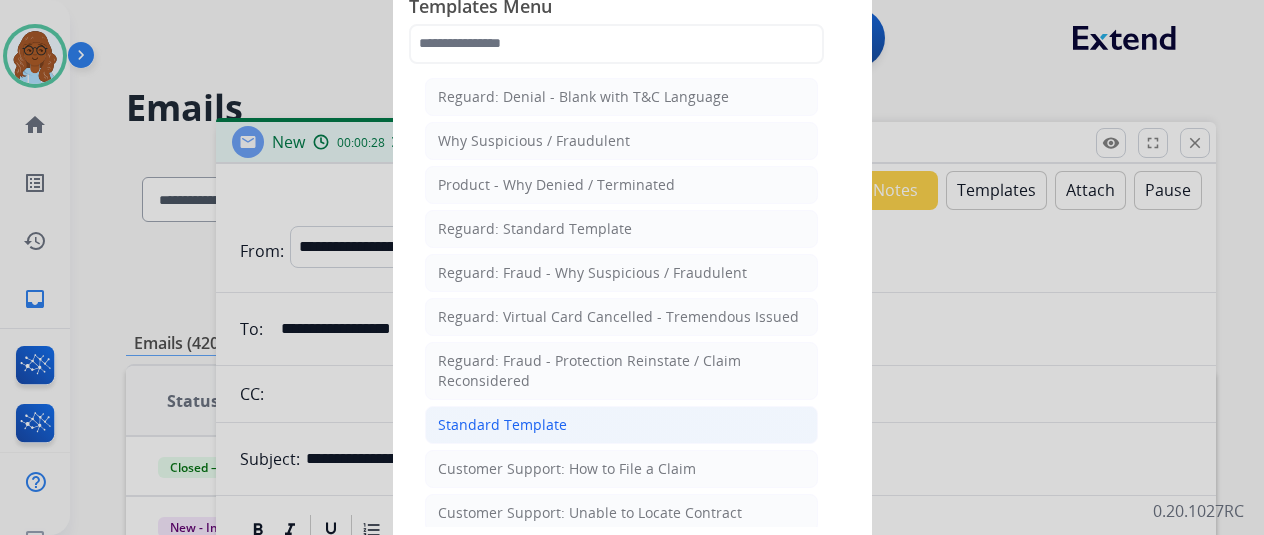 click on "Standard Template" 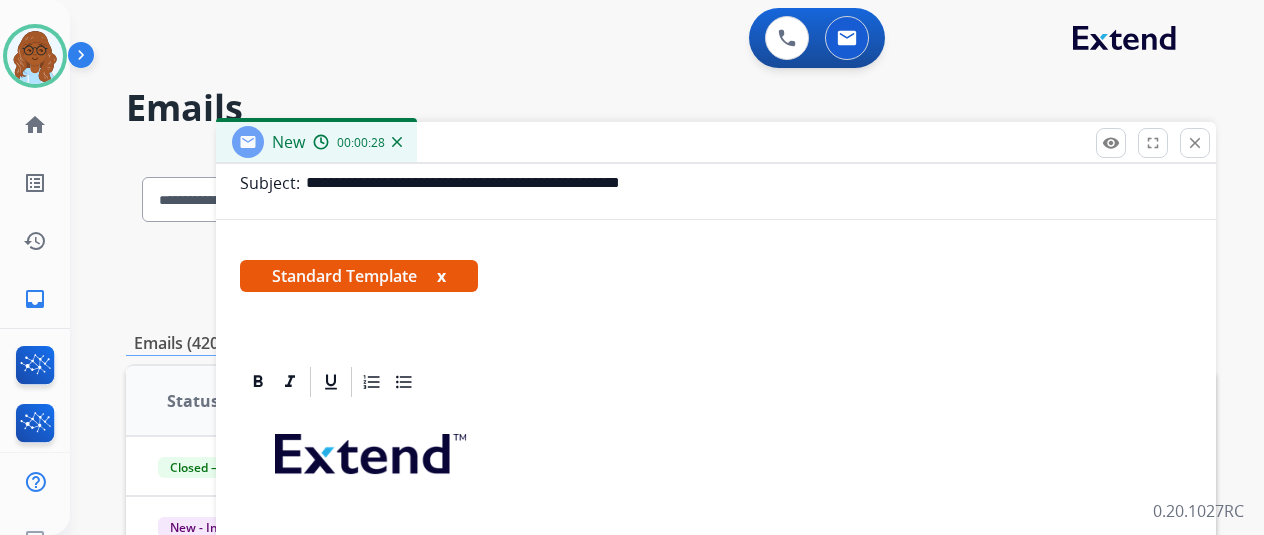 scroll, scrollTop: 400, scrollLeft: 0, axis: vertical 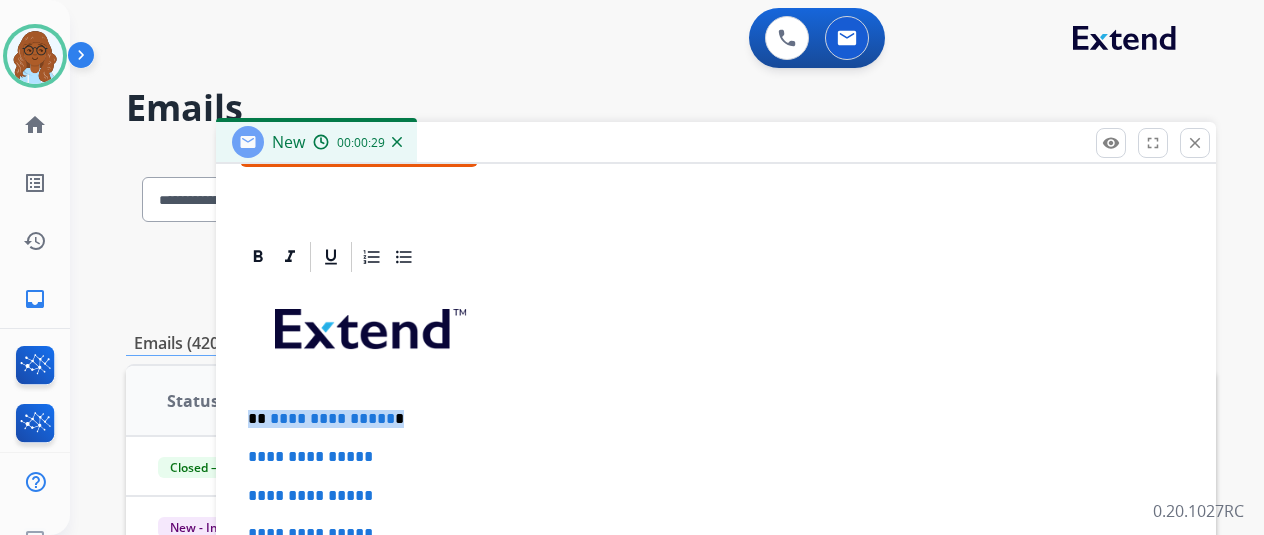 drag, startPoint x: 450, startPoint y: 411, endPoint x: 231, endPoint y: 413, distance: 219.00912 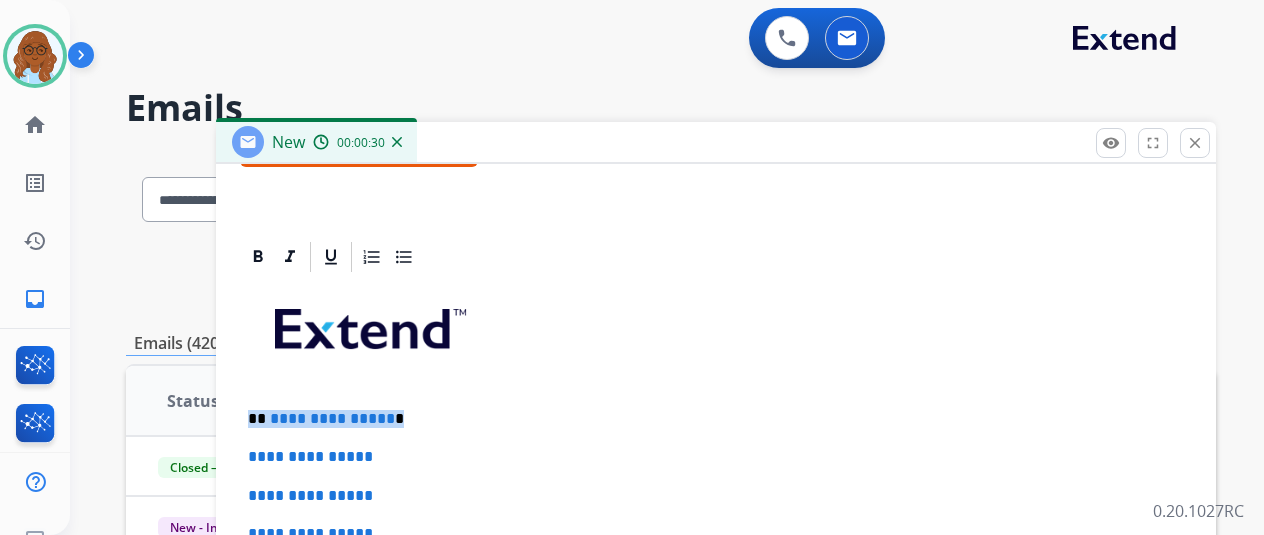 type 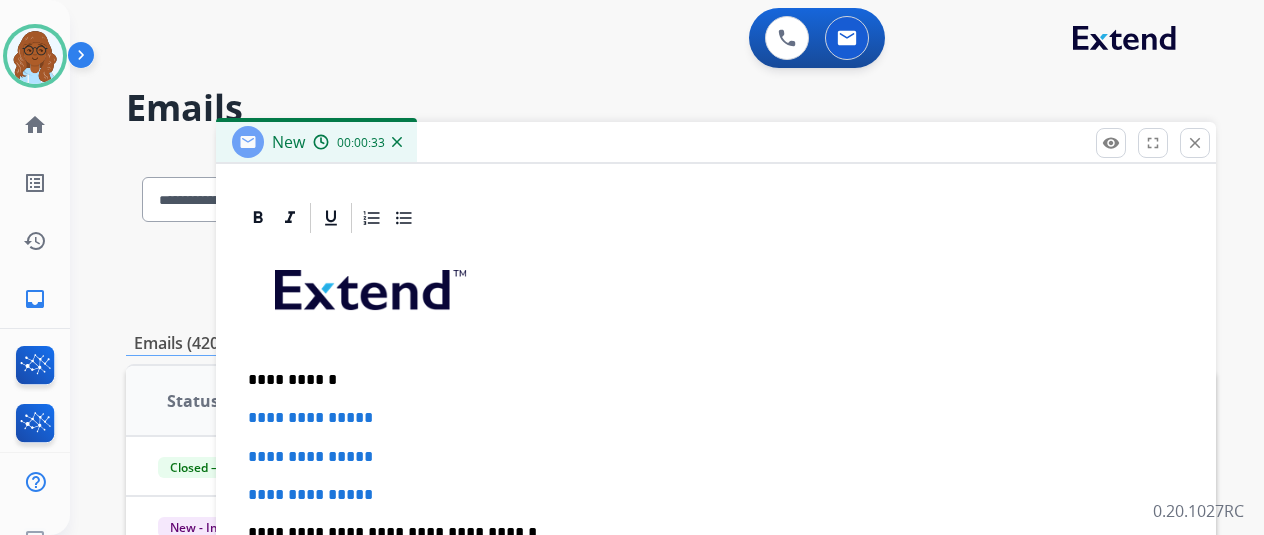 scroll, scrollTop: 460, scrollLeft: 0, axis: vertical 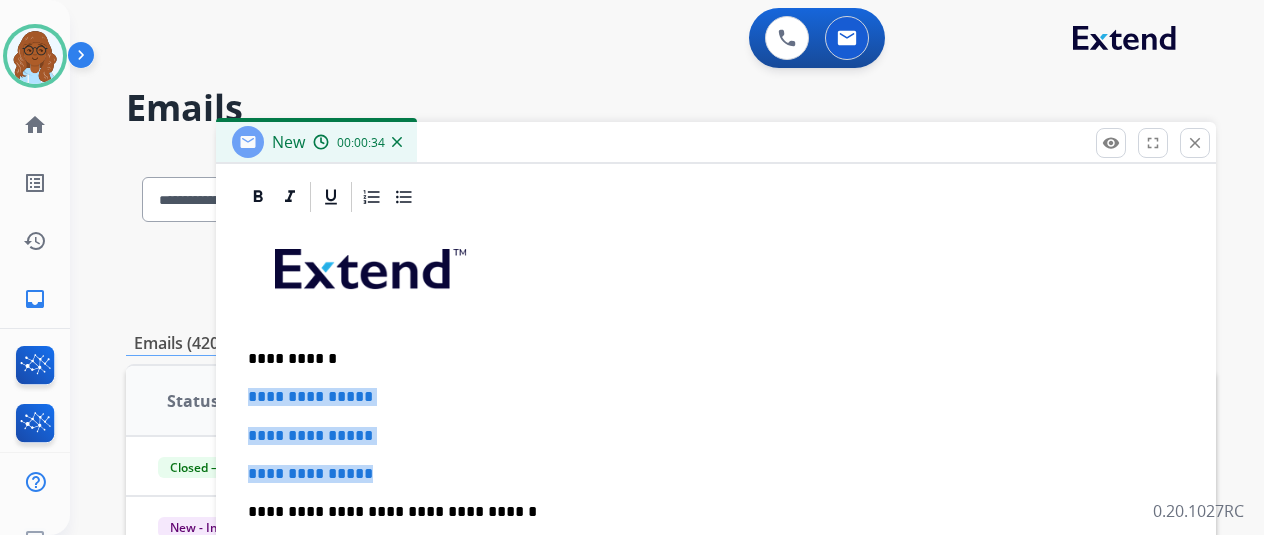 drag, startPoint x: 399, startPoint y: 478, endPoint x: 245, endPoint y: 391, distance: 176.87566 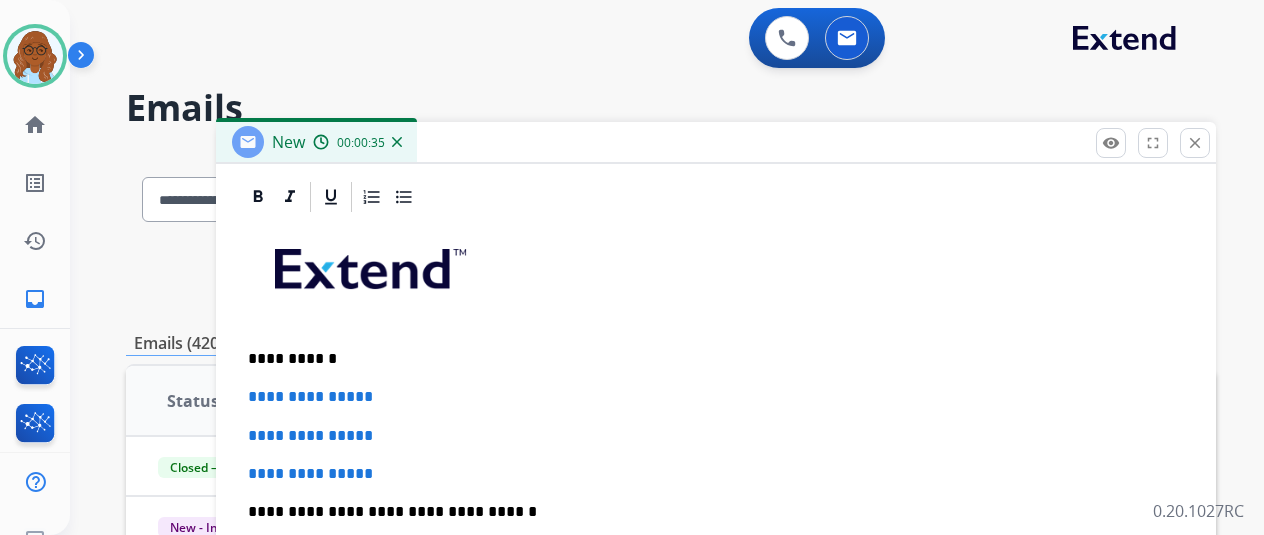 scroll, scrollTop: 383, scrollLeft: 0, axis: vertical 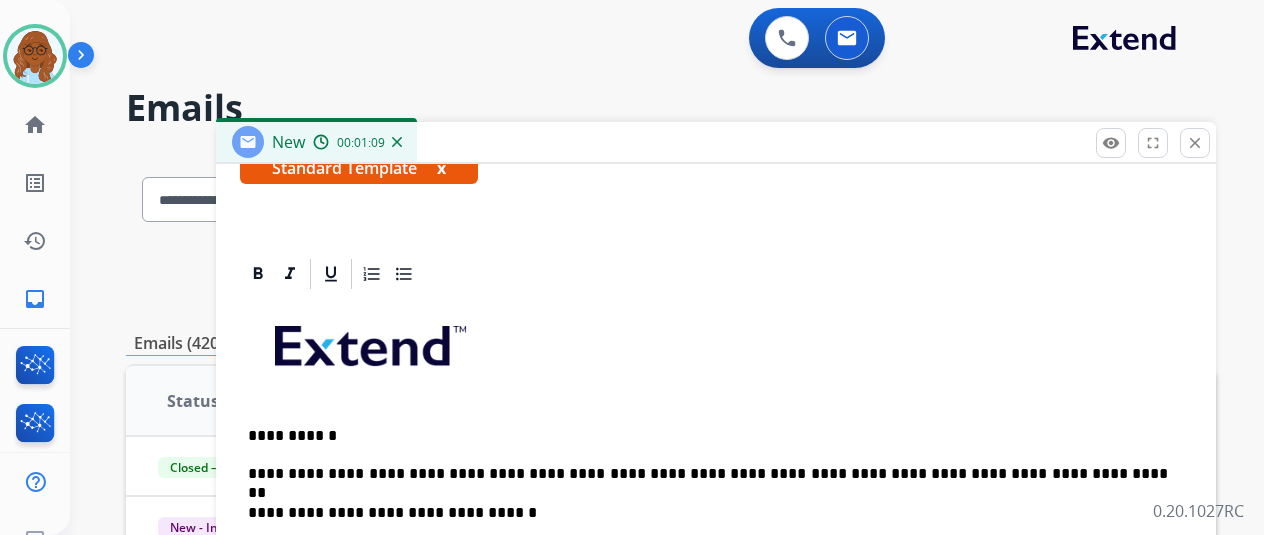 click on "**********" at bounding box center [708, 474] 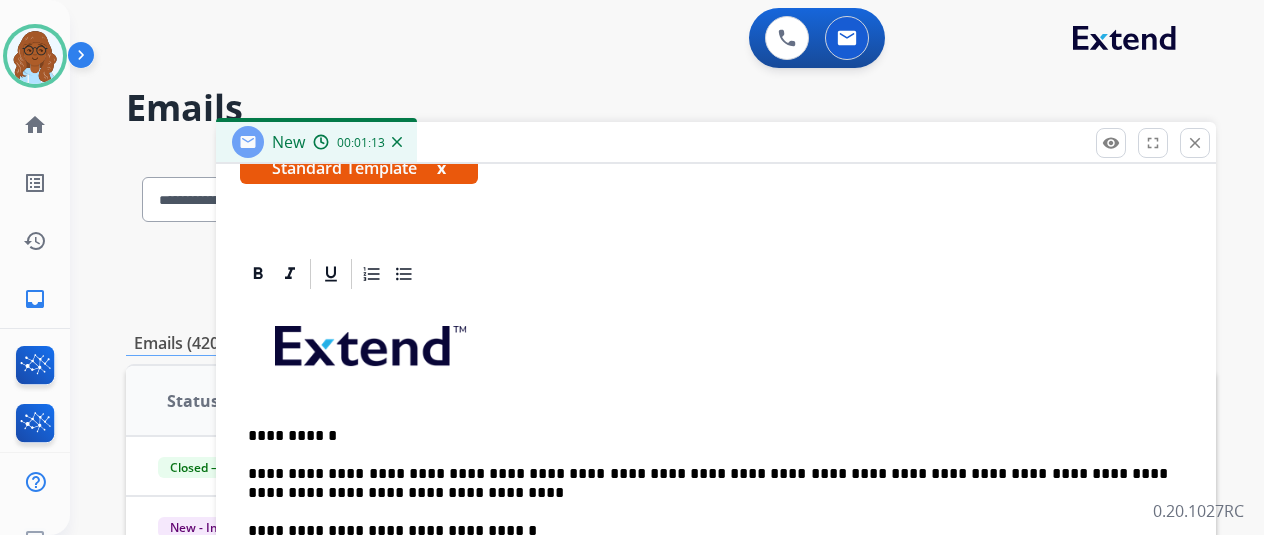 scroll, scrollTop: 402, scrollLeft: 0, axis: vertical 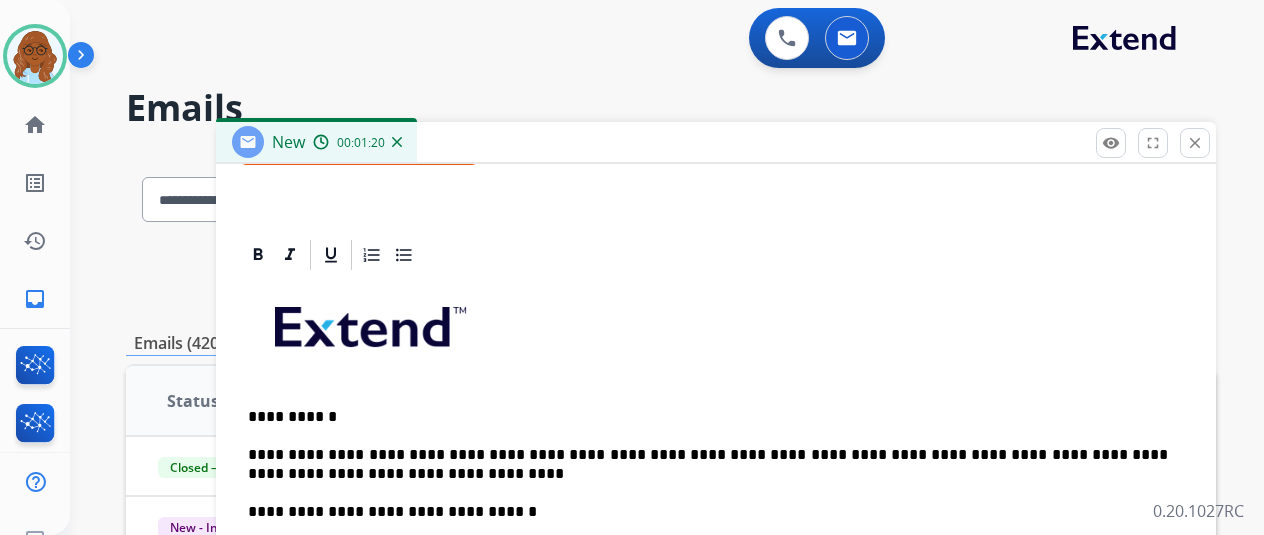 drag, startPoint x: 1046, startPoint y: 445, endPoint x: 1078, endPoint y: 502, distance: 65.36819 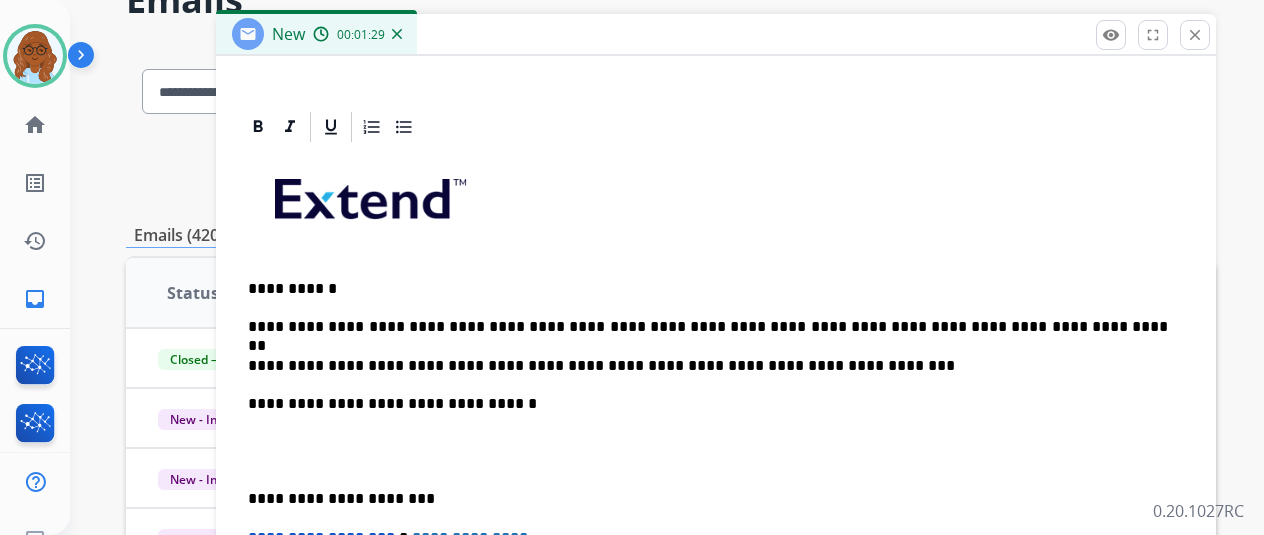 scroll, scrollTop: 200, scrollLeft: 0, axis: vertical 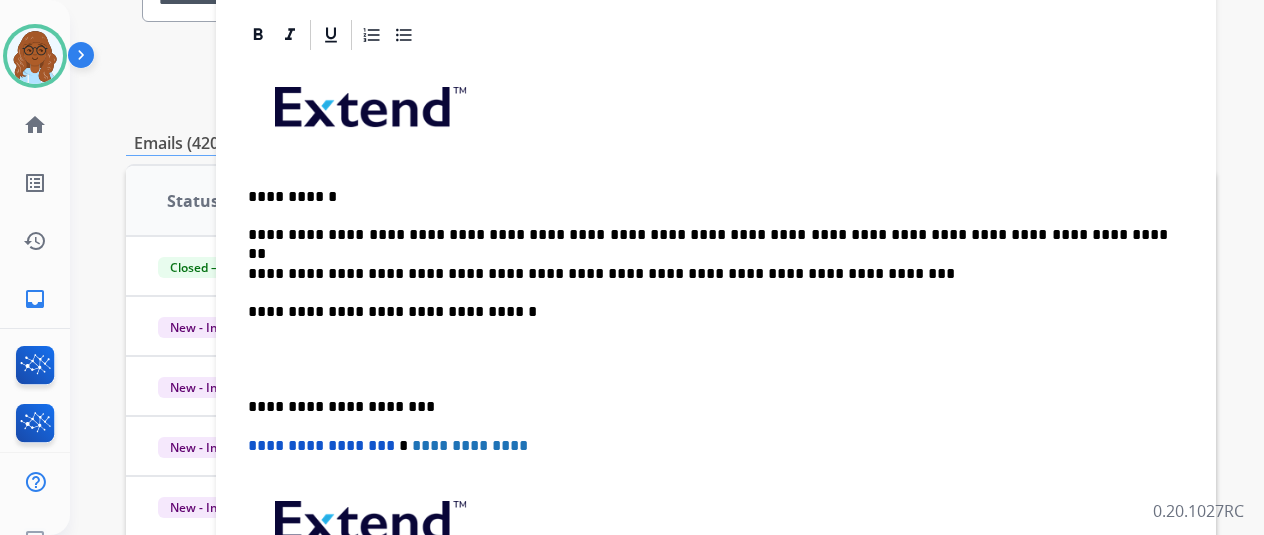 click on "**********" at bounding box center (708, 235) 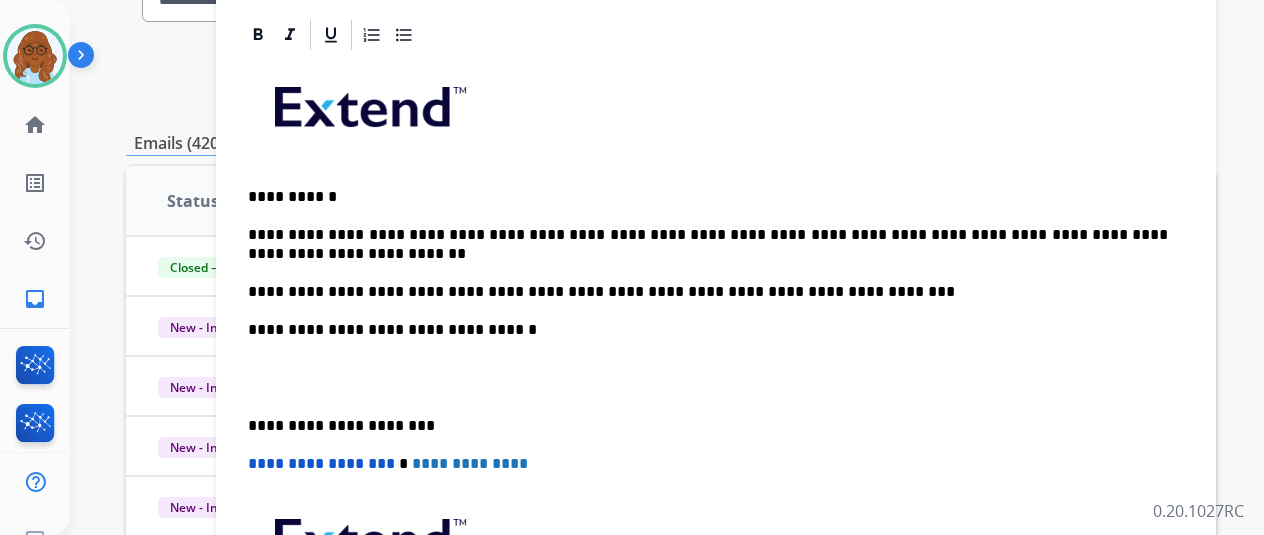 scroll, scrollTop: 440, scrollLeft: 0, axis: vertical 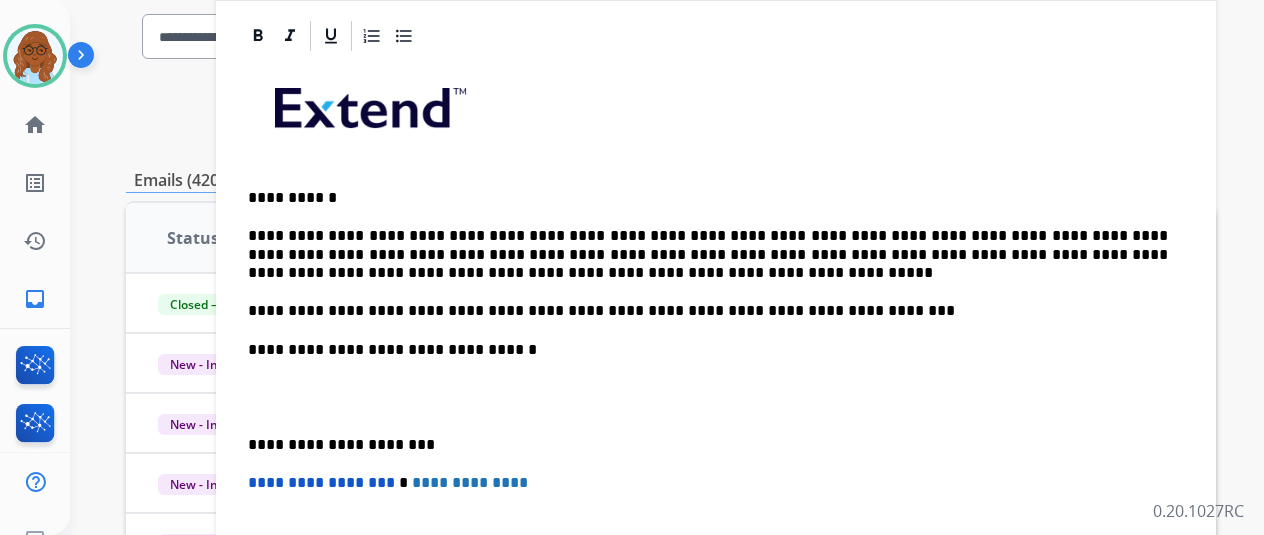 click on "**********" at bounding box center (716, 397) 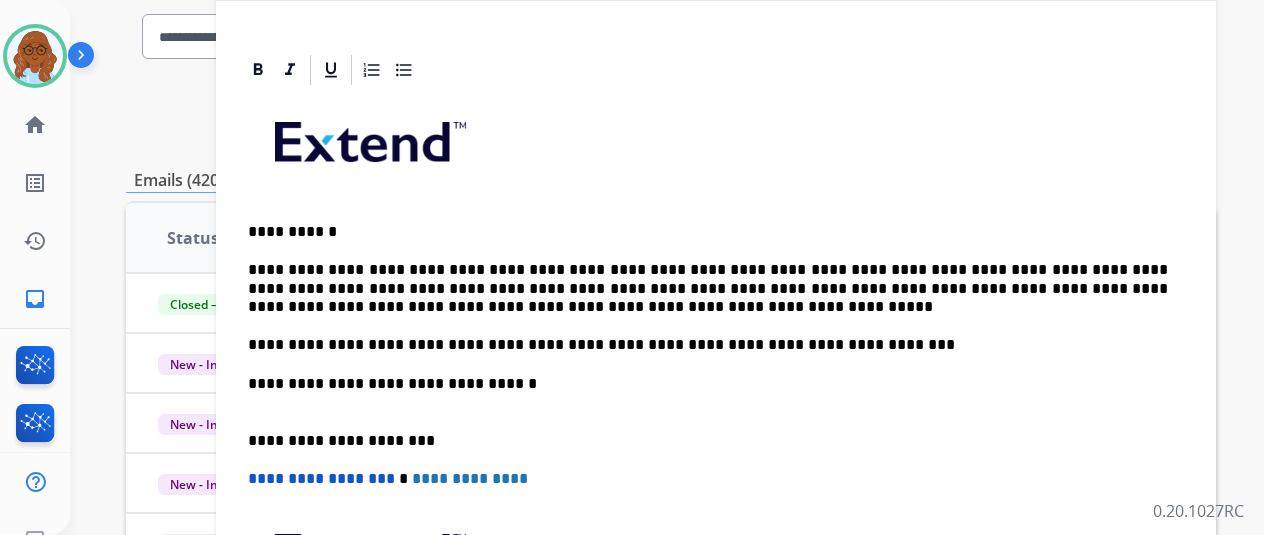 scroll, scrollTop: 420, scrollLeft: 0, axis: vertical 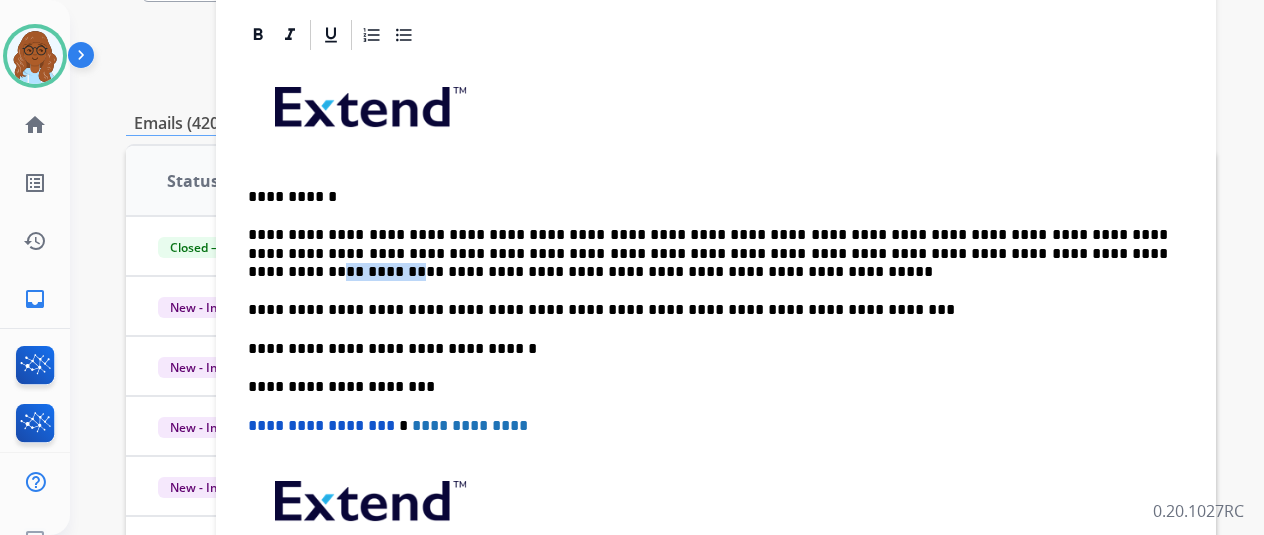 drag, startPoint x: 938, startPoint y: 252, endPoint x: 1009, endPoint y: 251, distance: 71.00704 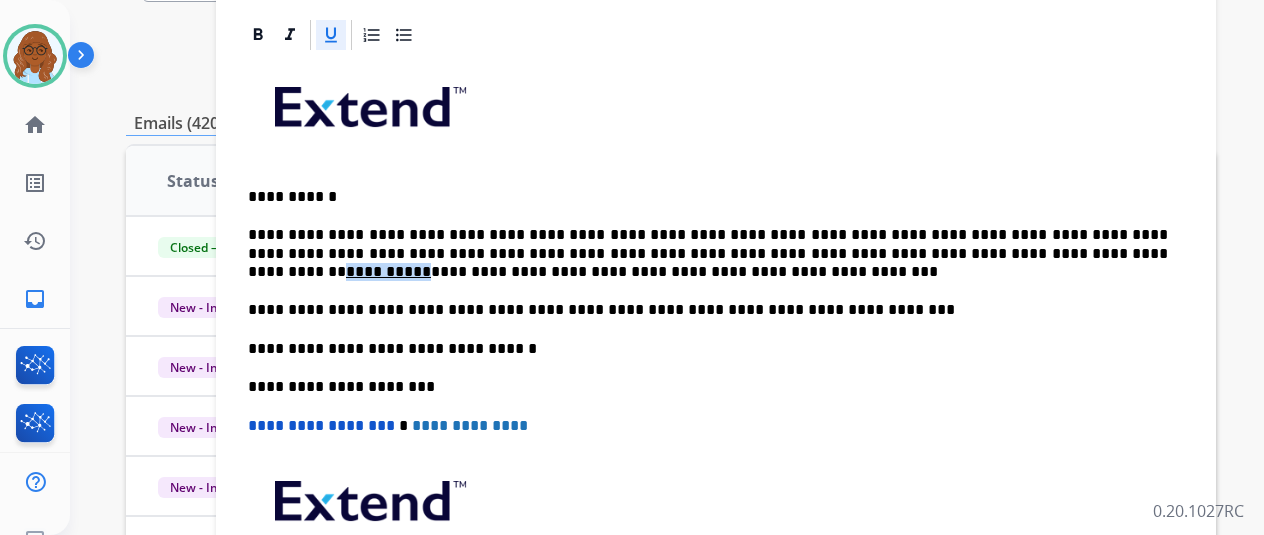 click 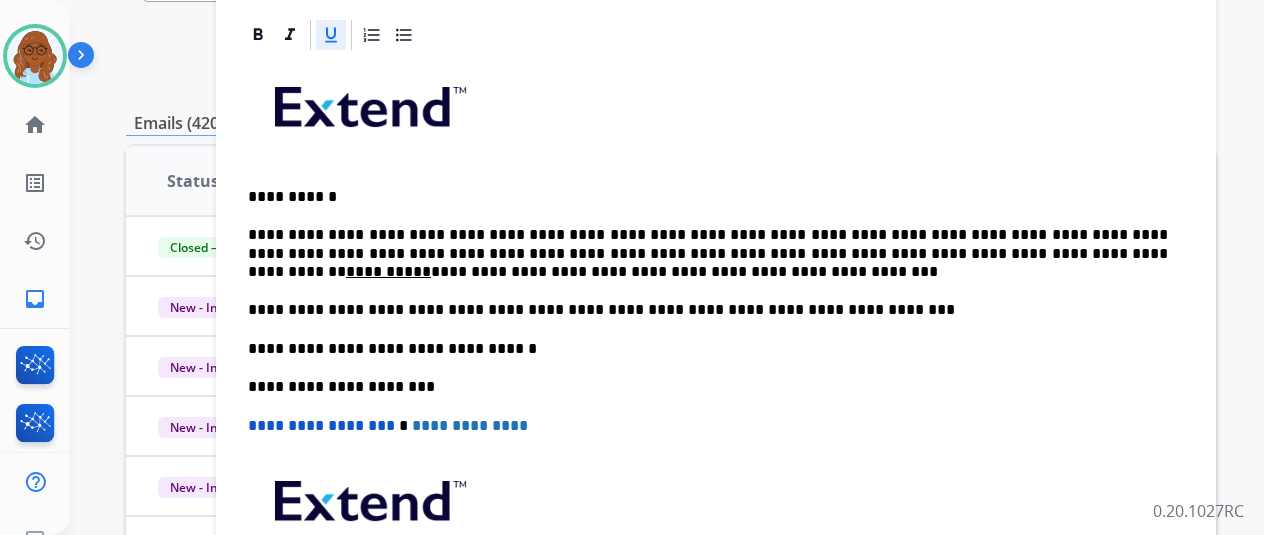 click on "**********" at bounding box center (708, 349) 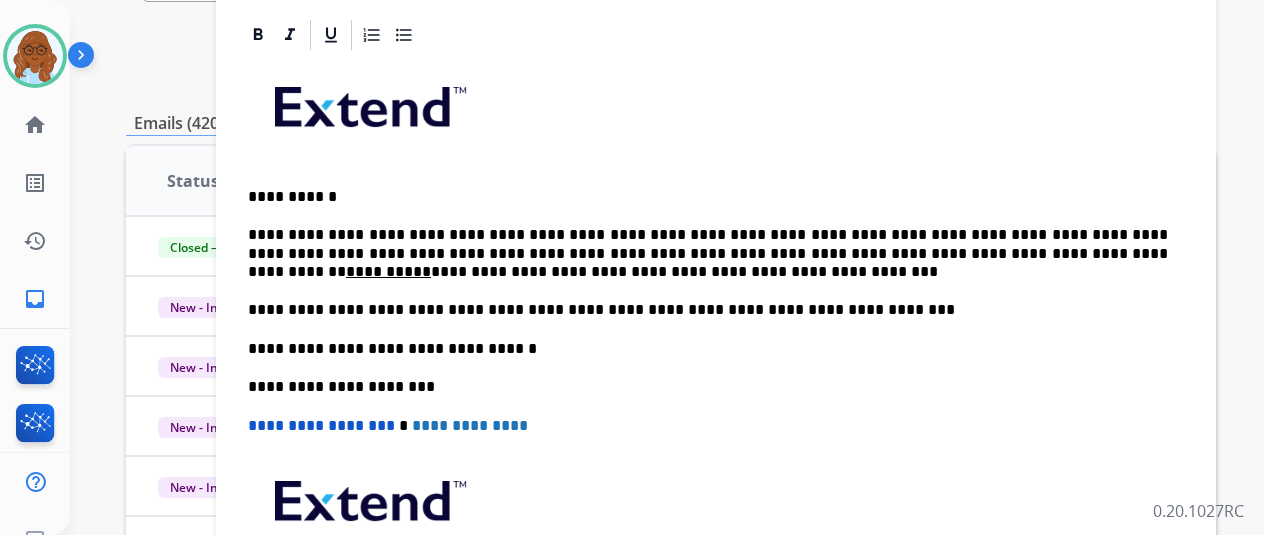click on "**********" at bounding box center [708, 253] 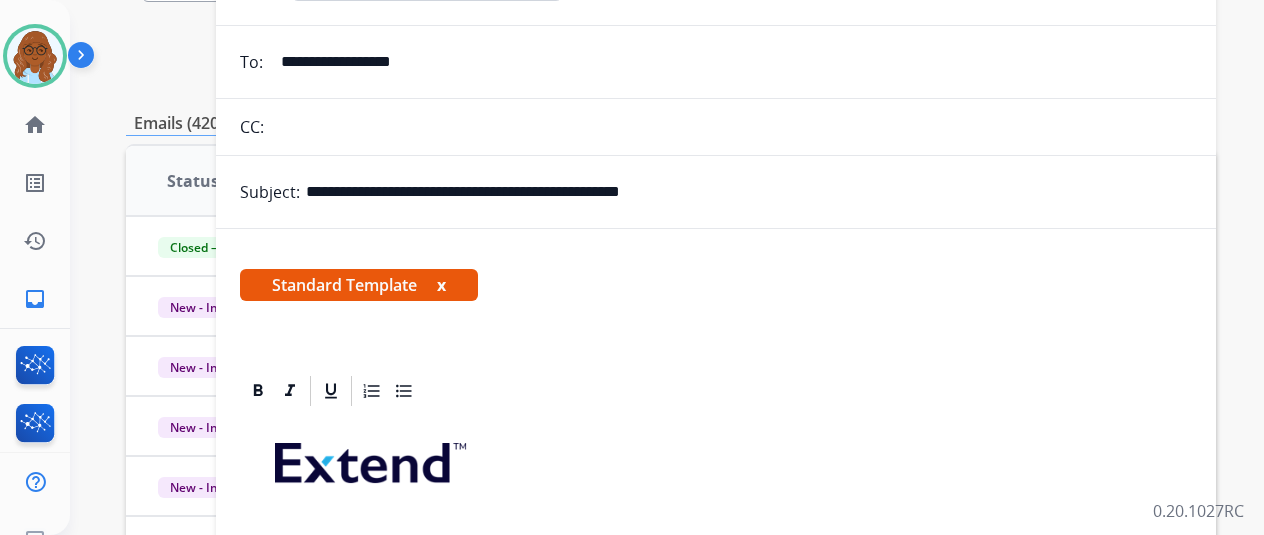 scroll, scrollTop: 0, scrollLeft: 0, axis: both 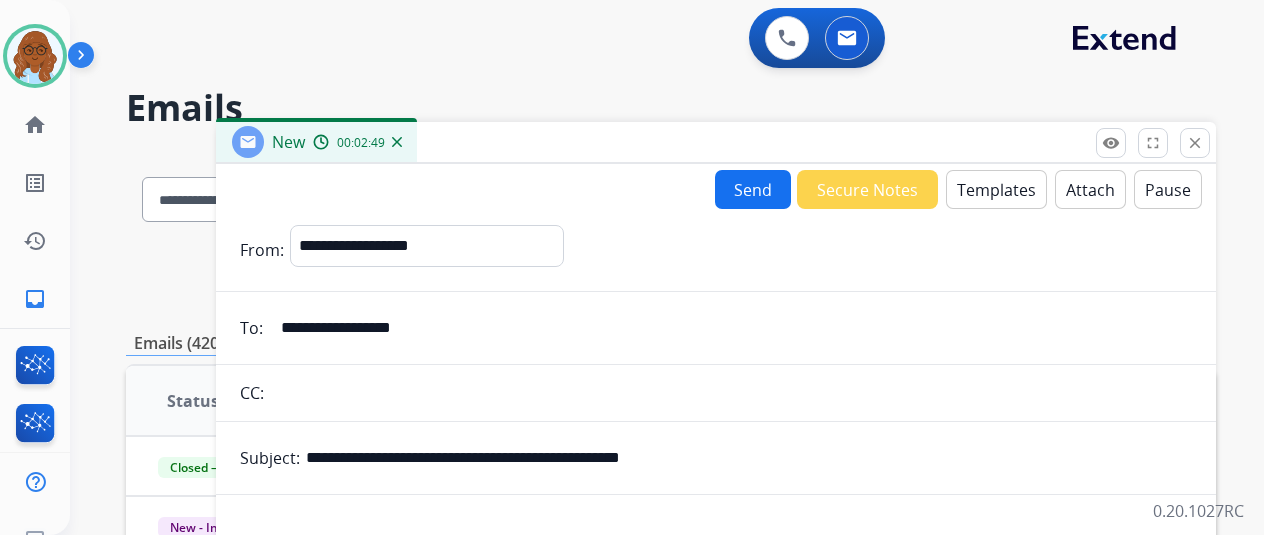 click on "Send" at bounding box center [753, 189] 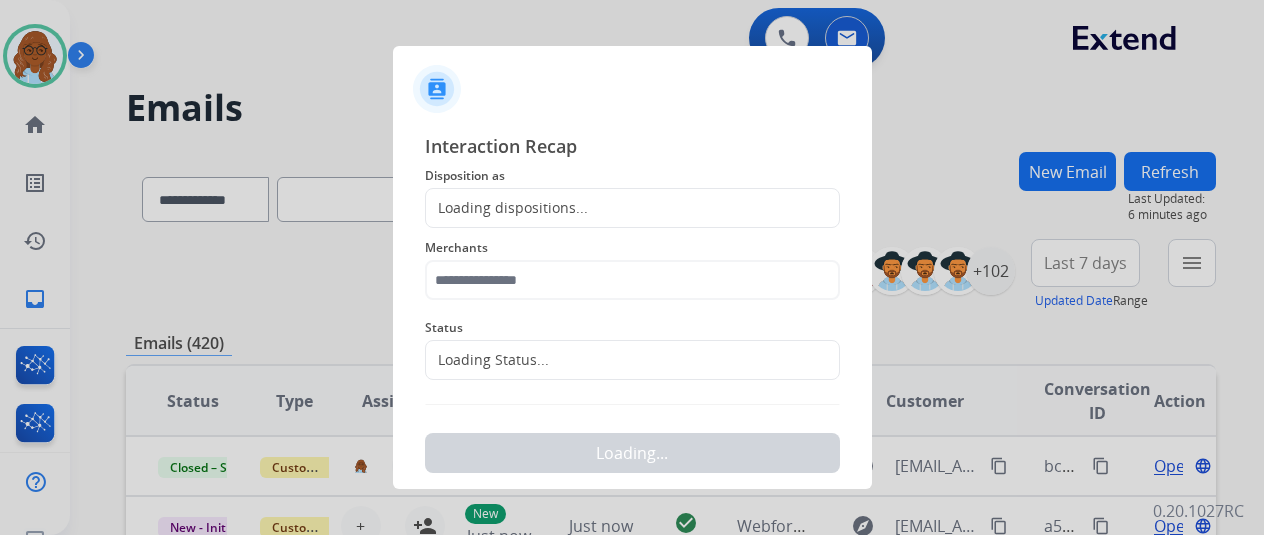 click on "Loading dispositions..." 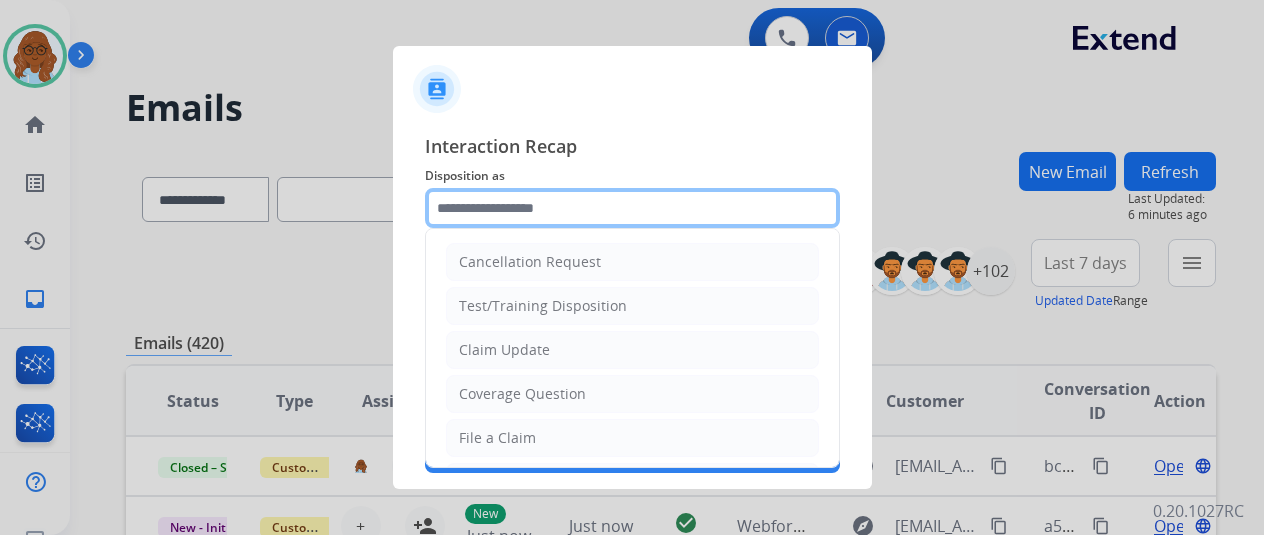 drag, startPoint x: 492, startPoint y: 183, endPoint x: 496, endPoint y: 200, distance: 17.464249 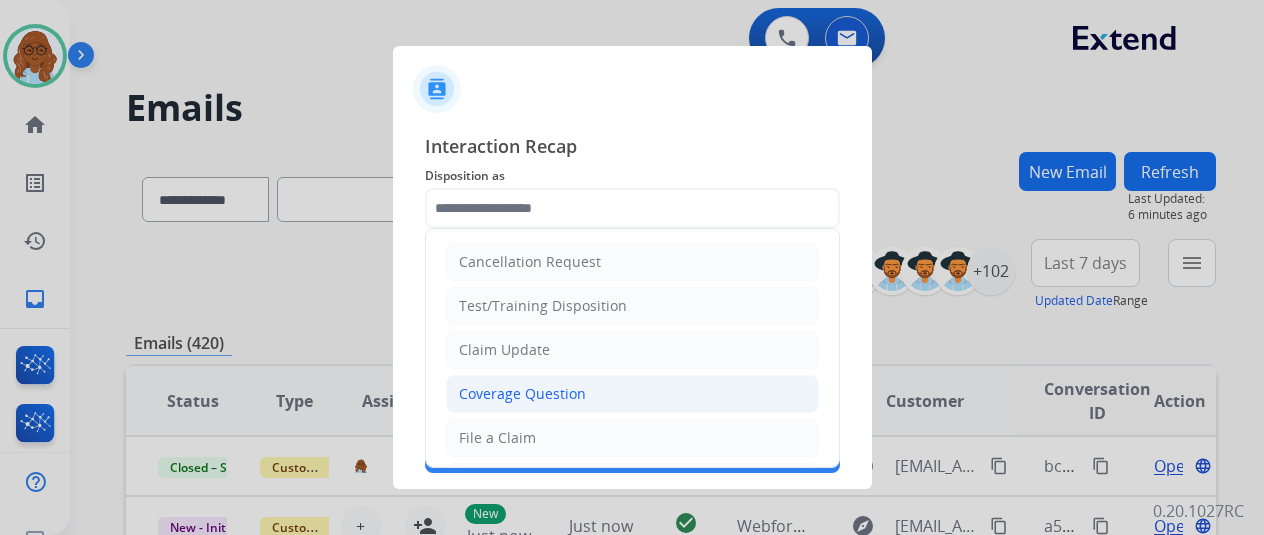 drag, startPoint x: 506, startPoint y: 393, endPoint x: 480, endPoint y: 341, distance: 58.137768 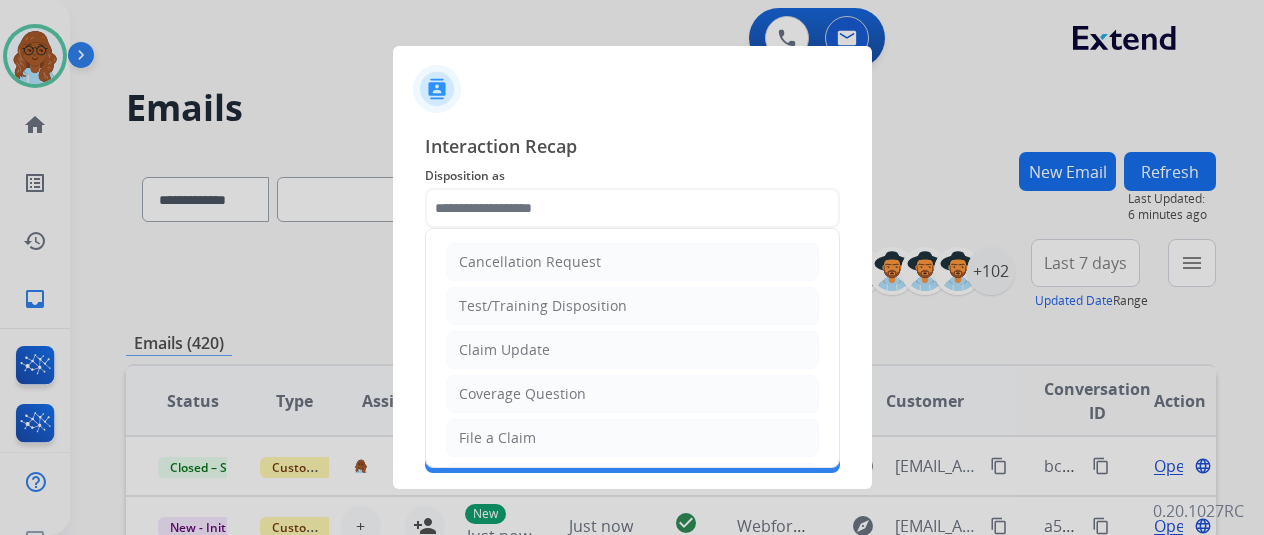 type on "**********" 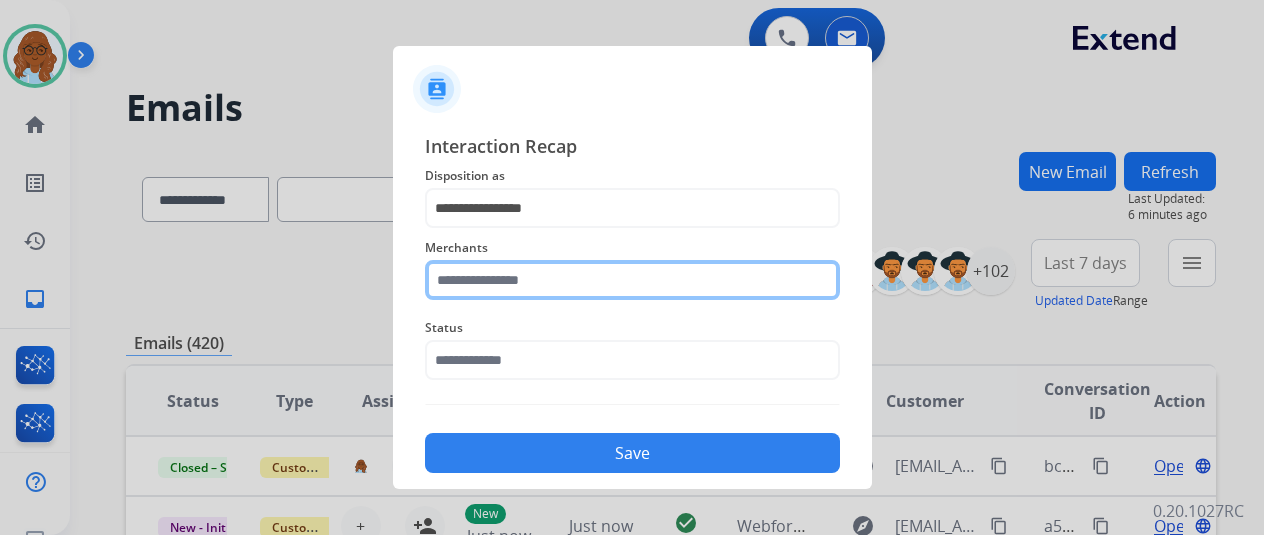 click 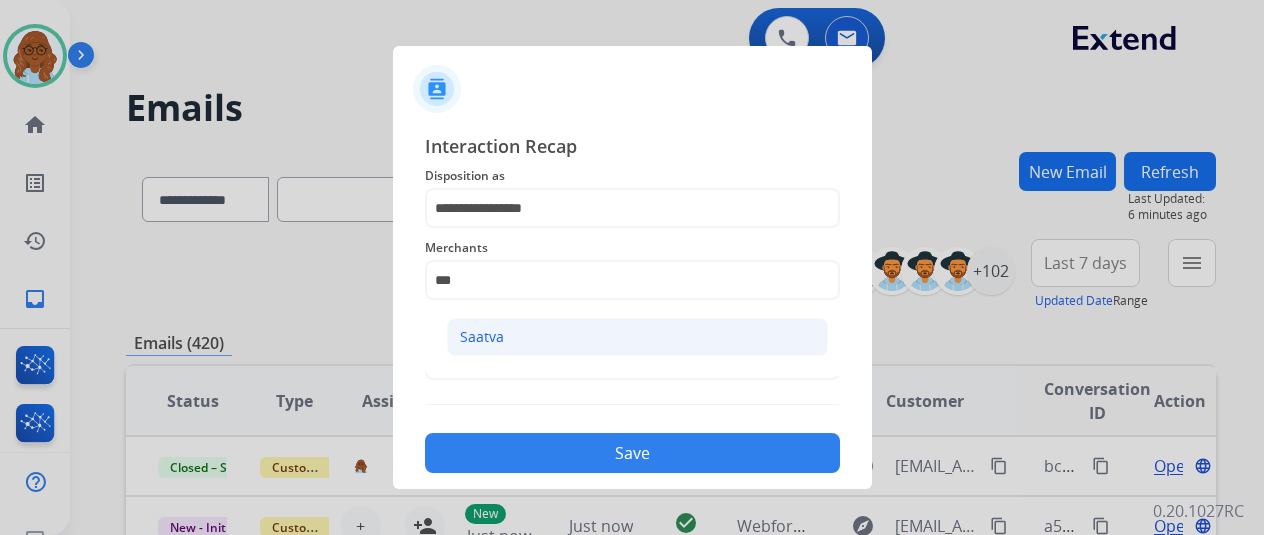 click on "Saatva" 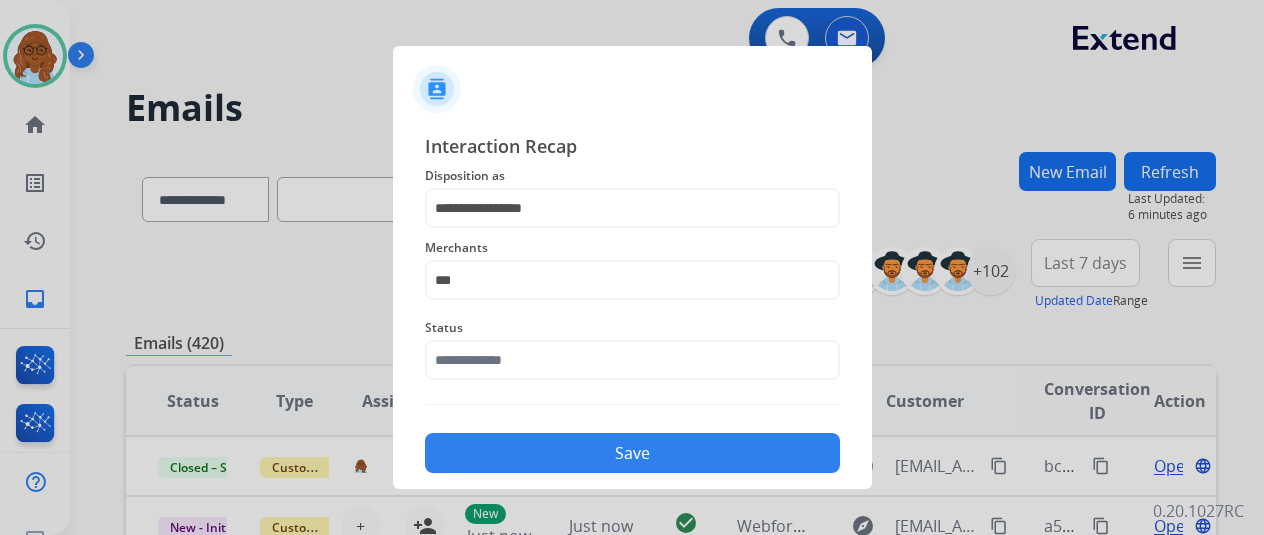 type on "******" 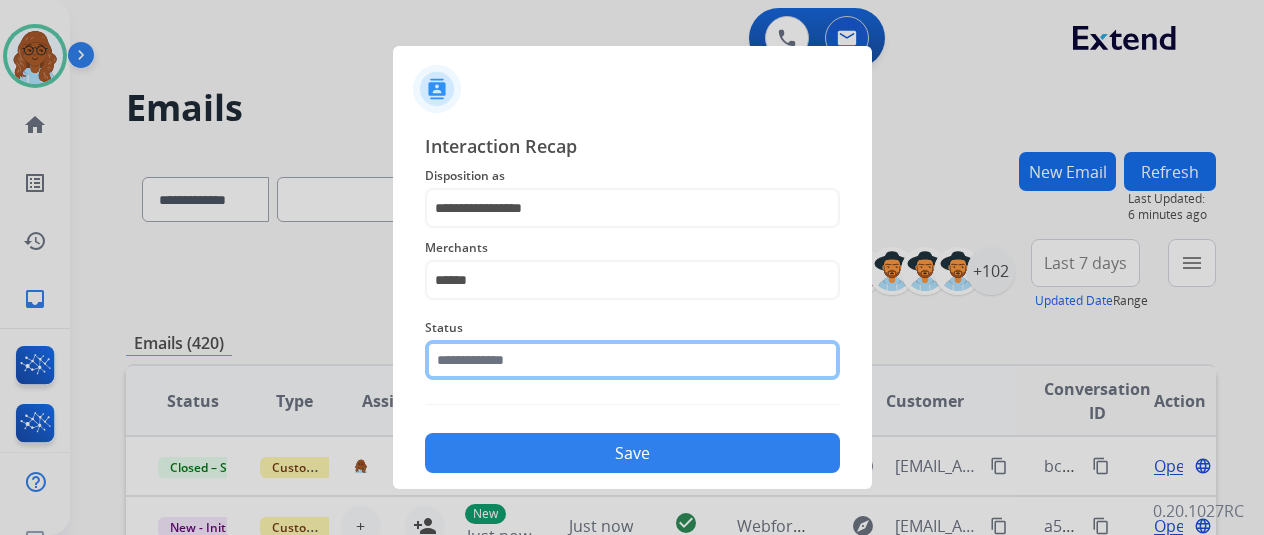 click 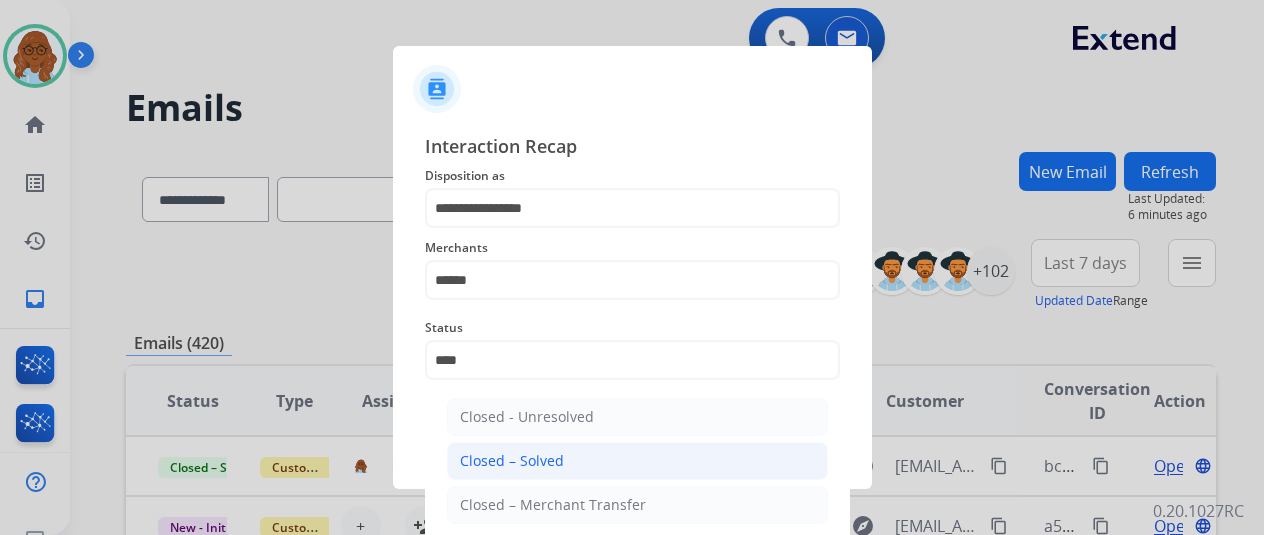 click on "Closed – Solved" 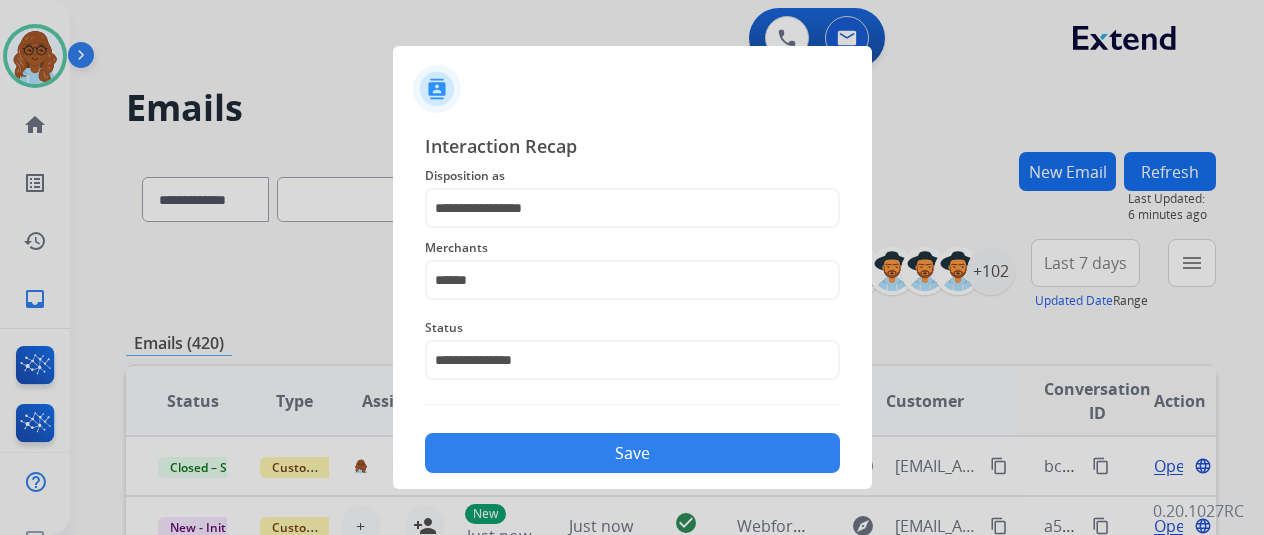 click on "Save" 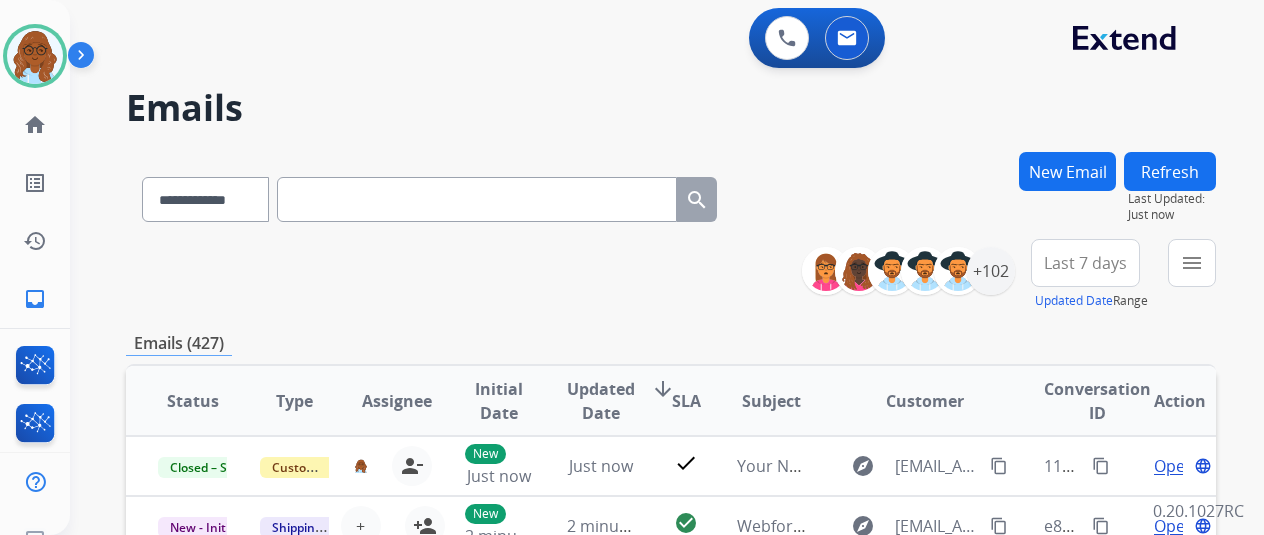 click on "New Email" at bounding box center (1067, 171) 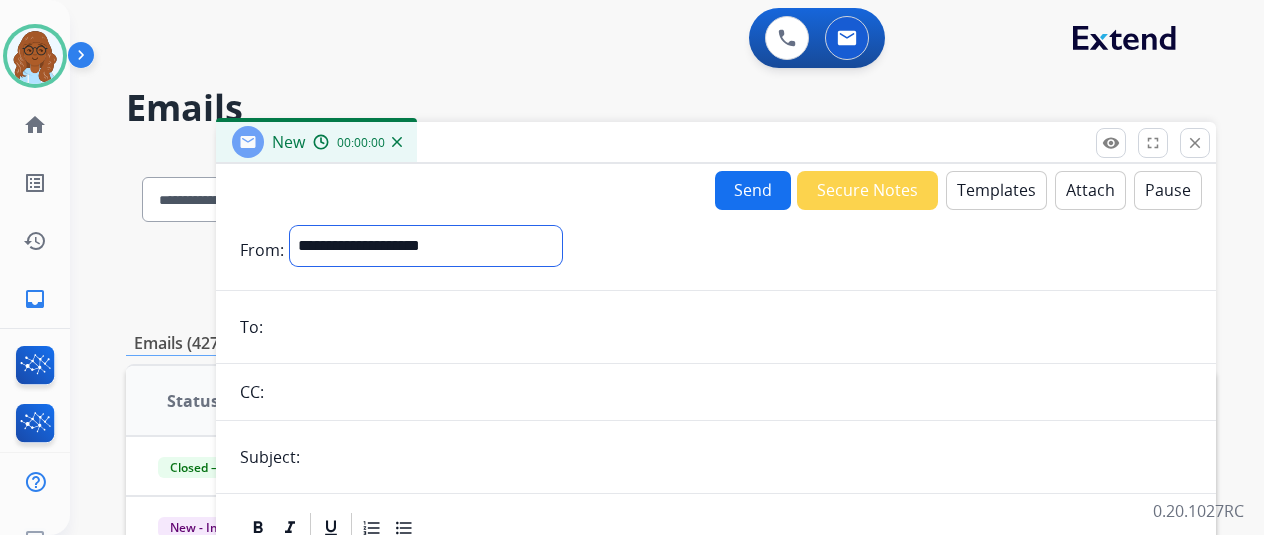 click on "**********" at bounding box center [426, 246] 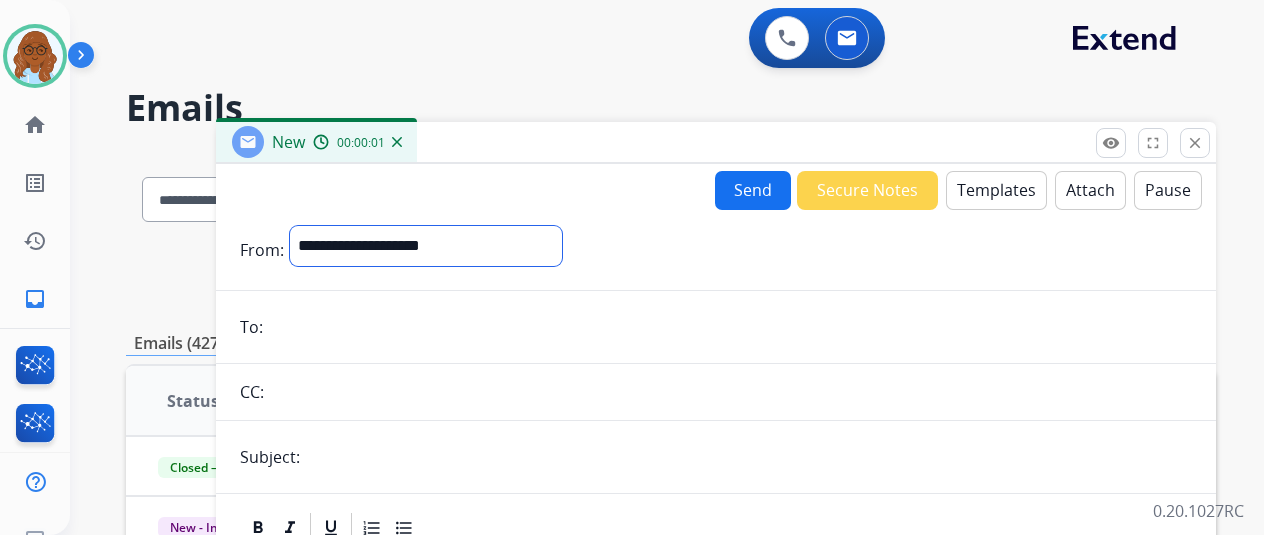 select on "**********" 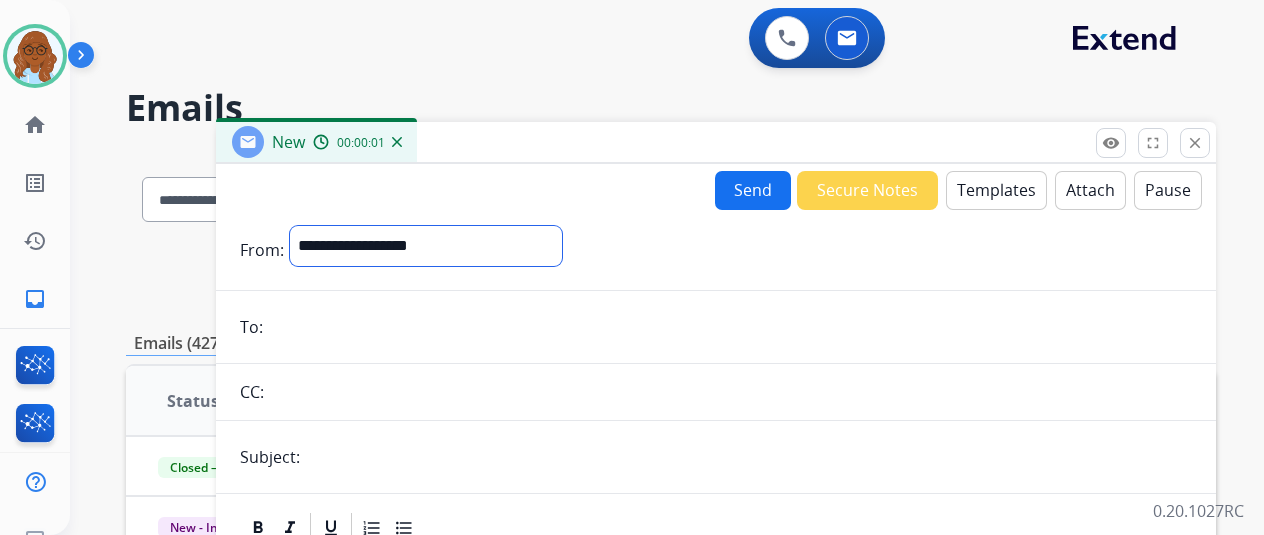click on "**********" at bounding box center (426, 246) 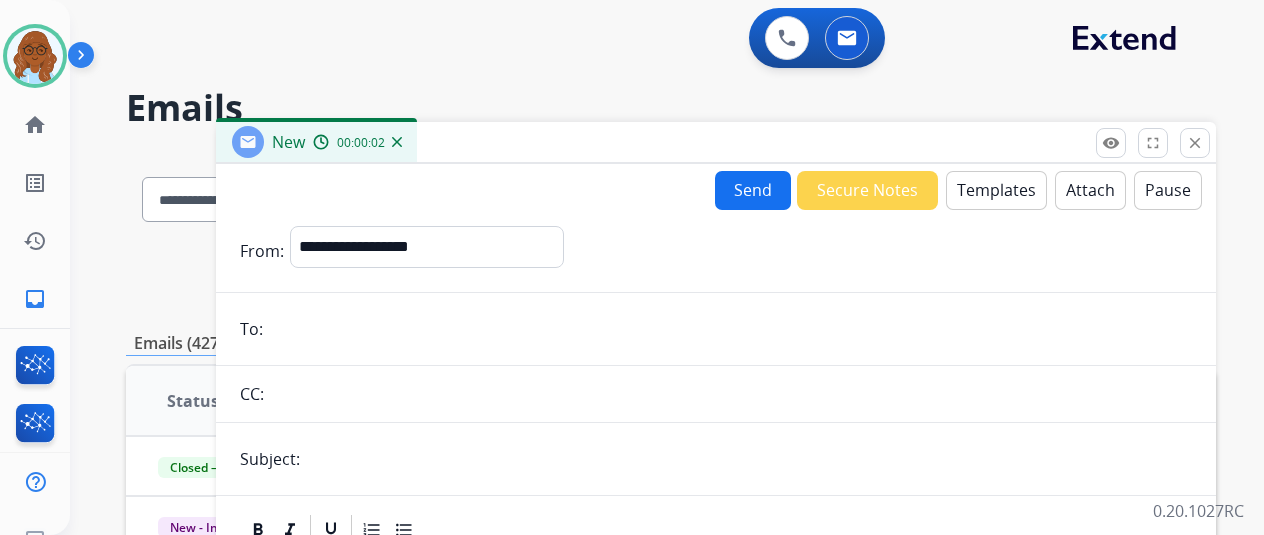 click at bounding box center [730, 329] 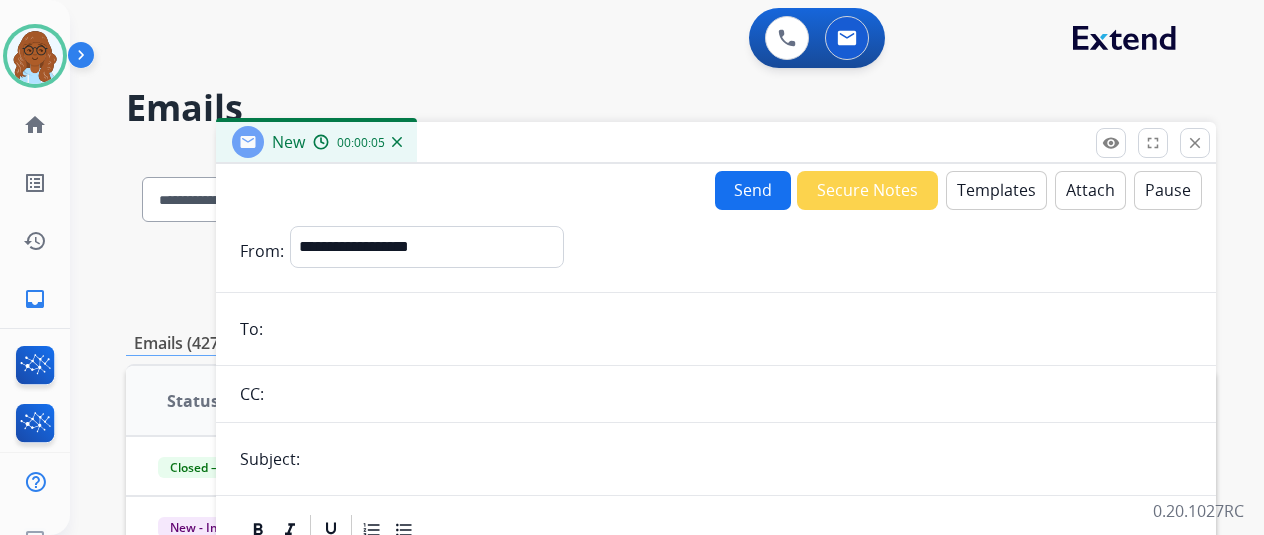 paste on "**********" 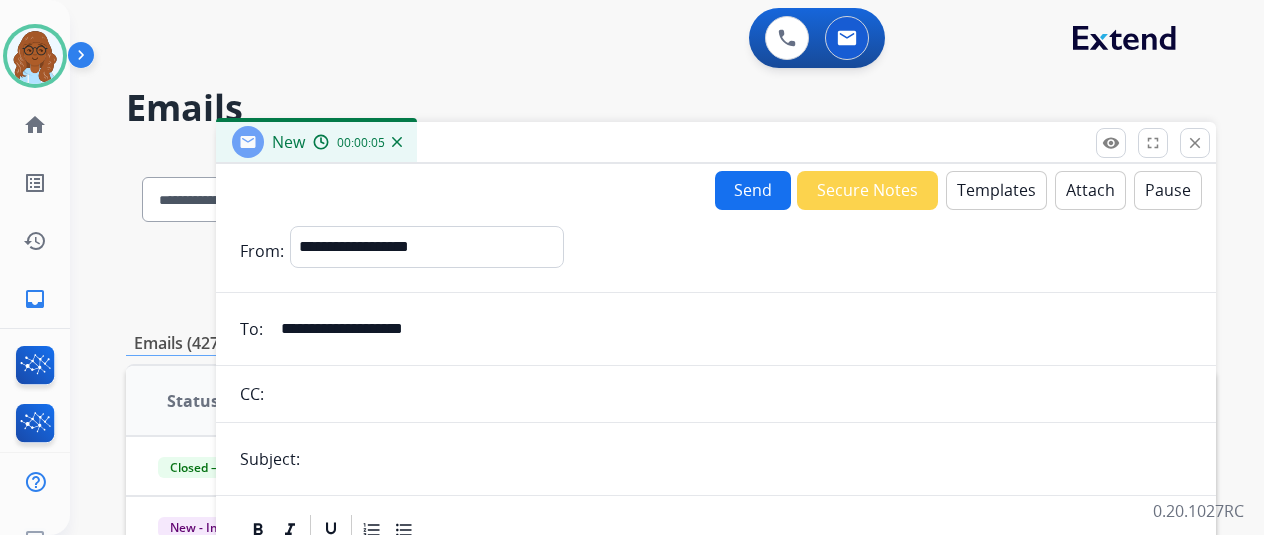 type on "**********" 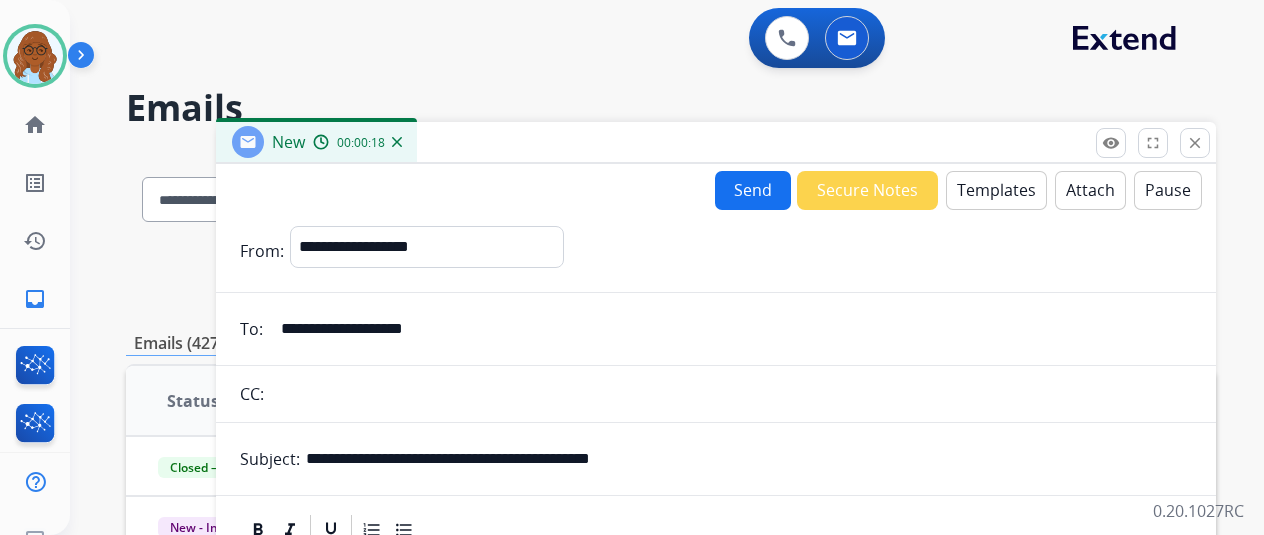 type on "**********" 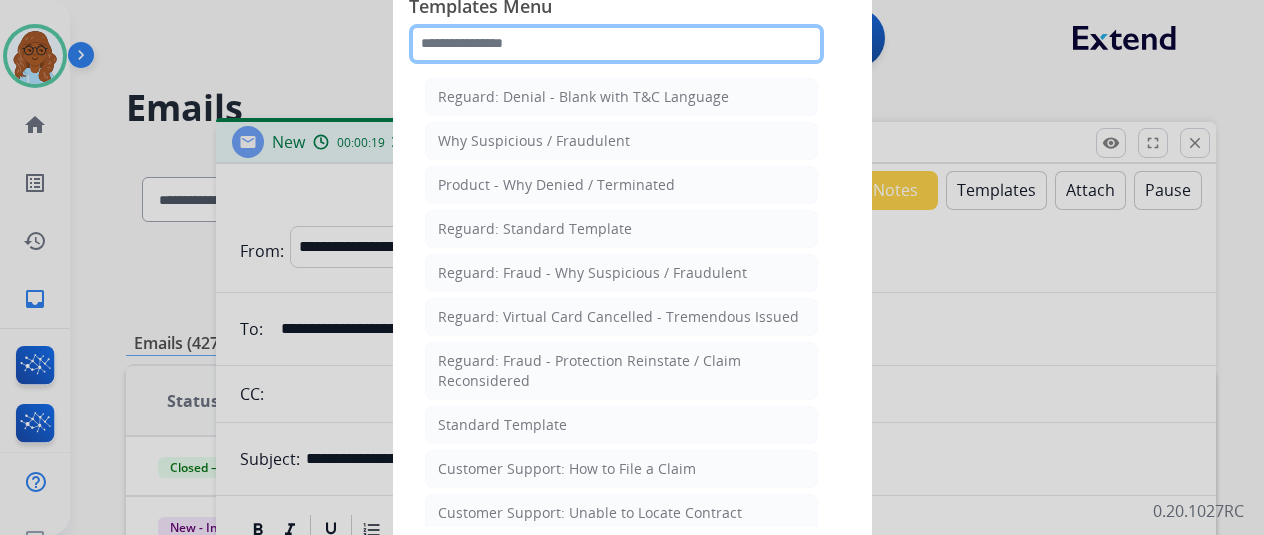 click 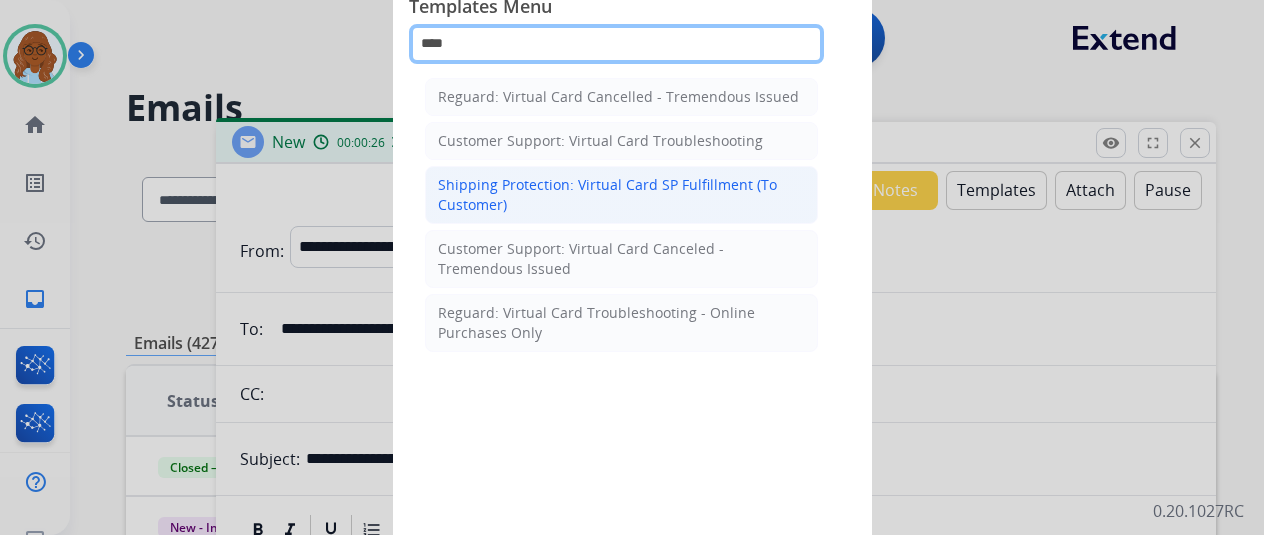 type on "****" 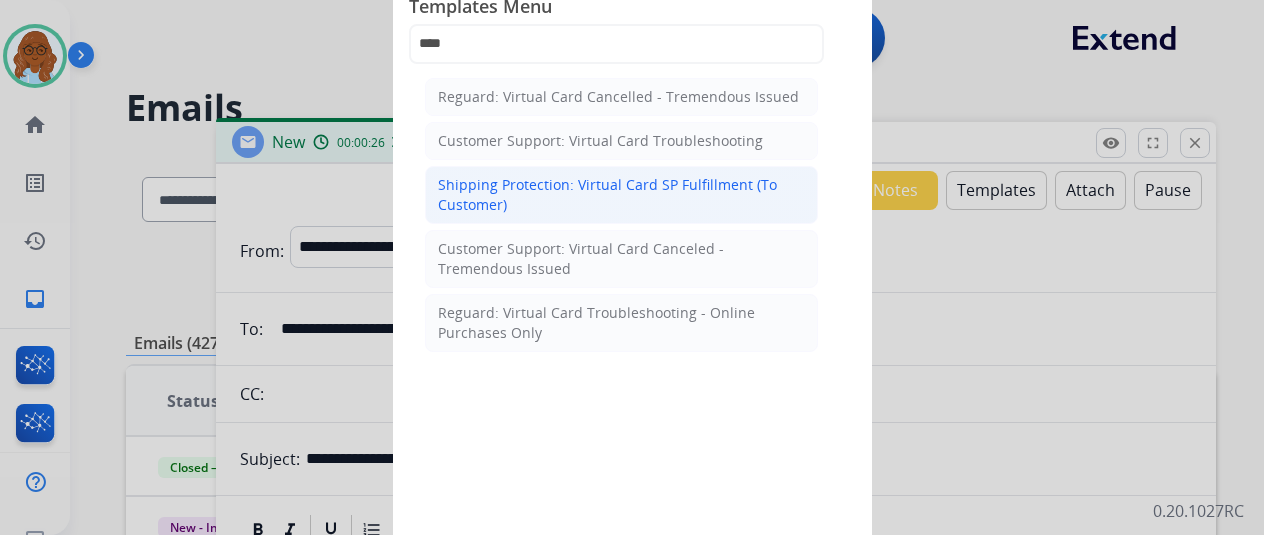 click on "Shipping Protection: Virtual Card SP Fulfillment (To Customer)" 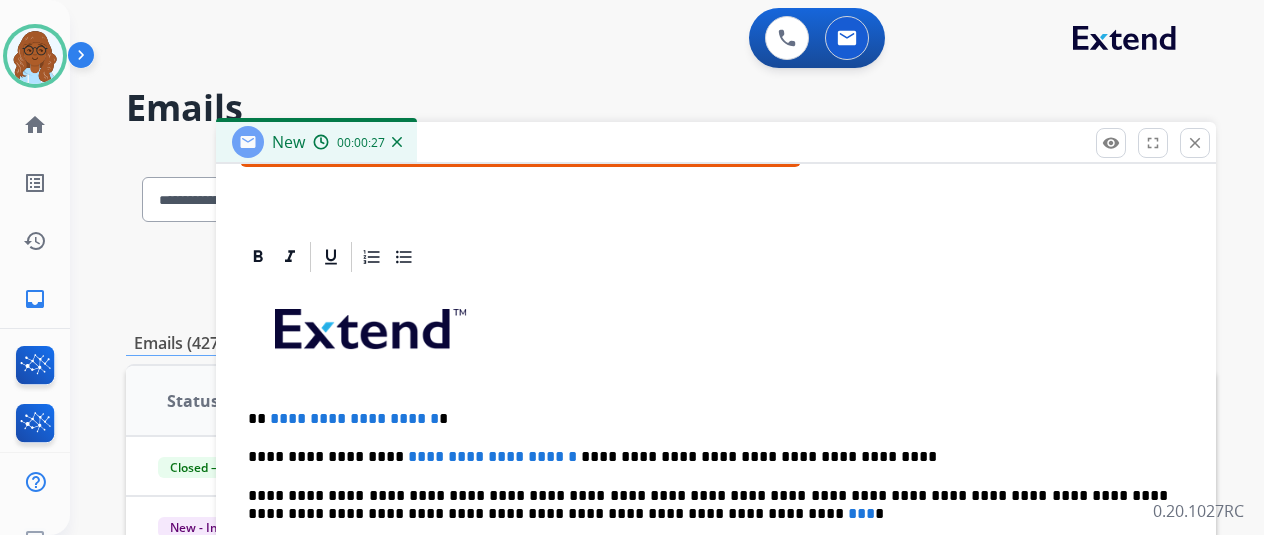 scroll, scrollTop: 478, scrollLeft: 0, axis: vertical 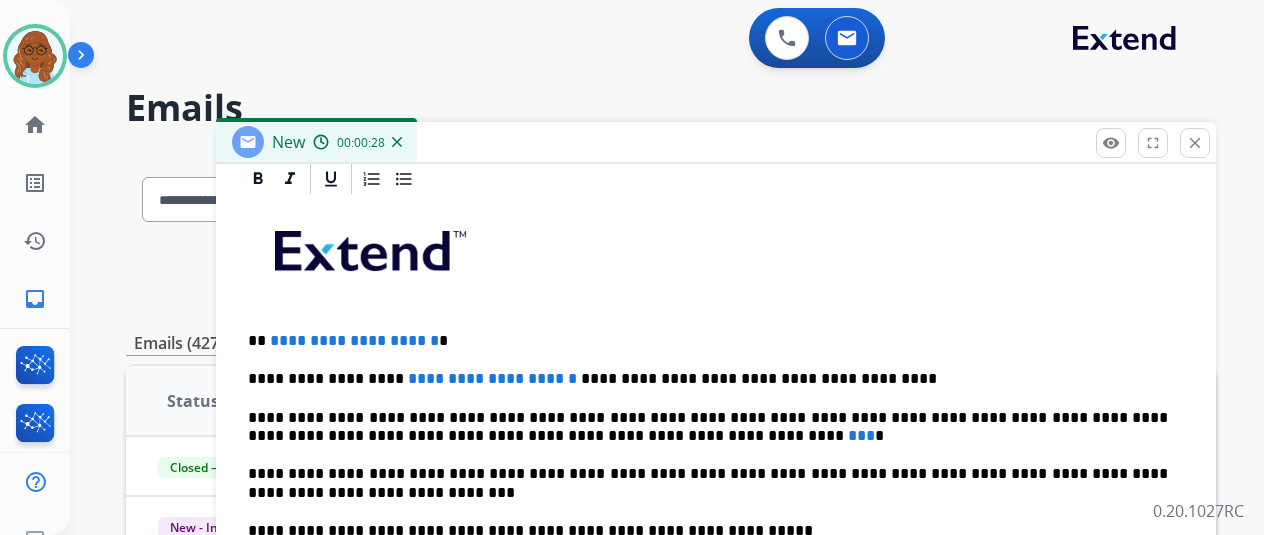 drag, startPoint x: 496, startPoint y: 335, endPoint x: 244, endPoint y: 347, distance: 252.28555 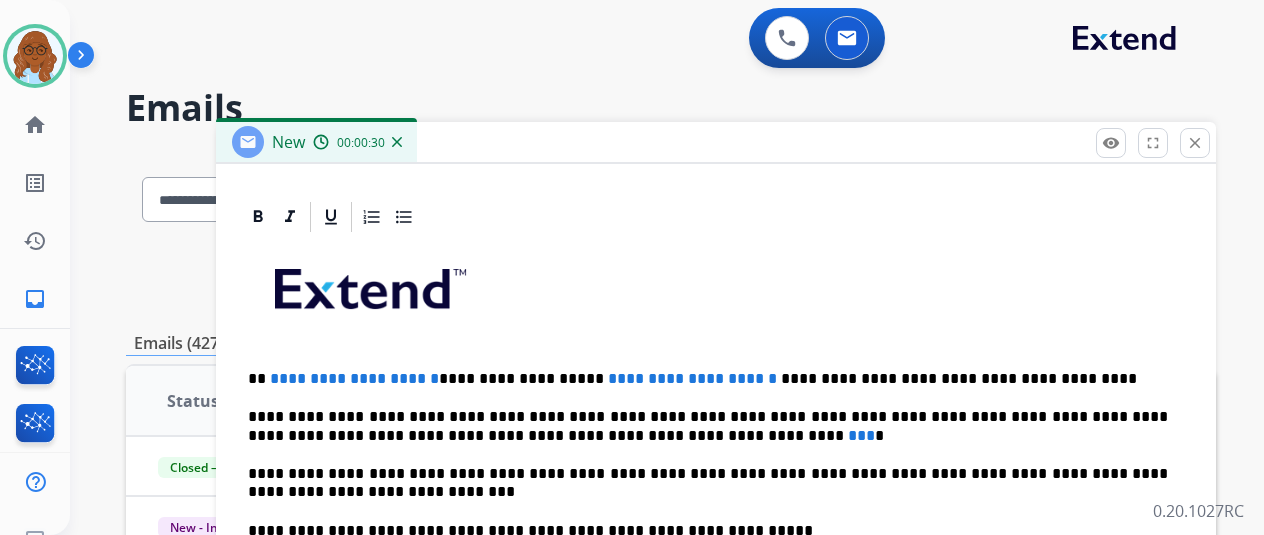 scroll, scrollTop: 478, scrollLeft: 0, axis: vertical 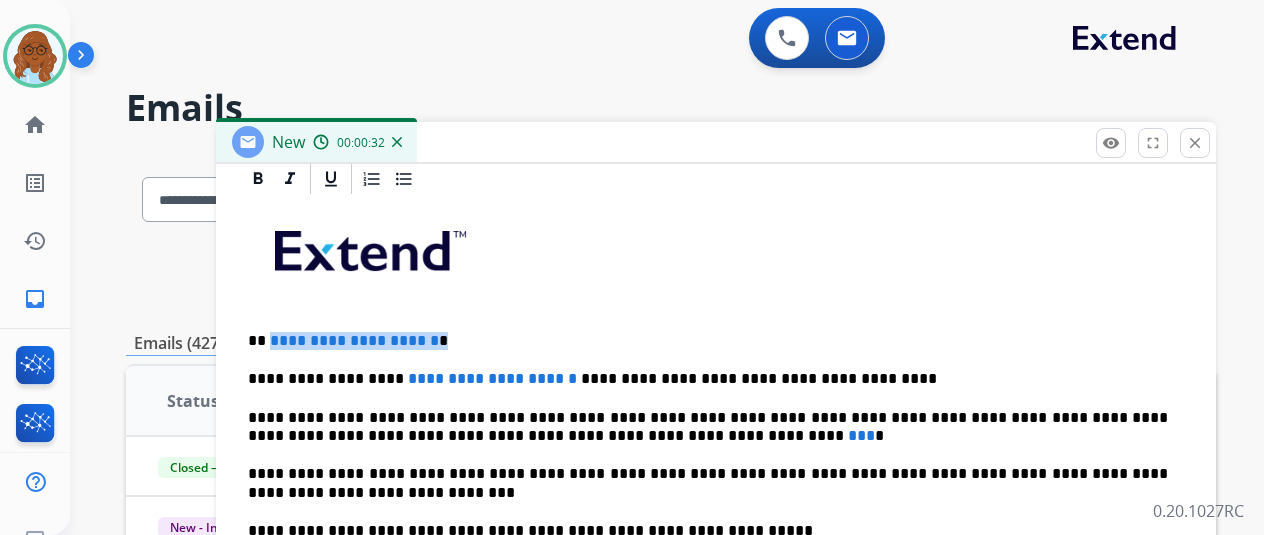 drag, startPoint x: 499, startPoint y: 333, endPoint x: 282, endPoint y: 335, distance: 217.00922 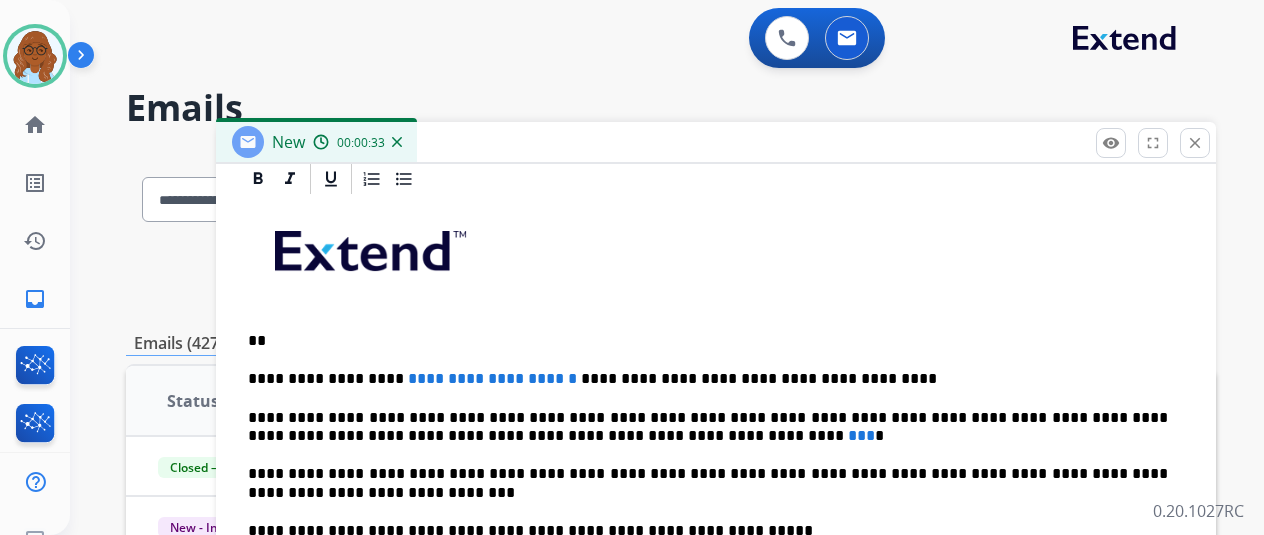 type 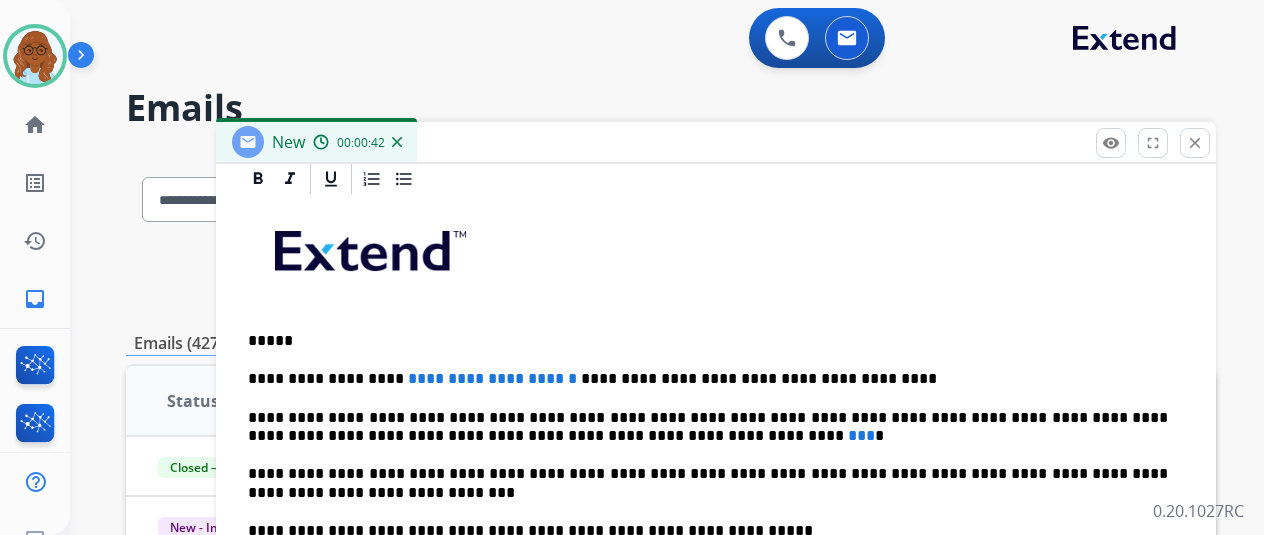 drag, startPoint x: 348, startPoint y: 347, endPoint x: 306, endPoint y: 329, distance: 45.694637 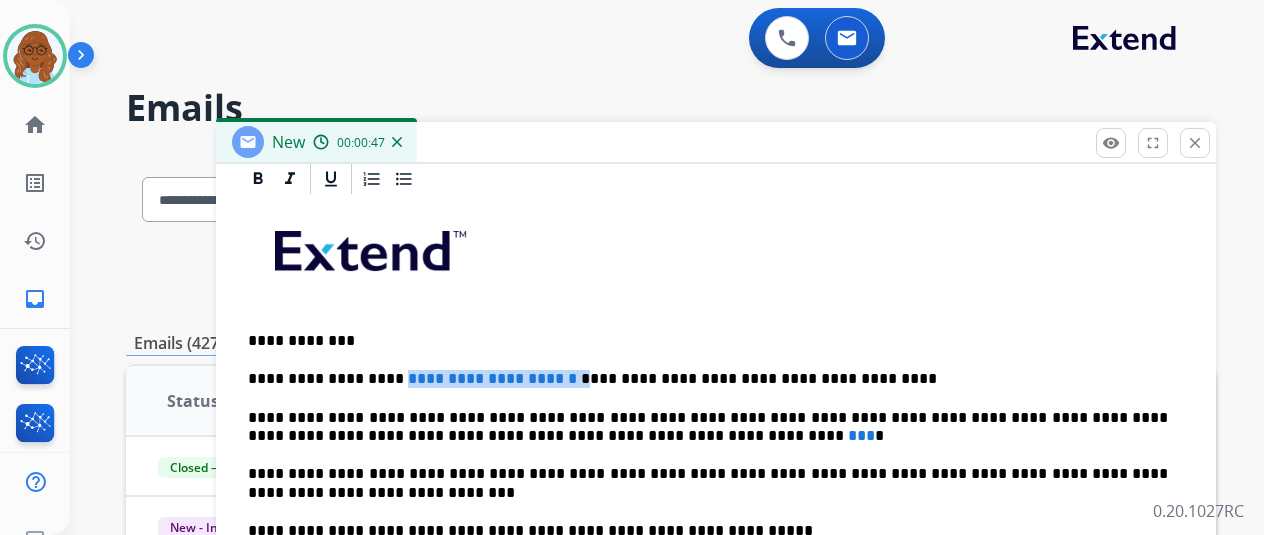 drag, startPoint x: 547, startPoint y: 375, endPoint x: 426, endPoint y: 392, distance: 122.18838 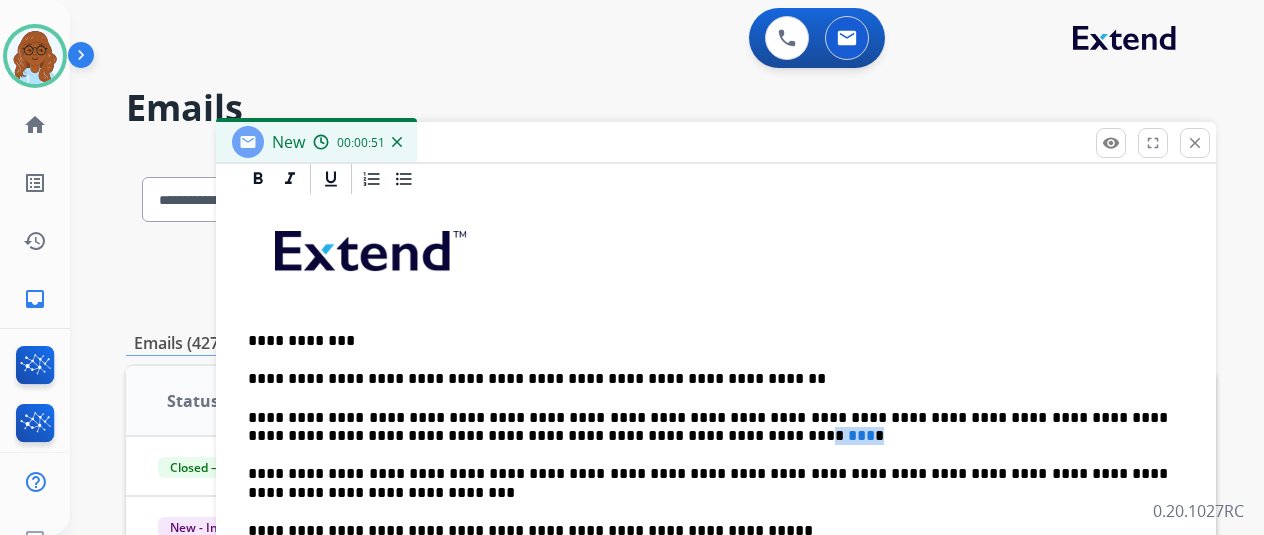 drag, startPoint x: 580, startPoint y: 431, endPoint x: 568, endPoint y: 433, distance: 12.165525 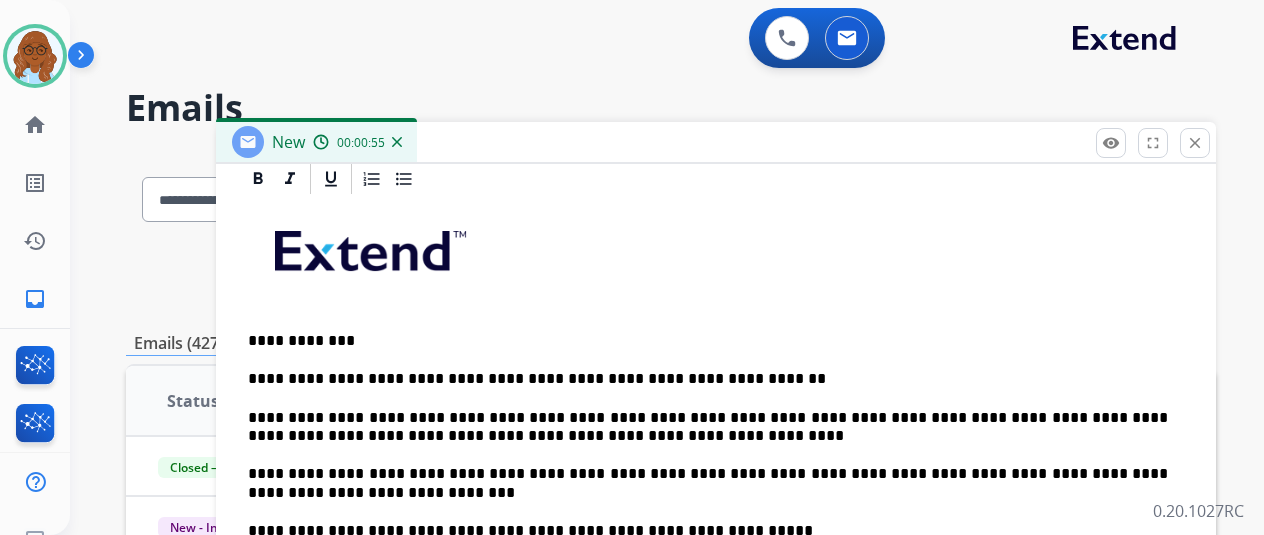 scroll, scrollTop: 200, scrollLeft: 0, axis: vertical 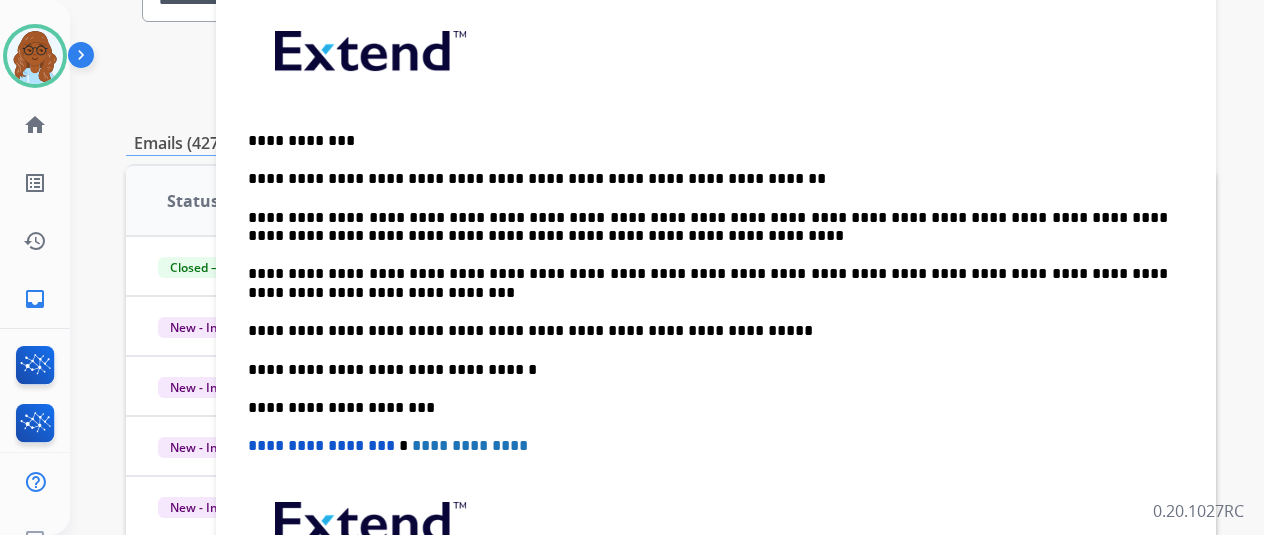 click on "**********" at bounding box center [708, 227] 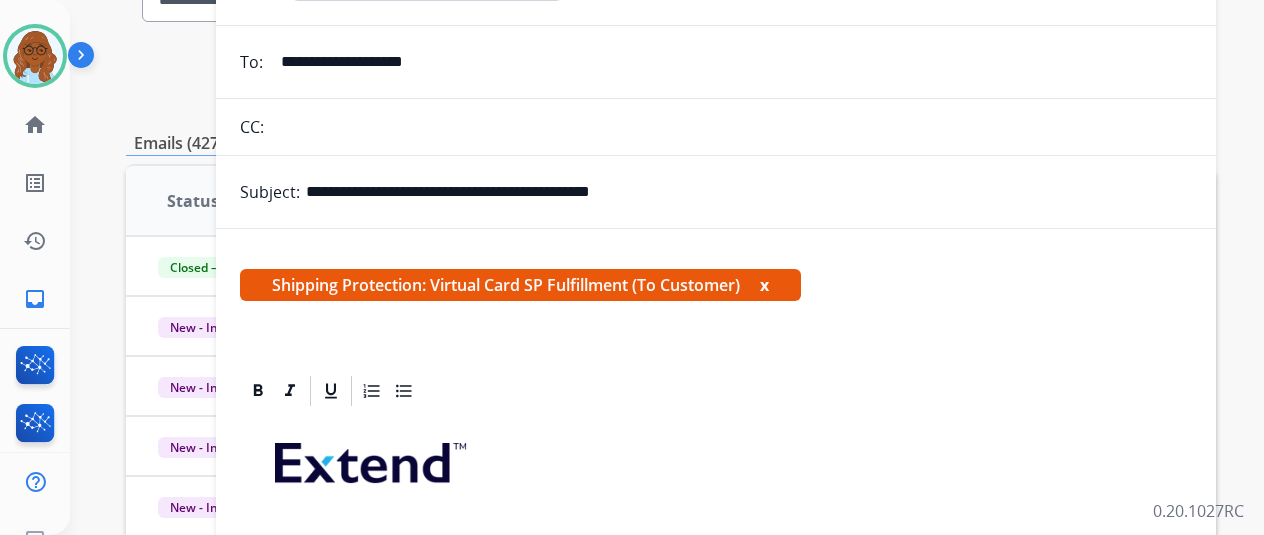 scroll, scrollTop: 0, scrollLeft: 0, axis: both 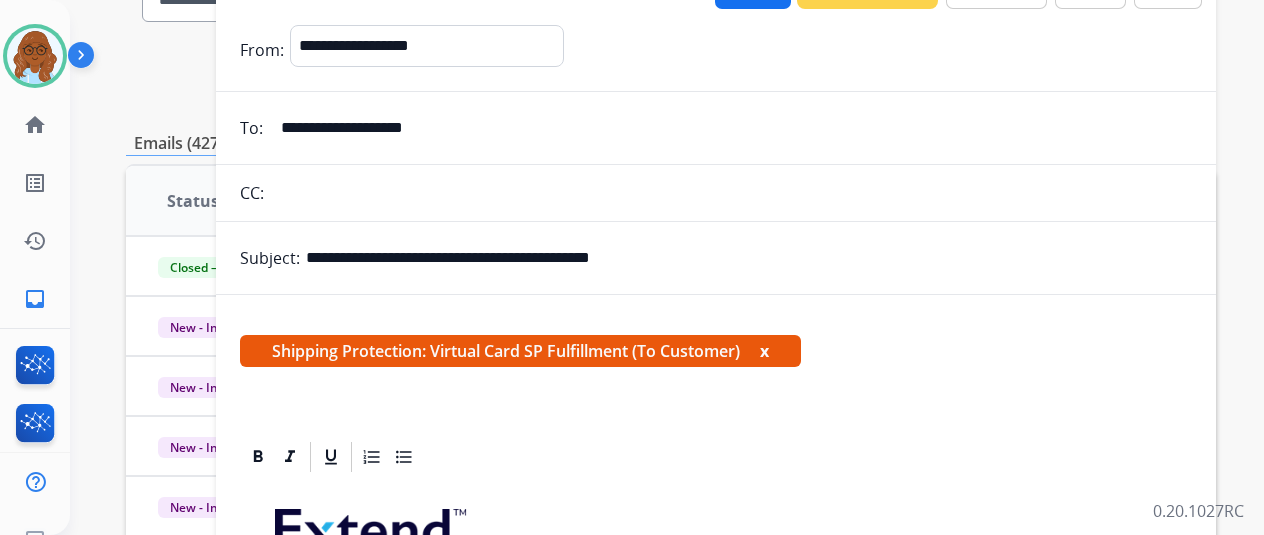 click on "Shipping Protection: Virtual Card SP Fulfillment (To Customer)  x" at bounding box center [520, 351] 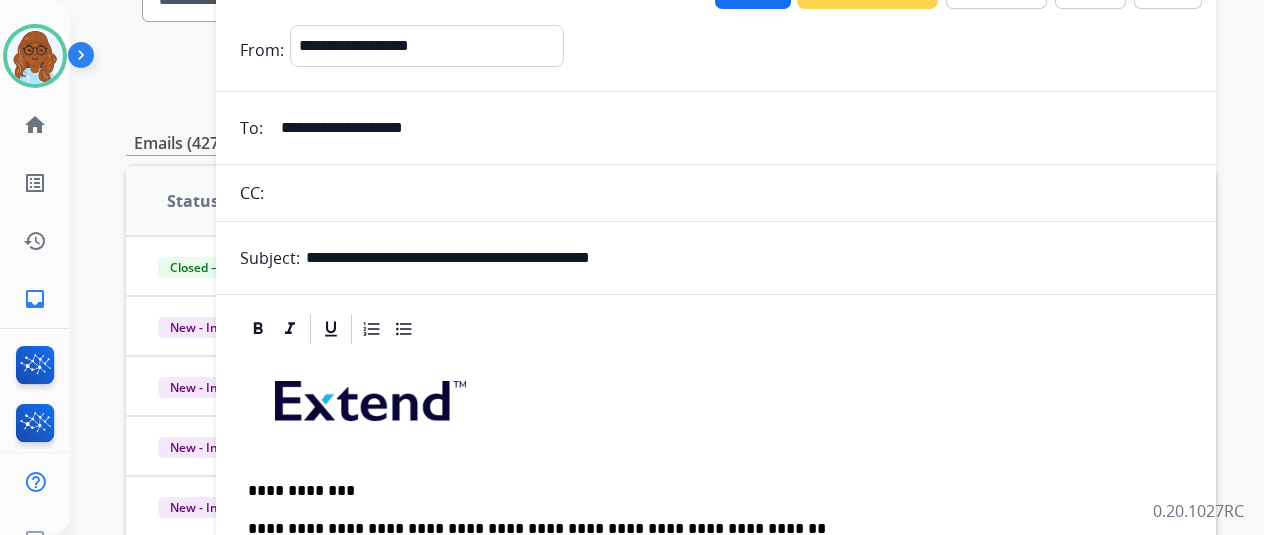 scroll, scrollTop: 0, scrollLeft: 0, axis: both 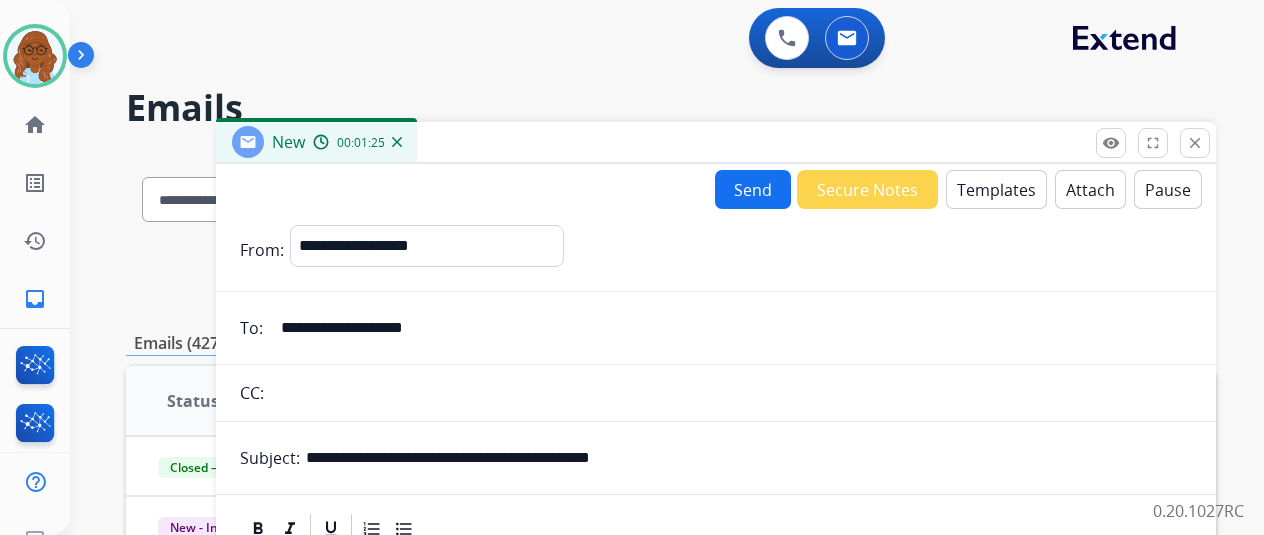 click on "Send" at bounding box center (753, 189) 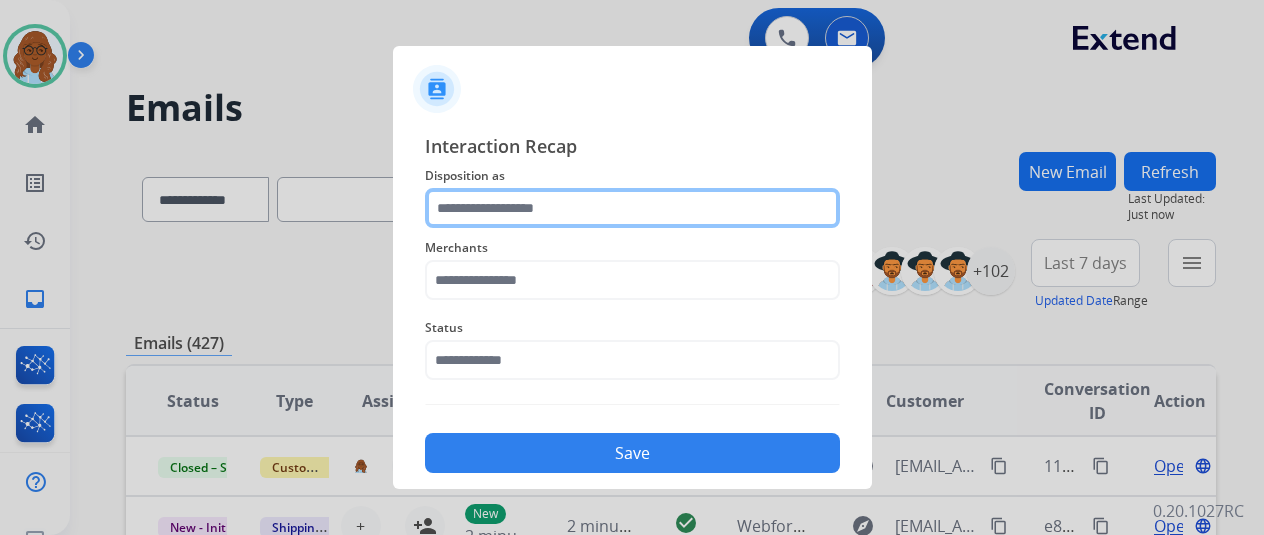 click 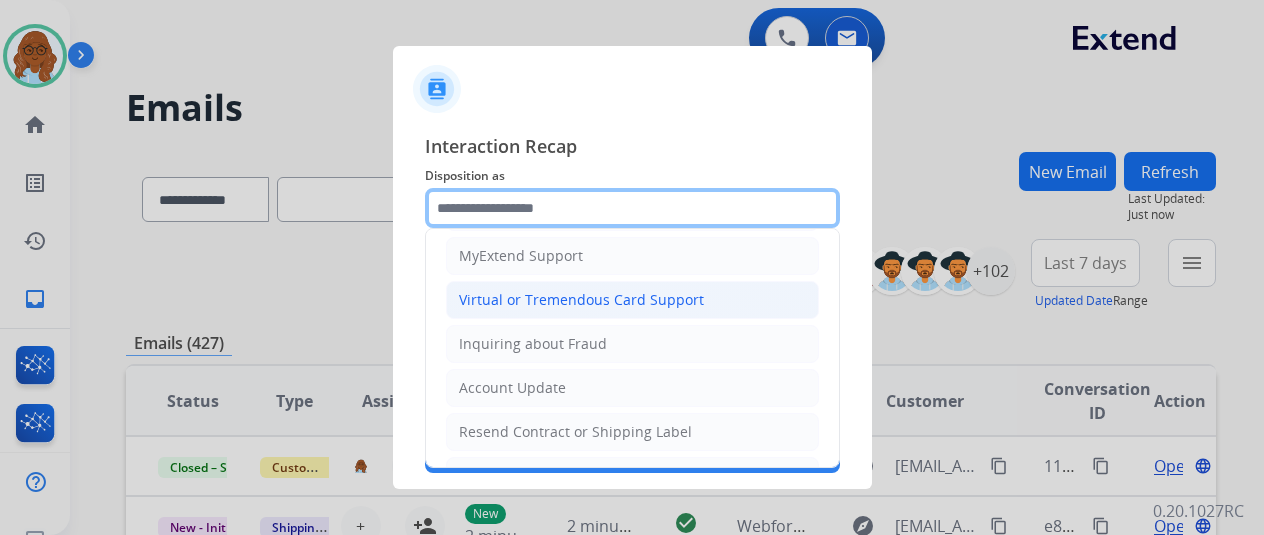 scroll, scrollTop: 200, scrollLeft: 0, axis: vertical 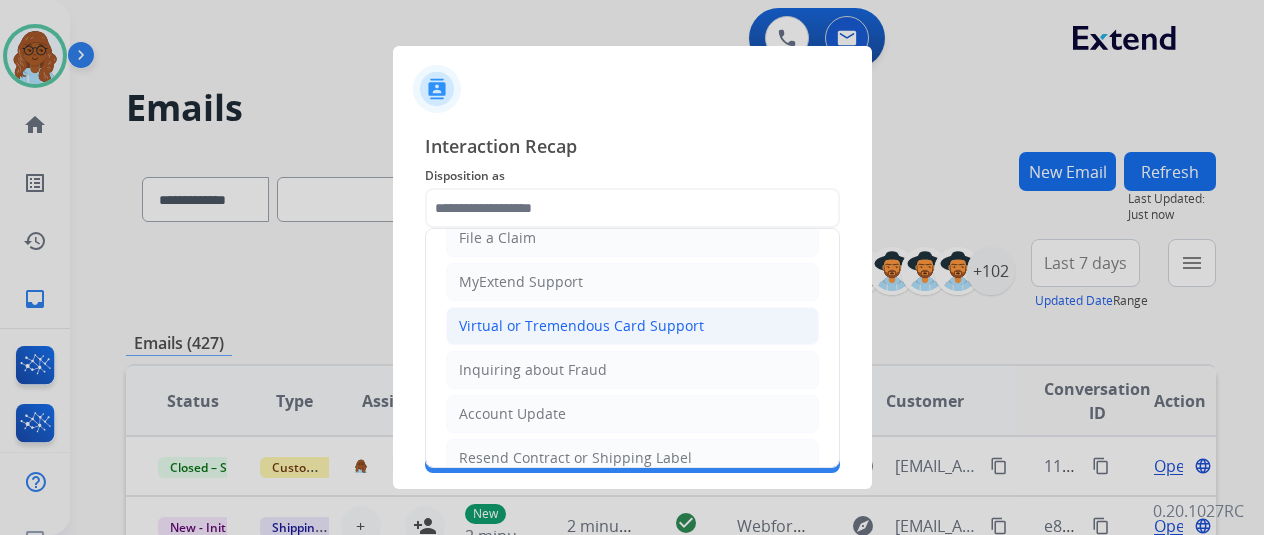 click on "Virtual or Tremendous Card Support" 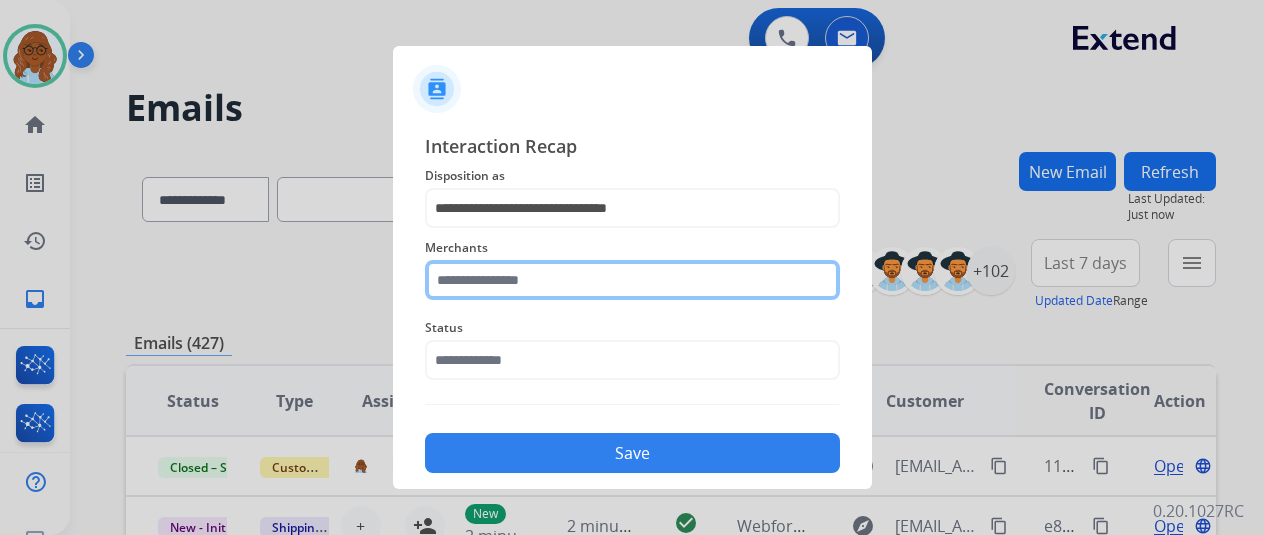 click 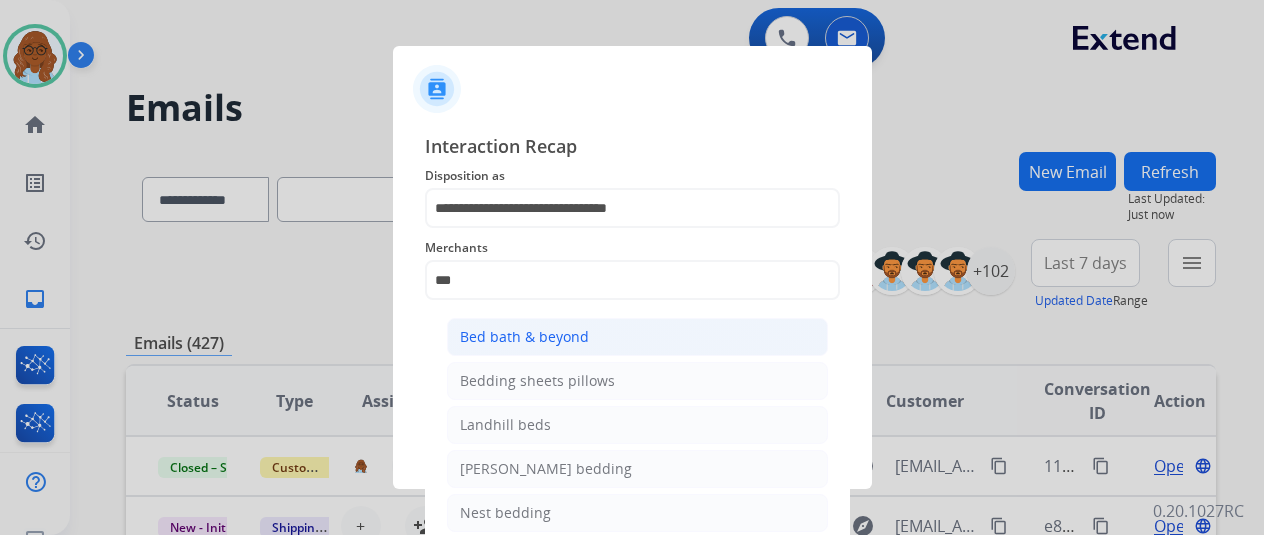 click on "Bed bath & beyond" 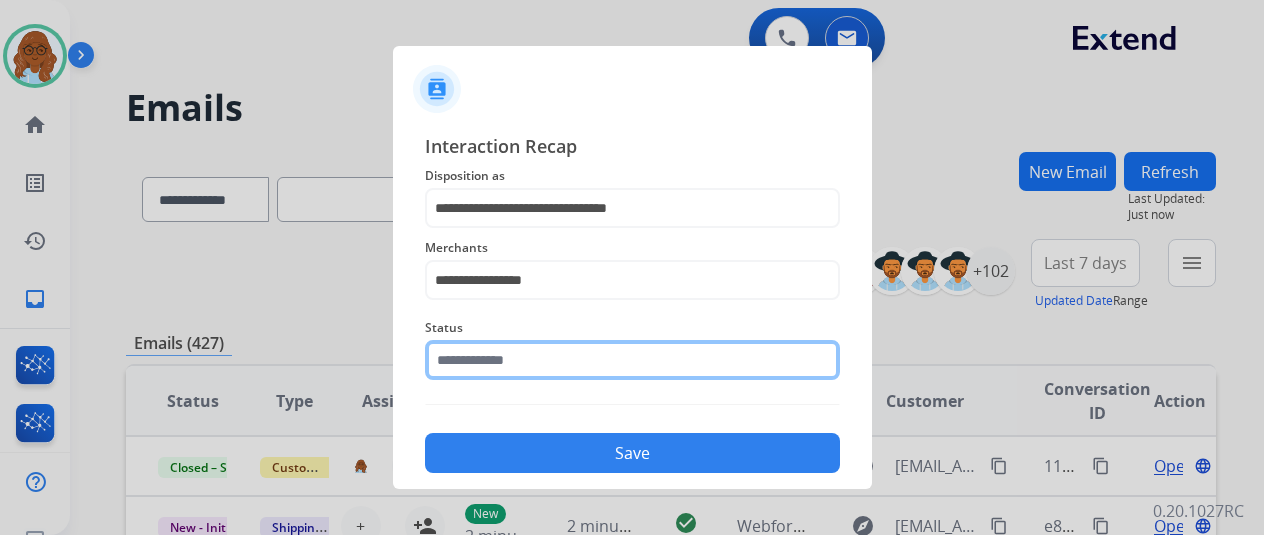 click 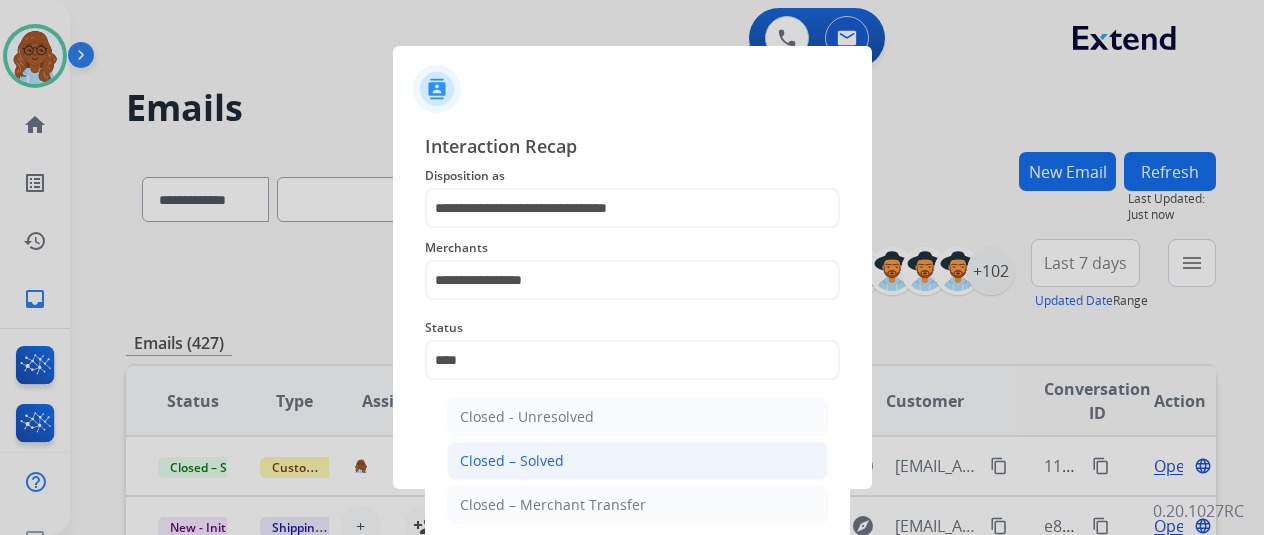 click on "Closed – Solved" 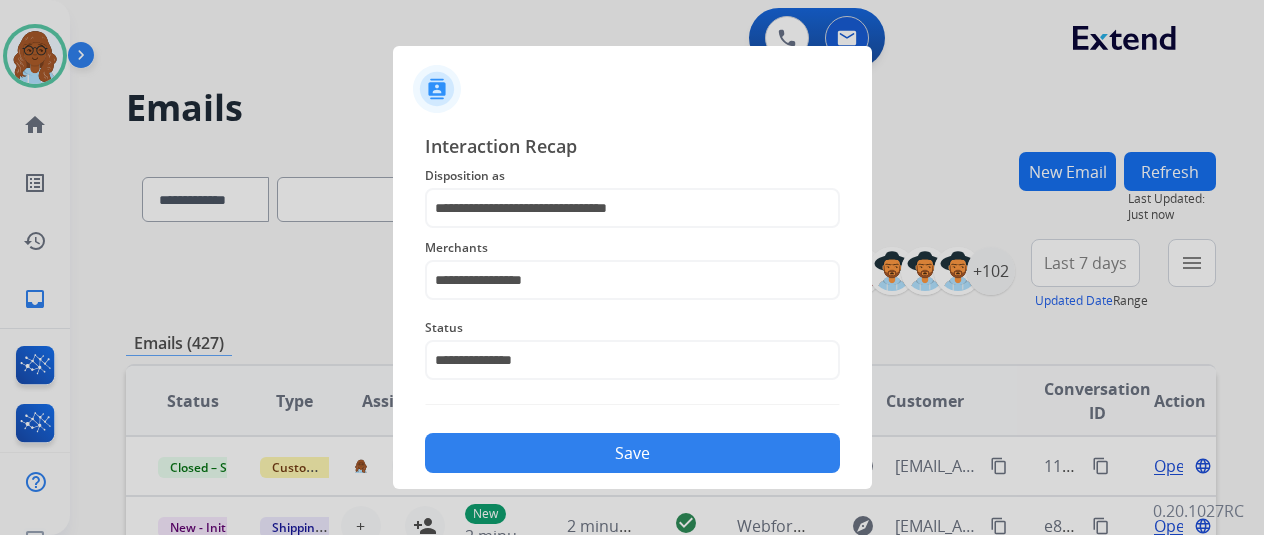 click on "Save" 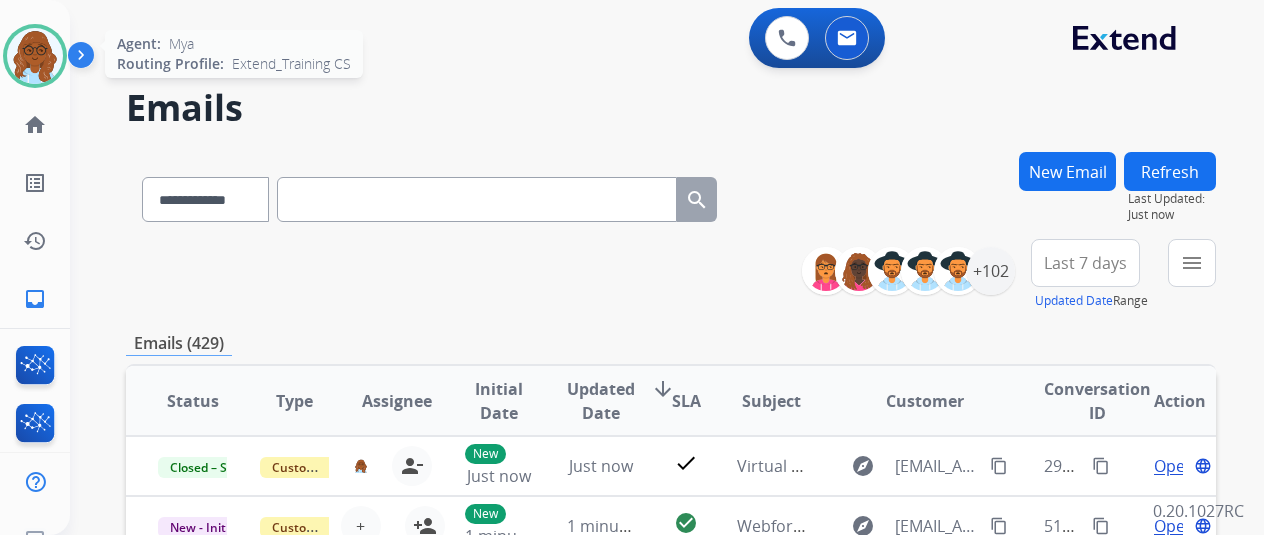 drag, startPoint x: 16, startPoint y: 49, endPoint x: 66, endPoint y: 67, distance: 53.14132 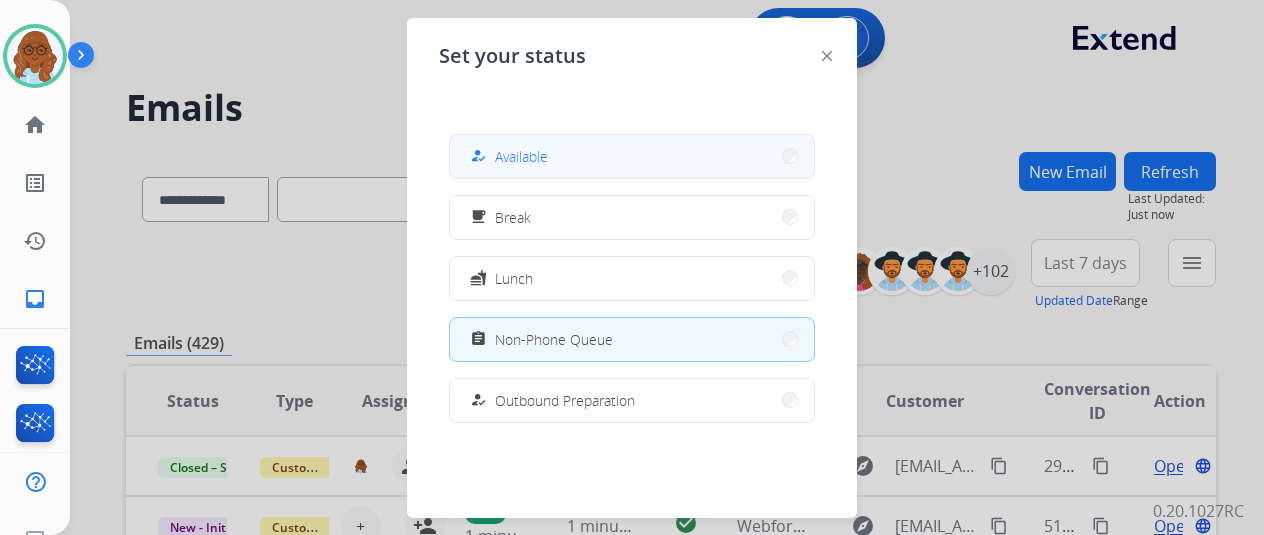 click on "Available" at bounding box center (521, 156) 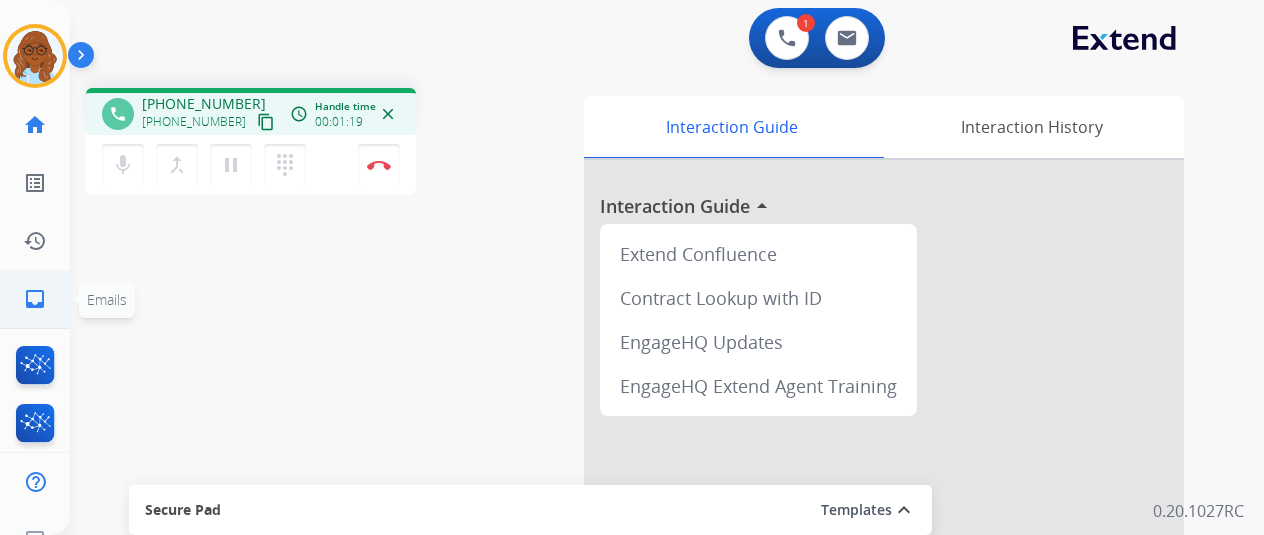 click on "inbox  Emails" 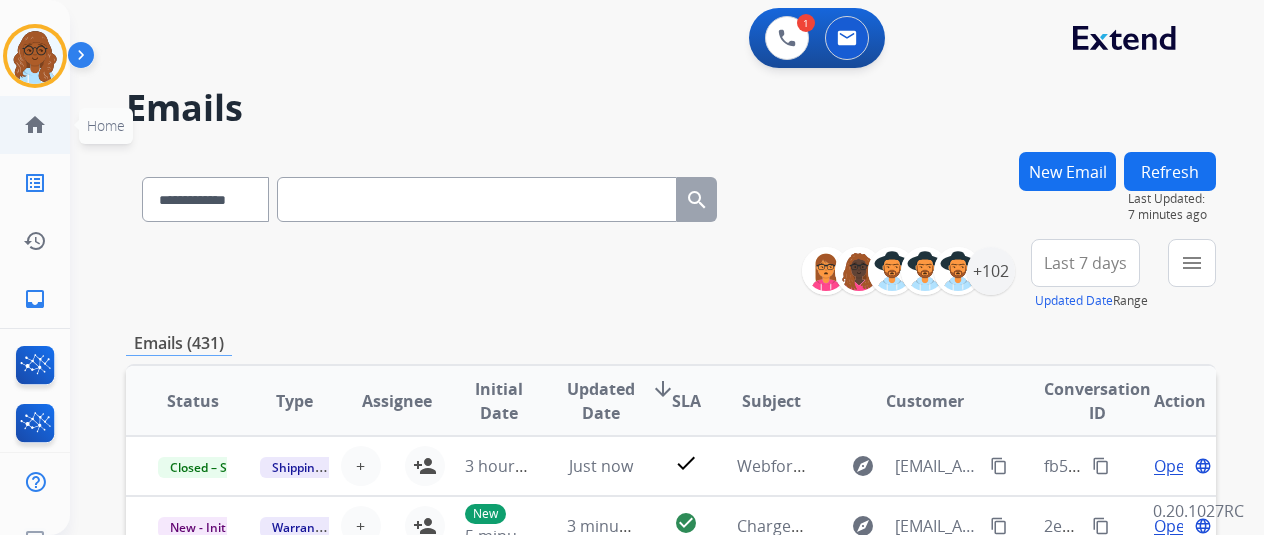 click on "home  Home" 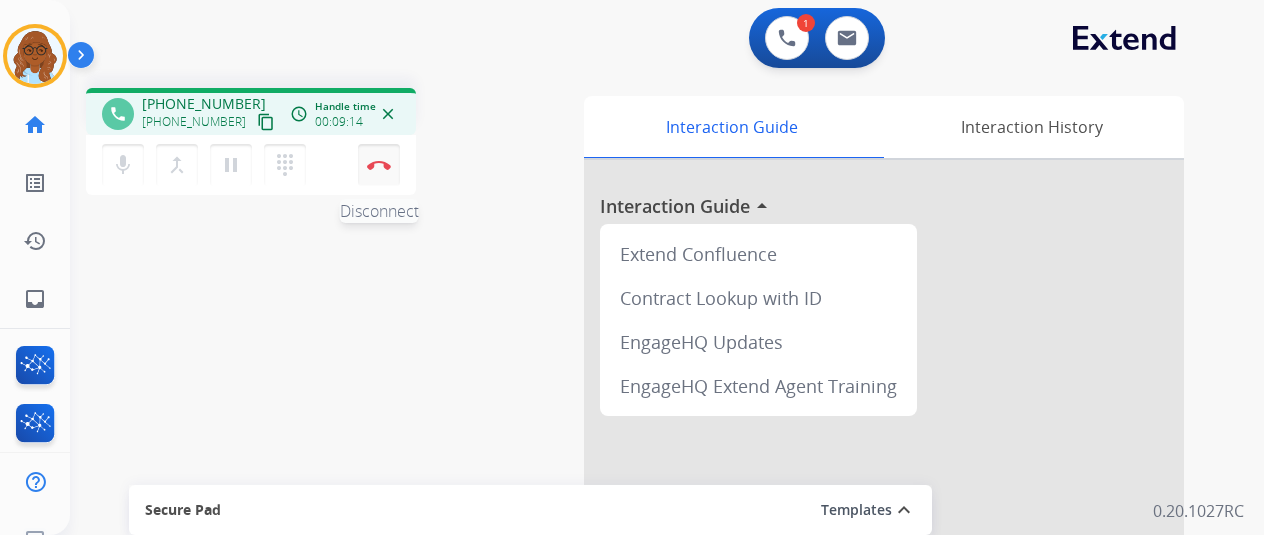 click at bounding box center (379, 165) 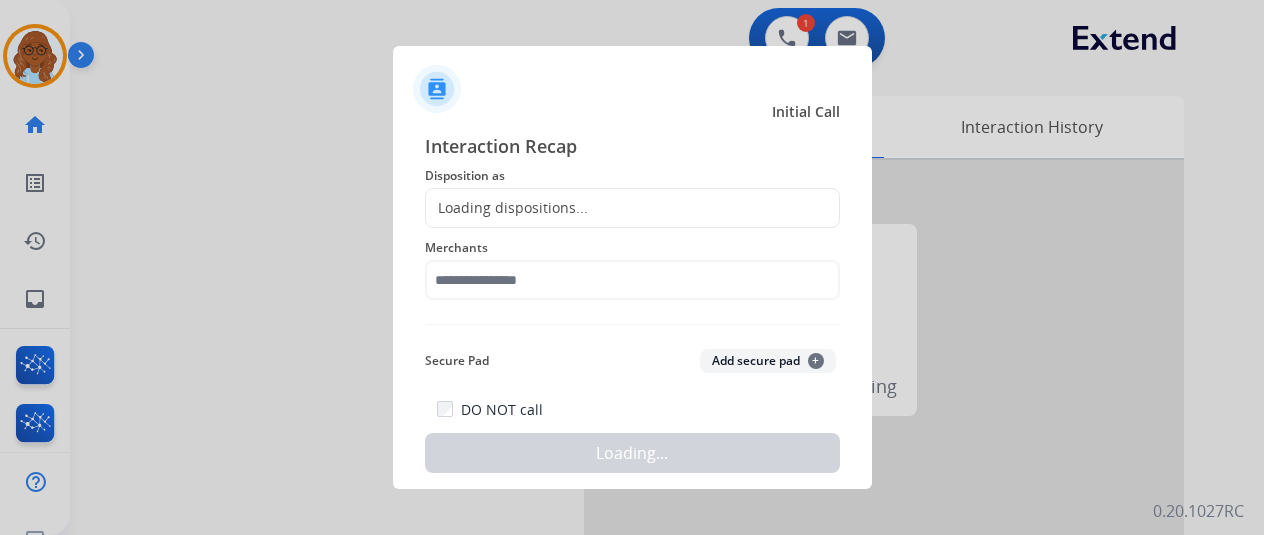 click on "Loading dispositions..." 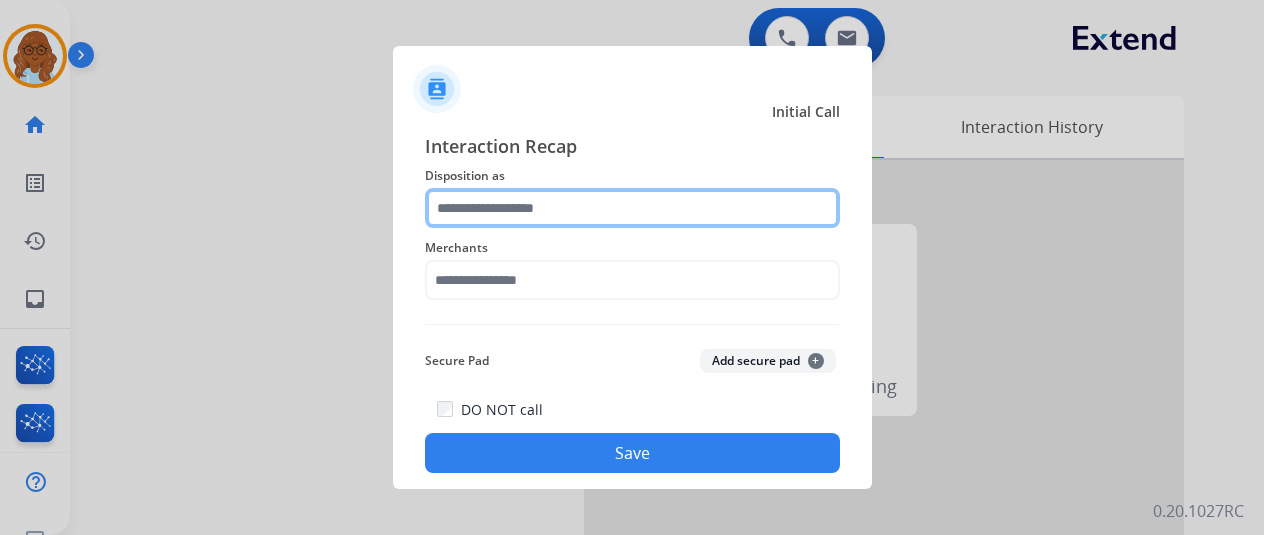 click 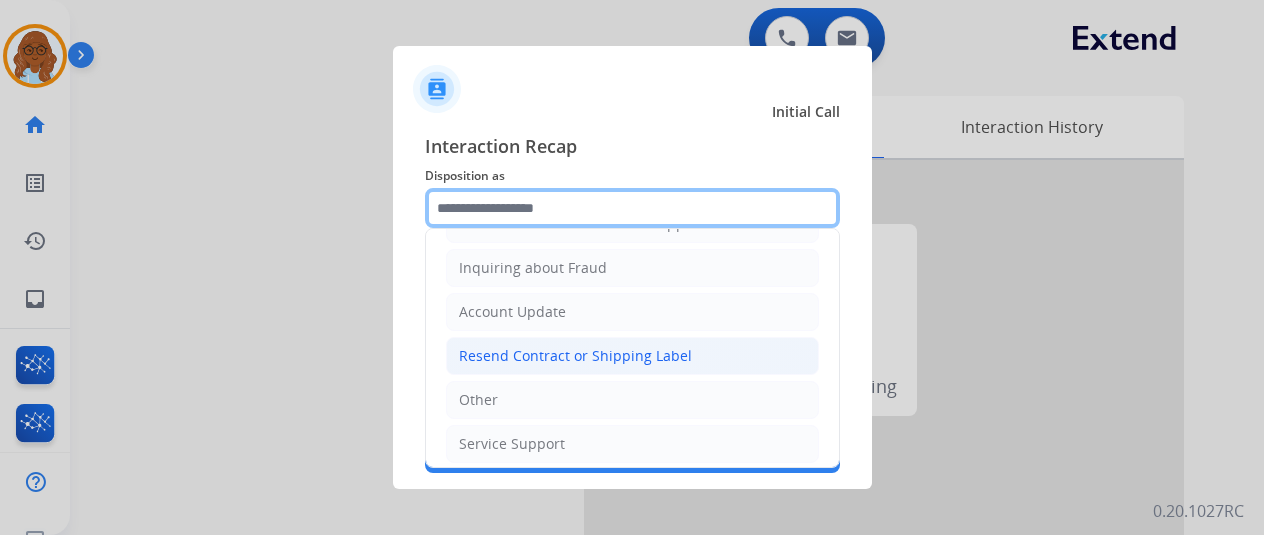 scroll, scrollTop: 303, scrollLeft: 0, axis: vertical 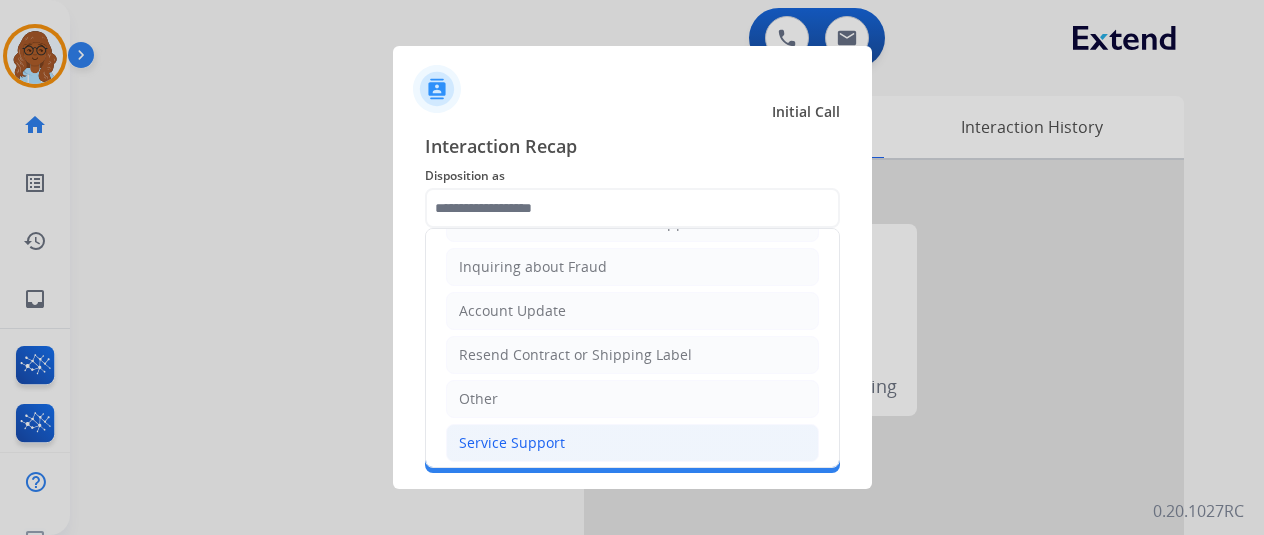 drag, startPoint x: 516, startPoint y: 443, endPoint x: 516, endPoint y: 345, distance: 98 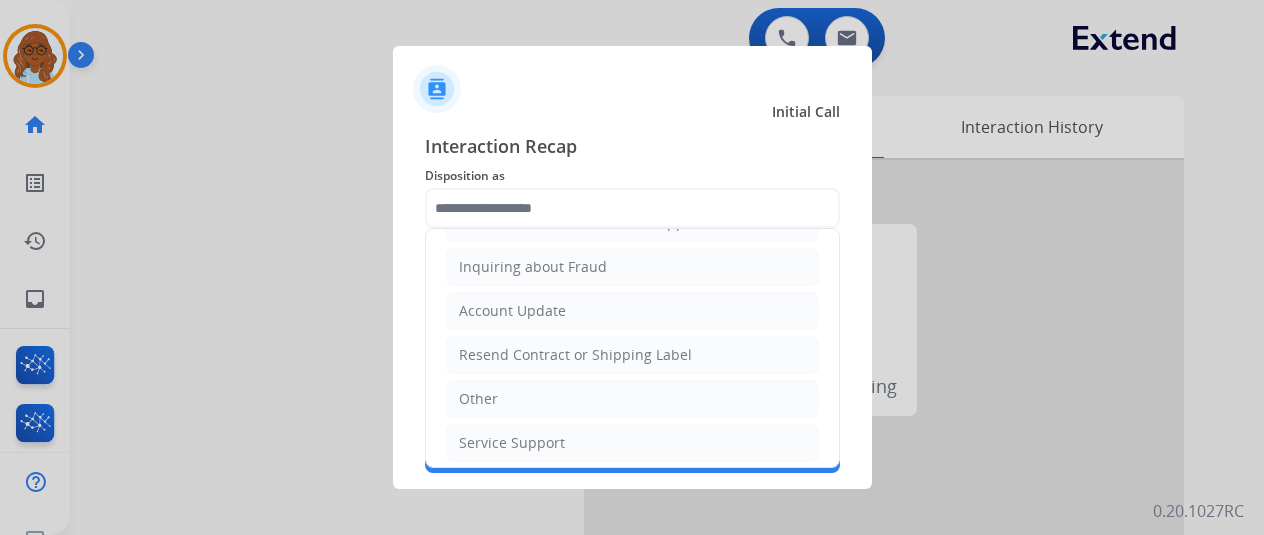 click on "Service Support" 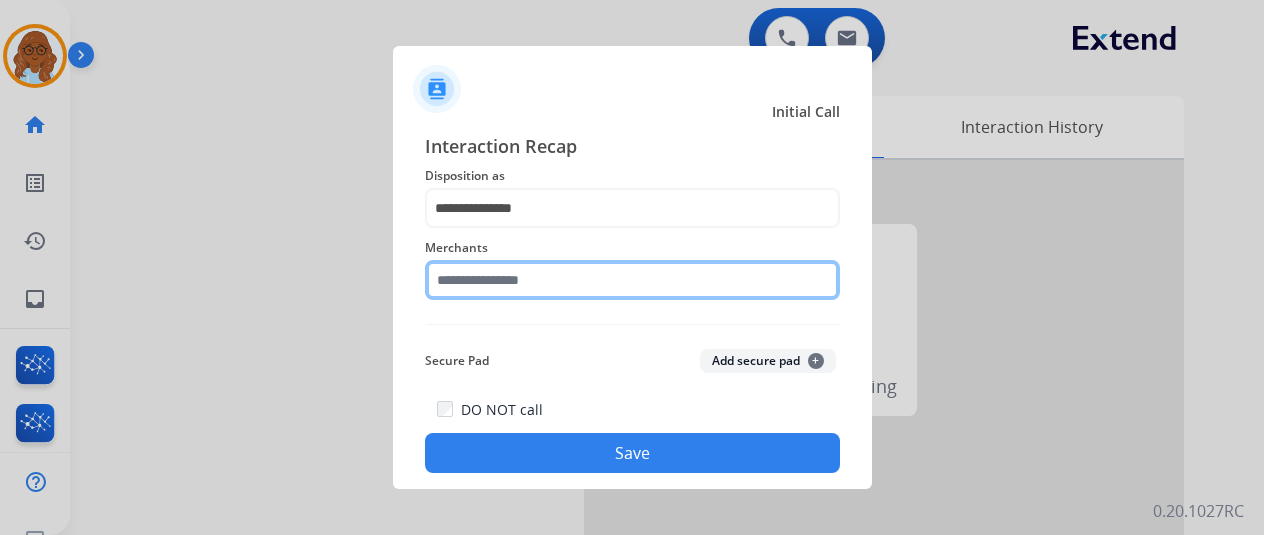 drag, startPoint x: 528, startPoint y: 300, endPoint x: 535, endPoint y: 290, distance: 12.206555 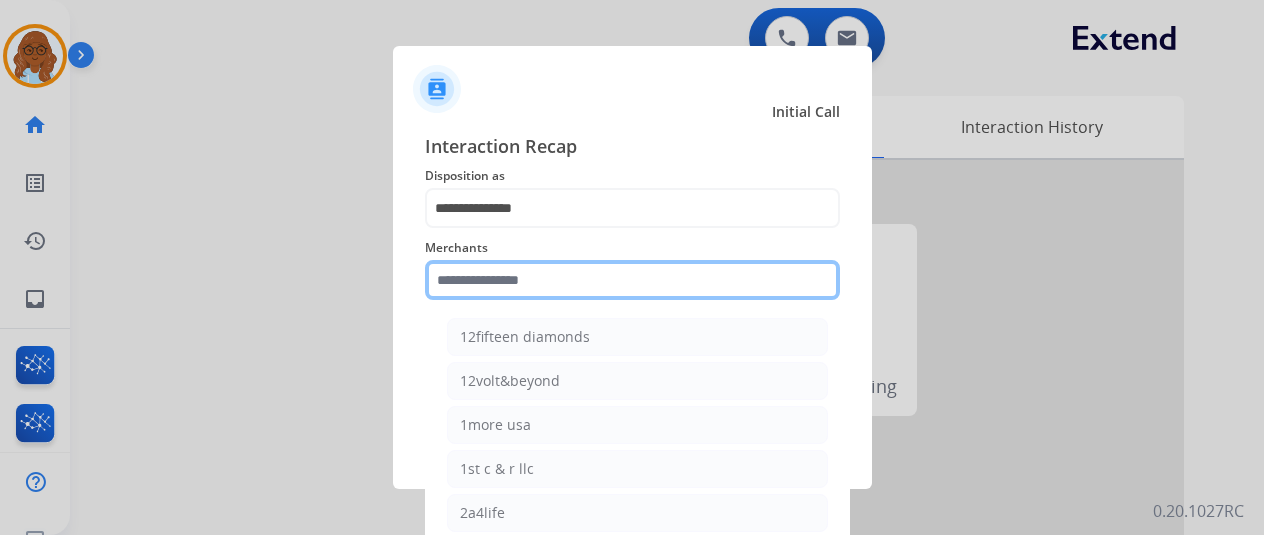 click 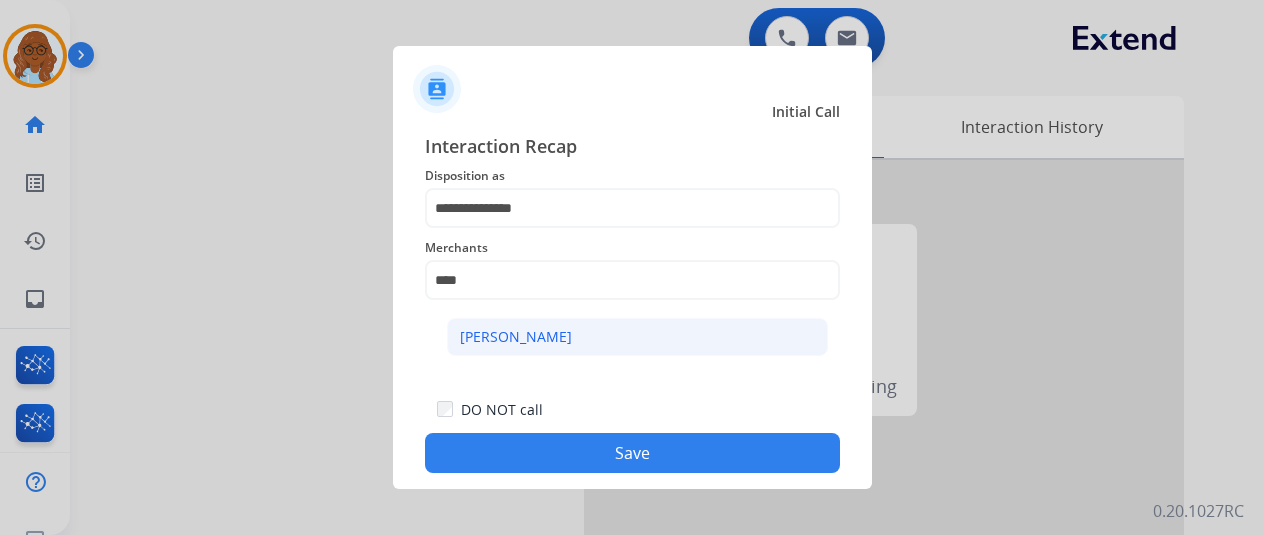 click on "[PERSON_NAME]" 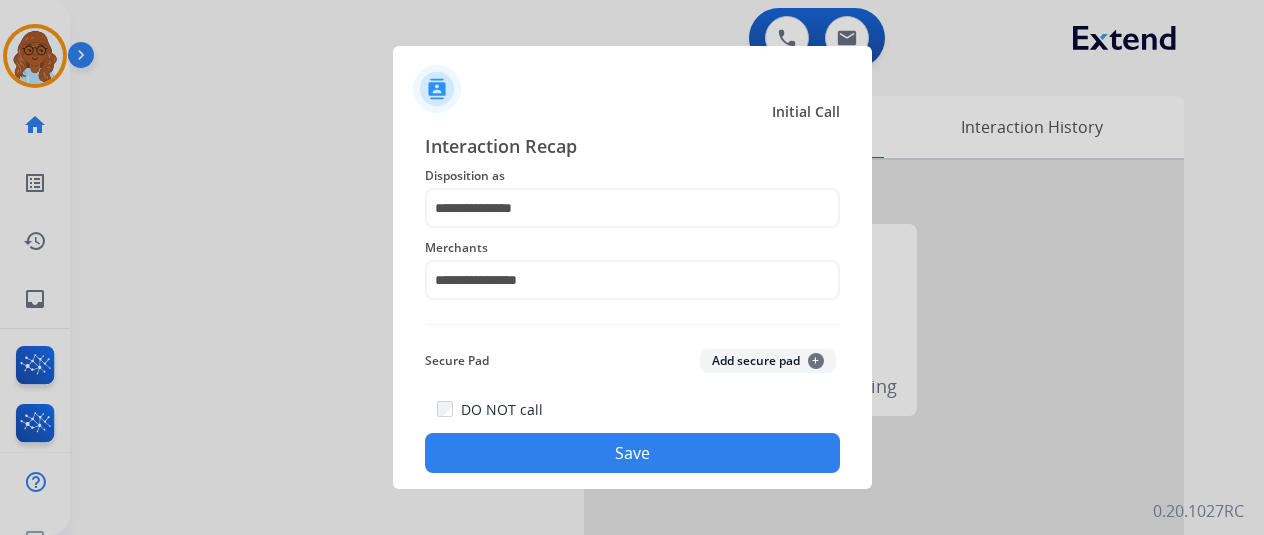 click on "Save" 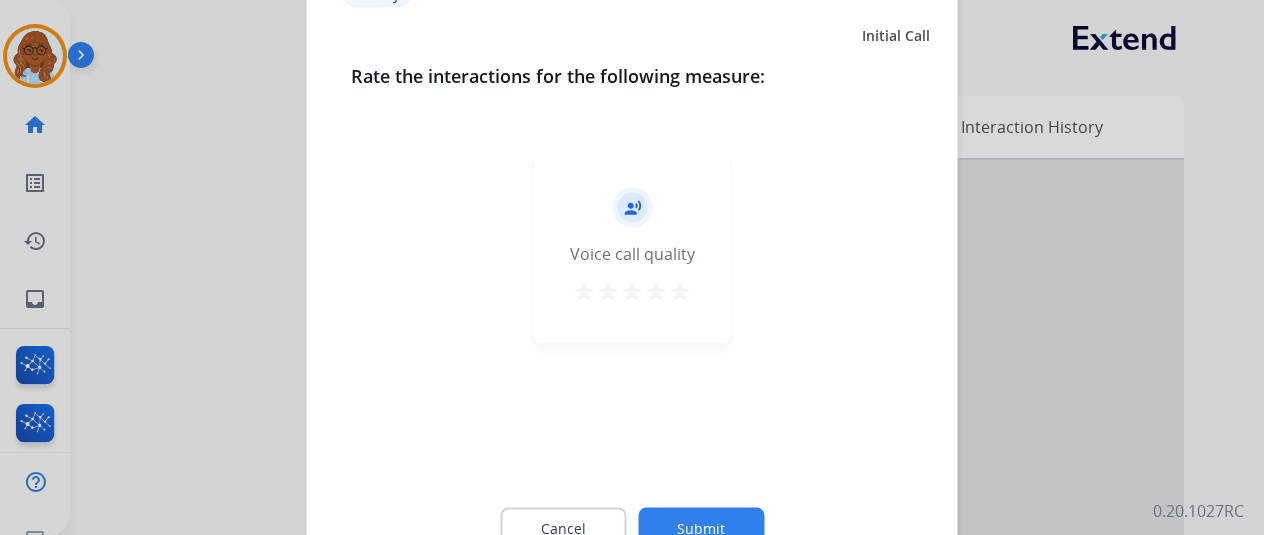 click on "star" at bounding box center (680, 291) 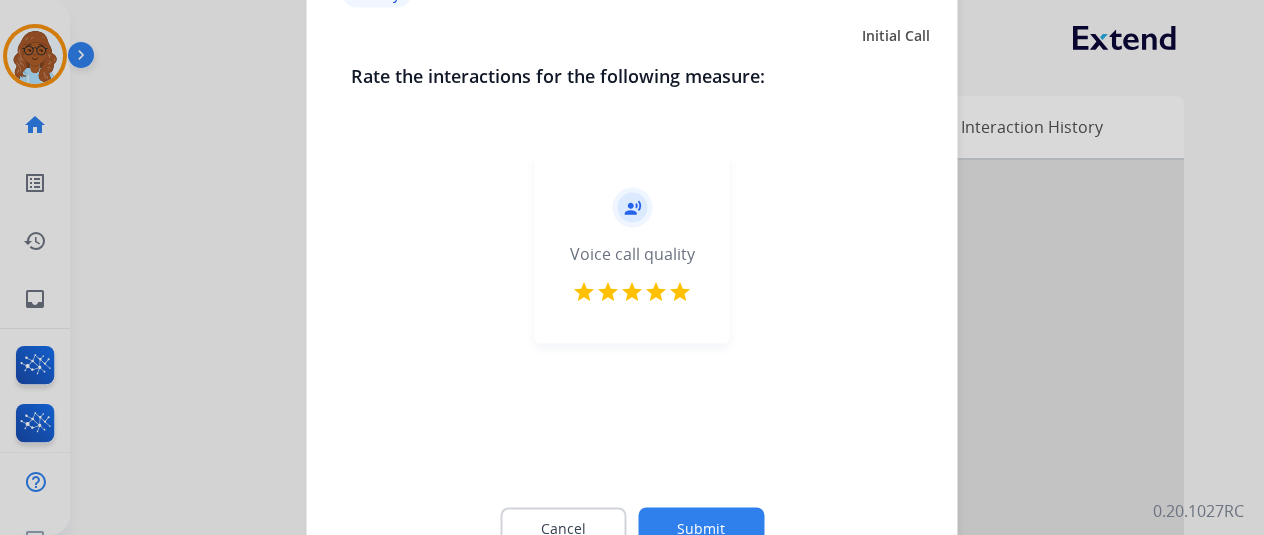 click on "Submit" 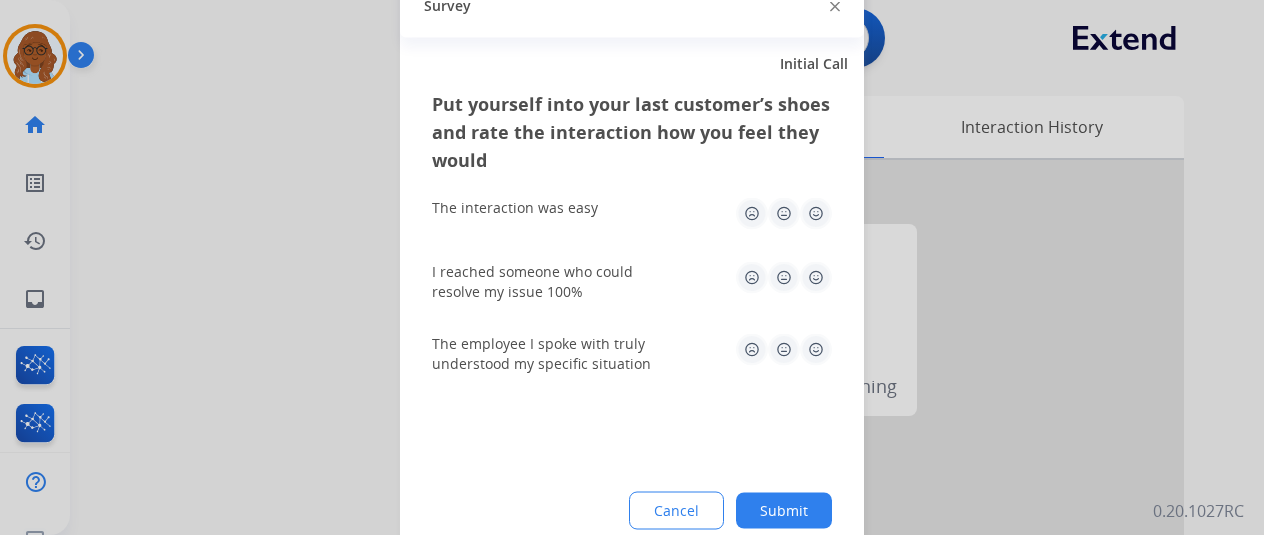 click 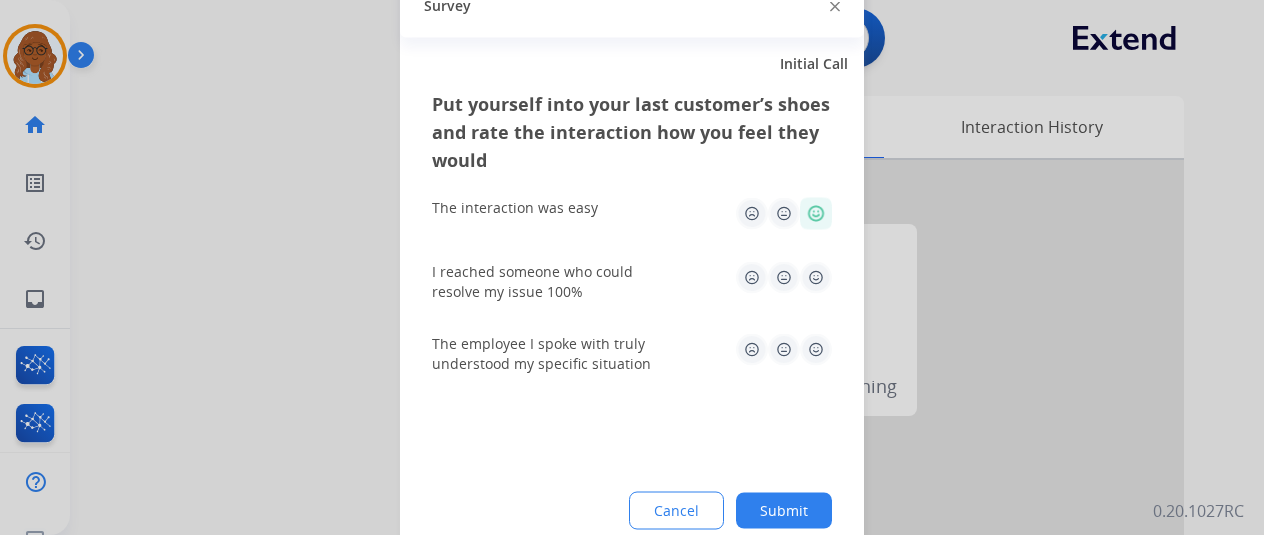 drag, startPoint x: 812, startPoint y: 270, endPoint x: 814, endPoint y: 294, distance: 24.083189 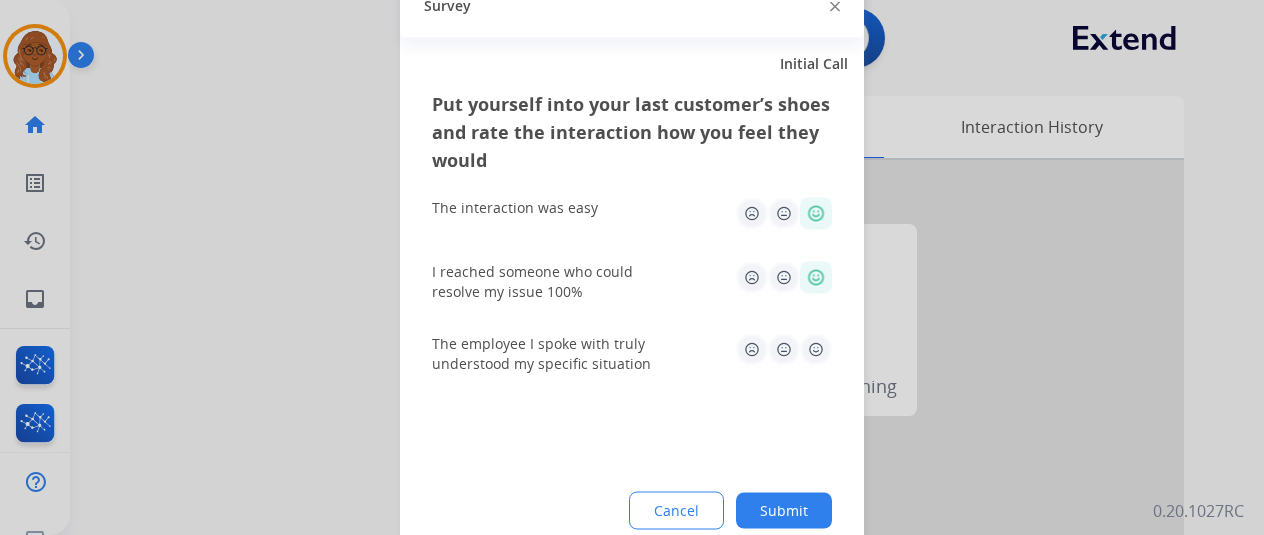 click 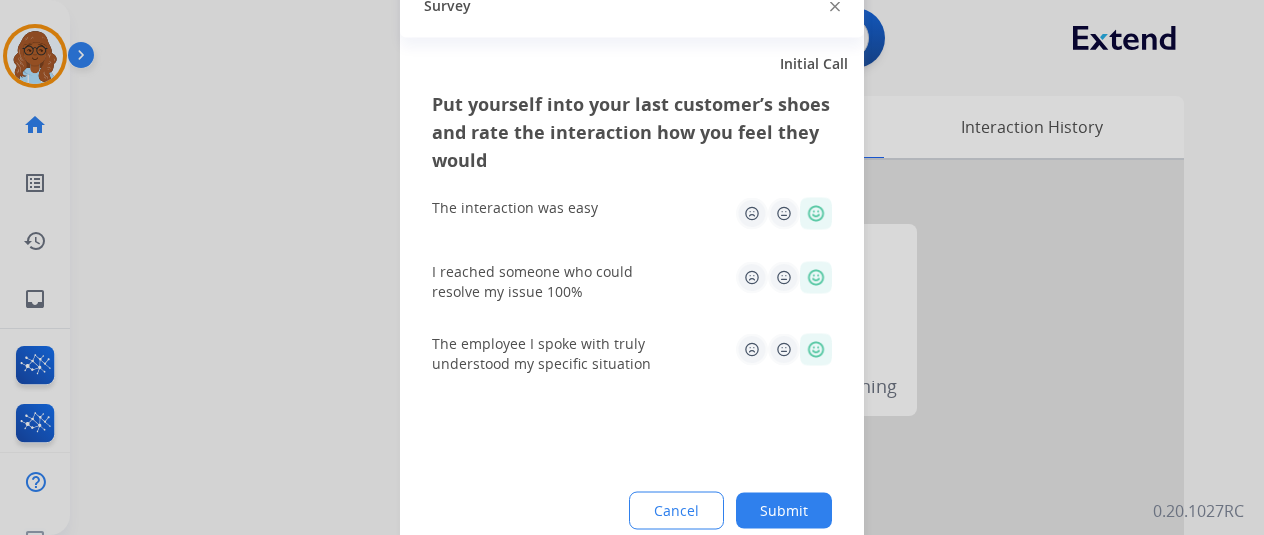 click on "Submit" 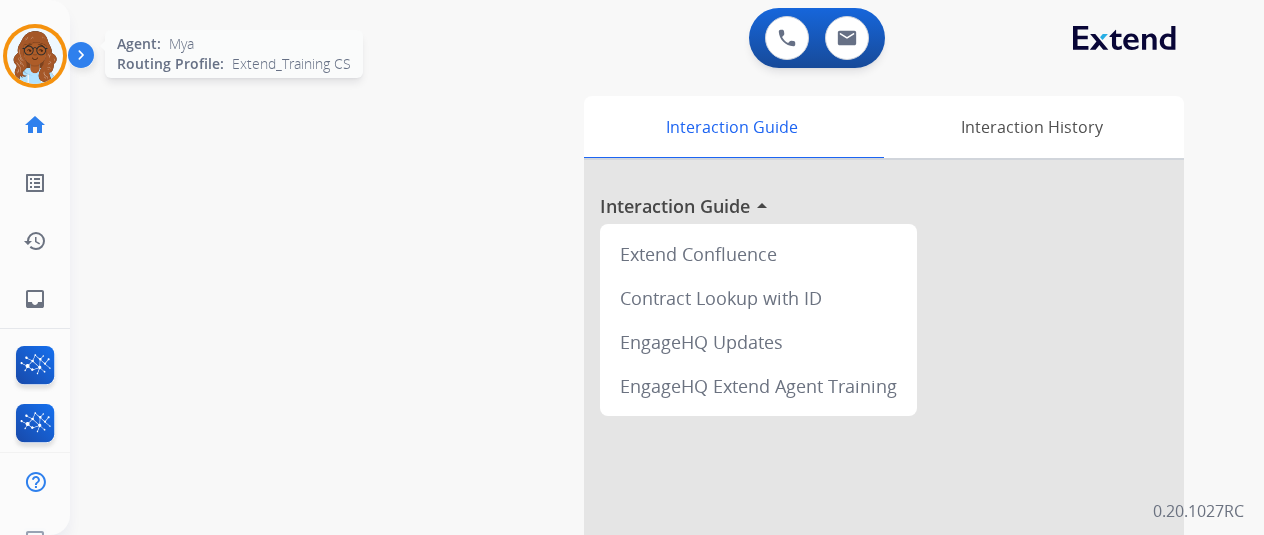 click at bounding box center (35, 56) 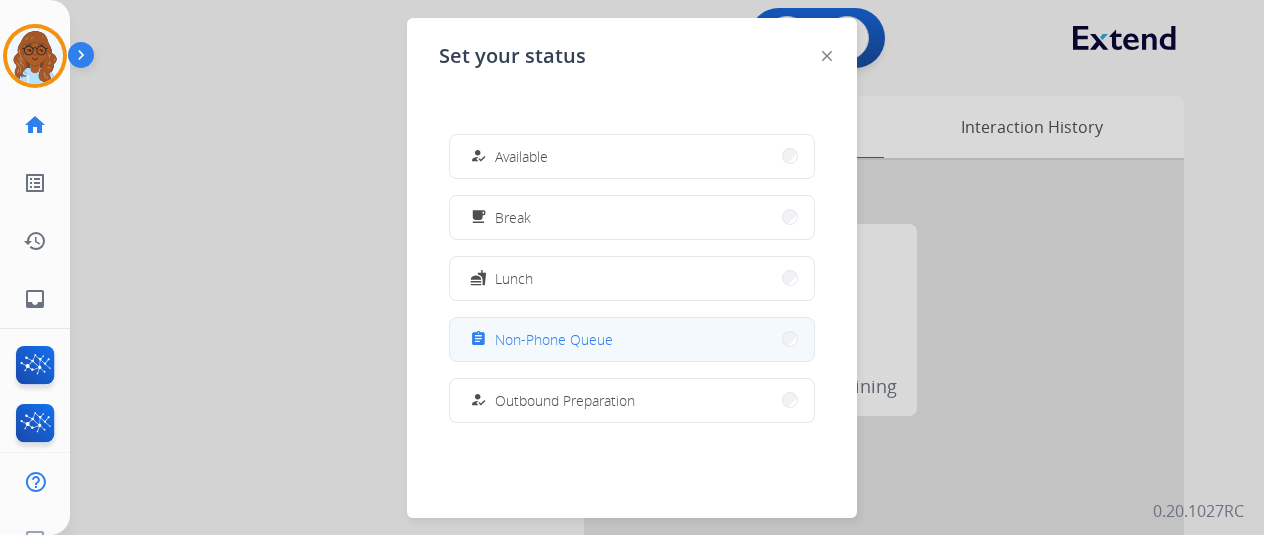 click on "assignment Non-Phone Queue" at bounding box center [632, 339] 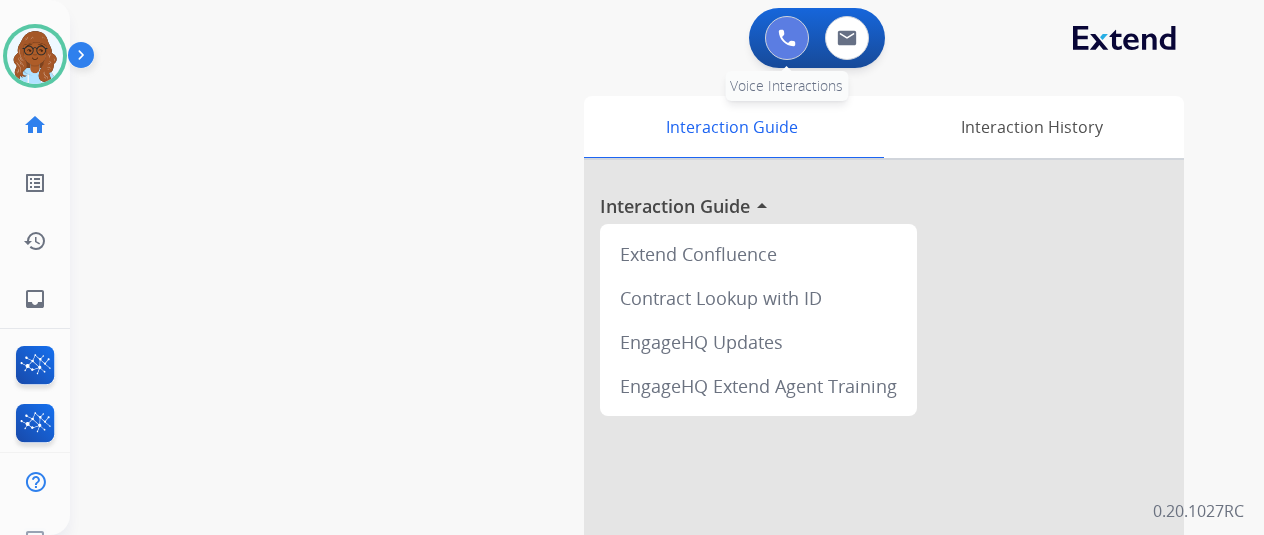 click at bounding box center (787, 38) 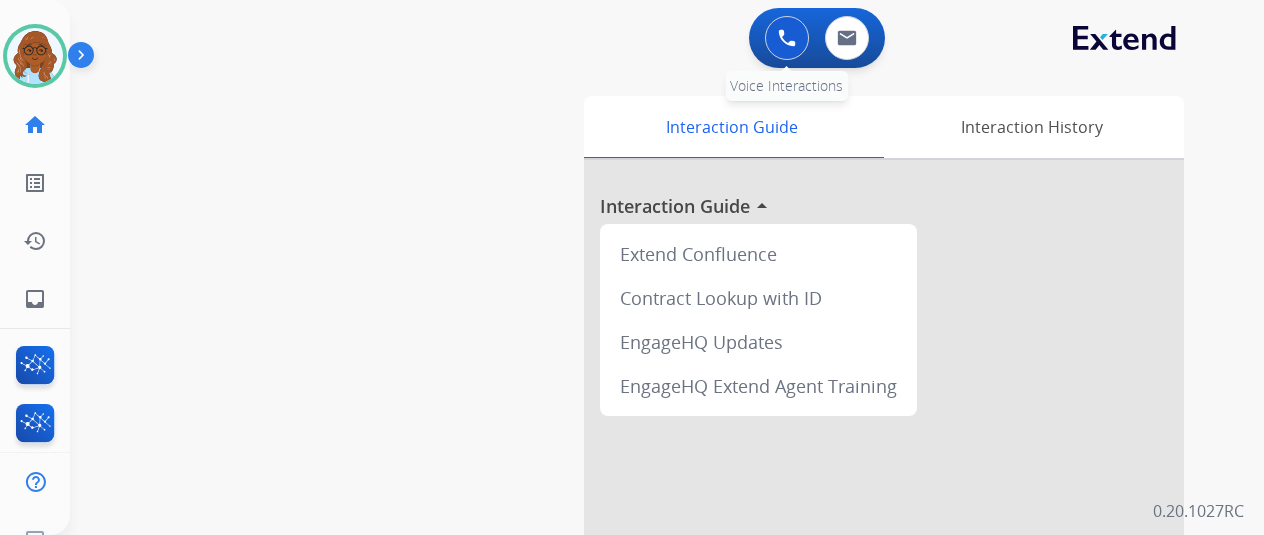 click at bounding box center (787, 38) 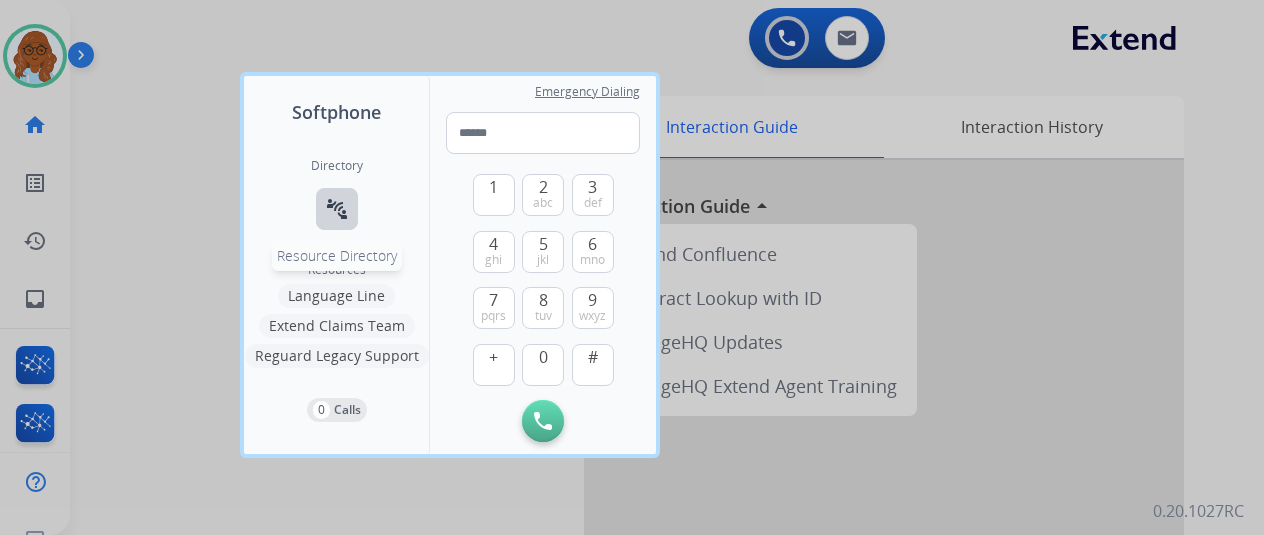 click on "connect_without_contact" at bounding box center [337, 209] 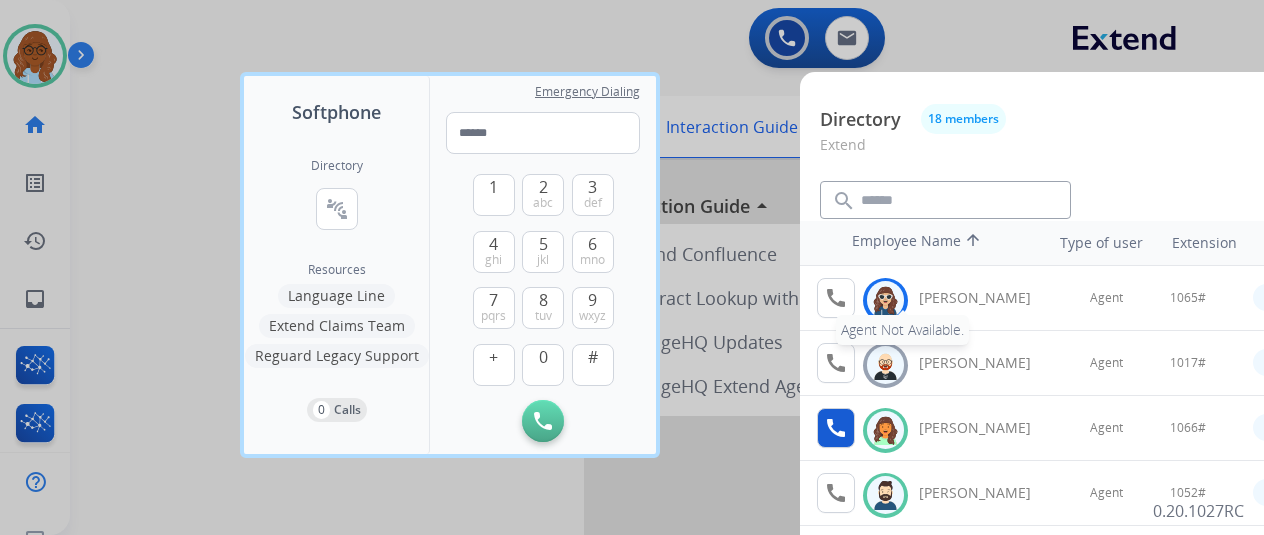 scroll, scrollTop: 200, scrollLeft: 0, axis: vertical 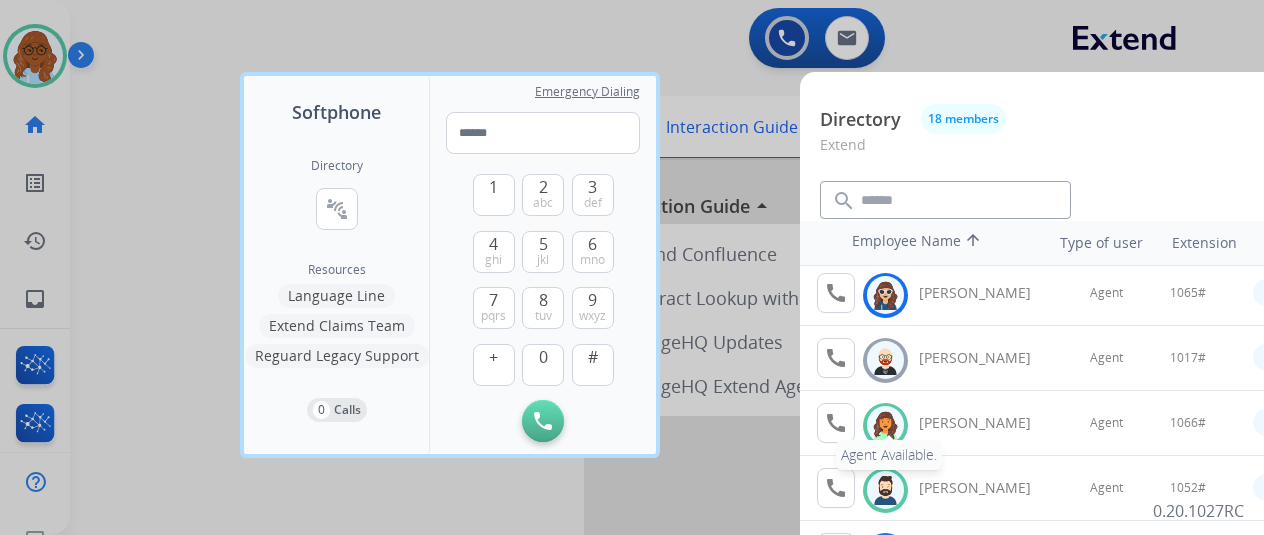 click on "call" at bounding box center [836, 423] 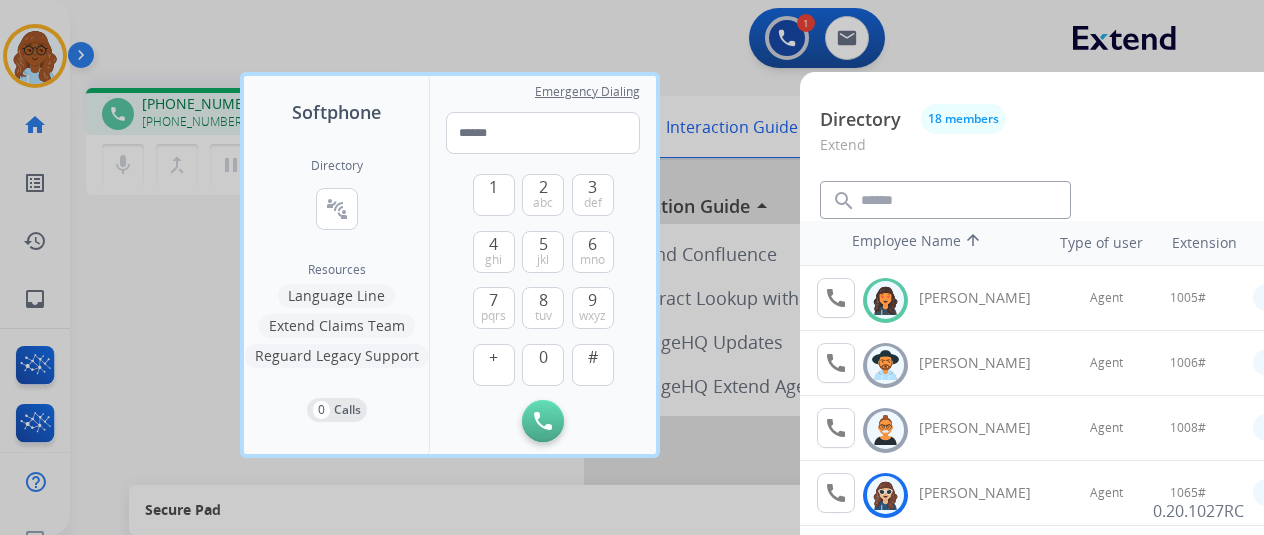 click at bounding box center (632, 267) 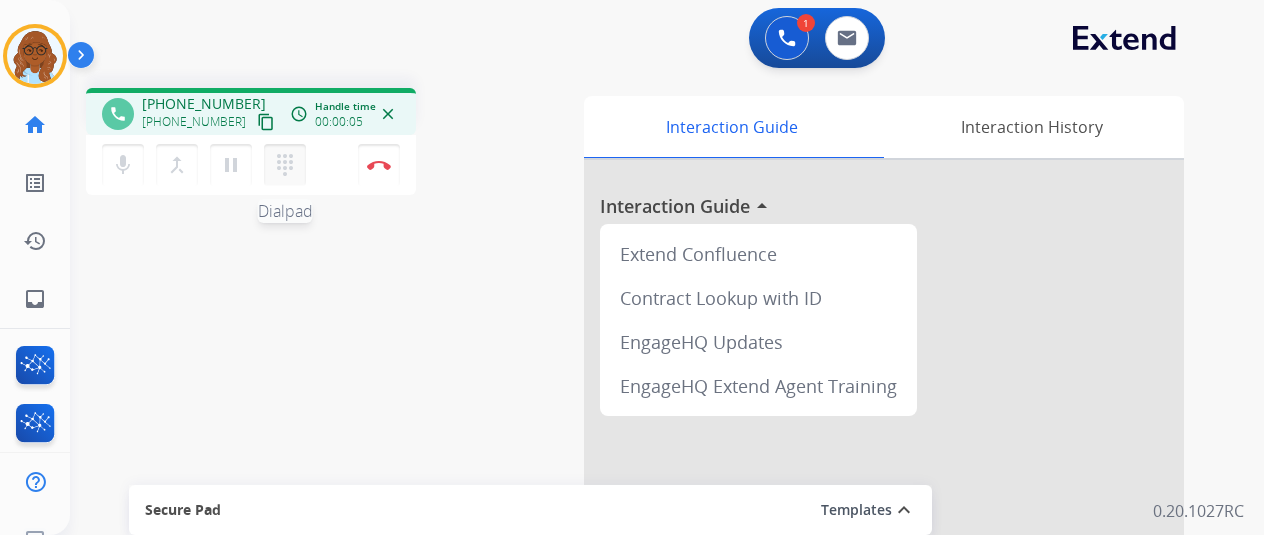 click on "dialpad" at bounding box center [285, 165] 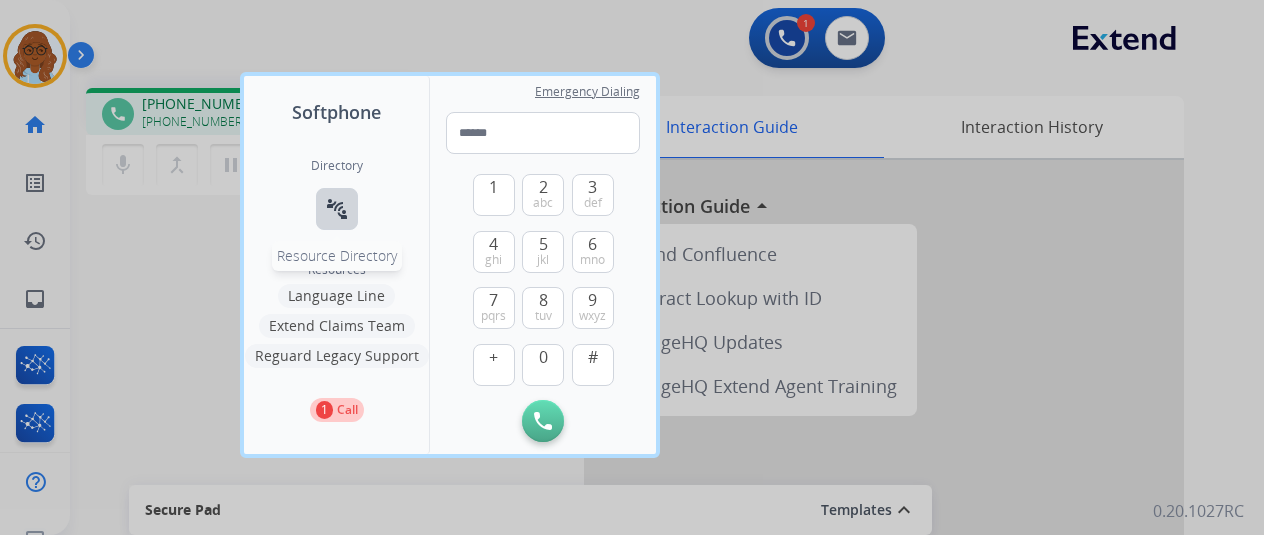 click on "connect_without_contact" at bounding box center (337, 209) 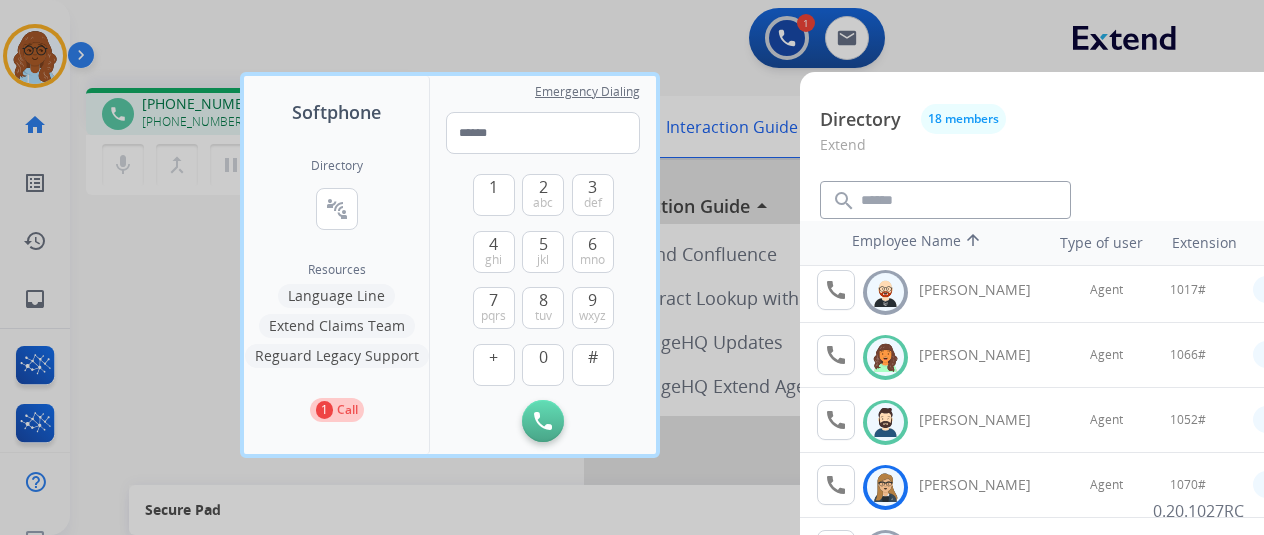 scroll, scrollTop: 300, scrollLeft: 0, axis: vertical 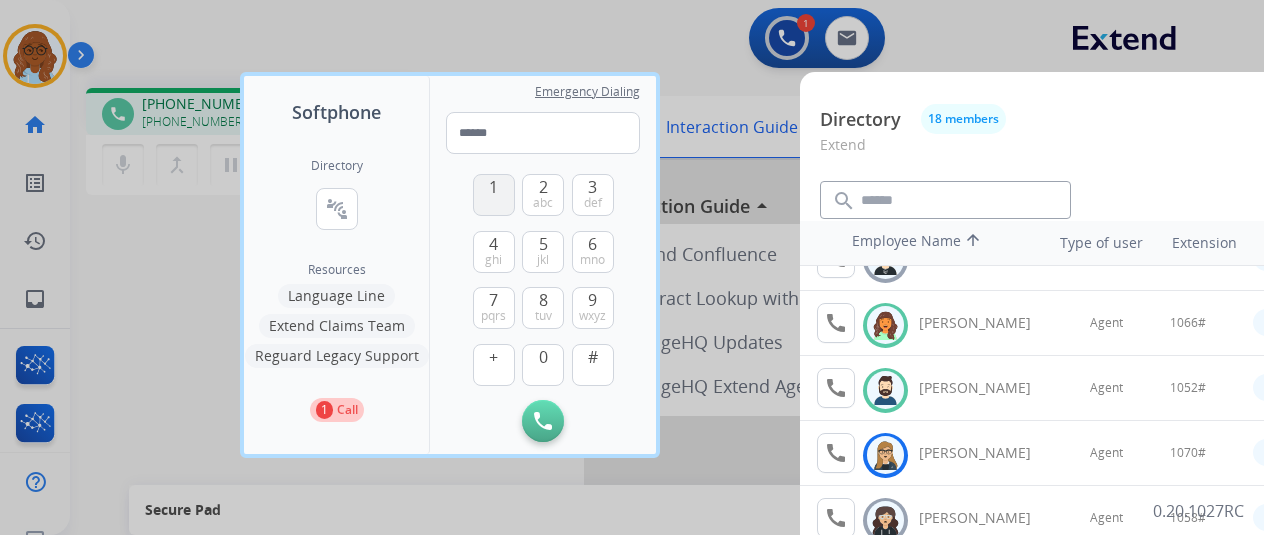 click on "1" at bounding box center [493, 187] 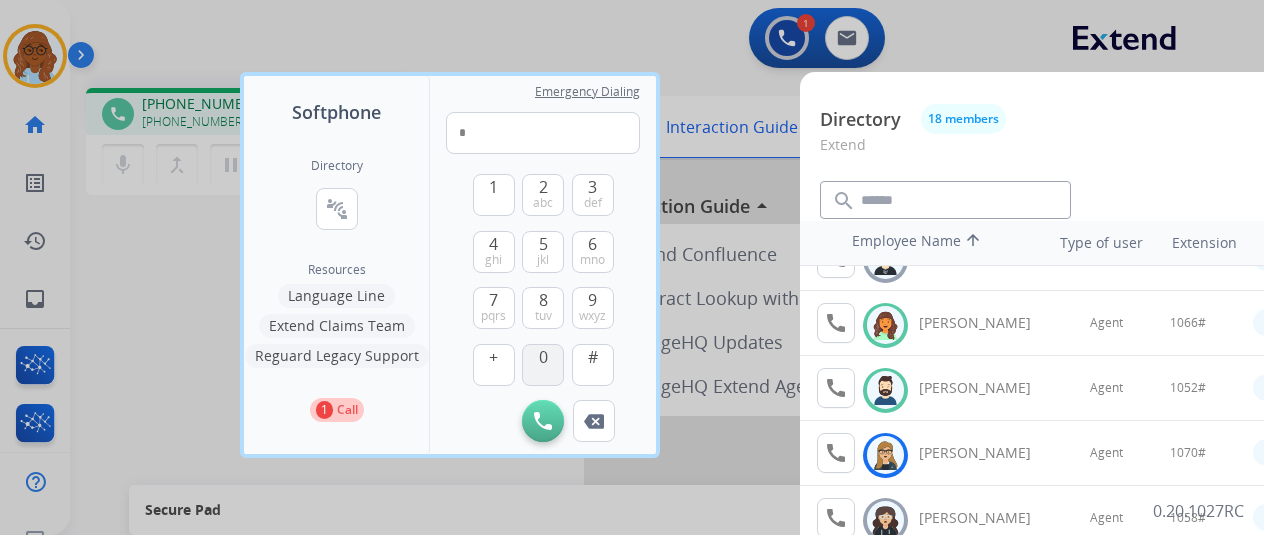 click on "0" at bounding box center (543, 357) 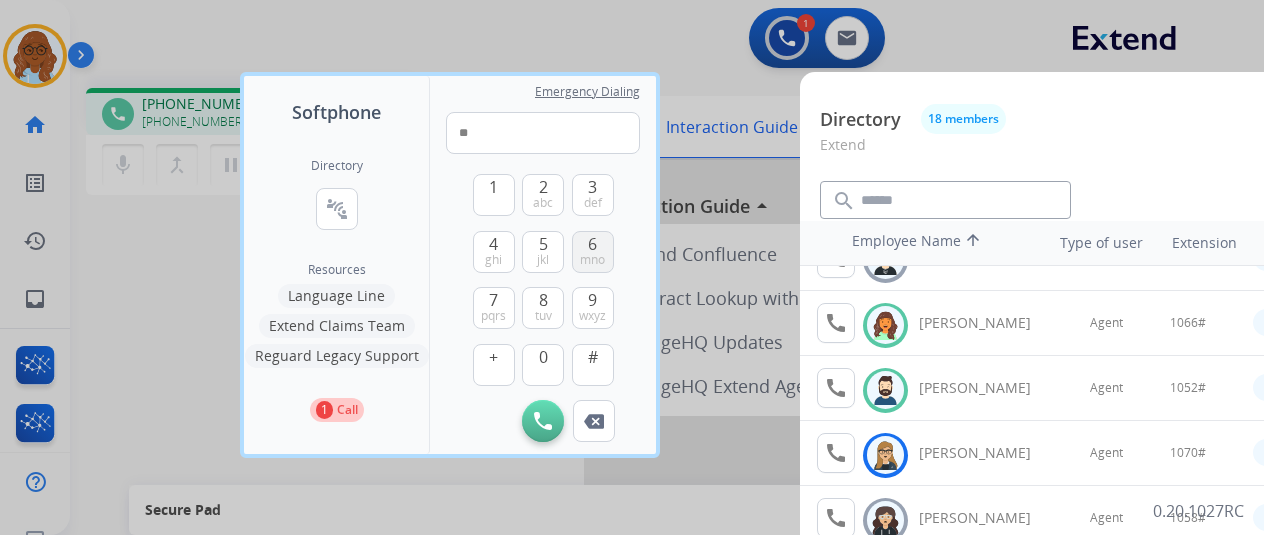 click on "mno" at bounding box center [592, 260] 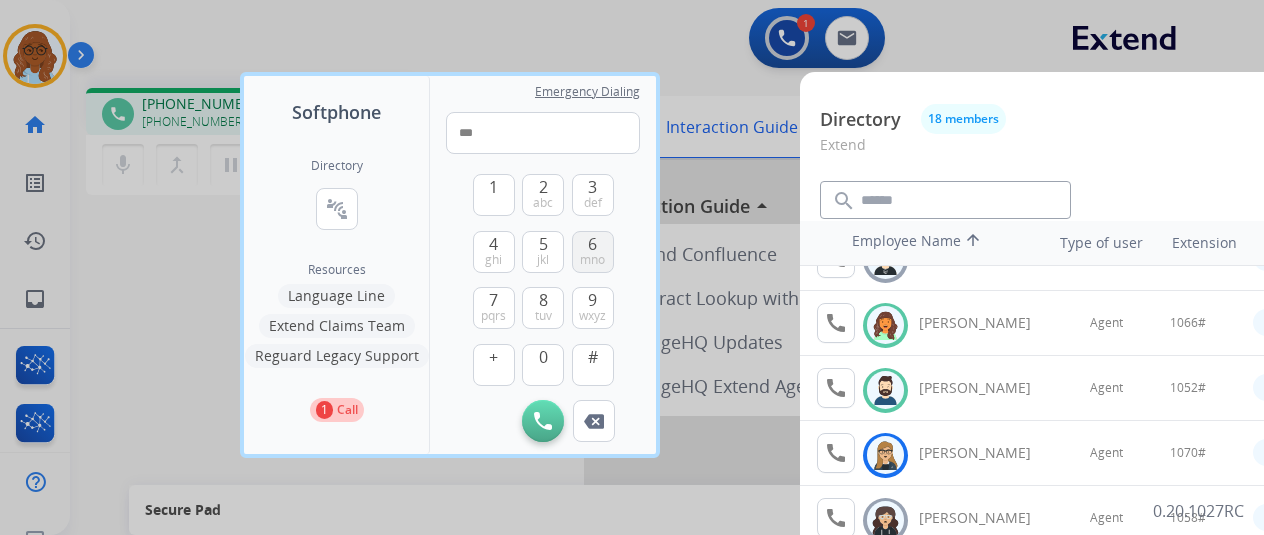 click on "mno" at bounding box center (592, 260) 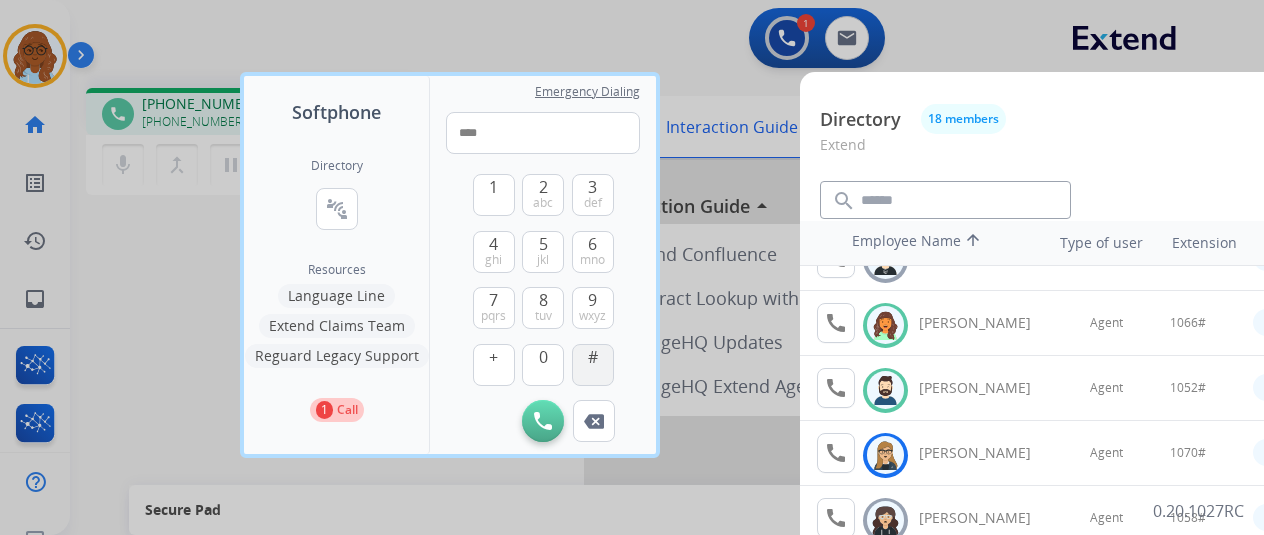 click on "#" at bounding box center (593, 365) 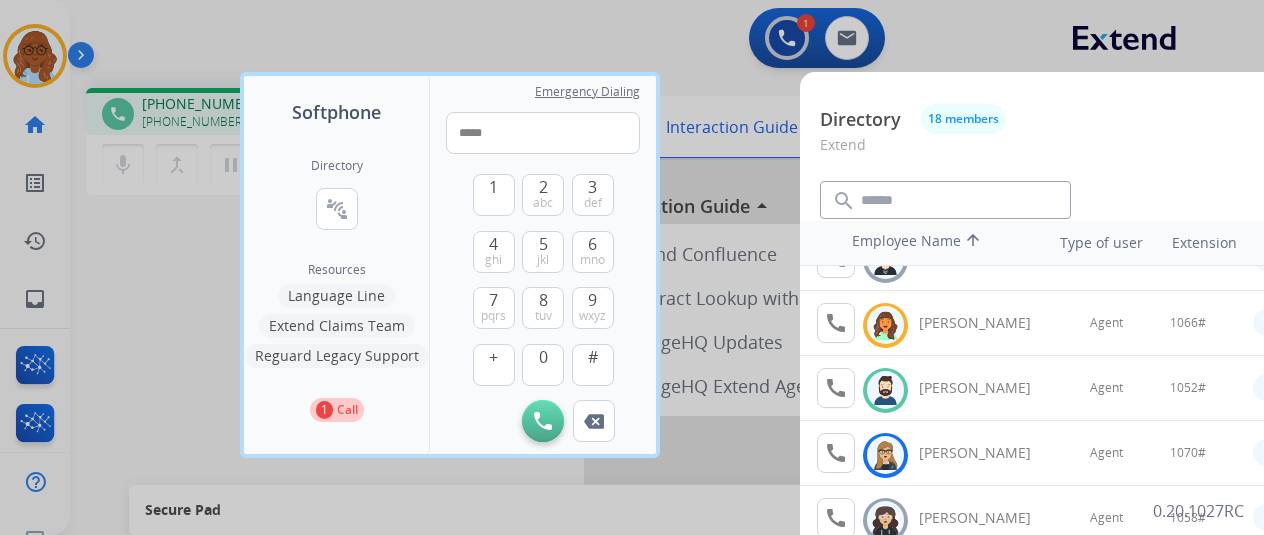 click at bounding box center [632, 267] 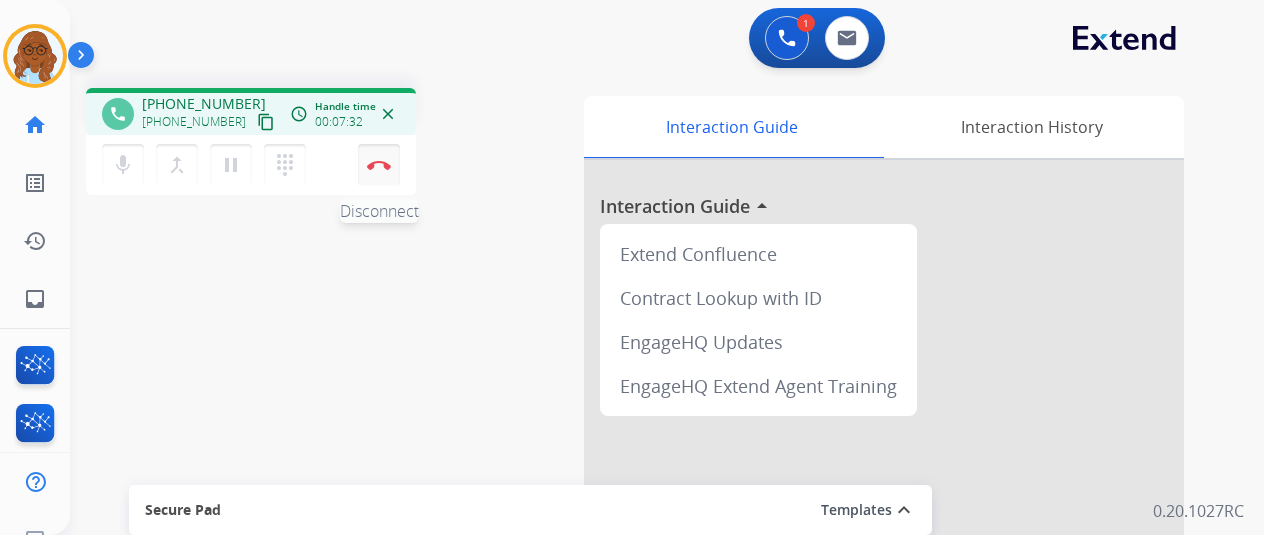 click at bounding box center [379, 165] 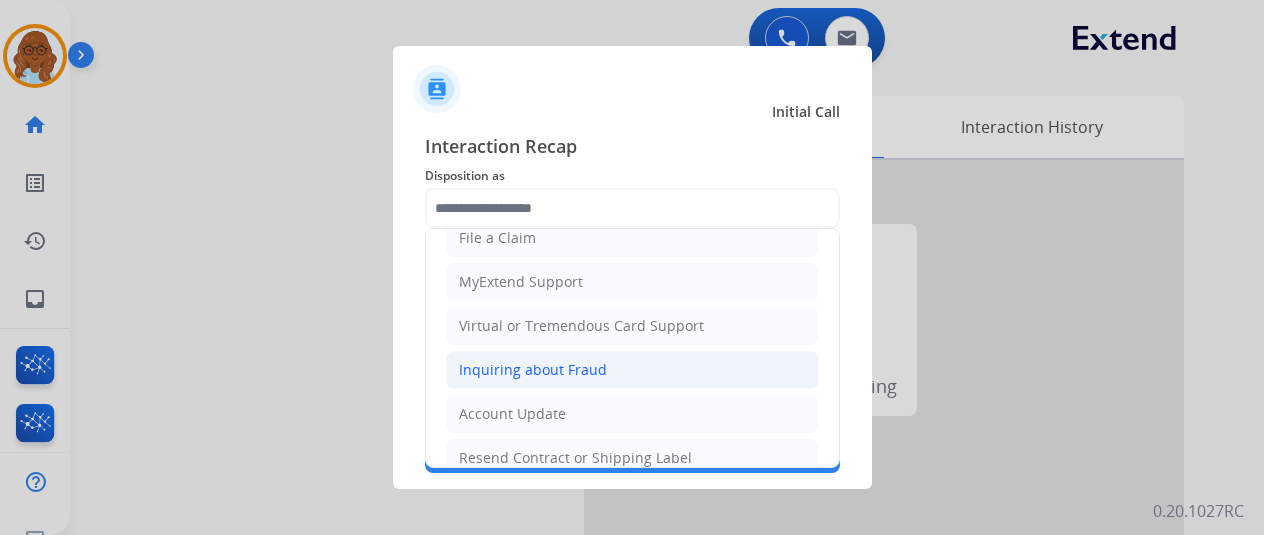 scroll, scrollTop: 390, scrollLeft: 0, axis: vertical 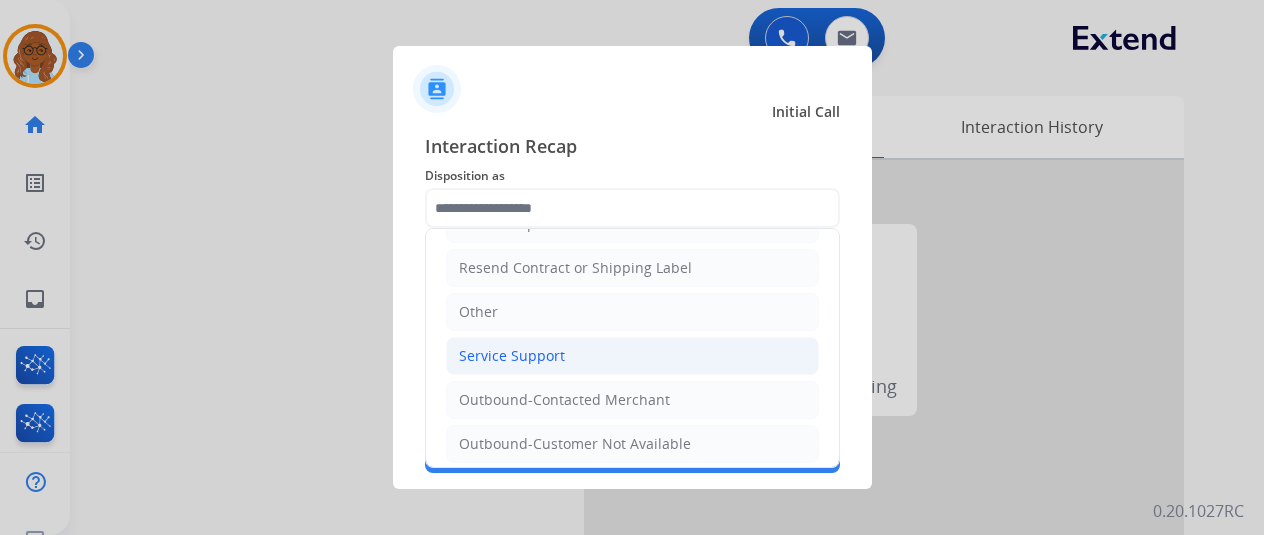 click on "Service Support" 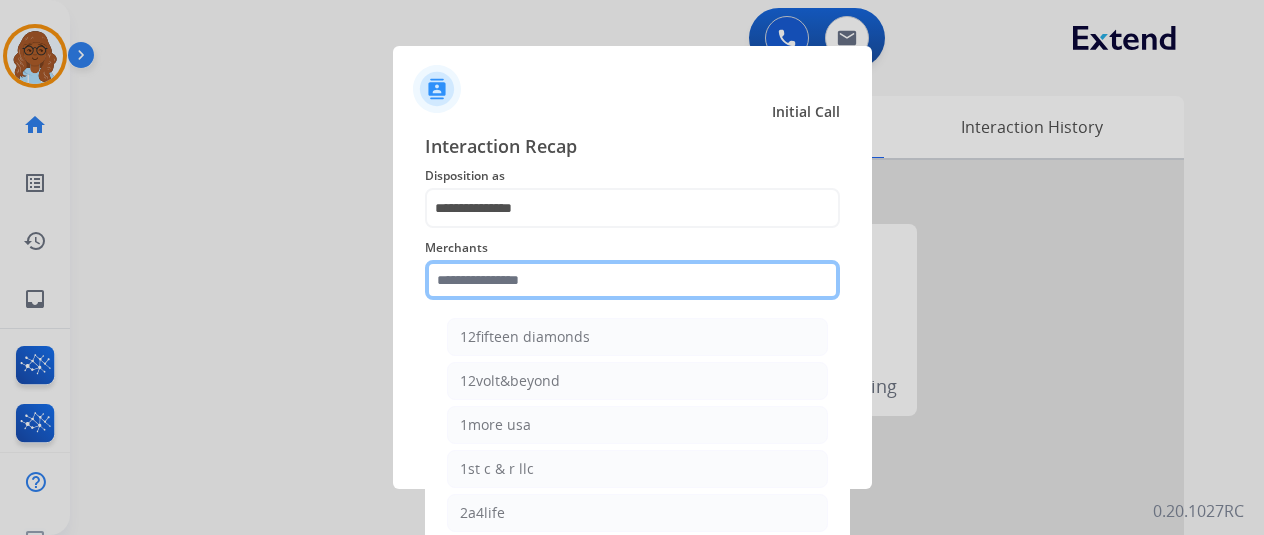 click 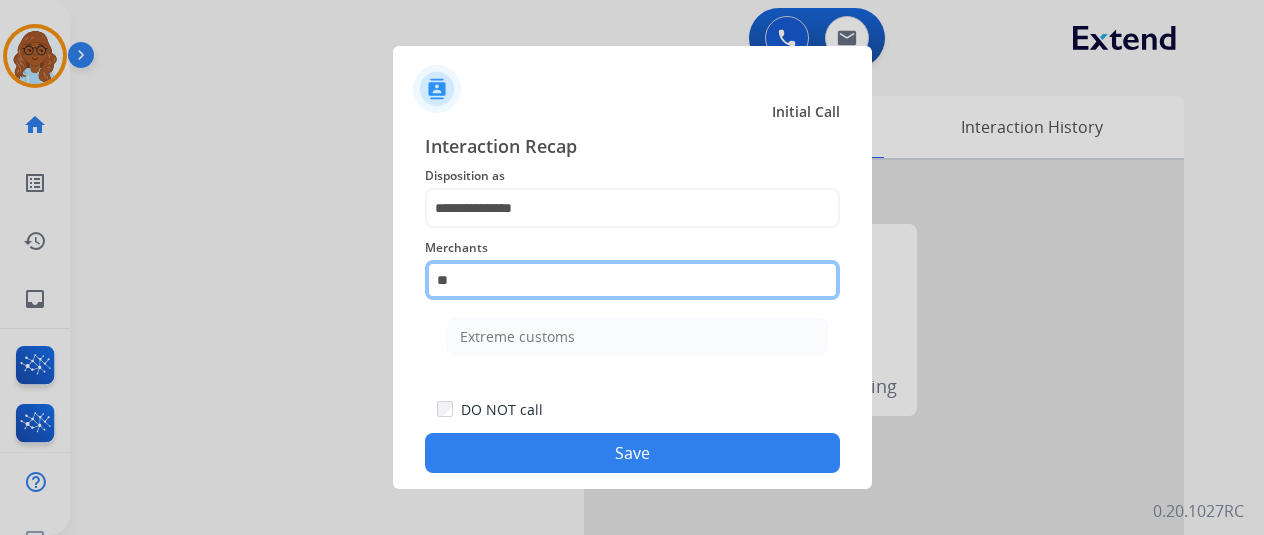 type on "*" 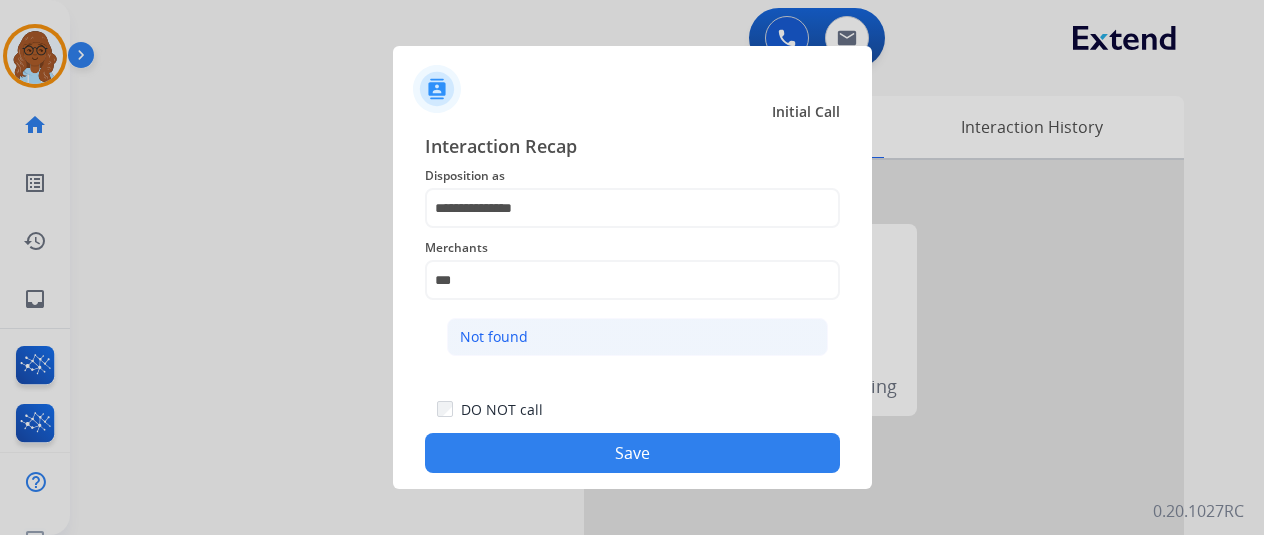 click on "Not found" 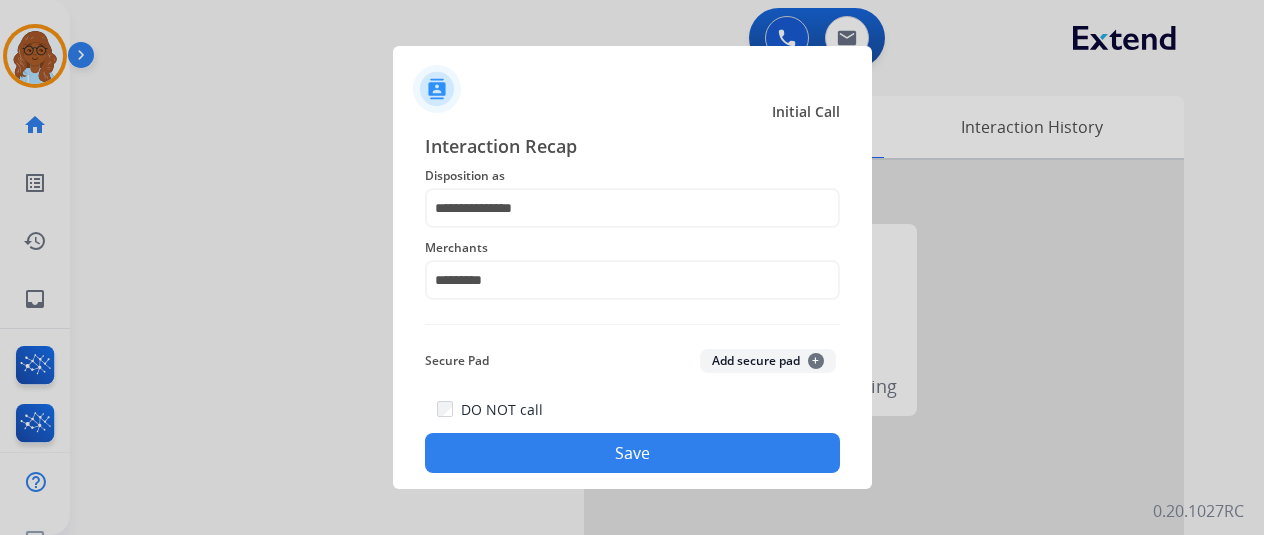 click on "**********" 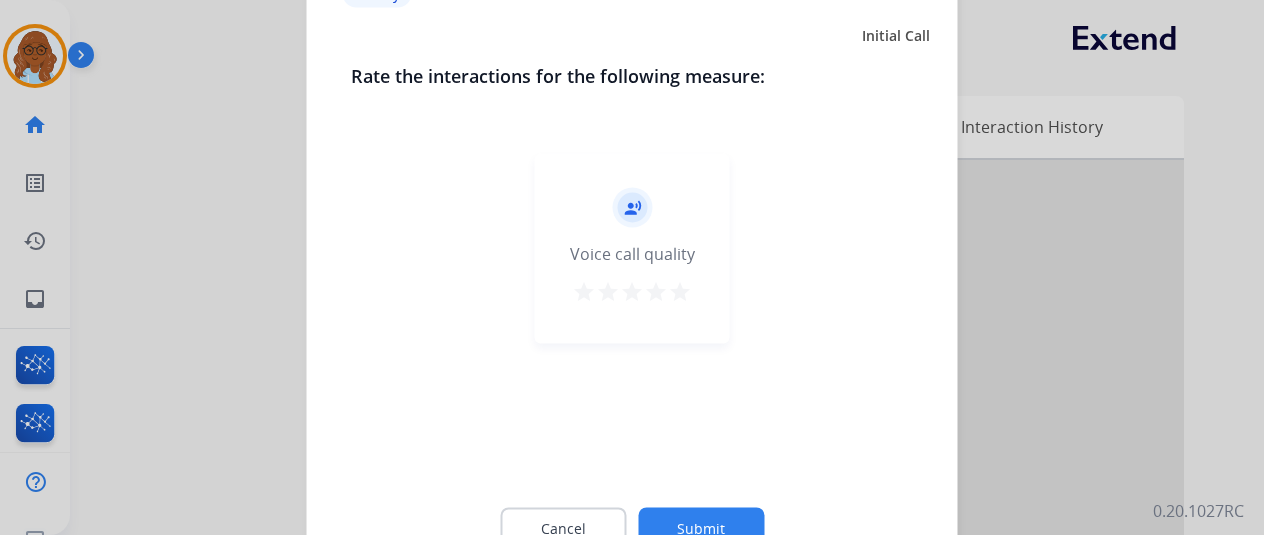 click on "star" at bounding box center [680, 291] 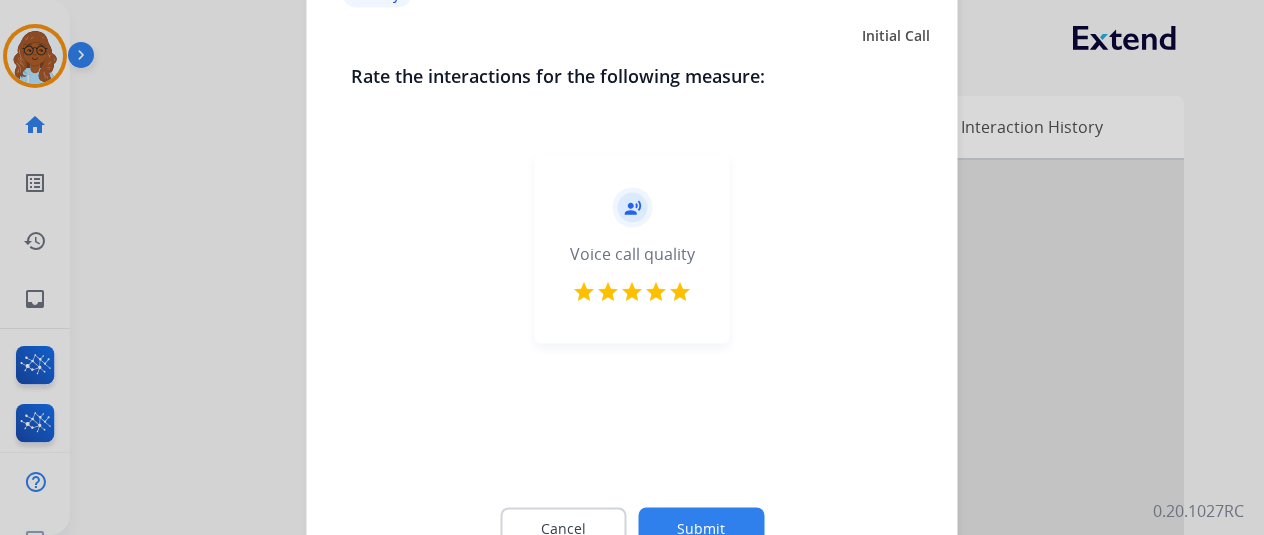 click on "Submit" 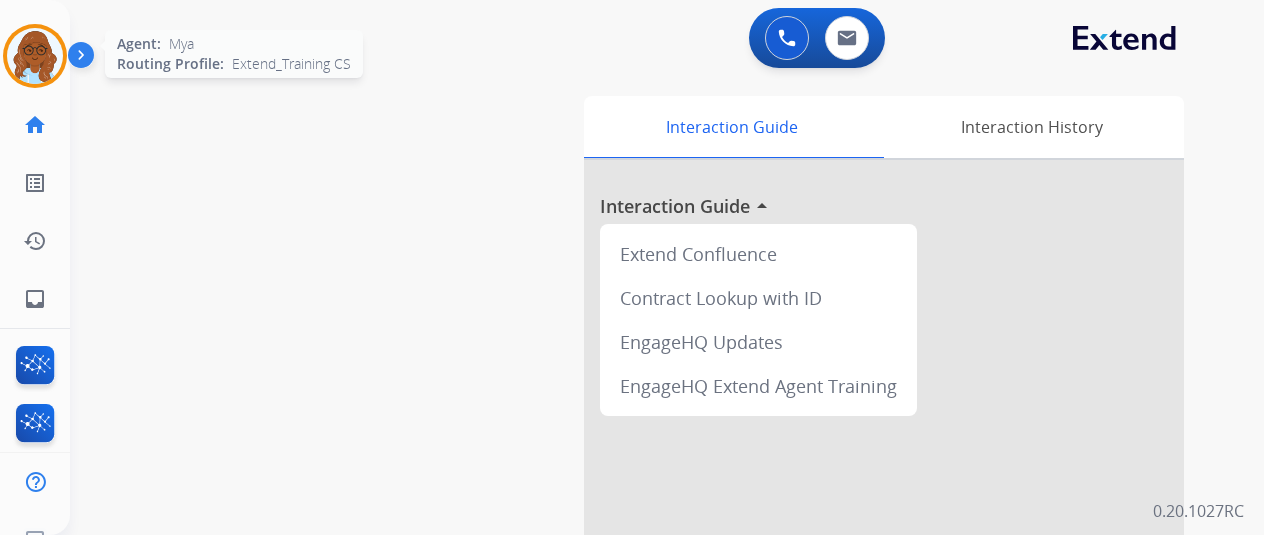 click at bounding box center [35, 56] 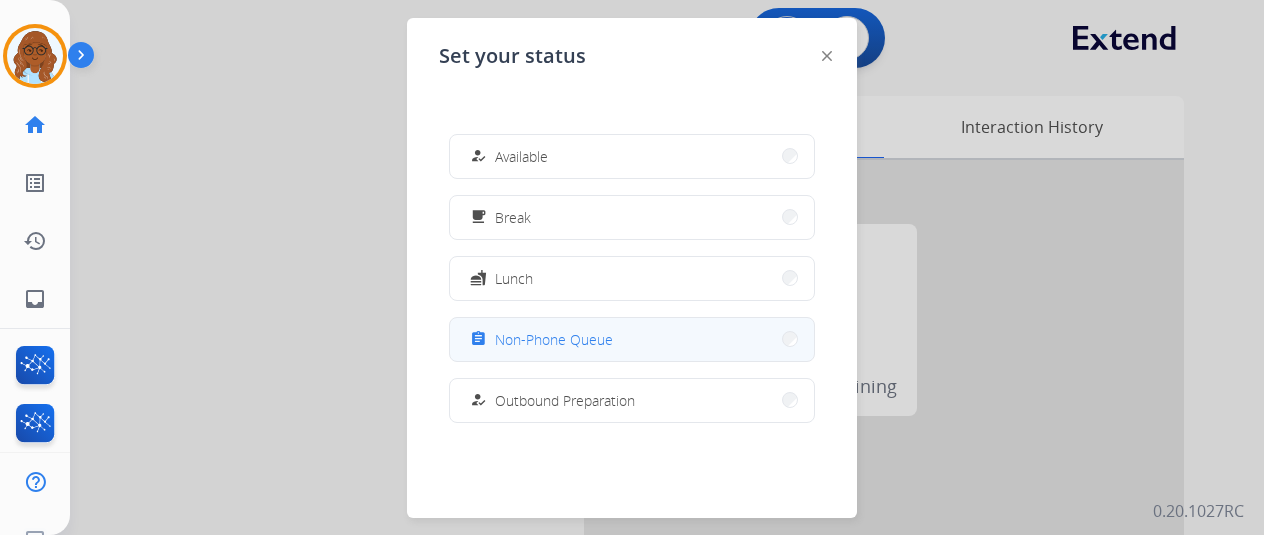 click on "Non-Phone Queue" at bounding box center (554, 339) 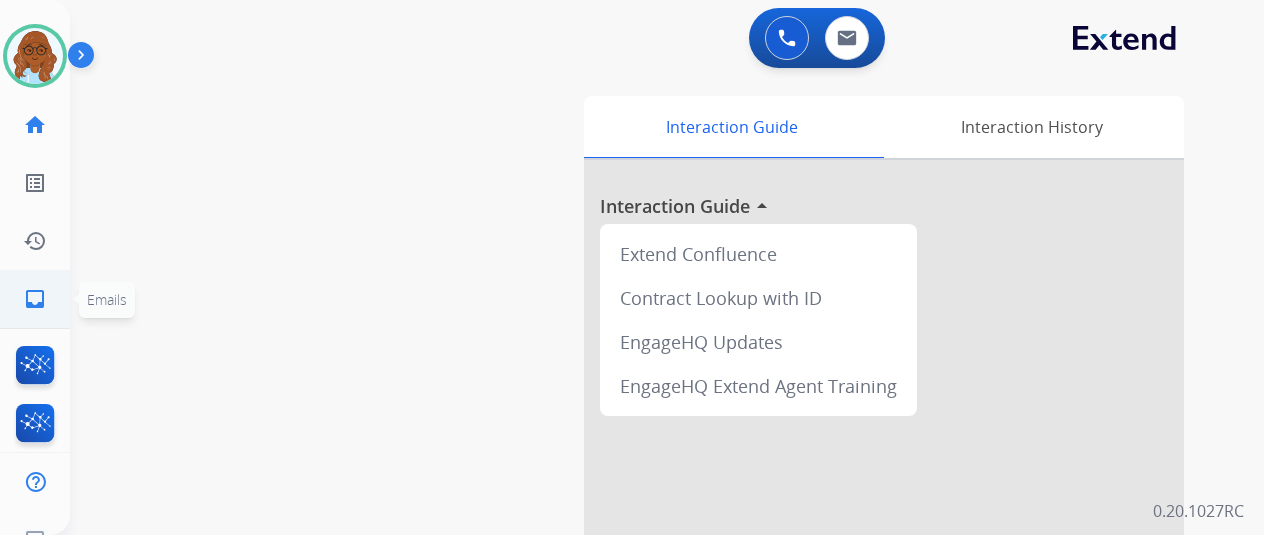 click on "inbox" 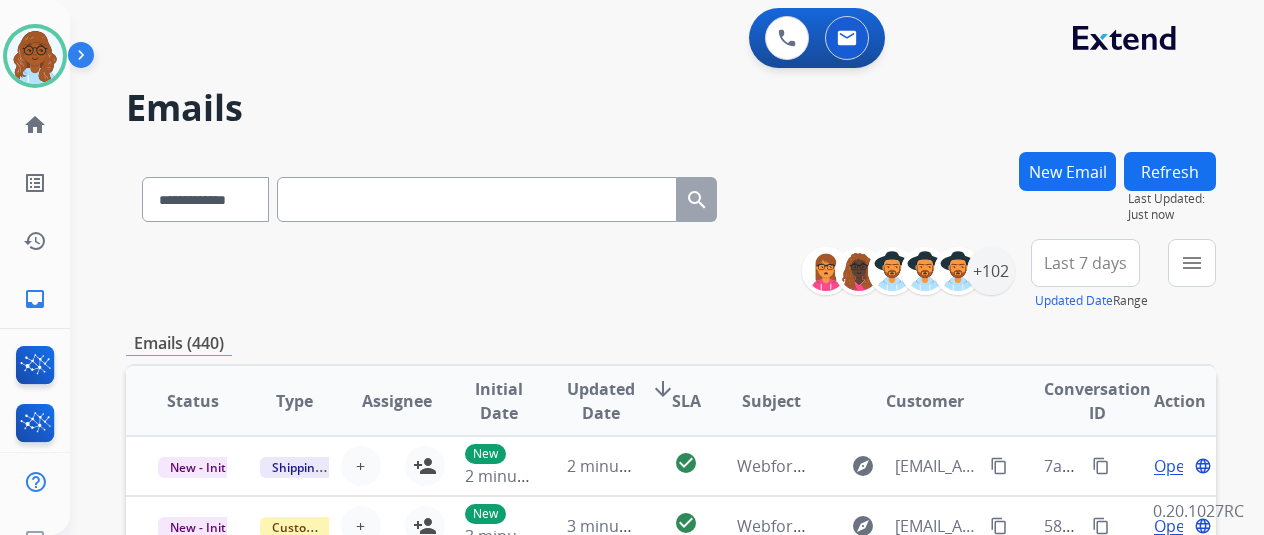 paste on "**********" 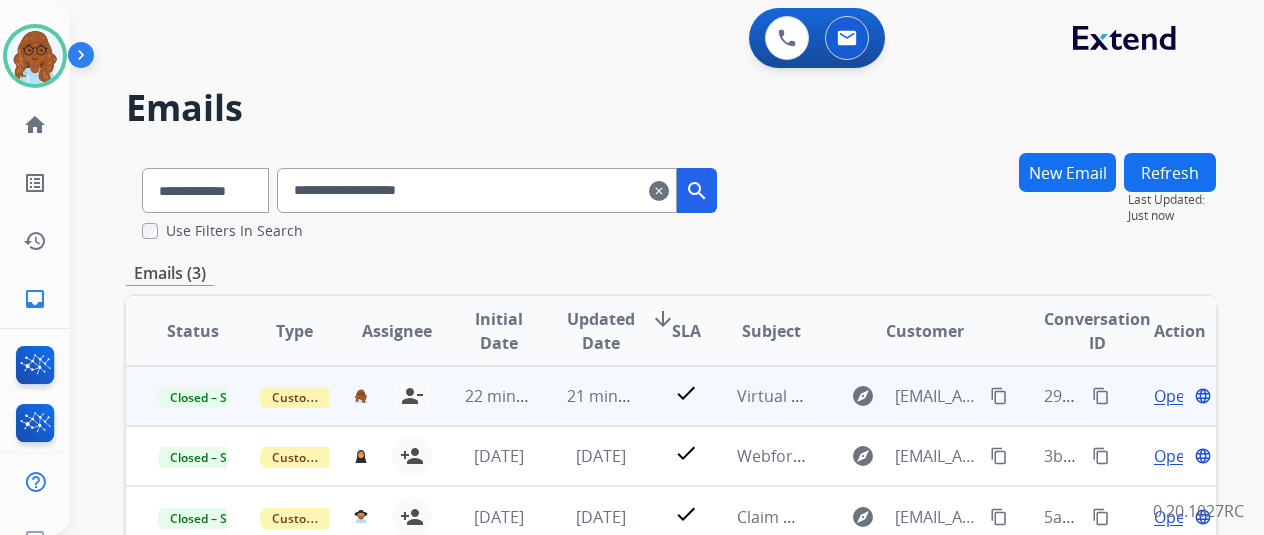 click on "content_copy" at bounding box center [1101, 396] 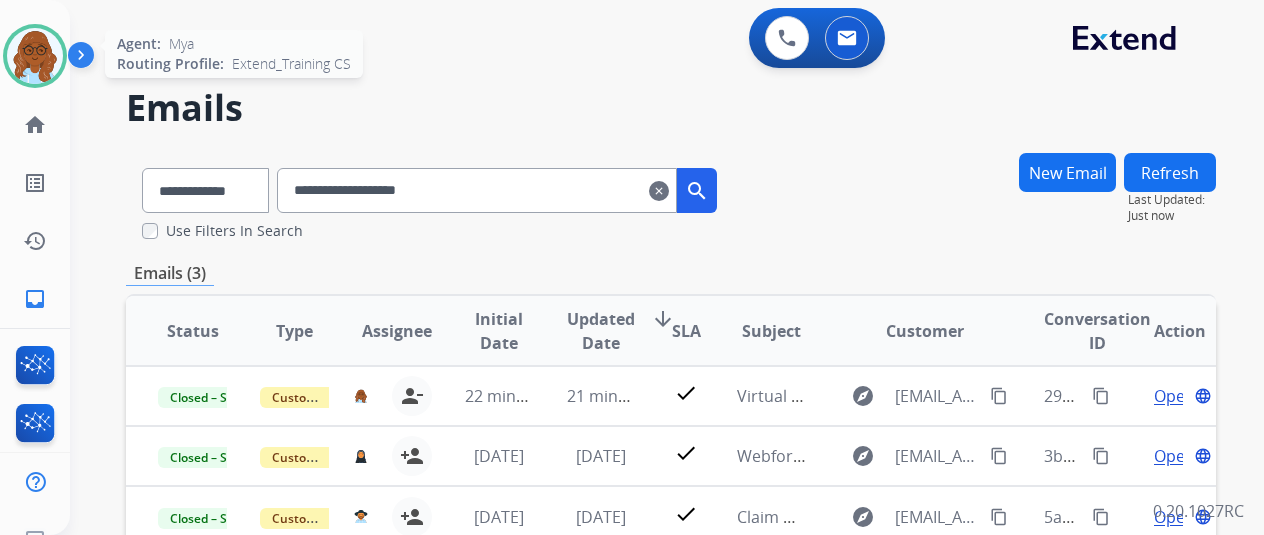 click at bounding box center (35, 56) 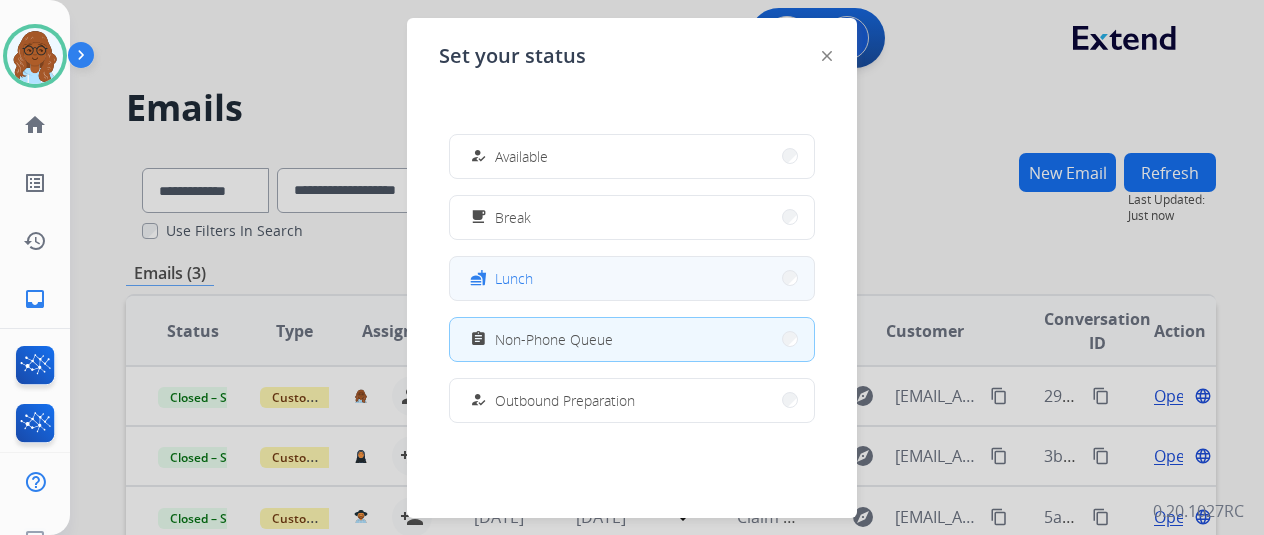 click on "fastfood Lunch" at bounding box center [632, 278] 